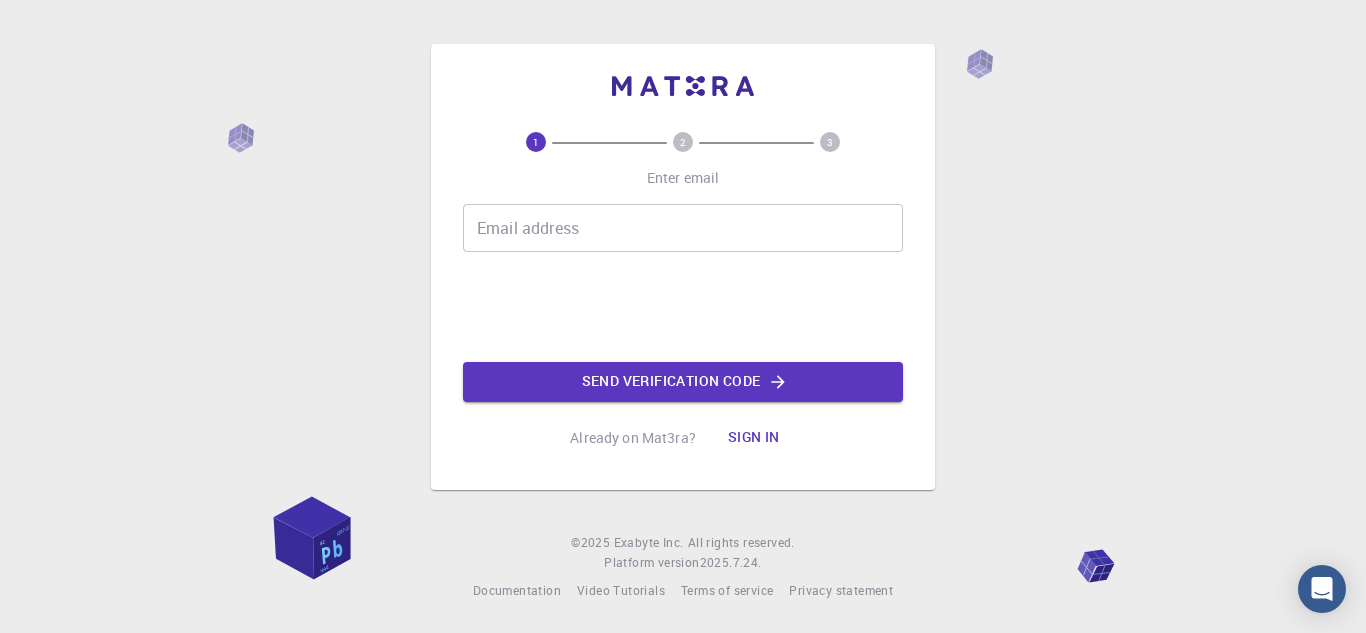 scroll, scrollTop: 0, scrollLeft: 0, axis: both 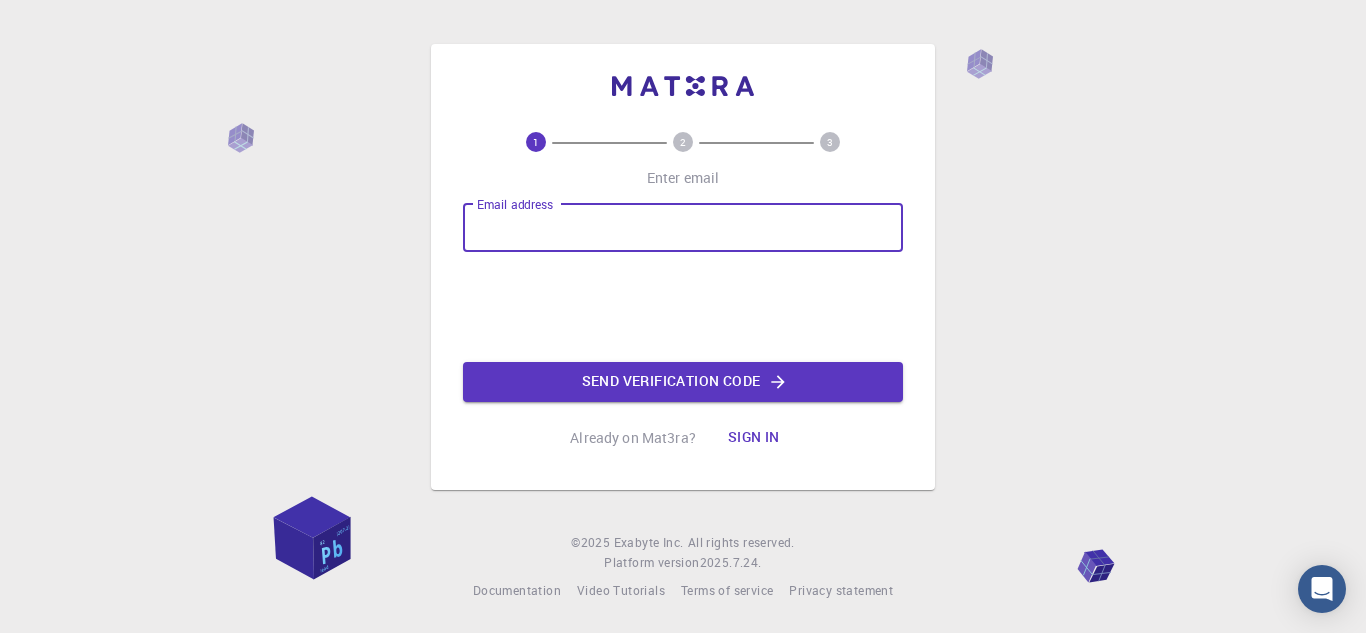 click on "Email address" at bounding box center [683, 228] 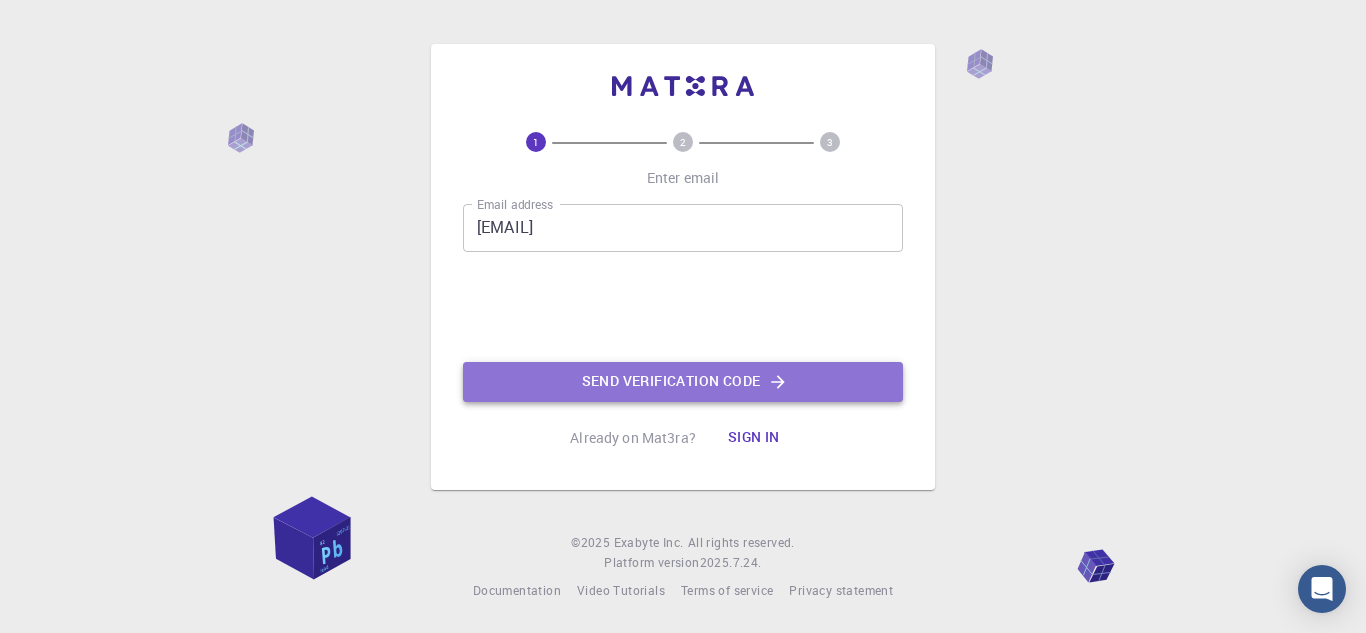 click on "Send verification code" 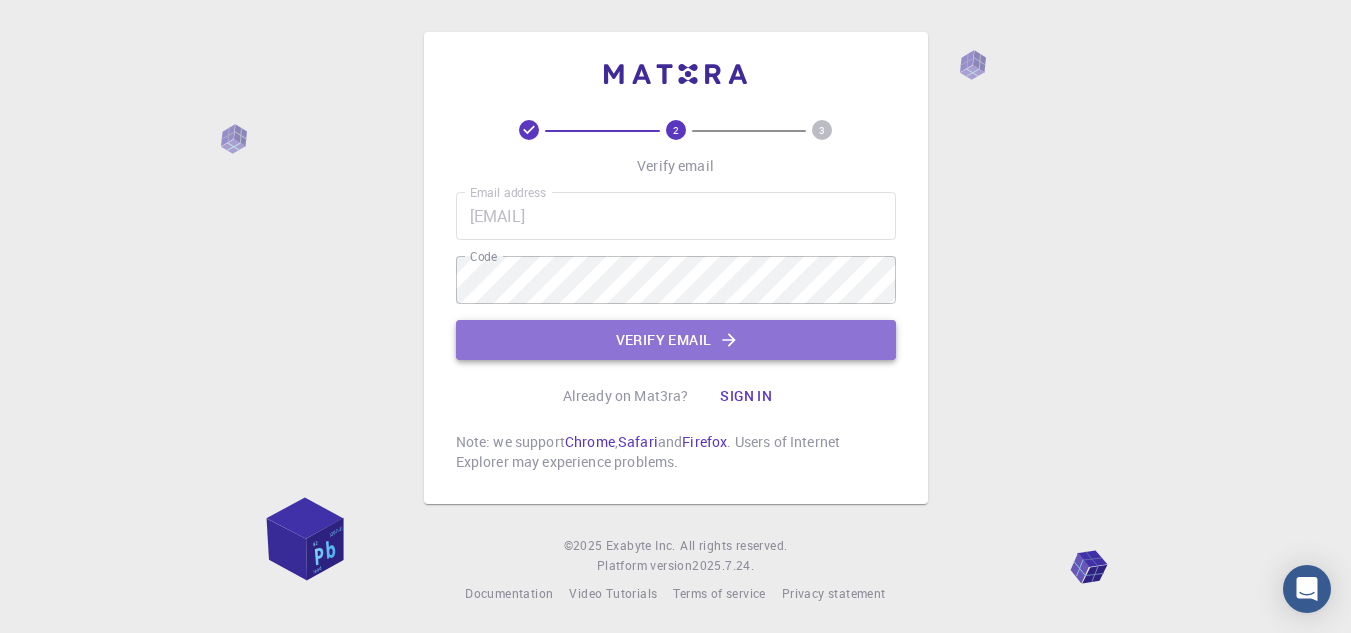 click on "Verify email" 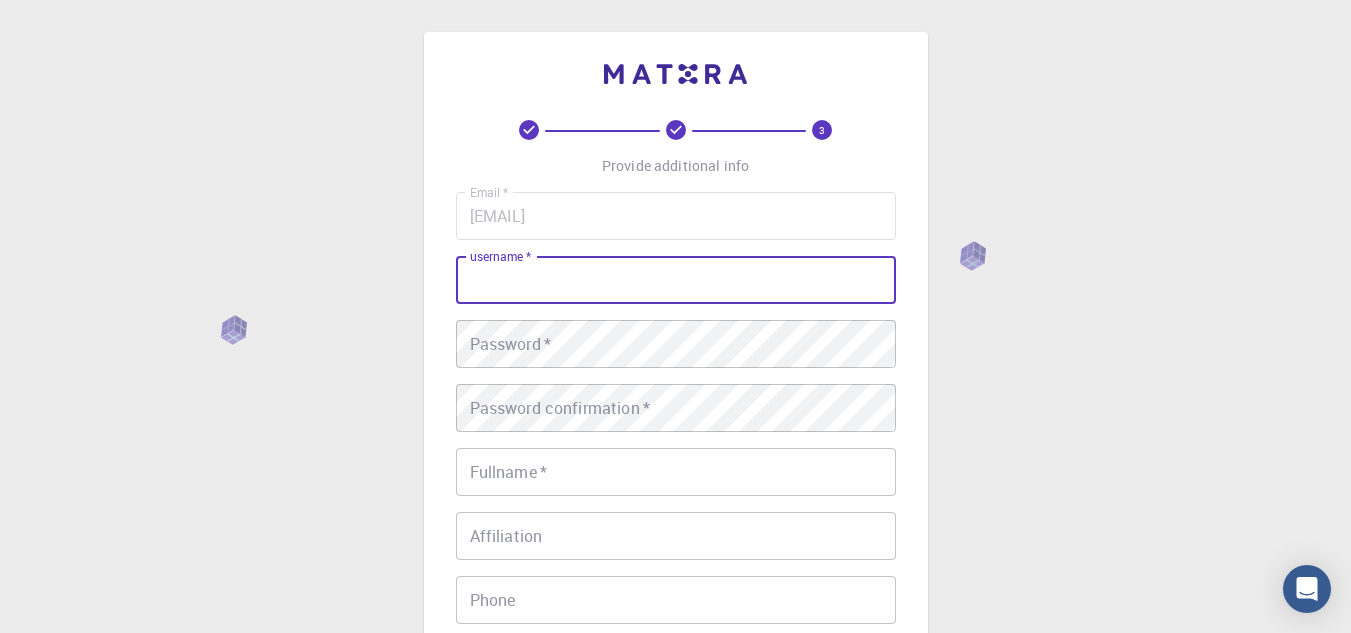 click on "username   *" at bounding box center (676, 280) 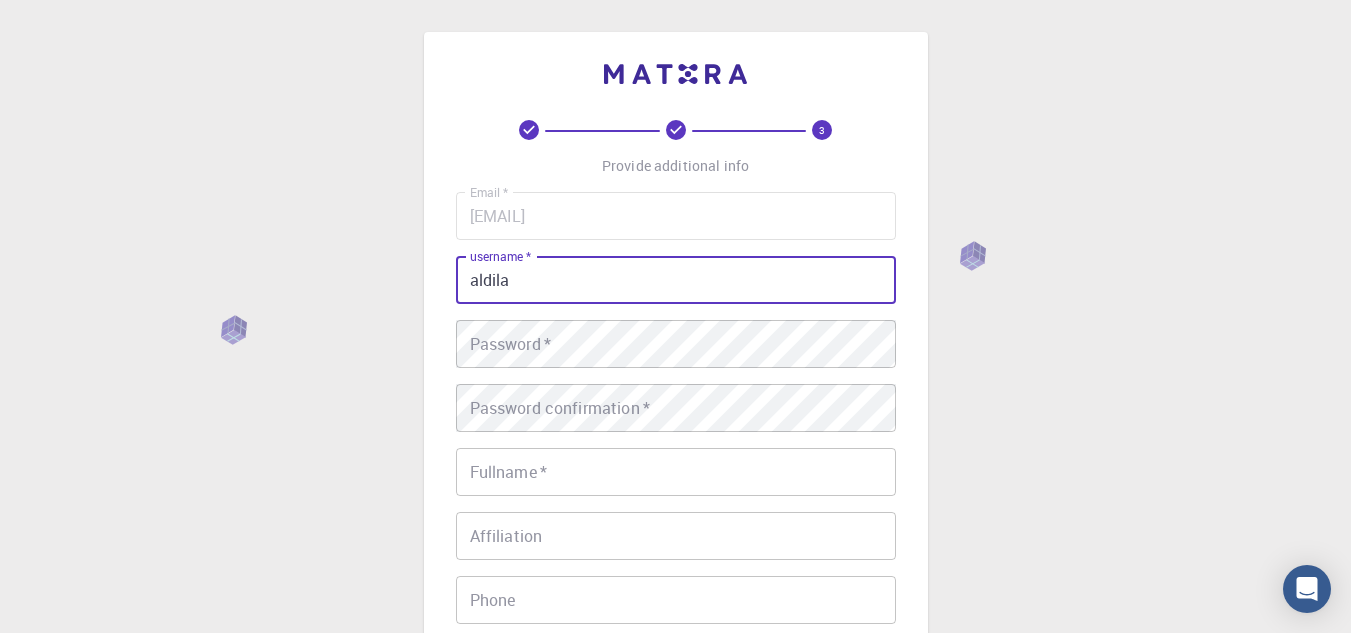 type on "aldila" 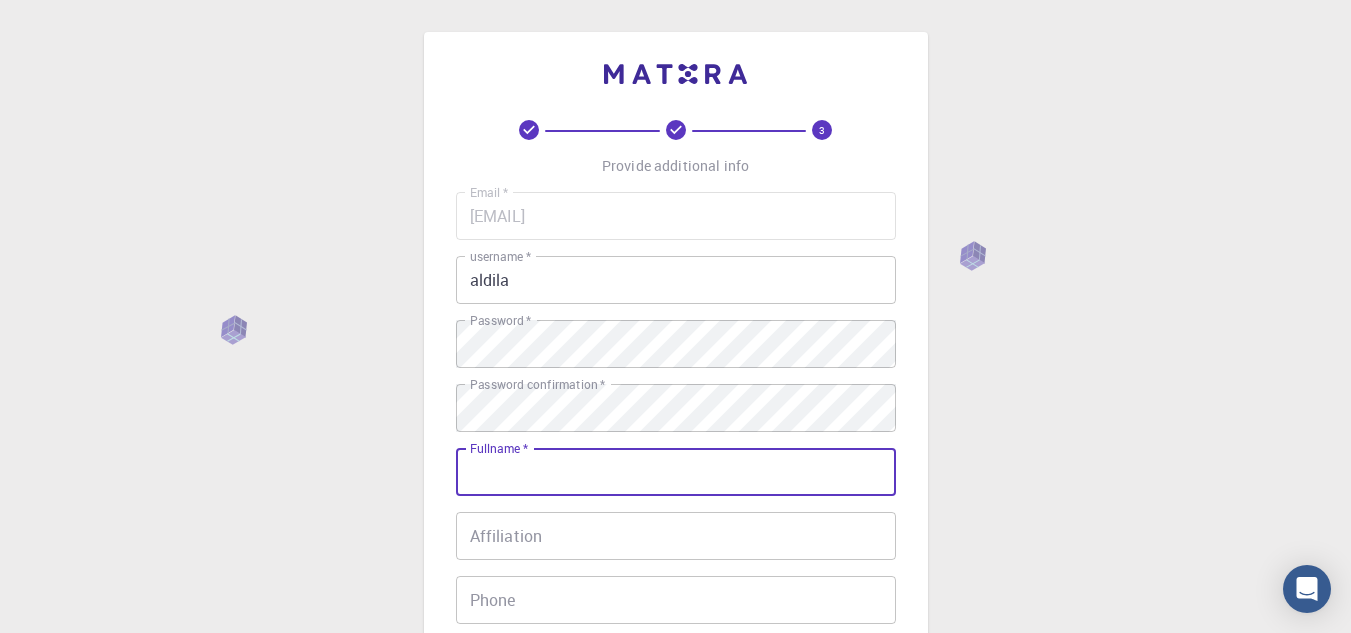 click on "Fullname   *" at bounding box center [676, 472] 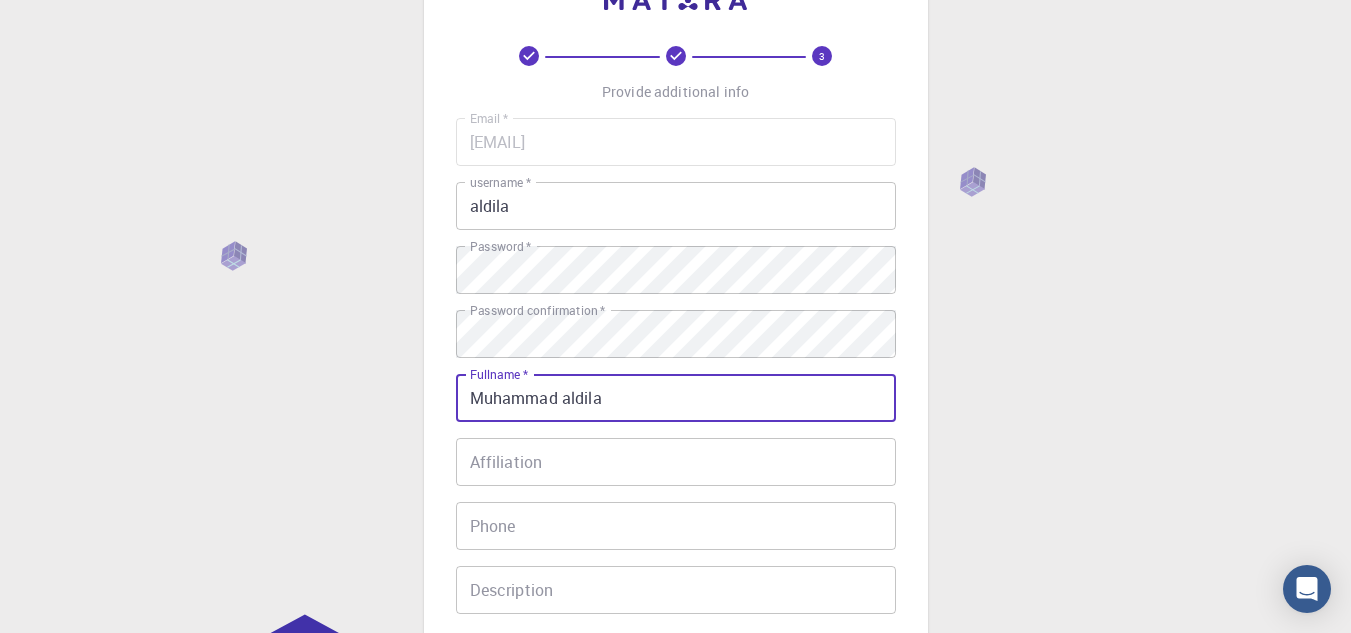 scroll, scrollTop: 80, scrollLeft: 0, axis: vertical 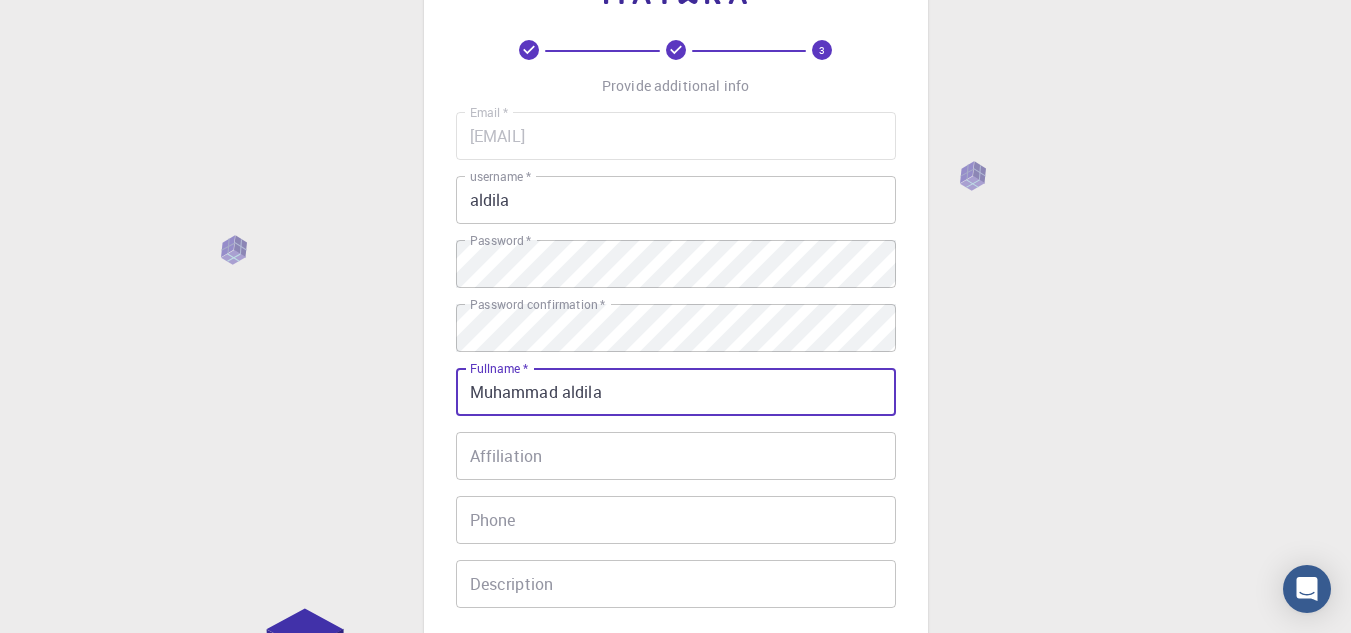 type on "[FIRST] [LAST]" 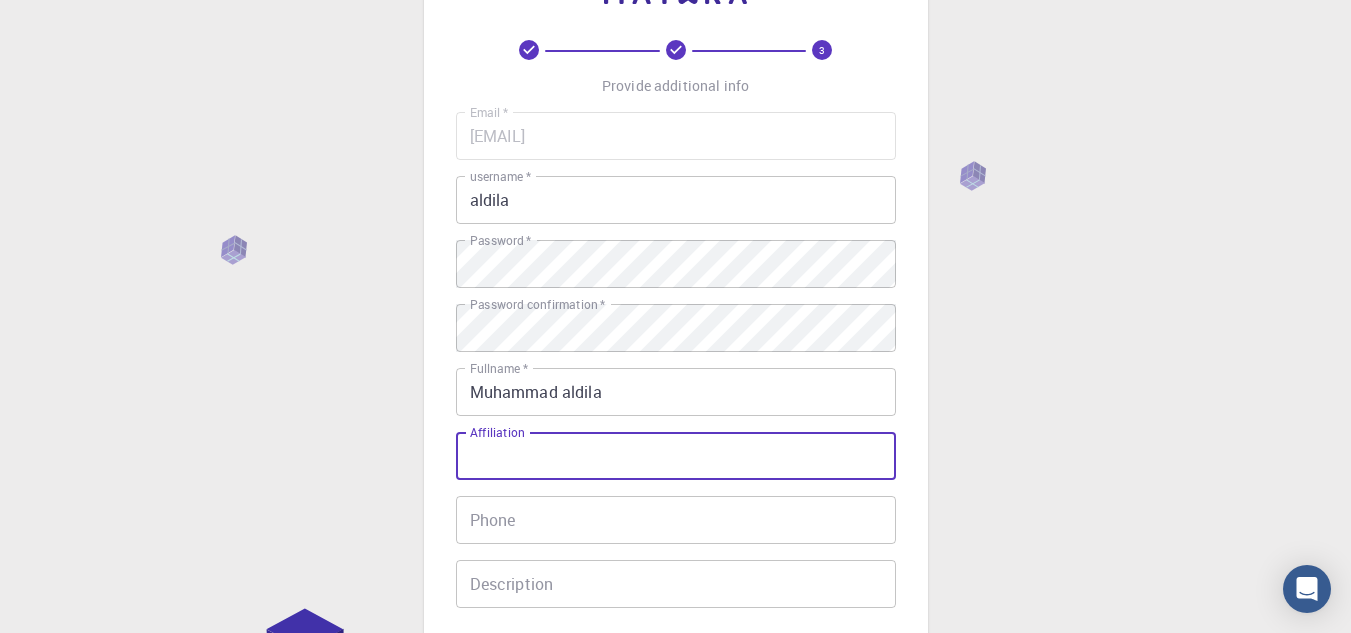 click on "Affiliation" at bounding box center (676, 456) 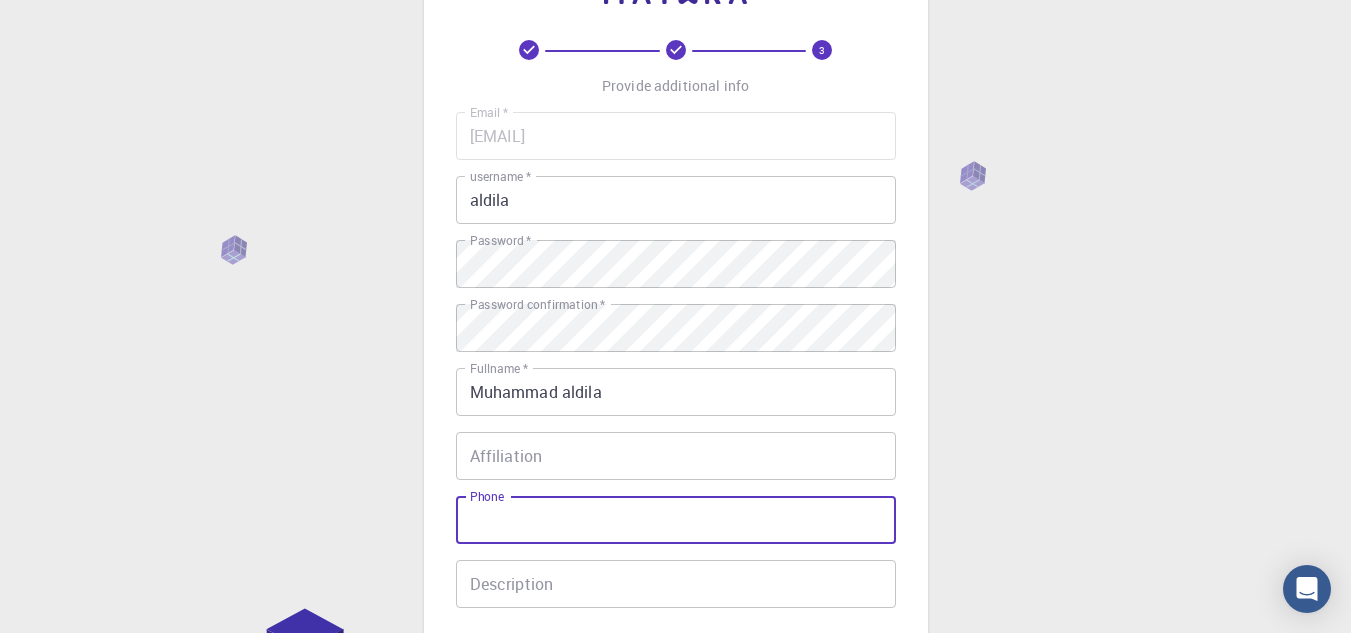 click on "Phone" at bounding box center [676, 520] 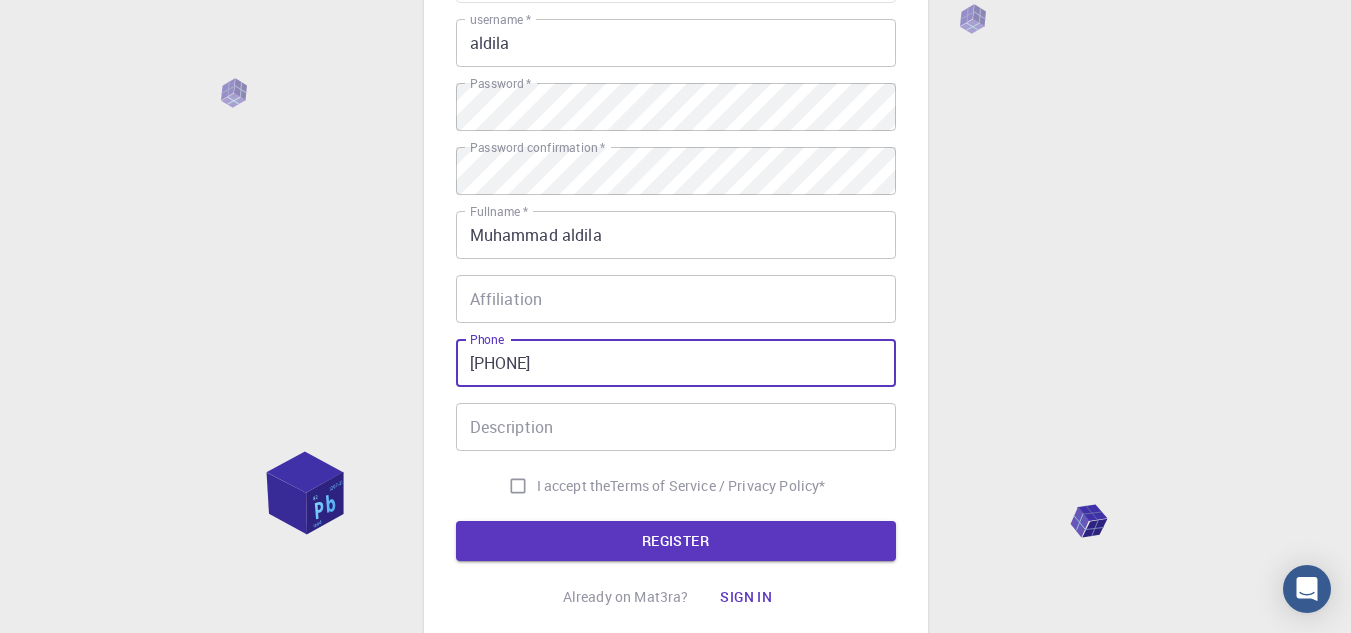 scroll, scrollTop: 243, scrollLeft: 0, axis: vertical 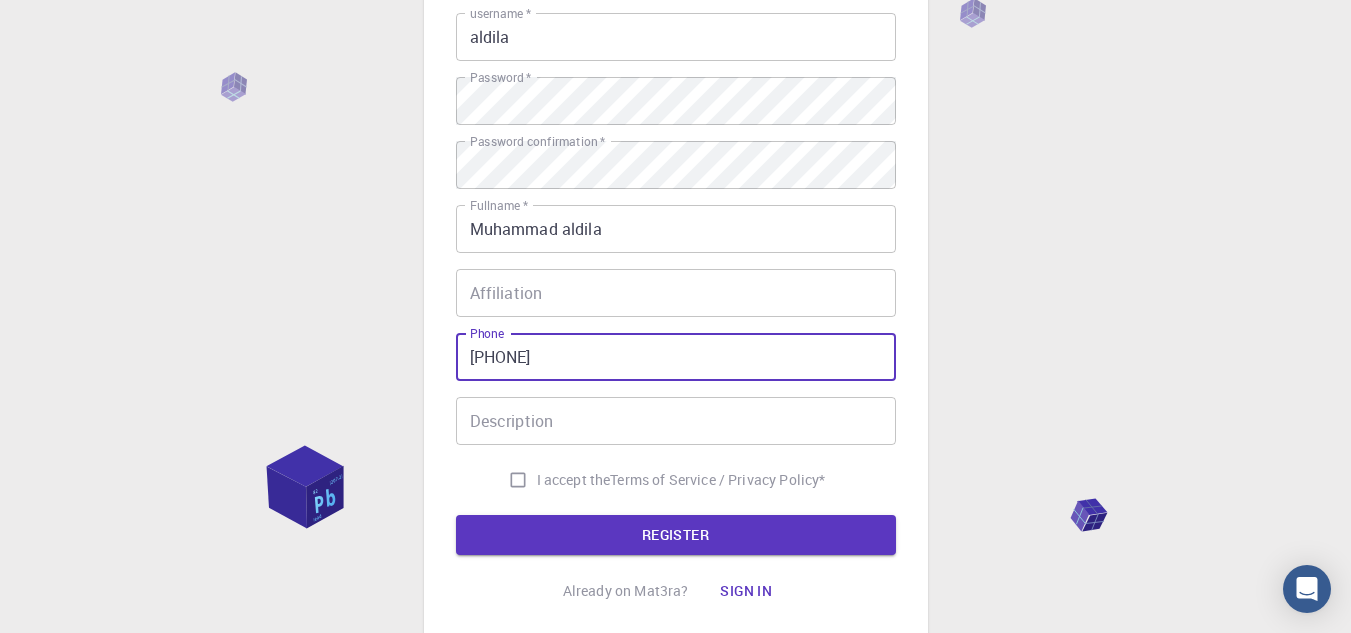 type on "081288835938" 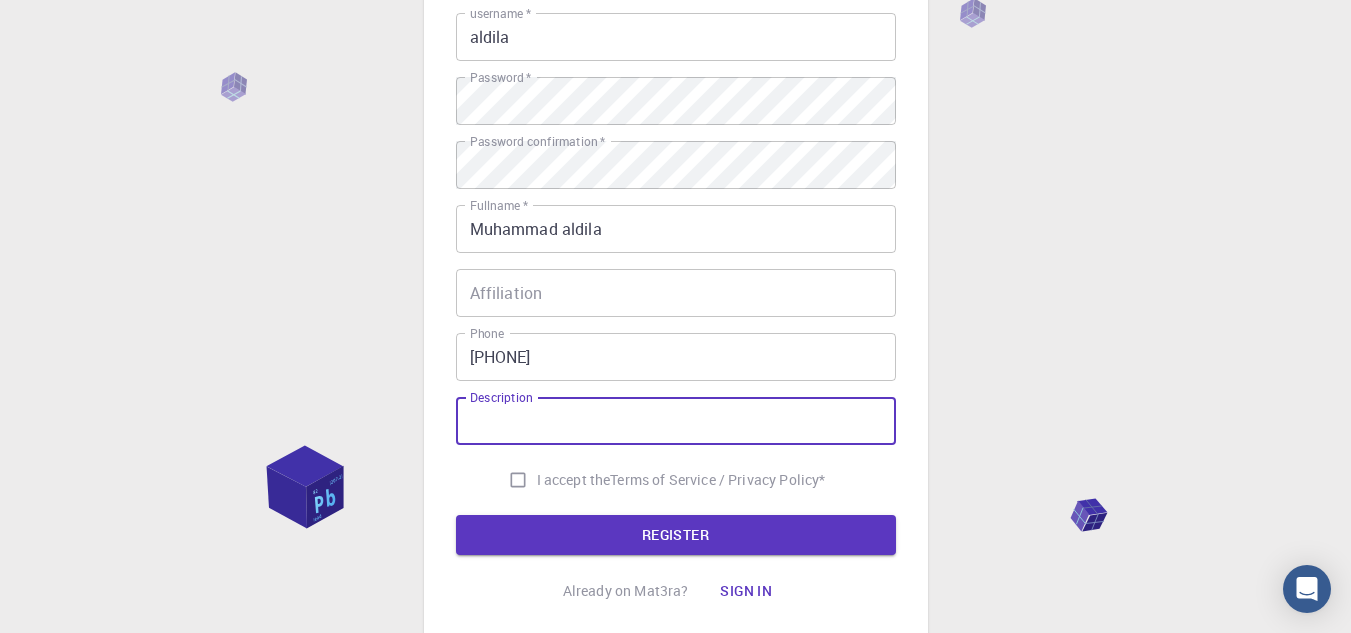 click on "Description" at bounding box center [676, 421] 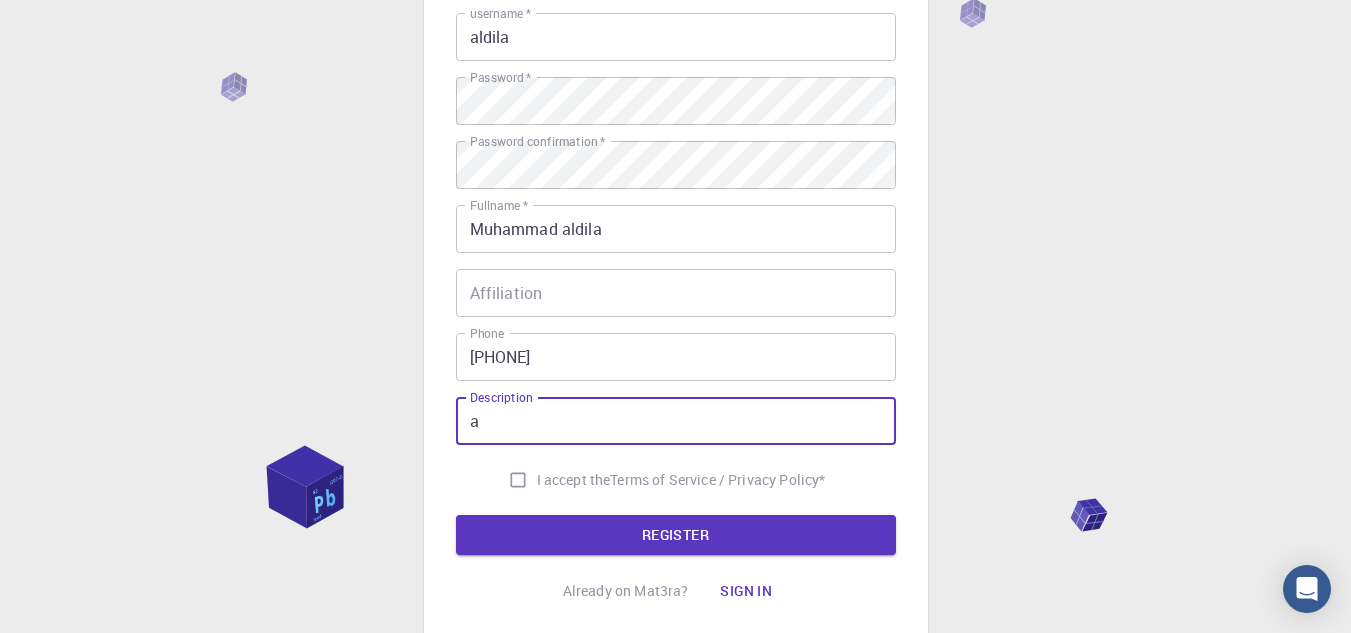 type on "a" 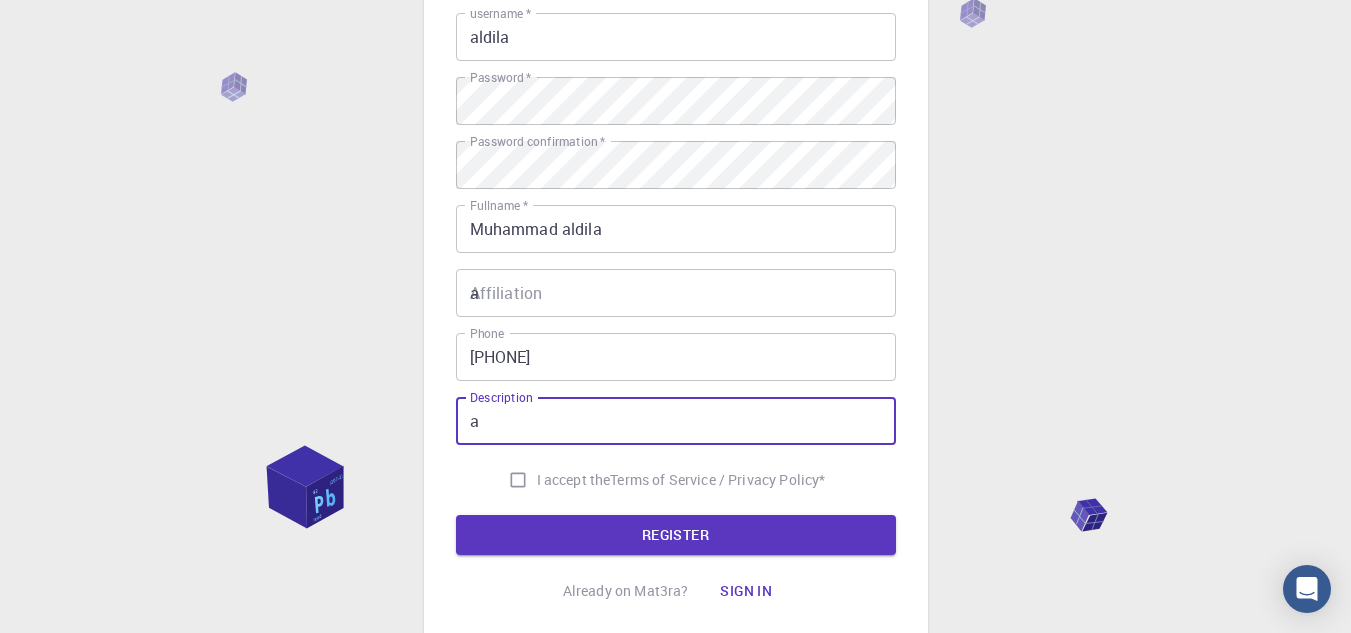 click on "a" at bounding box center (676, 293) 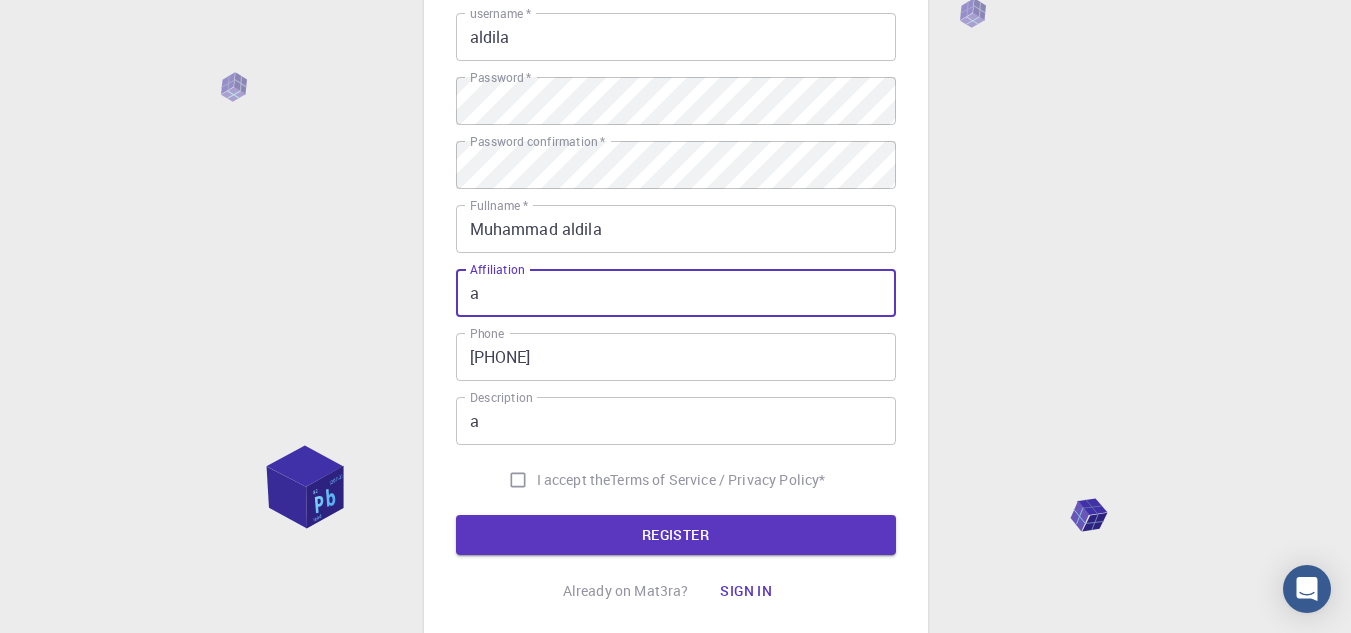 type on "a" 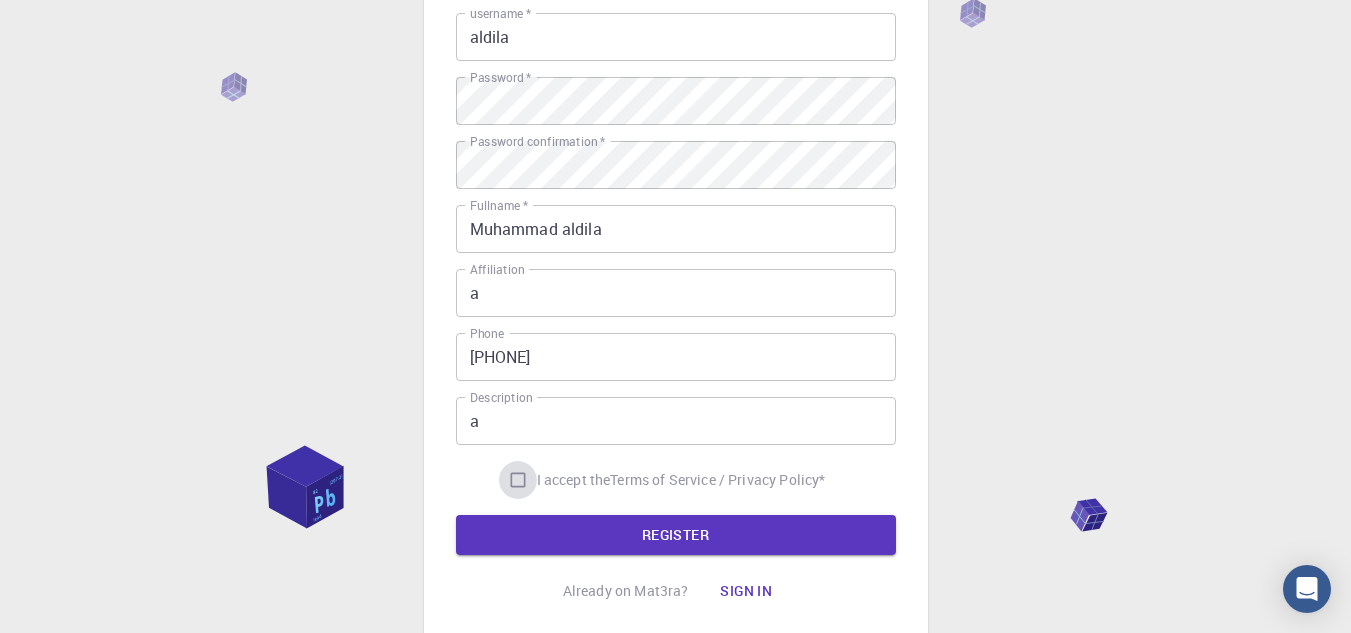 click on "I accept the  Terms of Service / Privacy Policy  *" at bounding box center [518, 480] 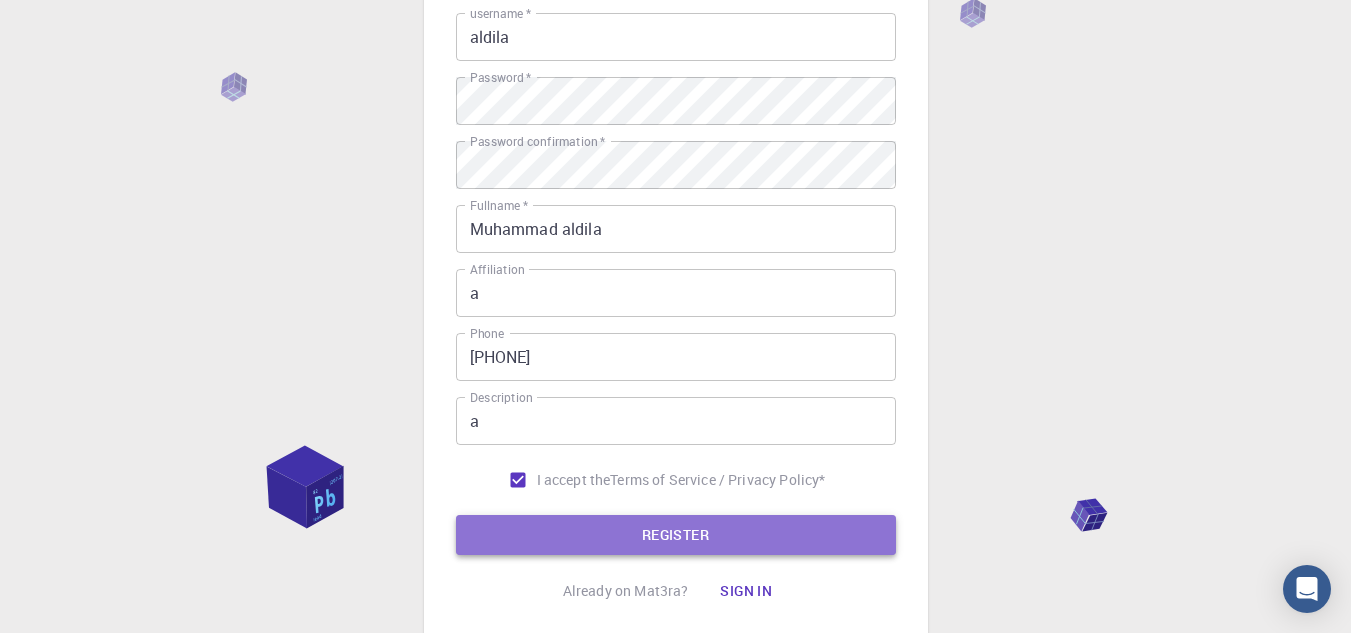 click on "REGISTER" at bounding box center [676, 535] 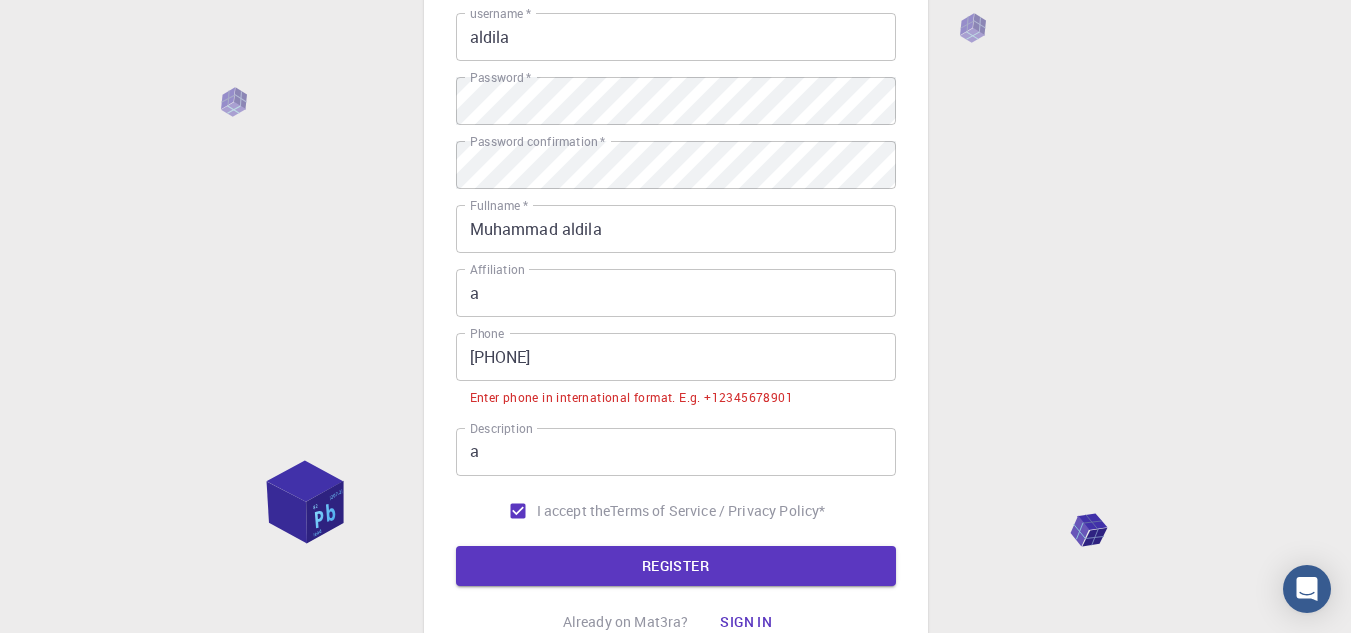 click on "081288835938" at bounding box center (676, 357) 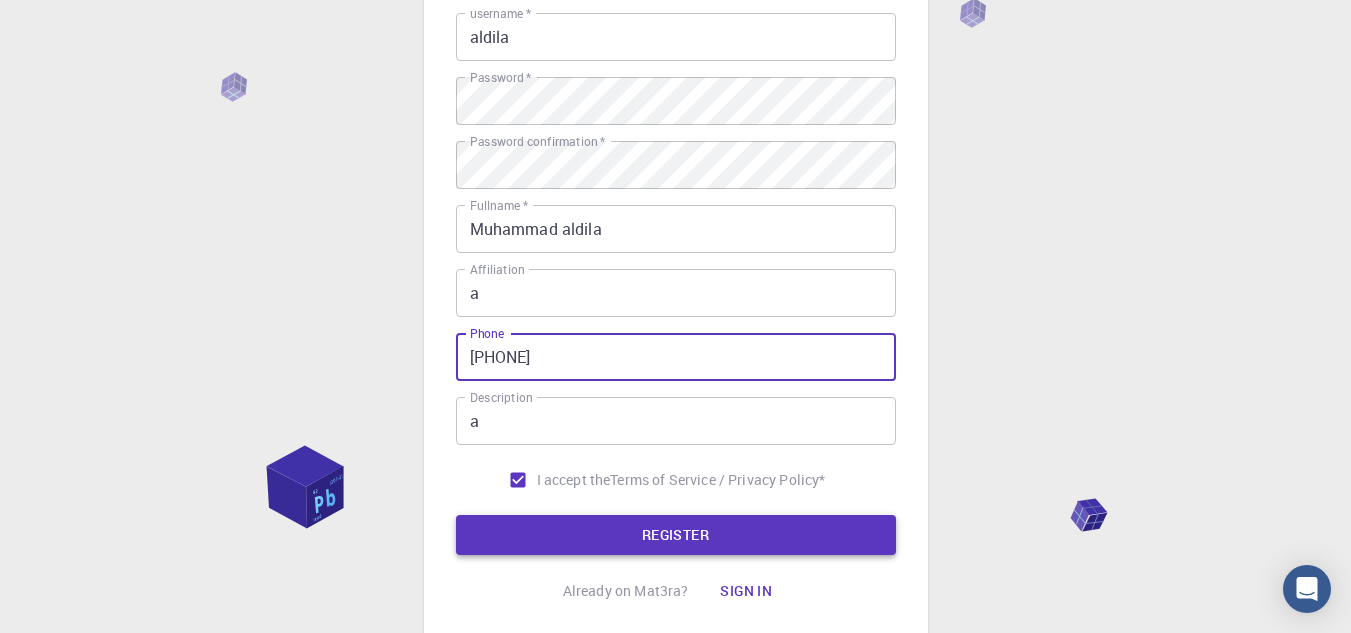 type on "81288835938" 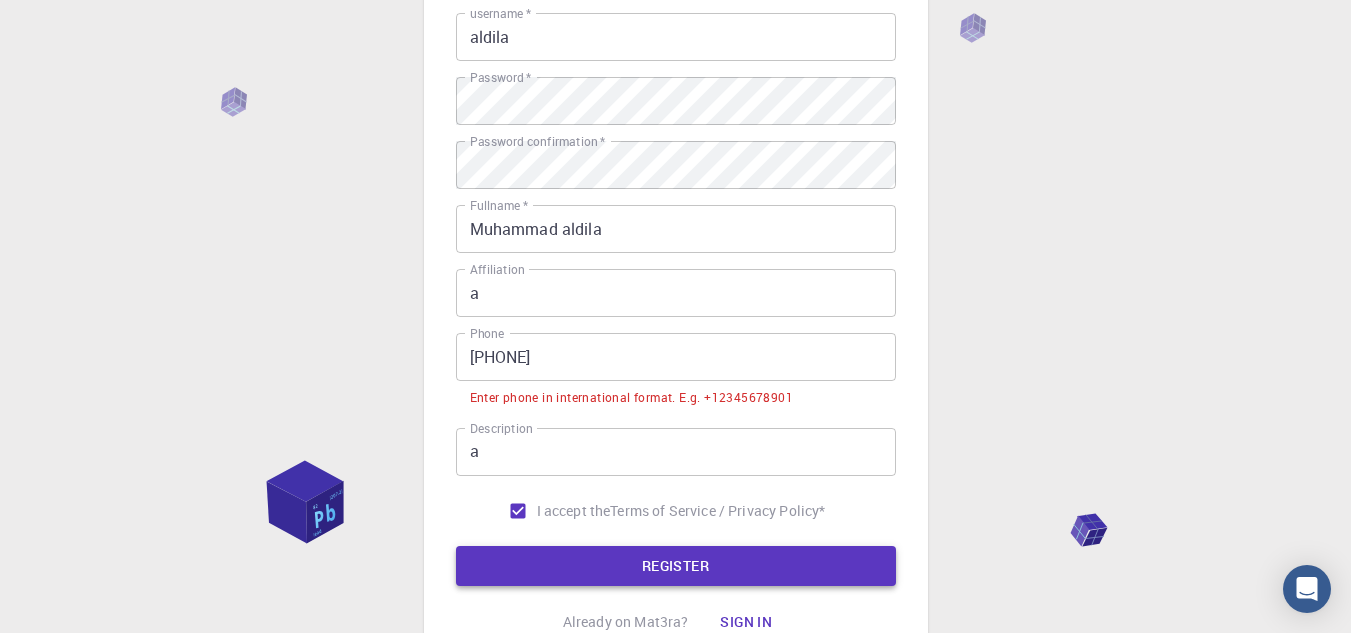 type 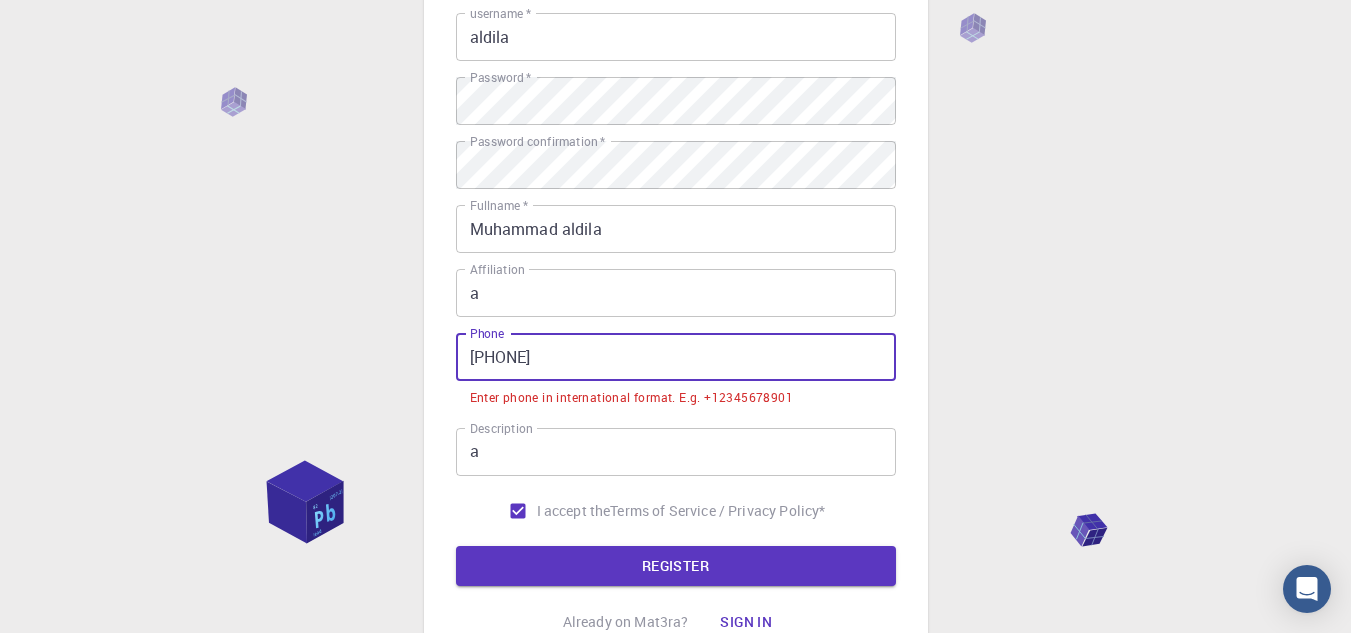 click on "81288835938" at bounding box center (676, 357) 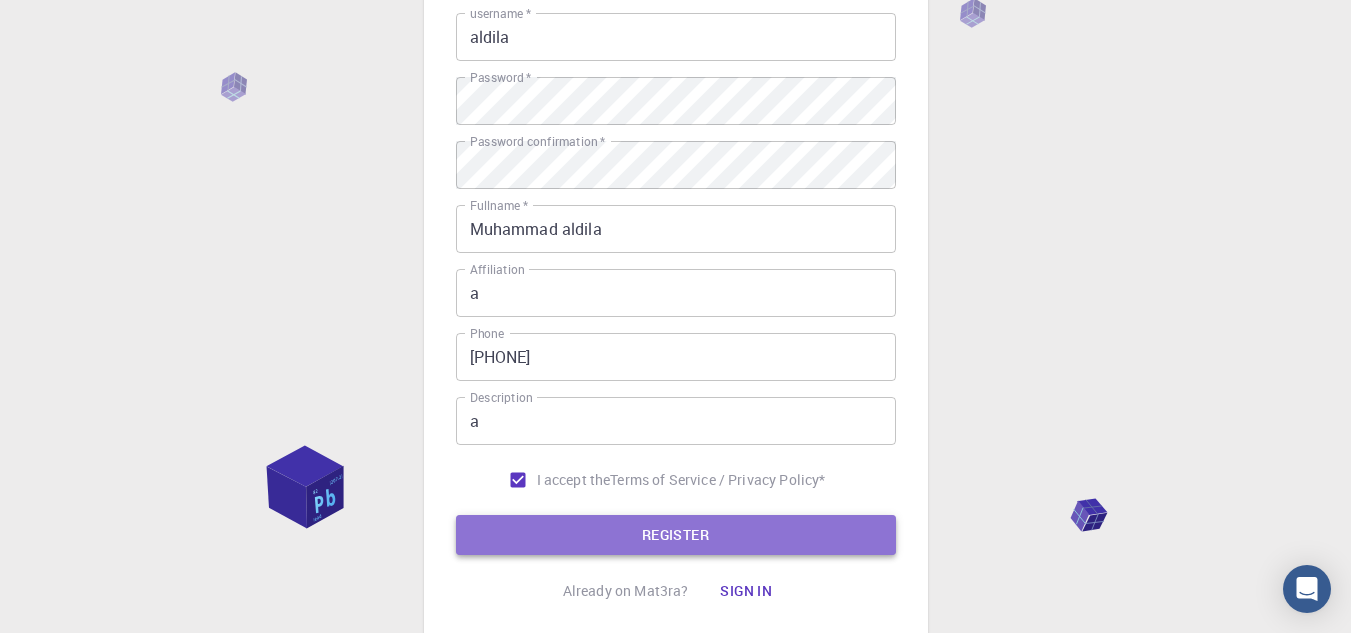 click on "REGISTER" at bounding box center [676, 535] 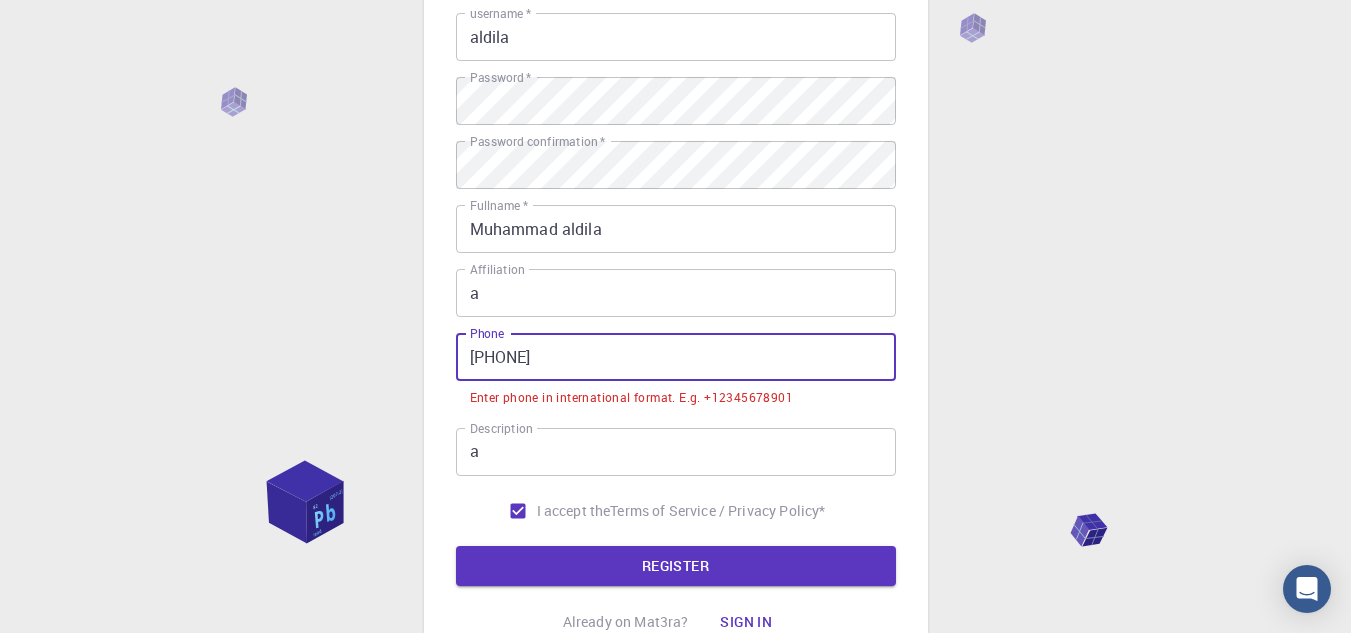 drag, startPoint x: 507, startPoint y: 359, endPoint x: 457, endPoint y: 357, distance: 50.039986 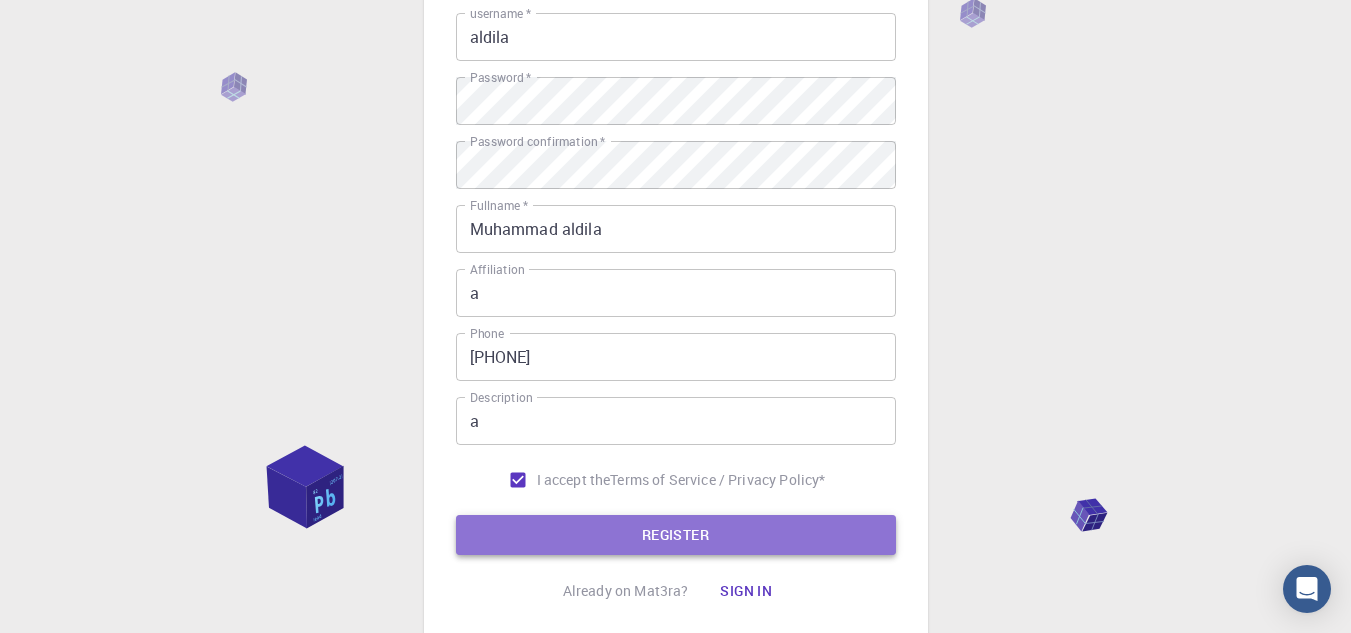 click on "REGISTER" at bounding box center (676, 535) 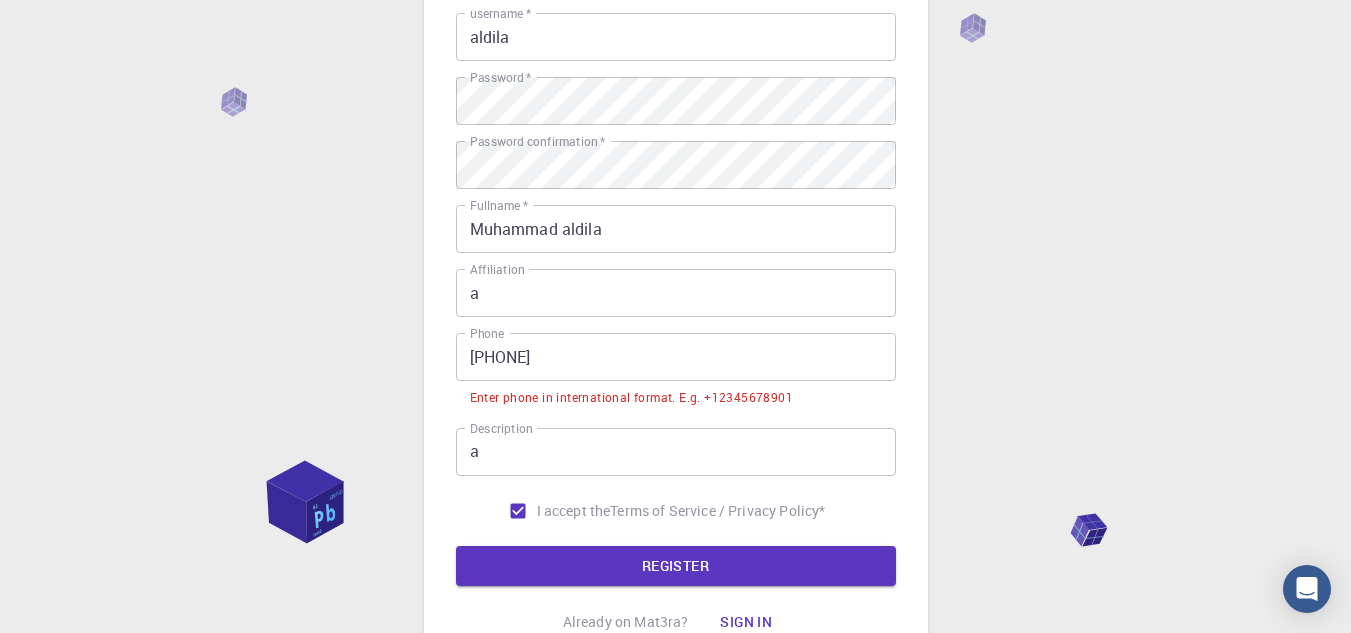 click on "3 Provide additional info Email   * aldilaboyanda@gmail.com Email   * username   * aldila username   * Password   * Password   * Password confirmation   * Password confirmation   * Fullname   * Muhammad aldila Fullname   * Affiliation a Affiliation Phone 1288835938 Phone Enter phone in international format. E.g. +12345678901 Description a Description I accept the  Terms of Service / Privacy Policy  * REGISTER Already on Mat3ra? Sign in ©  2025   Exabyte Inc.   All rights reserved. Platform version  2025.7.24 . Documentation Video Tutorials Terms of service Privacy statement" at bounding box center (675, 281) 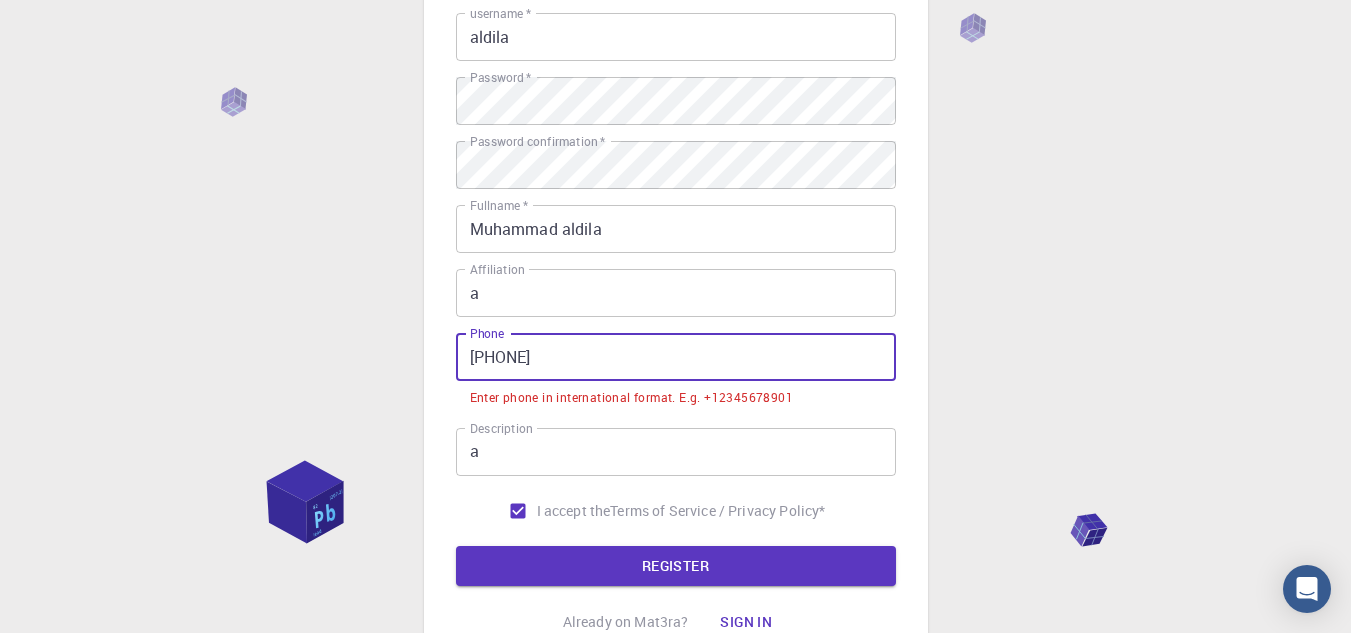 click on "1288835938" at bounding box center (676, 357) 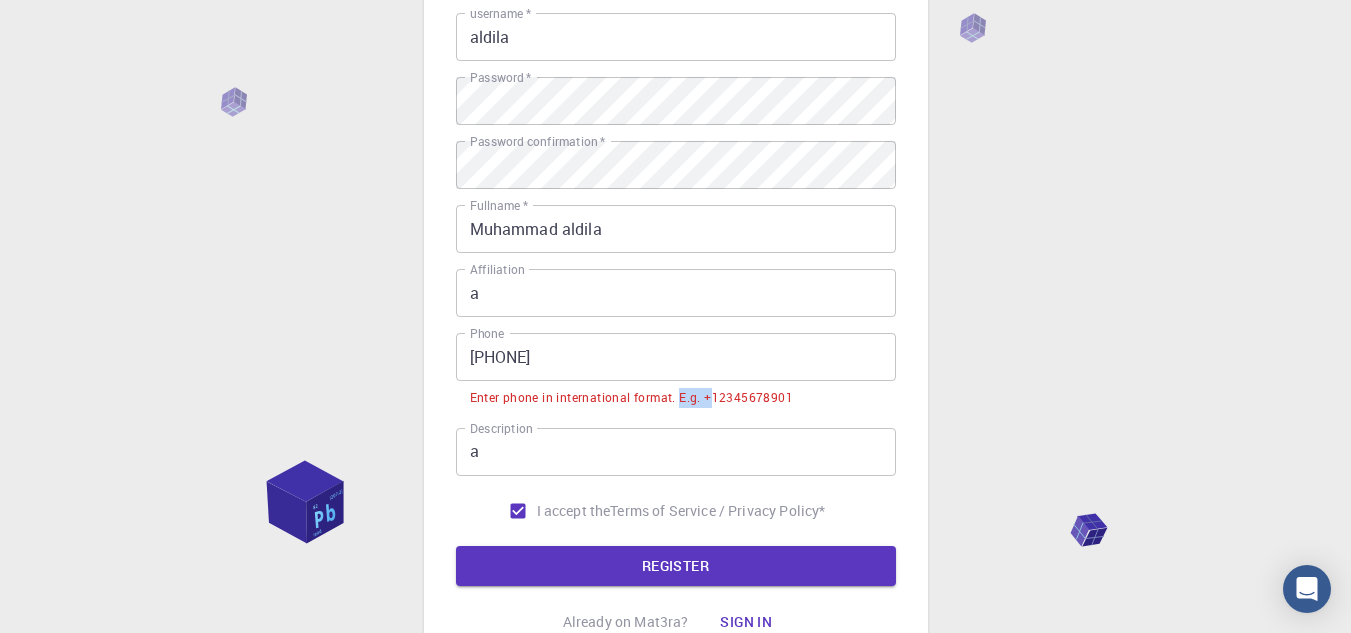 drag, startPoint x: 678, startPoint y: 397, endPoint x: 709, endPoint y: 398, distance: 31.016125 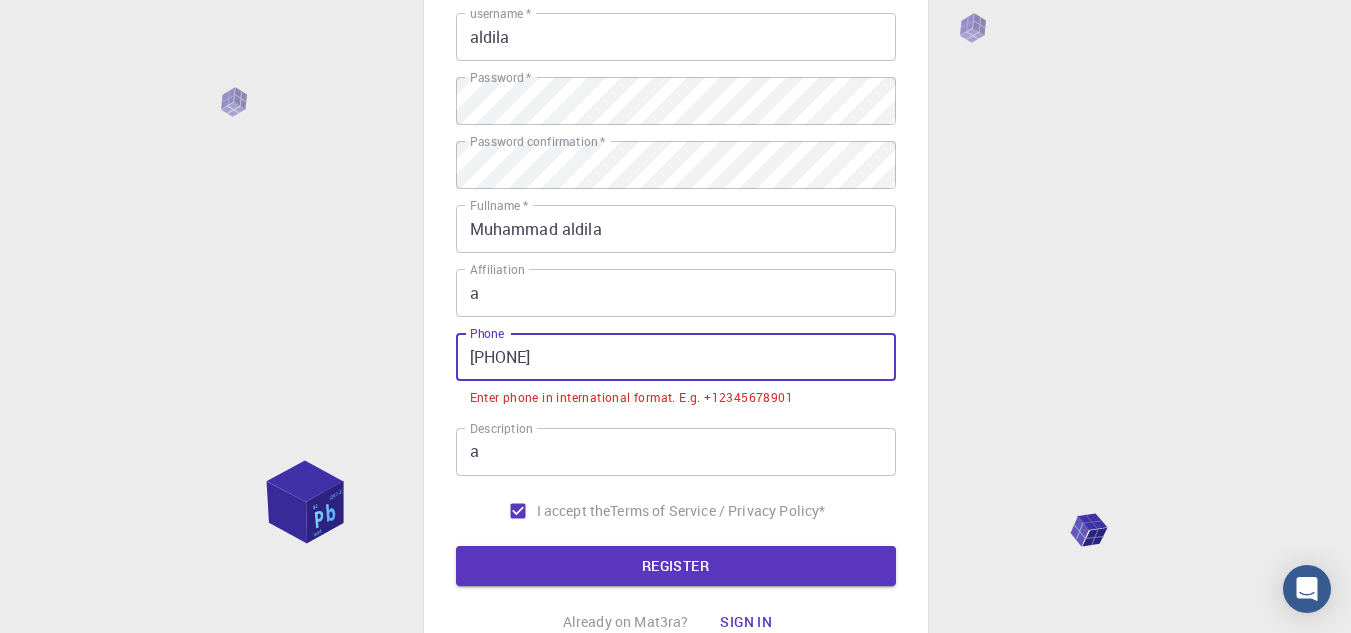 click on "1288835938" at bounding box center (676, 357) 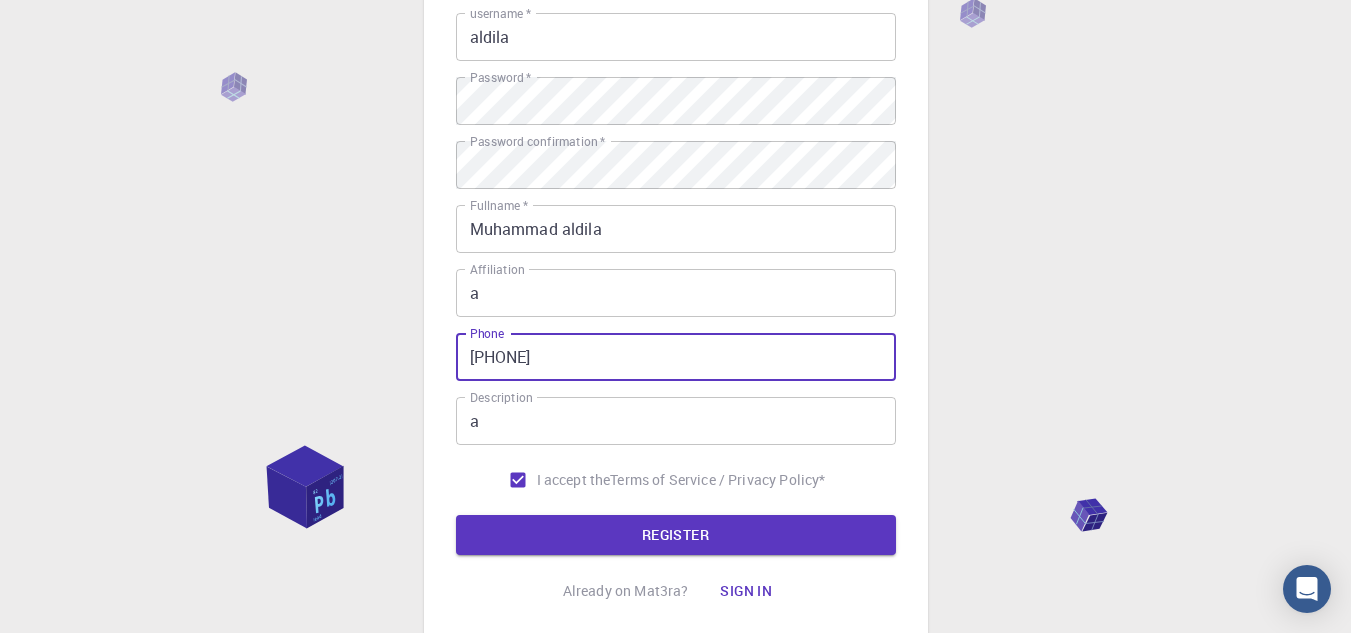 paste on "E.g. +" 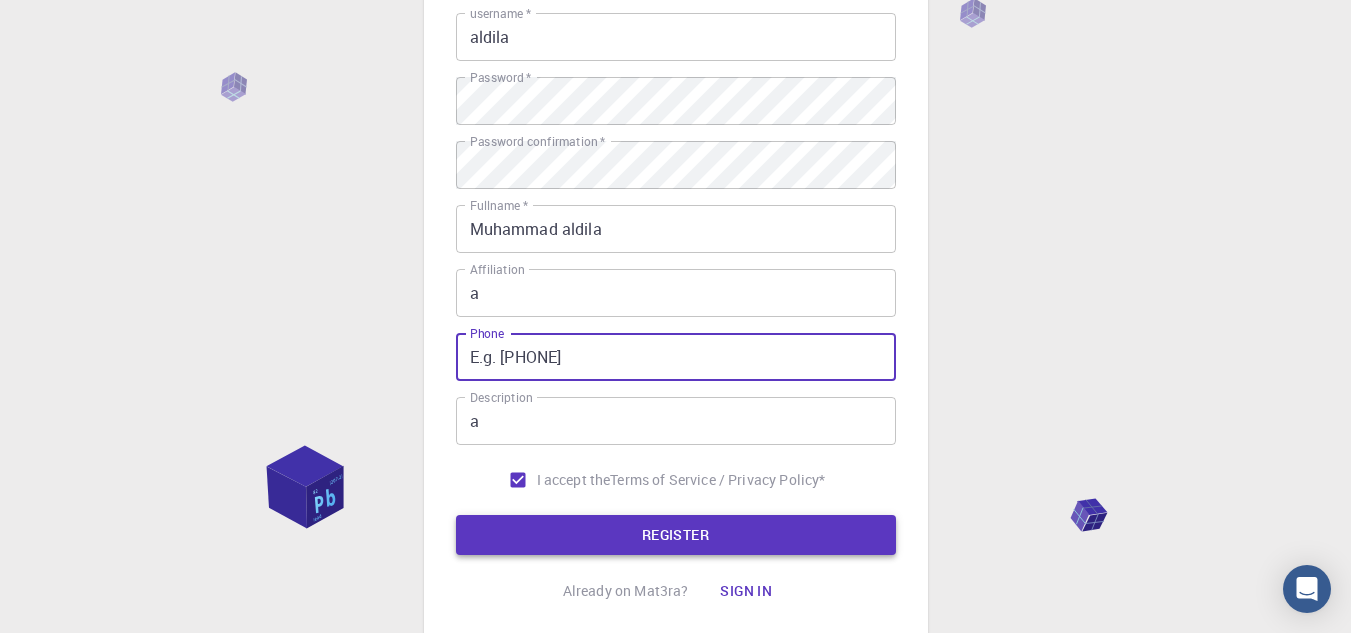 click on "REGISTER" at bounding box center [676, 535] 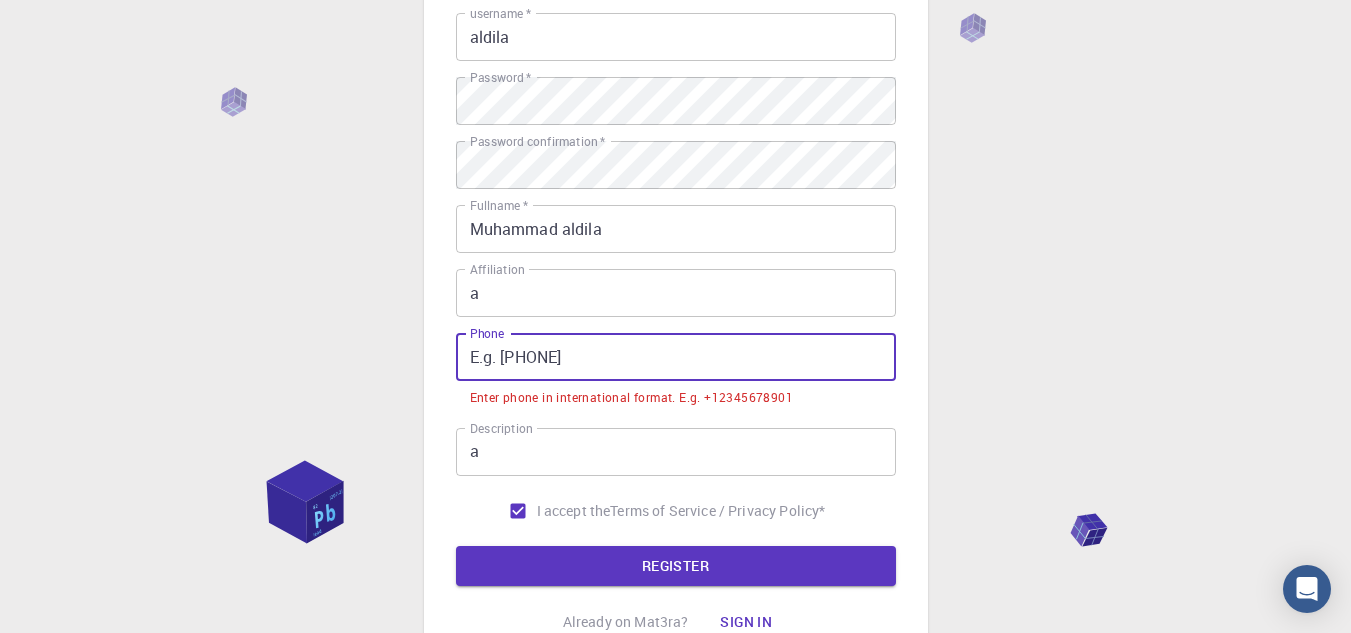 click on "E.g. +81288835938" at bounding box center (676, 357) 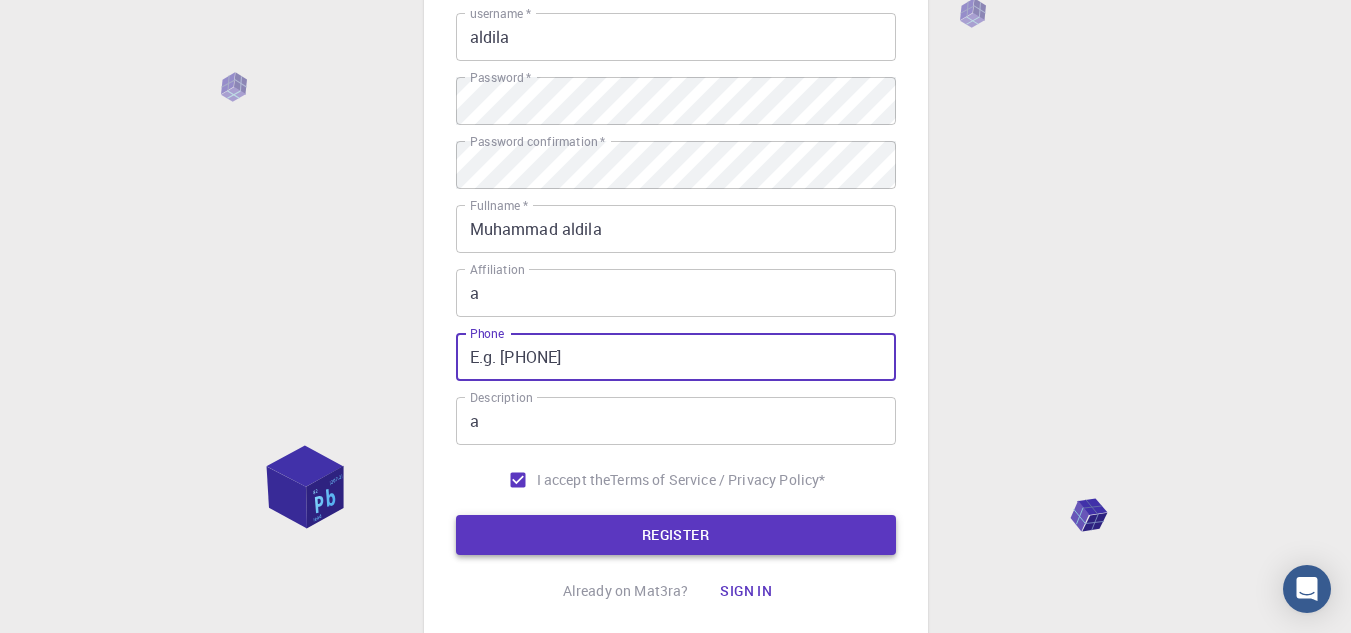 type on "E.g. + 81288835938" 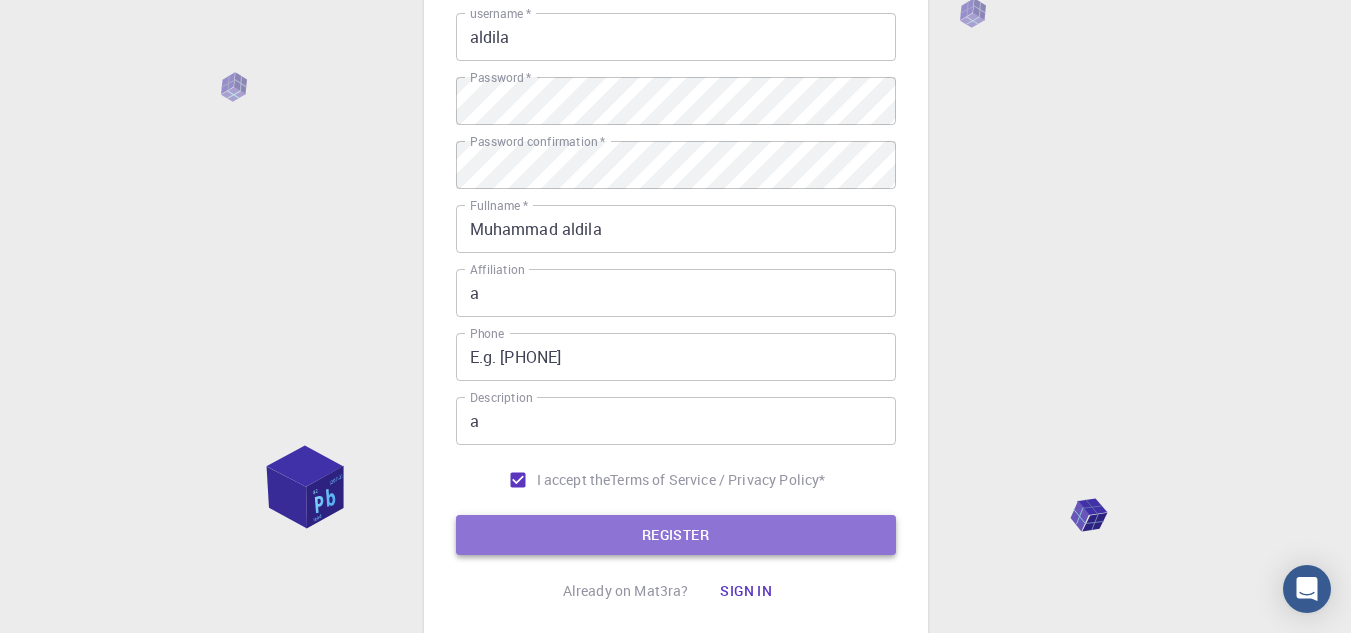 click on "REGISTER" at bounding box center [676, 535] 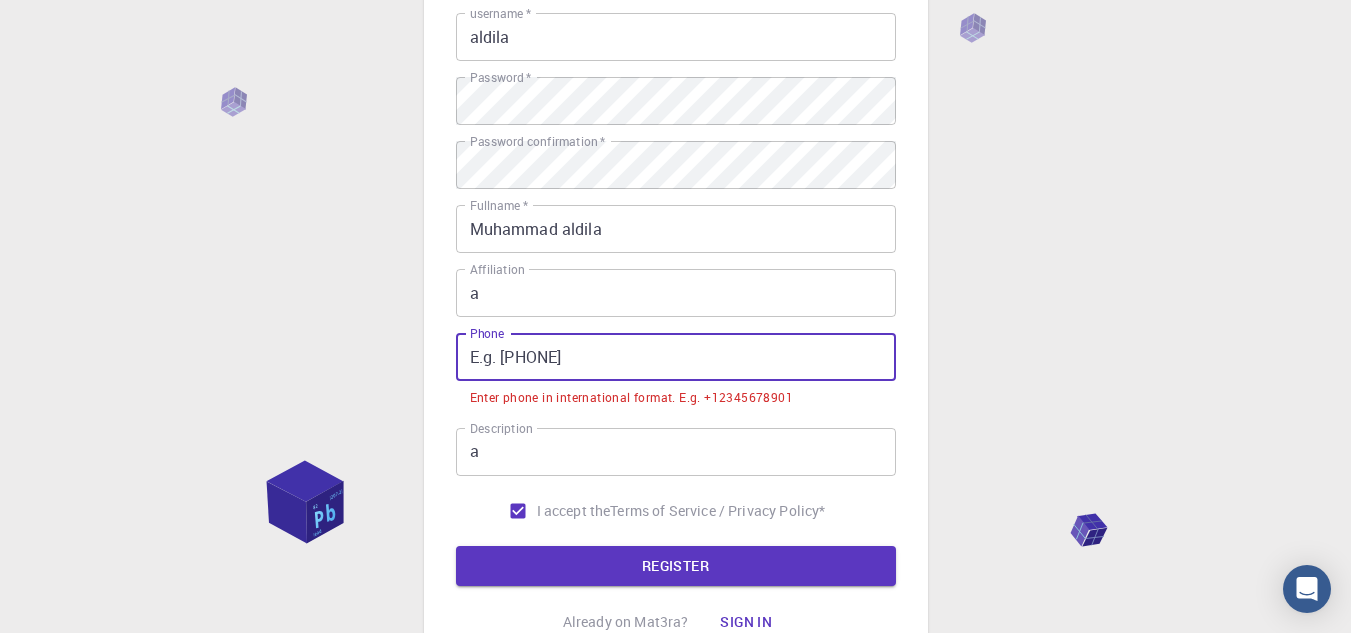 drag, startPoint x: 655, startPoint y: 355, endPoint x: 258, endPoint y: 368, distance: 397.2128 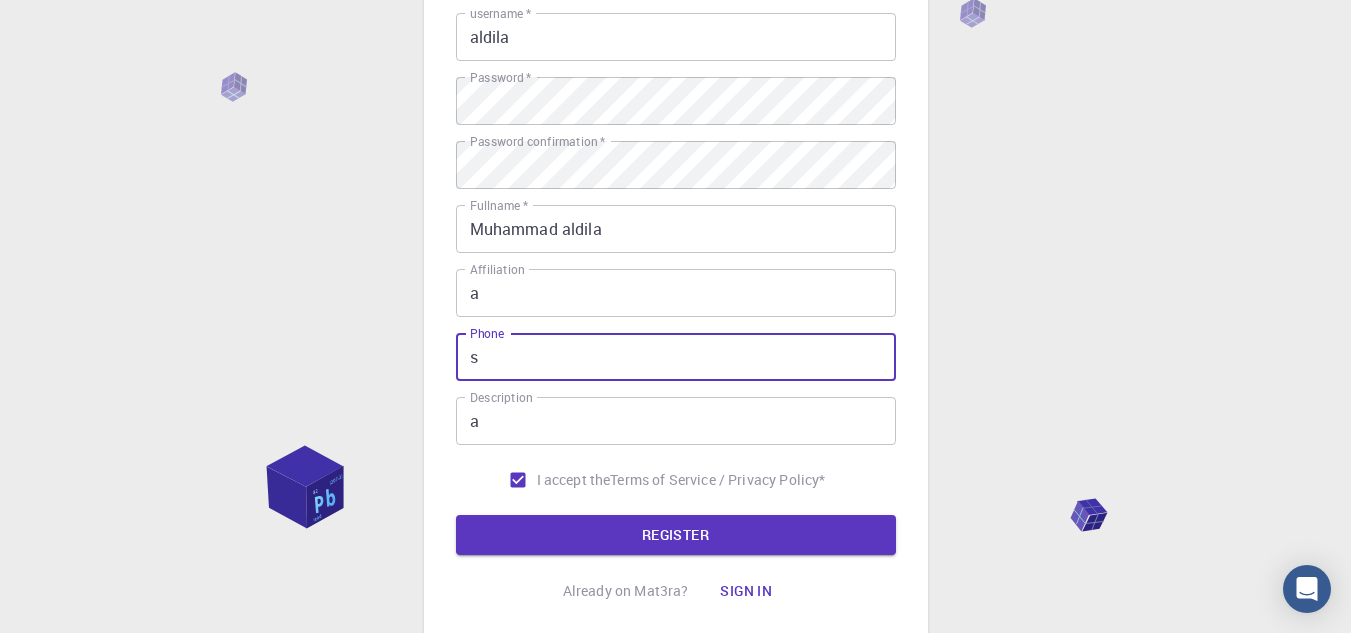 click on "s" at bounding box center [676, 357] 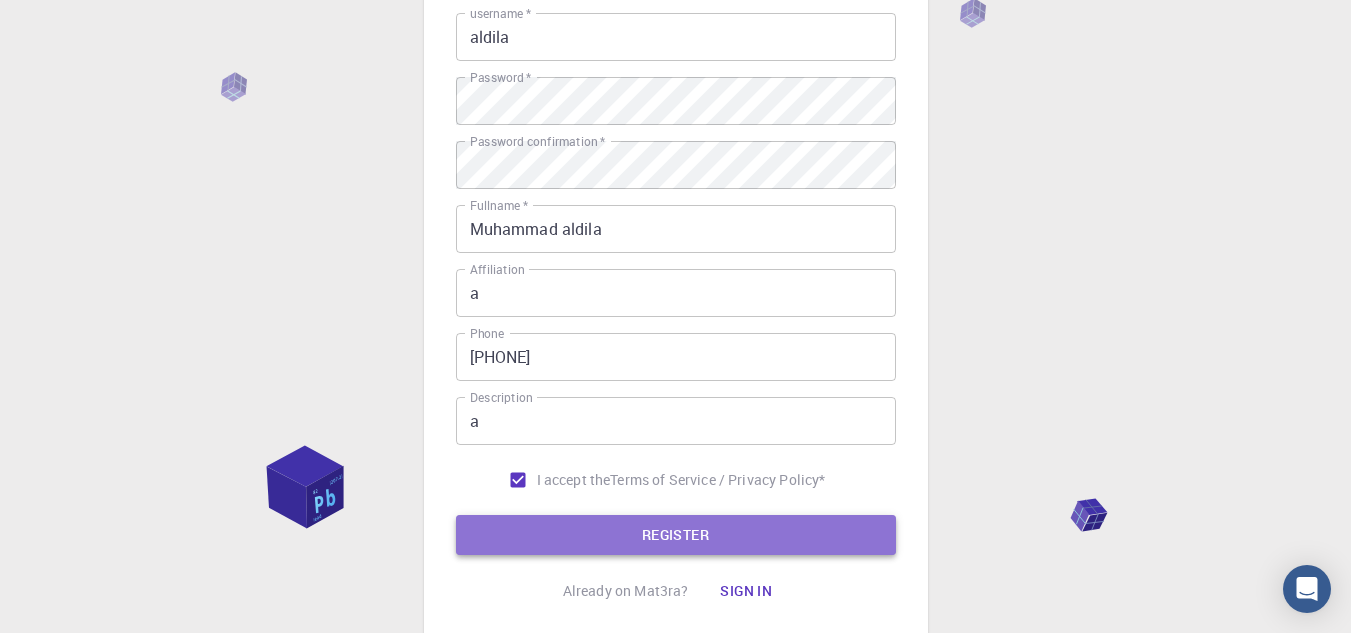 click on "REGISTER" at bounding box center (676, 535) 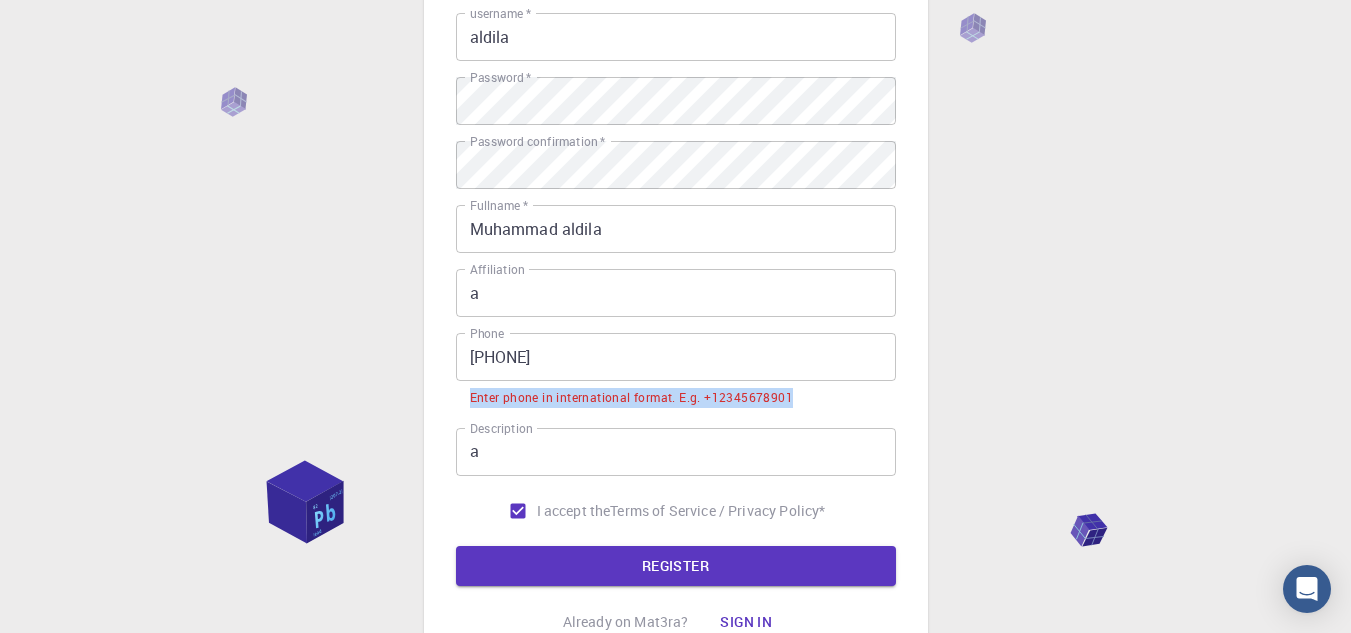 drag, startPoint x: 471, startPoint y: 394, endPoint x: 798, endPoint y: 407, distance: 327.2583 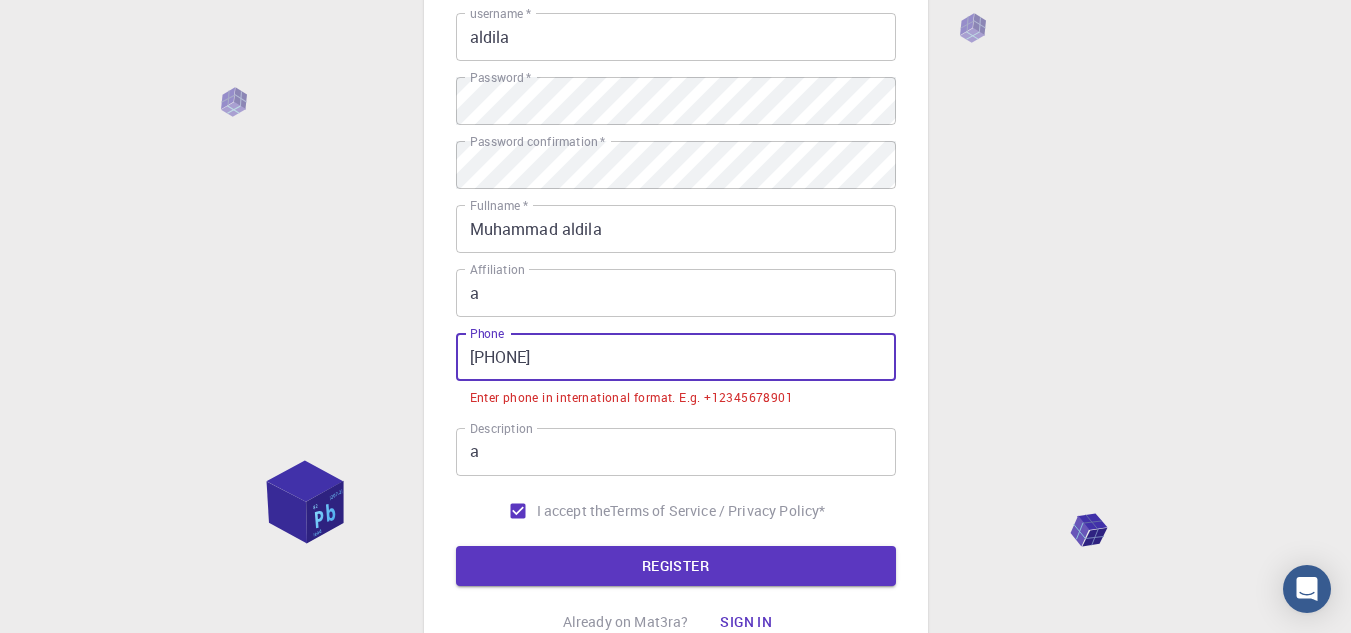 drag, startPoint x: 616, startPoint y: 347, endPoint x: 419, endPoint y: 380, distance: 199.74484 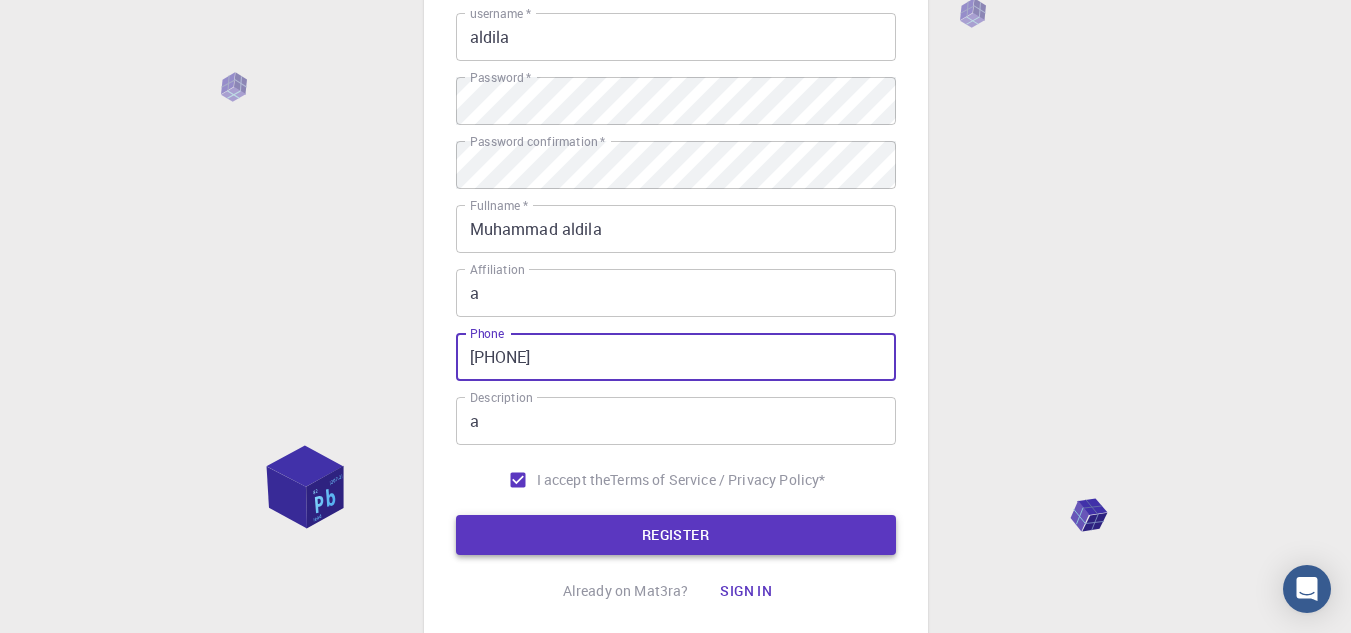 type on "+62 812 8883 5938" 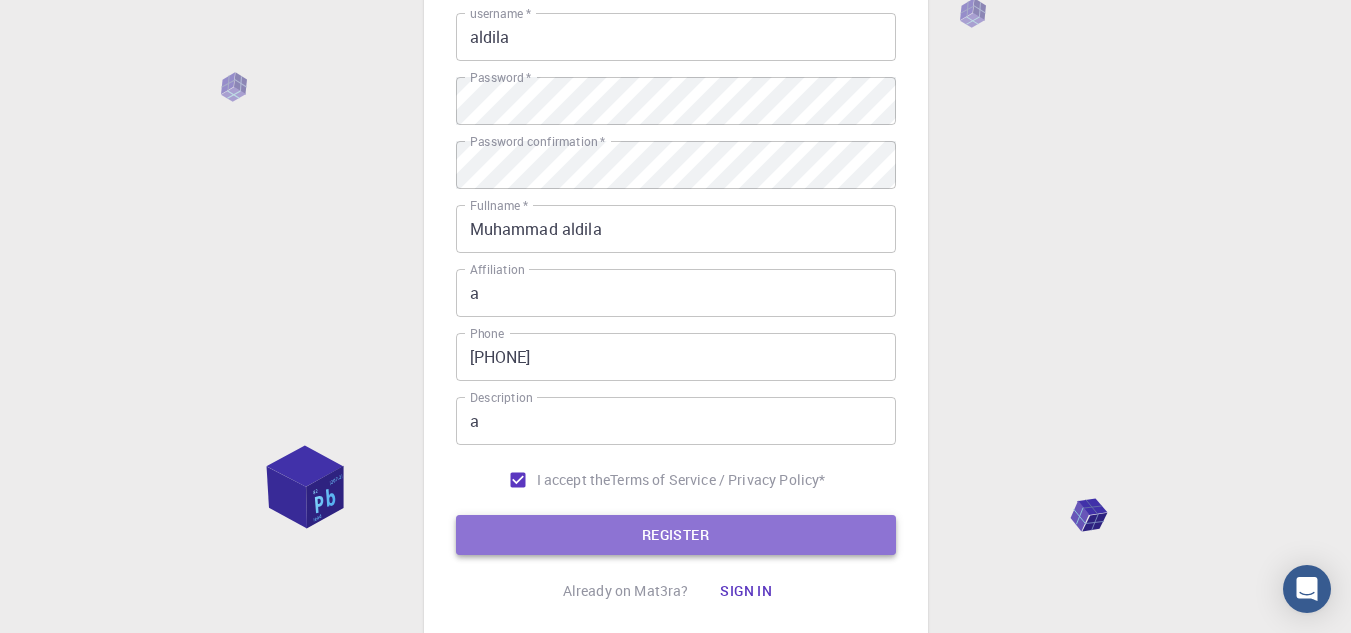click on "REGISTER" at bounding box center [676, 535] 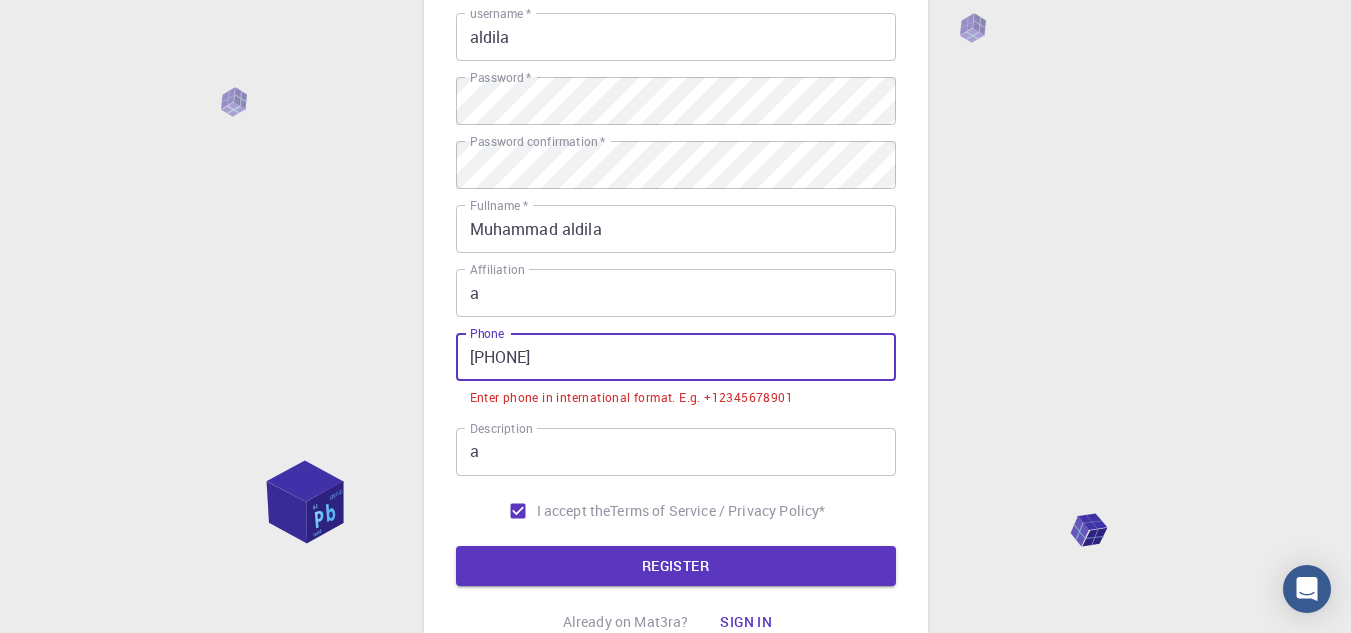 click on "+62 812 8883 5938" at bounding box center [676, 357] 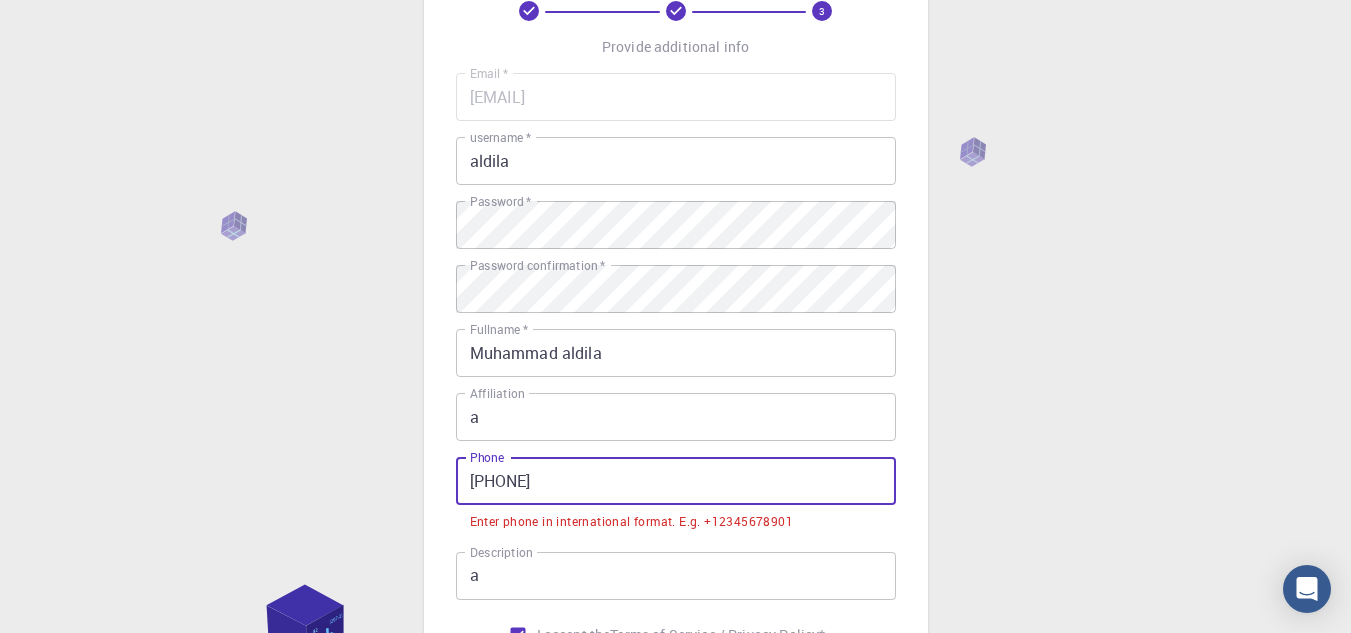 scroll, scrollTop: 0, scrollLeft: 0, axis: both 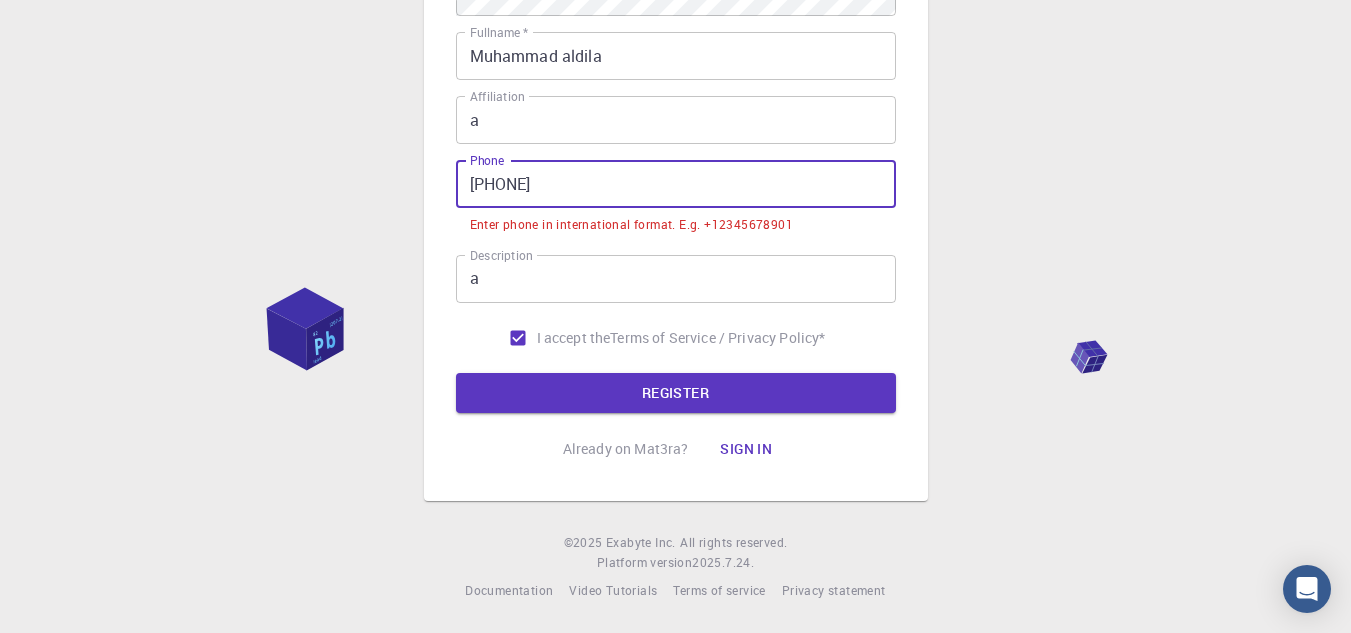 click on "+62 812 8883 5938" at bounding box center [676, 184] 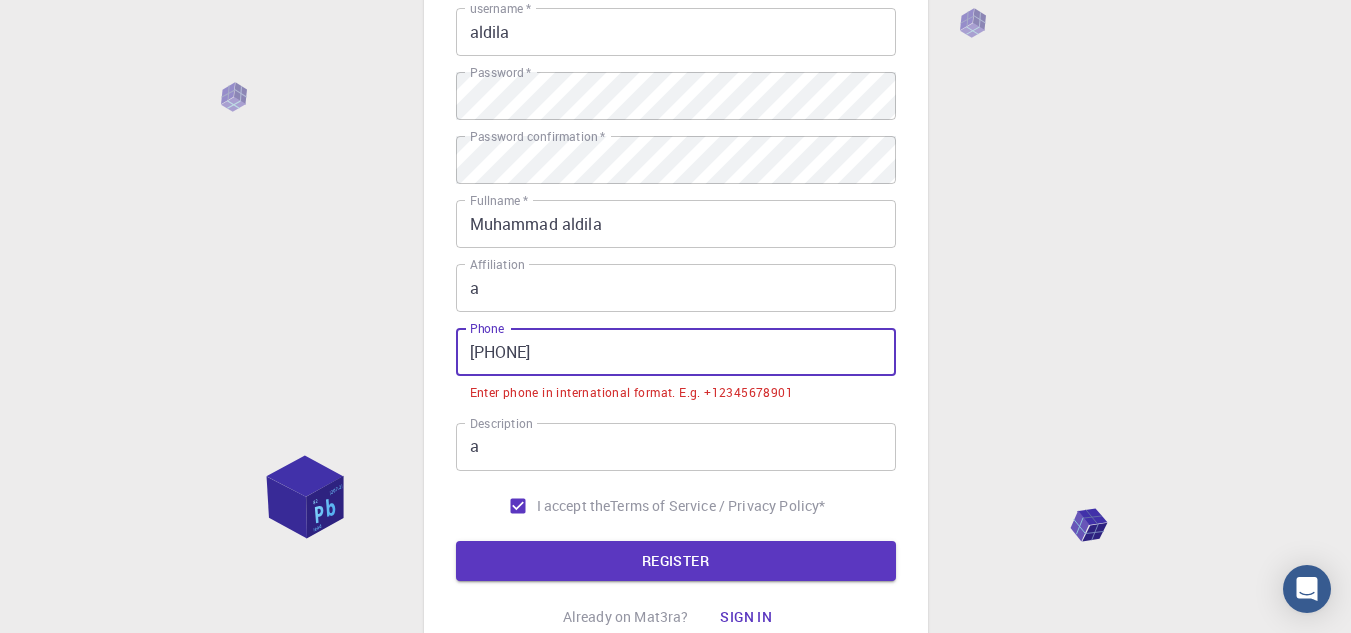scroll, scrollTop: 246, scrollLeft: 0, axis: vertical 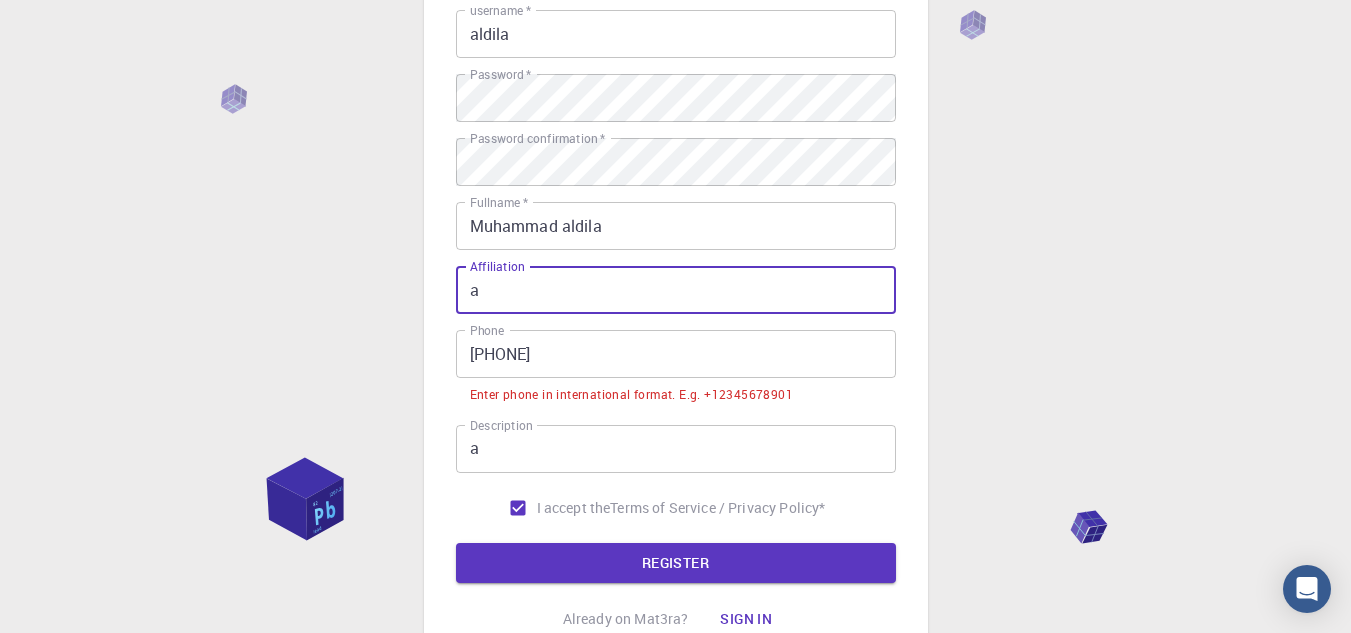 click on "a" at bounding box center (676, 290) 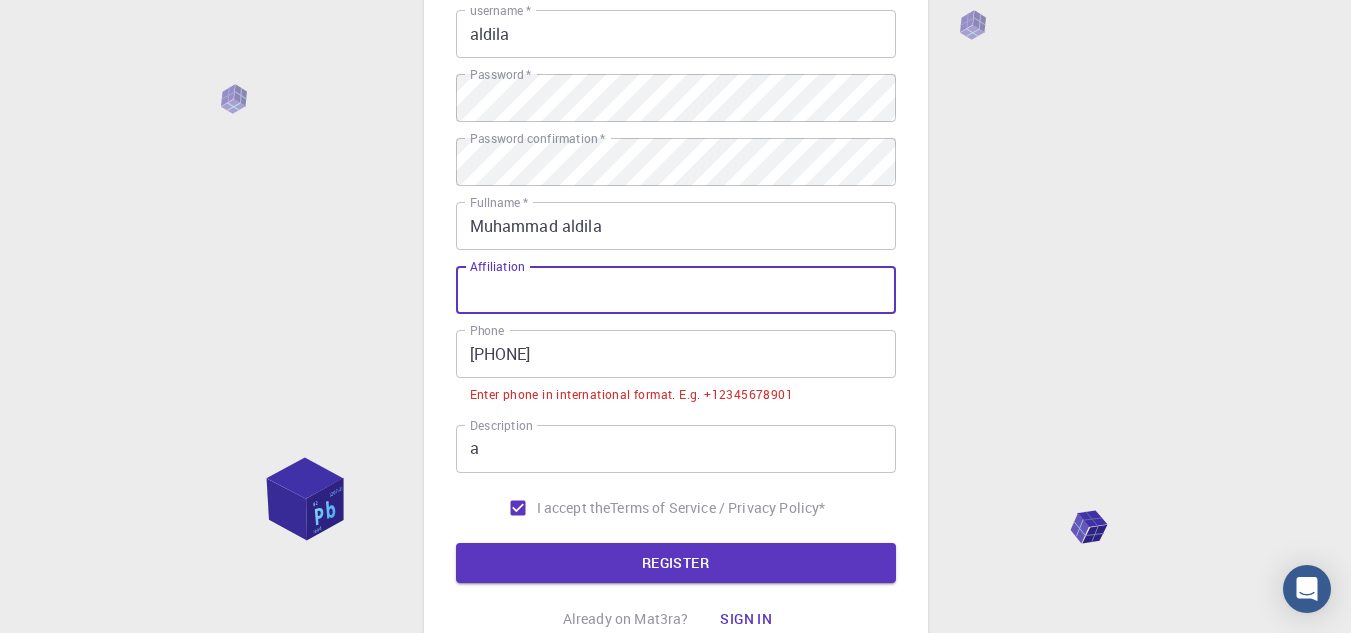 type on "-" 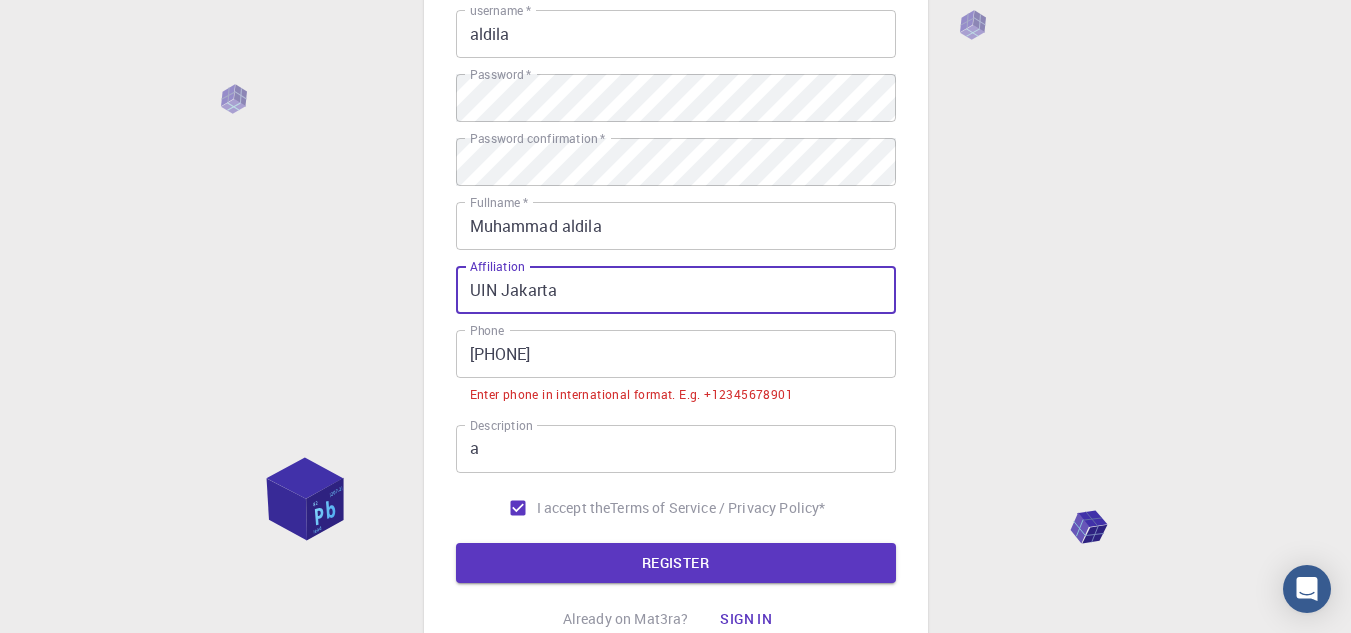 type on "UIN Jakarta" 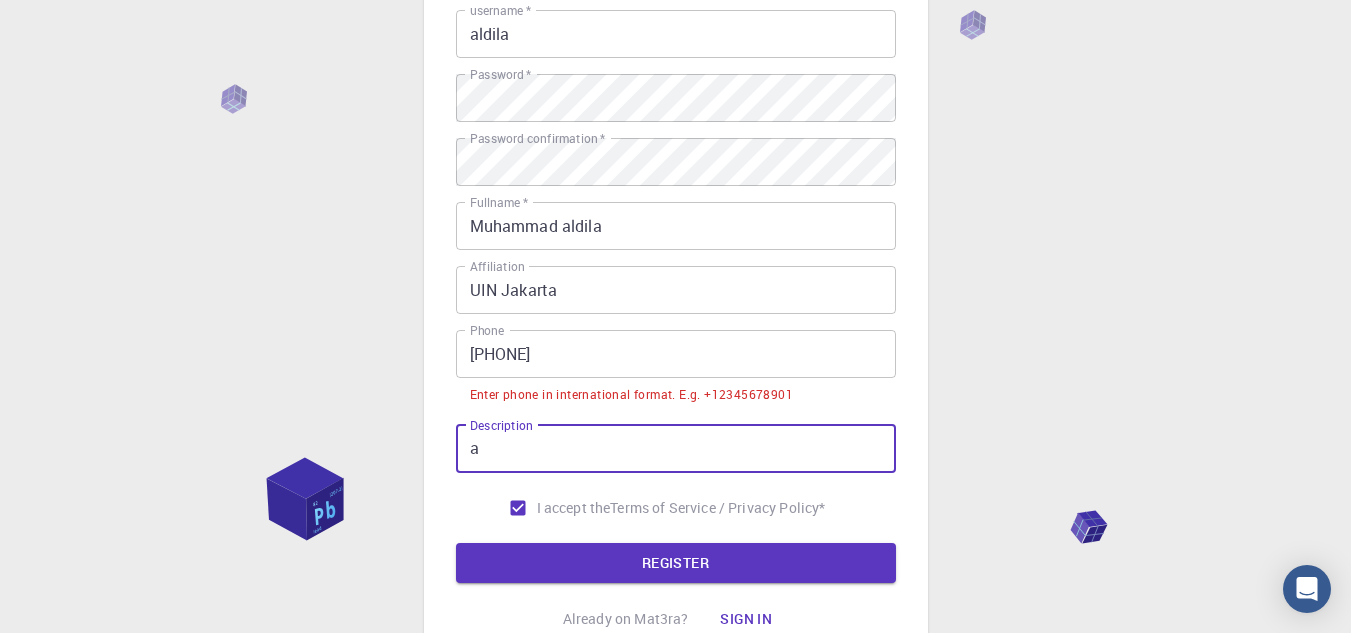 drag, startPoint x: 576, startPoint y: 441, endPoint x: 340, endPoint y: 454, distance: 236.35777 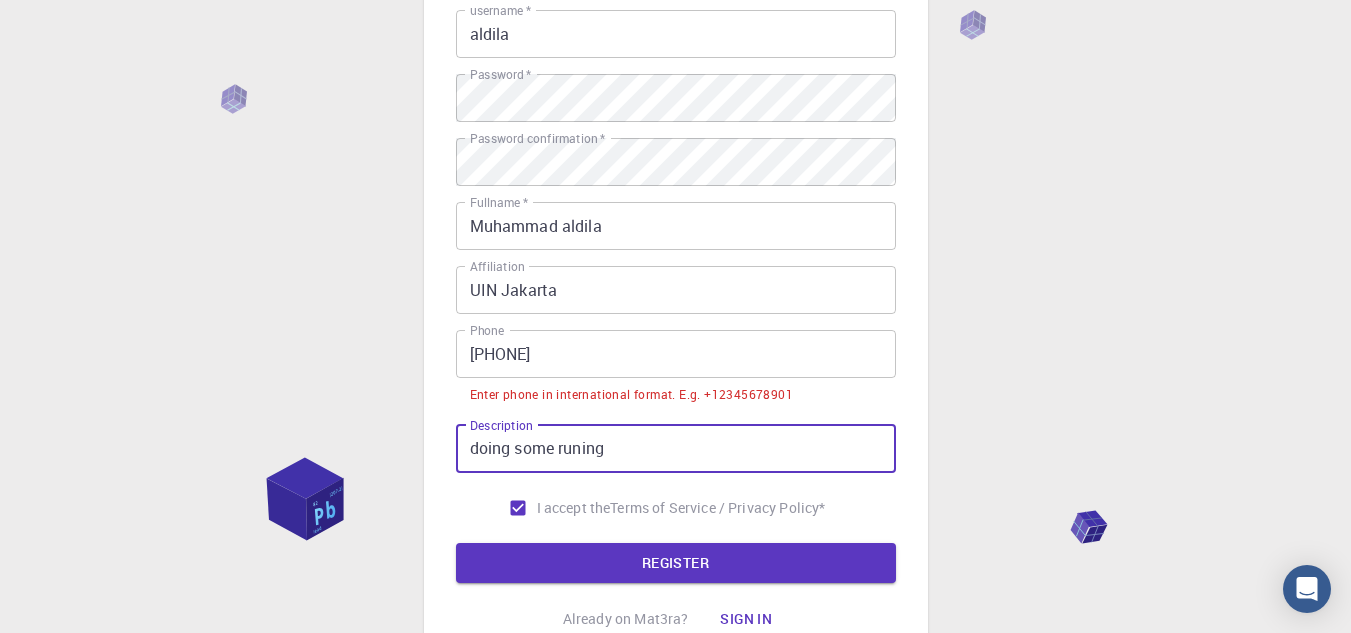 type on "doing some runing" 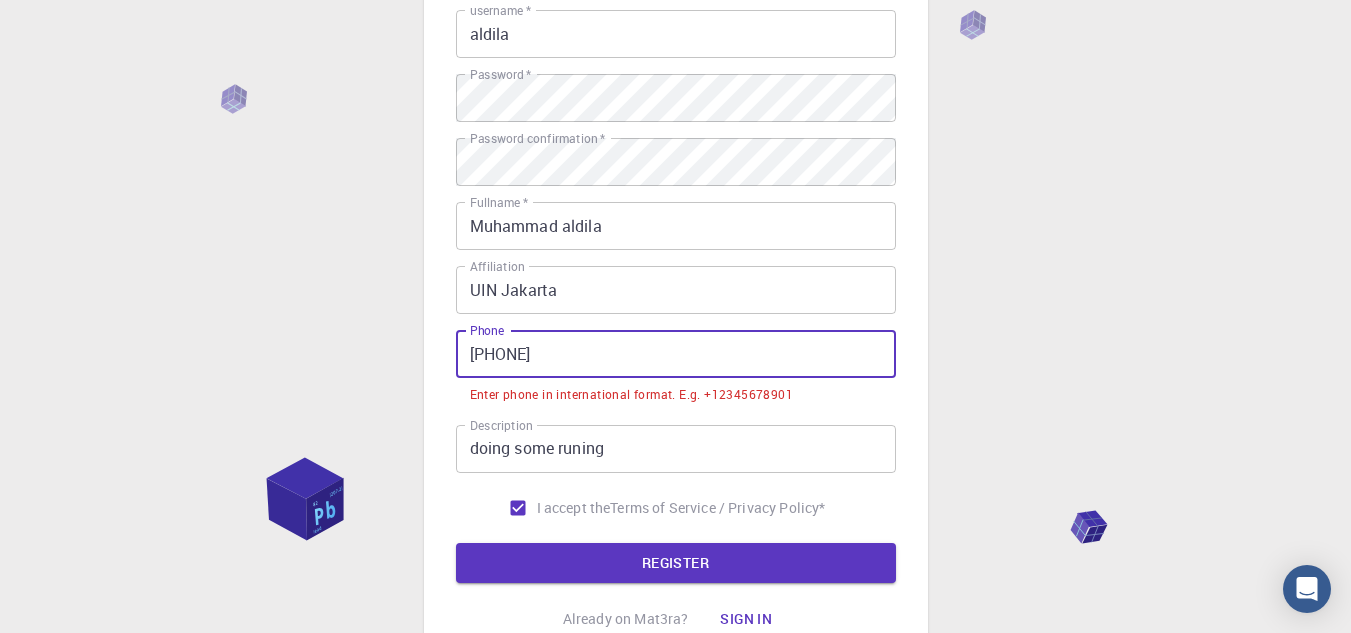 click on "+62 812 8883 5938" at bounding box center (676, 354) 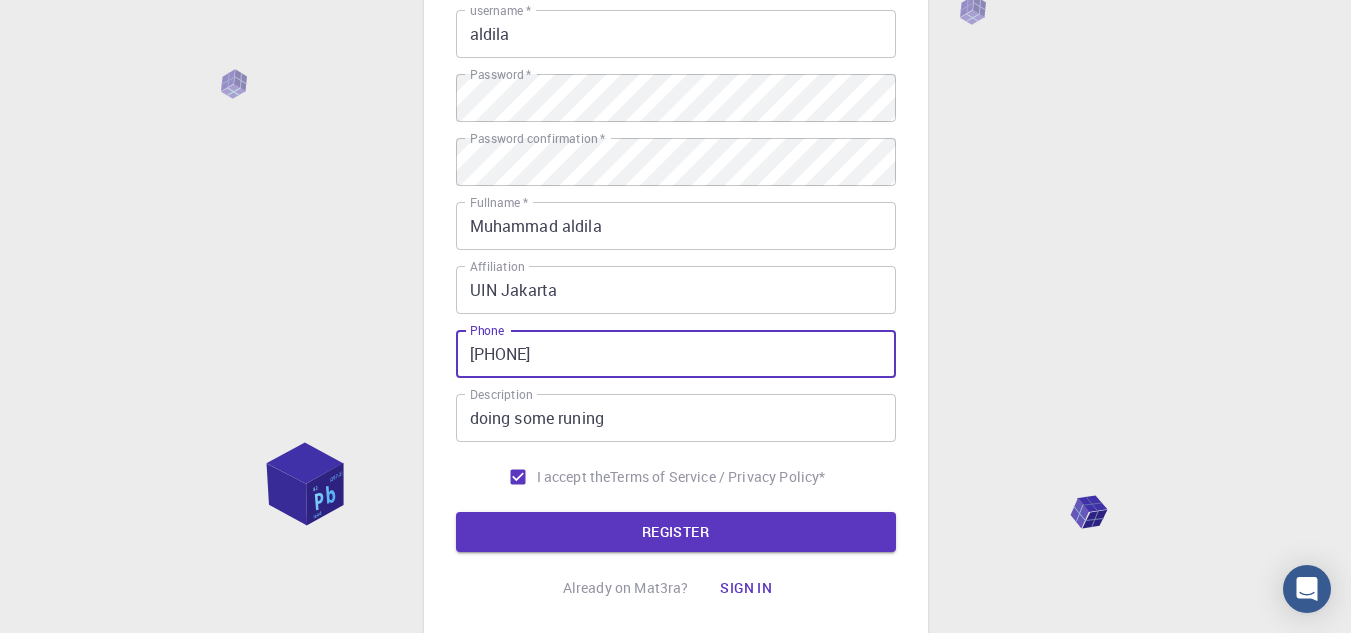click on "+62812 8883 5938" at bounding box center (676, 354) 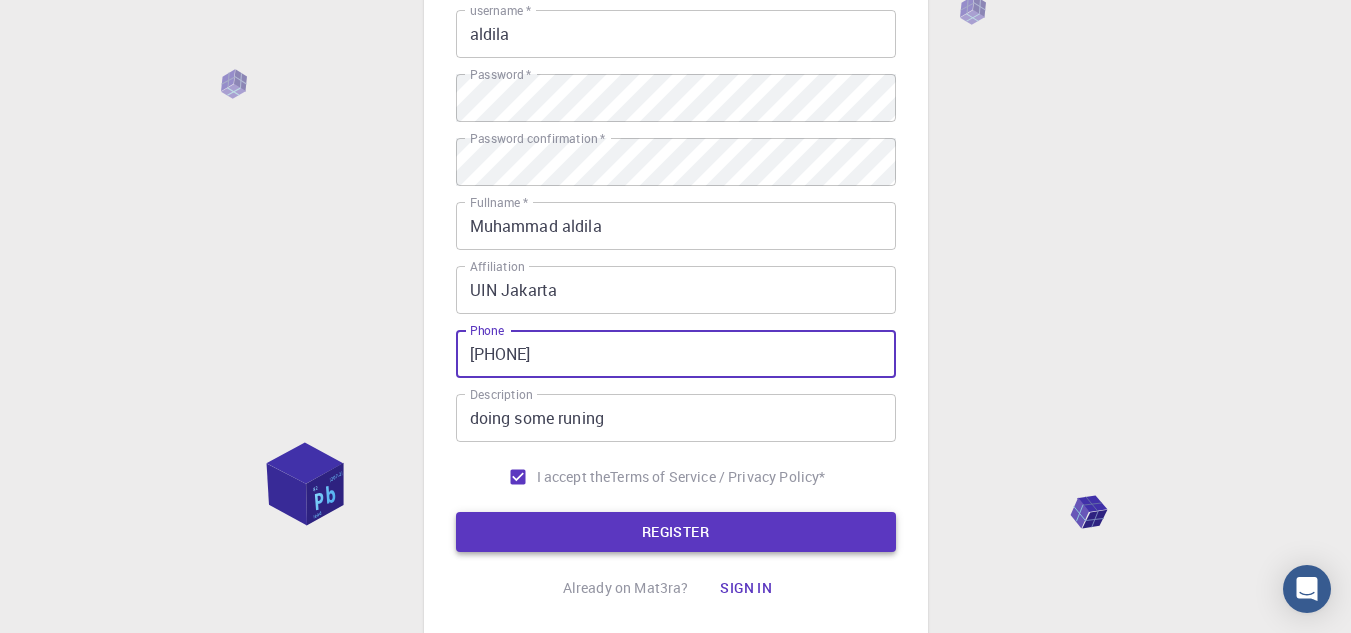 type on "+6281288835938" 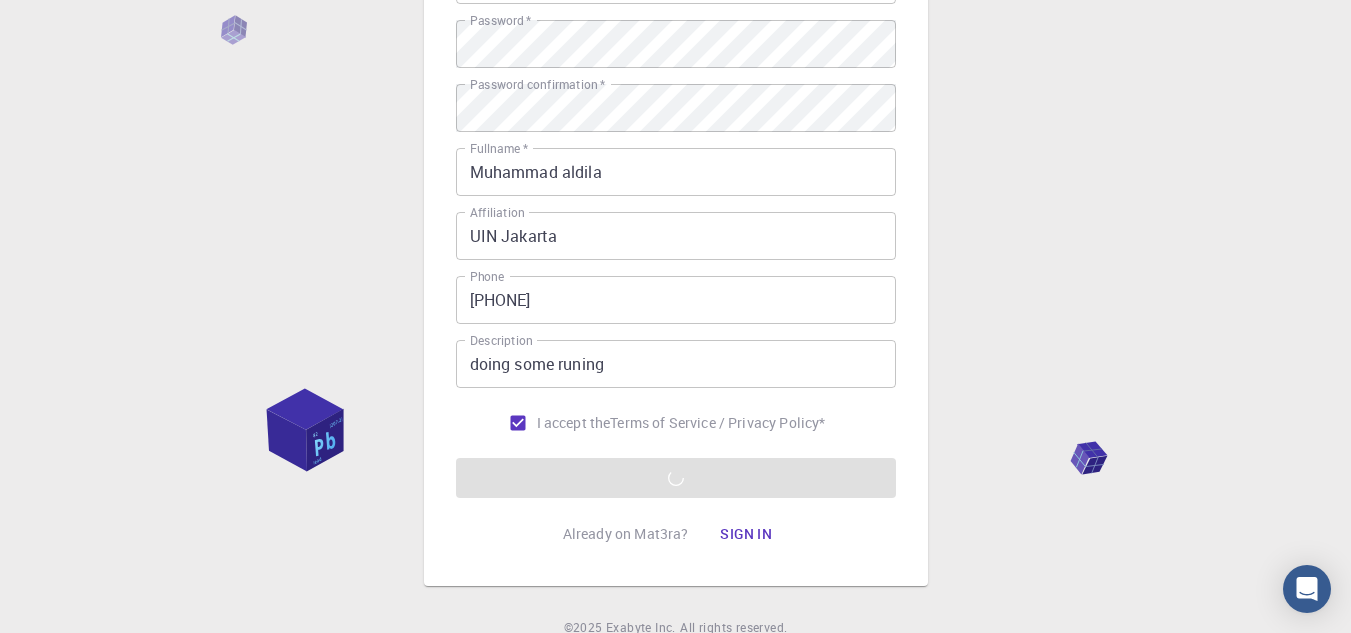 scroll, scrollTop: 385, scrollLeft: 0, axis: vertical 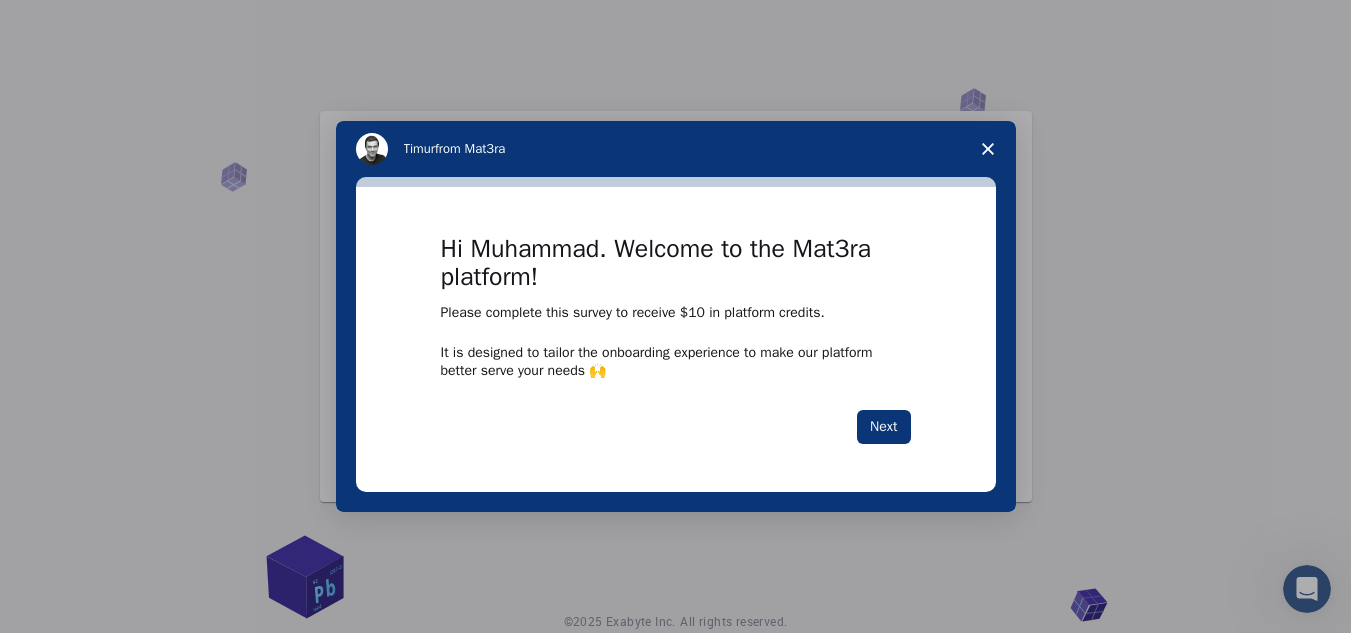 click 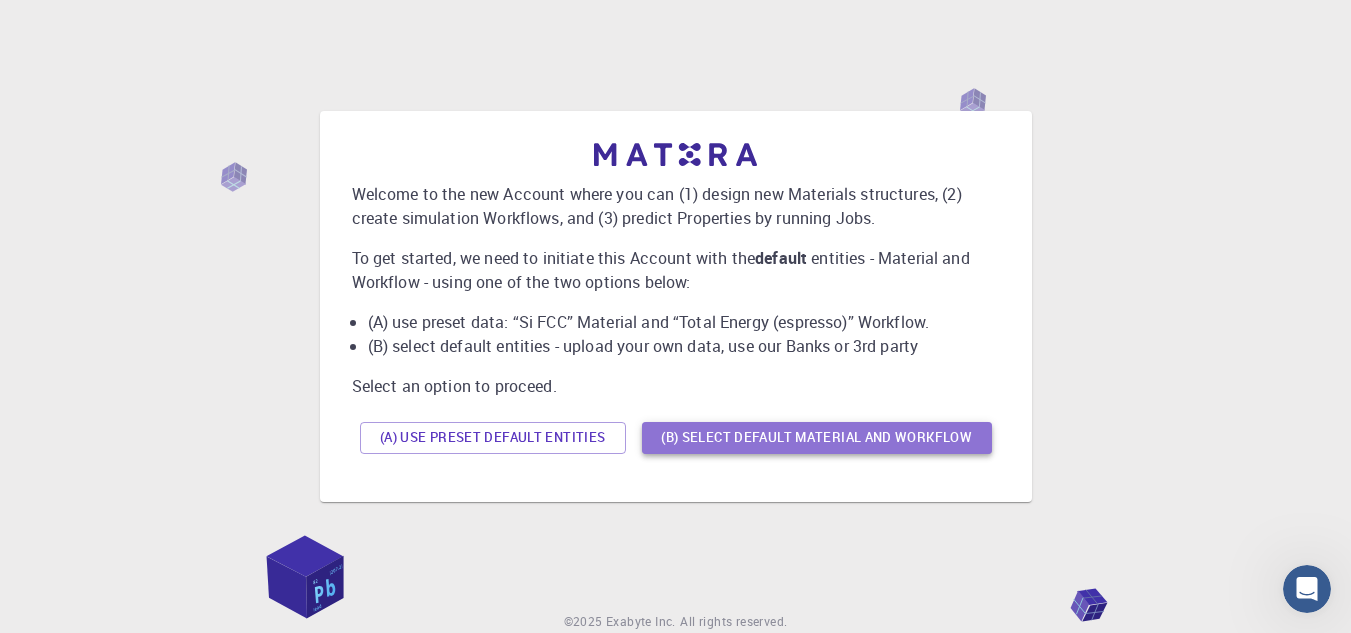 click on "(B) Select default material and workflow" at bounding box center (817, 438) 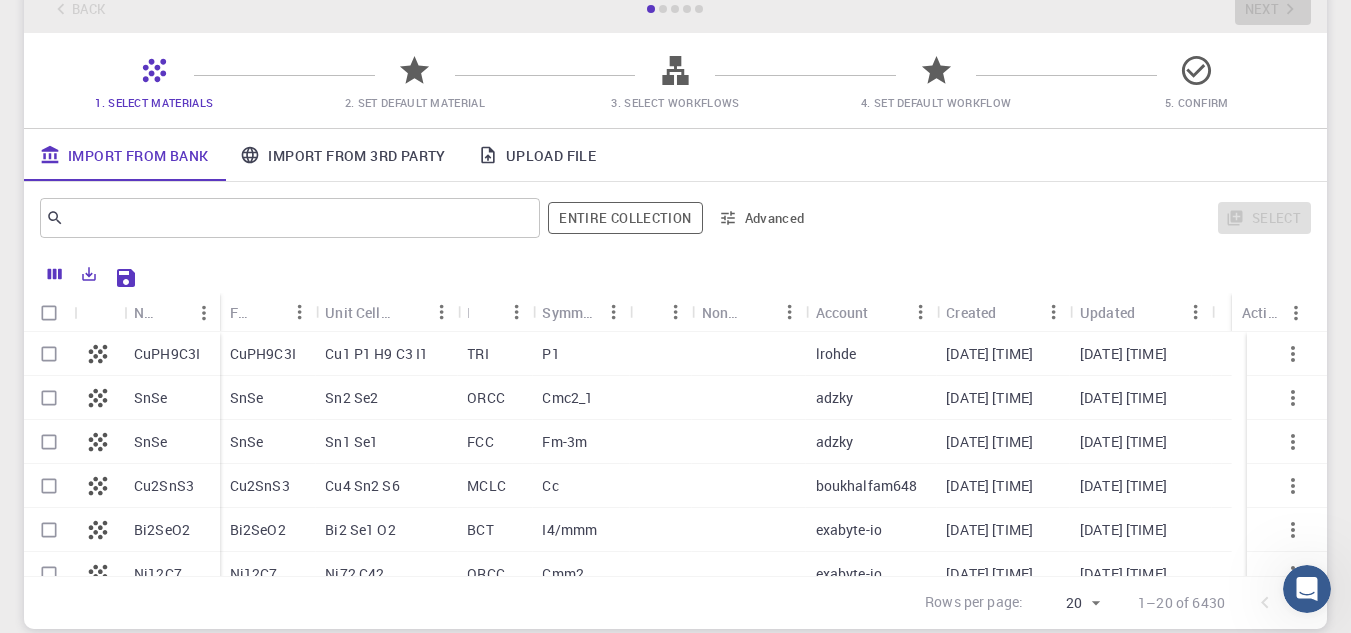 scroll, scrollTop: 275, scrollLeft: 0, axis: vertical 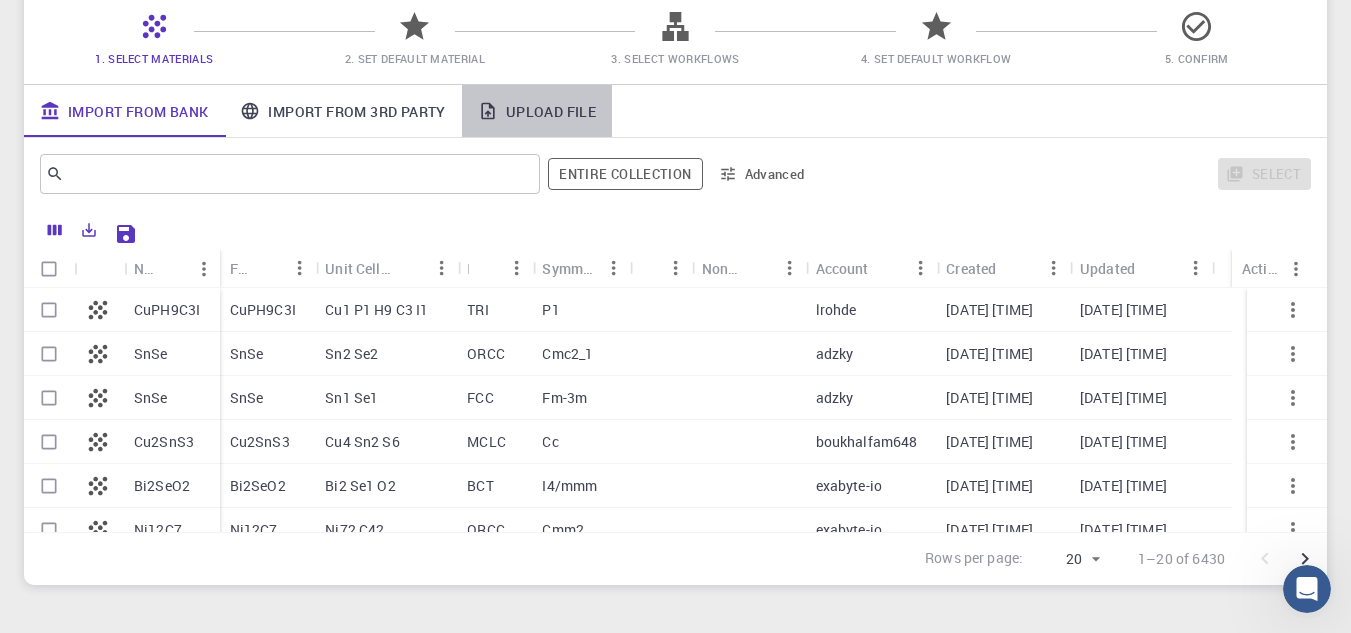 click on "Upload File" at bounding box center [537, 111] 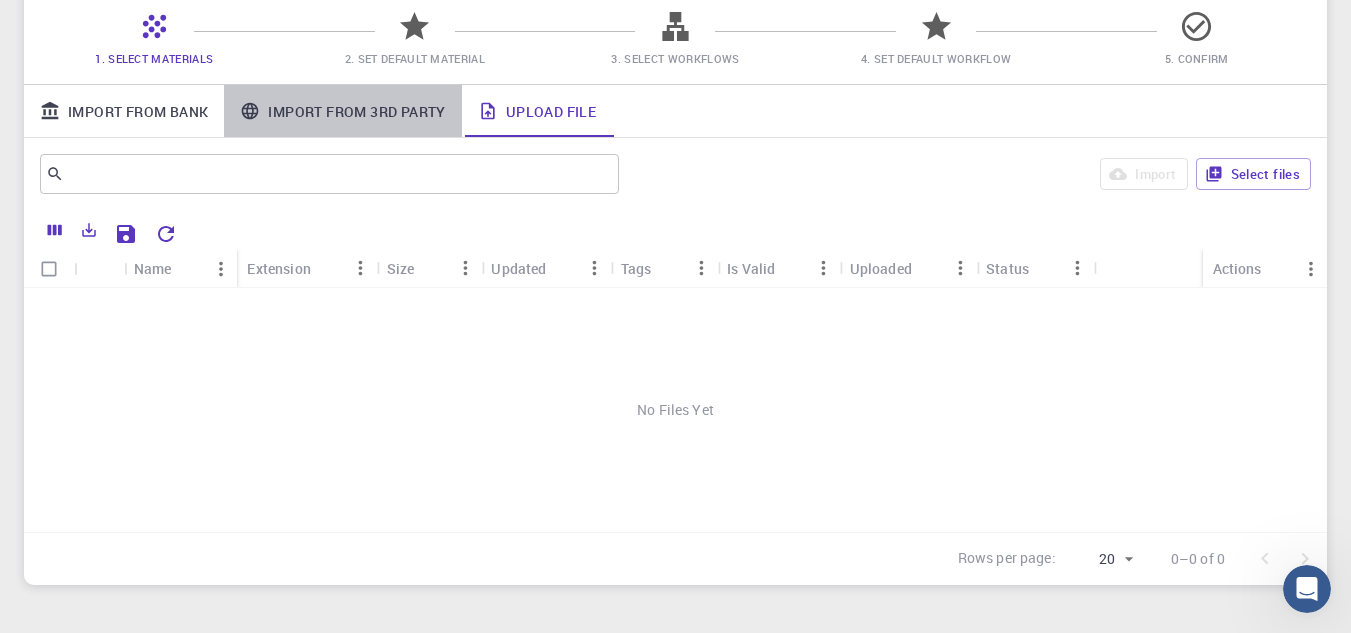 click on "Import From 3rd Party" at bounding box center [342, 111] 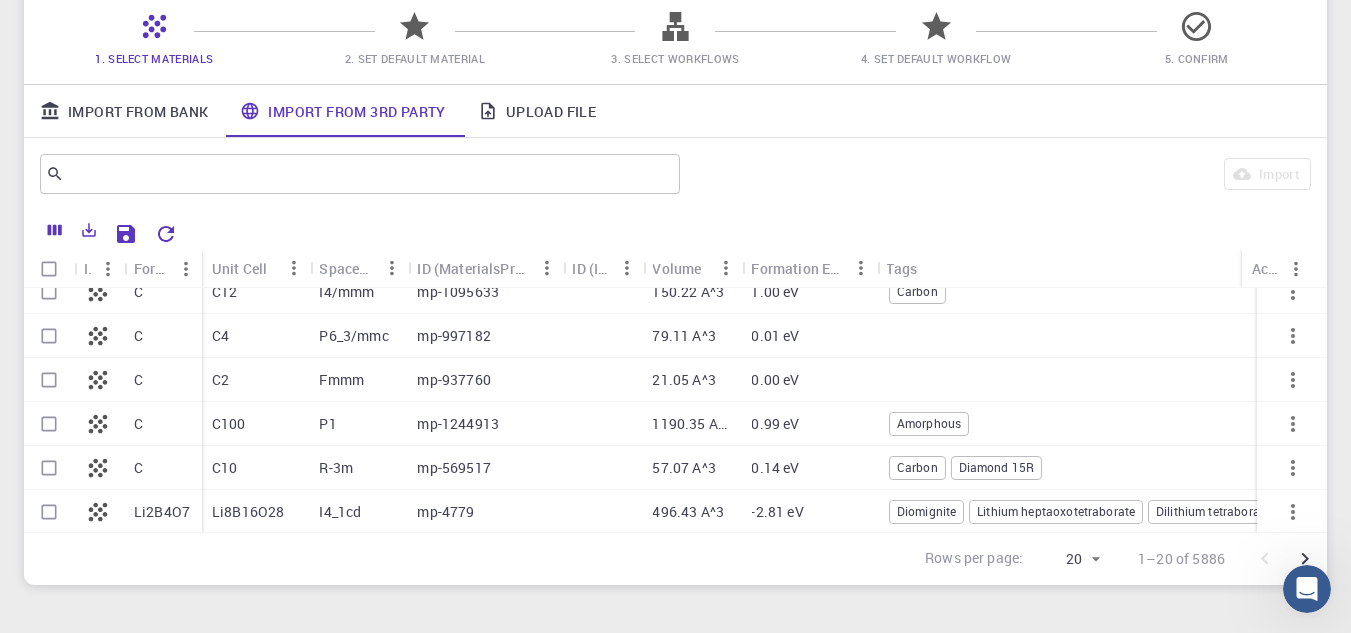 scroll, scrollTop: 0, scrollLeft: 0, axis: both 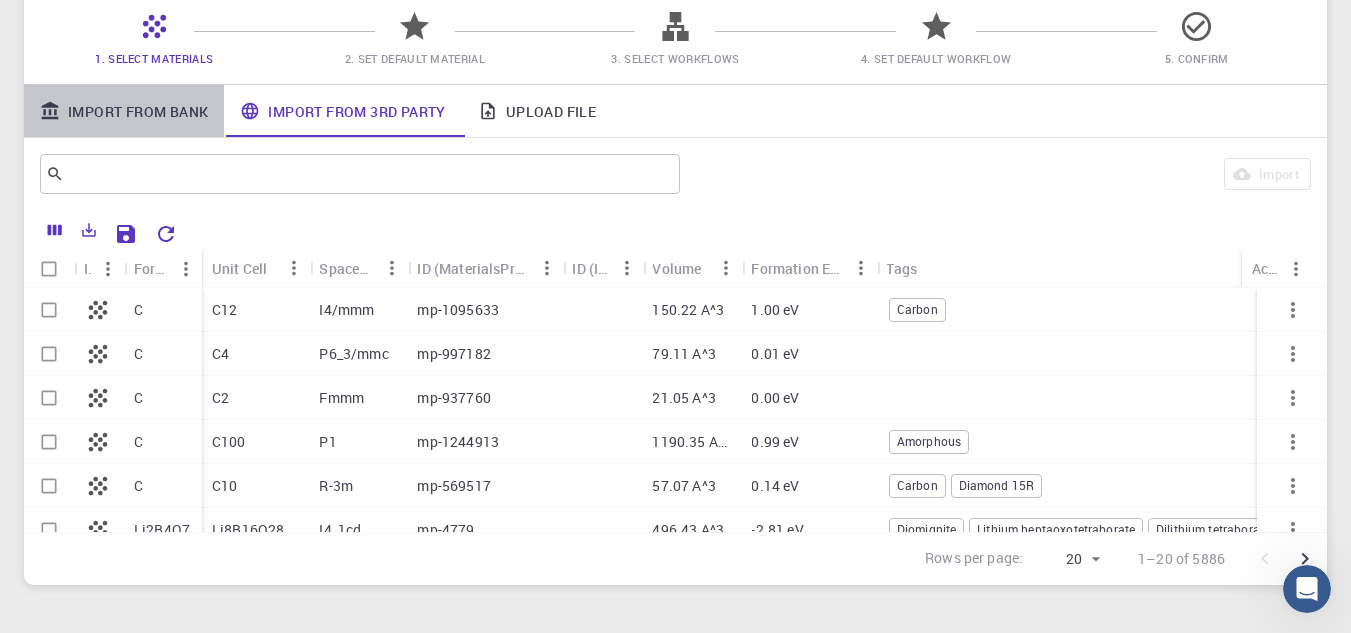 click on "Import From Bank" at bounding box center [124, 111] 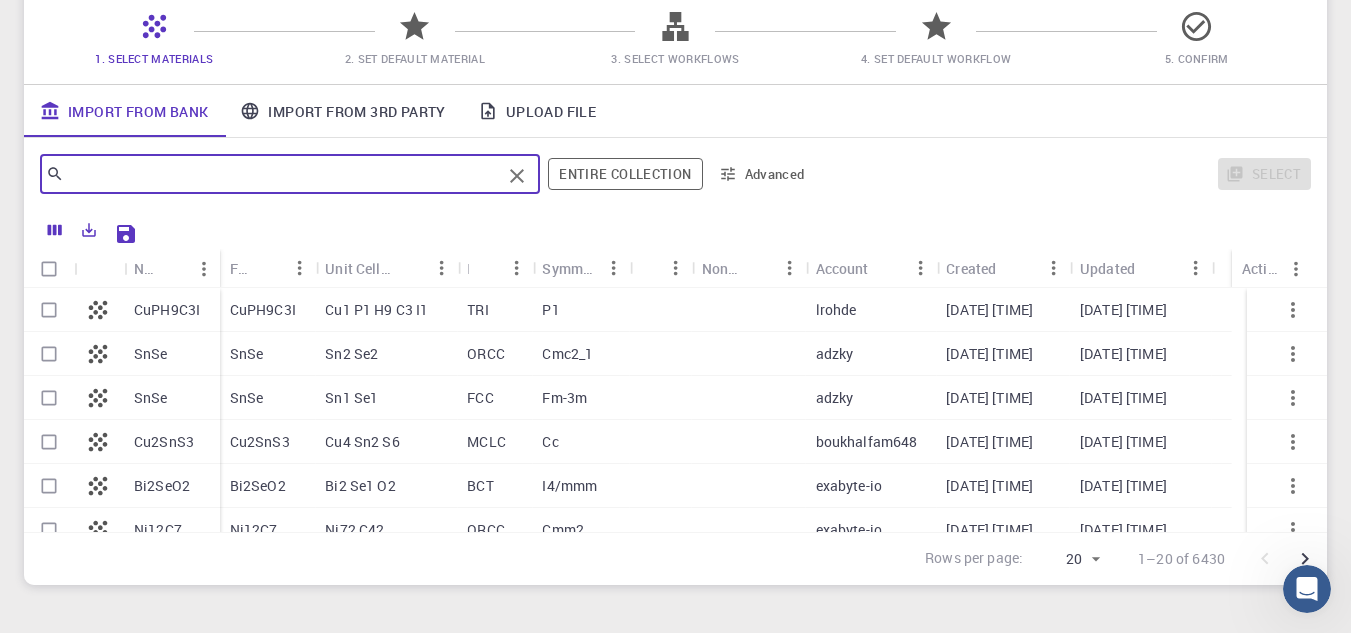 click at bounding box center [282, 174] 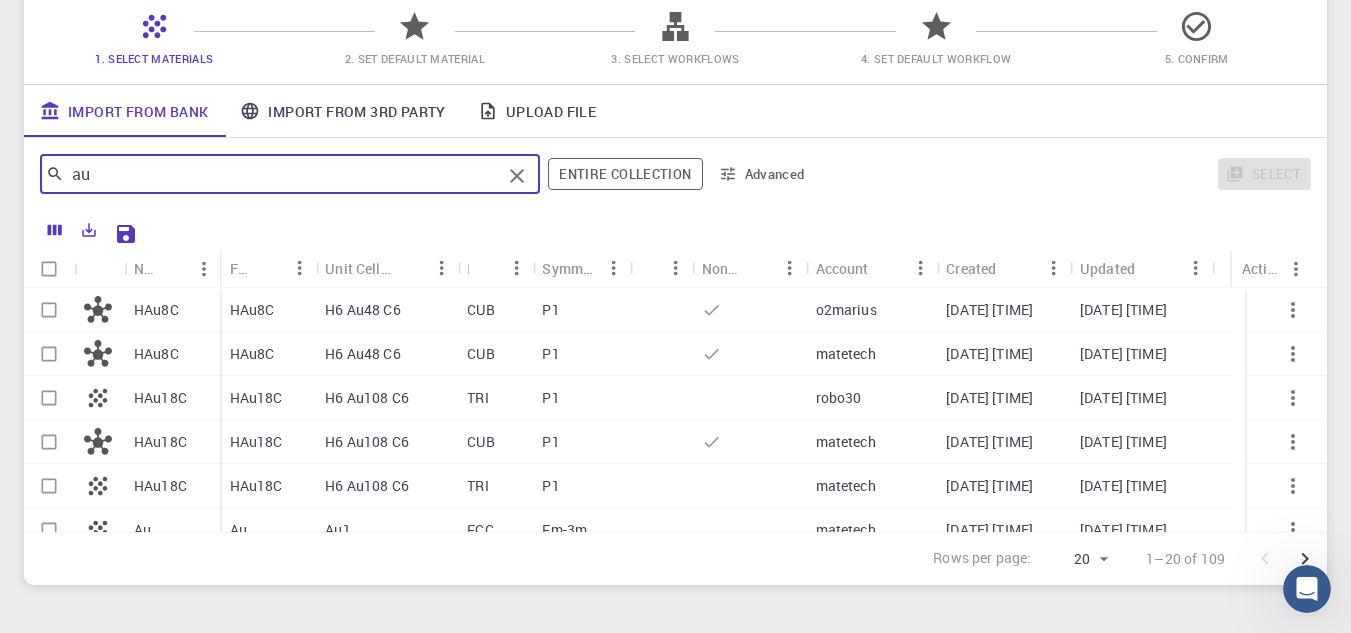 type on "au" 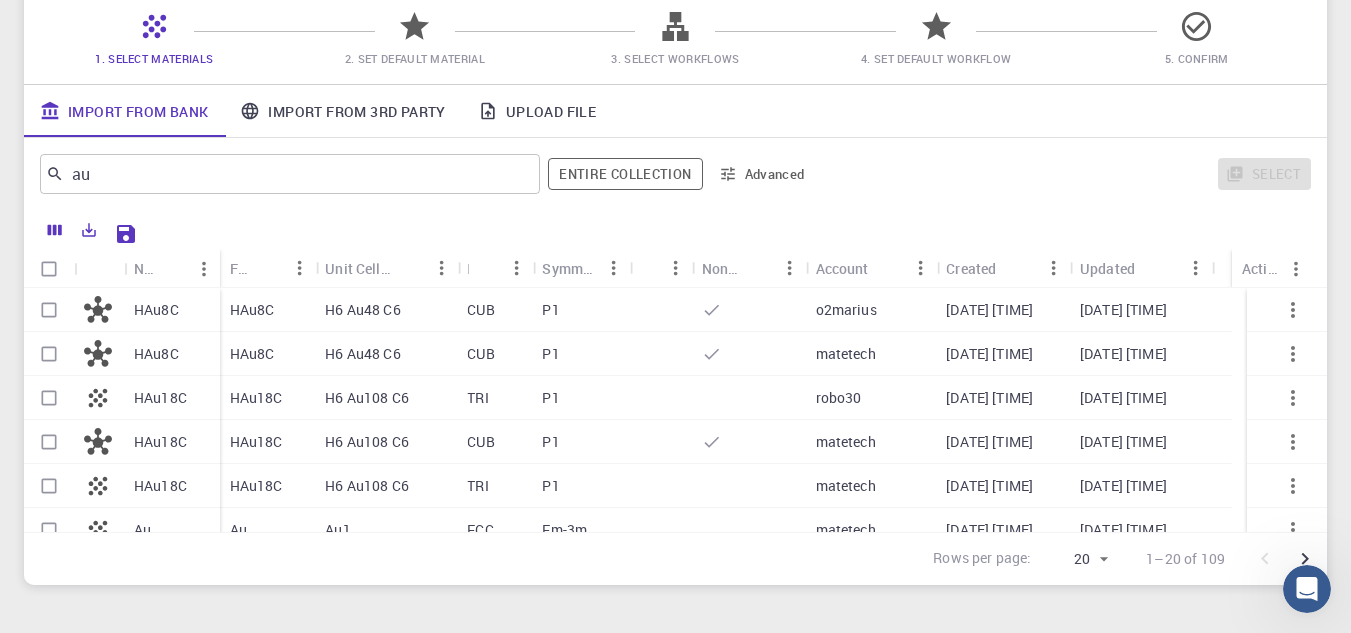 drag, startPoint x: 1330, startPoint y: 329, endPoint x: 1318, endPoint y: 337, distance: 14.422205 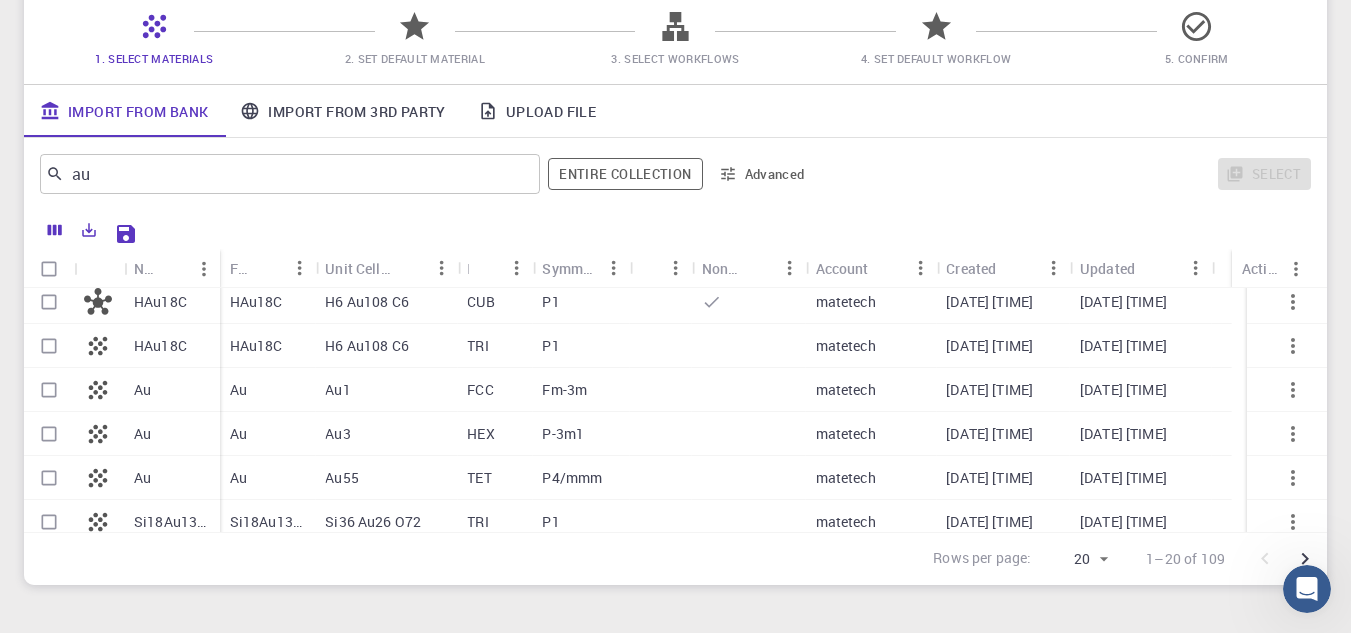 scroll, scrollTop: 178, scrollLeft: 0, axis: vertical 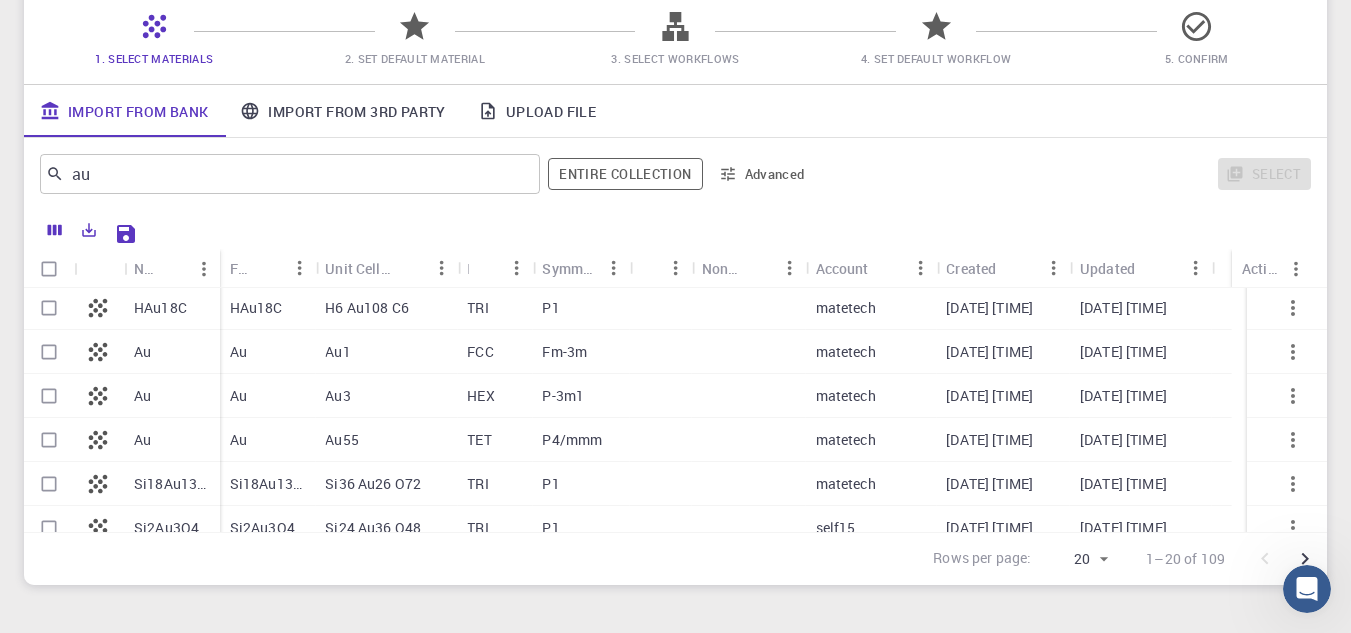 click at bounding box center (660, 352) 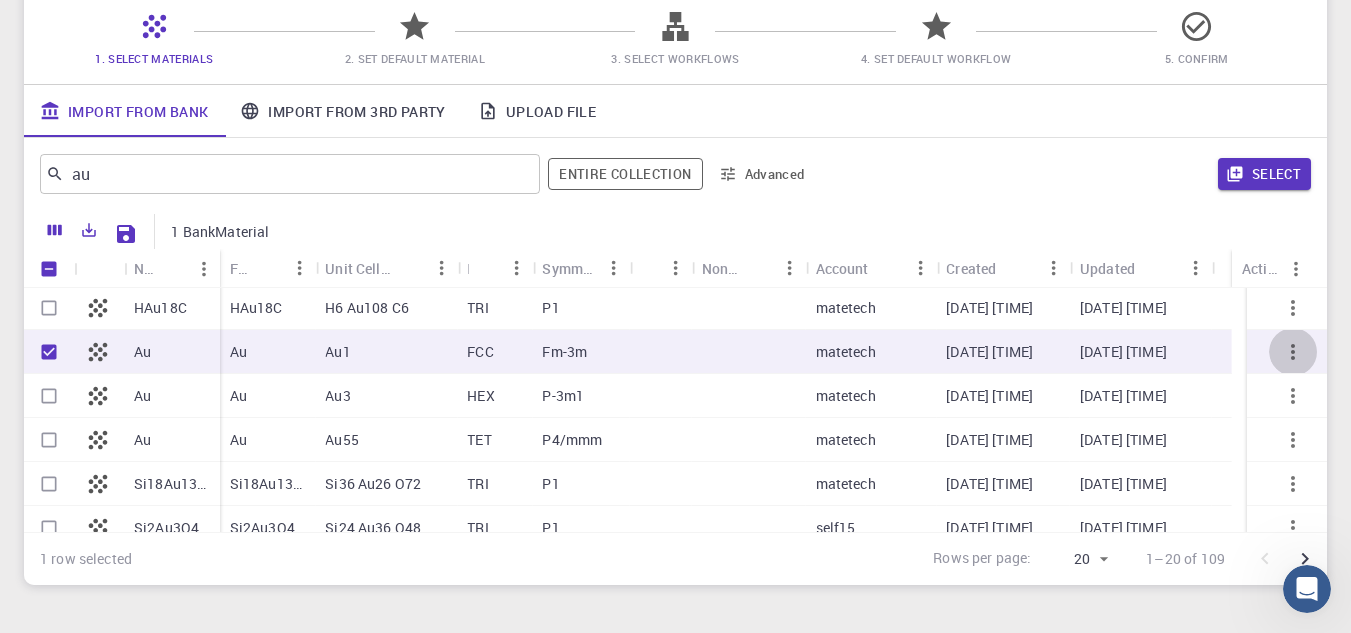 click 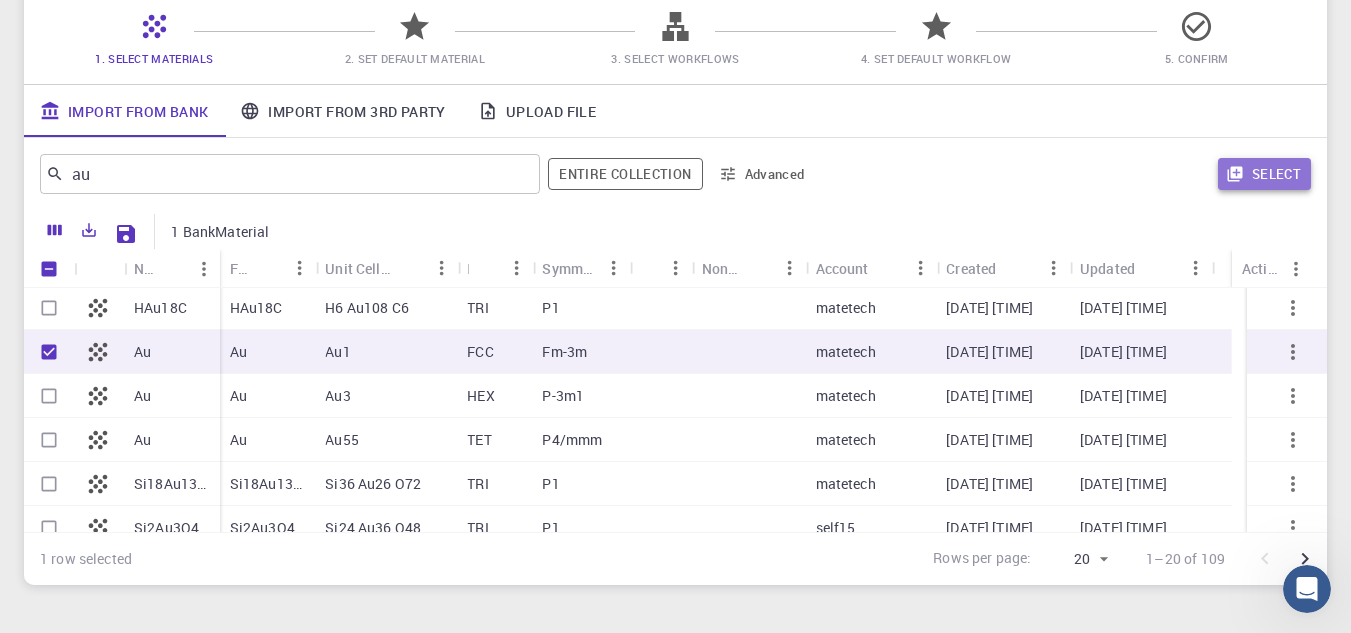 click on "Select" at bounding box center (1264, 174) 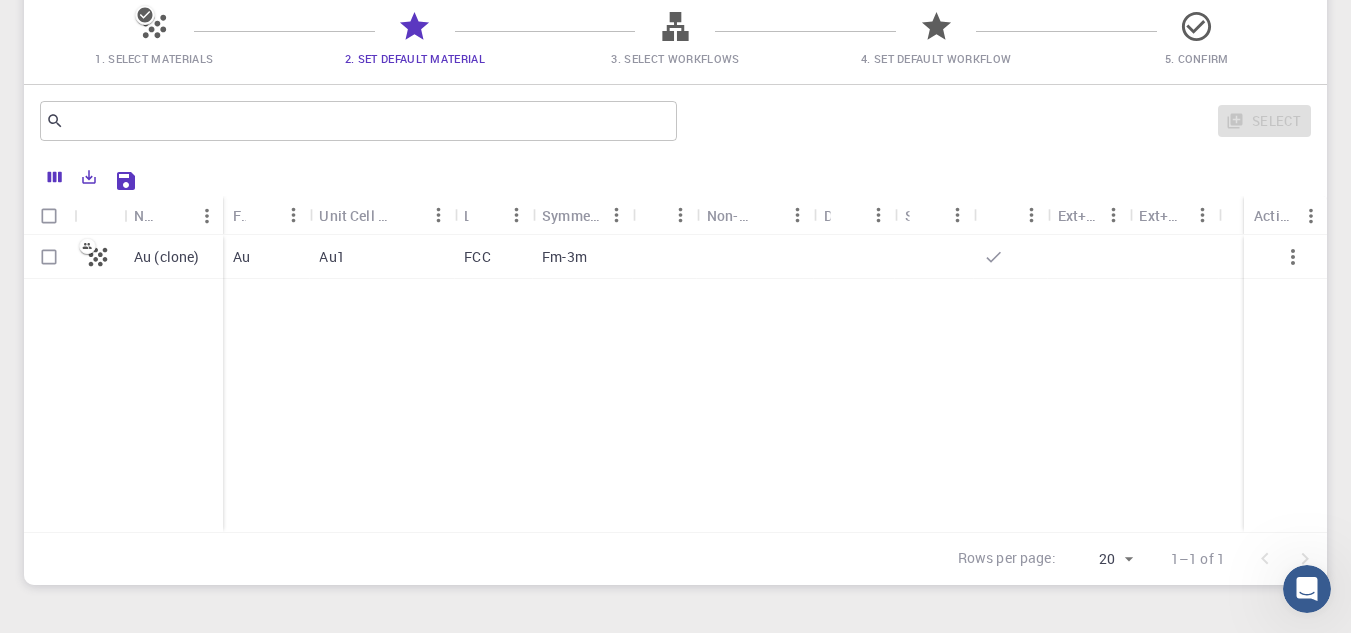 click on "Au1" at bounding box center [381, 257] 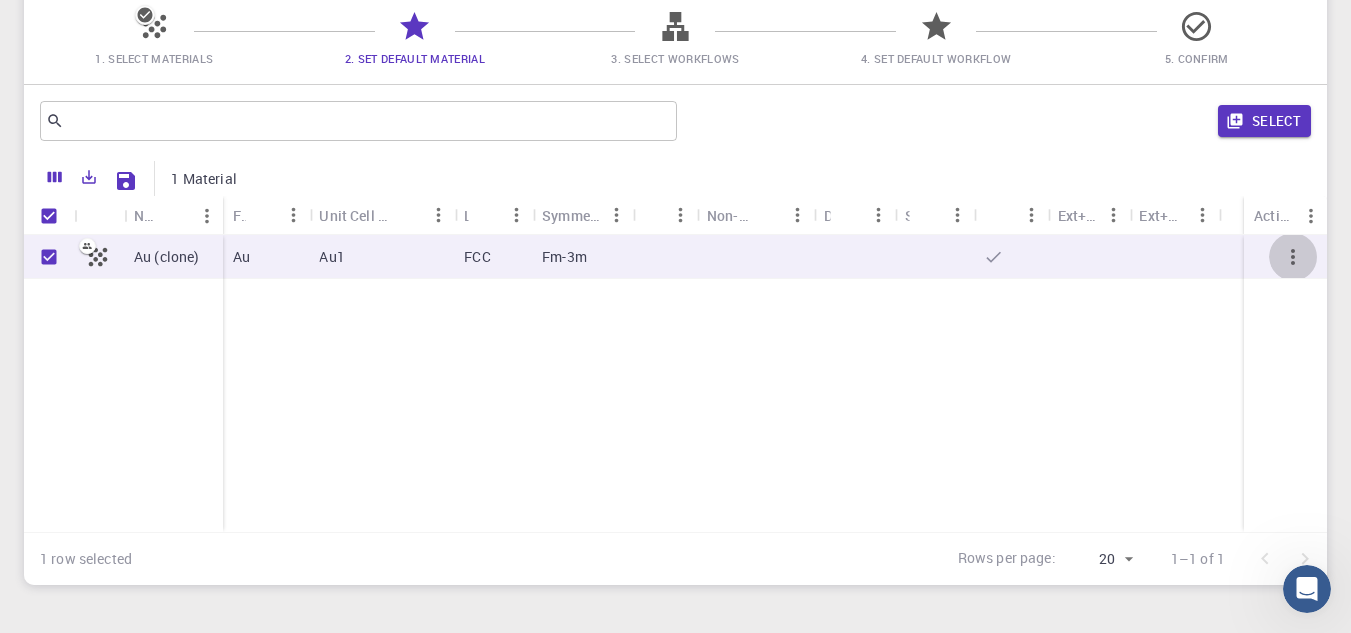 click at bounding box center [1293, 257] 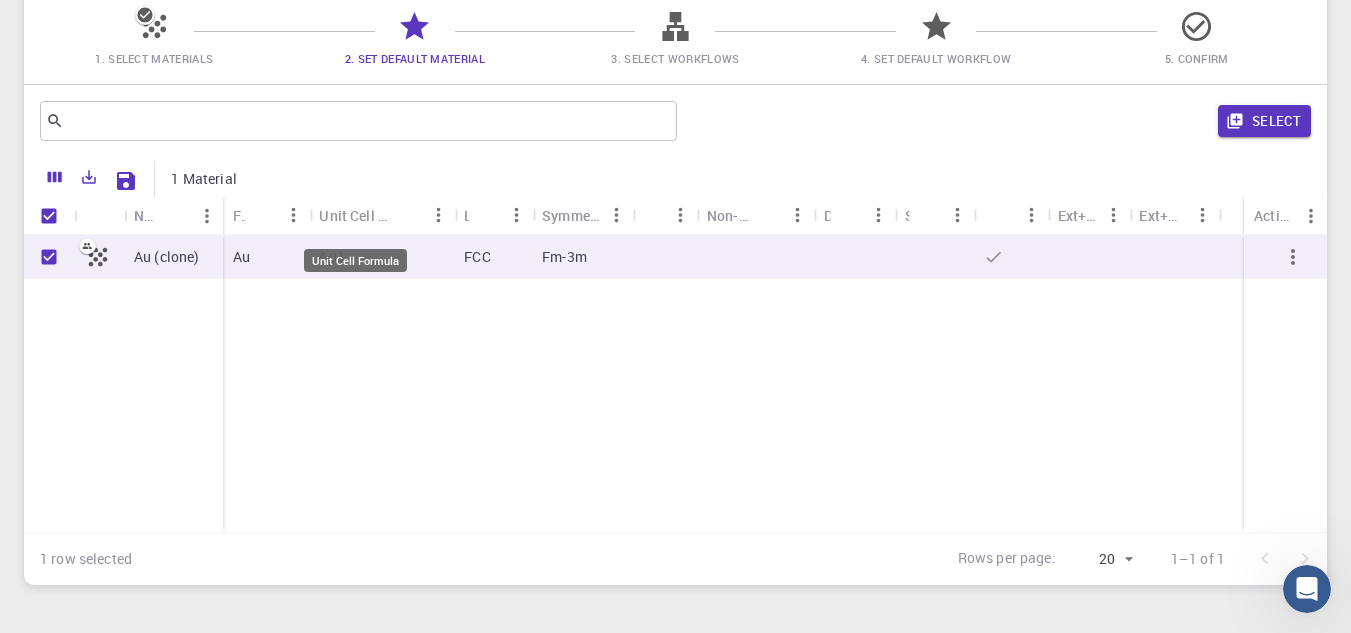 click on "Unit Cell Formula" at bounding box center [354, 215] 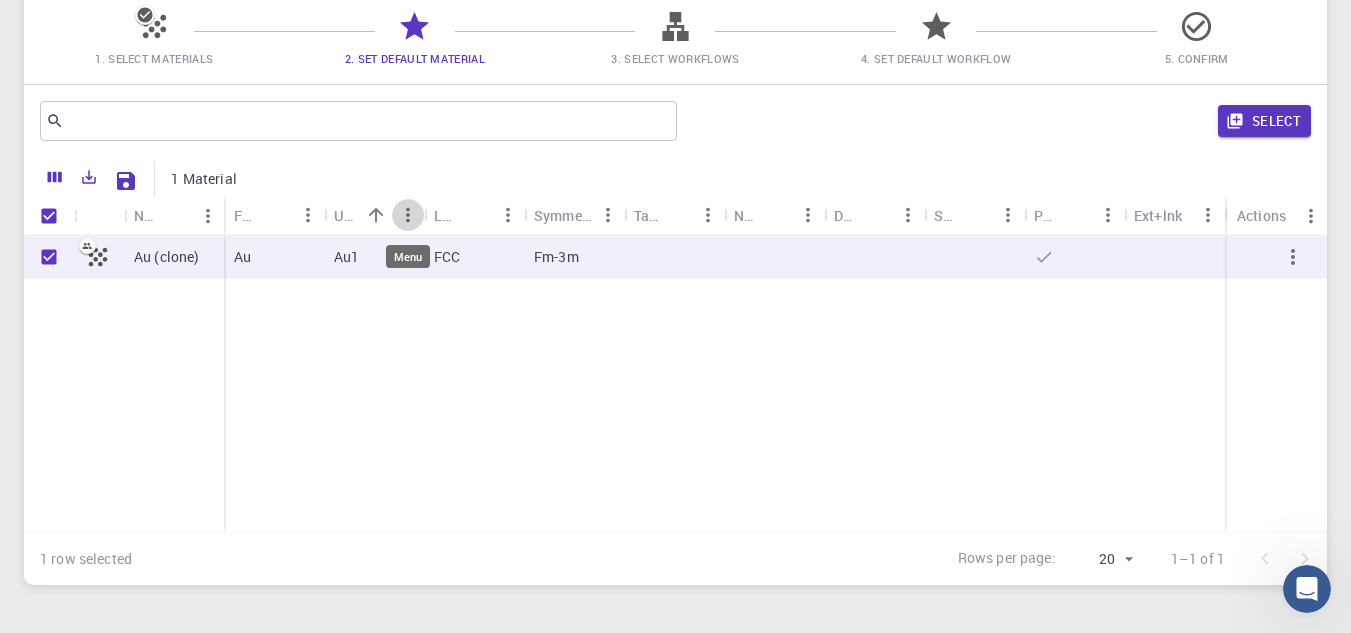 click 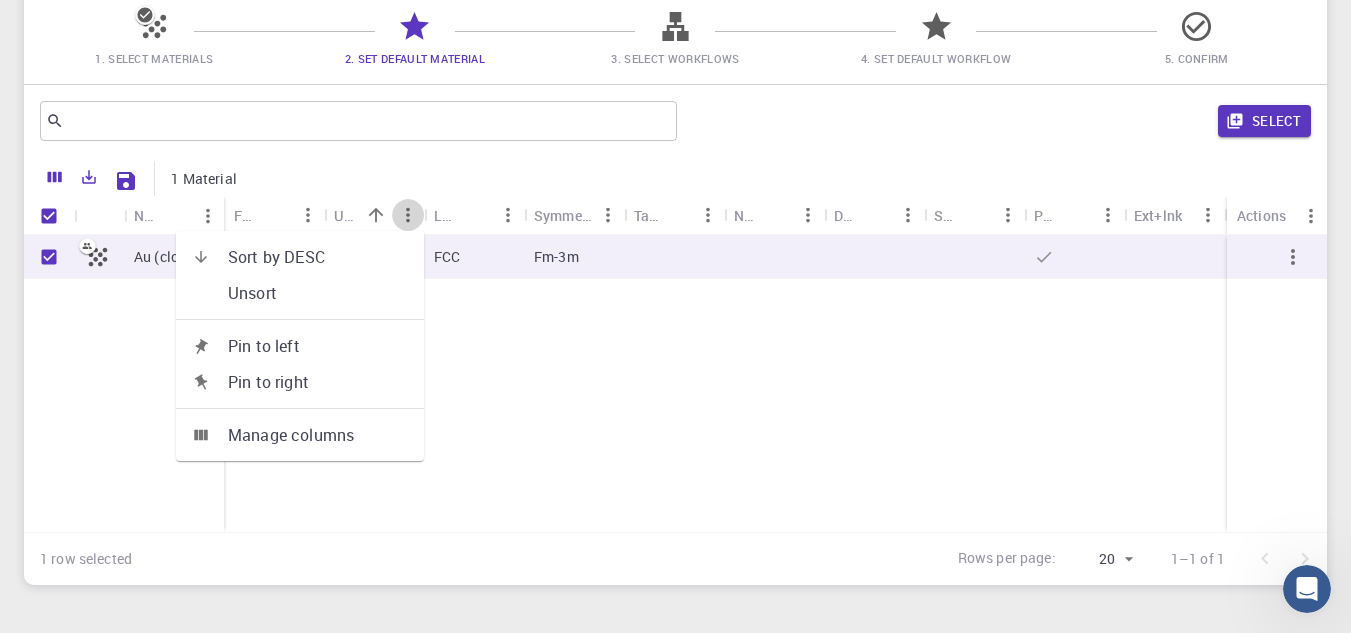 click 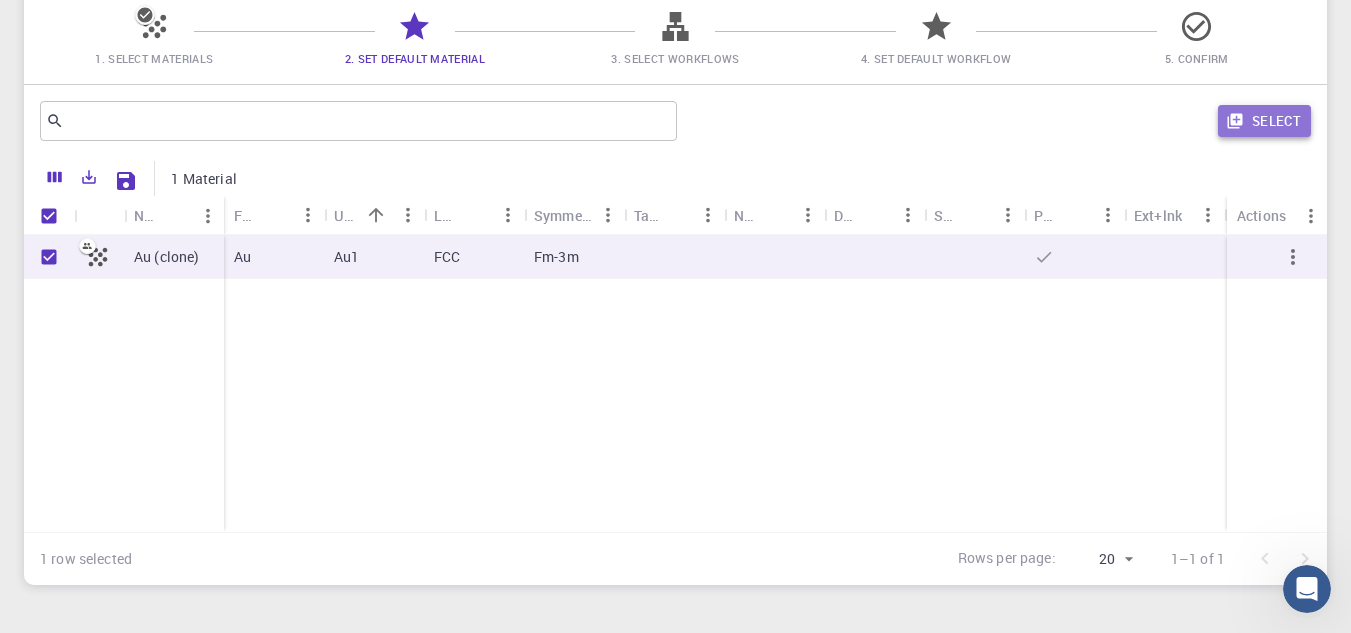 click on "Select" at bounding box center [1264, 121] 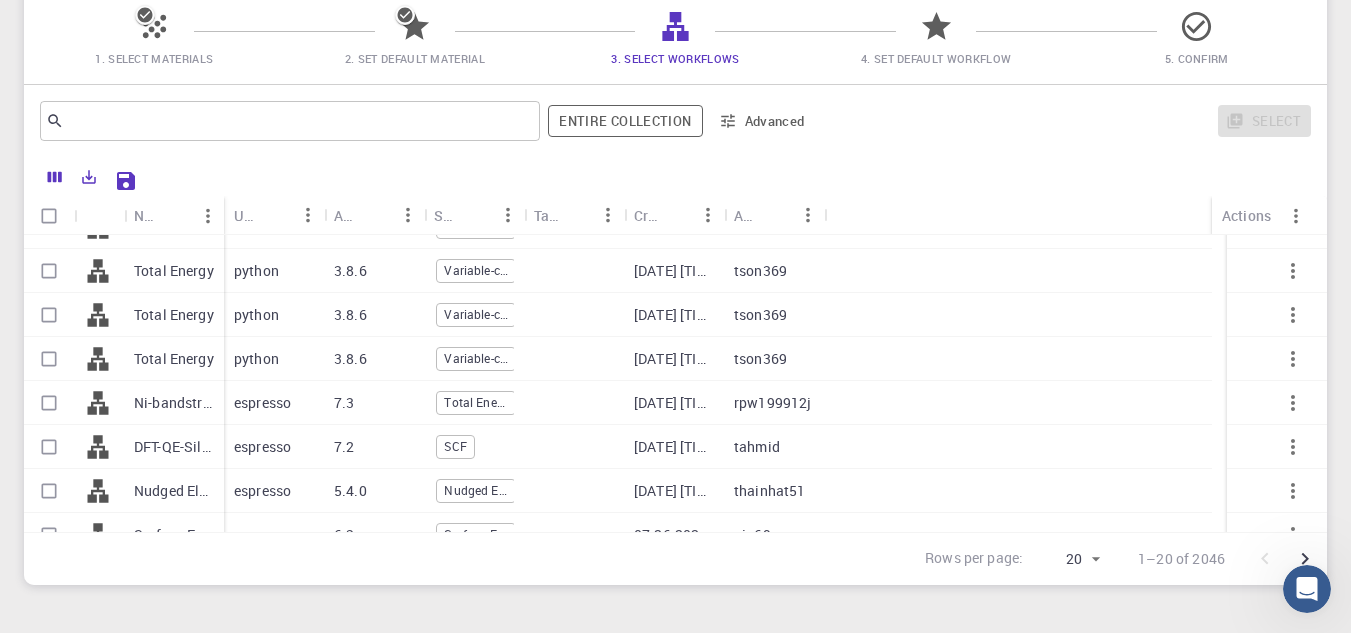 scroll, scrollTop: 0, scrollLeft: 0, axis: both 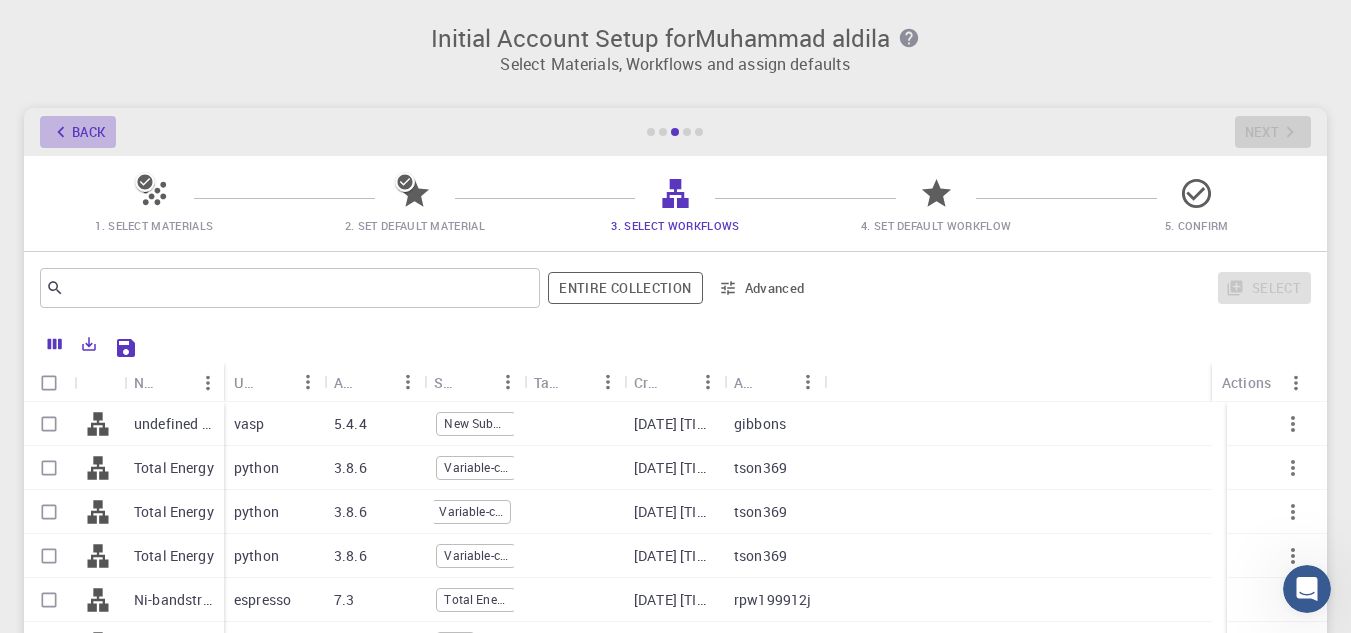 click on "Back" at bounding box center (78, 132) 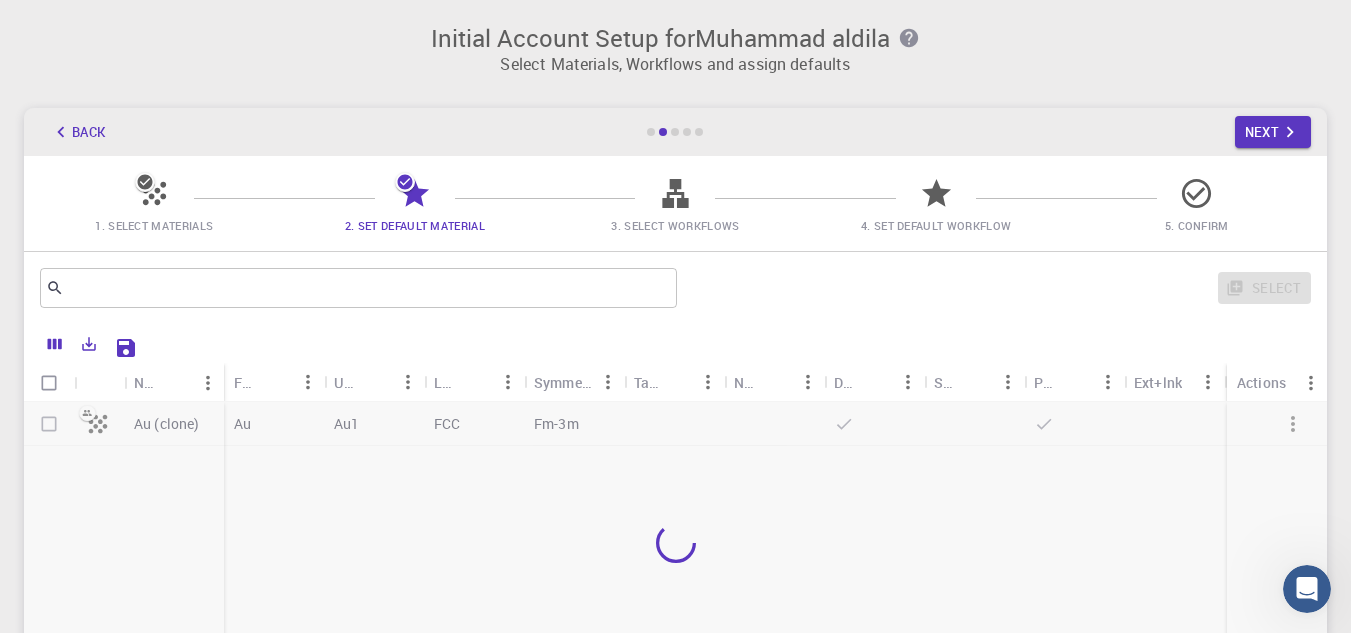 click on "Back" at bounding box center [78, 132] 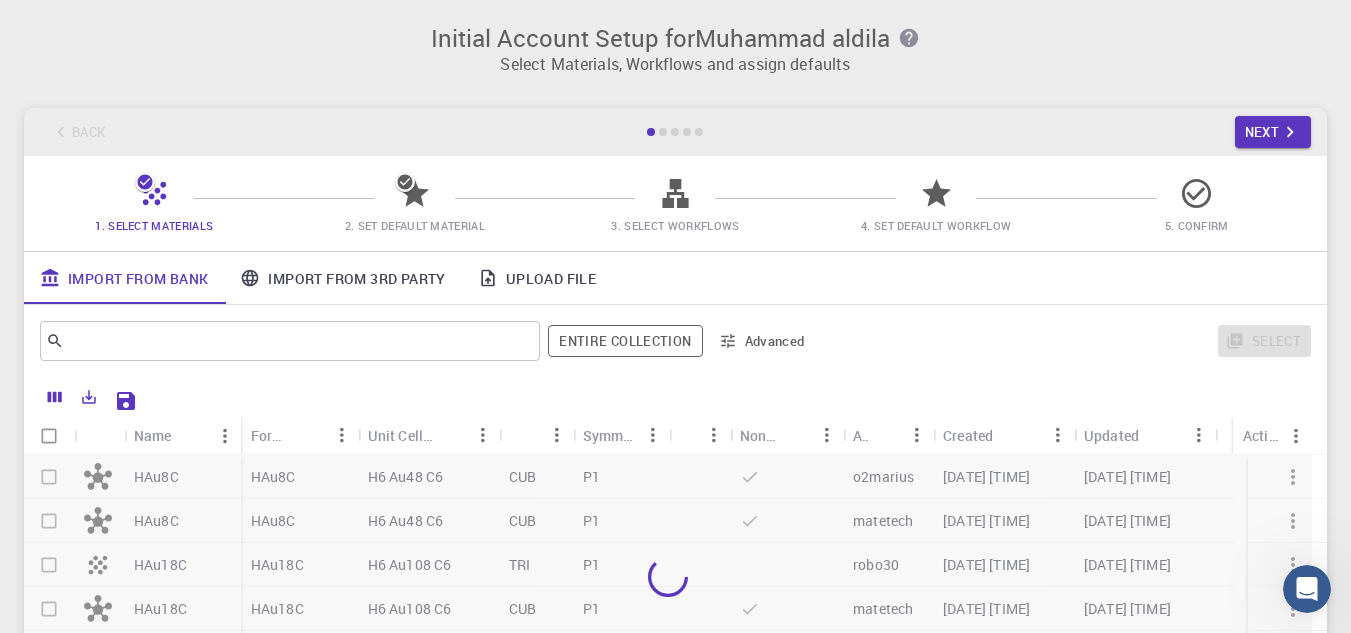 click on "Back Next" at bounding box center (675, 132) 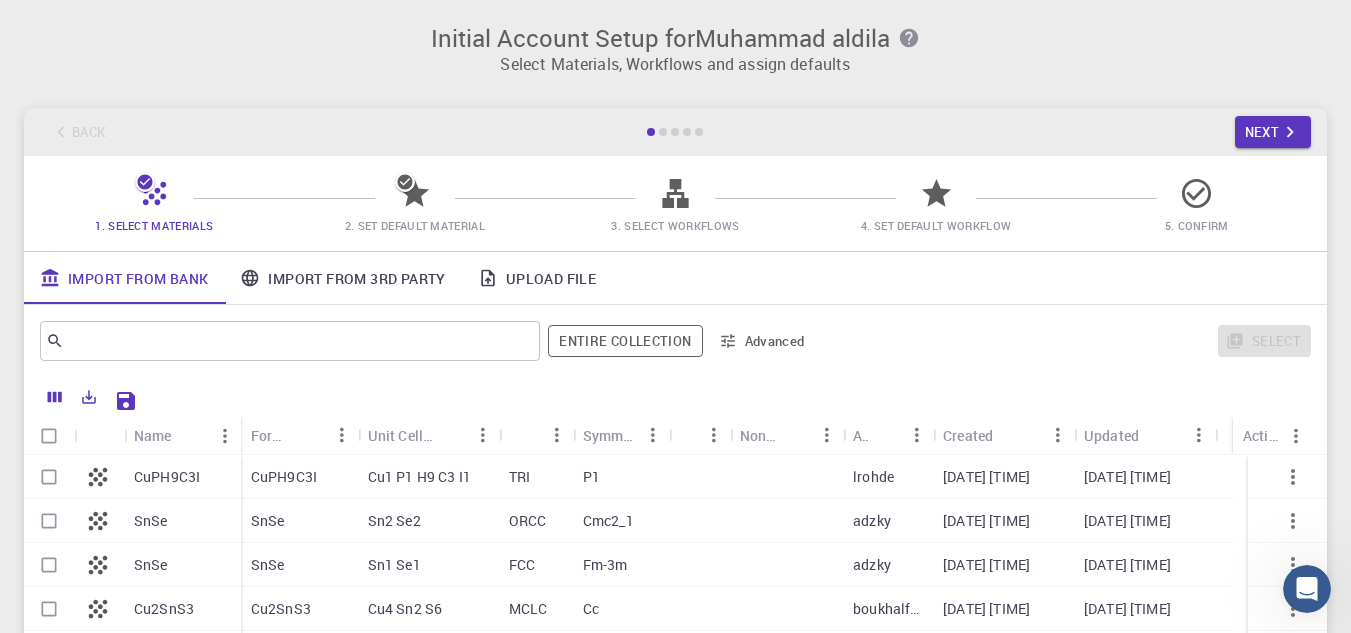 click on "Back Next" at bounding box center (675, 132) 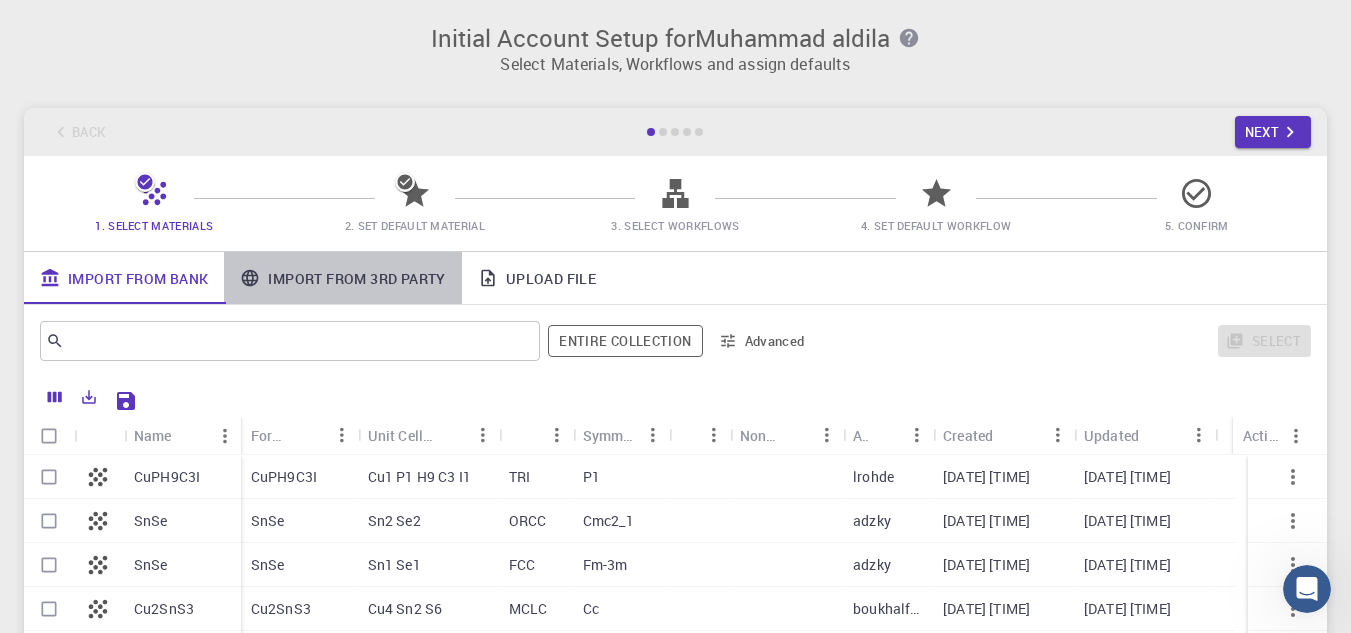 click on "Import From 3rd Party" at bounding box center [342, 278] 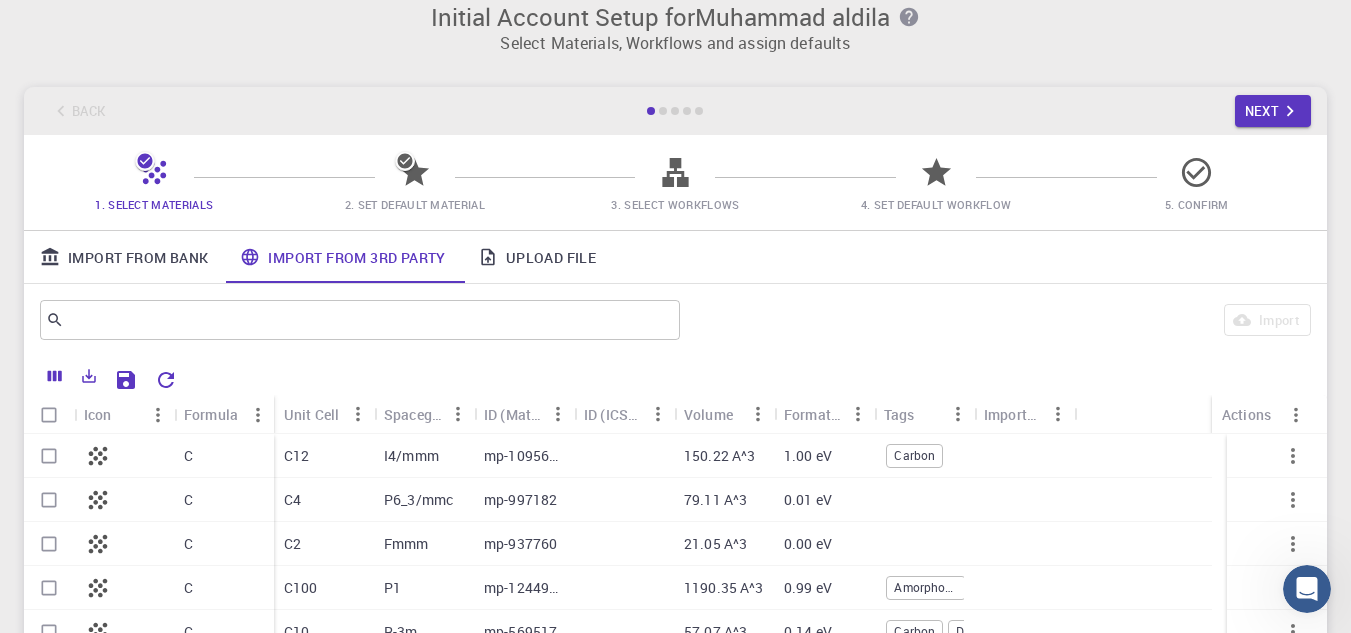 scroll, scrollTop: 20, scrollLeft: 0, axis: vertical 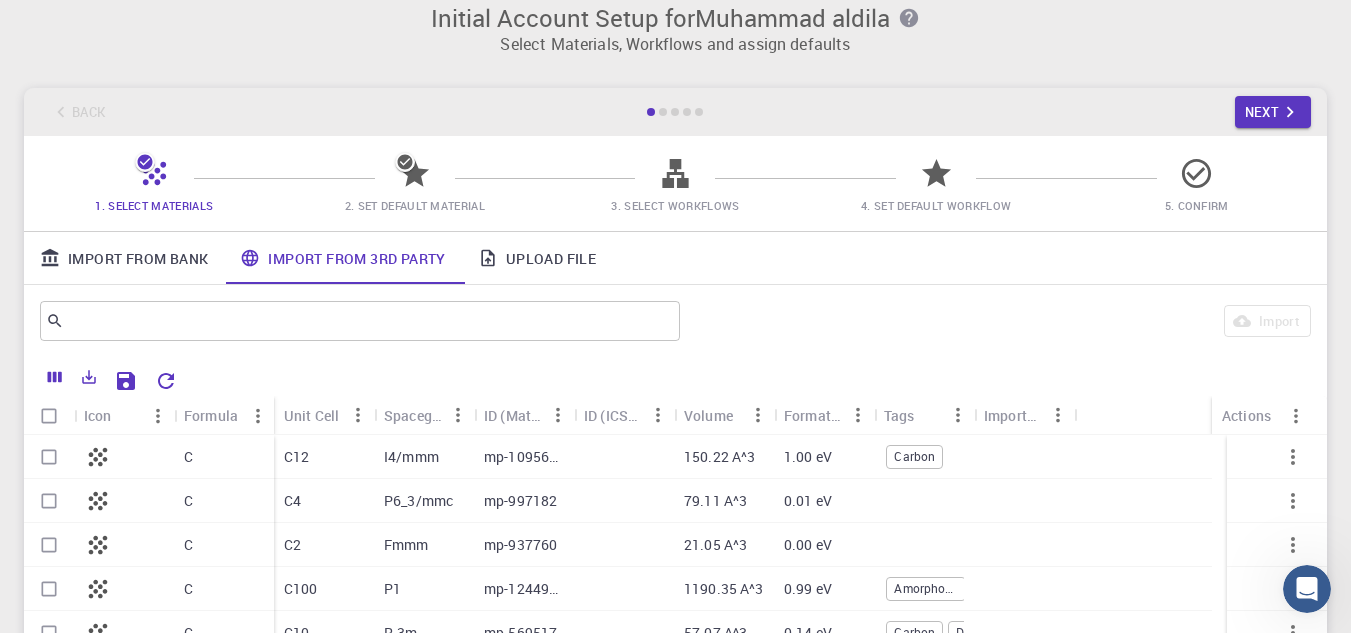 drag, startPoint x: 1337, startPoint y: 255, endPoint x: 1360, endPoint y: 219, distance: 42.72002 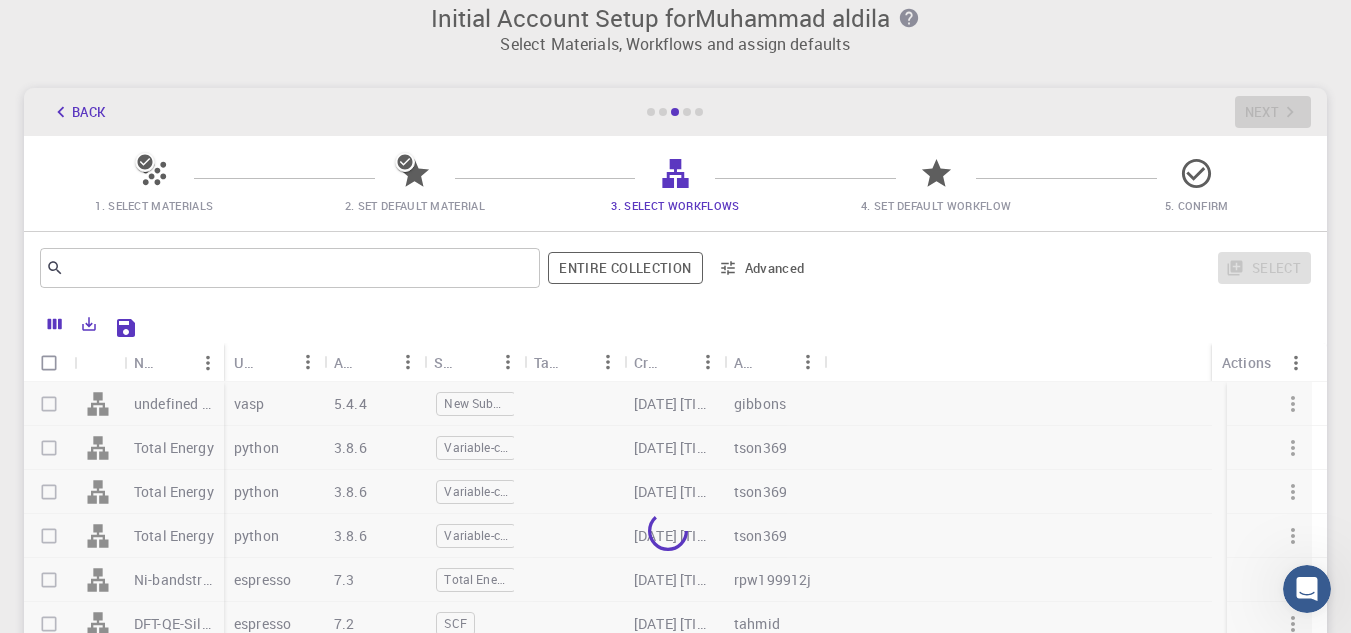 scroll, scrollTop: 0, scrollLeft: 0, axis: both 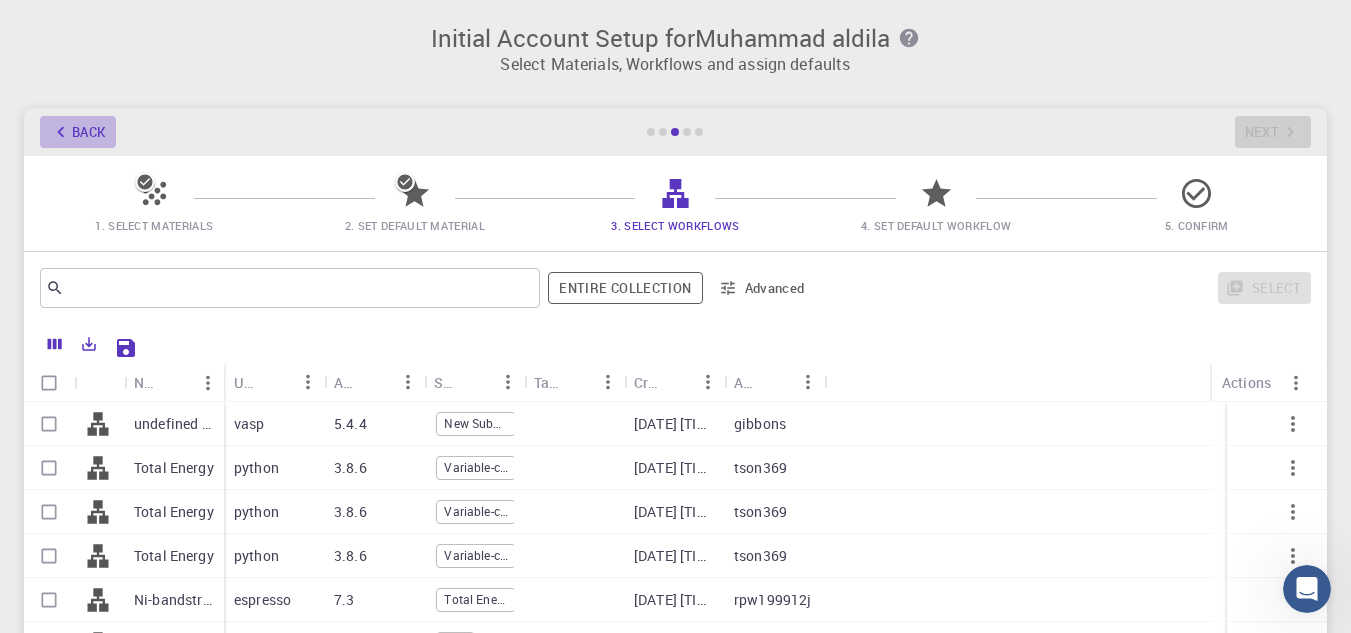 click on "Back" at bounding box center [78, 132] 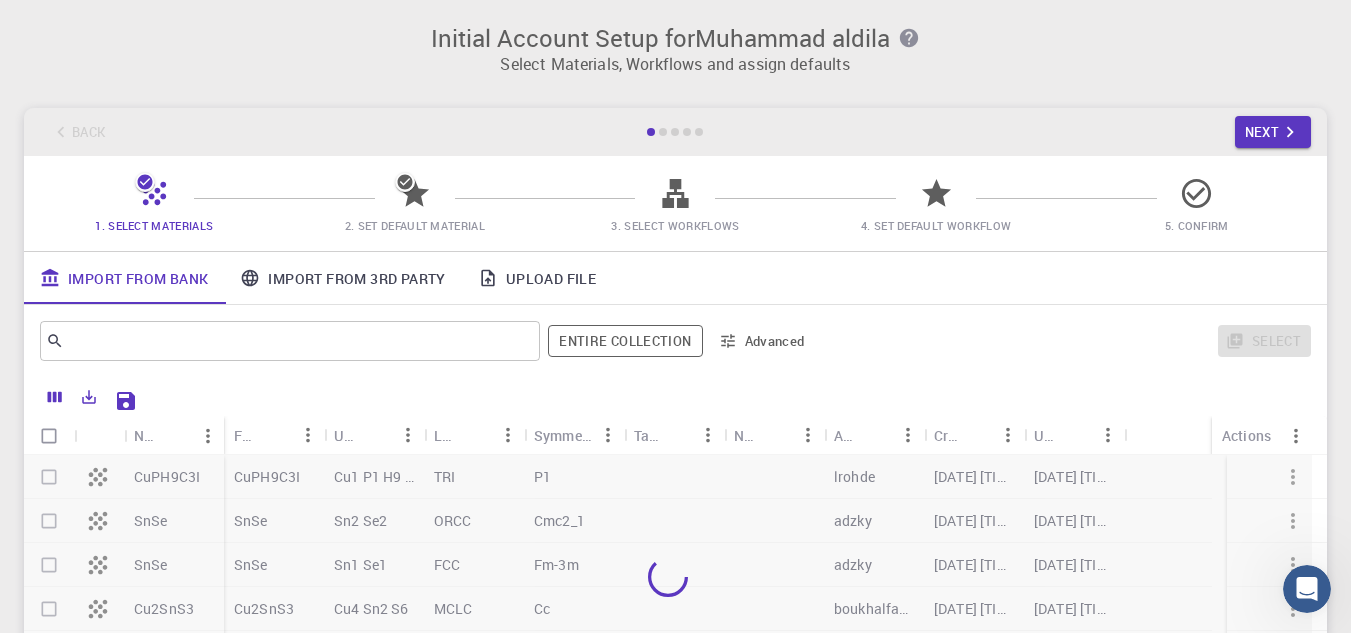 click on "Back Next" at bounding box center (675, 132) 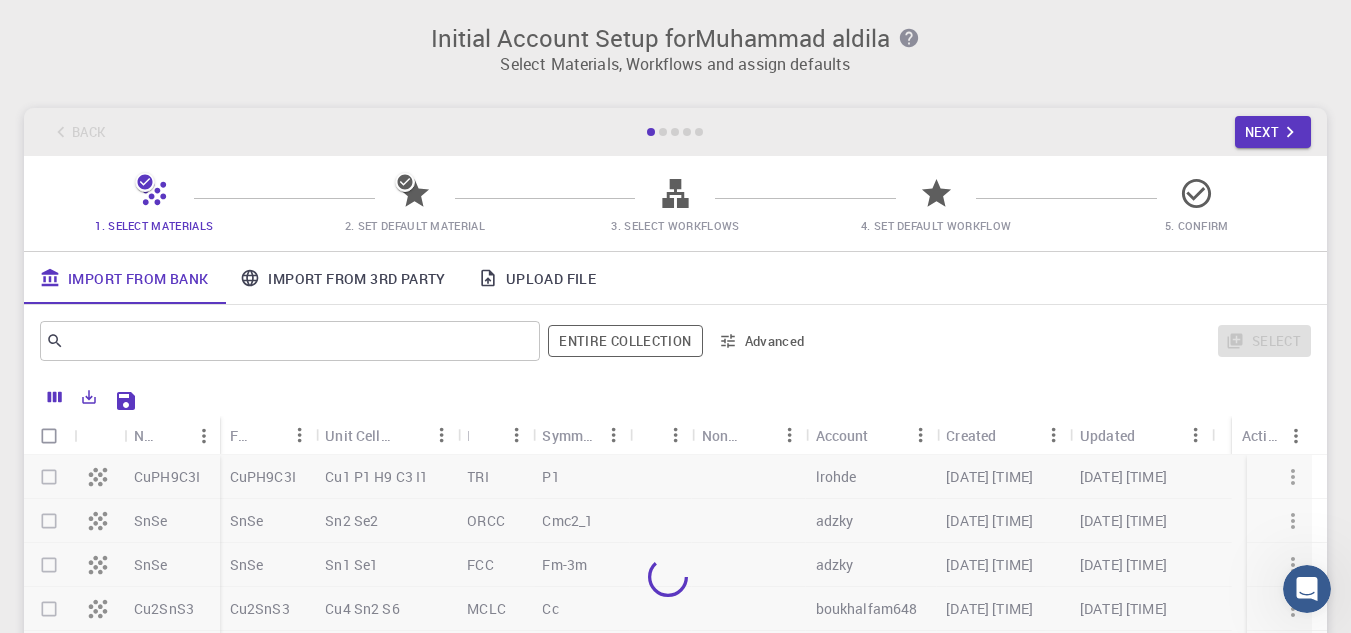 click on "Back Next" at bounding box center (675, 132) 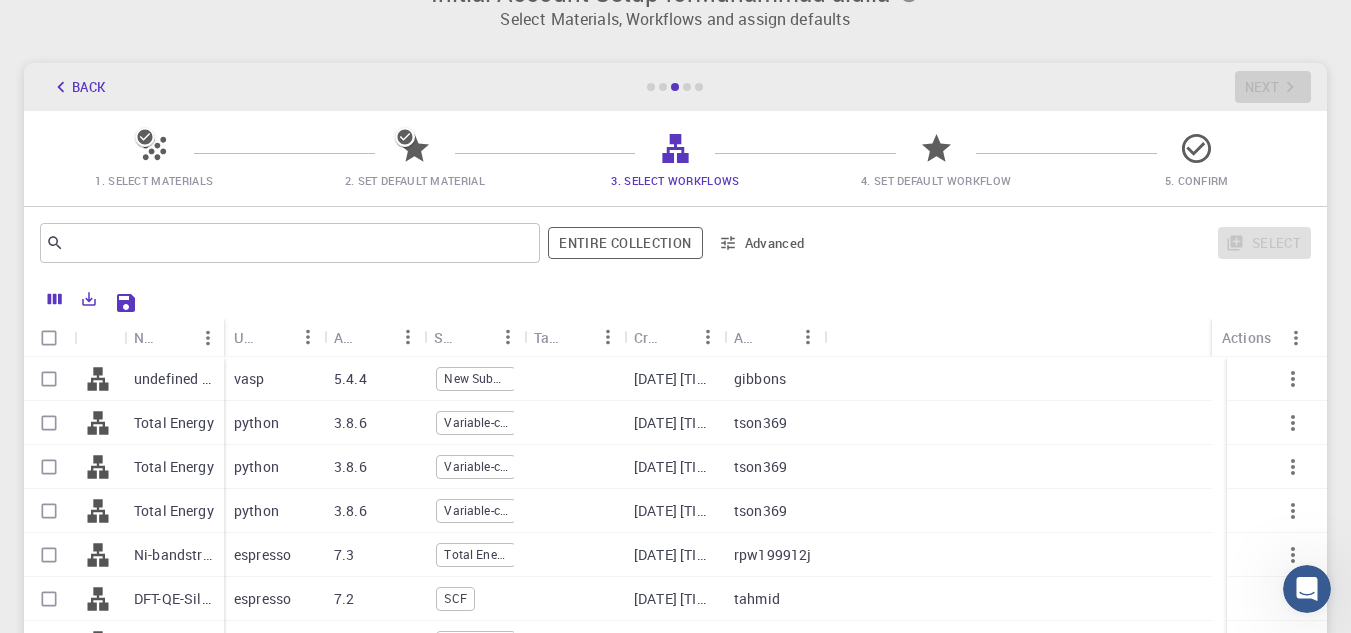 scroll, scrollTop: 0, scrollLeft: 0, axis: both 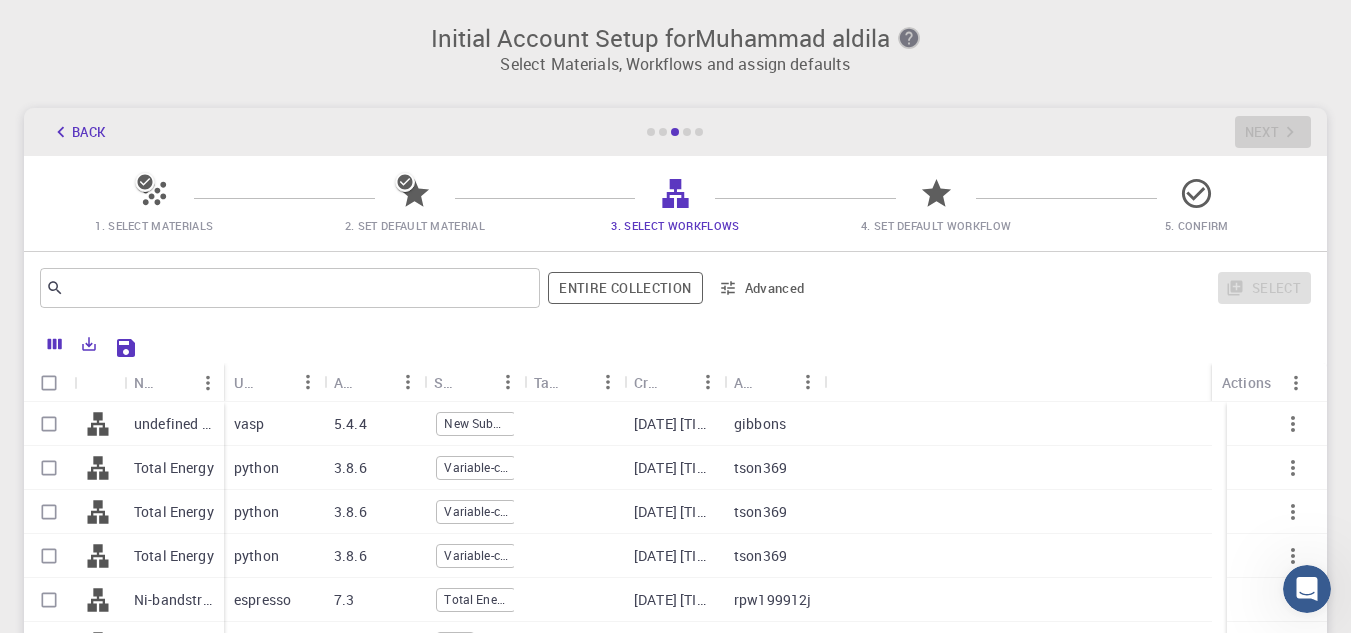 click 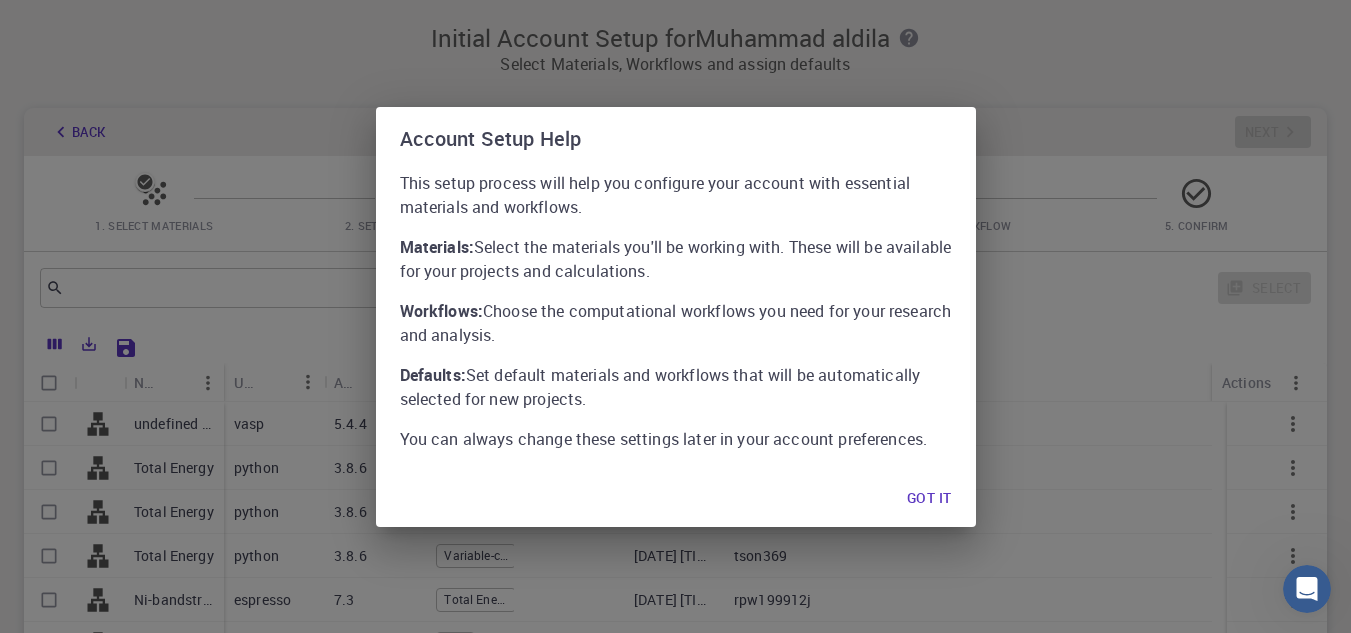 click on "Got it" at bounding box center [929, 499] 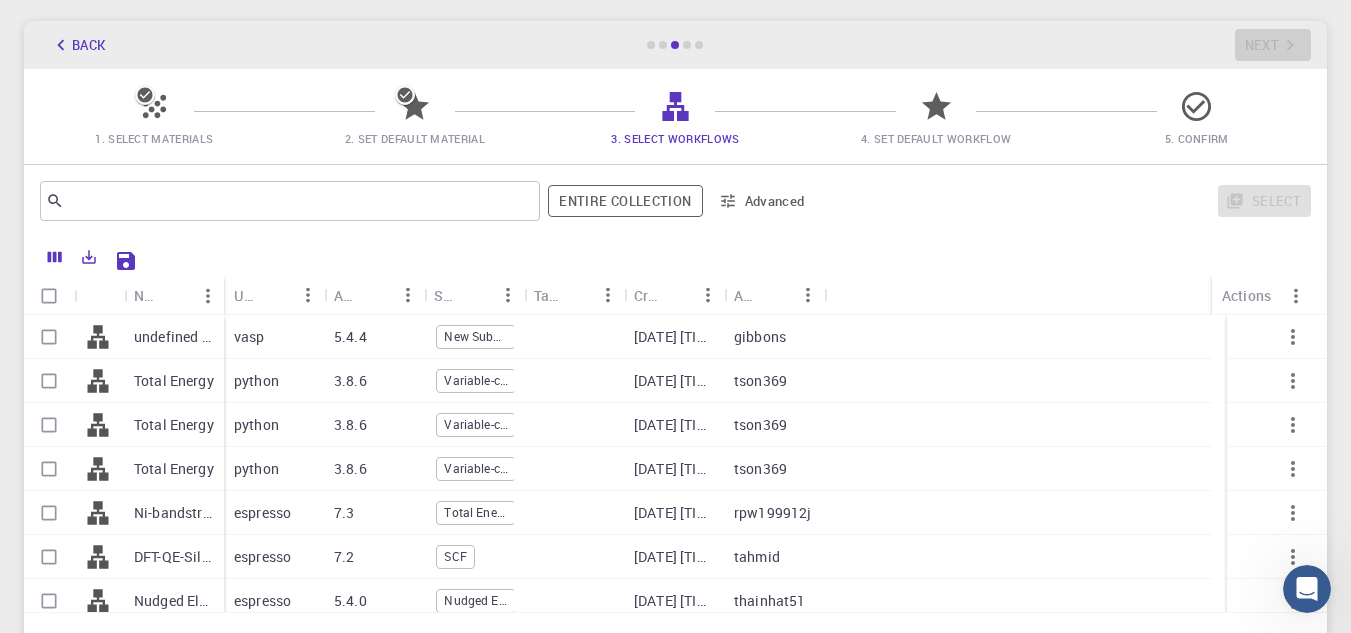 scroll, scrollTop: 85, scrollLeft: 0, axis: vertical 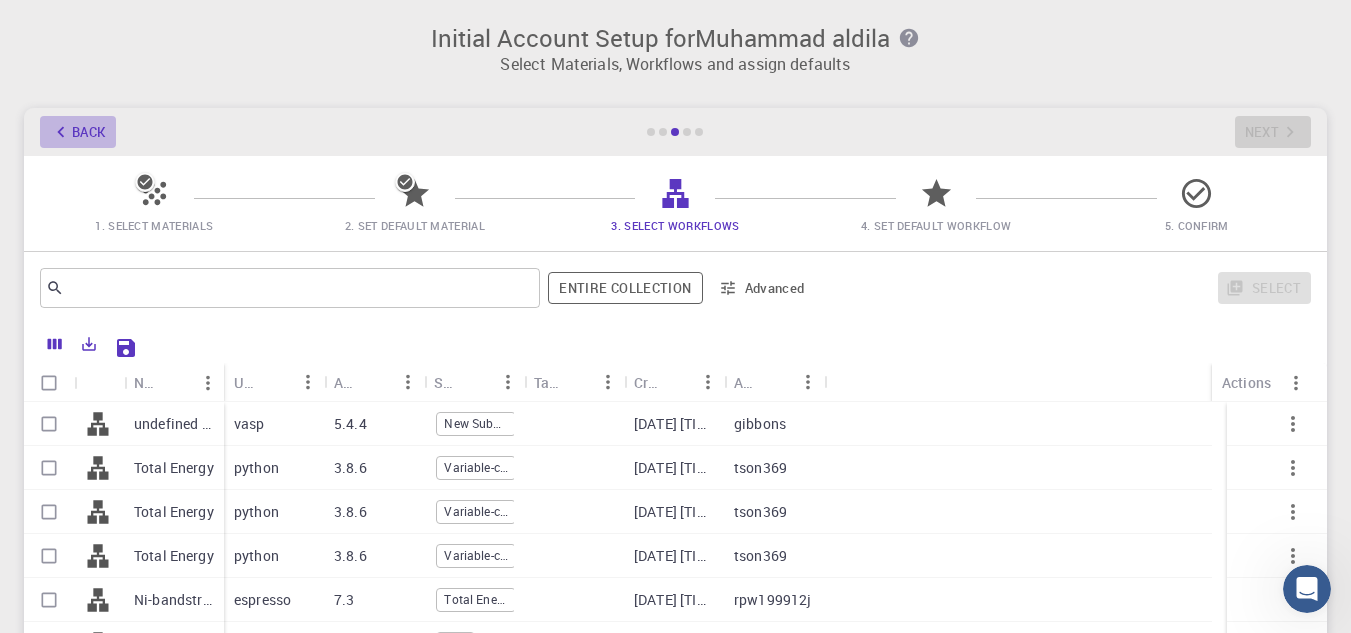click 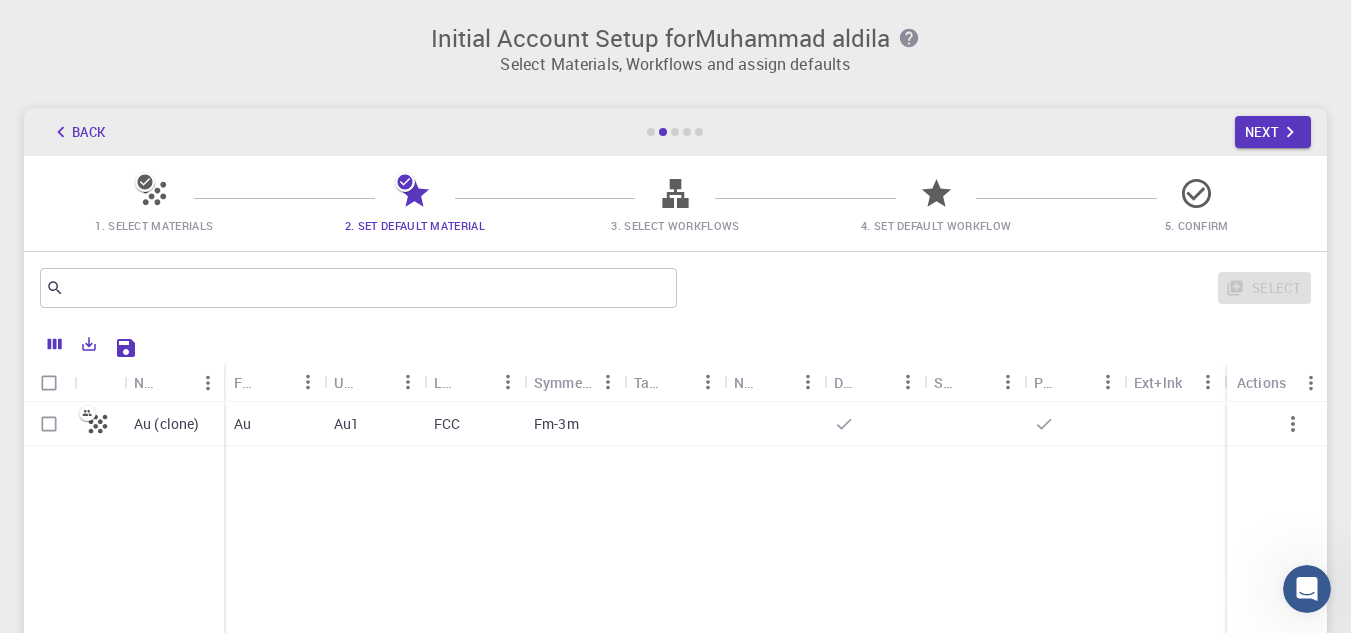 click on "Au1" at bounding box center [374, 424] 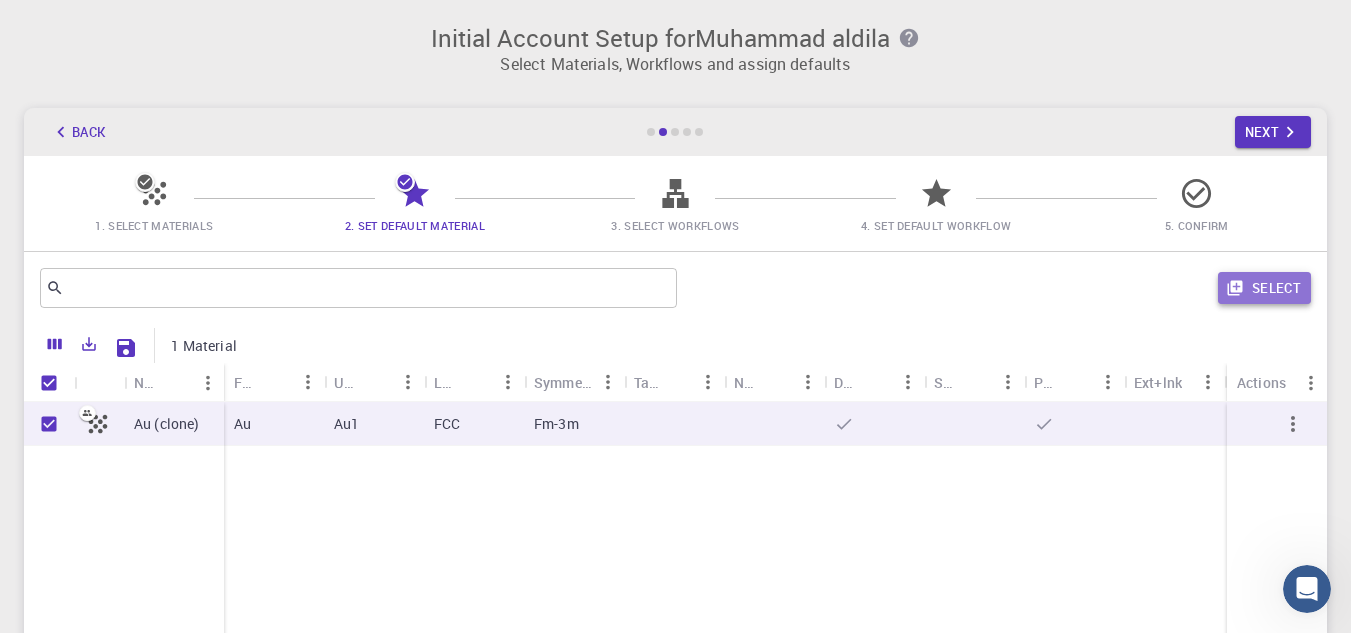 click on "Select" at bounding box center (1264, 288) 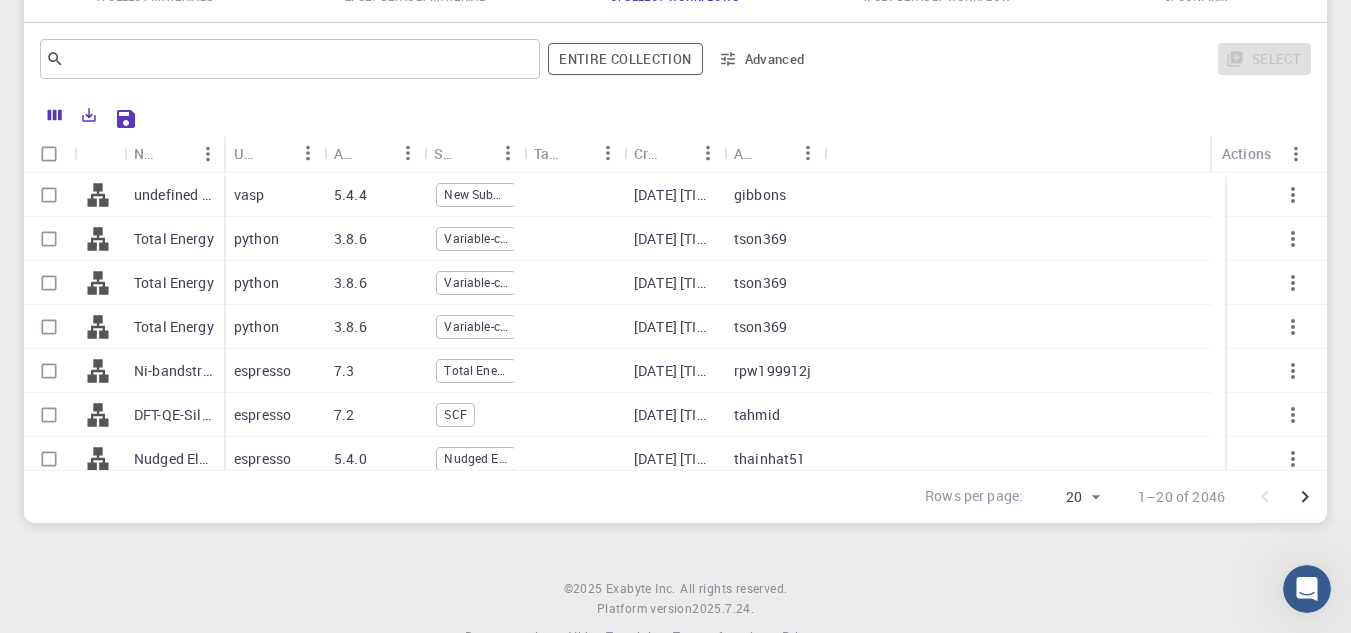 scroll, scrollTop: 234, scrollLeft: 0, axis: vertical 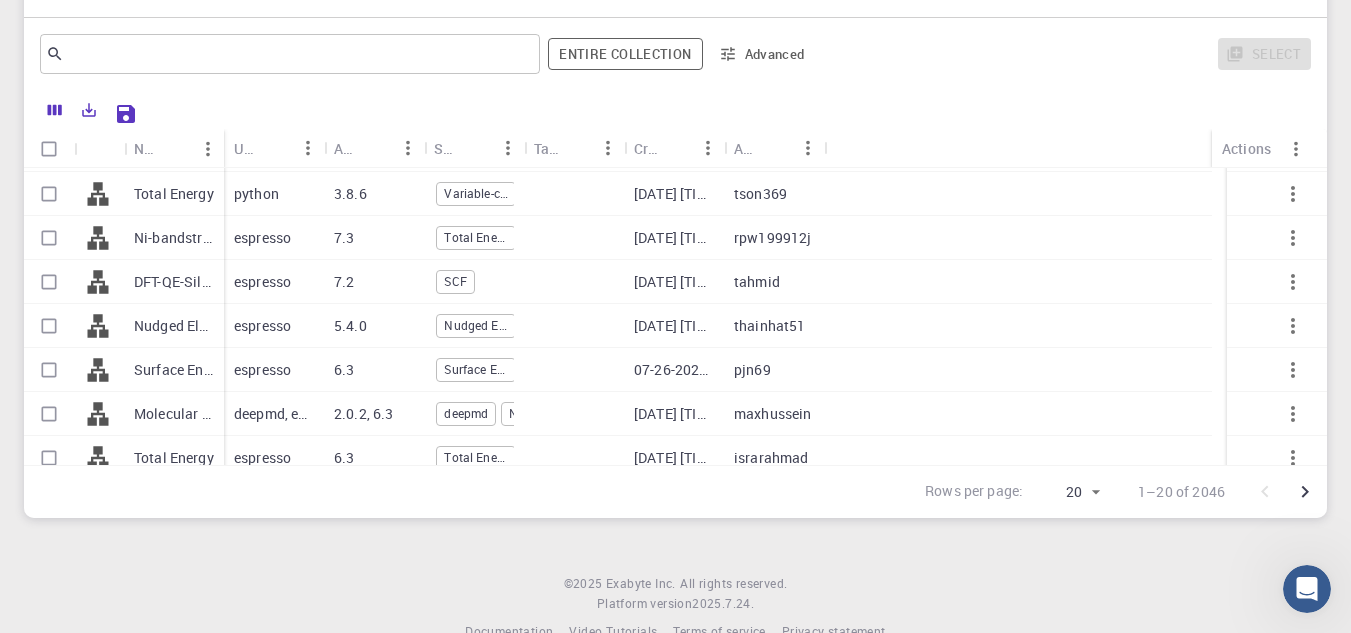 click at bounding box center (1018, 282) 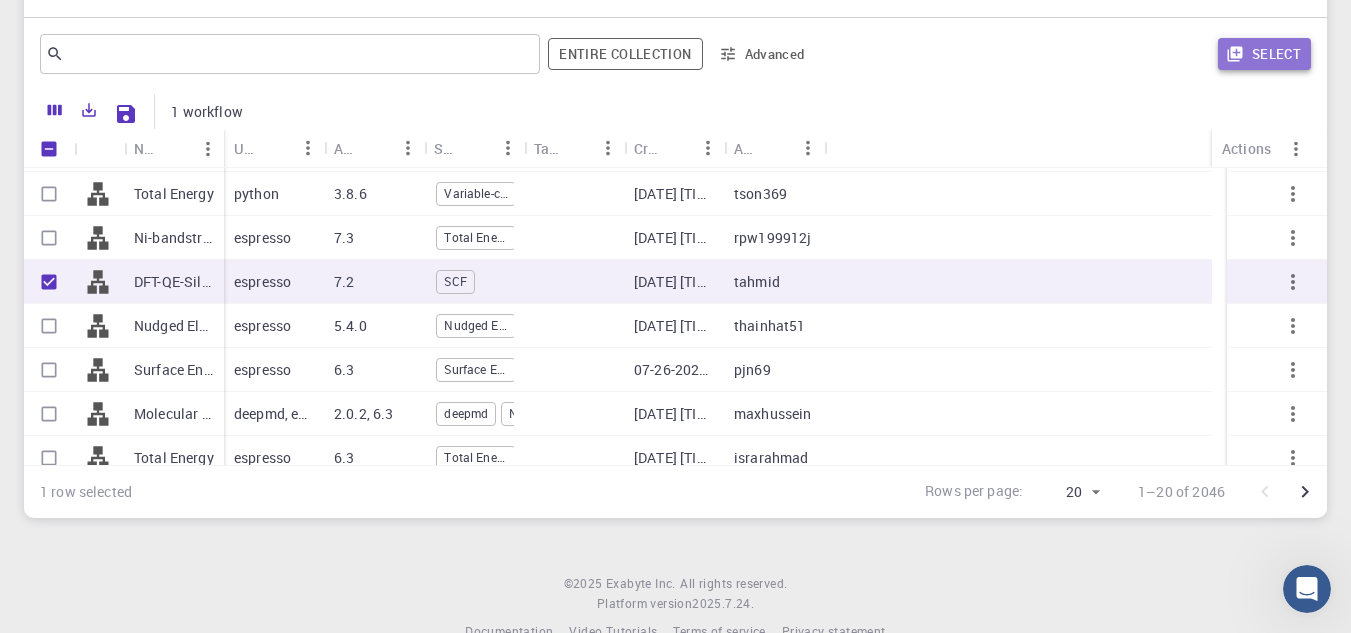 click on "Select" at bounding box center [1264, 54] 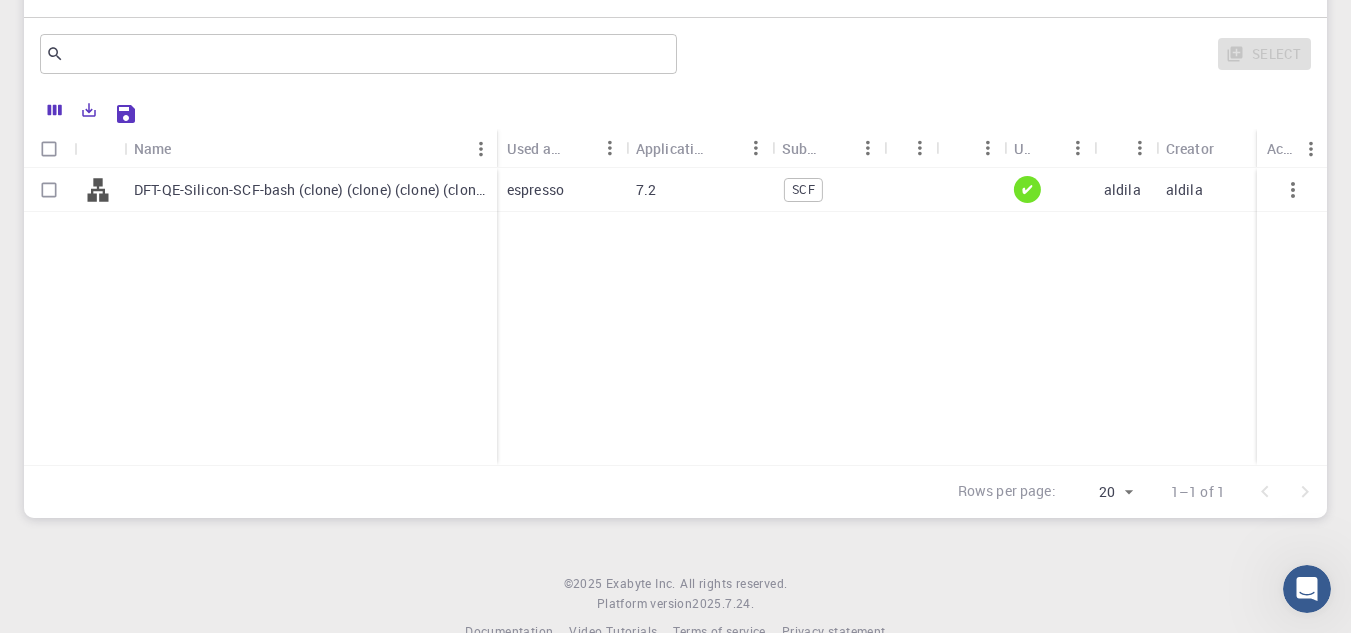 click on "espresso" at bounding box center (535, 190) 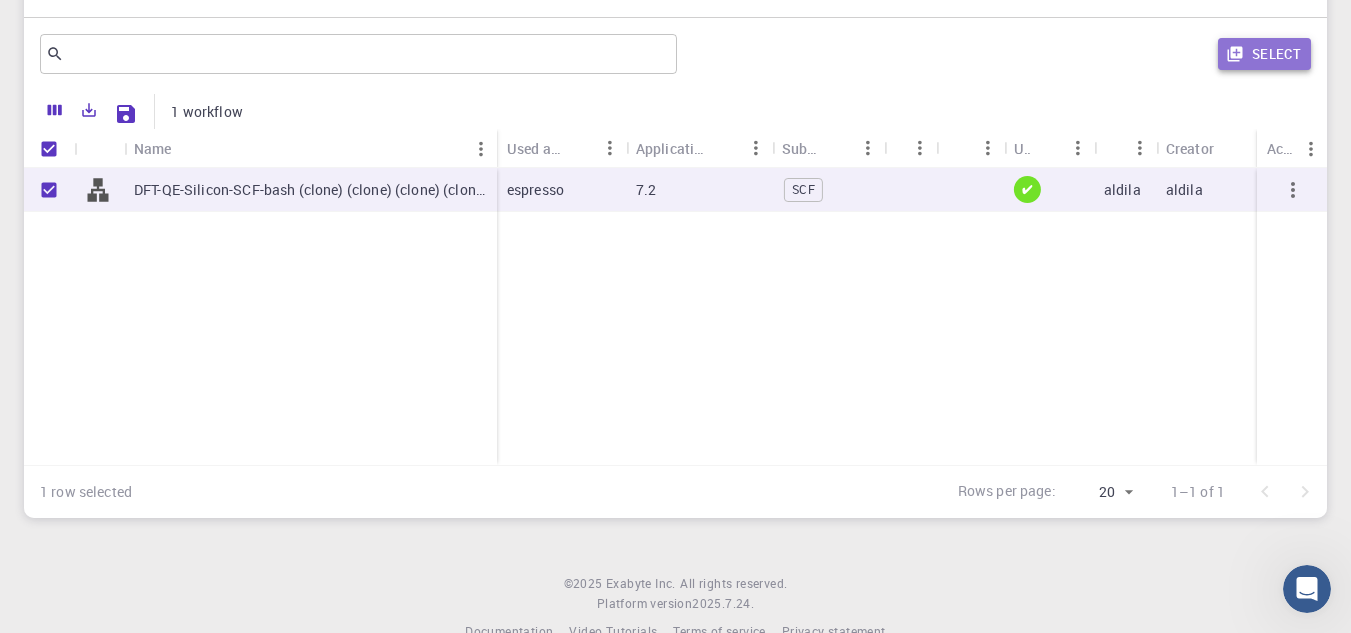 click on "Select" at bounding box center [1264, 54] 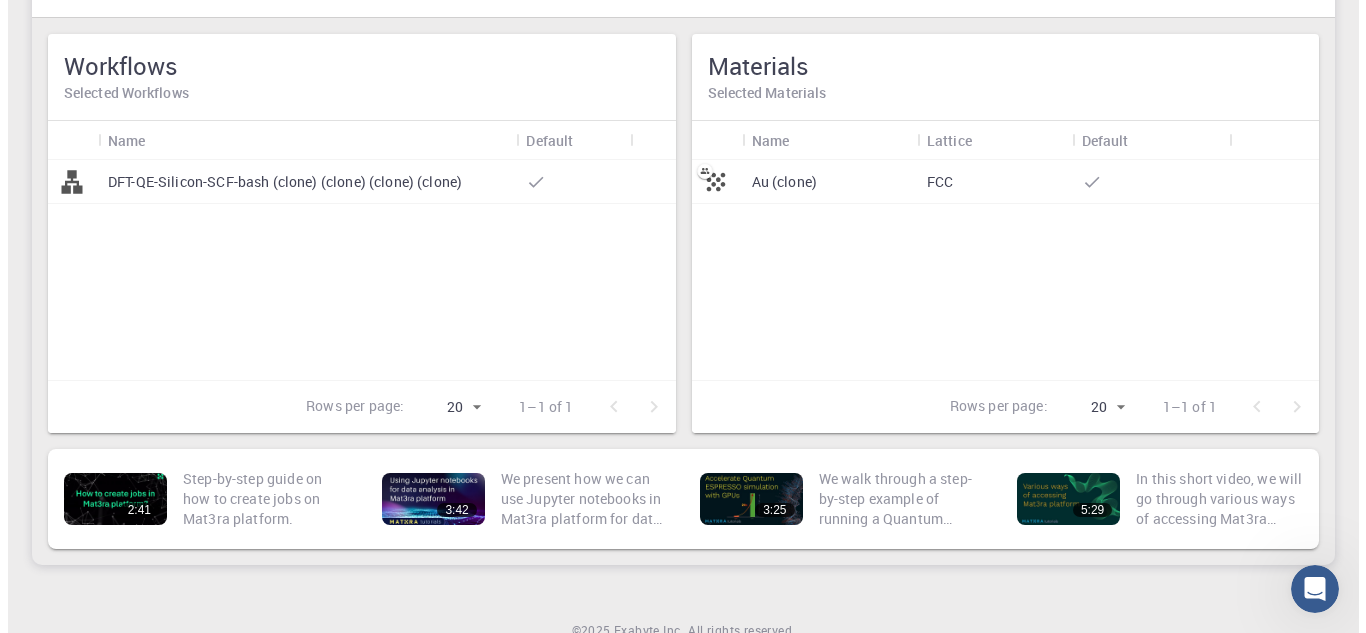 scroll, scrollTop: 0, scrollLeft: 0, axis: both 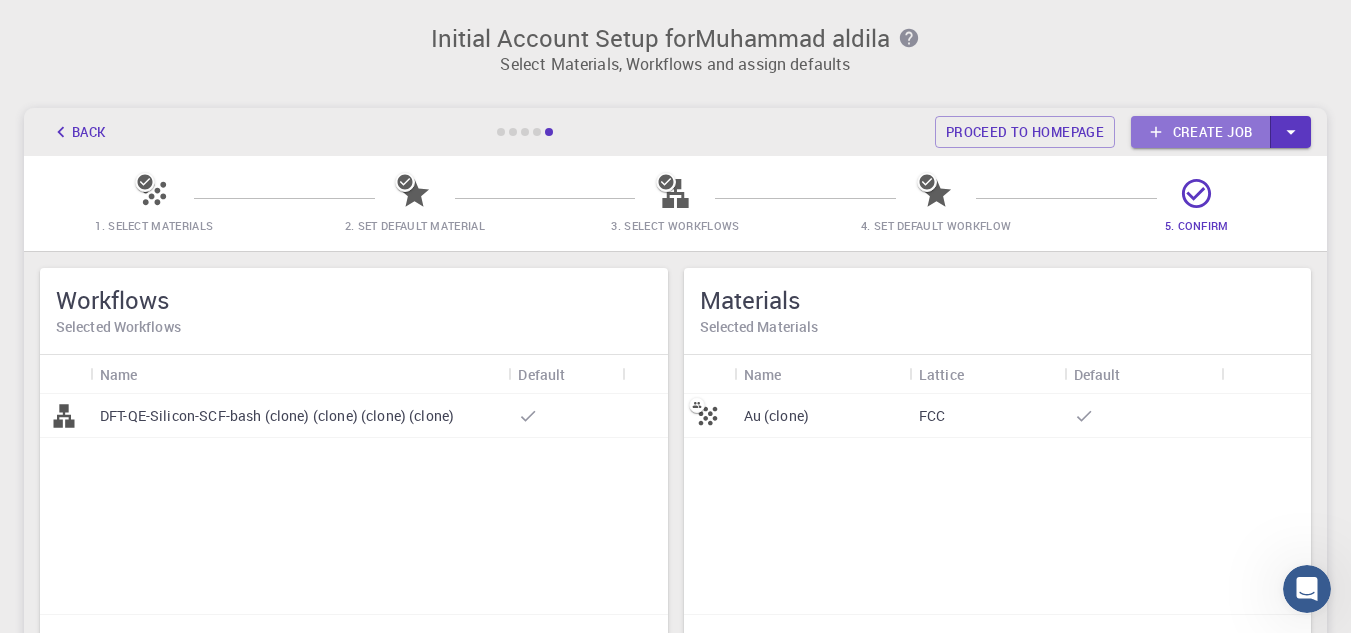 click on "Create job" at bounding box center [1201, 132] 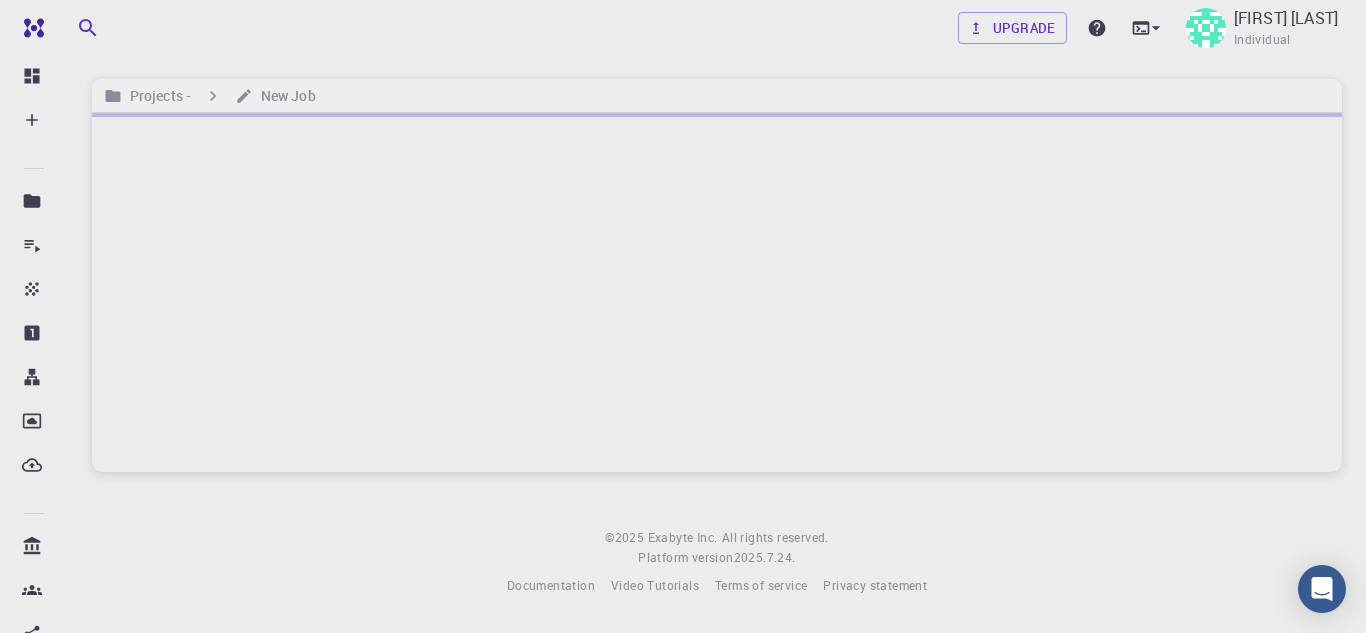 scroll, scrollTop: 0, scrollLeft: 0, axis: both 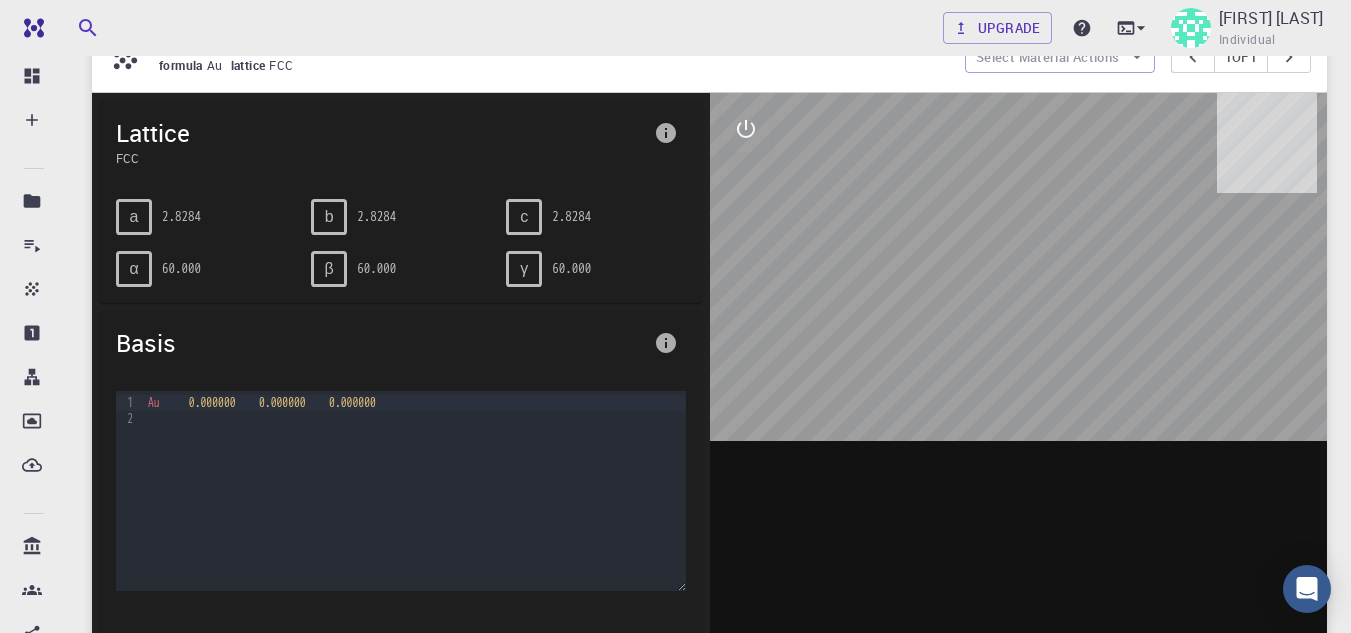 click at bounding box center [1019, 404] 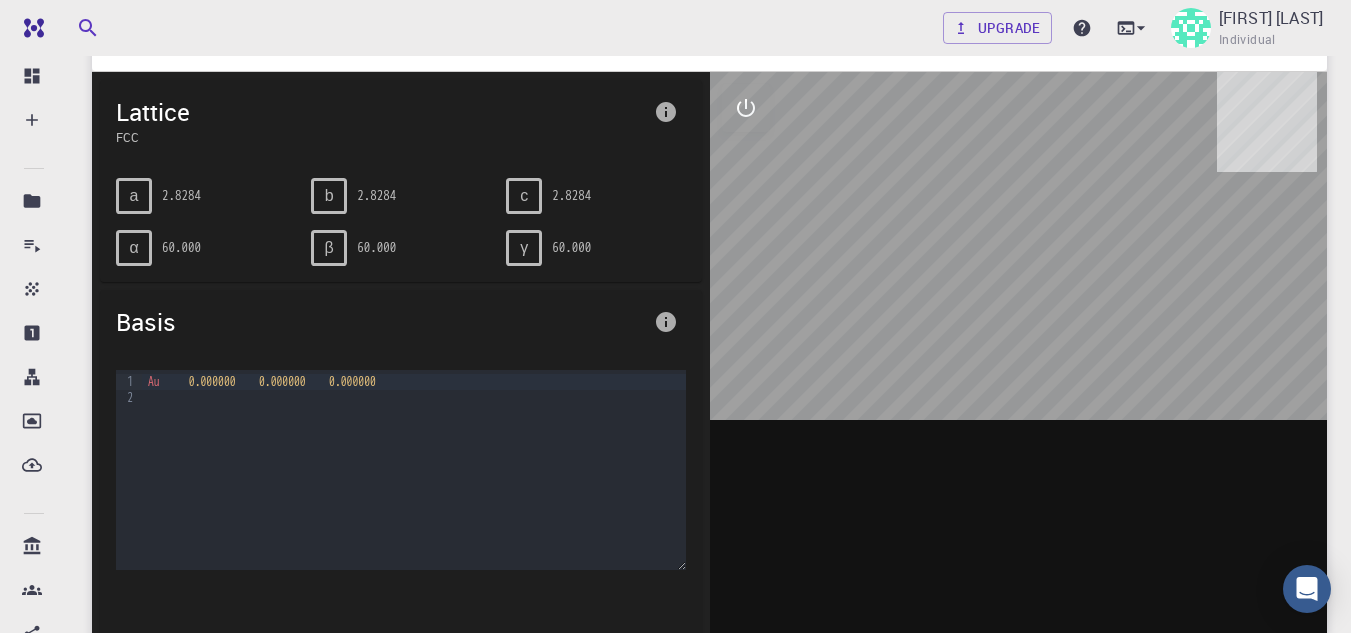 scroll, scrollTop: 257, scrollLeft: 0, axis: vertical 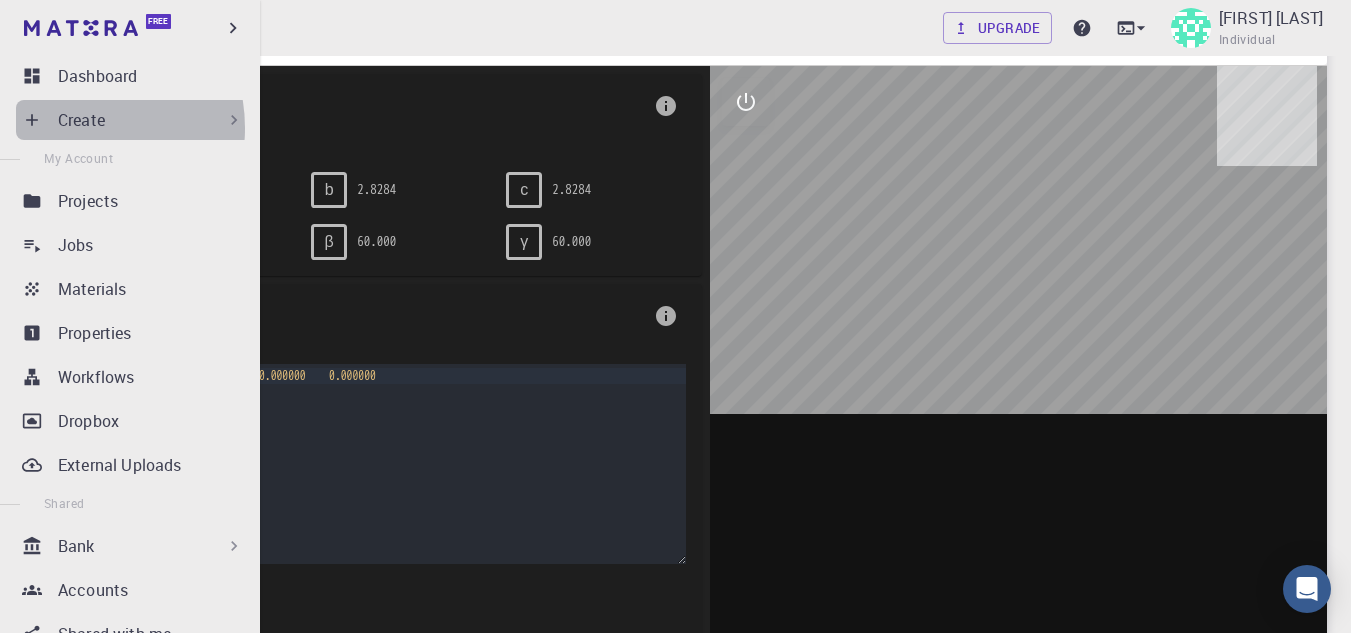 click on "Create" at bounding box center (81, 120) 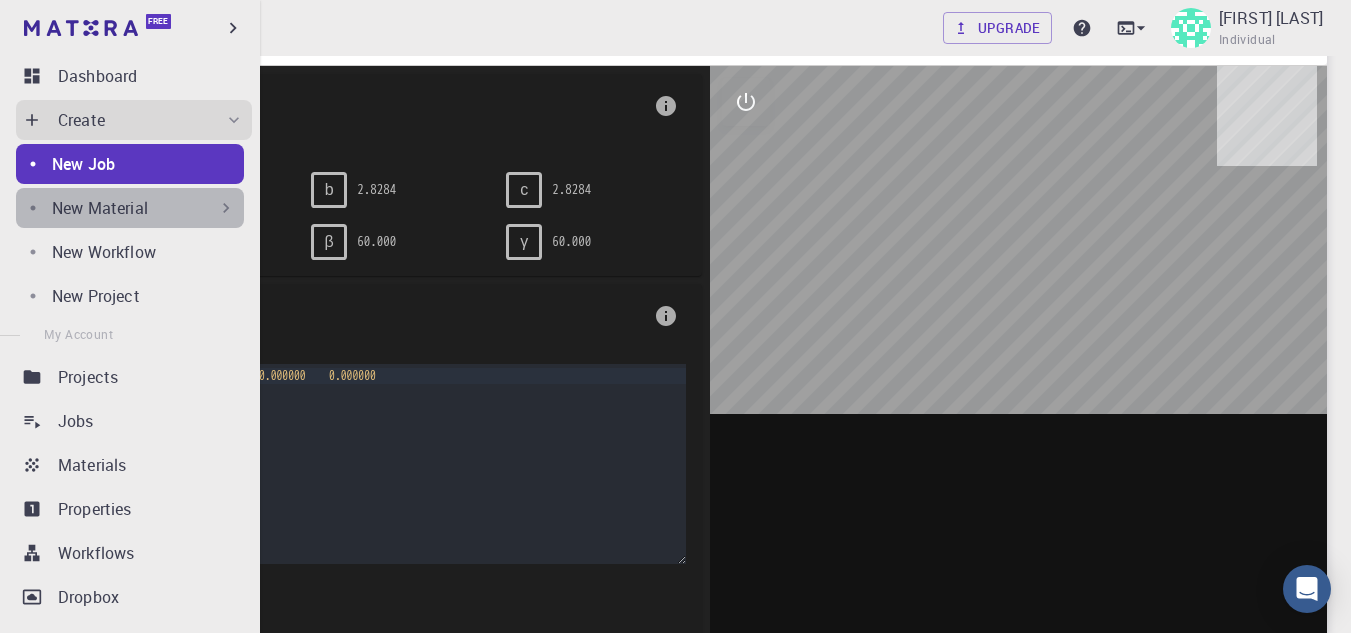 click on "New Material" at bounding box center (100, 208) 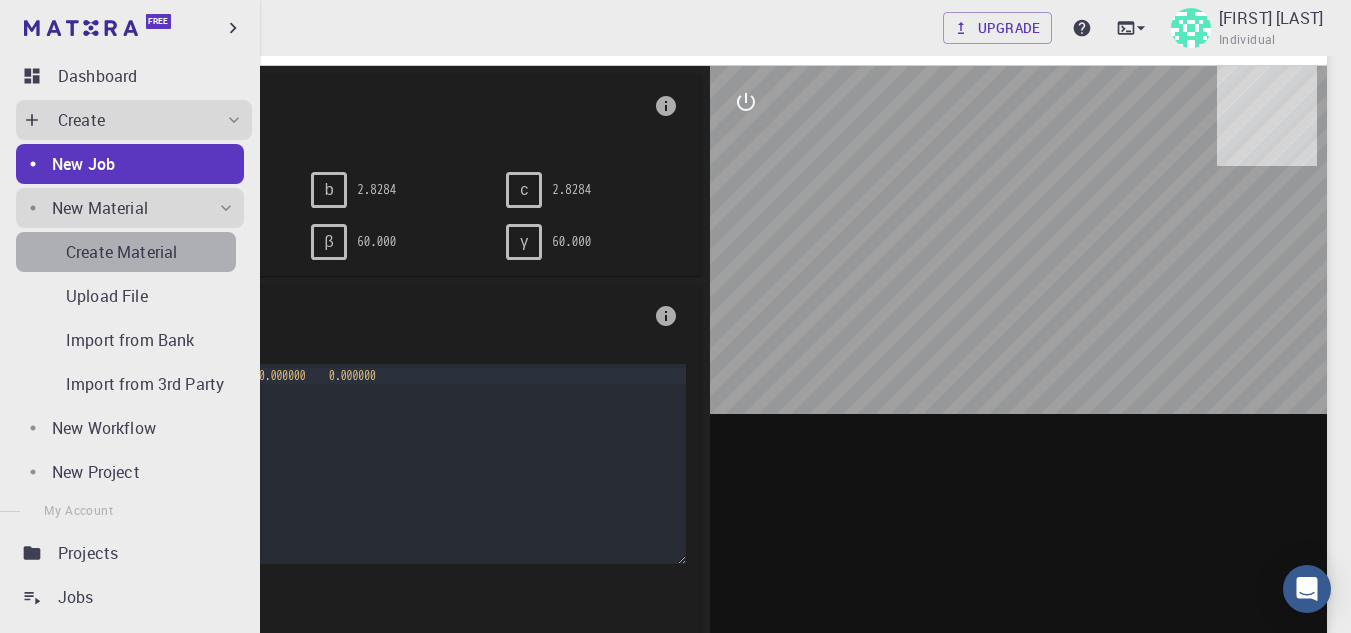 click on "Create Material" at bounding box center (121, 252) 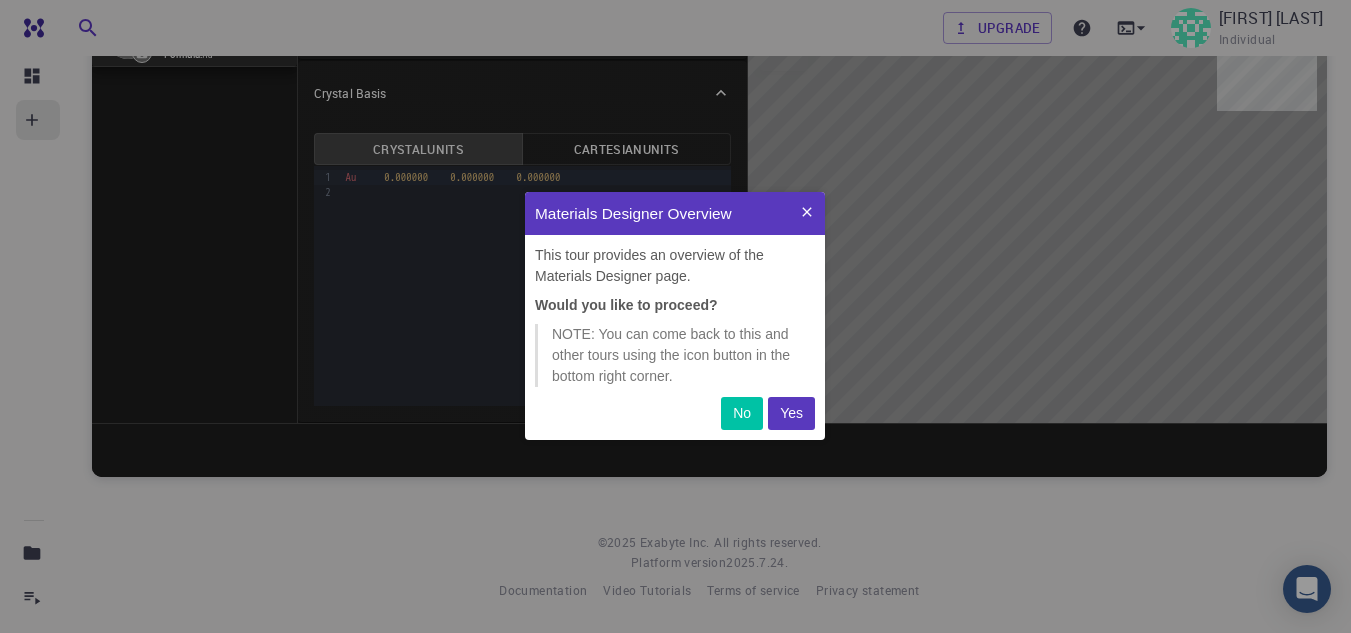 scroll, scrollTop: 0, scrollLeft: 0, axis: both 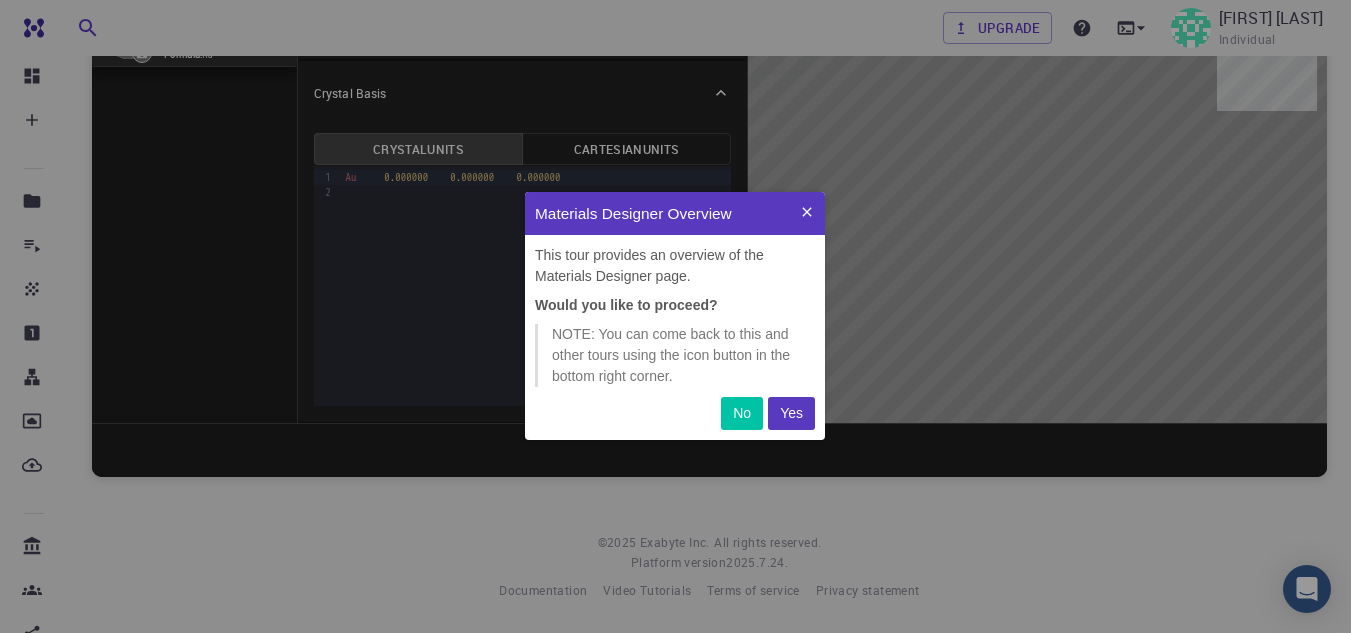 click on "Yes" at bounding box center [791, 413] 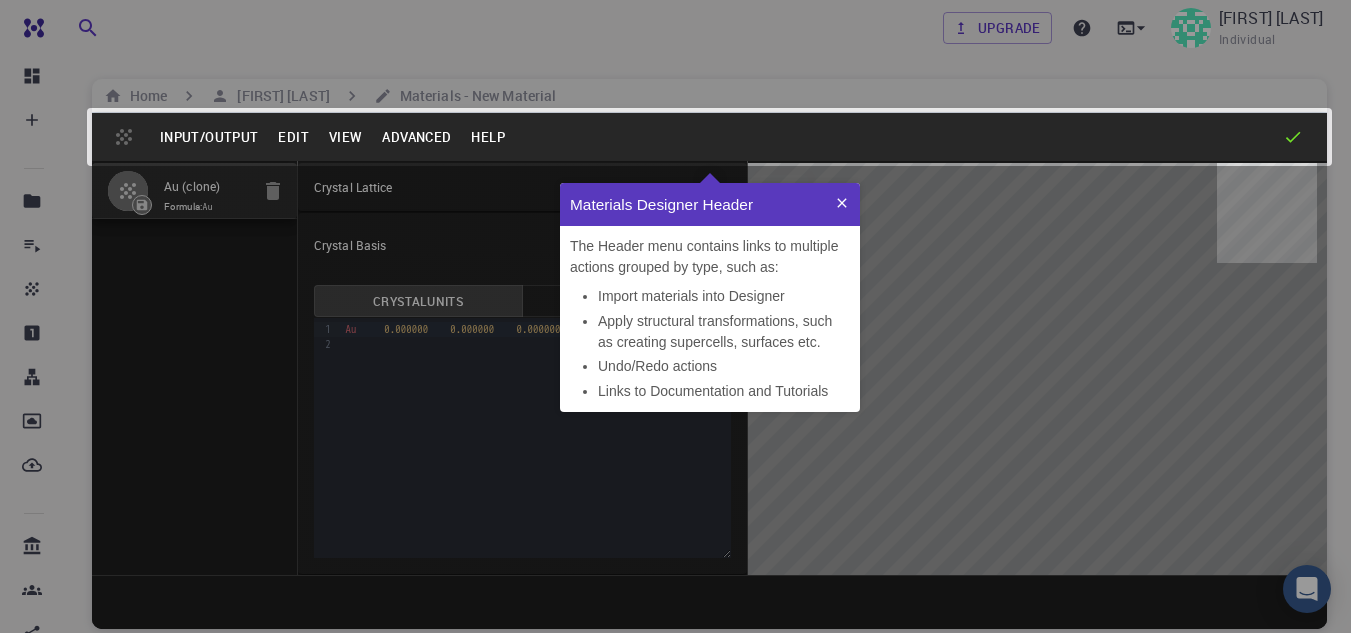 scroll, scrollTop: 0, scrollLeft: 0, axis: both 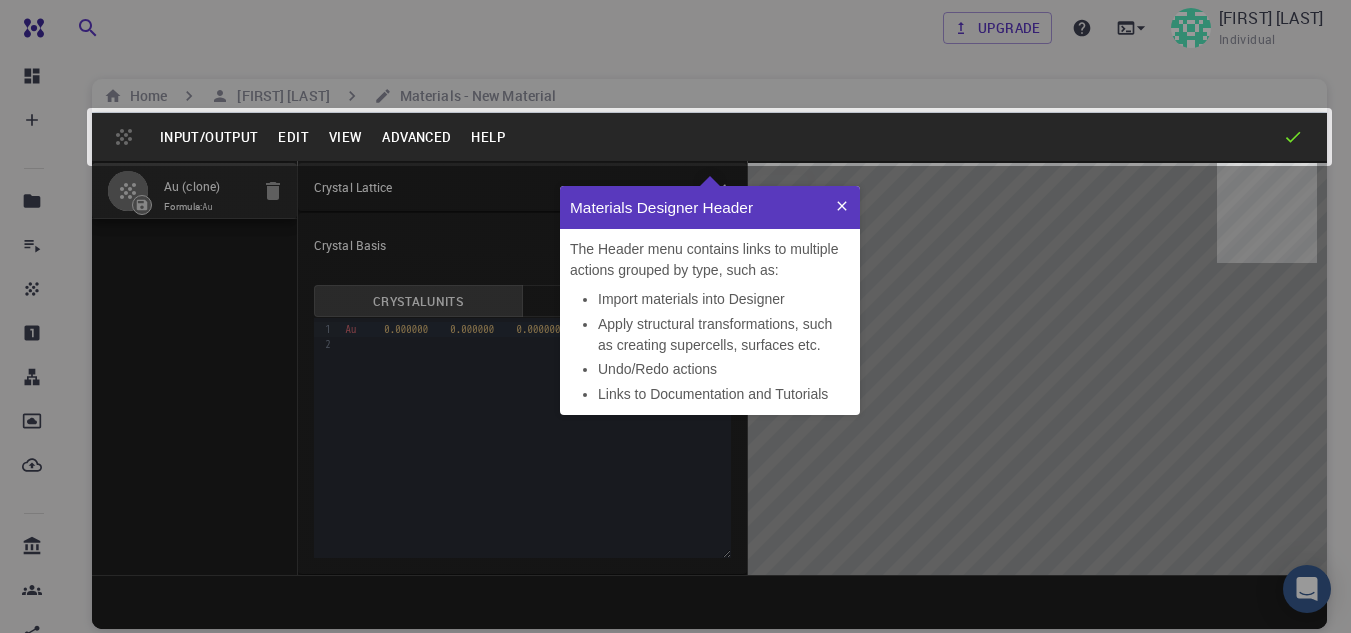 click 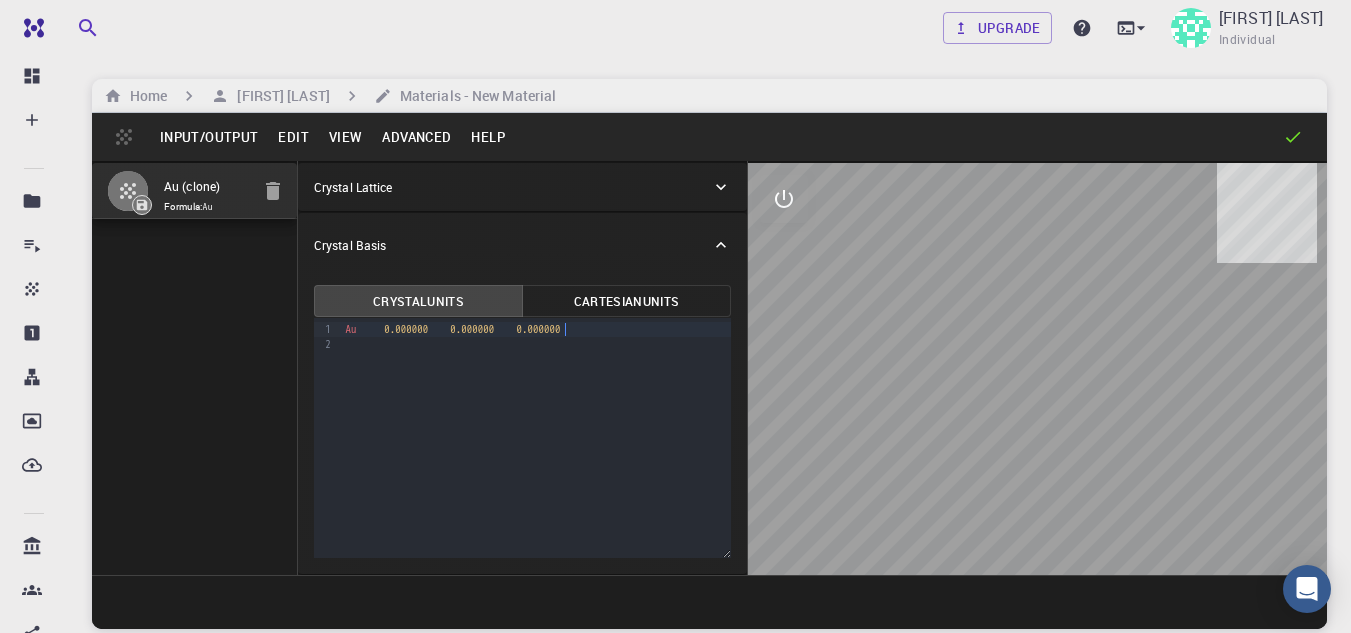 click on "0.000000" at bounding box center (538, 329) 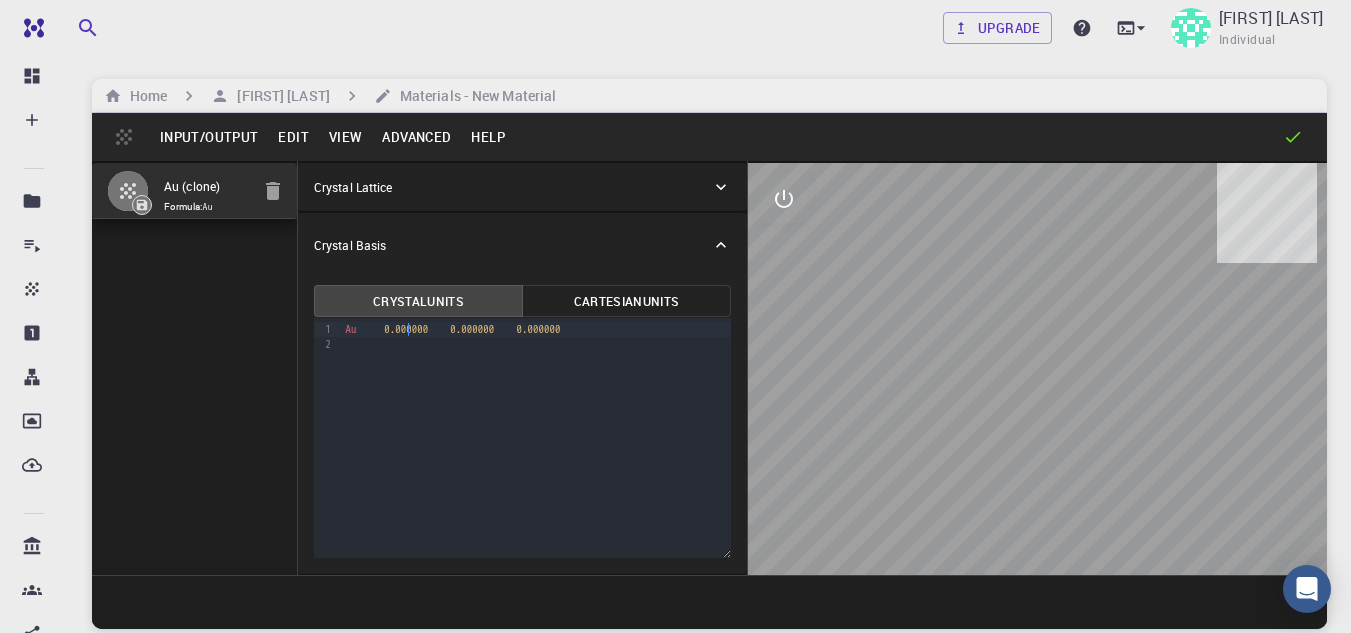 click on "0.000000" at bounding box center [406, 329] 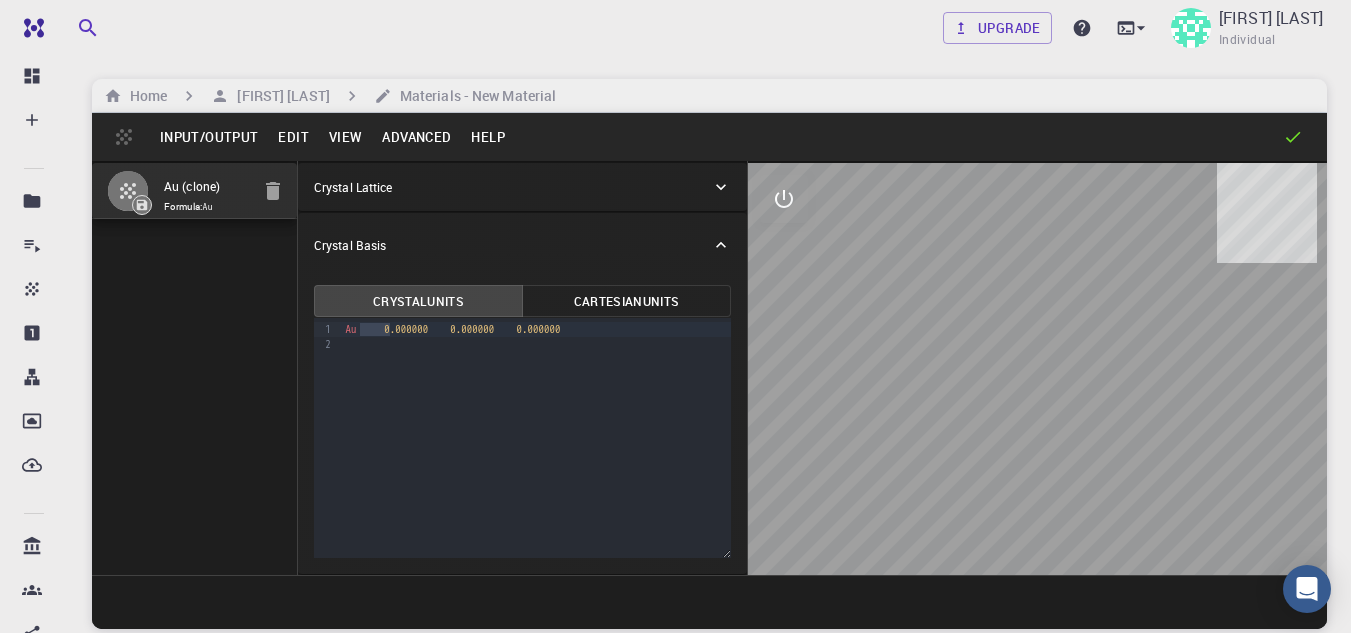 click on "Crystal Lattice" at bounding box center [522, 187] 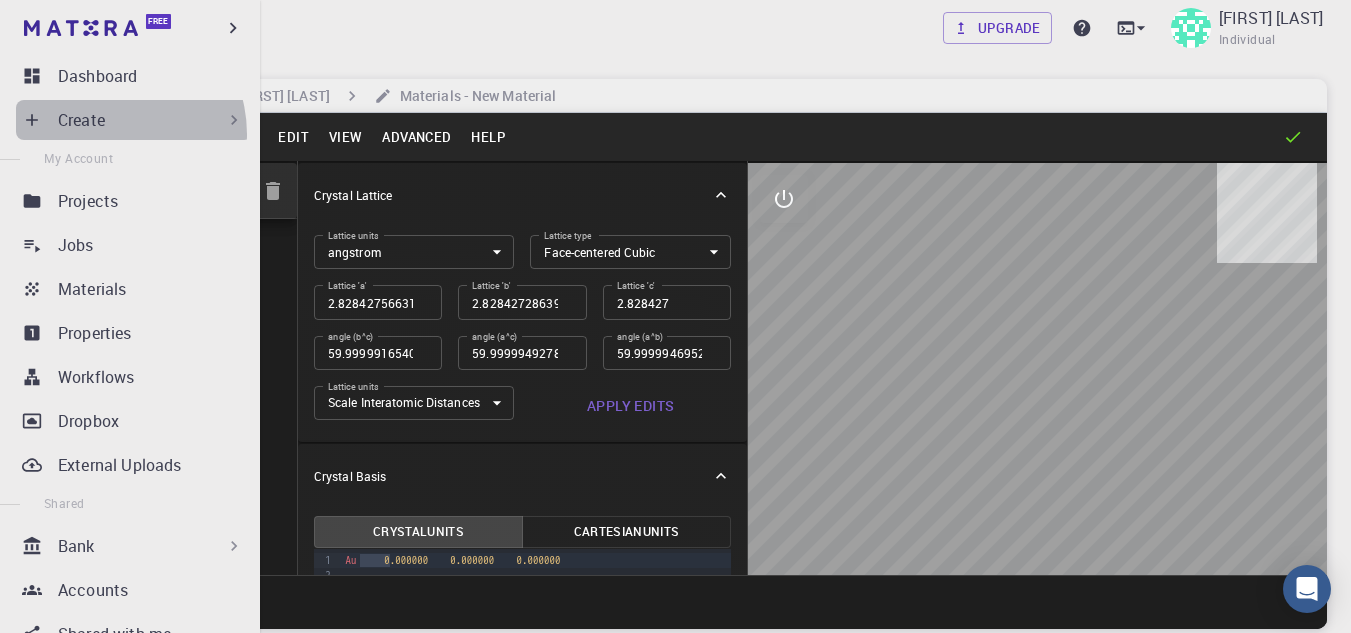 click on "Create" at bounding box center [134, 120] 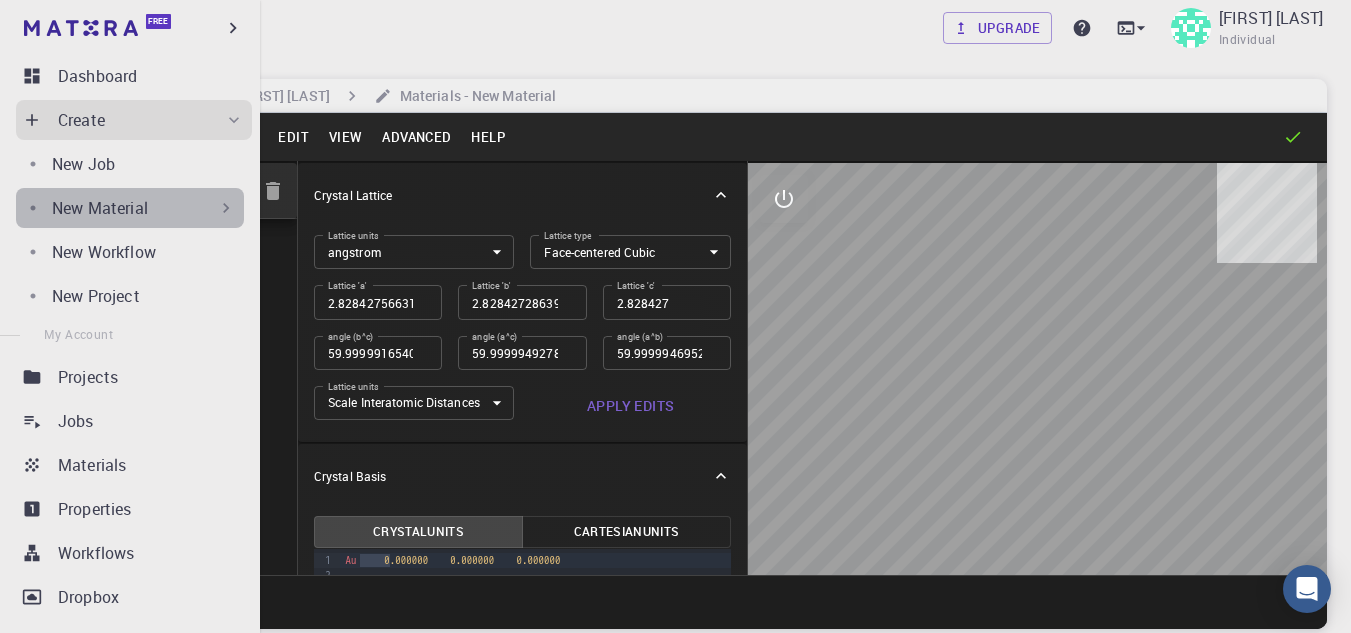 click on "New Material" at bounding box center [144, 208] 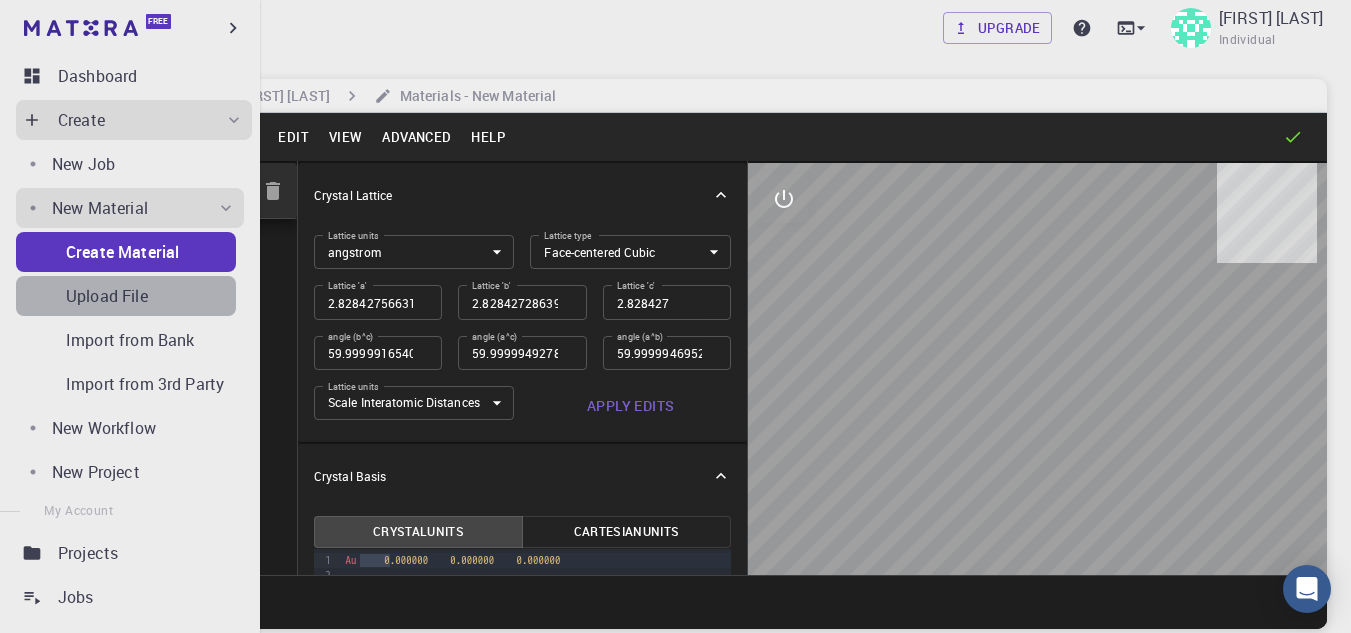 click on "Upload File" at bounding box center (151, 296) 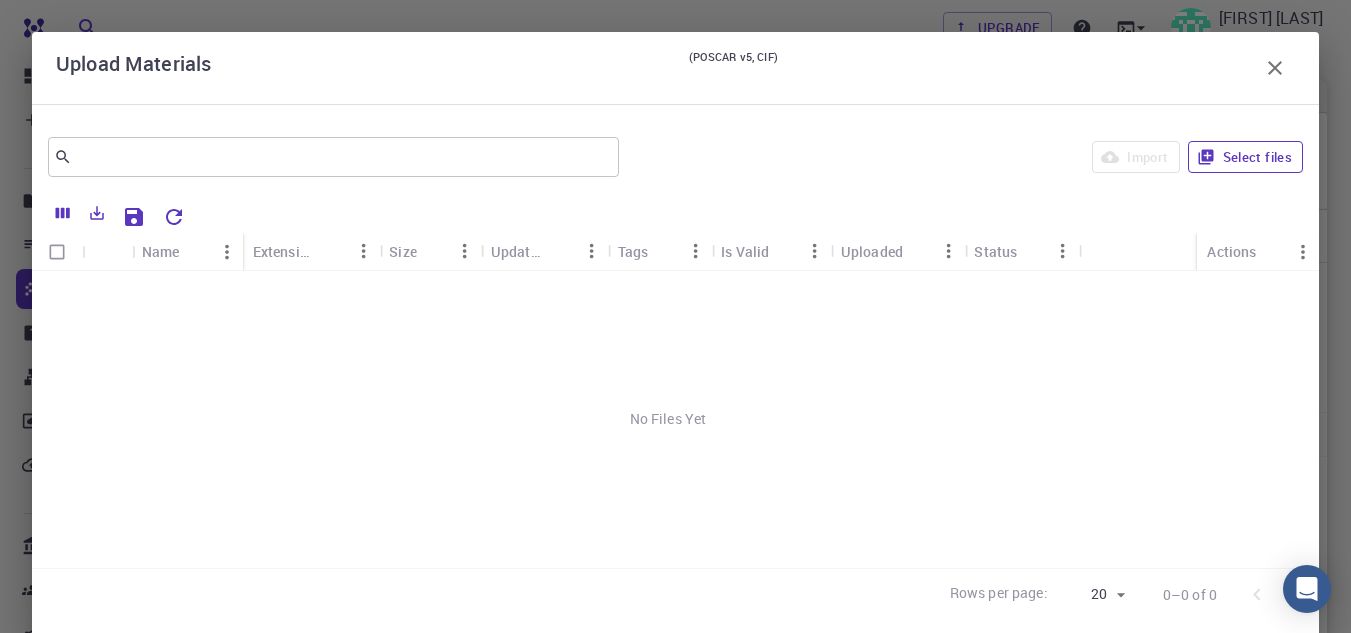 click on "Select files" at bounding box center (1245, 157) 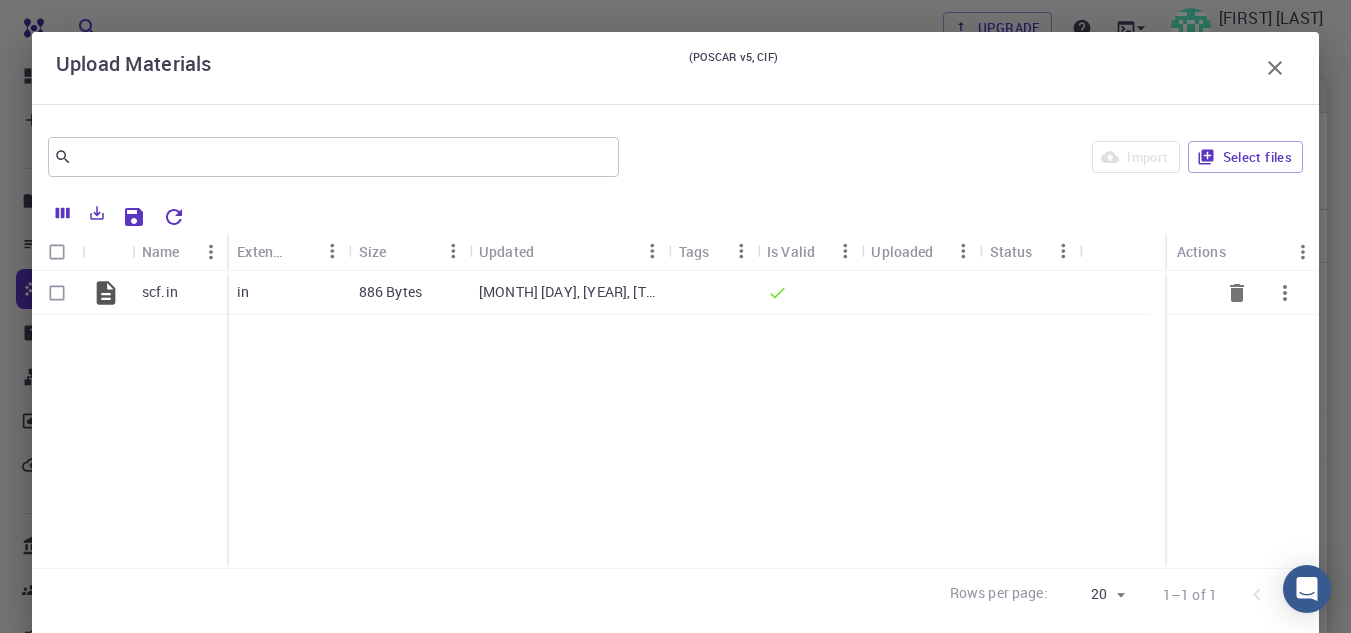click at bounding box center [107, 293] 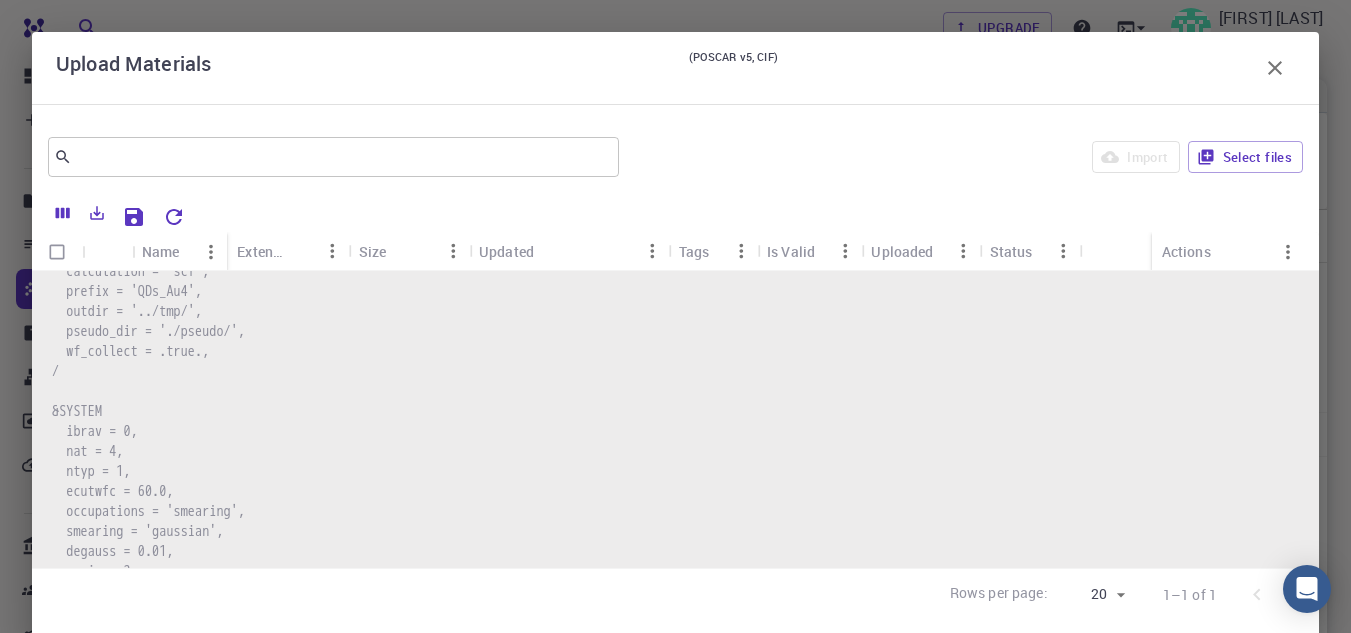 scroll, scrollTop: 95, scrollLeft: 0, axis: vertical 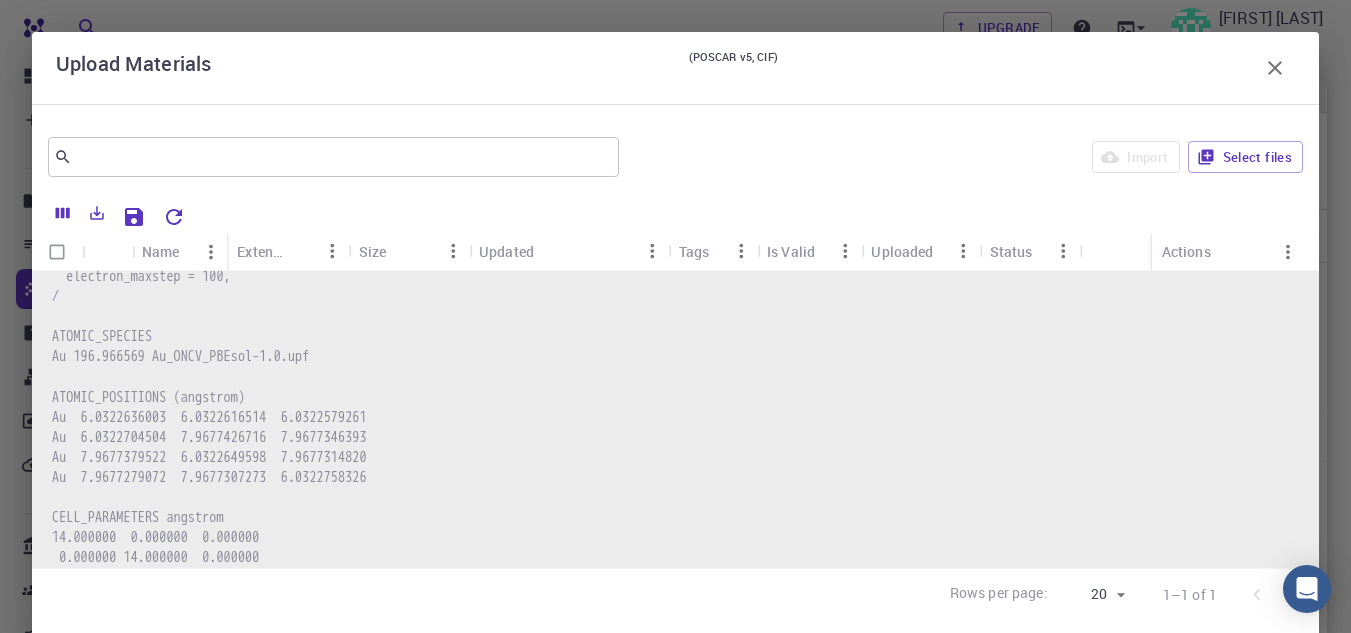 click on "Actions" at bounding box center [1186, 251] 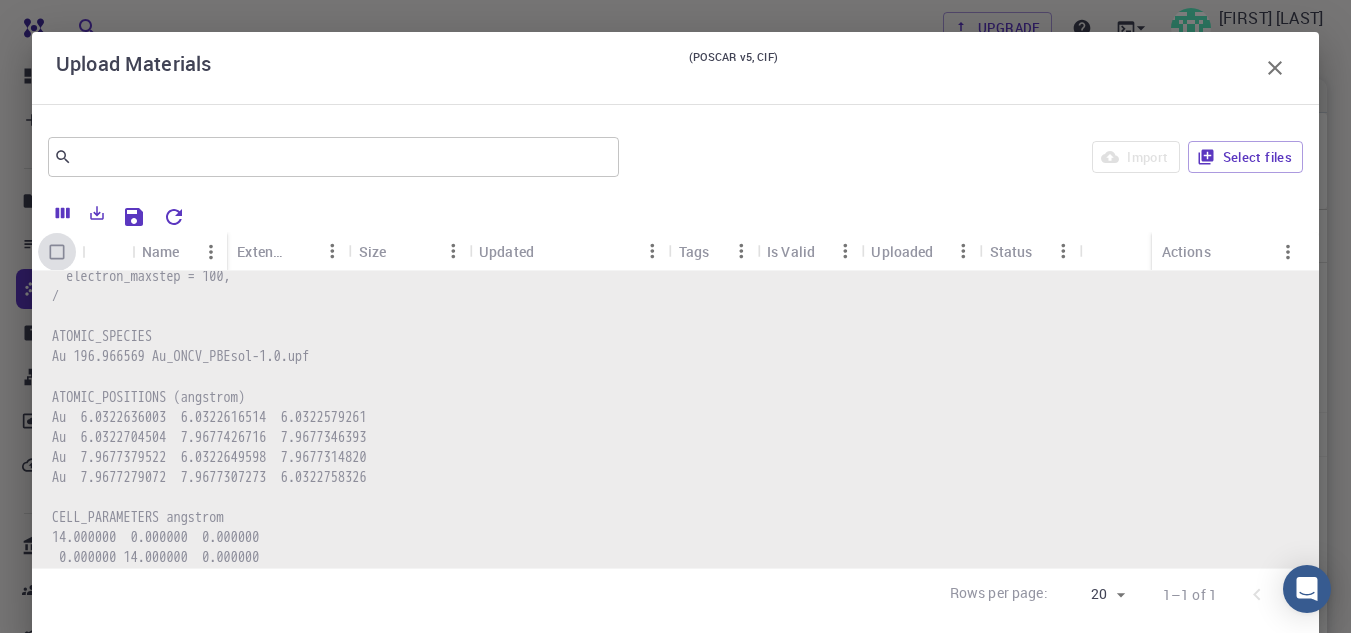 click at bounding box center (57, 252) 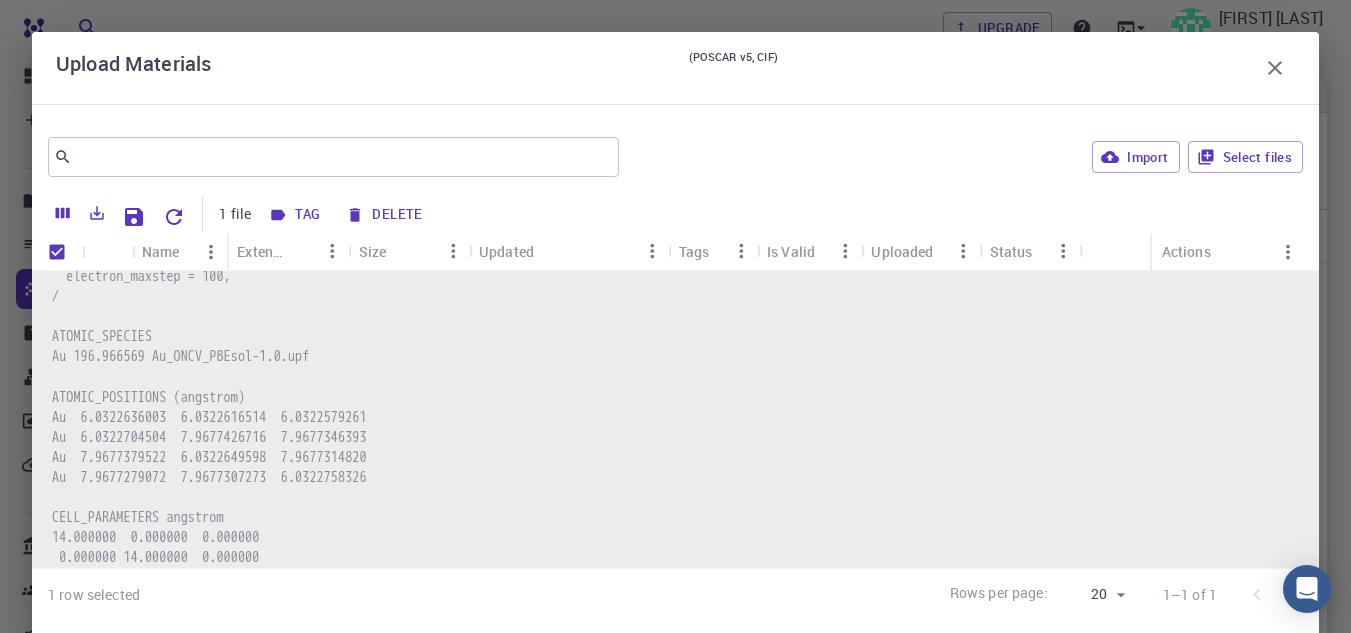 click at bounding box center [57, 252] 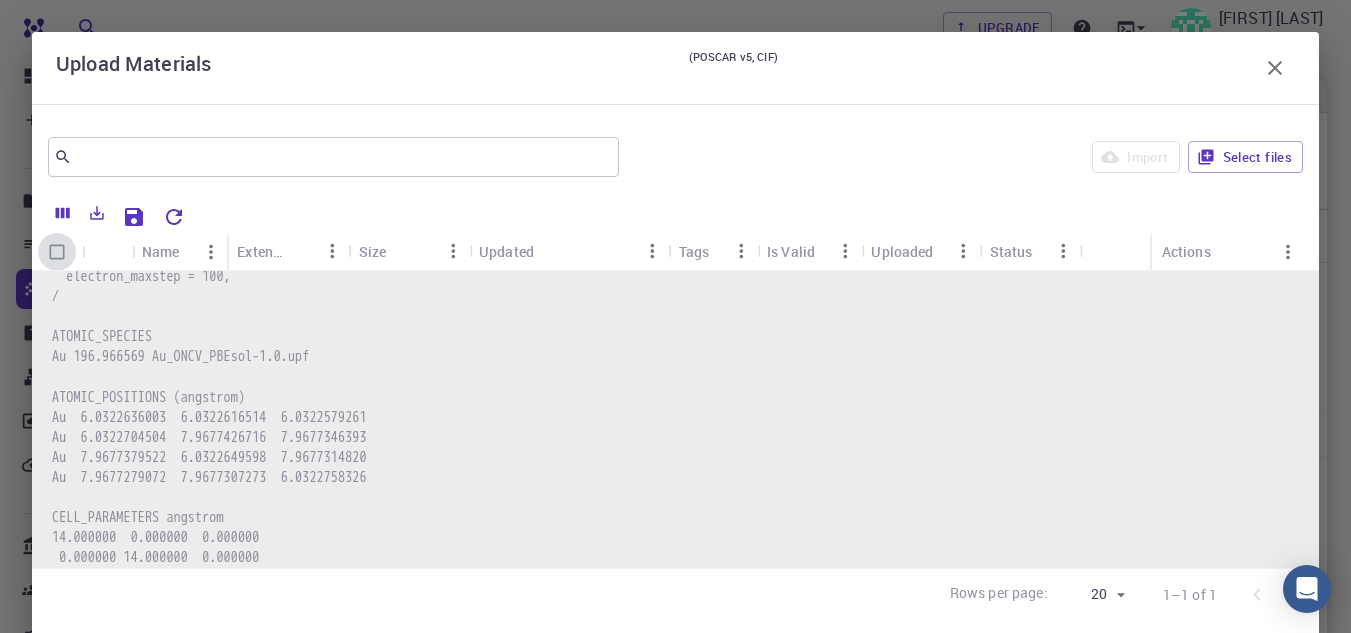 click at bounding box center [57, 252] 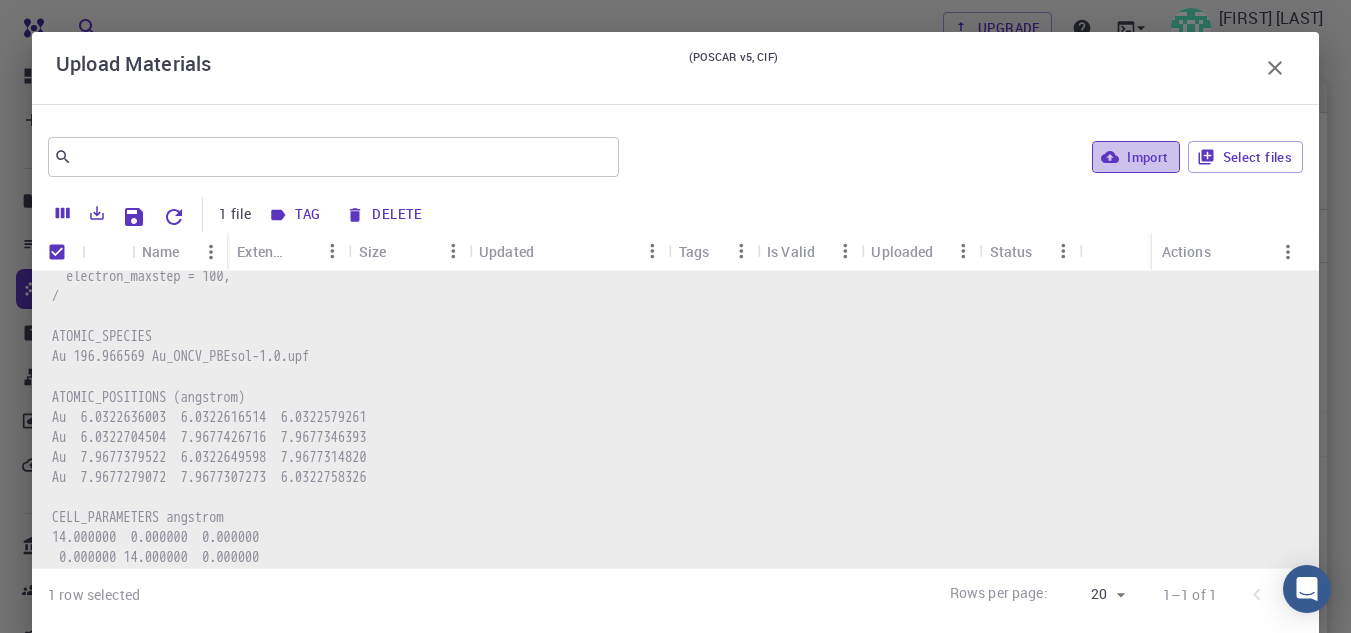 click on "Import" at bounding box center (1135, 157) 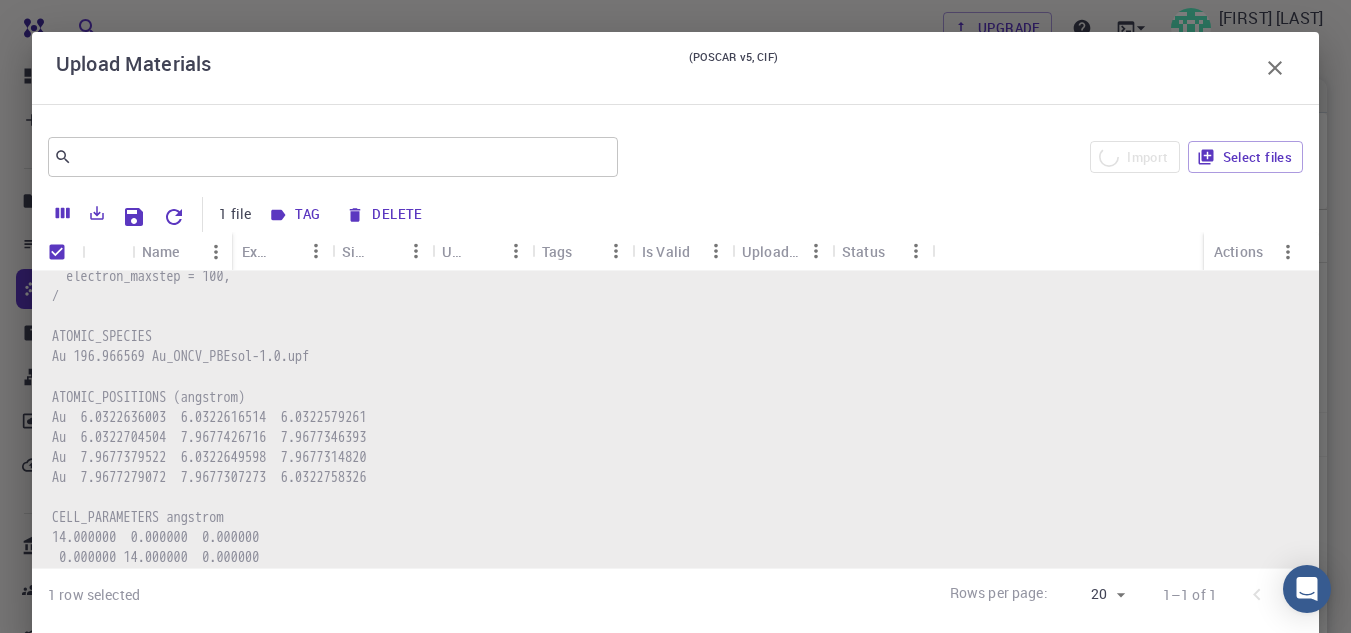 checkbox on "false" 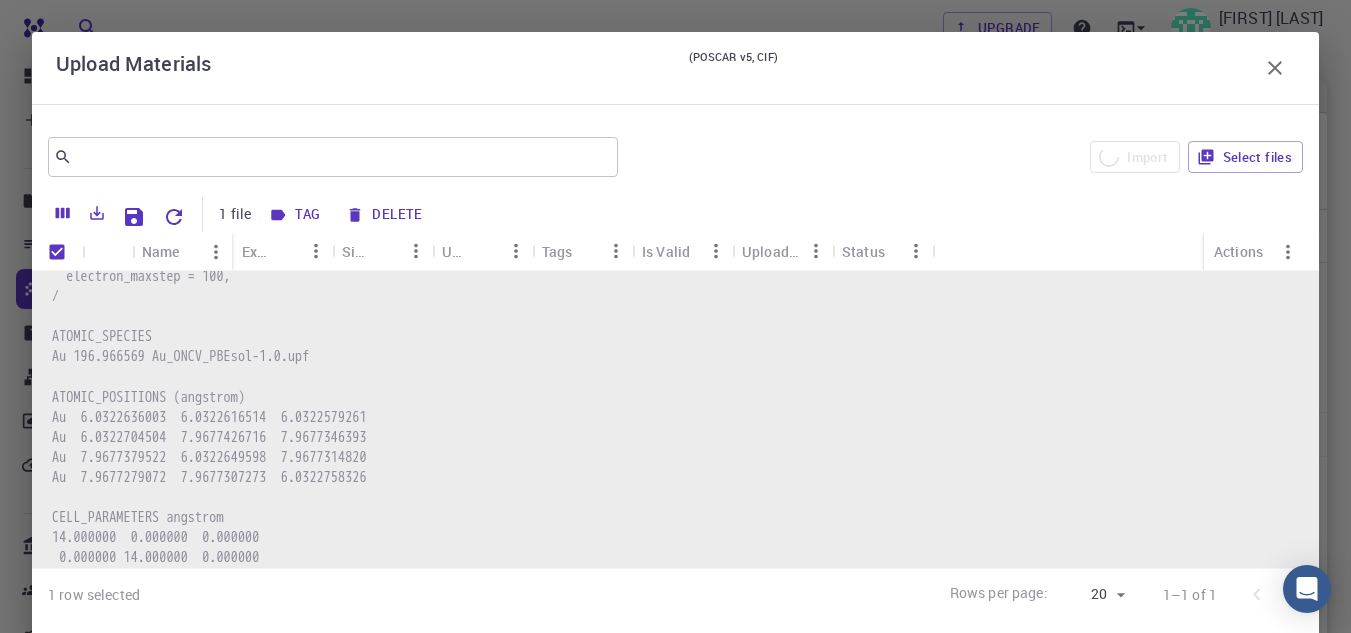 checkbox on "false" 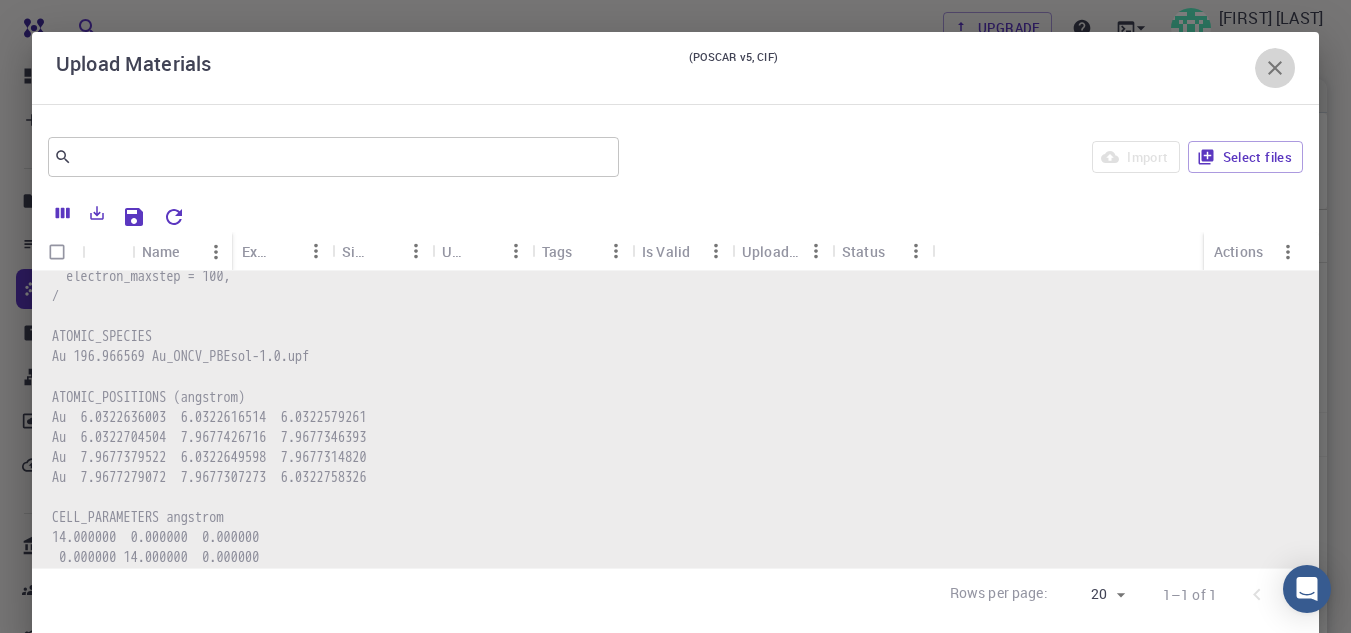 click 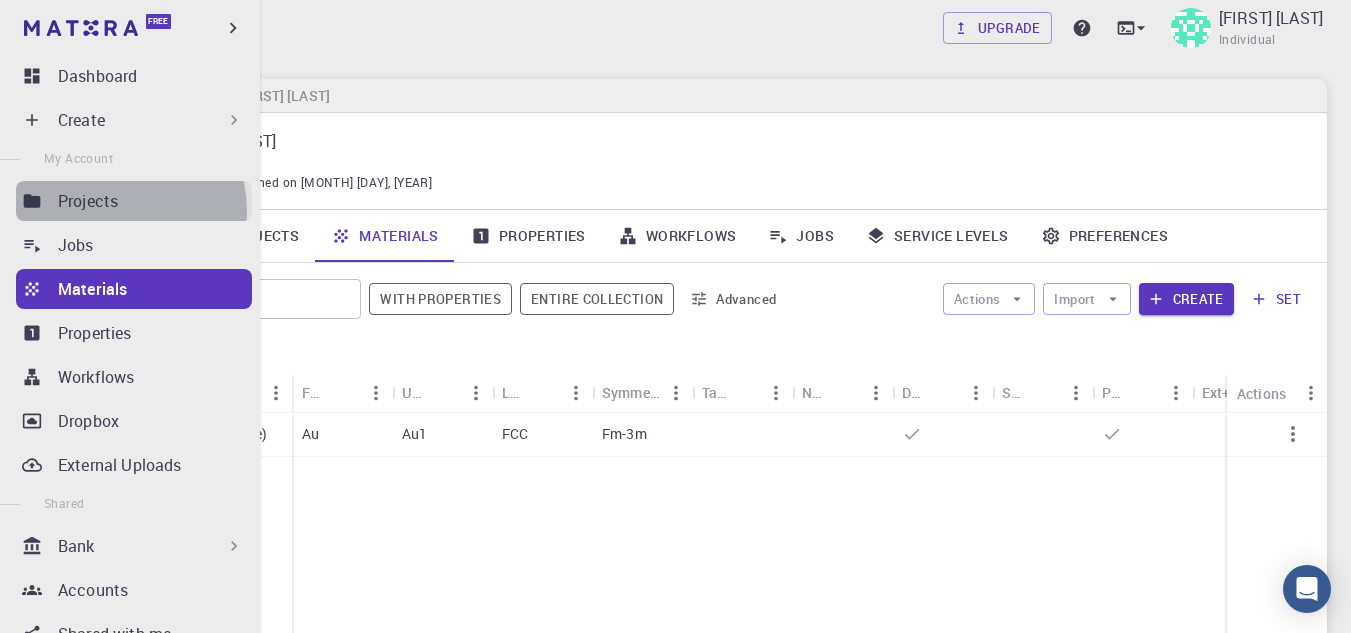 click on "Projects" at bounding box center [88, 201] 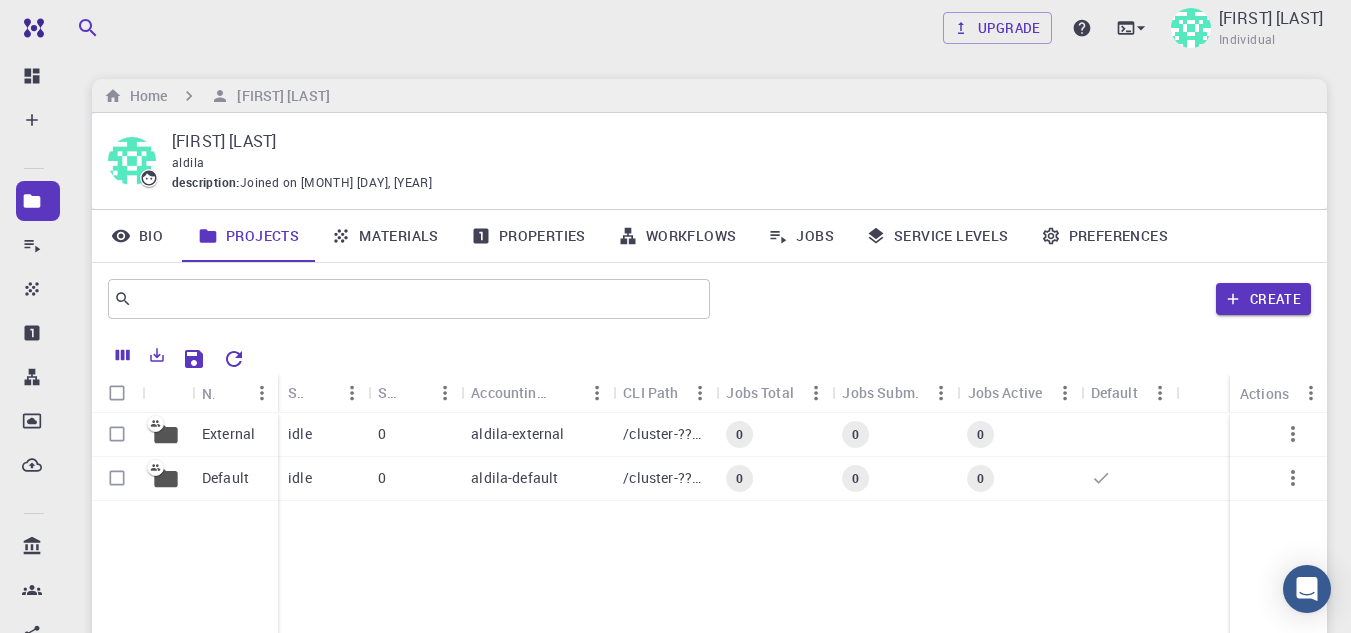 click at bounding box center [783, 356] 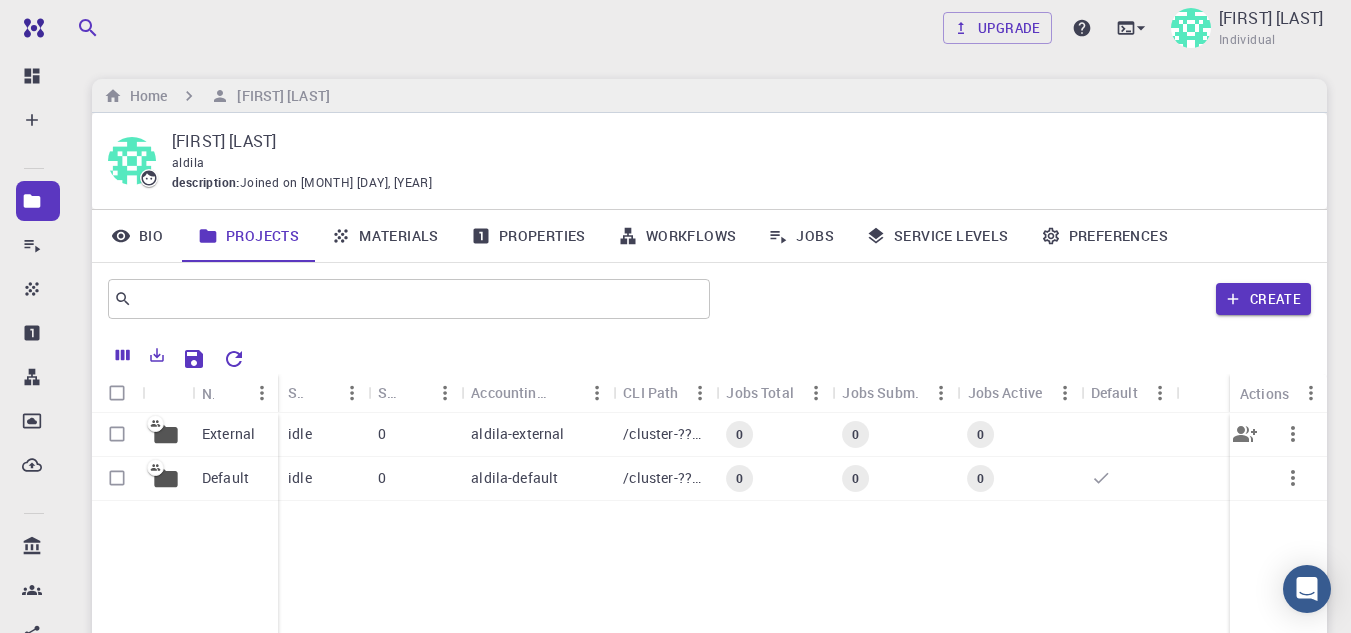 click on "0" at bounding box center (1019, 435) 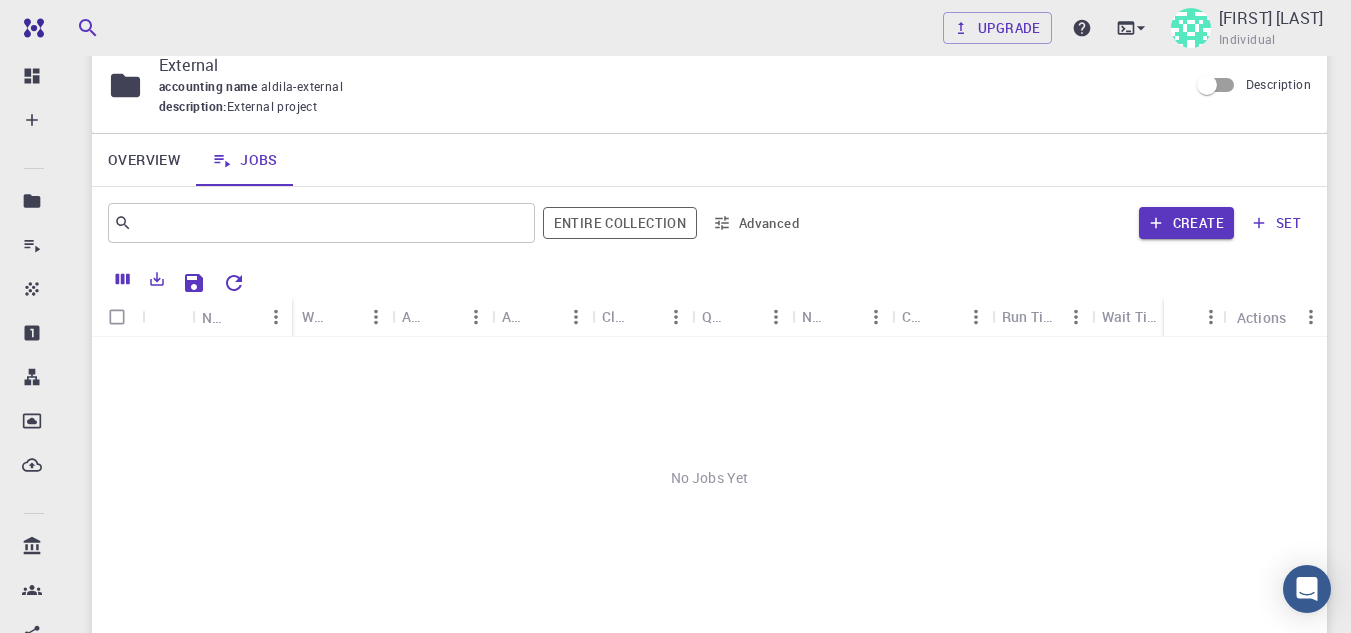 scroll, scrollTop: 66, scrollLeft: 0, axis: vertical 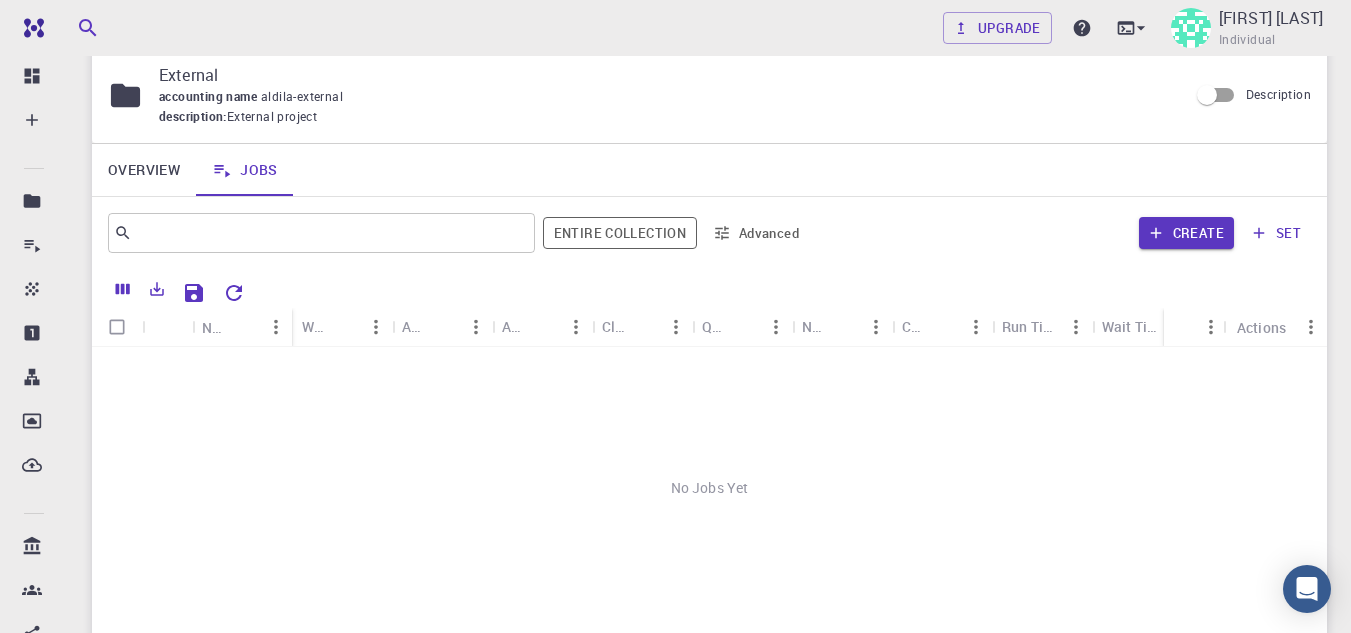 click on "No Jobs Yet" at bounding box center [709, 488] 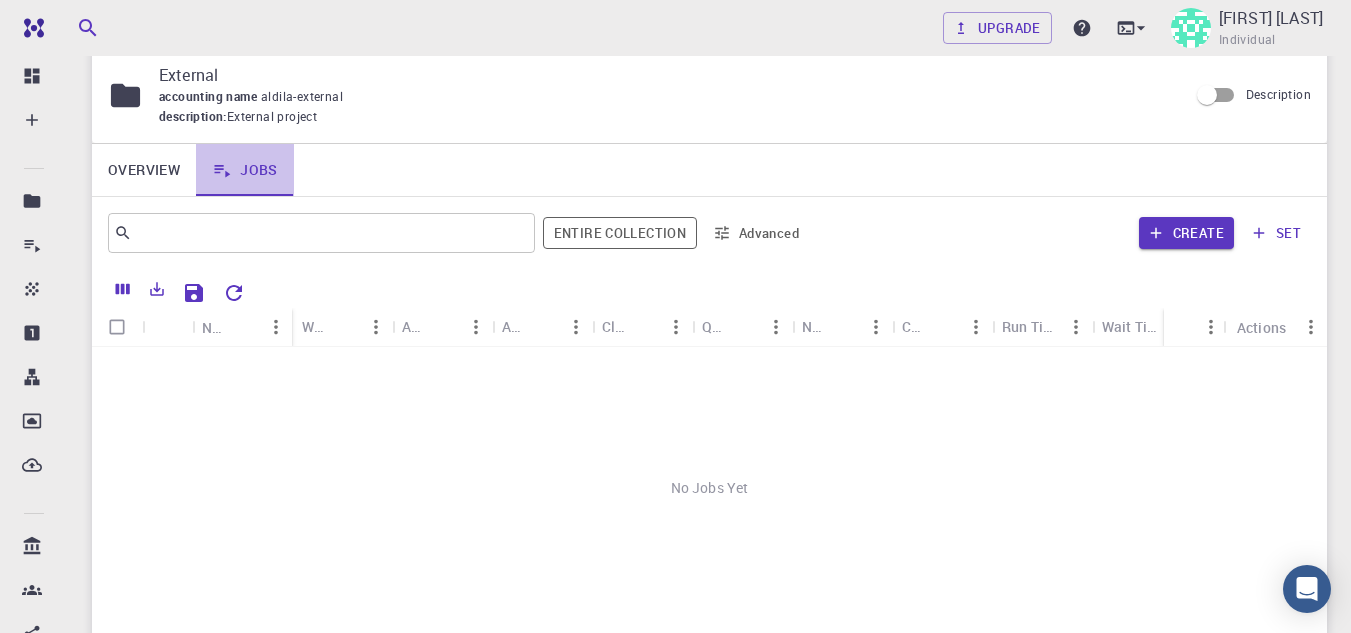 click on "Jobs" at bounding box center [245, 170] 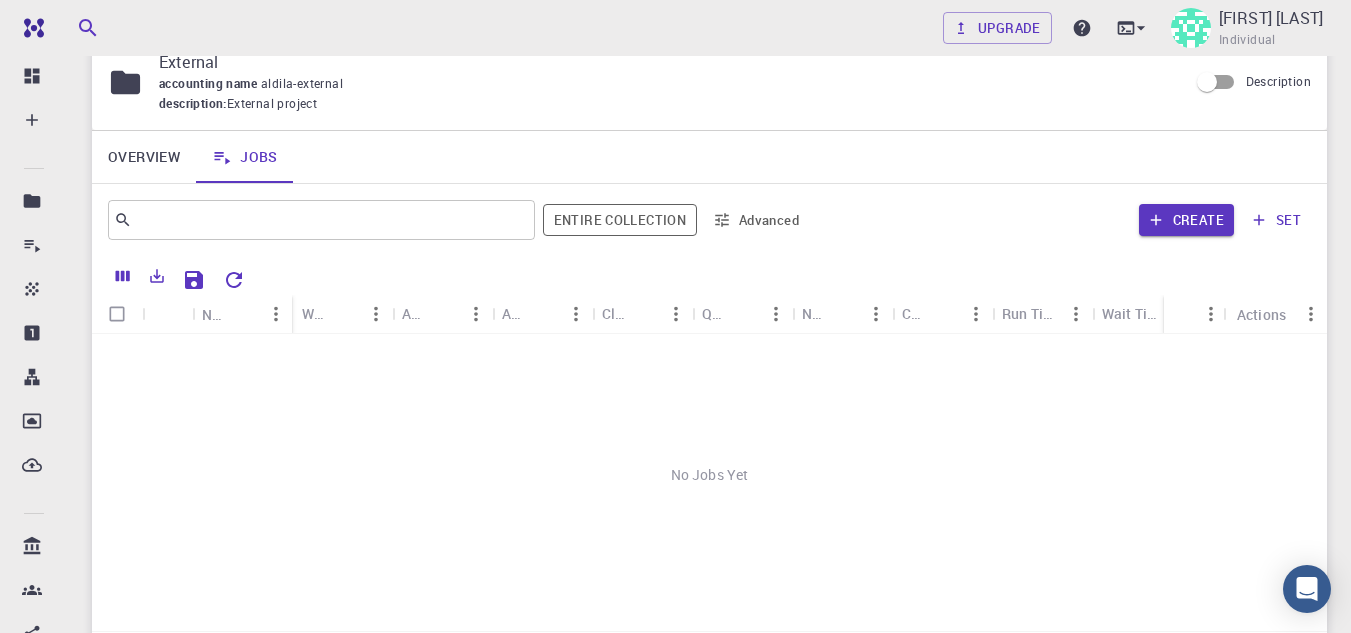 scroll, scrollTop: 0, scrollLeft: 0, axis: both 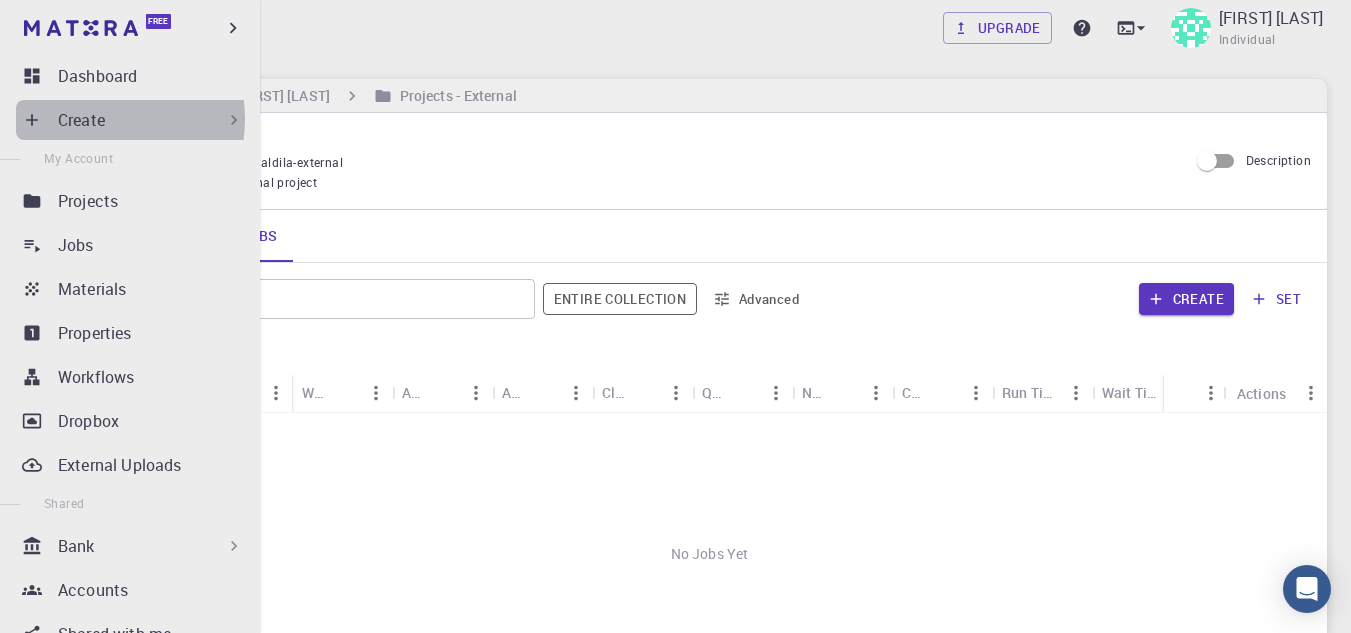 click on "Create" at bounding box center [81, 120] 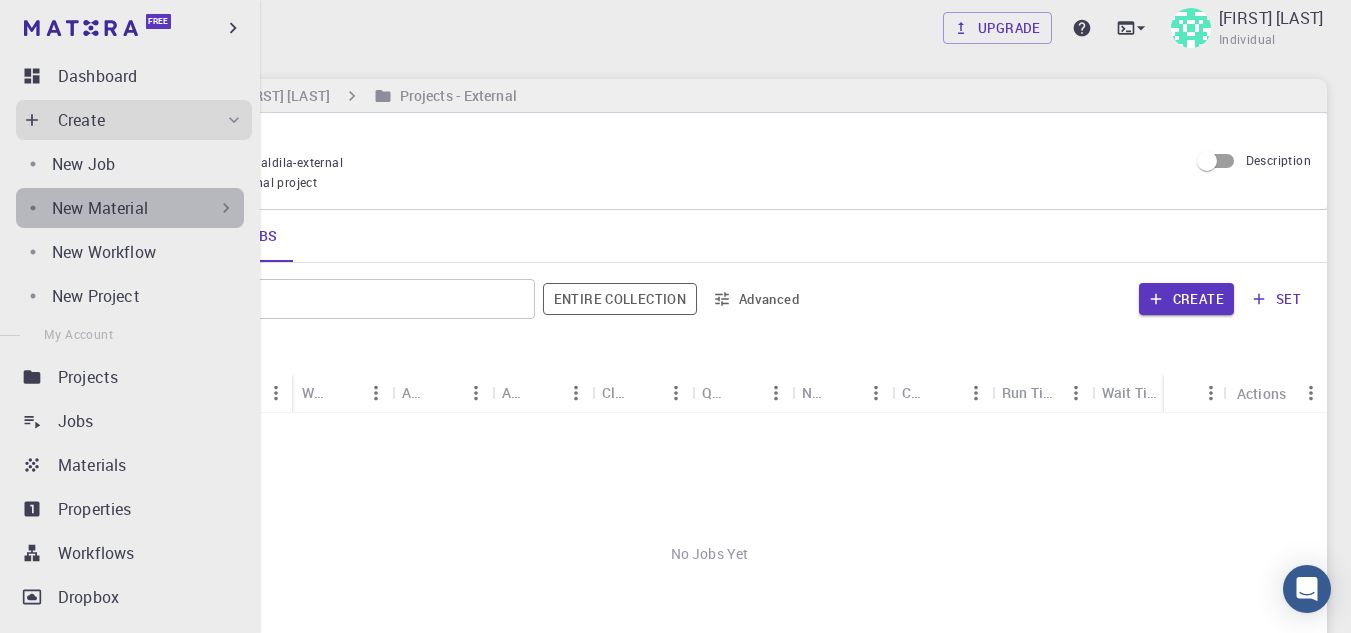 click on "New Material" at bounding box center [144, 208] 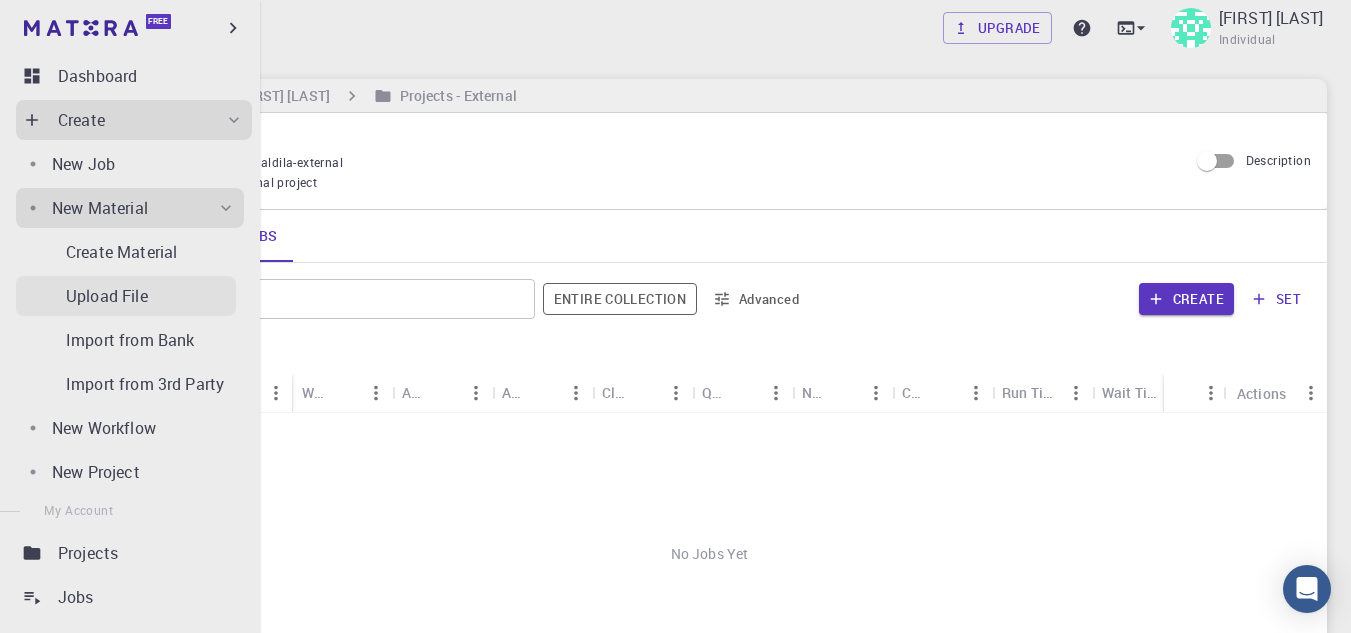 click on "Upload File" at bounding box center [151, 296] 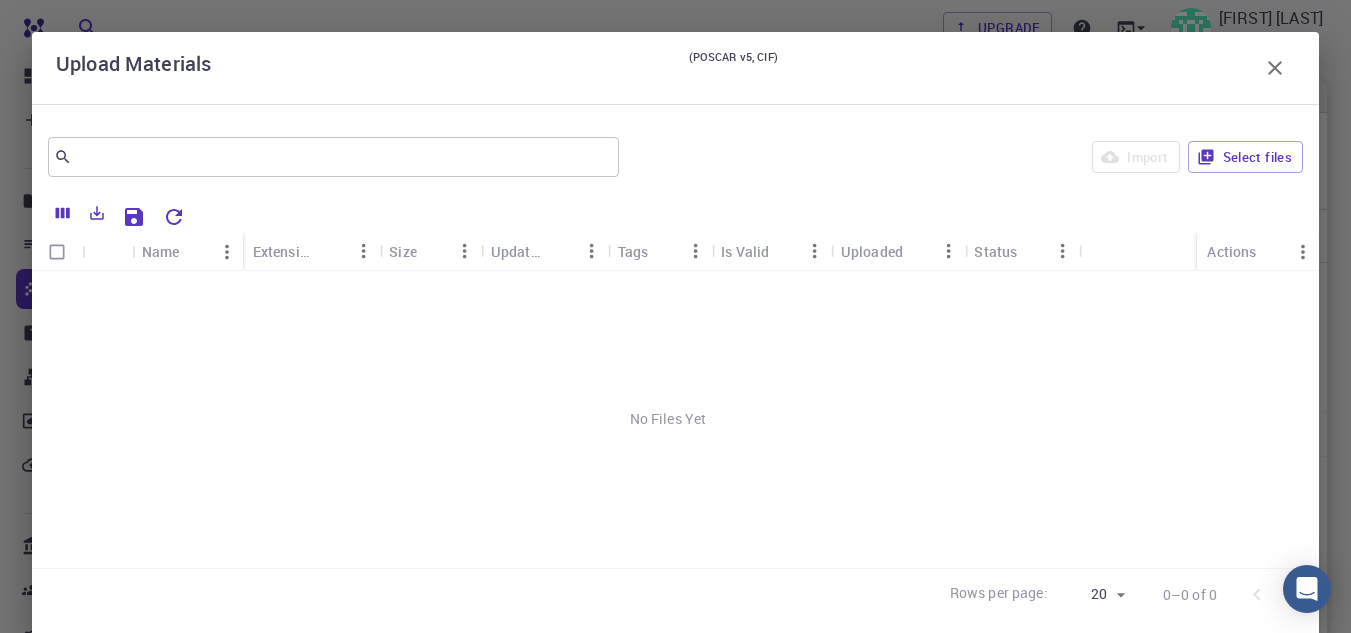 click on "Upload Materials    (POSCAR v5, CIF)" at bounding box center [675, 68] 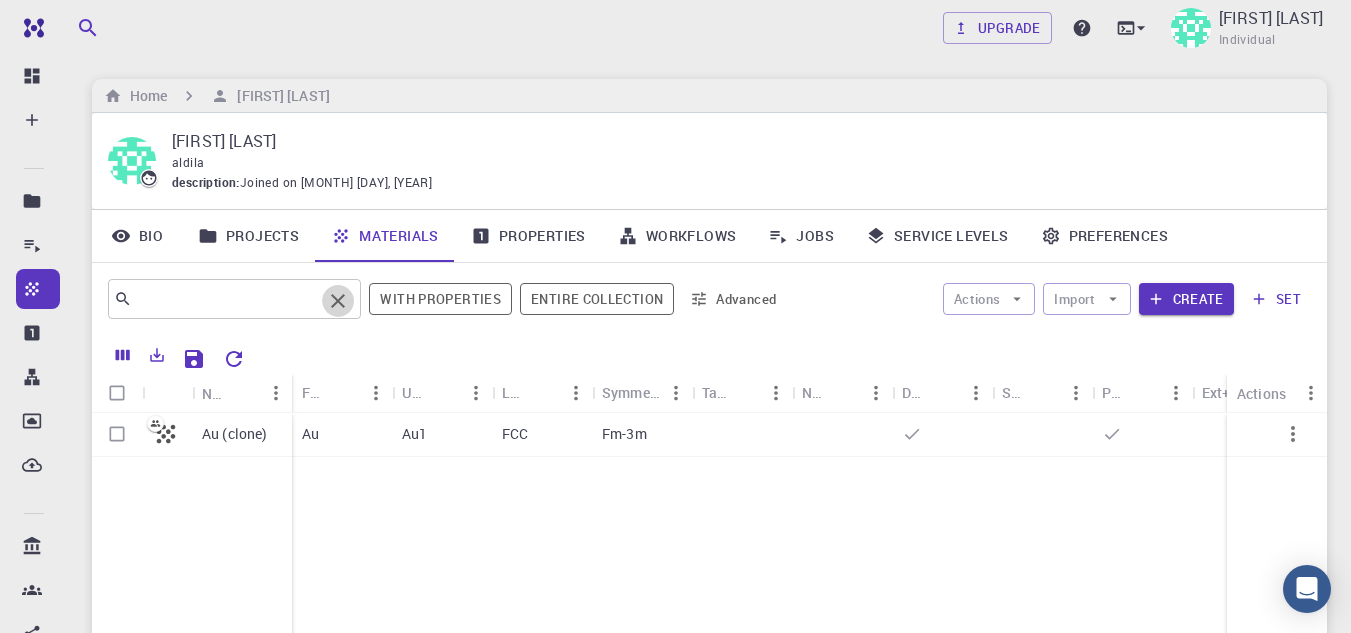 click 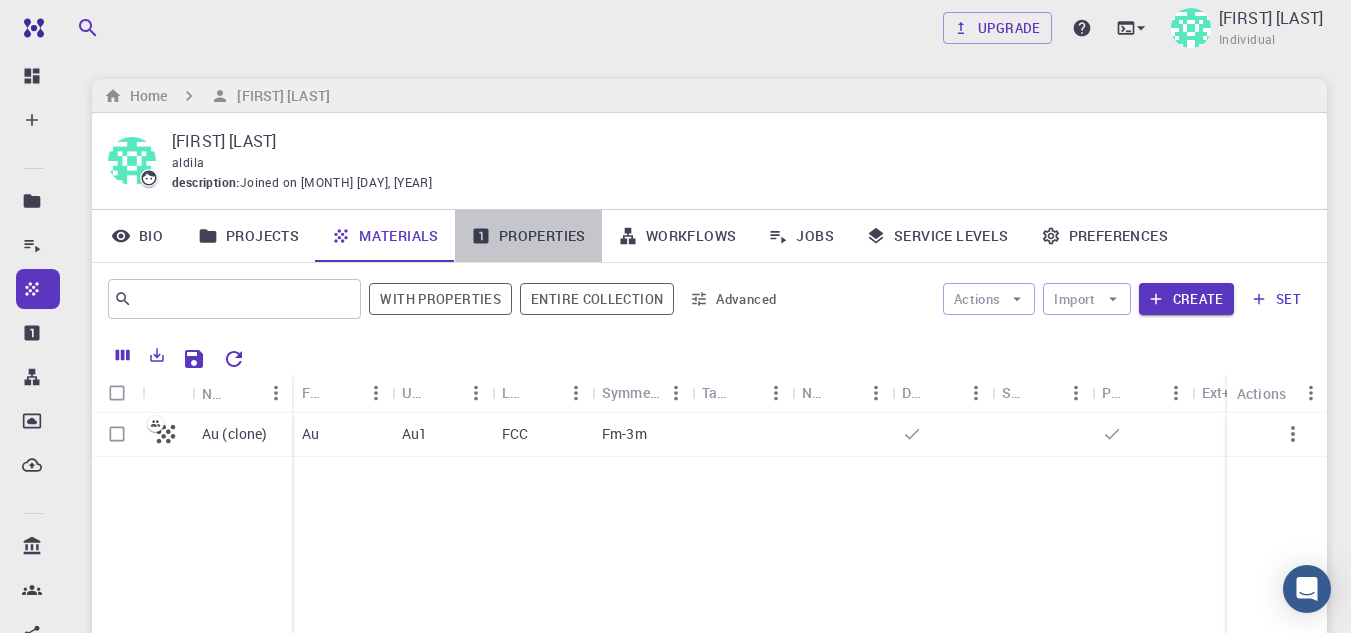 click on "Properties" at bounding box center (528, 236) 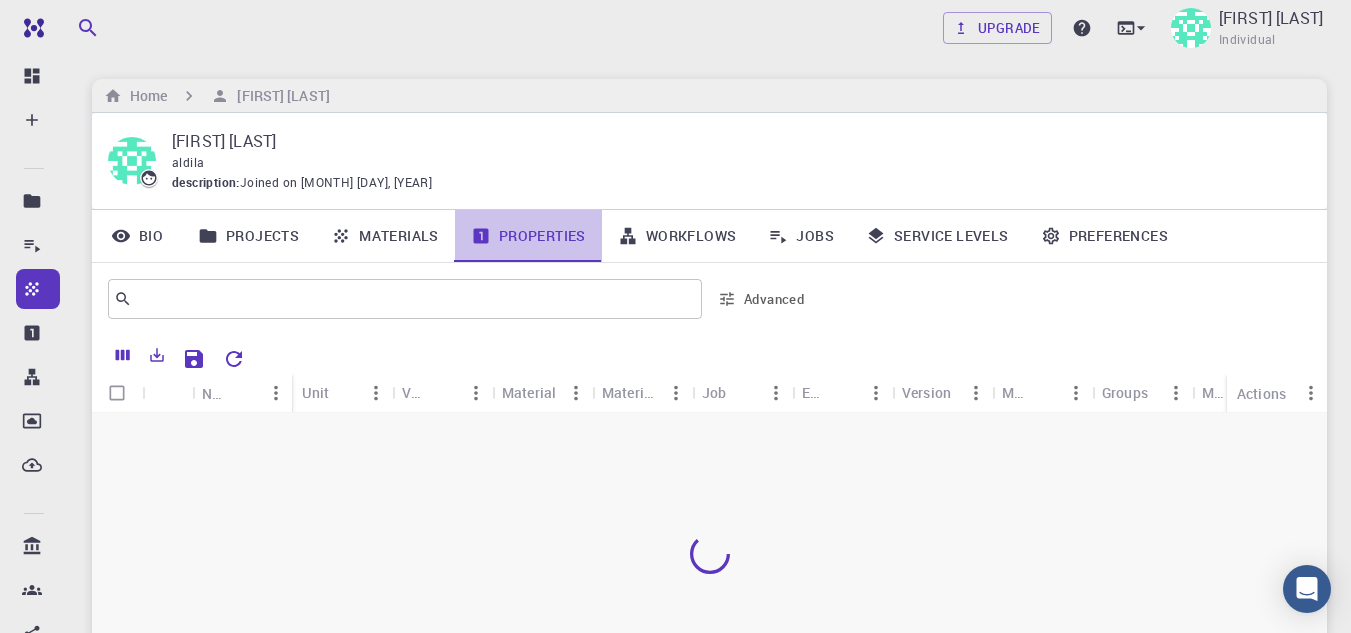 click on "Properties" at bounding box center (528, 236) 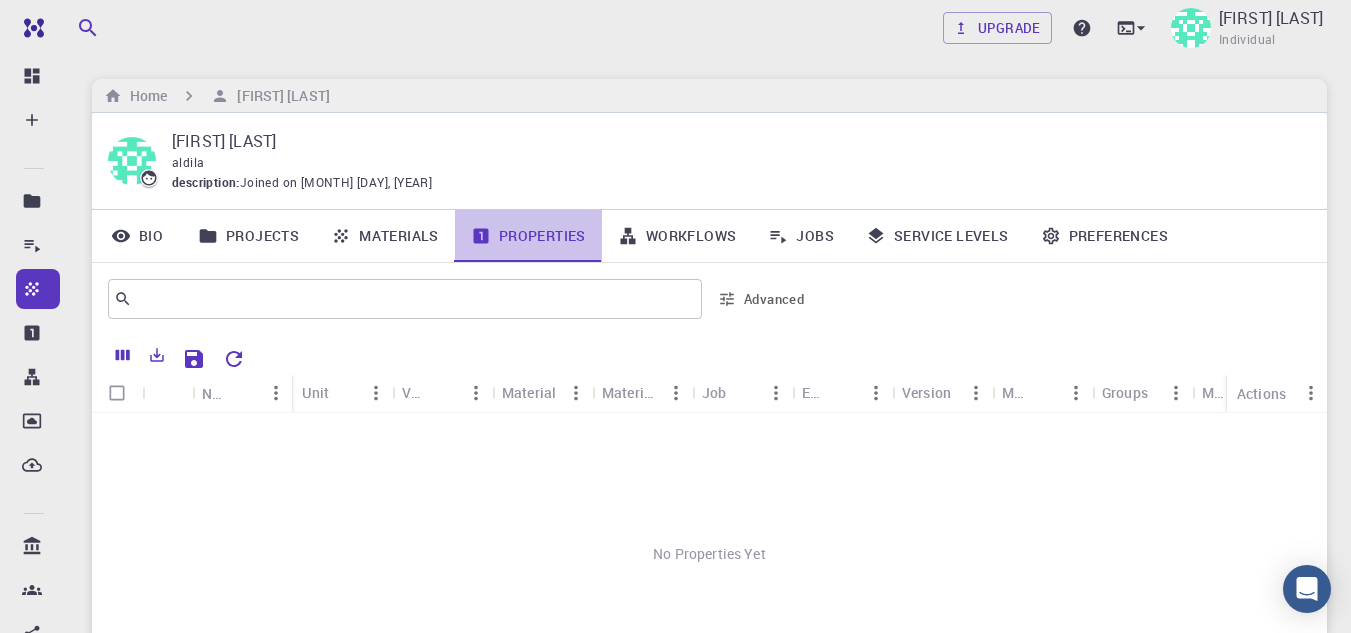 click on "Properties" at bounding box center (528, 236) 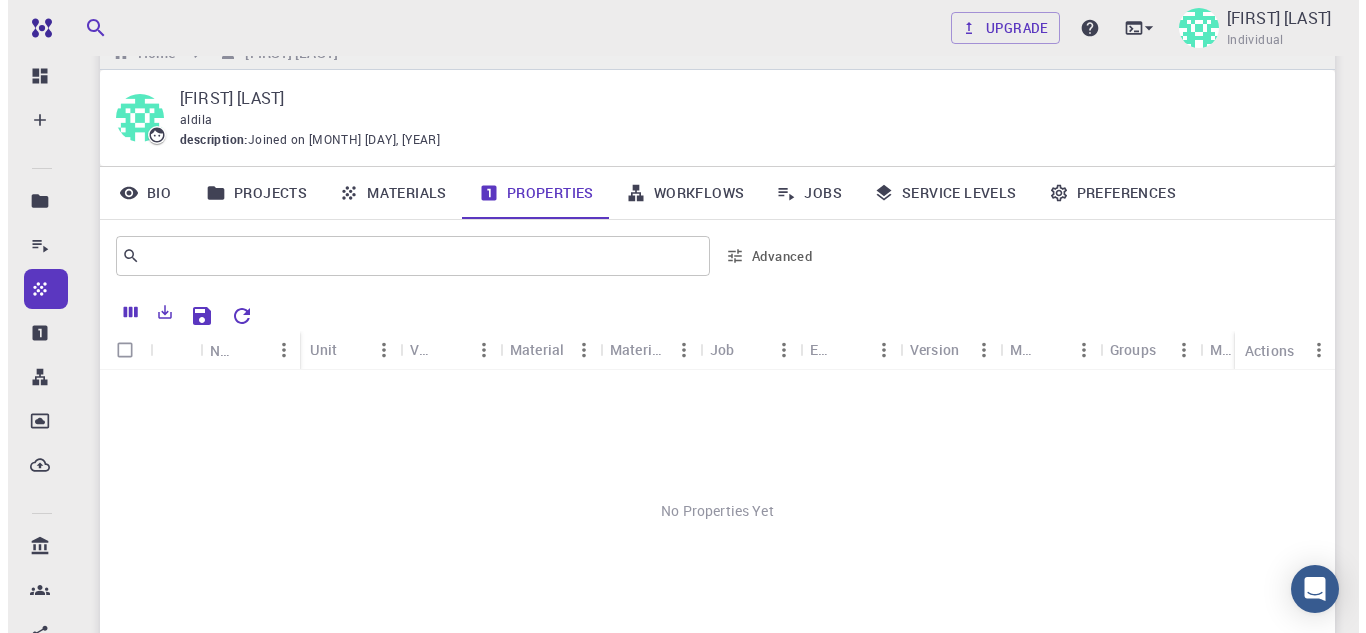scroll, scrollTop: 0, scrollLeft: 0, axis: both 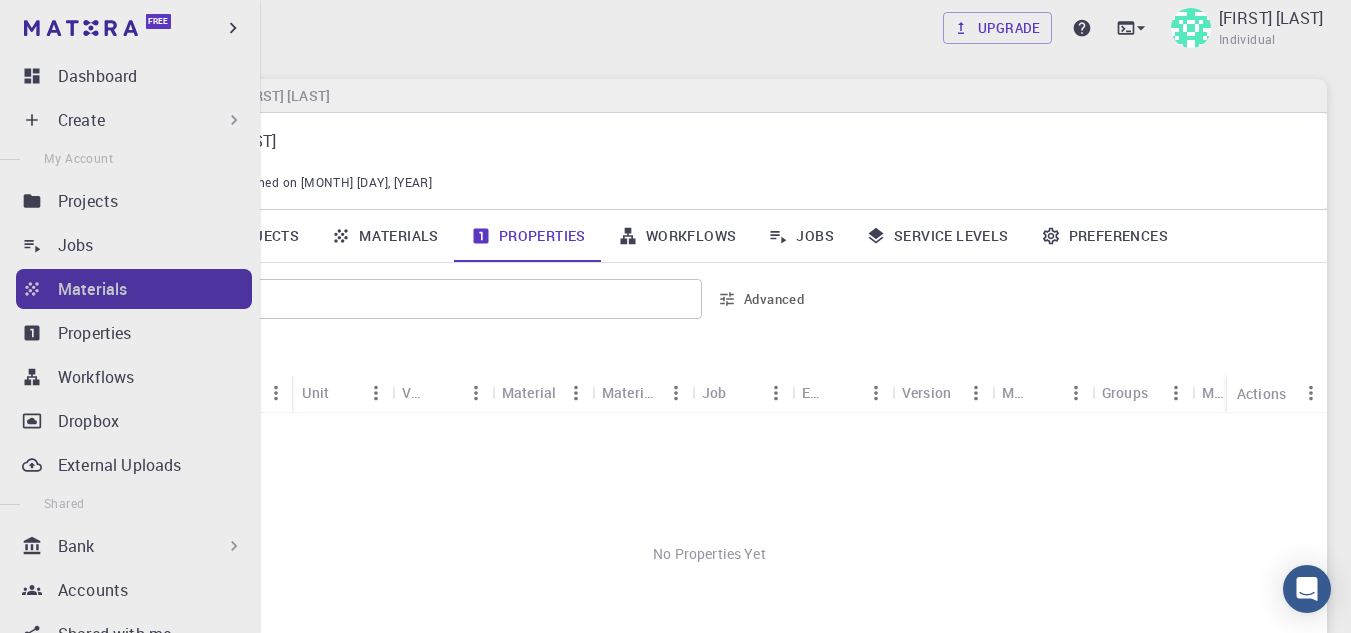 click on "Materials" at bounding box center (155, 289) 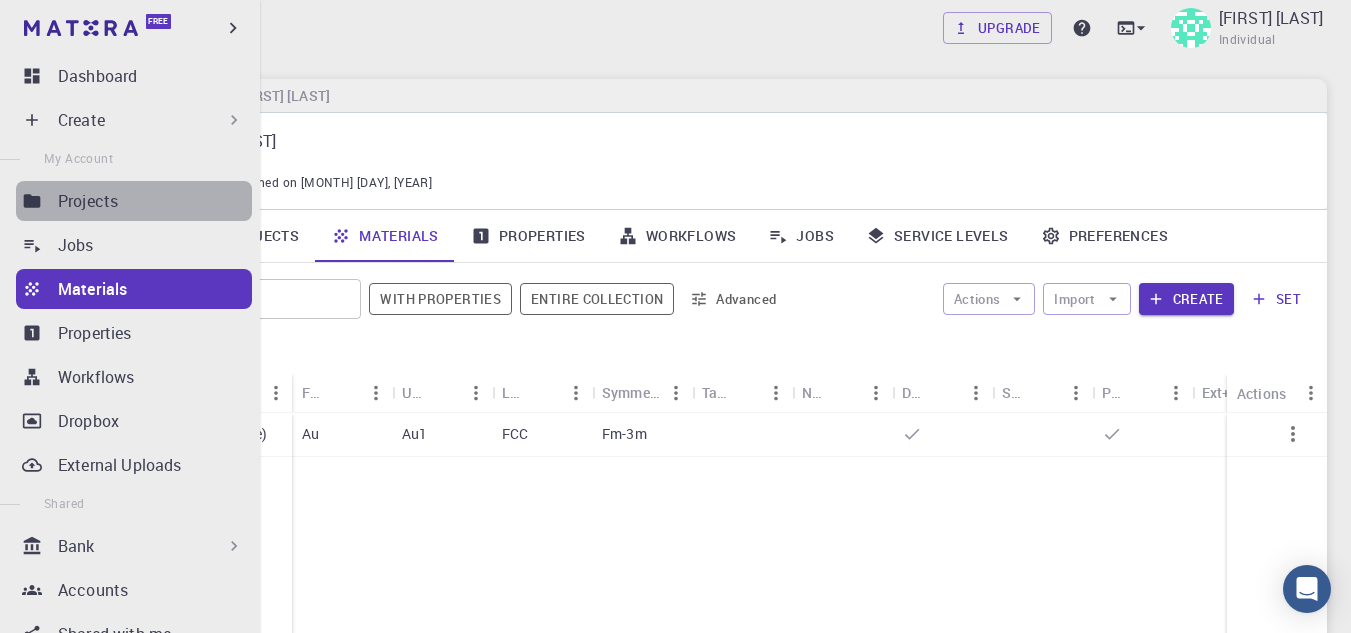 click on "Projects" at bounding box center (155, 201) 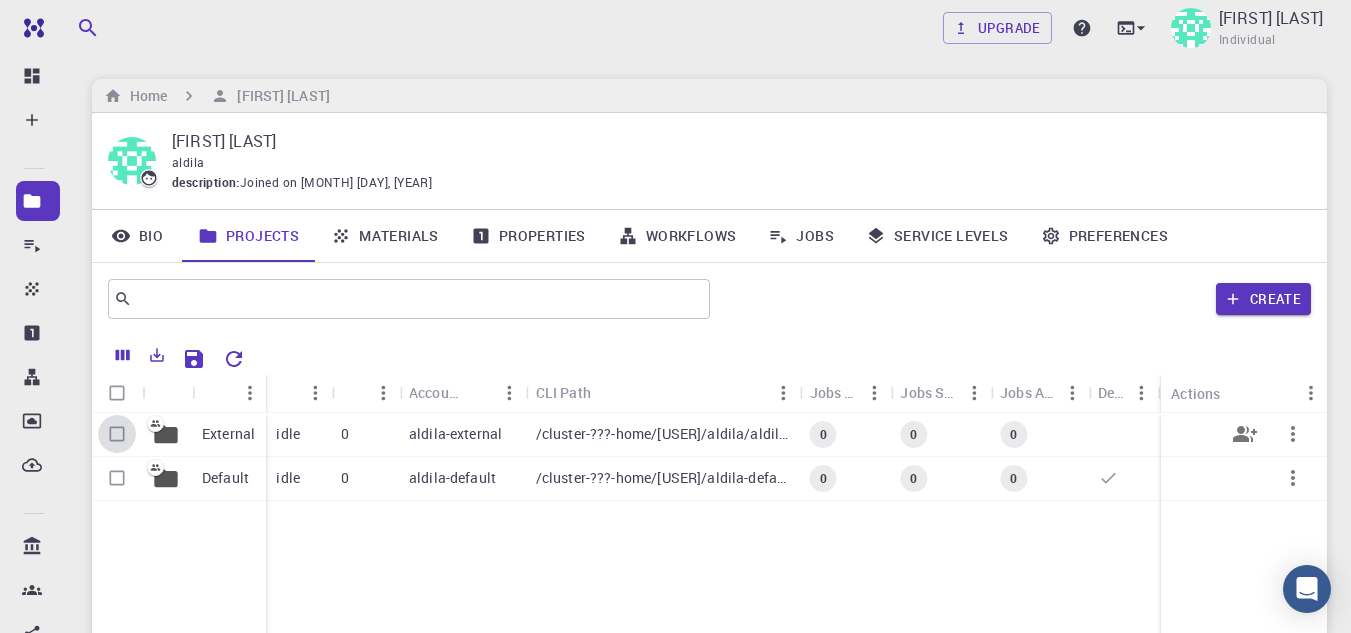 click at bounding box center (117, 434) 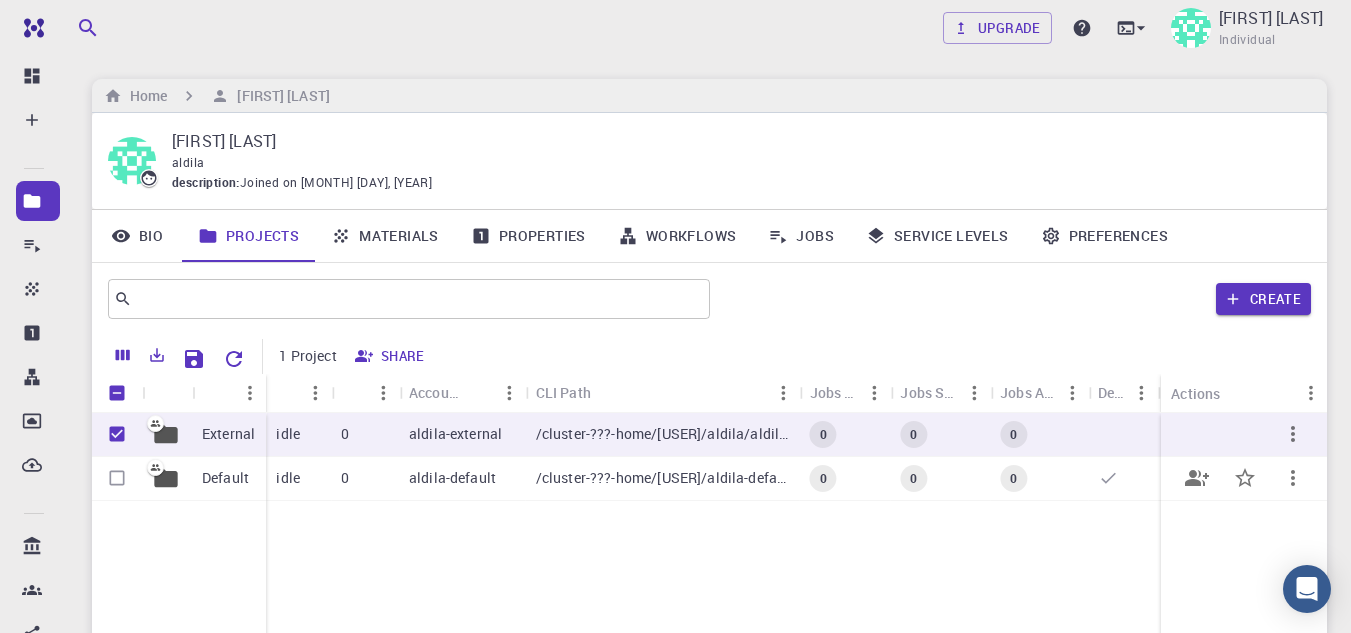 click at bounding box center [117, 478] 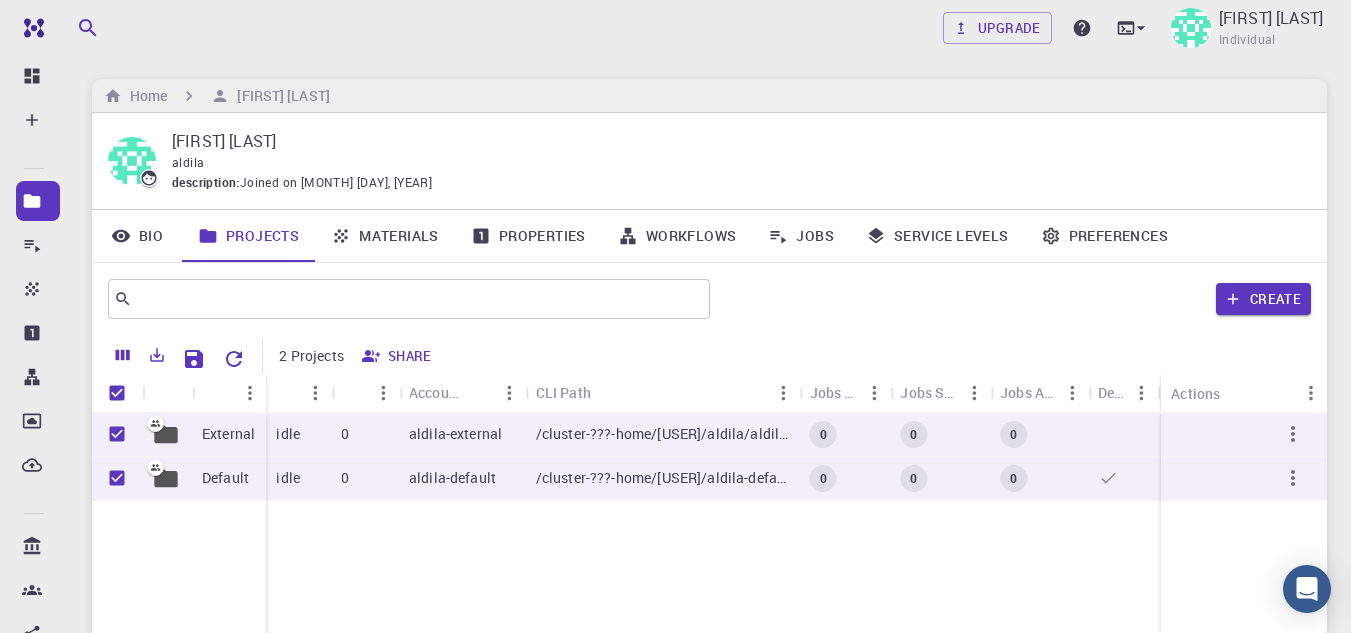 click on "Materials" at bounding box center [385, 236] 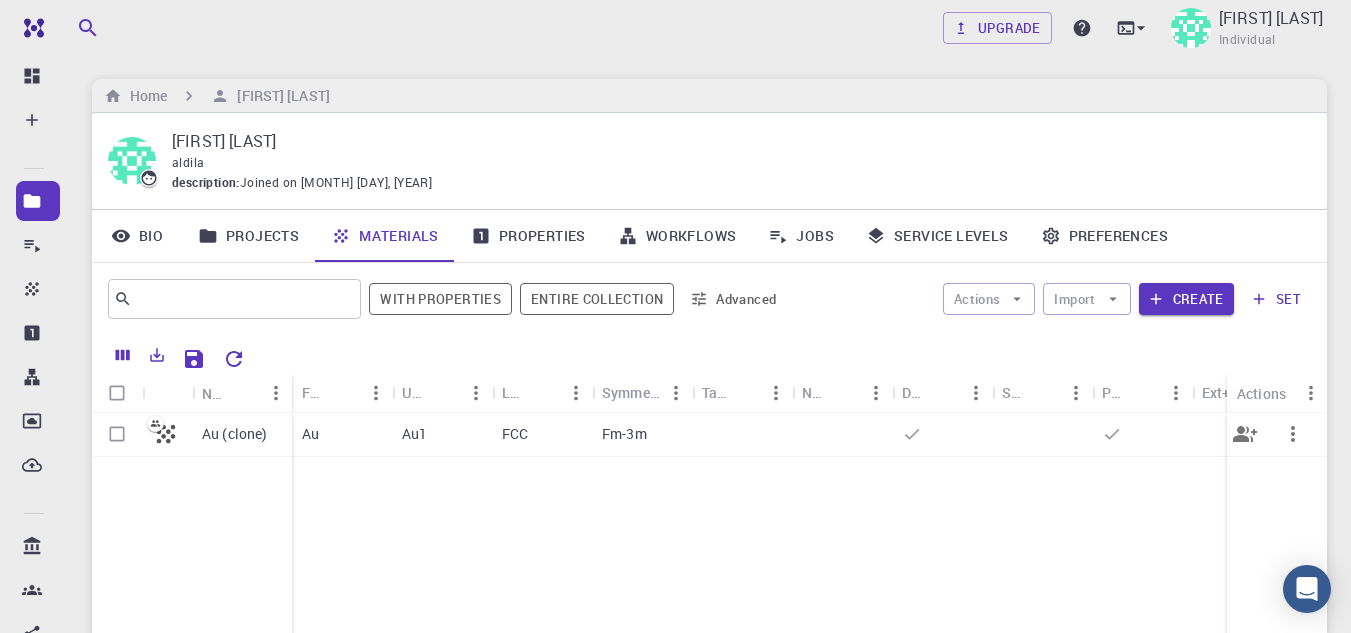 click on "Au1" at bounding box center [414, 434] 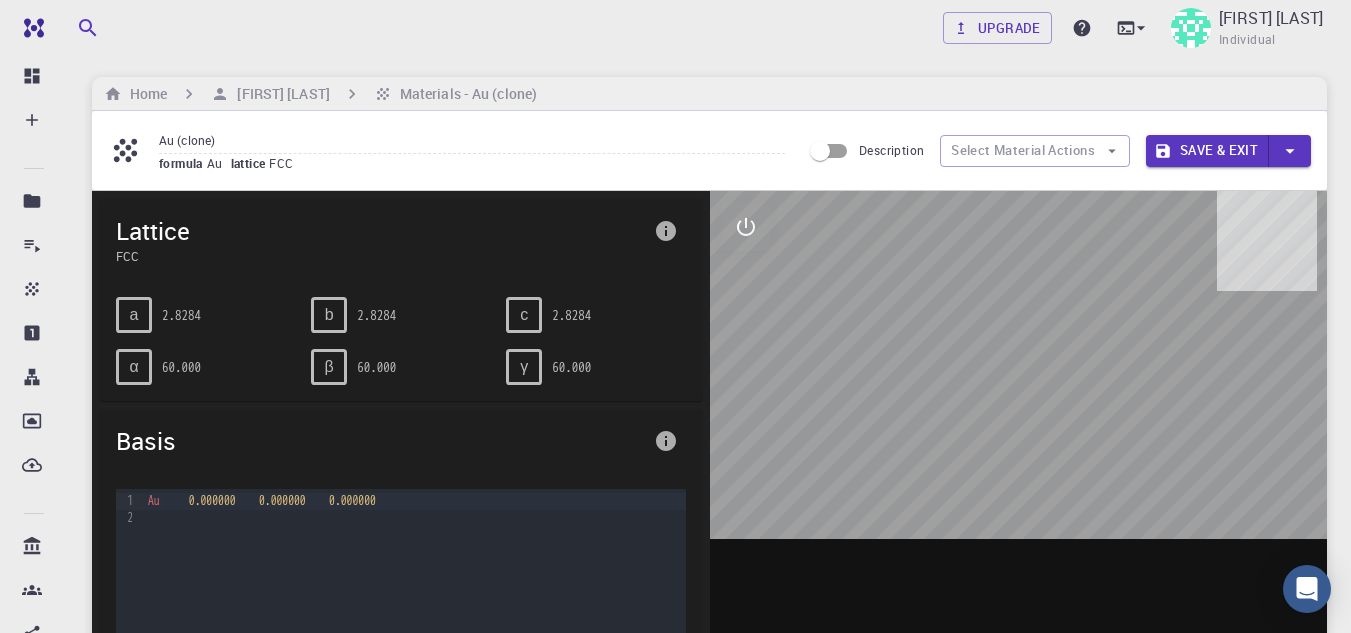 scroll, scrollTop: 0, scrollLeft: 0, axis: both 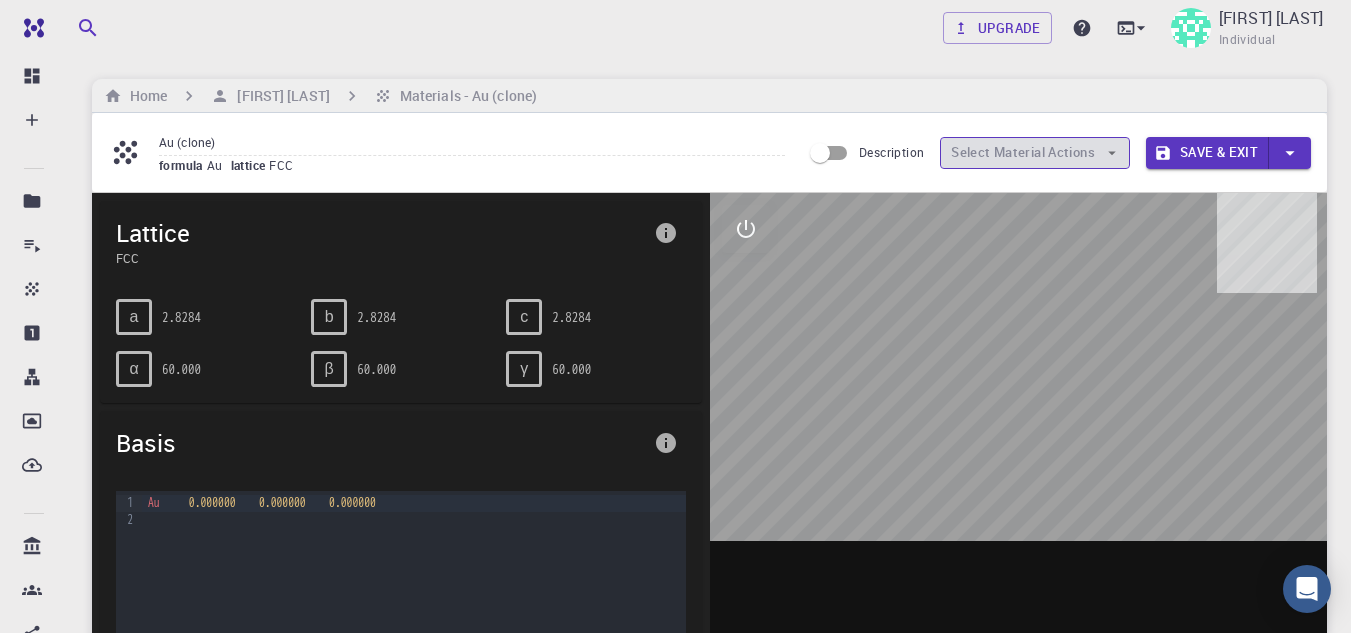 click on "Select Material Actions" at bounding box center [1035, 153] 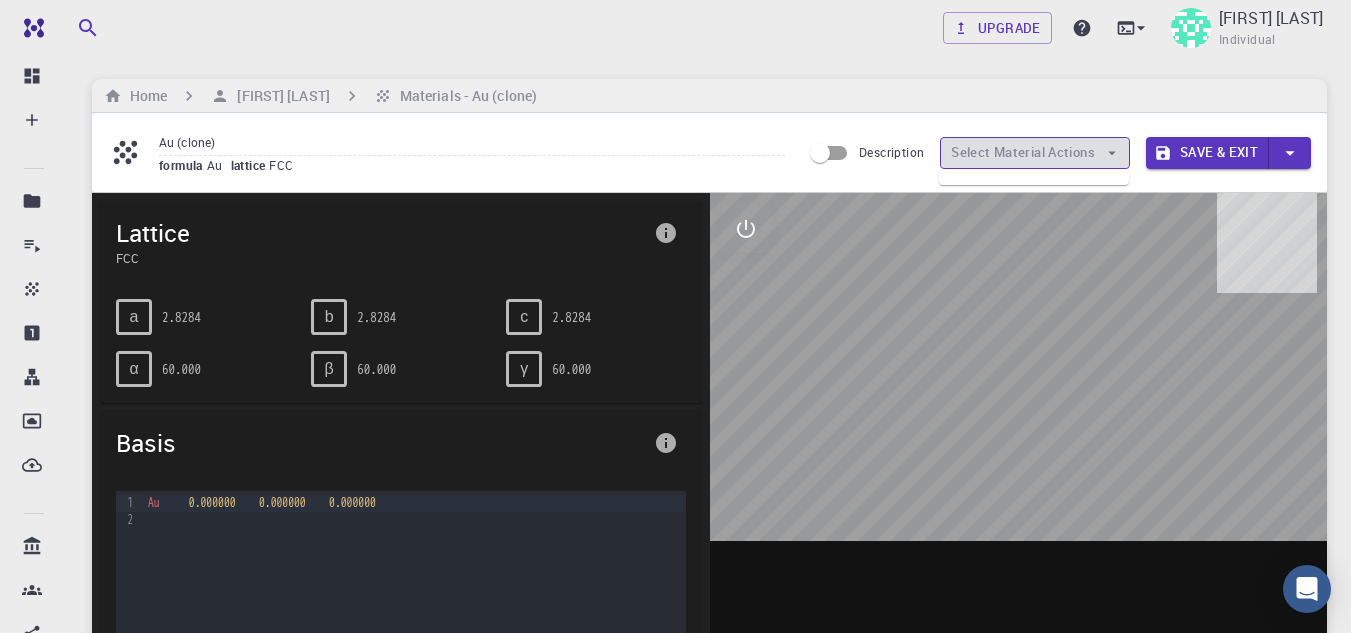 click 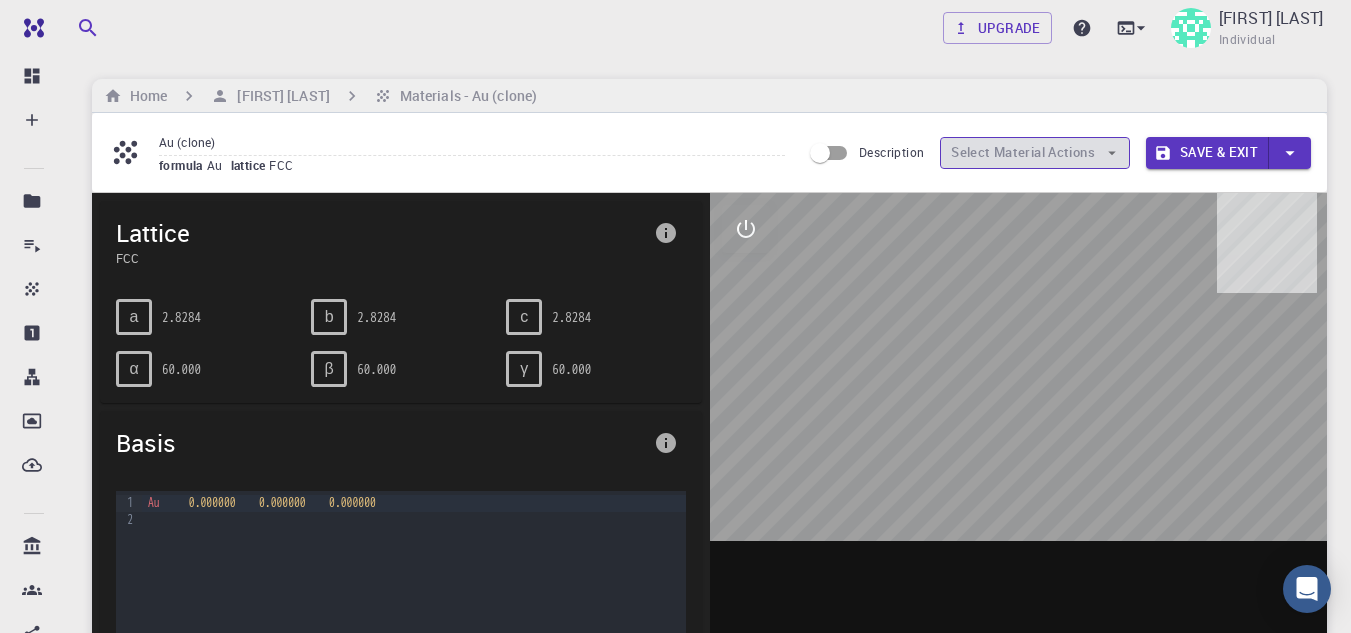 click 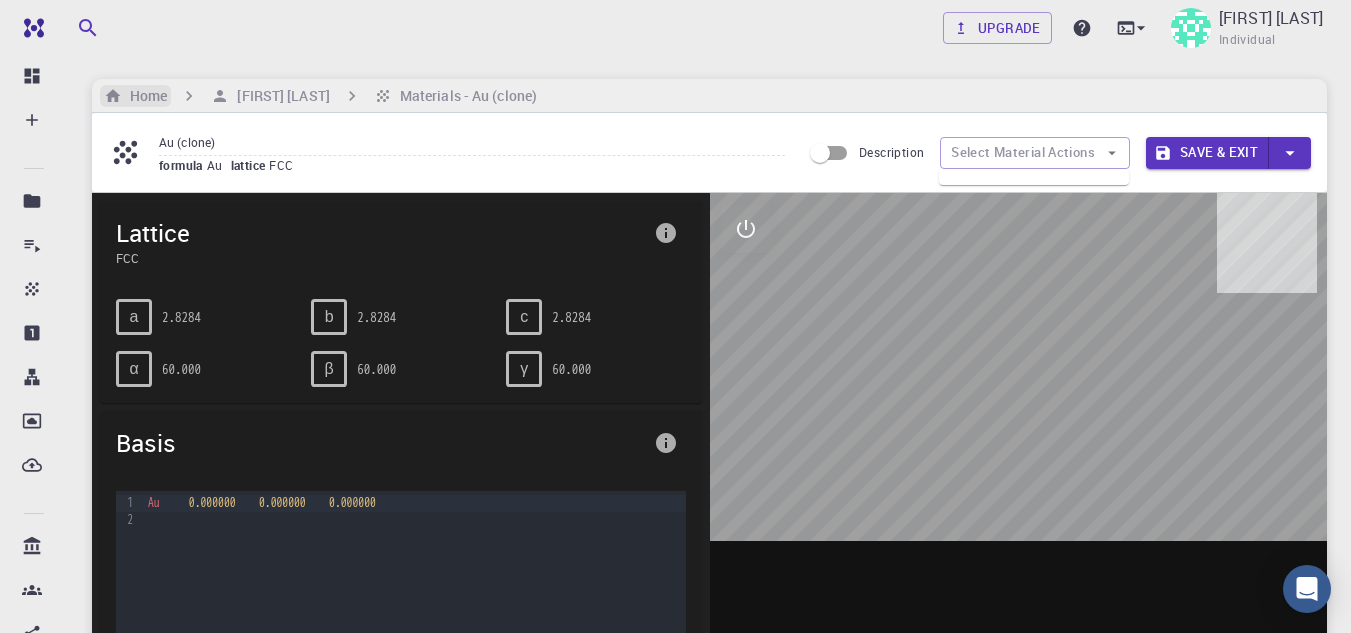 click on "Home Muhammad aldila Materials - Au (clone)" at bounding box center (709, 96) 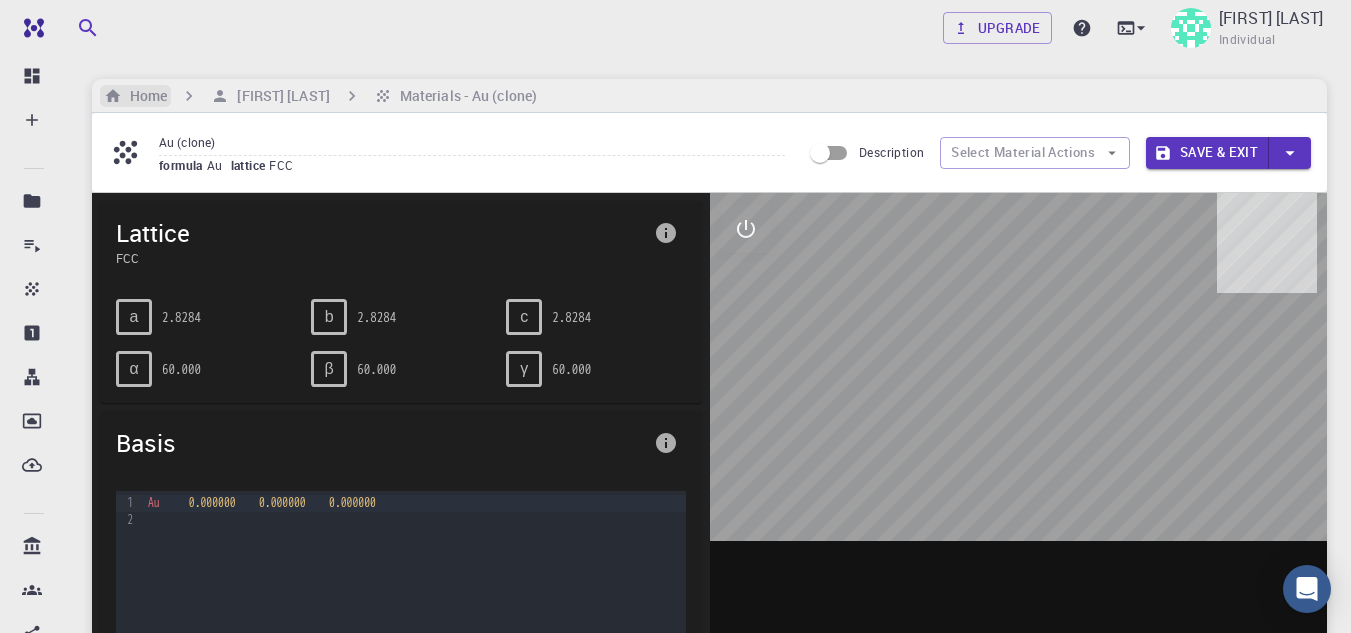 click on "Home" at bounding box center (144, 96) 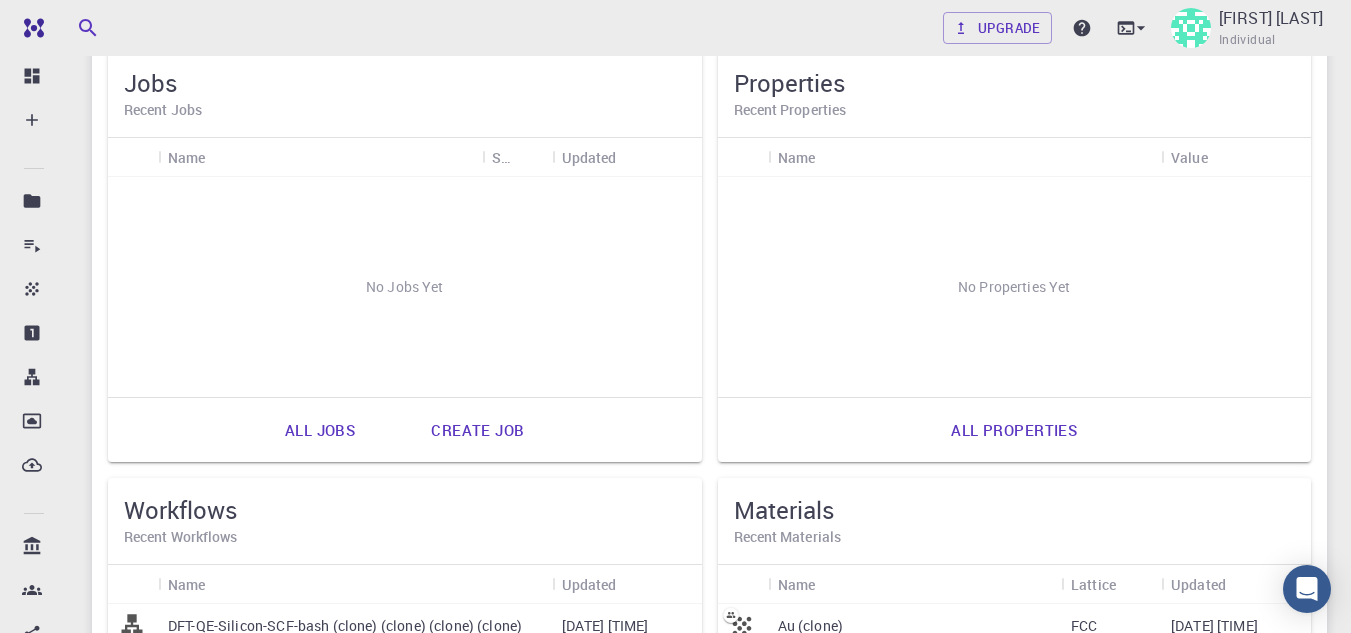 scroll, scrollTop: 170, scrollLeft: 0, axis: vertical 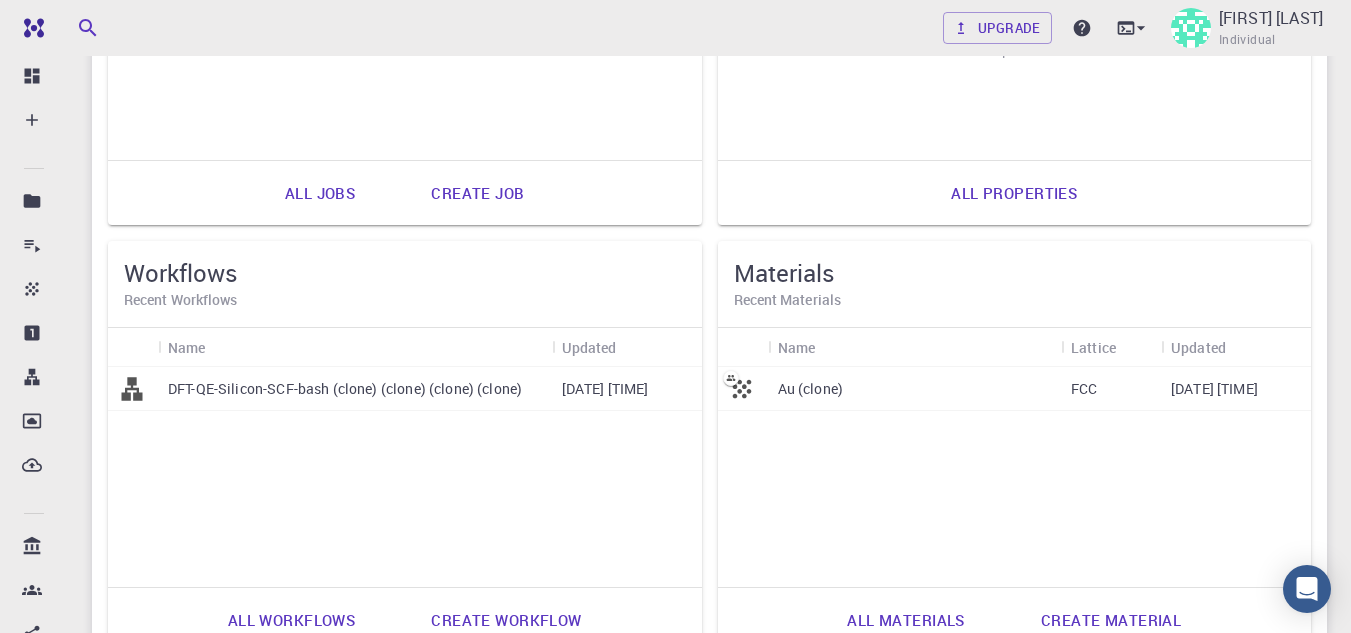 click on "[DATE] [TIME]" at bounding box center [627, 389] 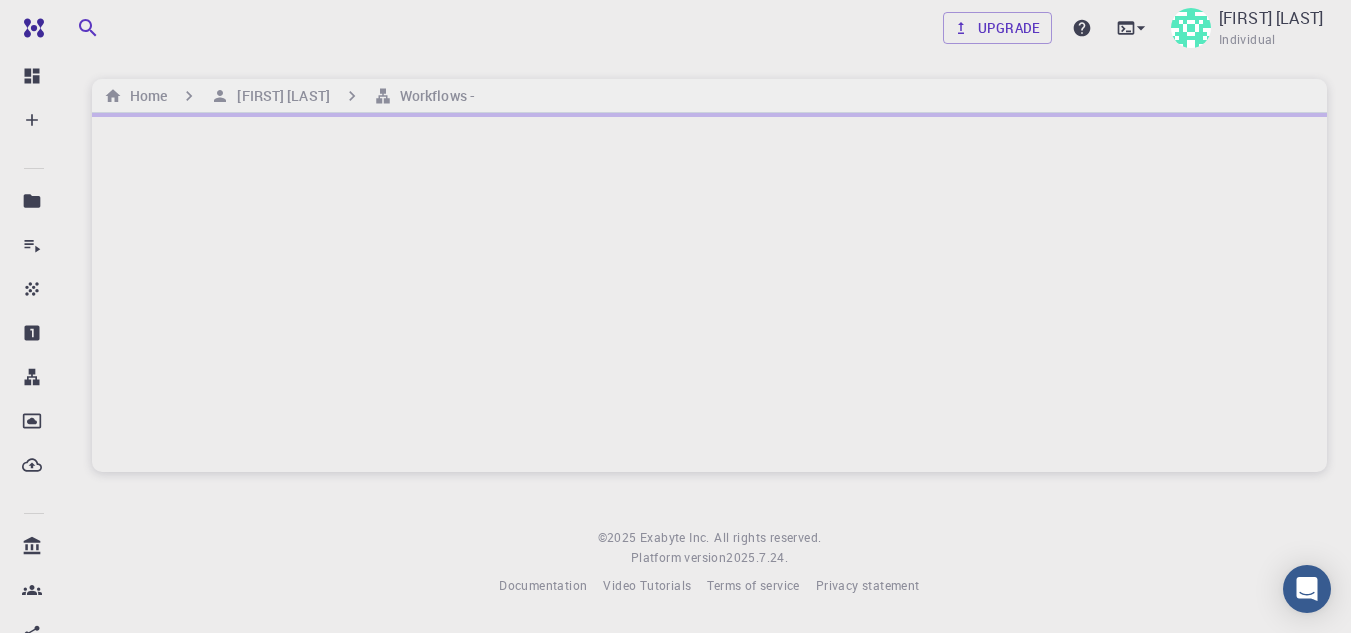 scroll, scrollTop: 0, scrollLeft: 0, axis: both 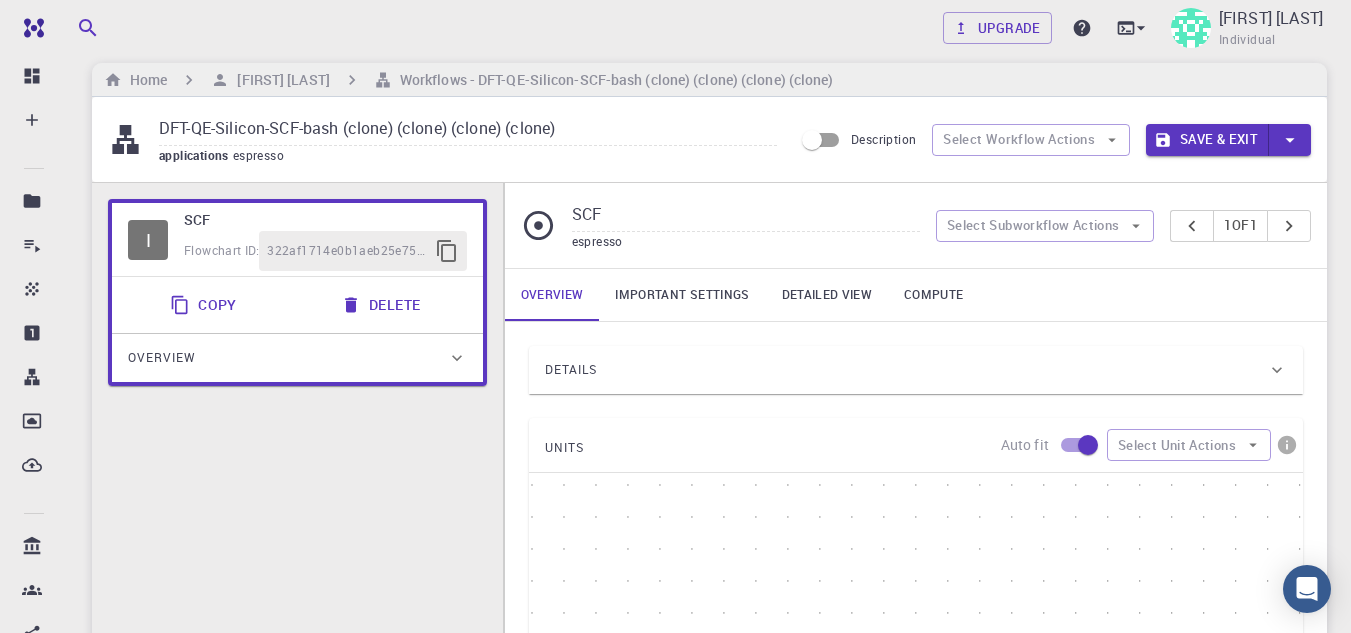 click on "Important settings" at bounding box center (682, 295) 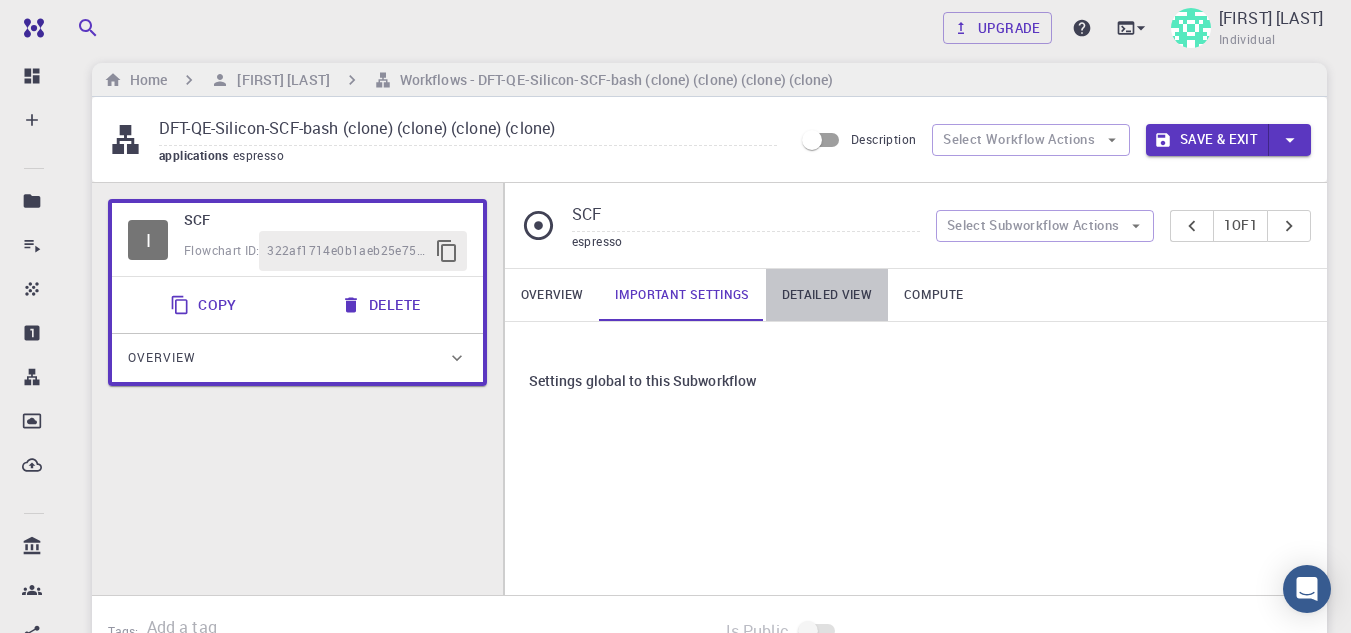 click on "Detailed view" at bounding box center [827, 295] 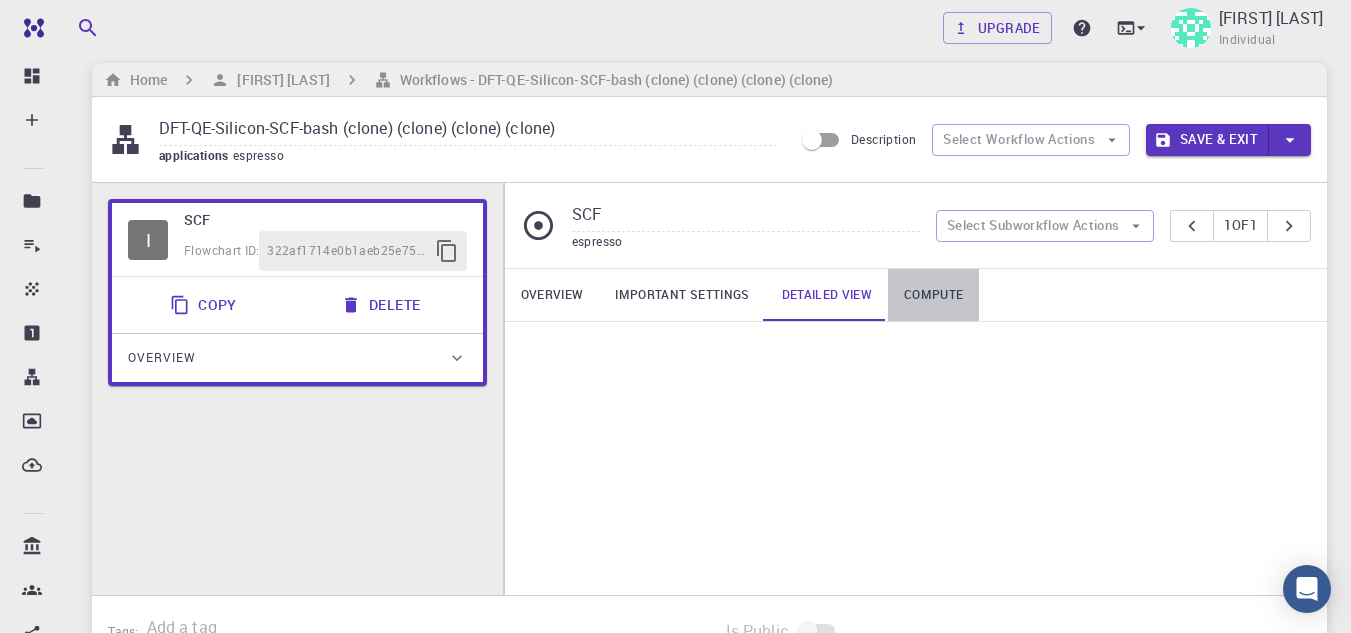 click on "Compute" at bounding box center [933, 295] 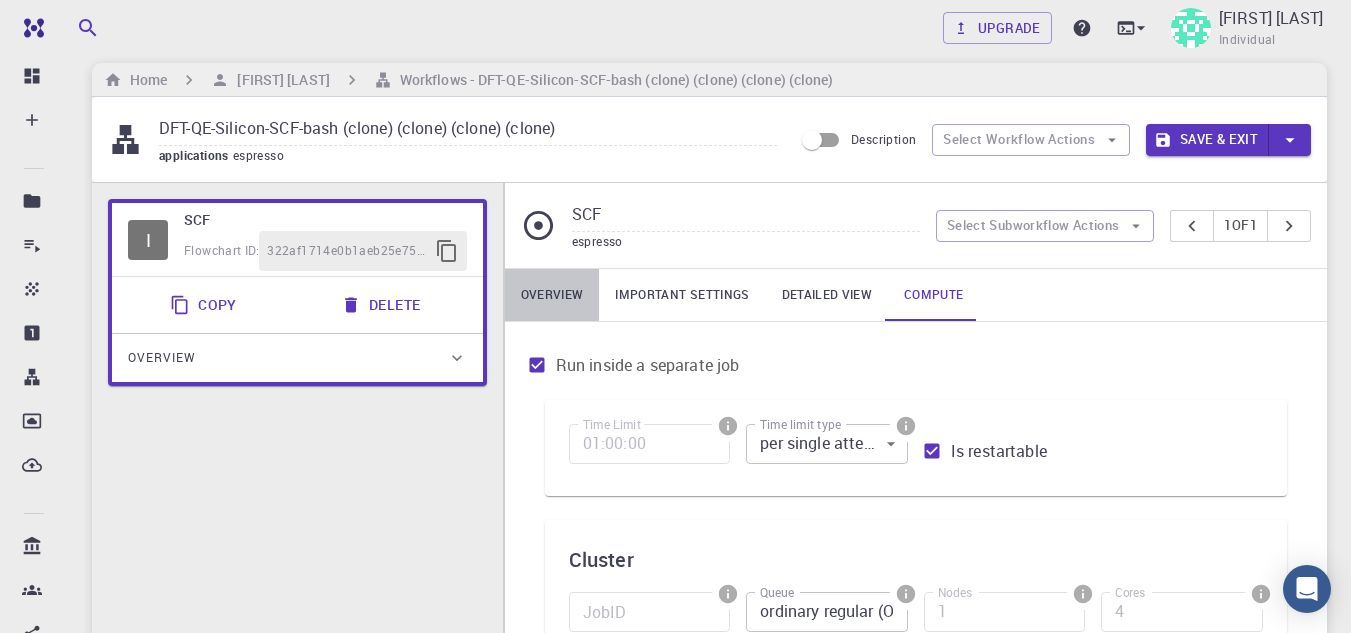 click on "Overview" at bounding box center (552, 295) 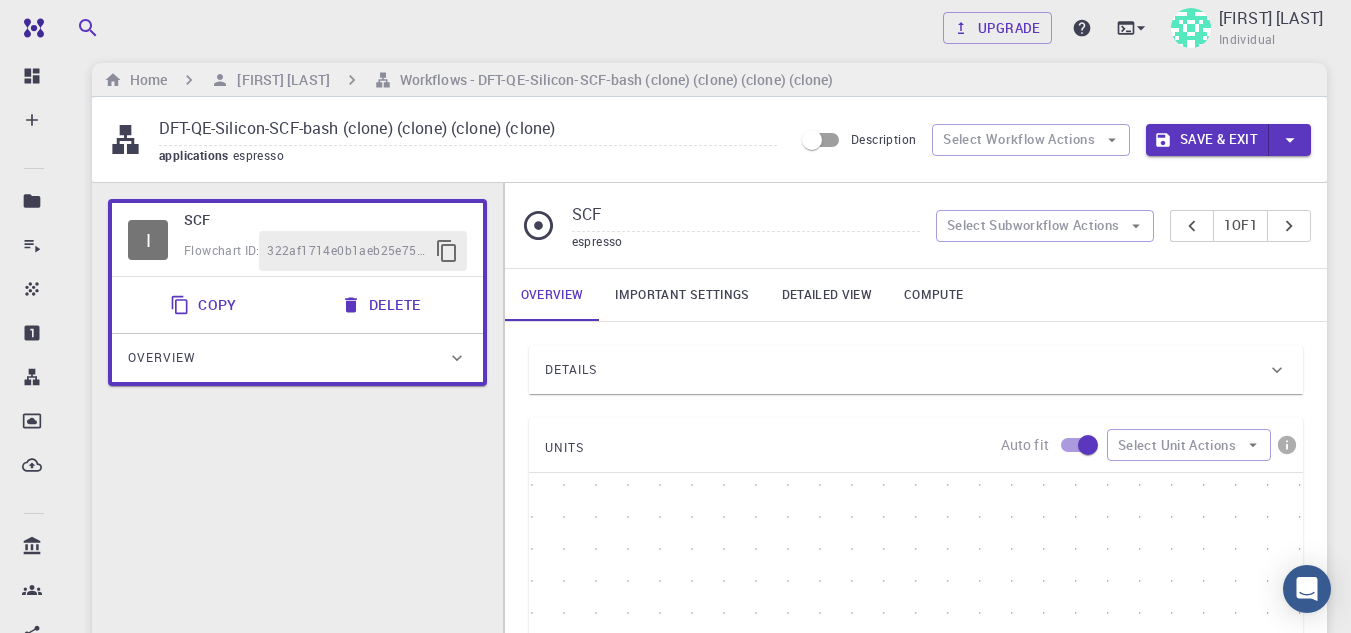 drag, startPoint x: 1336, startPoint y: 228, endPoint x: 1365, endPoint y: 219, distance: 30.364452 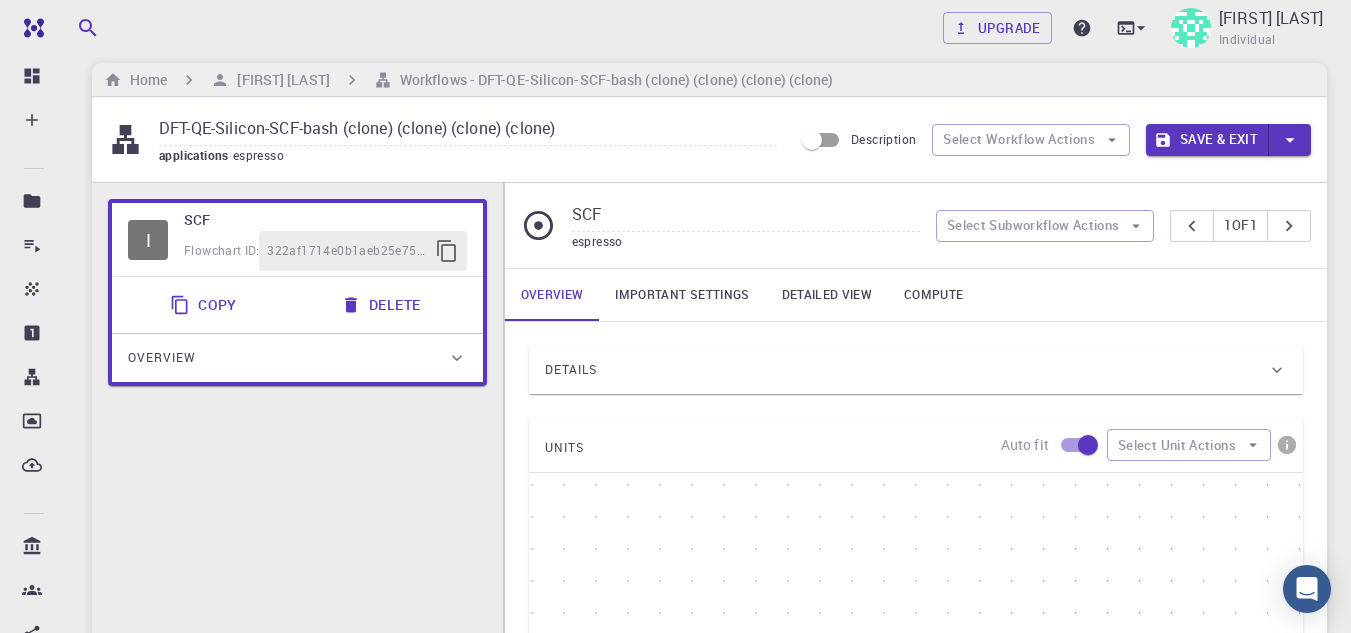 click on "Free Dashboard Create New Job New Material Create Material Upload File Import from Bank Import from 3rd Party New Workflow New Project Projects Jobs Materials Properties Workflows Dropbox External Uploads Bank Materials Workflows Accounts Shared with me Shared publicly Shared externally Documentation Contact Support Compute load: Low Upgrade Muhammad aldila Individual Home Muhammad aldila Workflows - DFT-QE-Silicon-SCF-bash (clone) (clone) (clone) (clone) DFT-QE-Silicon-SCF-bash (clone) (clone) (clone) (clone) applications espresso Description Select Workflow Actions Save & Exit I SCF Flowchart ID:  322af1714e0b1aeb25e75e82 Copy Delete Overview Application Name Quantum Espresso espresso Name Version 7.2 7.2 Version Build Default Default Build SCF espresso Select Subworkflow Actions 1  of  1 Overview Important settings Detailed view Compute Details Application Name Quantum Espresso espresso Name Version 7.2 7.2 Version Build Default Default Build Model Add Filter Selected Model Method Au" at bounding box center [675, 682] 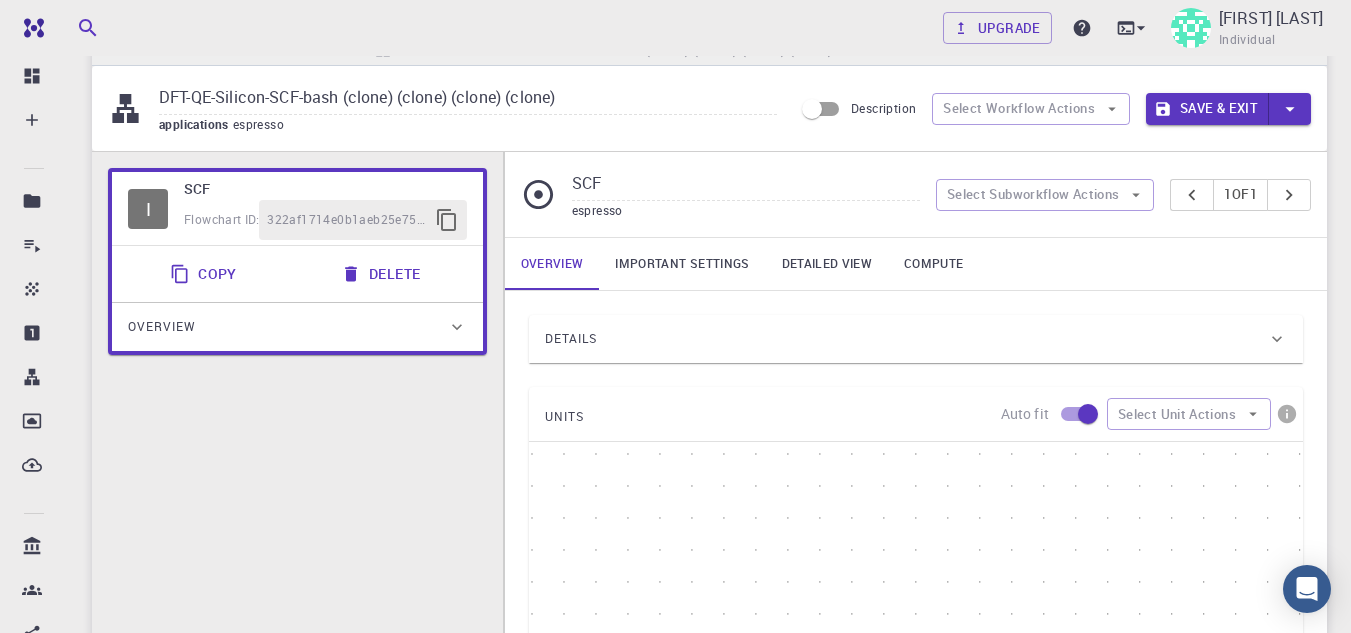scroll, scrollTop: 0, scrollLeft: 0, axis: both 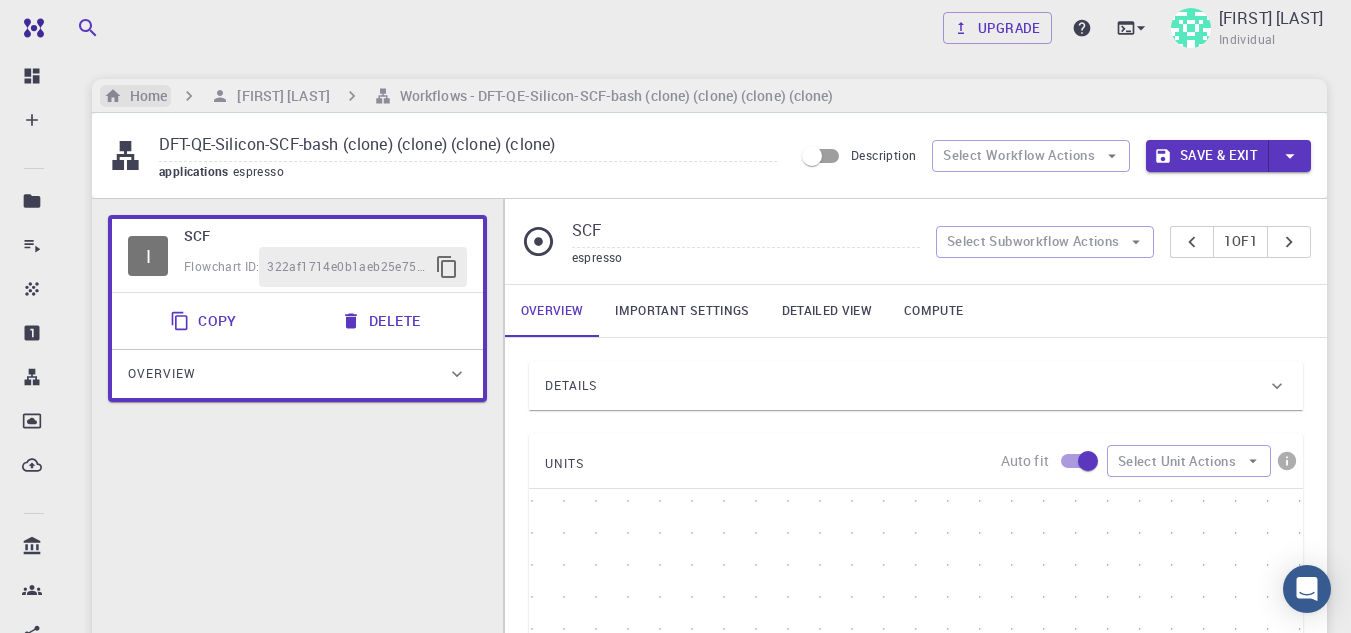 click on "Home" at bounding box center [144, 96] 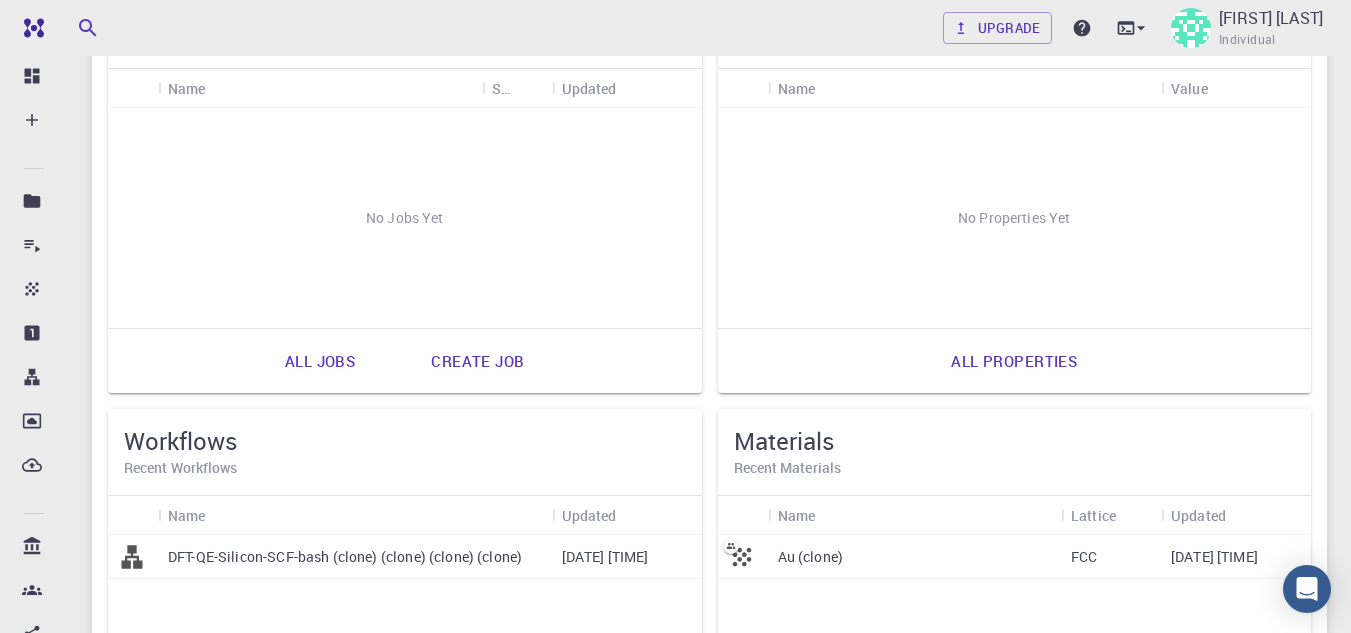 scroll, scrollTop: 0, scrollLeft: 0, axis: both 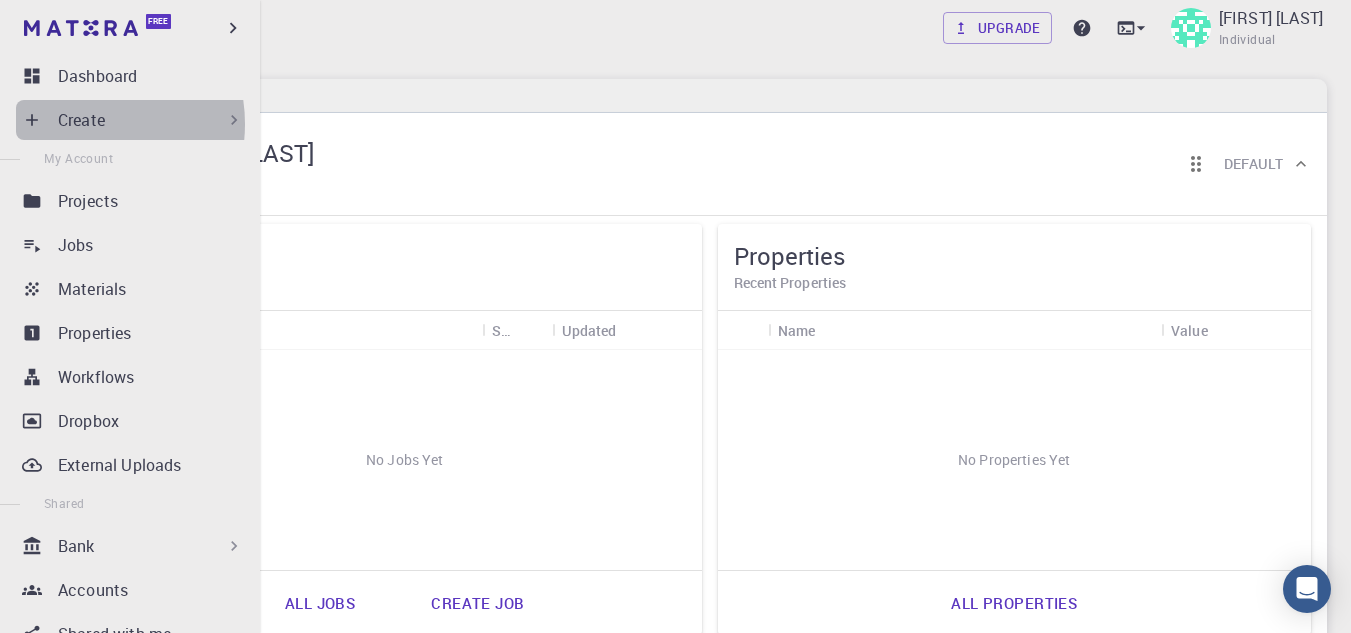 click on "Create" at bounding box center [81, 120] 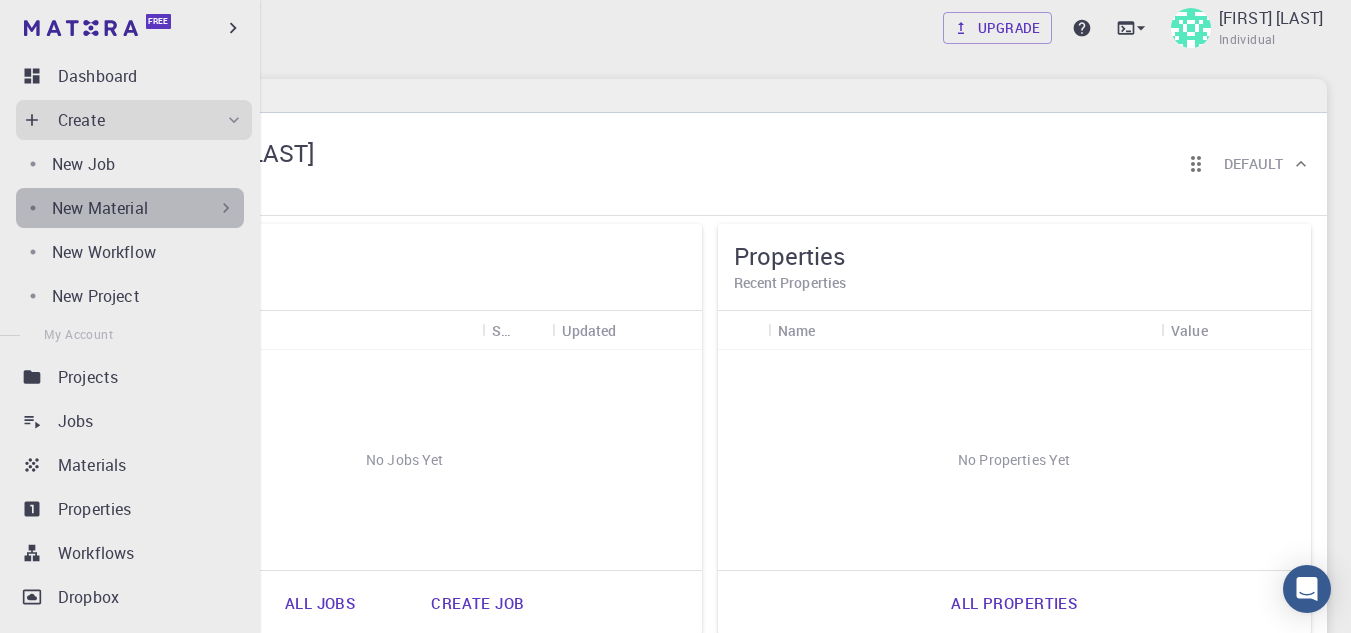 click on "New Material" at bounding box center [100, 208] 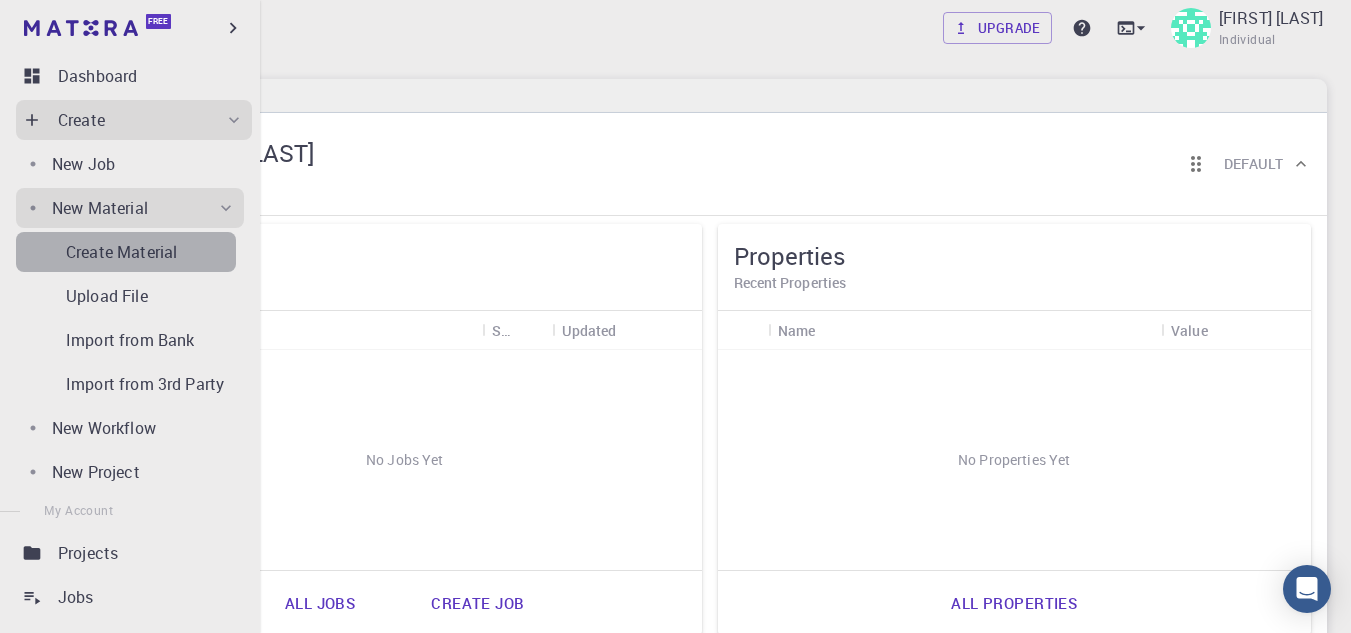 click on "Create Material" at bounding box center [121, 252] 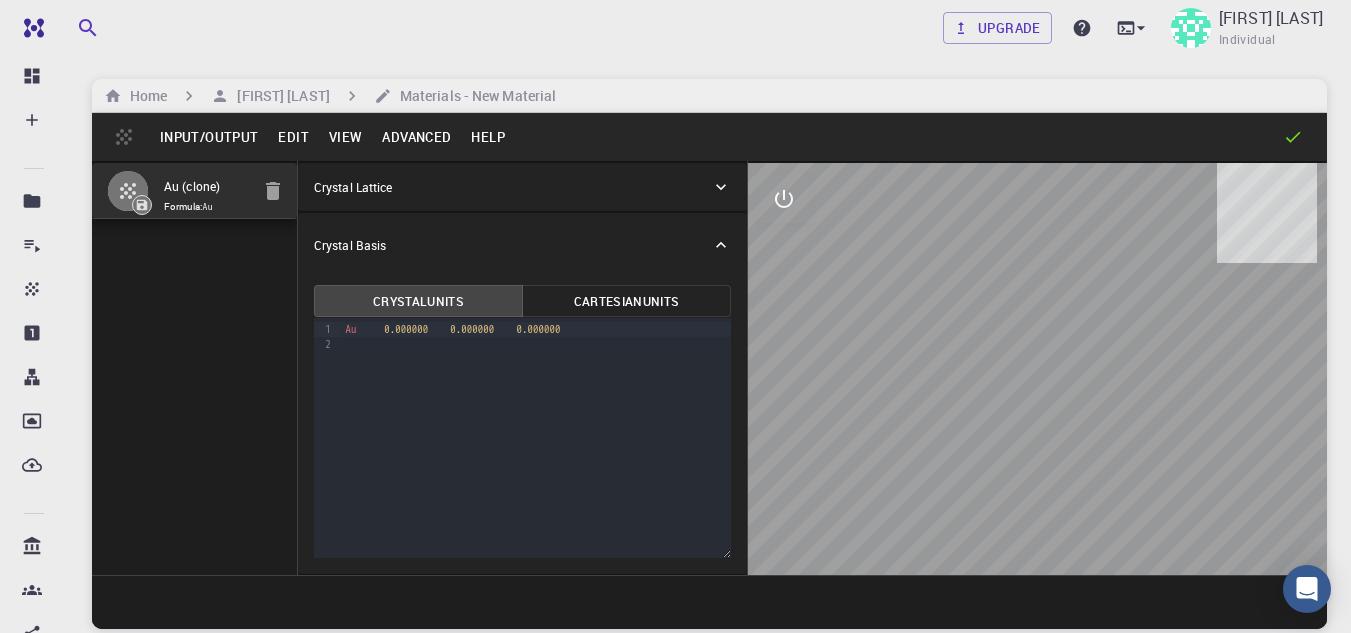 click on "Crystal Lattice" at bounding box center [522, 187] 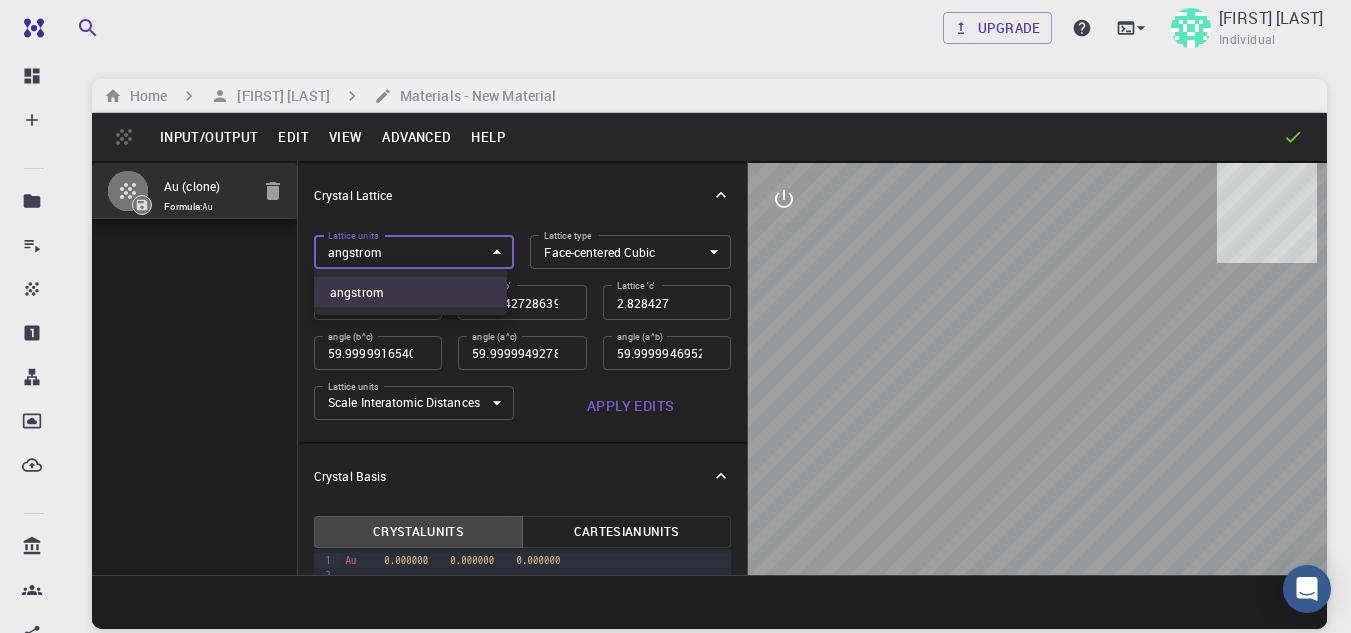 click on "Free Dashboard Create New Job New Material Create Material Upload File Import from Bank Import from 3rd Party New Workflow New Project Projects Jobs Materials Properties Workflows Dropbox External Uploads Bank Materials Workflows Accounts Shared with me Shared publicly Shared externally Documentation Contact Support Compute load: Low Upgrade Muhammad aldila Individual Home Muhammad aldila Materials - New Material Input/Output Edit View Advanced Help Au (clone) Formula:  Au Crystal Lattice Lattice units angstrom angstrom Lattice units Lattice type Face-centered Cubic FCC Lattice type Lattice 'a' 2.828427566315956 Lattice 'a' Lattice 'b' 2.828427286392309 Lattice 'b' Lattice 'c' 2.828427 Lattice 'c' angle (b^c) 59.99999165403561 angle (b^c) angle (a^c) 59.99999492786973 angle (a^c) angle (a^b) 59.9999946952201 angle (a^b) Lattice units Scale Interatomic Distances 0 Lattice units Apply Edits Crystal Basis Crystal  Units Cartesian  Units 9 1 2 › Au       0.000000      0.000000      0.000000" at bounding box center (675, 392) 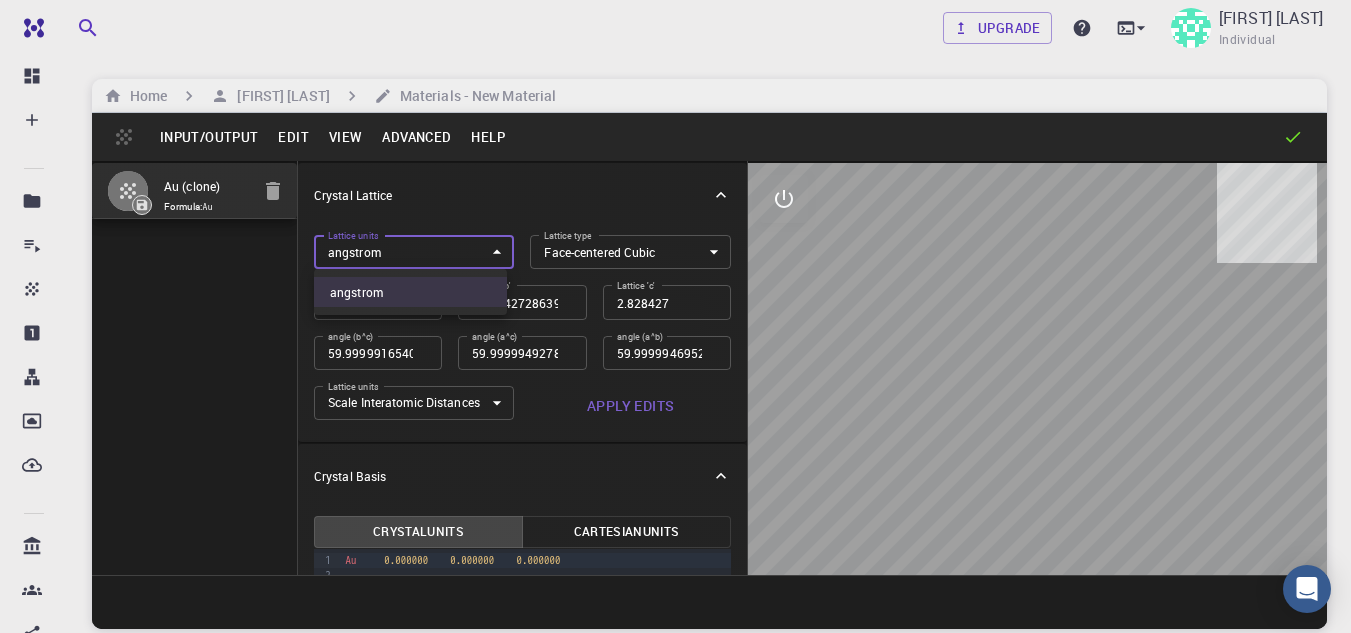click at bounding box center [675, 316] 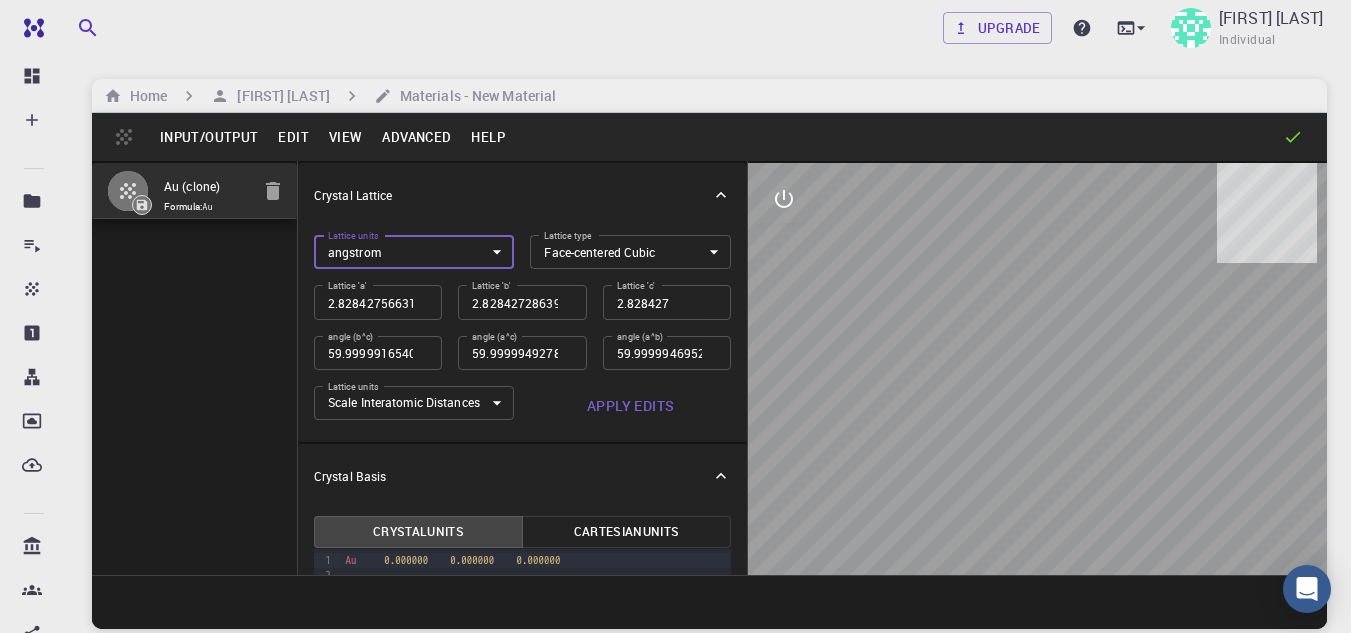 click on "Free Dashboard Create New Job New Material Create Material Upload File Import from Bank Import from 3rd Party New Workflow New Project Projects Jobs Materials Properties Workflows Dropbox External Uploads Bank Materials Workflows Accounts Shared with me Shared publicly Shared externally Documentation Contact Support Compute load: Low Upgrade Muhammad aldila Individual Home Muhammad aldila Materials - New Material Input/Output Edit View Advanced Help Au (clone) Formula:  Au Crystal Lattice Lattice units angstrom angstrom Lattice units Lattice type Face-centered Cubic FCC Lattice type Lattice 'a' 2.828427566315956 Lattice 'a' Lattice 'b' 2.828427286392309 Lattice 'b' Lattice 'c' 2.828427 Lattice 'c' angle (b^c) 59.99999165403561 angle (b^c) angle (a^c) 59.99999492786973 angle (a^c) angle (a^b) 59.9999946952201 angle (a^b) Lattice units Scale Interatomic Distances 0 Lattice units Apply Edits Crystal Basis Crystal  Units Cartesian  Units 9 1 2 › Au       0.000000      0.000000      0.000000" at bounding box center [675, 392] 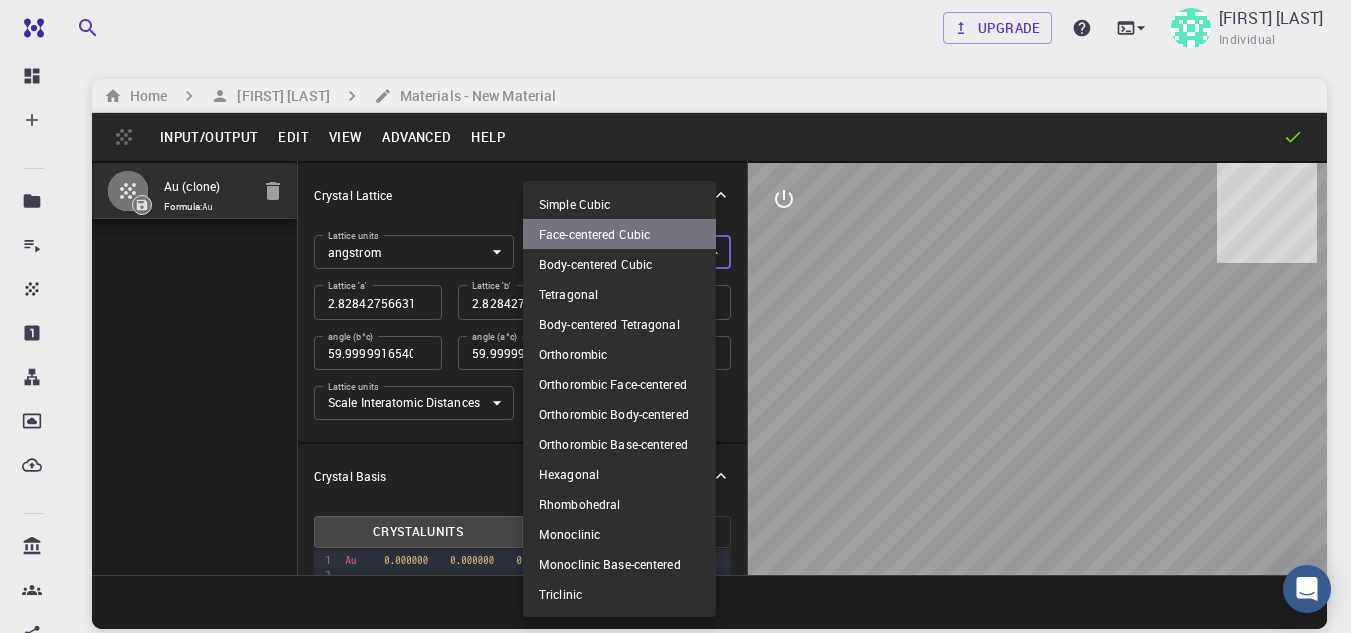 click on "Face-centered Cubic" at bounding box center [619, 234] 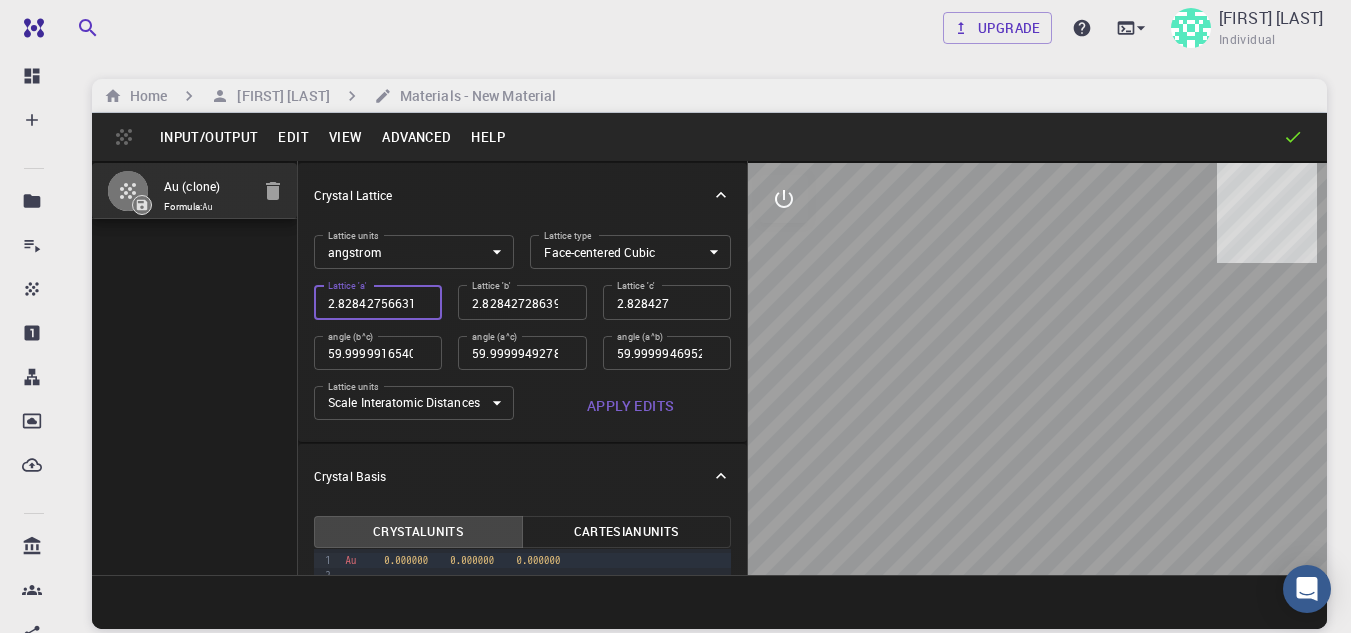 click on "2.828427566315956" at bounding box center [378, 302] 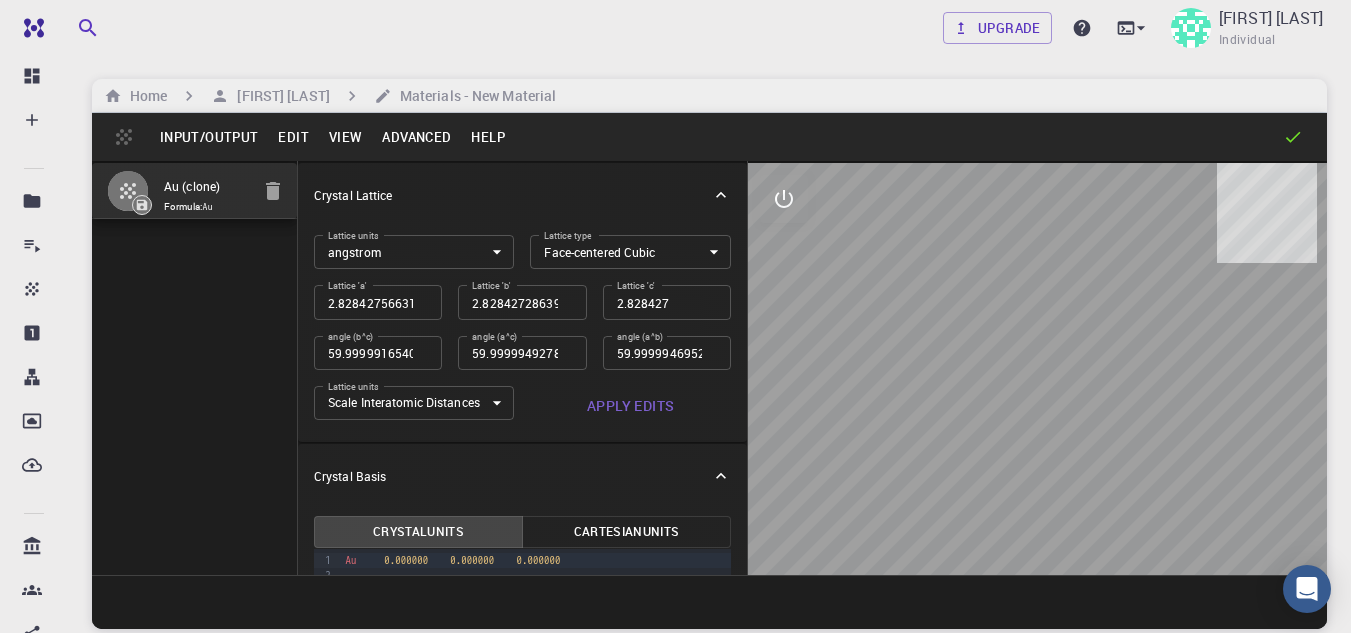 click on "Crystal Basis" at bounding box center (522, 476) 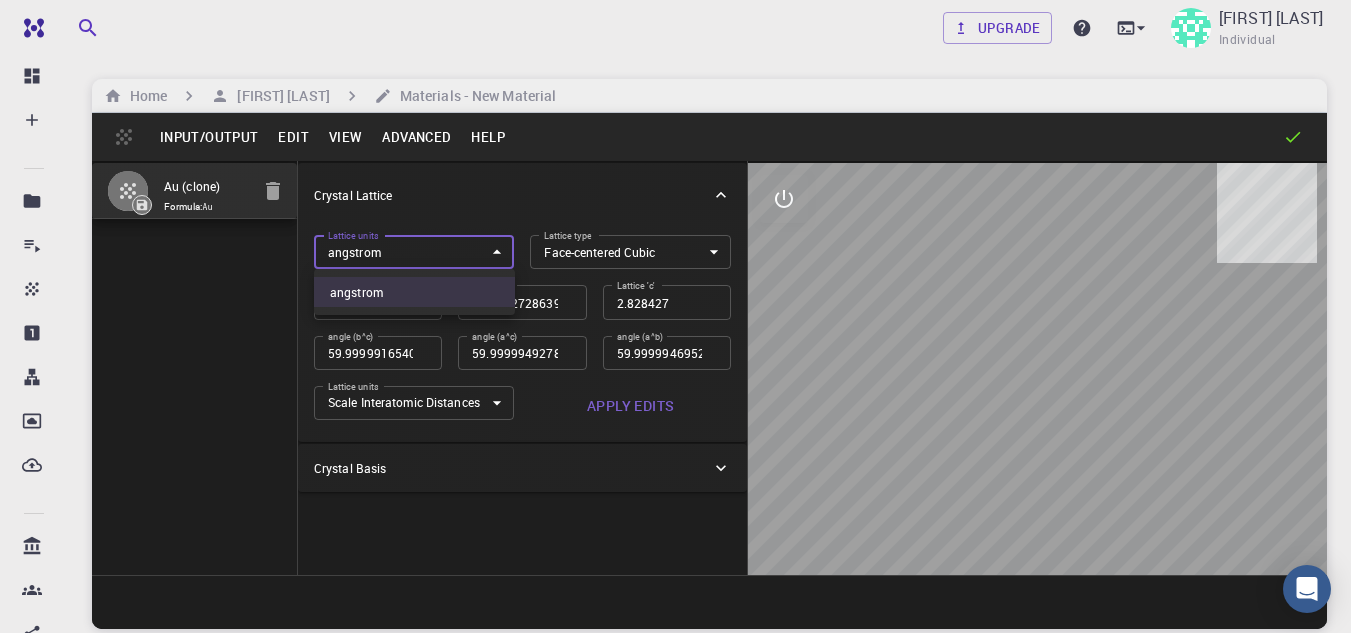 click on "Free Dashboard Create New Job New Material Create Material Upload File Import from Bank Import from 3rd Party New Workflow New Project Projects Jobs Materials Properties Workflows Dropbox External Uploads Bank Materials Workflows Accounts Shared with me Shared publicly Shared externally Documentation Contact Support Compute load: Low Upgrade Muhammad aldila Individual Home Muhammad aldila Materials - New Material Input/Output Edit View Advanced Help Au (clone) Formula:  Au Crystal Lattice Lattice units angstrom angstrom Lattice units Lattice type Face-centered Cubic FCC Lattice type Lattice 'a' 2.828427566315956 Lattice 'a' Lattice 'b' 2.828427286392309 Lattice 'b' Lattice 'c' 2.828427 Lattice 'c' angle (b^c) 59.99999165403561 angle (b^c) angle (a^c) 59.99999492786973 angle (a^c) angle (a^b) 59.9999946952201 angle (a^b) Lattice units Scale Interatomic Distances 0 Lattice units Apply Edits Crystal Basis Crystal  Units Cartesian  Units 9 1 2 › Au       0.000000      0.000000      0.000000" at bounding box center (675, 392) 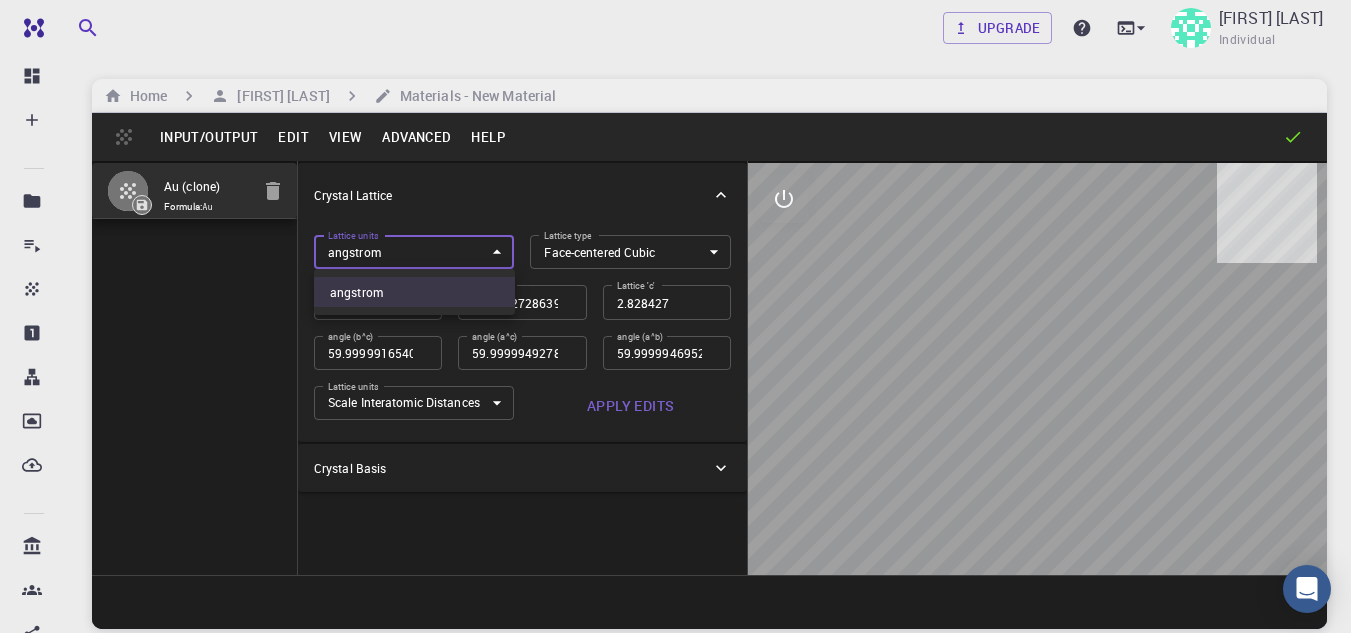 click at bounding box center [675, 316] 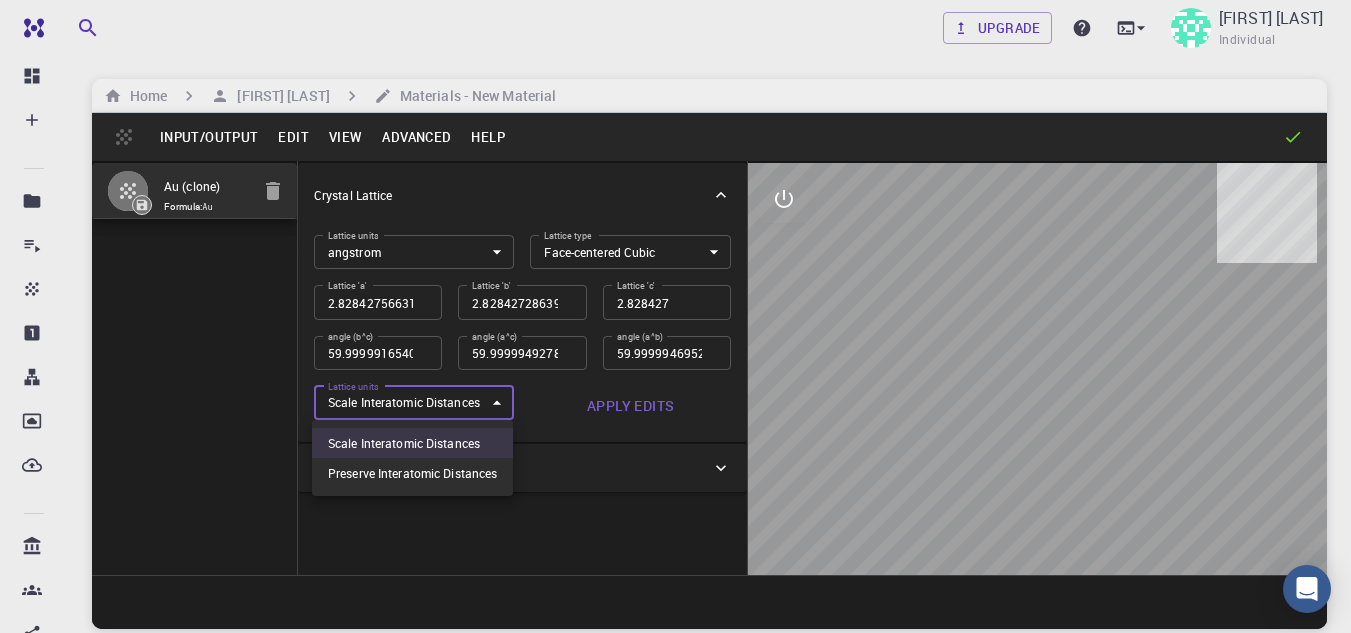 click on "Free Dashboard Create New Job New Material Create Material Upload File Import from Bank Import from 3rd Party New Workflow New Project Projects Jobs Materials Properties Workflows Dropbox External Uploads Bank Materials Workflows Accounts Shared with me Shared publicly Shared externally Documentation Contact Support Compute load: Low Upgrade Muhammad aldila Individual Home Muhammad aldila Materials - New Material Input/Output Edit View Advanced Help Au (clone) Formula:  Au Crystal Lattice Lattice units angstrom angstrom Lattice units Lattice type Face-centered Cubic FCC Lattice type Lattice 'a' 2.828427566315956 Lattice 'a' Lattice 'b' 2.828427286392309 Lattice 'b' Lattice 'c' 2.828427 Lattice 'c' angle (b^c) 59.99999165403561 angle (b^c) angle (a^c) 59.99999492786973 angle (a^c) angle (a^b) 59.9999946952201 angle (a^b) Lattice units Scale Interatomic Distances 0 Lattice units Apply Edits Crystal Basis Crystal  Units Cartesian  Units 9 1 2 › Au       0.000000      0.000000      0.000000" at bounding box center [675, 392] 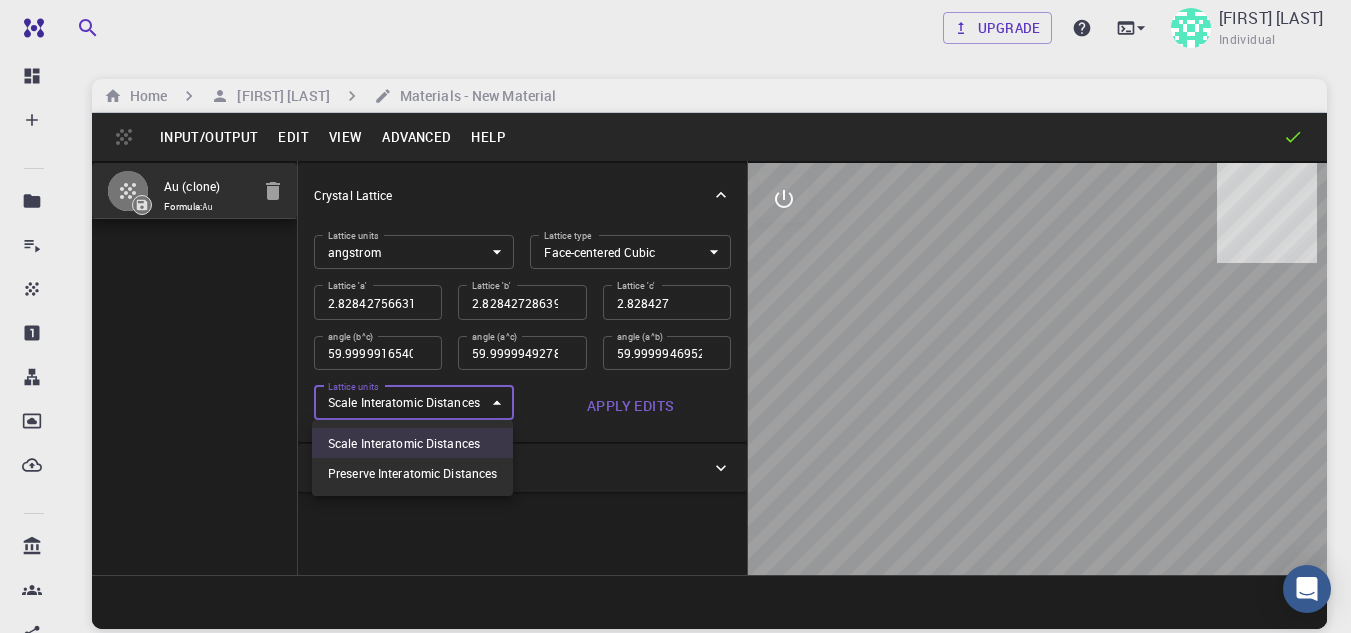 click at bounding box center (675, 316) 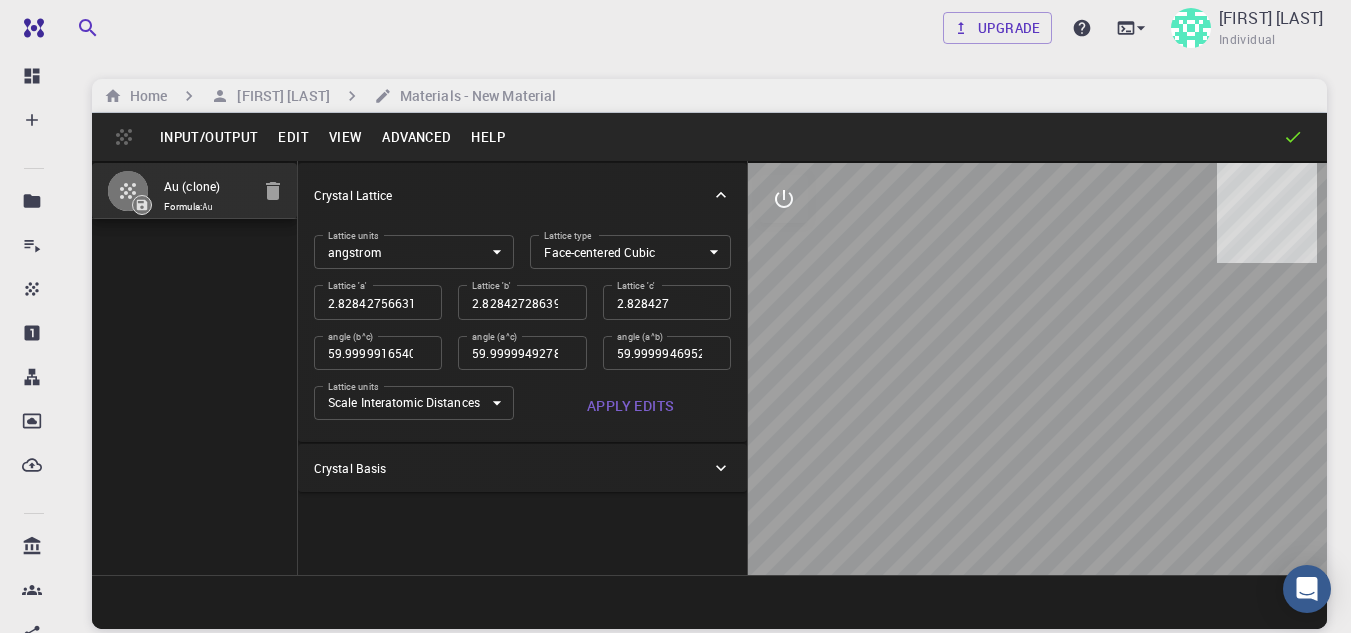 click on "Crystal Basis" at bounding box center (522, 468) 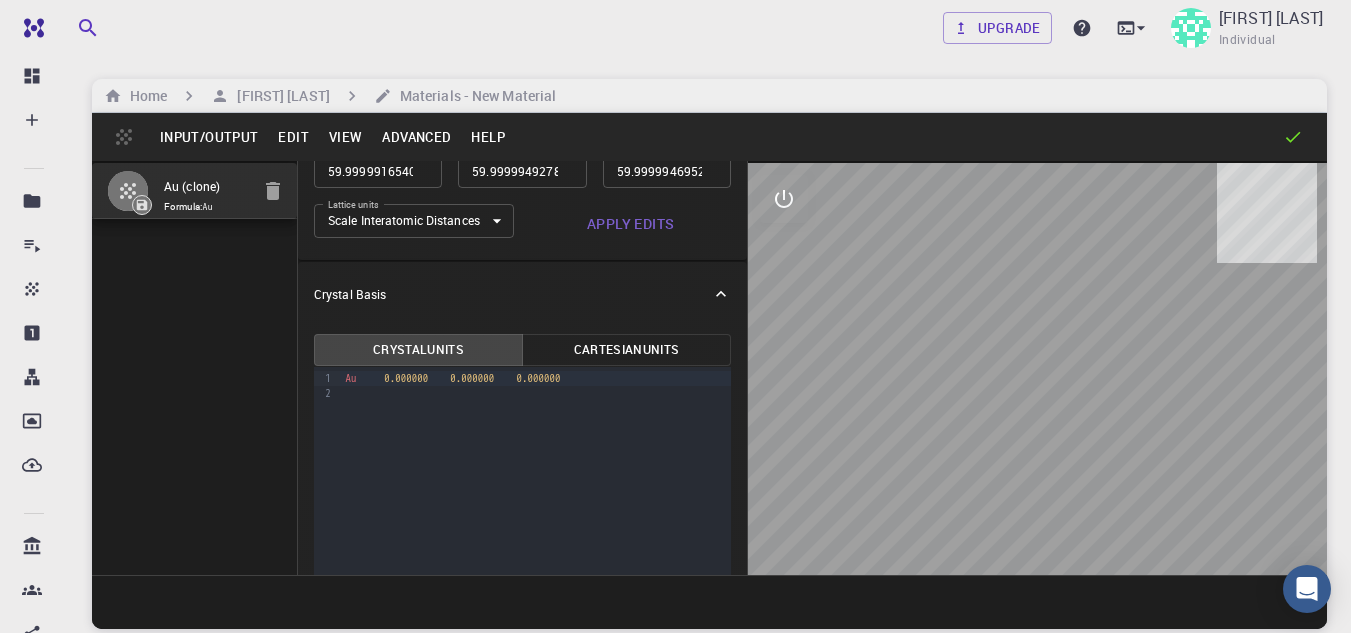 scroll, scrollTop: 207, scrollLeft: 0, axis: vertical 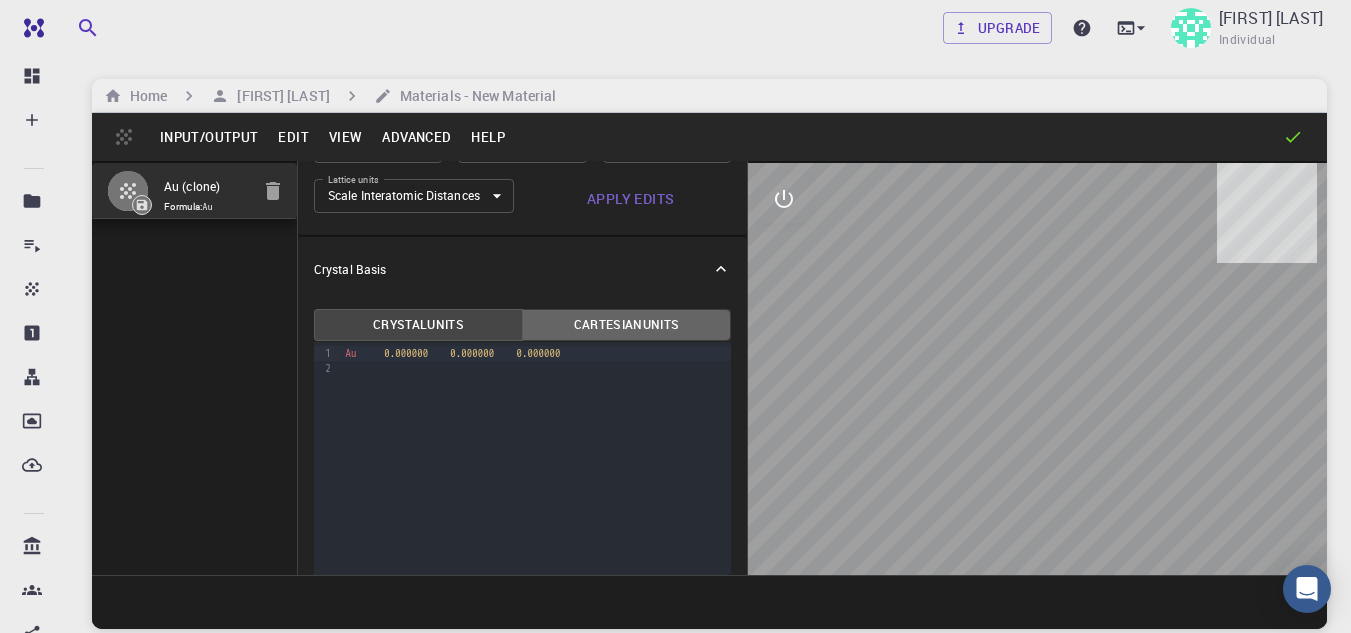 click on "Cartesian  Units" at bounding box center [626, 325] 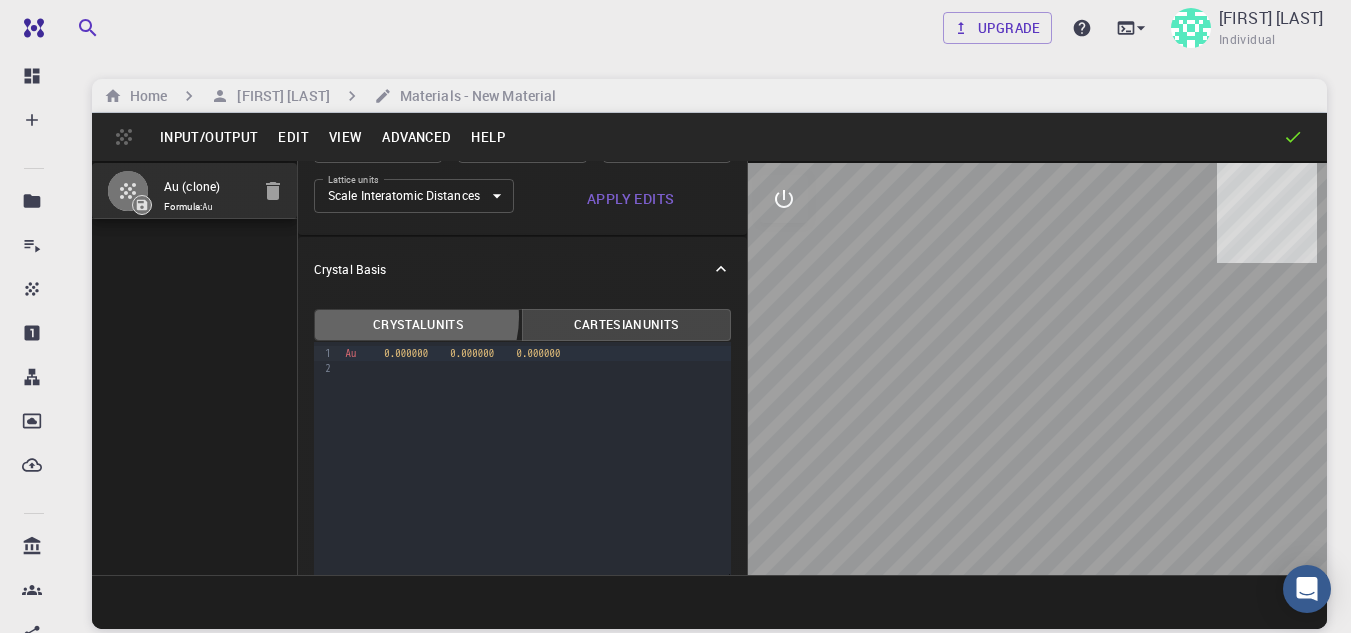 click on "Crystal  Units" at bounding box center [418, 325] 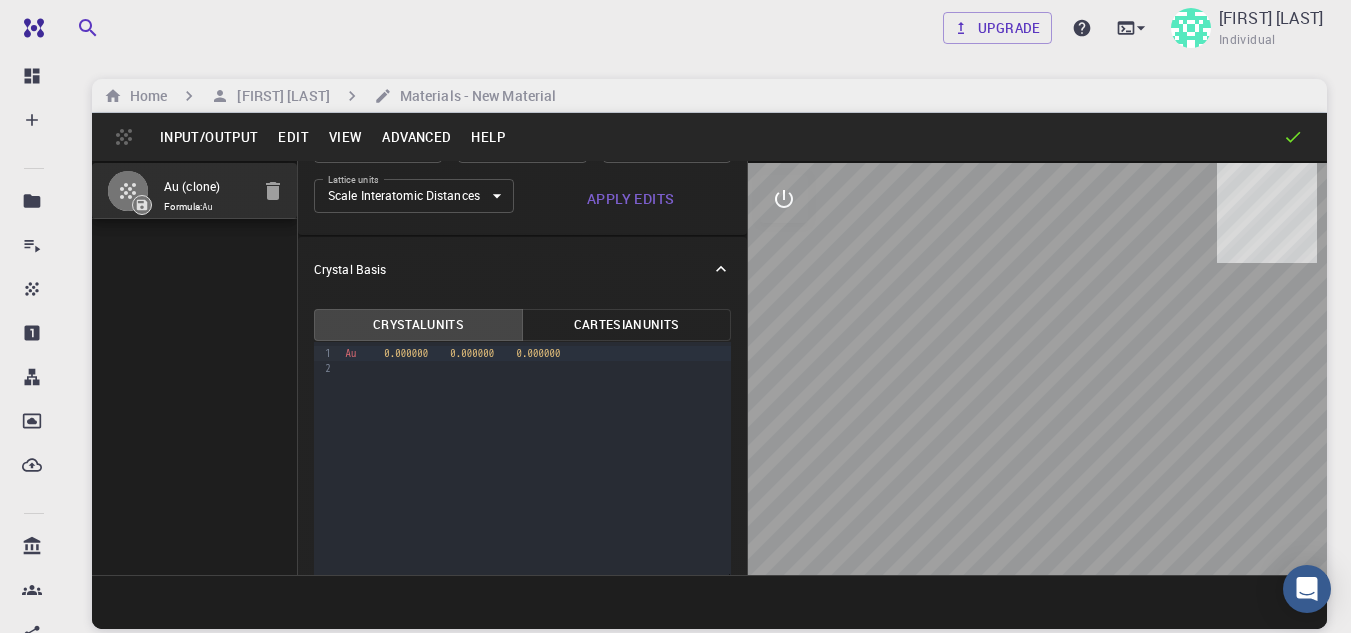 click on "Home Muhammad aldila Materials - New Material" at bounding box center (709, 96) 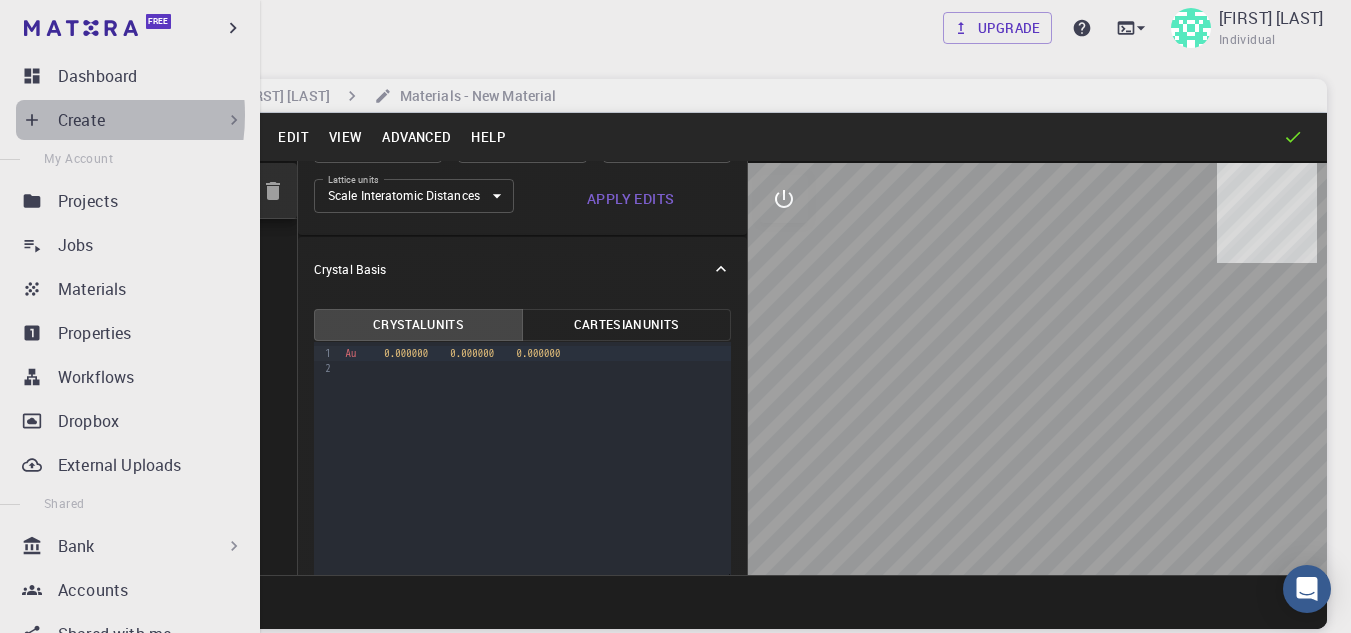 click on "Create" at bounding box center [134, 120] 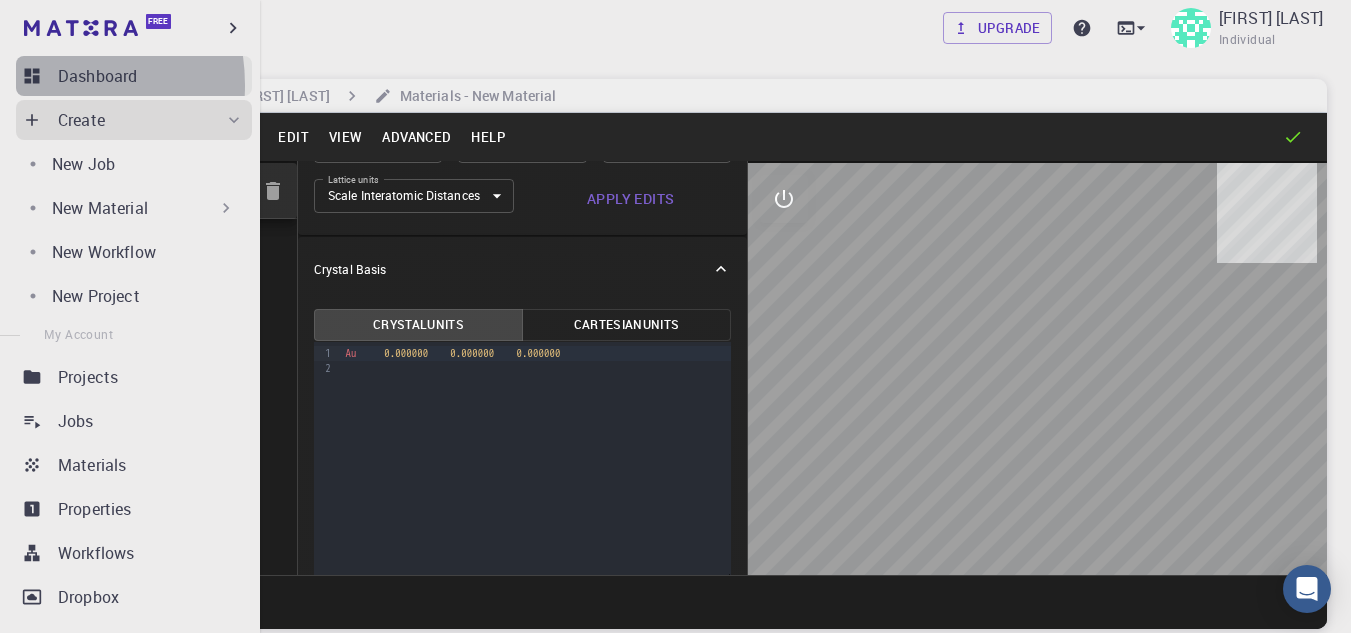 click 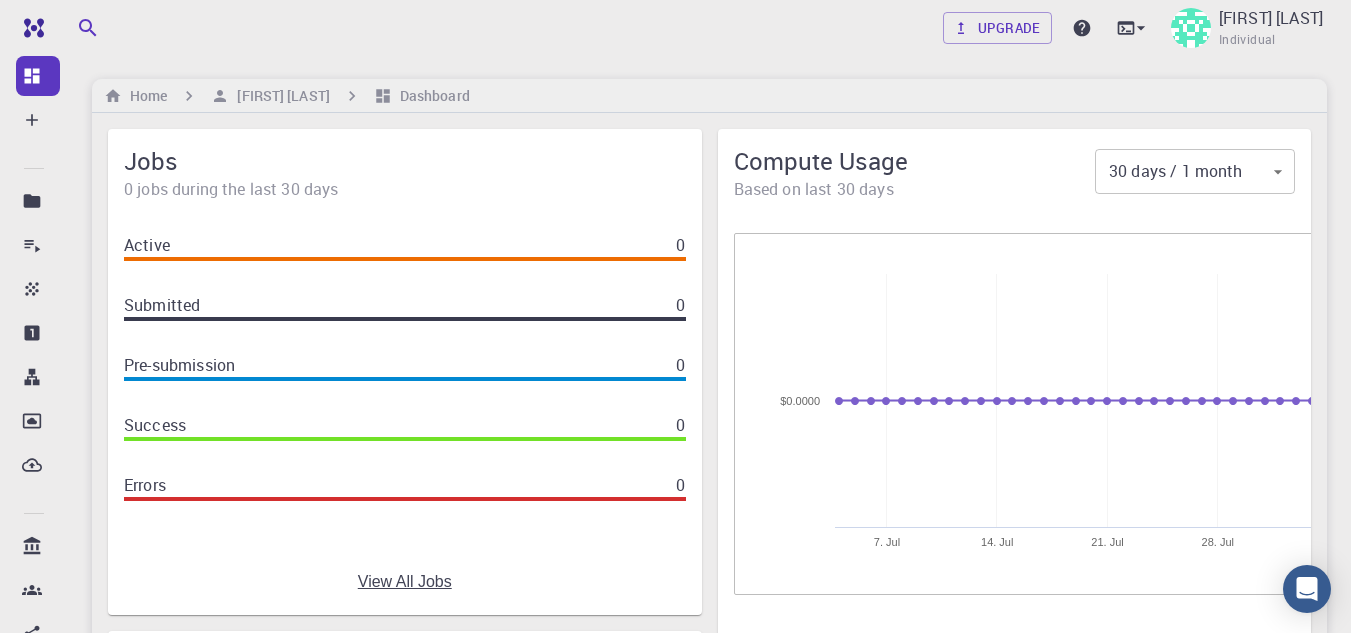 click on "Created with Highcharts 6.2.0 7. Jul 14. Jul 21. Jul 28. Jul $0.0000" at bounding box center [1015, 414] 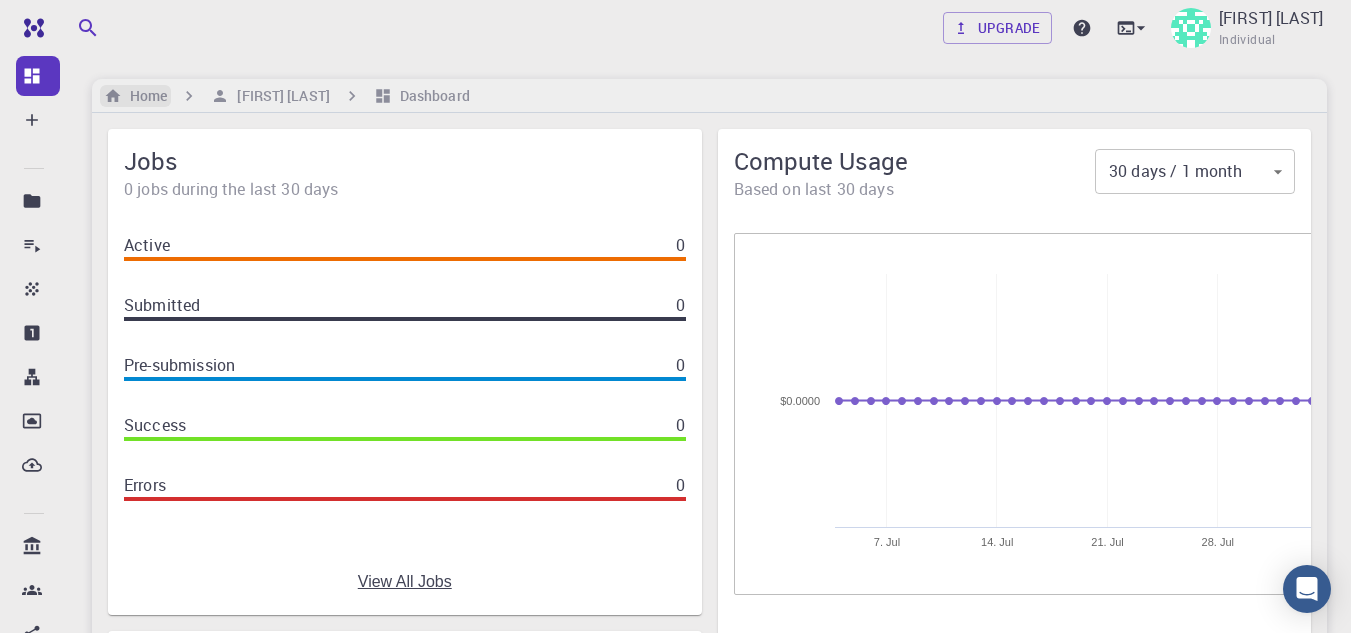 click on "Home" at bounding box center (144, 96) 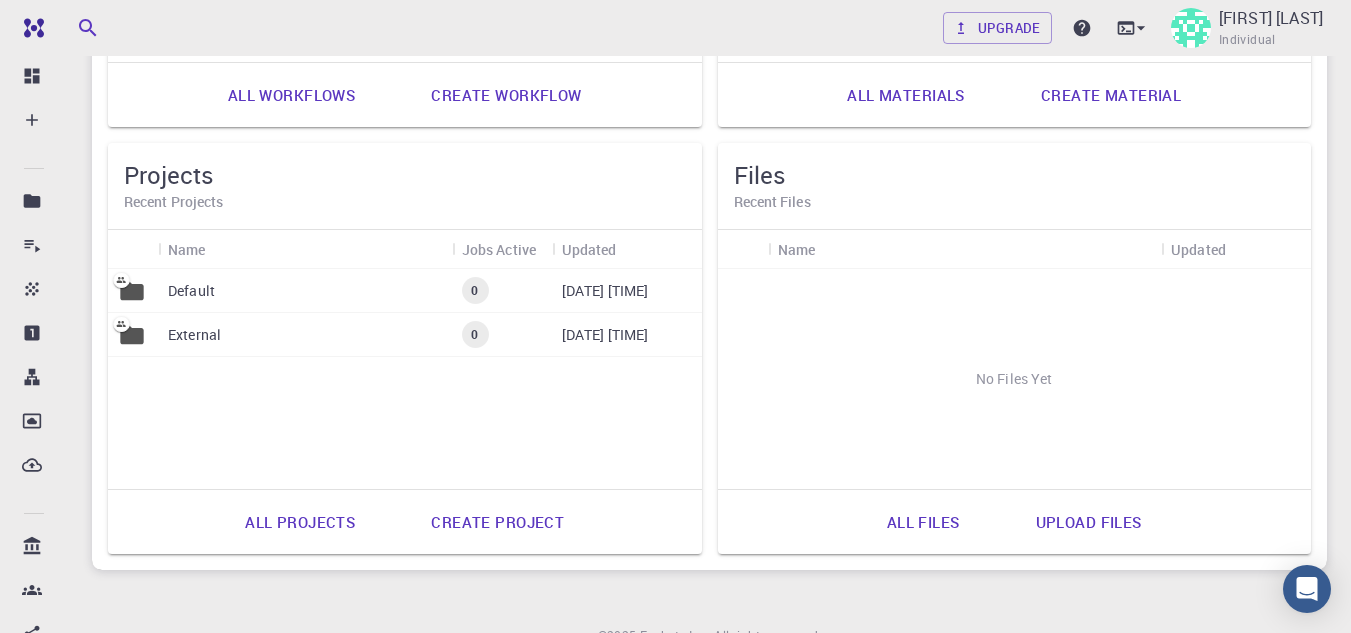 scroll, scrollTop: 931, scrollLeft: 0, axis: vertical 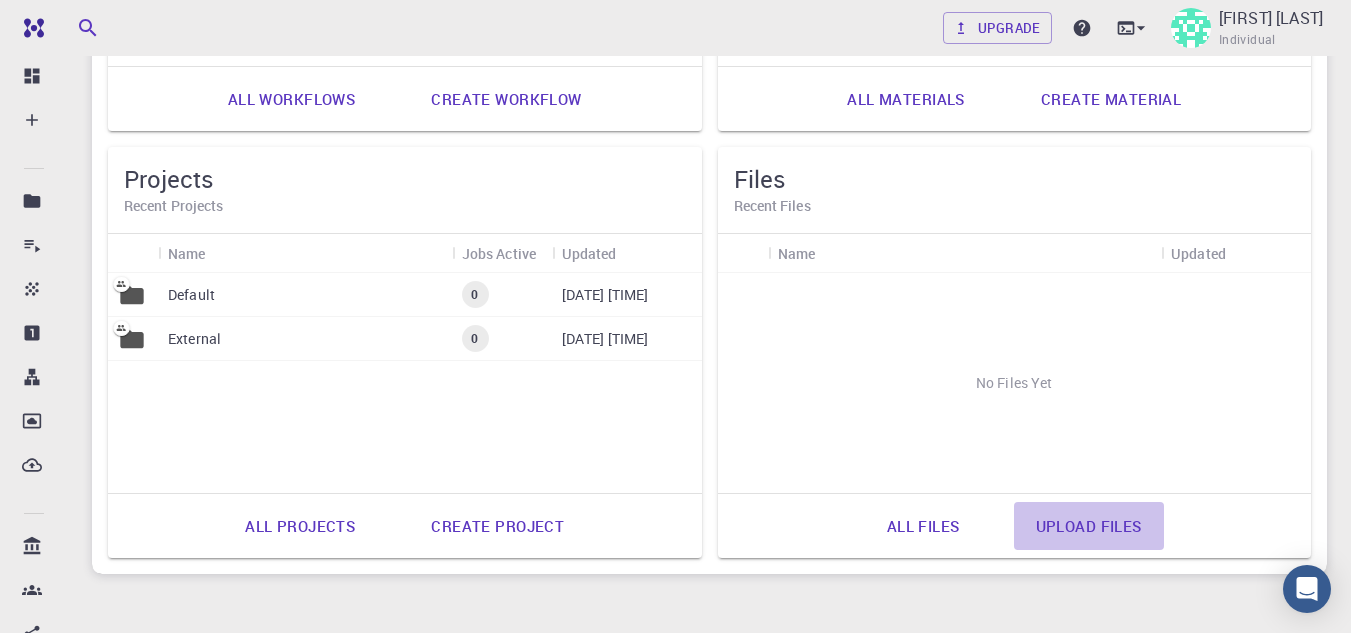 click on "Upload files" at bounding box center [1089, 526] 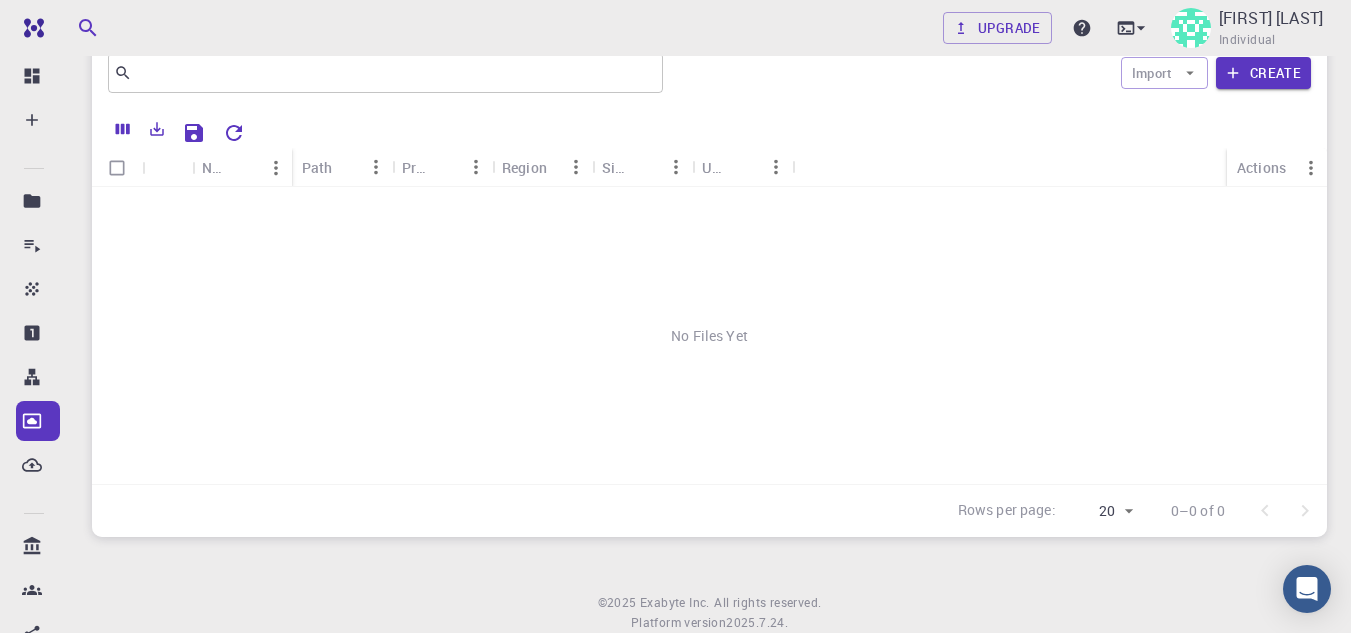 scroll, scrollTop: 0, scrollLeft: 0, axis: both 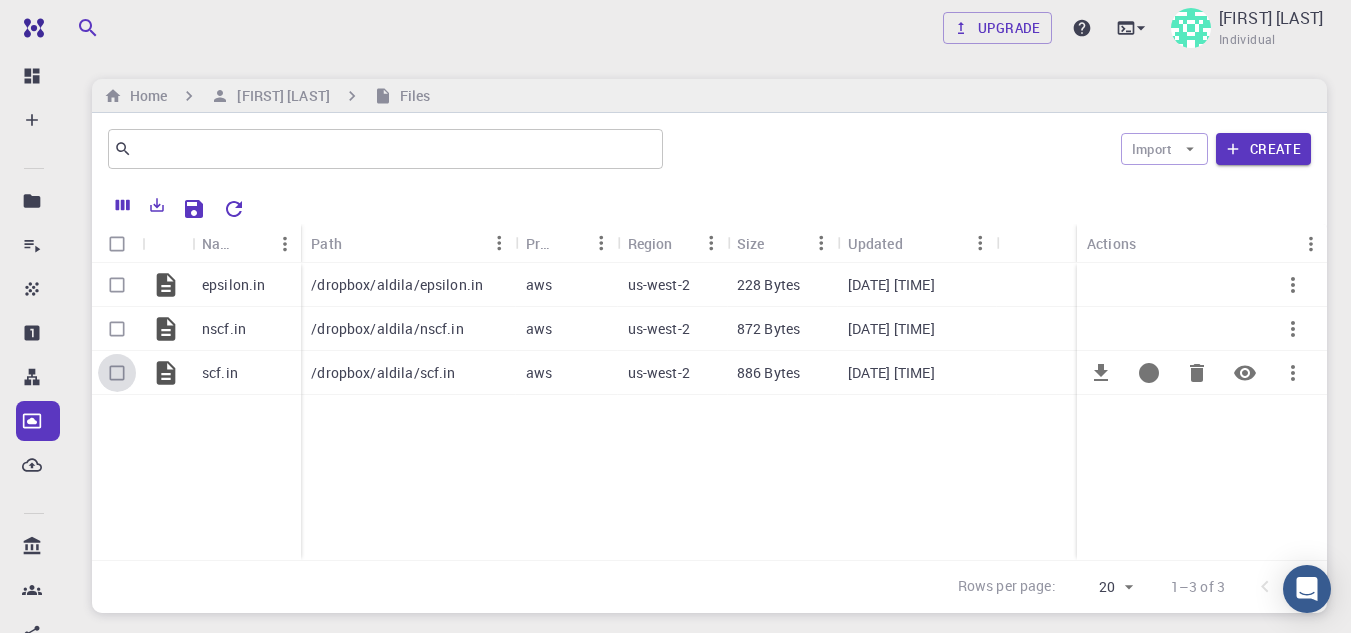 click at bounding box center (117, 373) 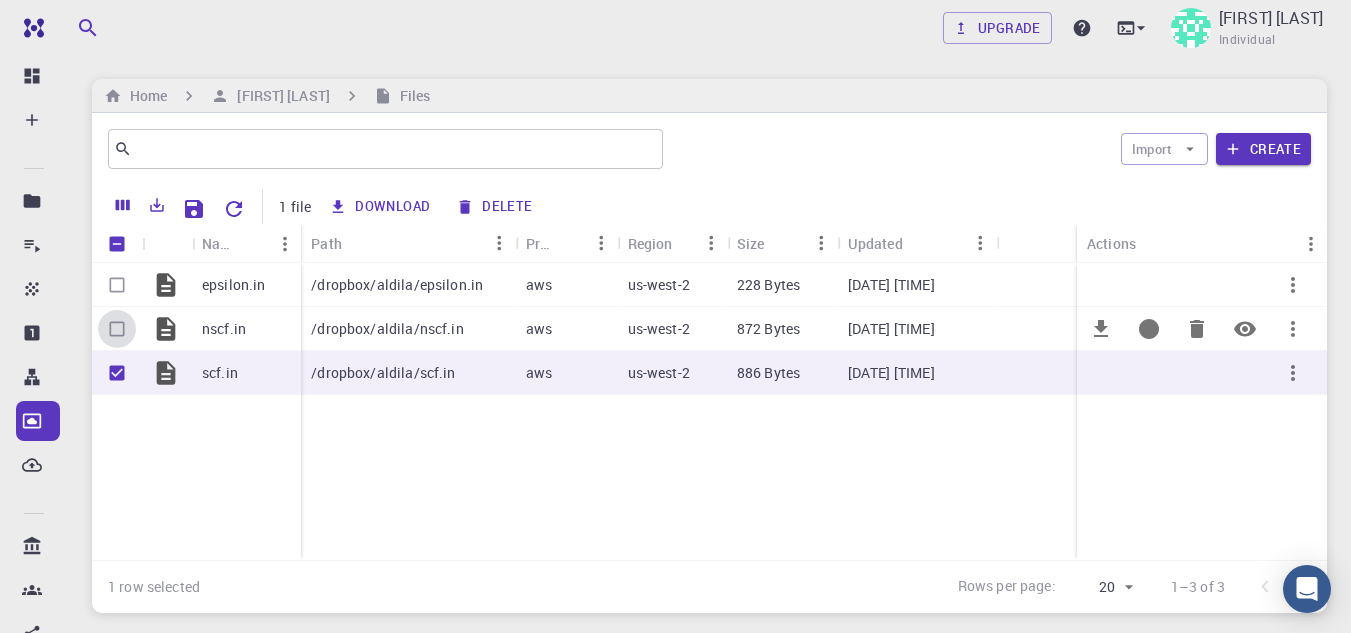click at bounding box center [117, 329] 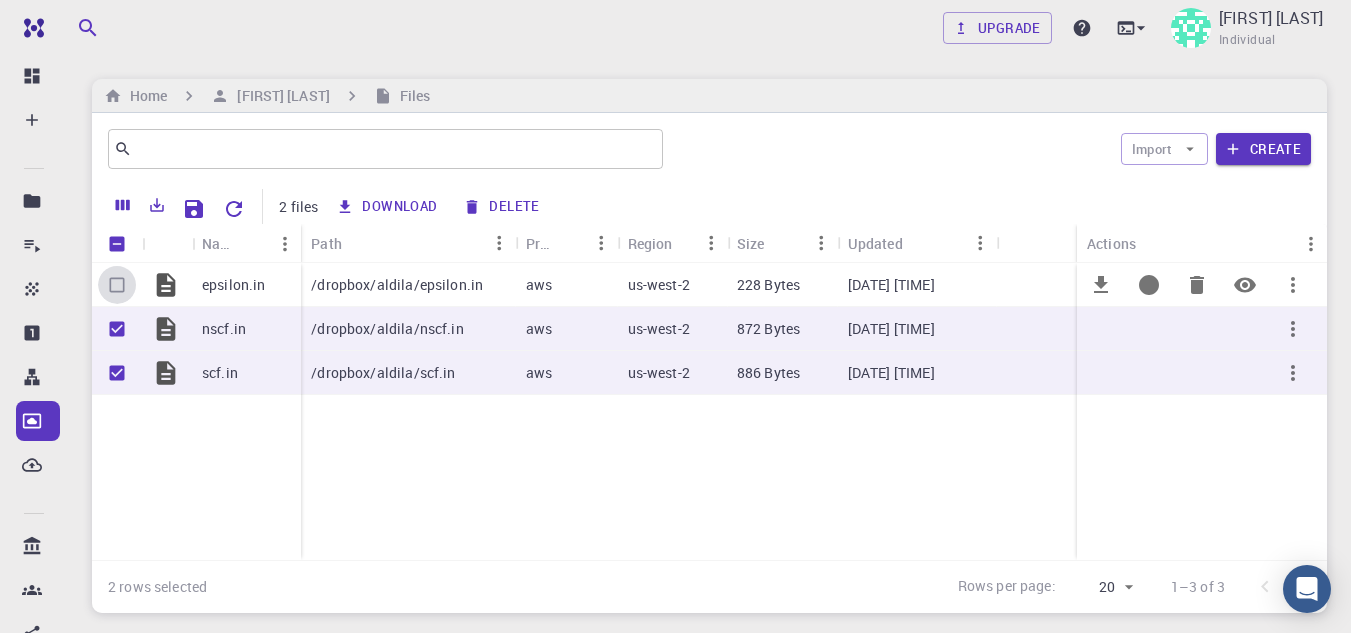 click at bounding box center [117, 285] 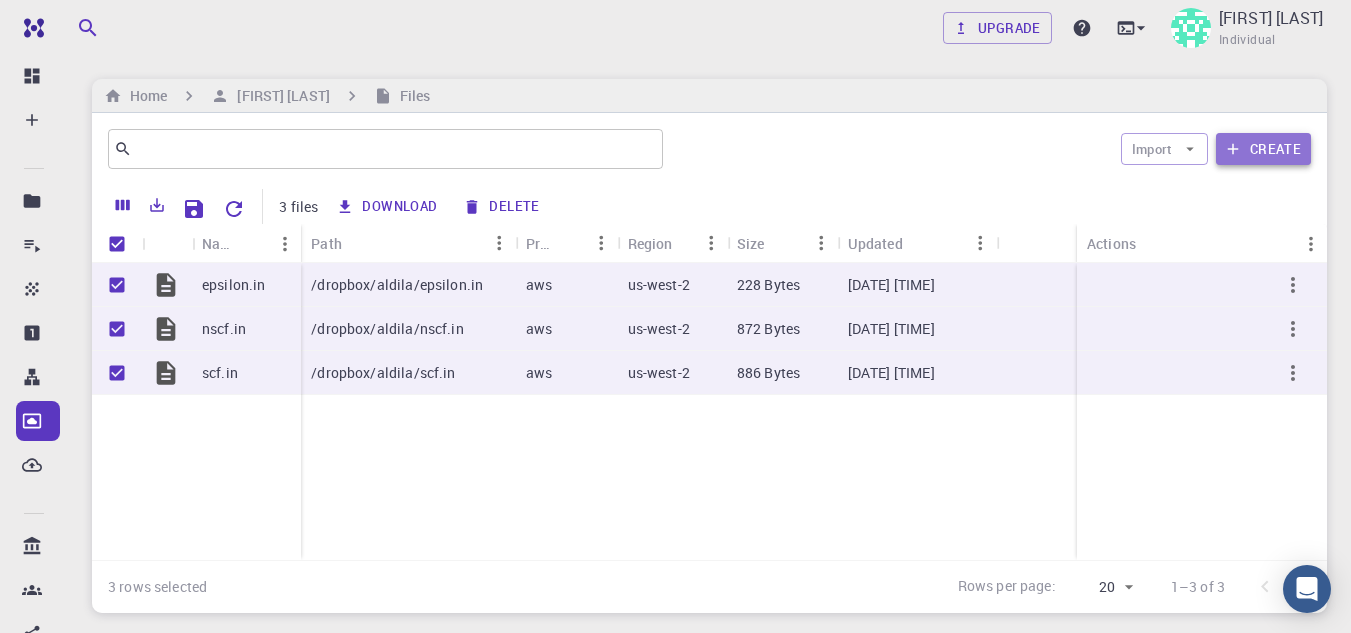click on "Create" at bounding box center (1263, 149) 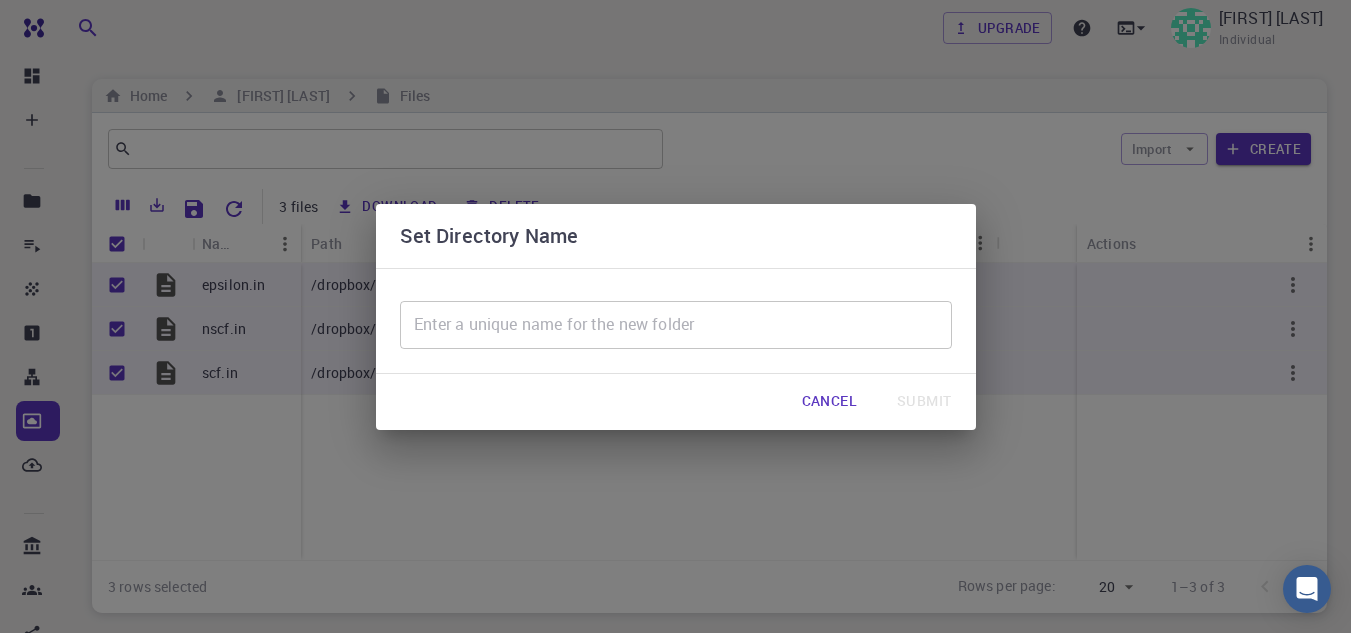 click at bounding box center [676, 325] 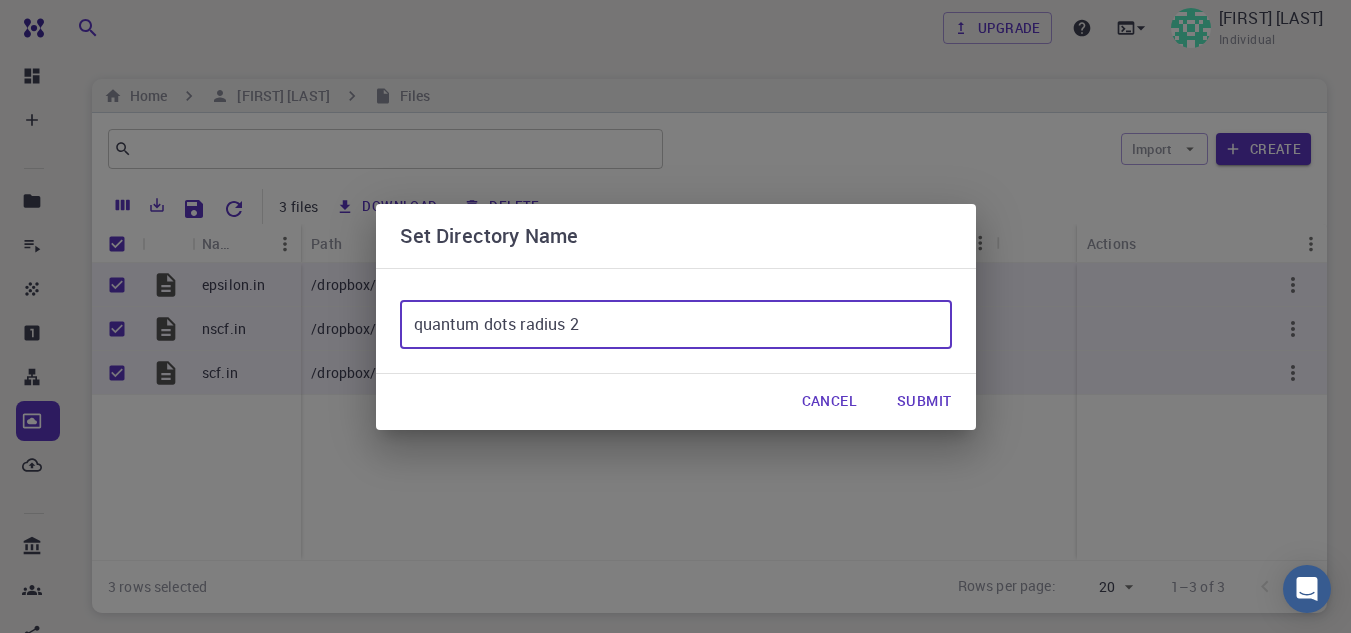 type on "quantum dots radius 2" 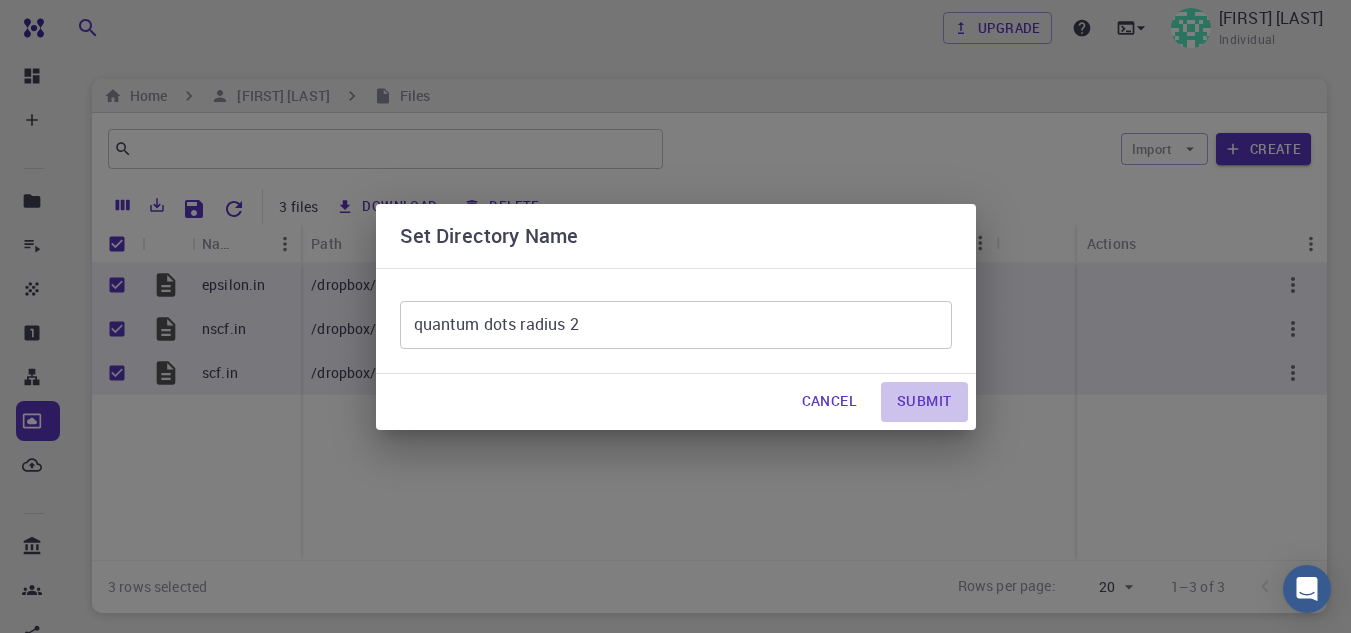 click on "Submit" at bounding box center [924, 402] 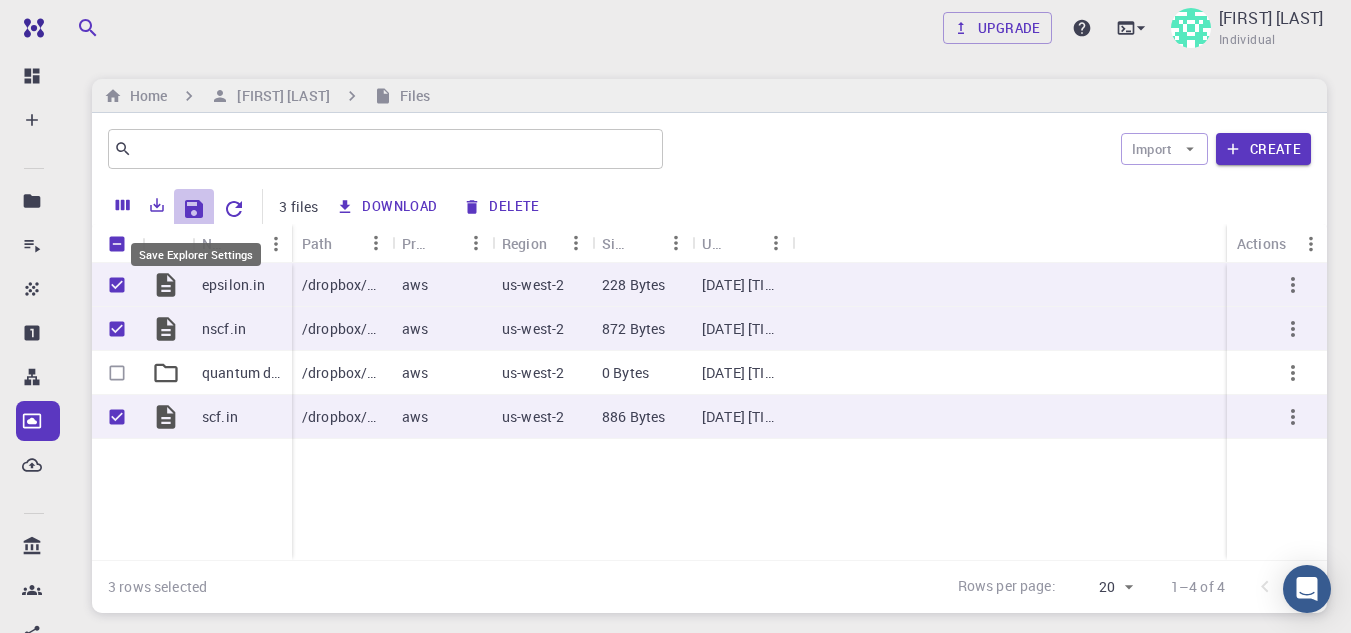 click 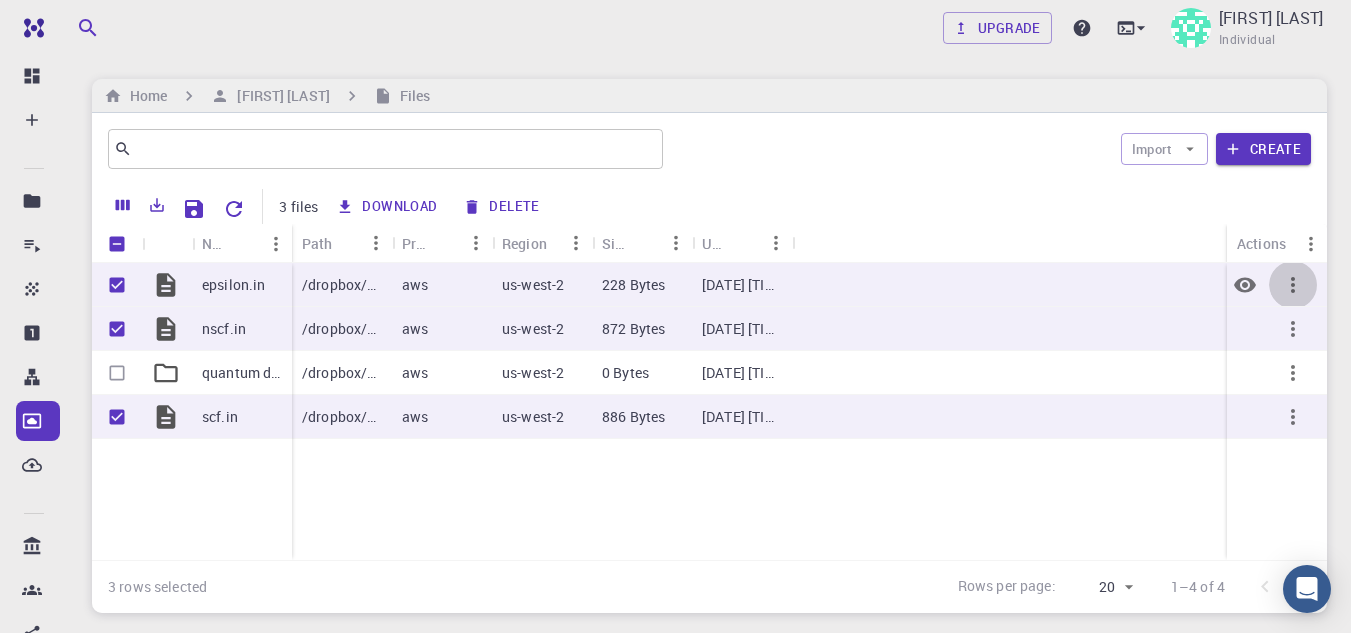 click 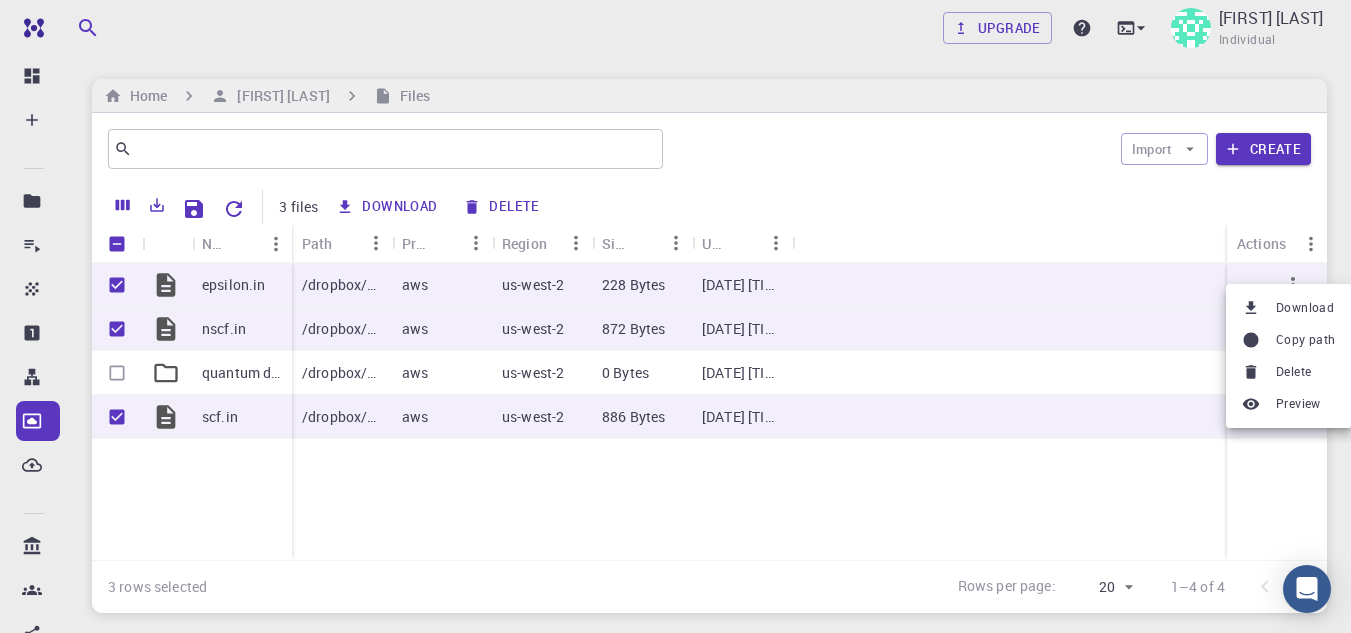 click at bounding box center (675, 316) 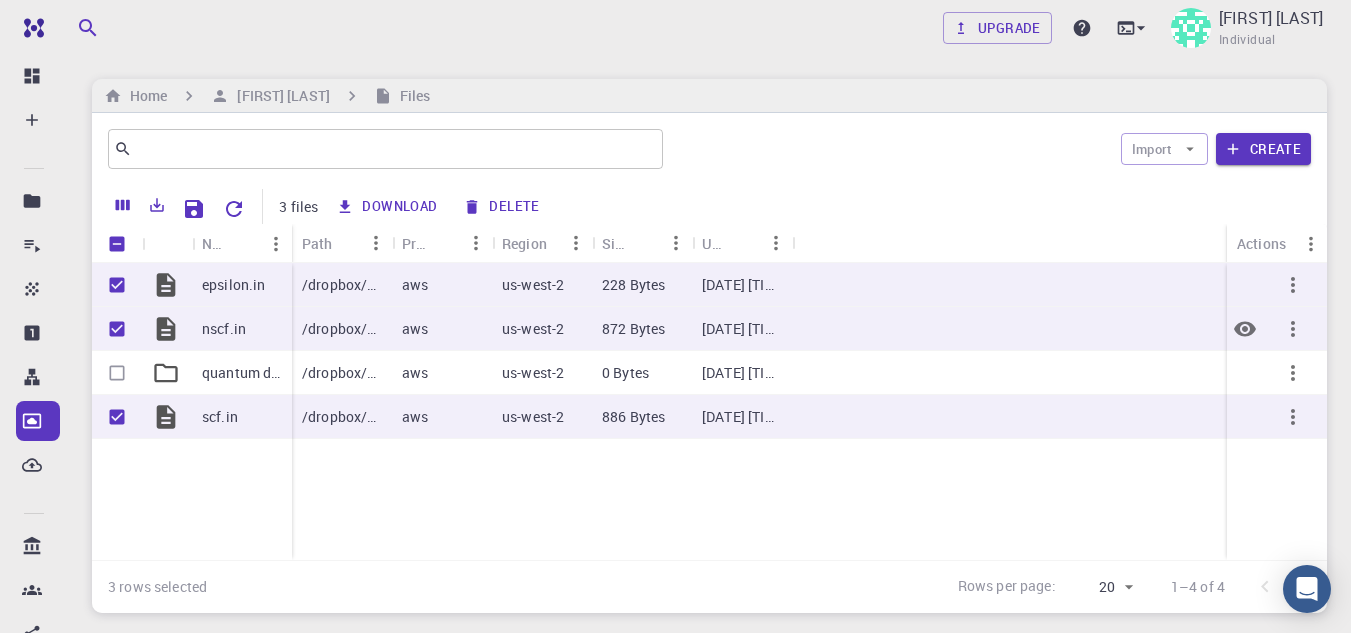 click at bounding box center (117, 329) 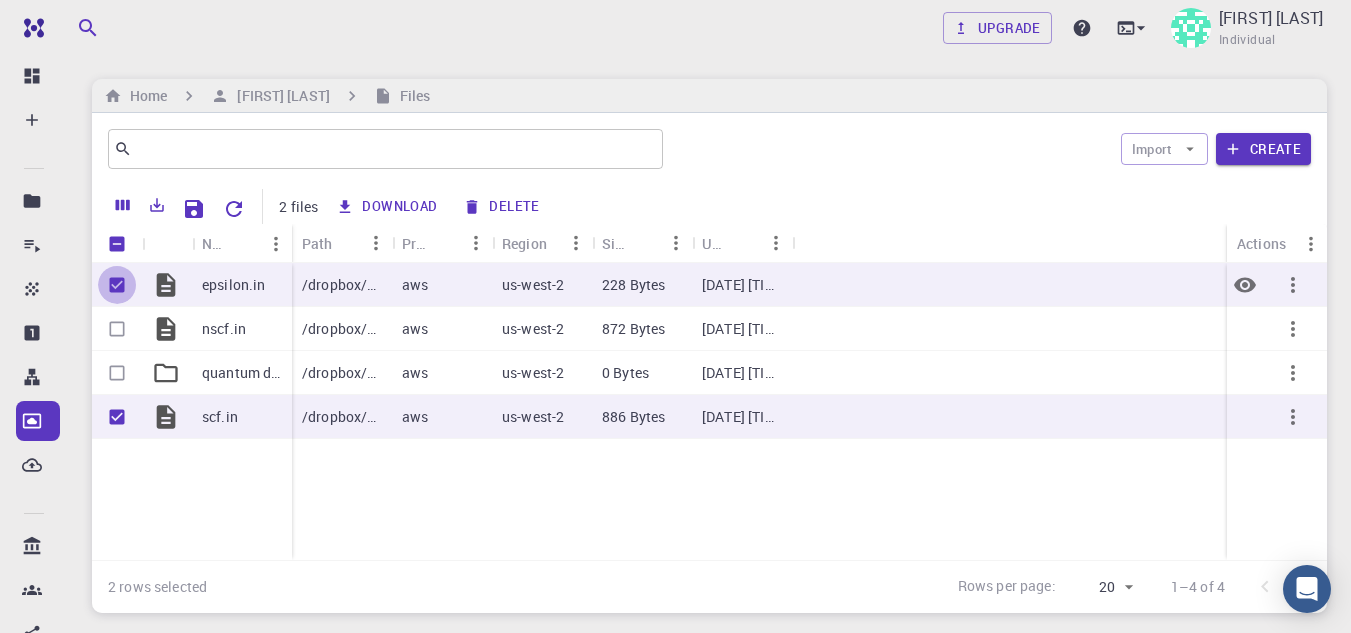 click at bounding box center (117, 285) 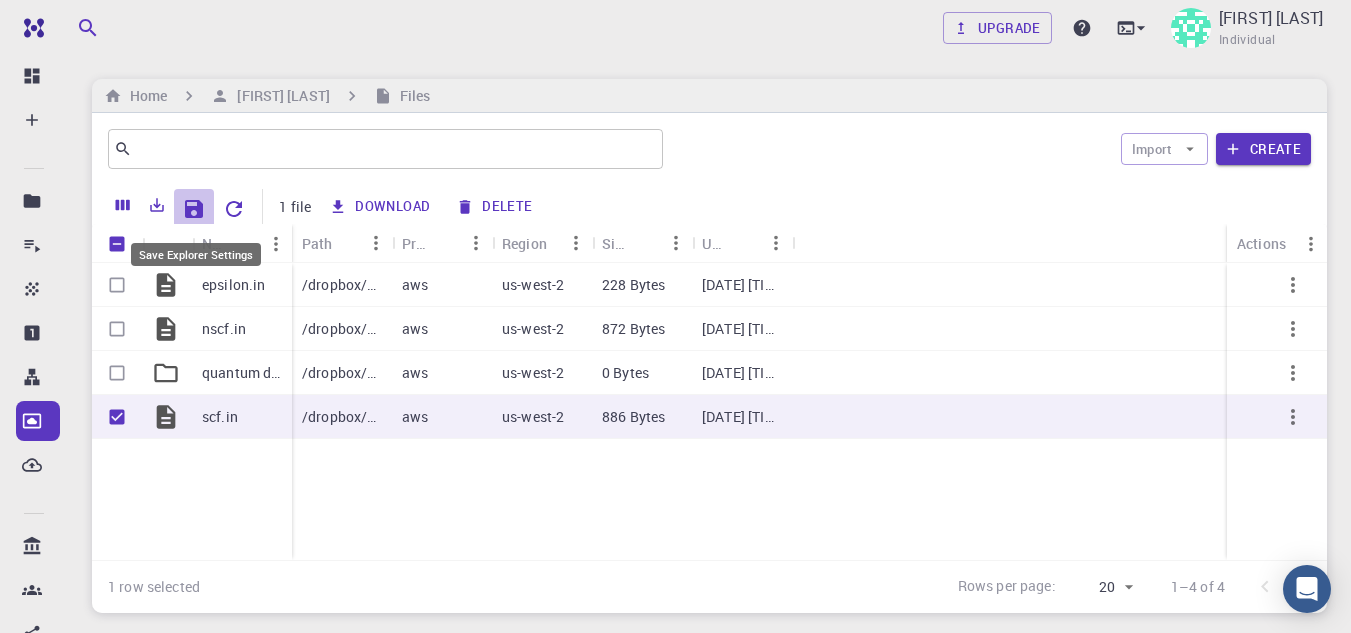 click 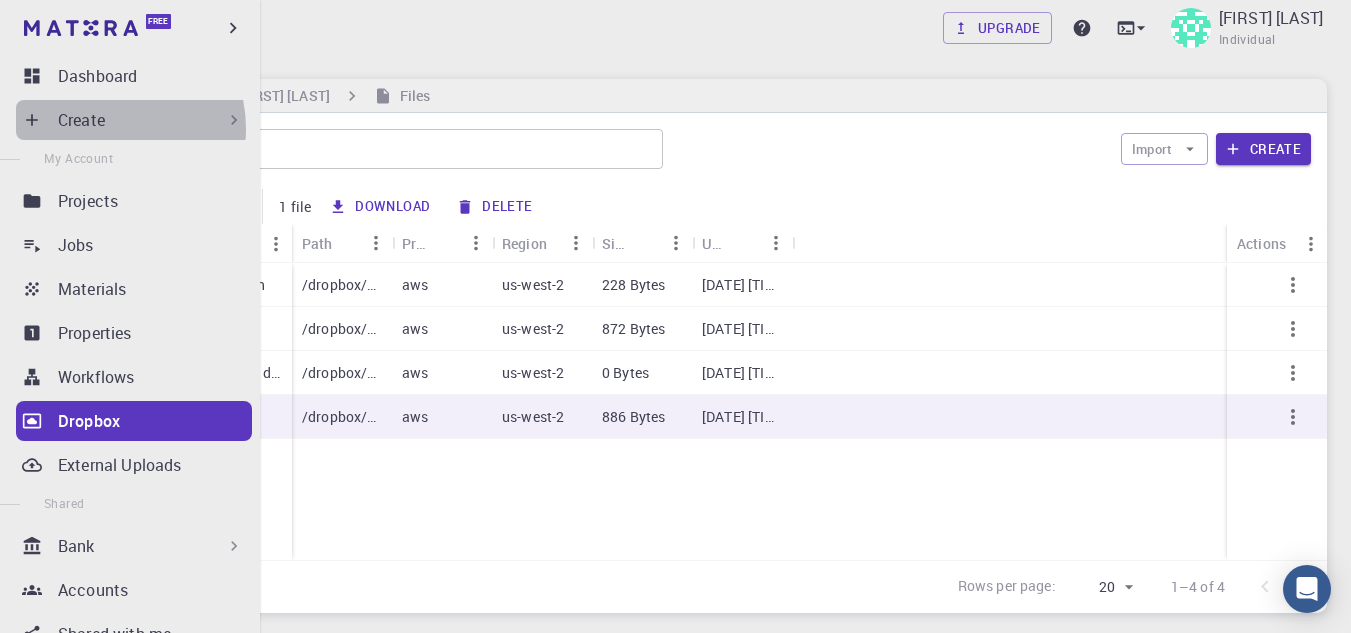 click on "Create" at bounding box center (81, 120) 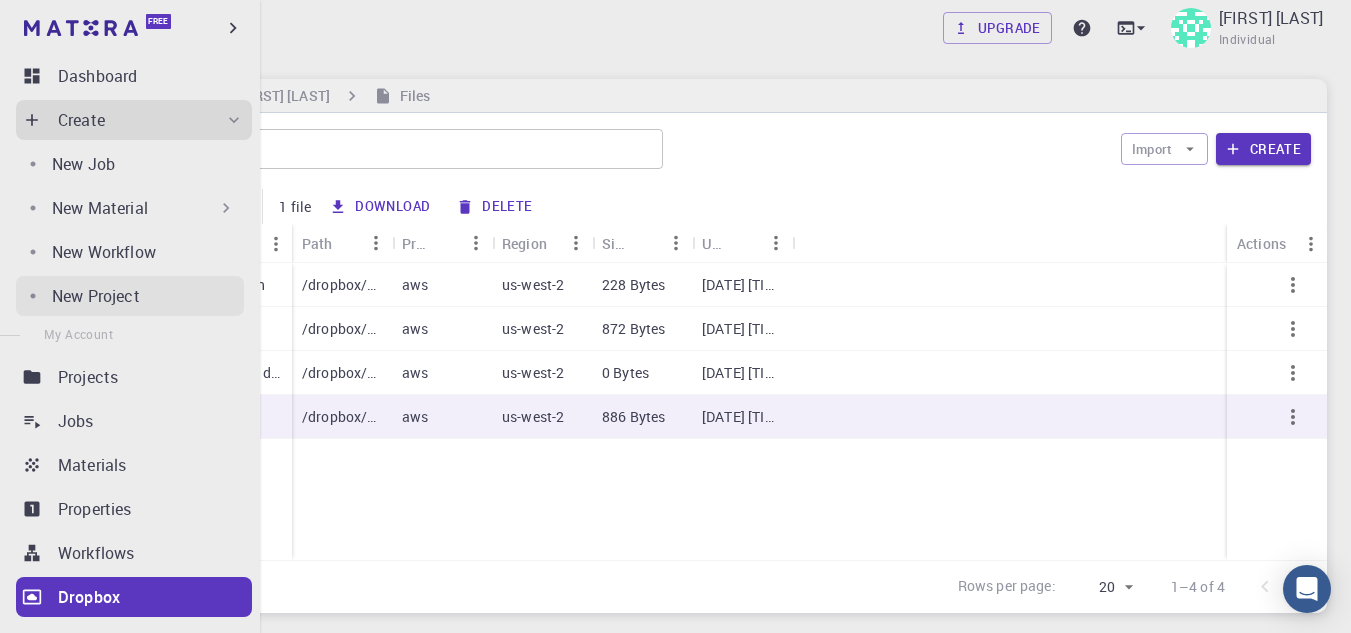 click on "New Project" at bounding box center [148, 296] 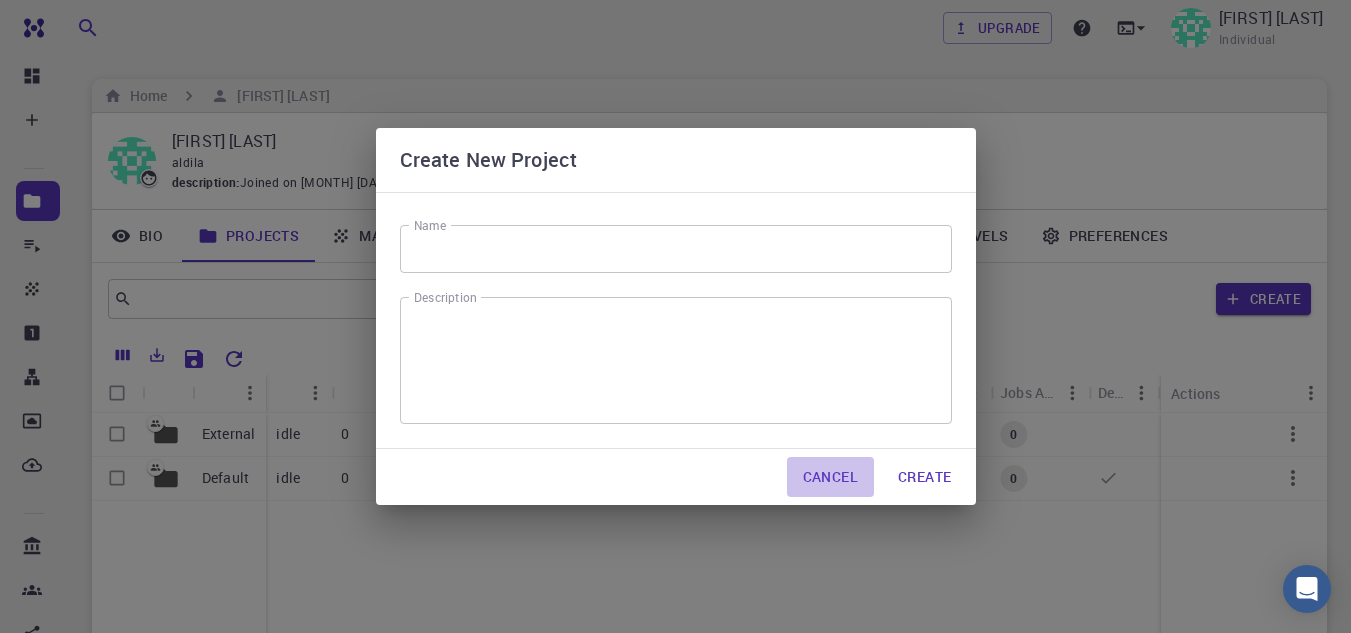 click on "Cancel" at bounding box center [830, 477] 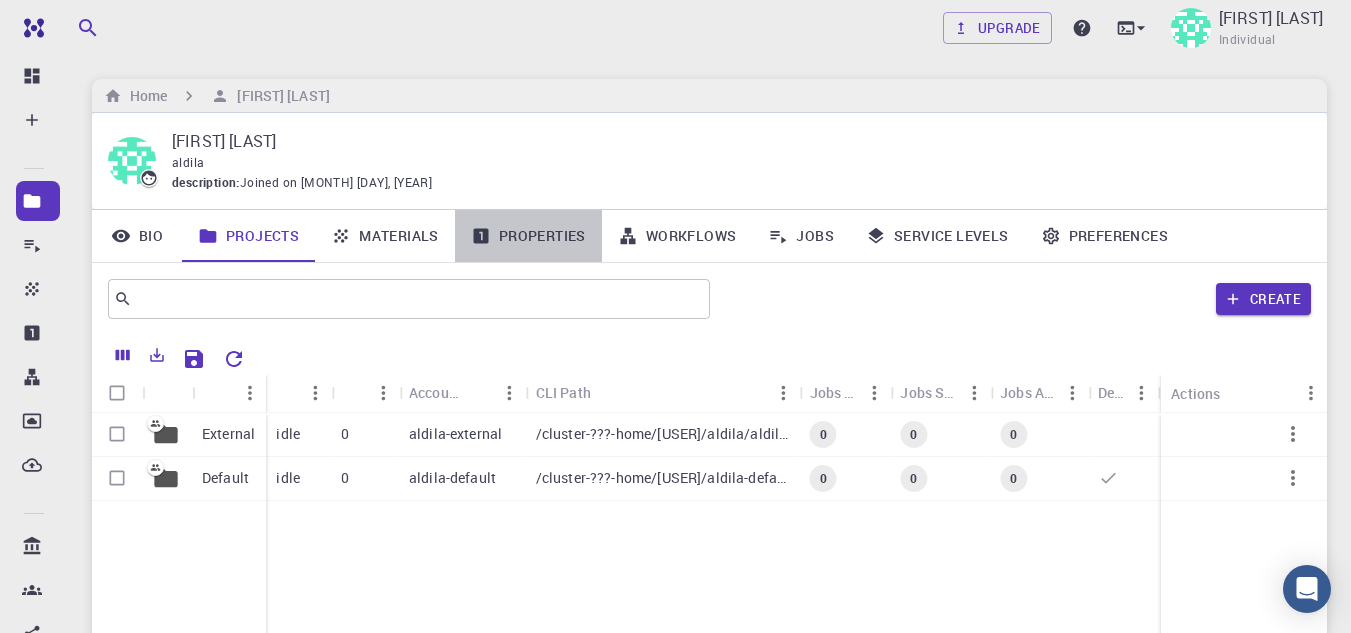 click on "Properties" at bounding box center (528, 236) 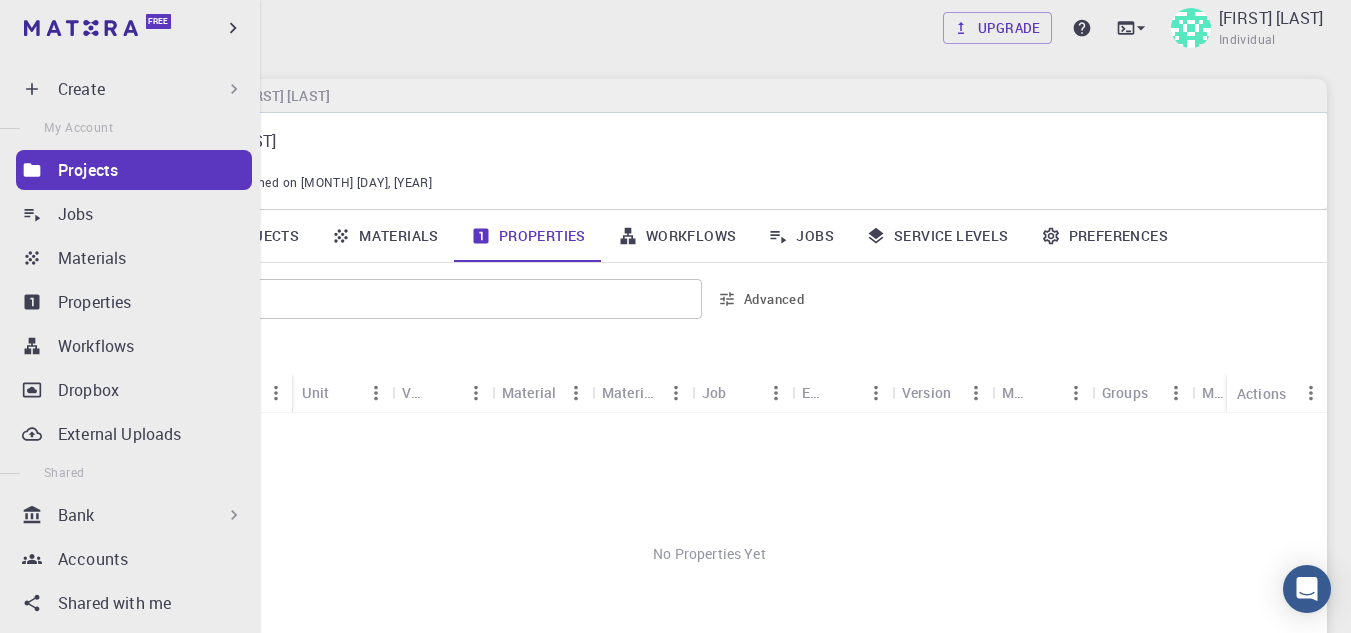 scroll, scrollTop: 12, scrollLeft: 0, axis: vertical 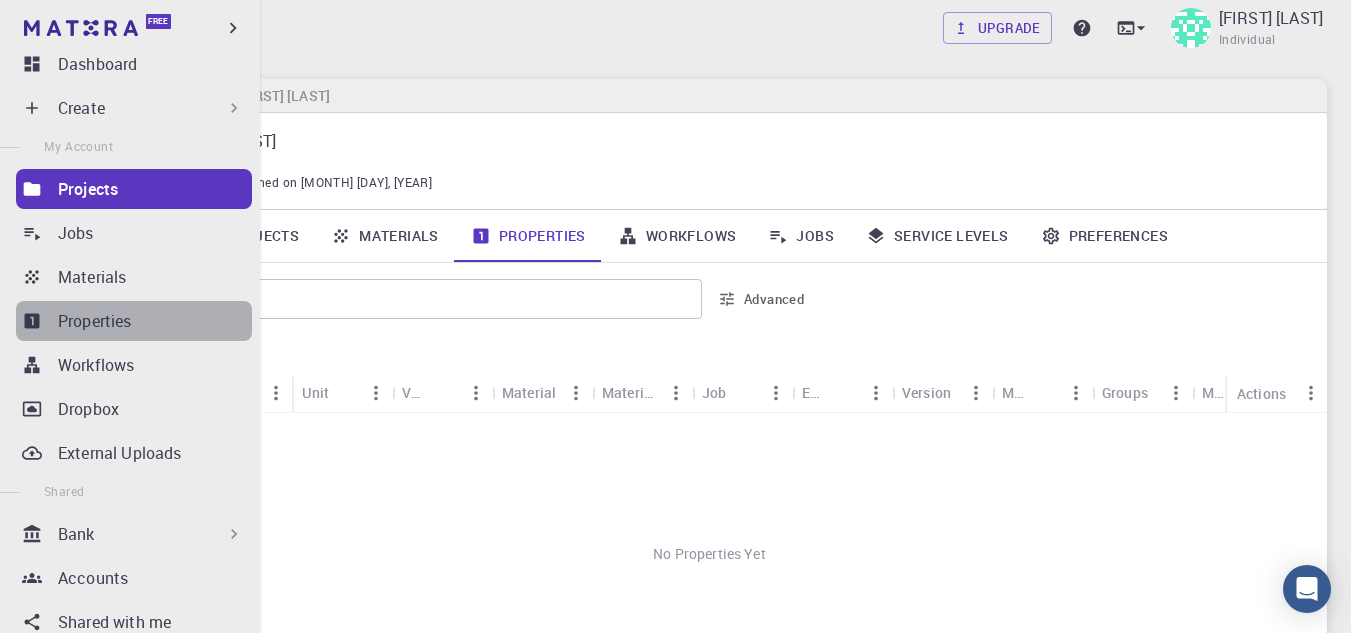 click on "Properties" at bounding box center (155, 321) 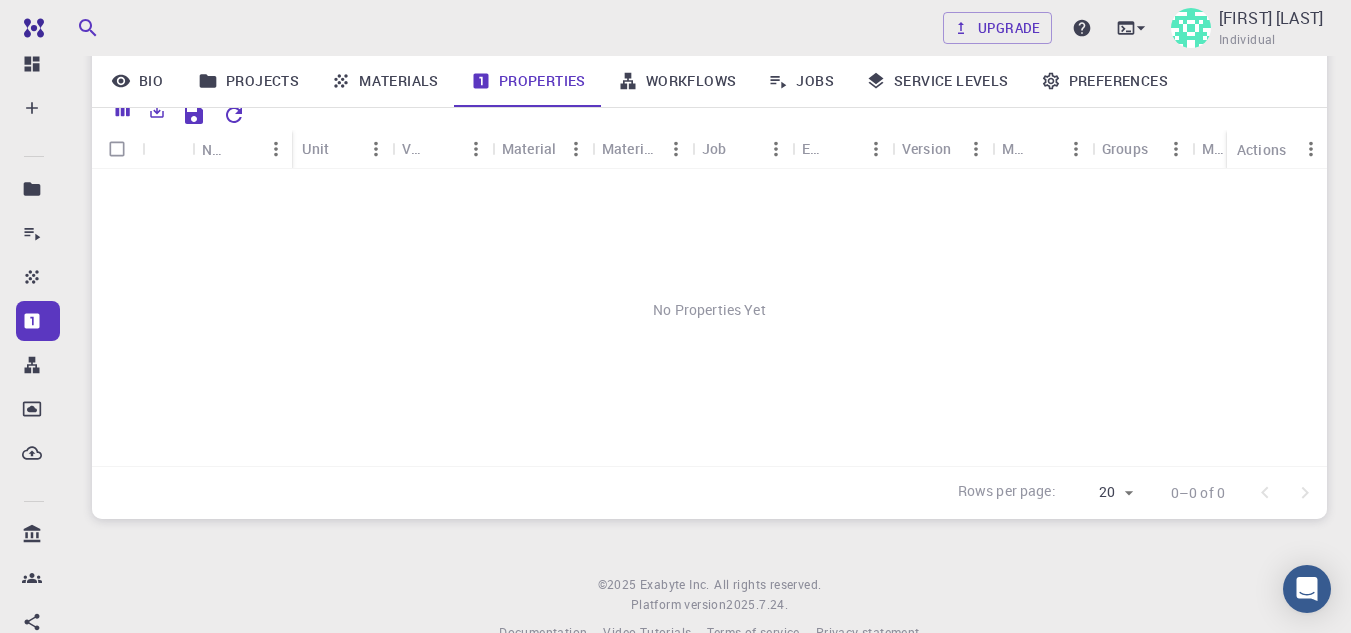 scroll, scrollTop: 78, scrollLeft: 0, axis: vertical 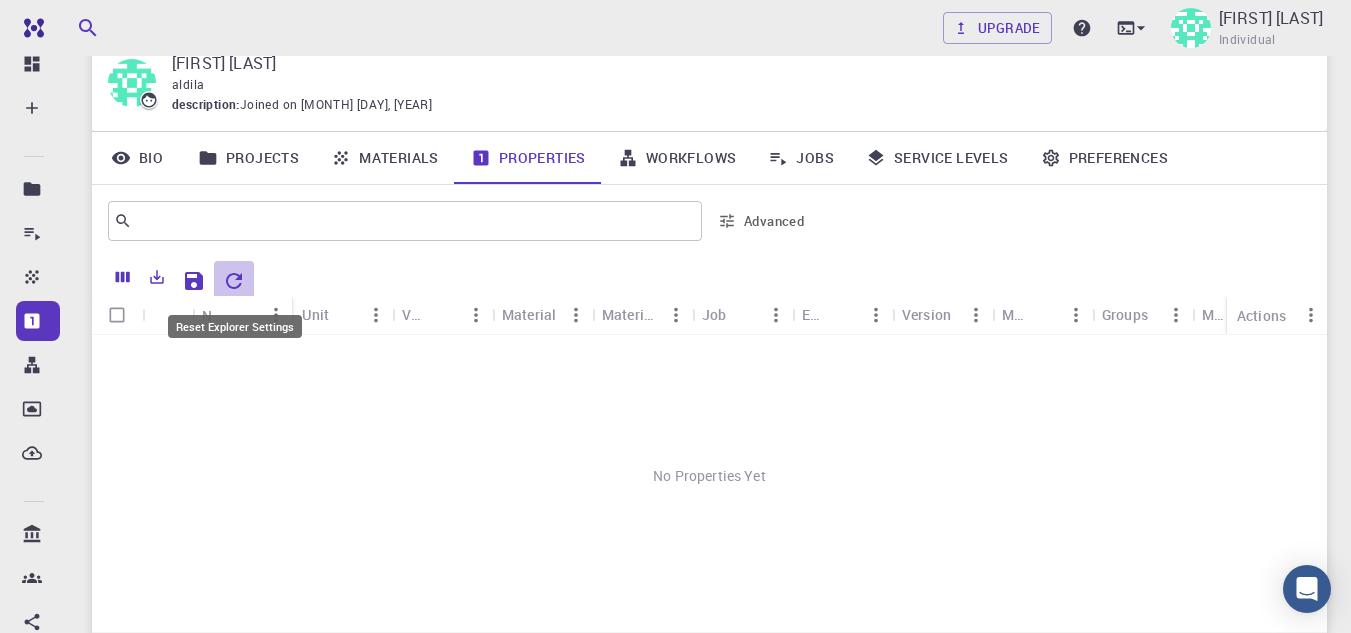 click 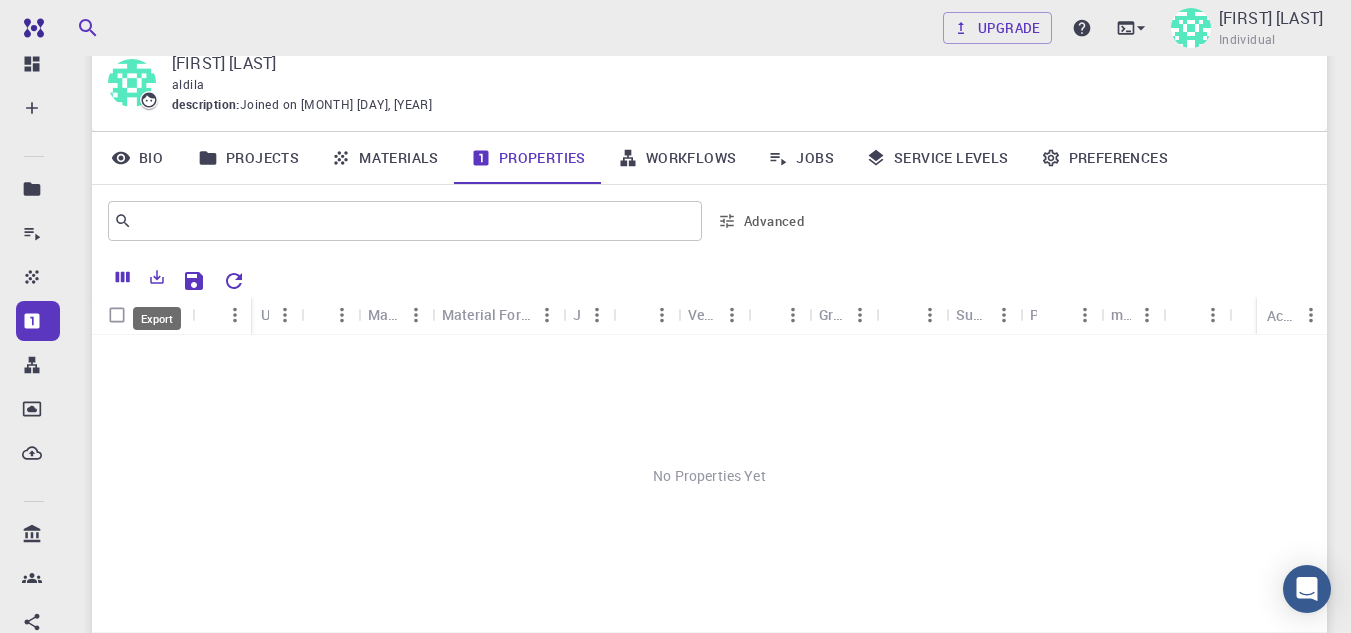 click 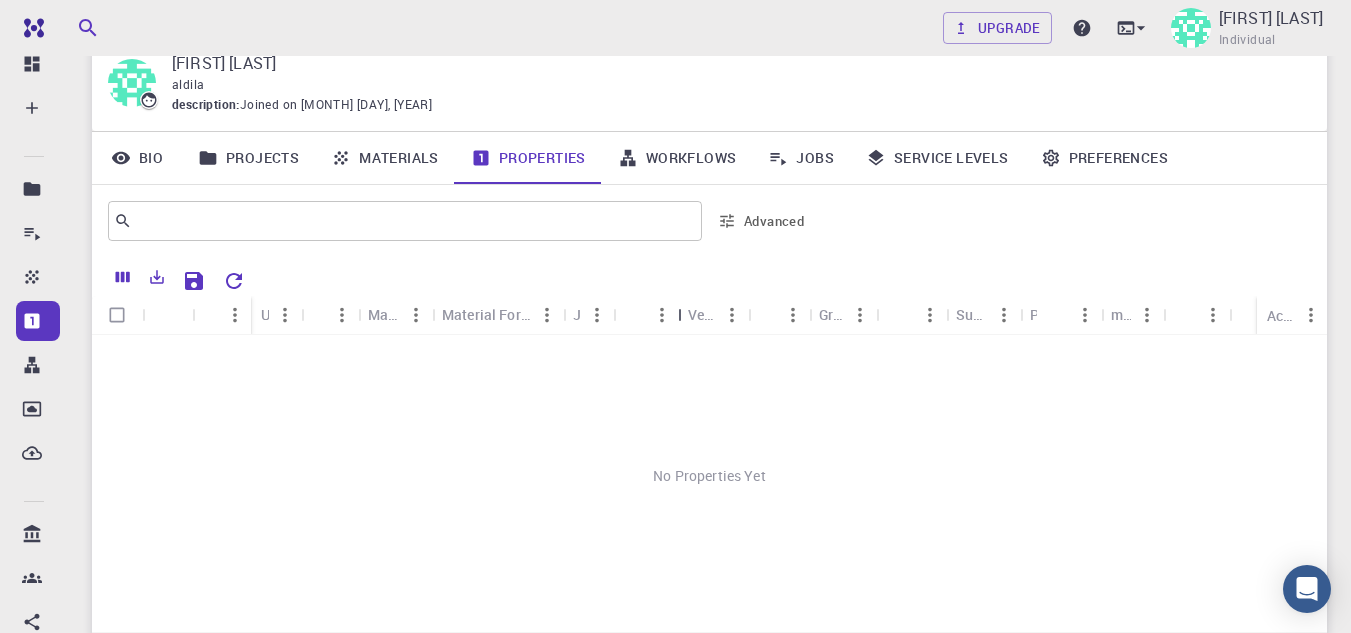 click at bounding box center [680, 314] 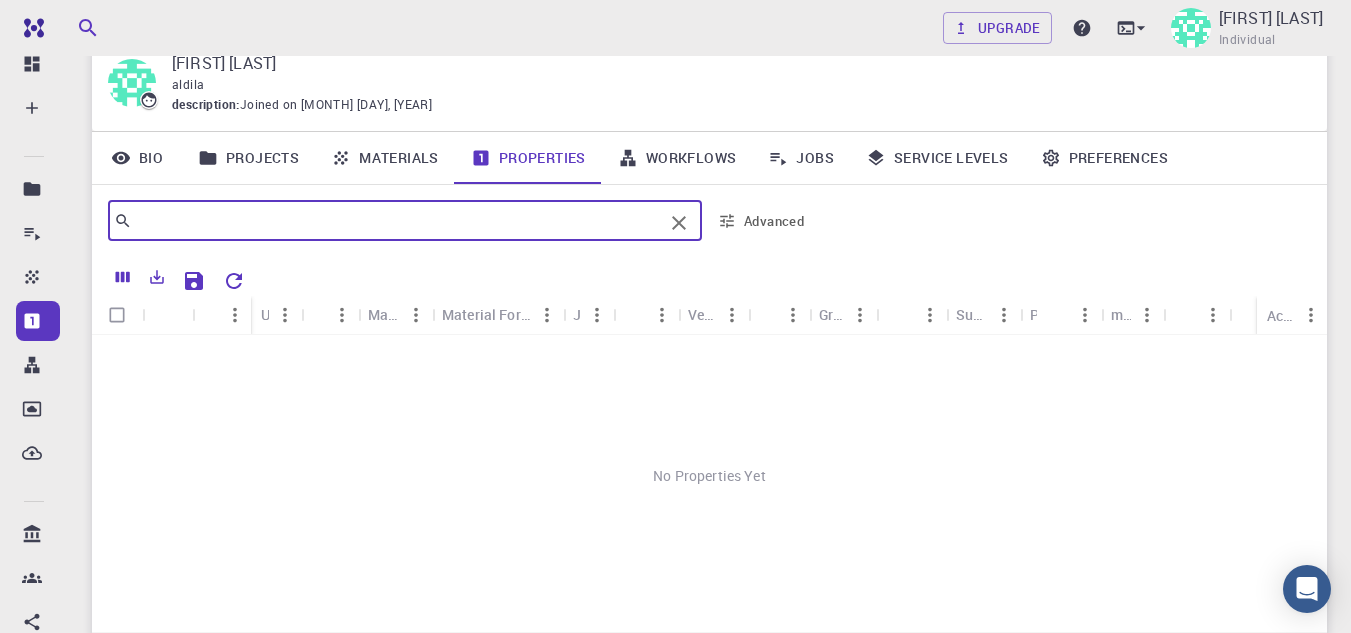 click at bounding box center [397, 221] 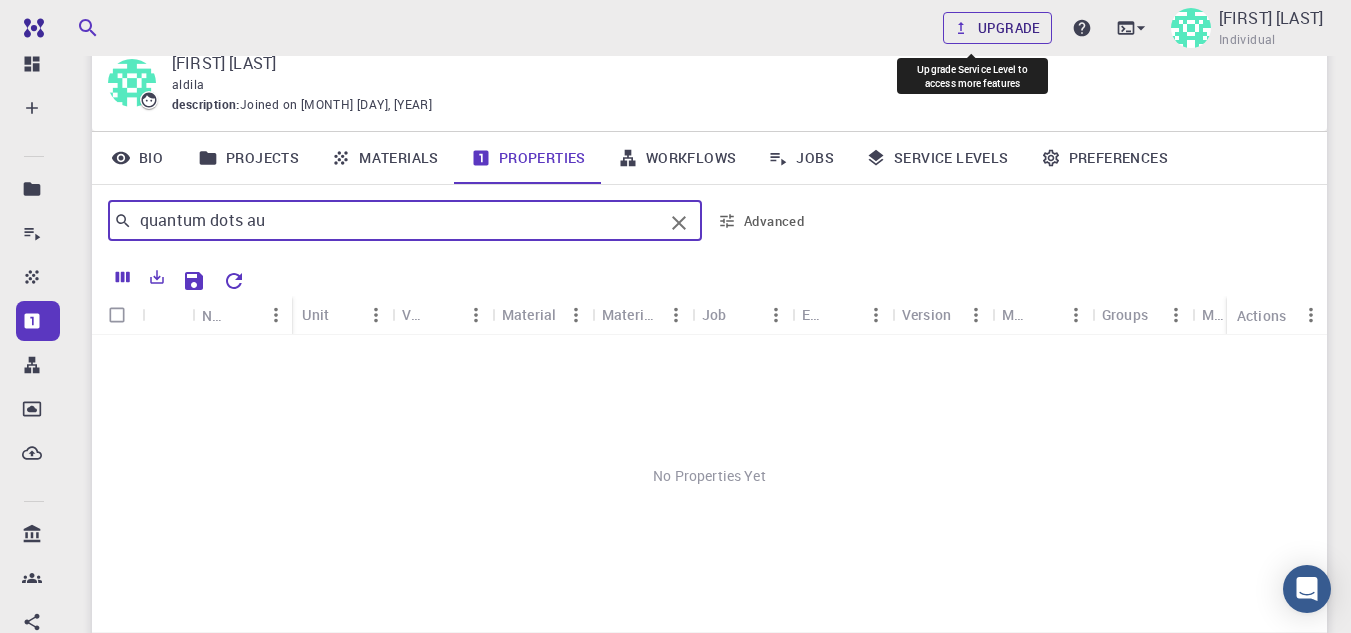 type on "quantum dots au" 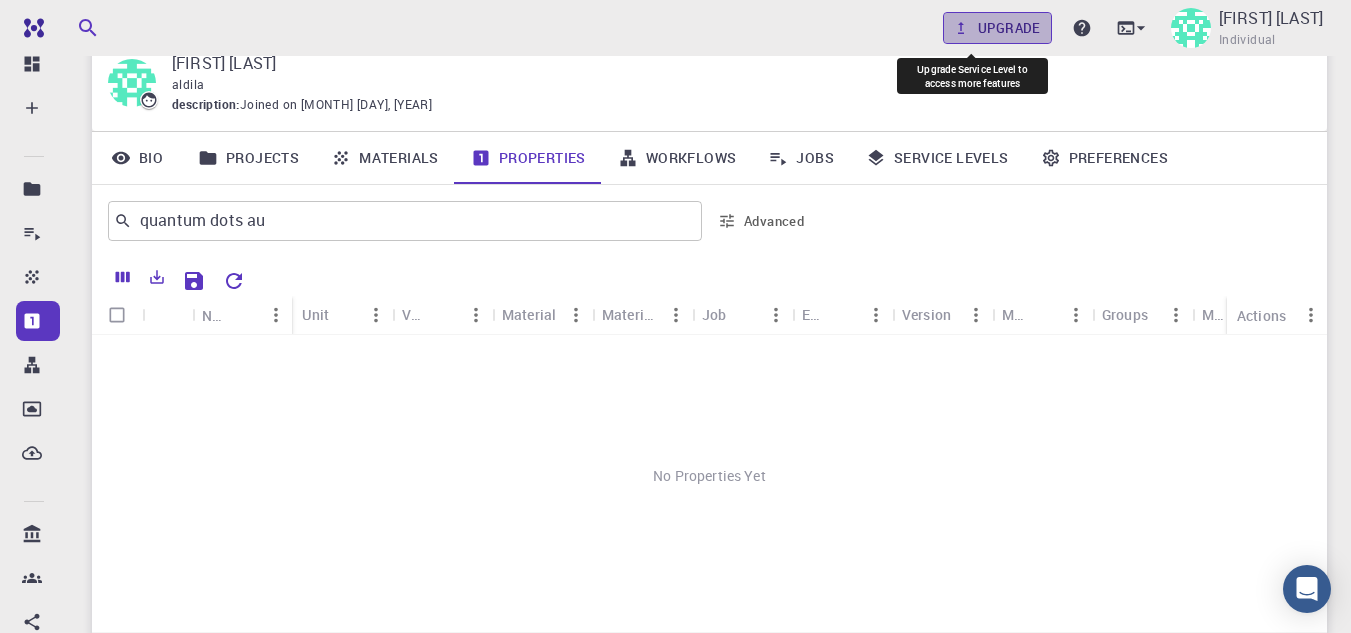 click on "Upgrade" at bounding box center [997, 28] 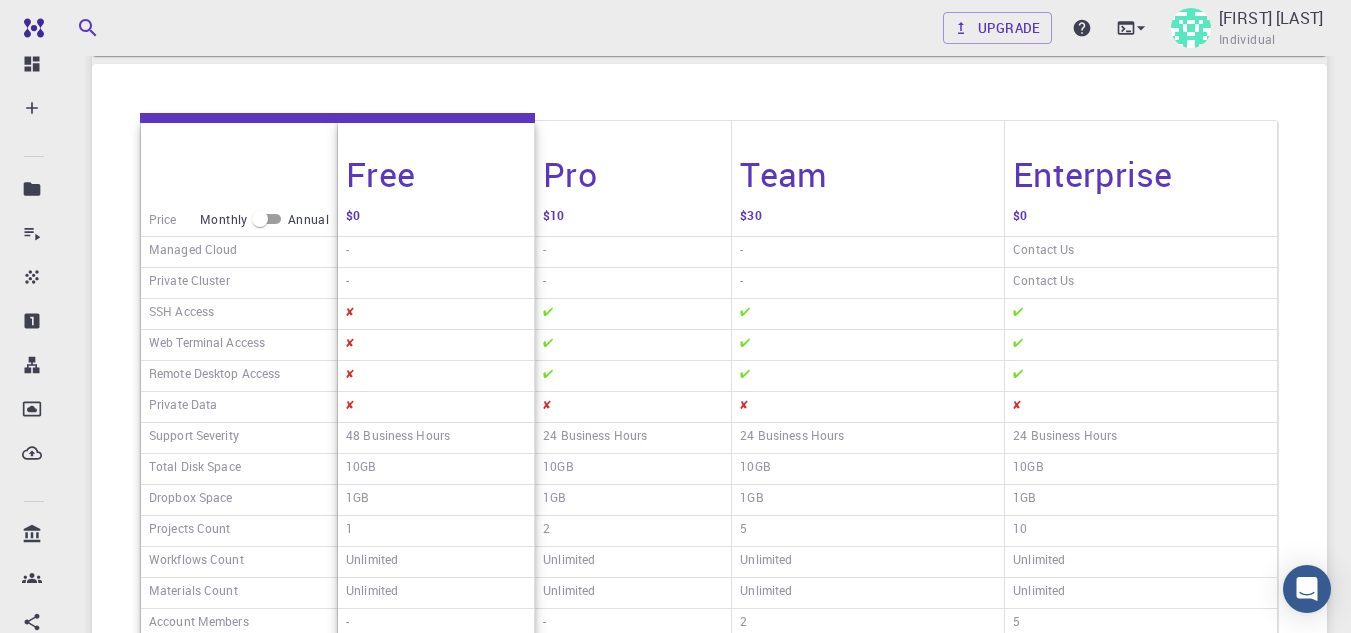 scroll, scrollTop: 0, scrollLeft: 0, axis: both 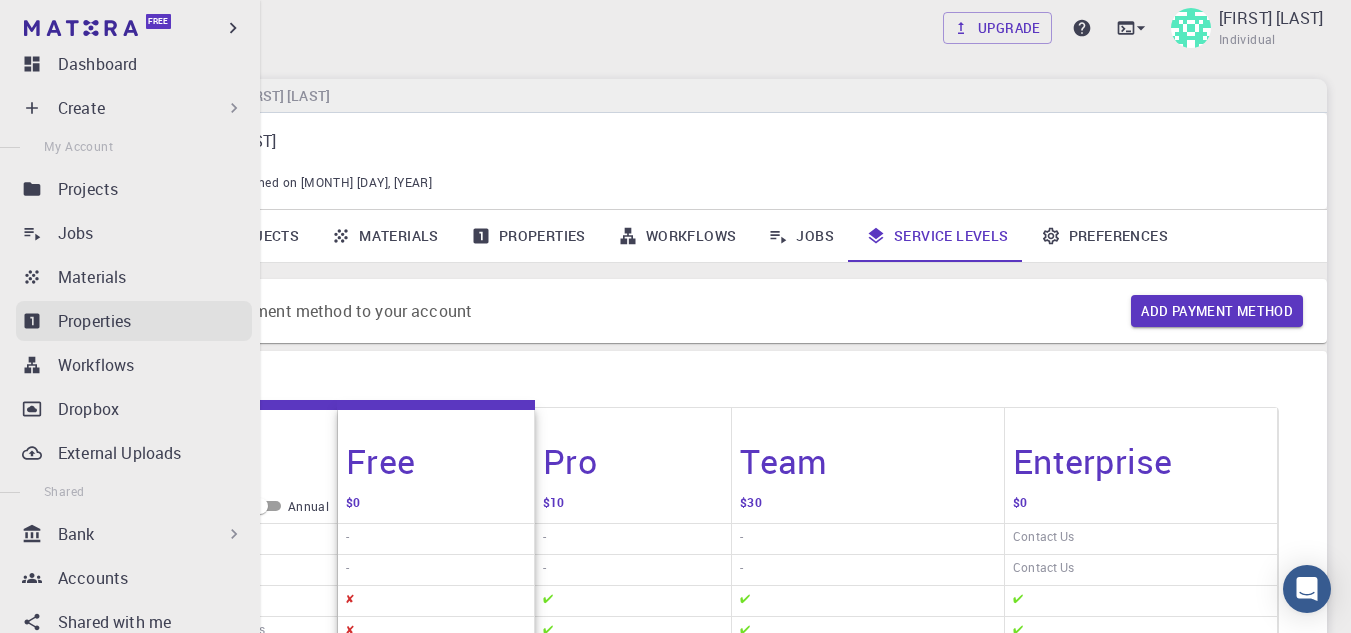 click on "Properties" at bounding box center [155, 321] 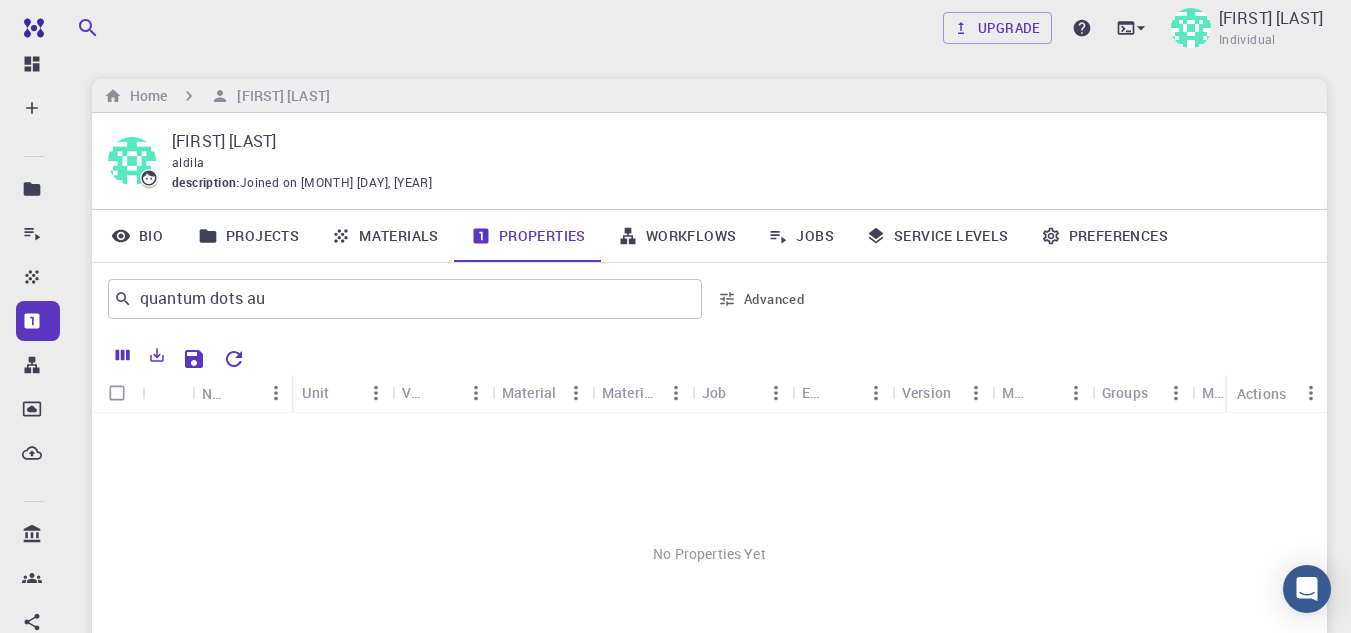 click on "Properties" at bounding box center [528, 236] 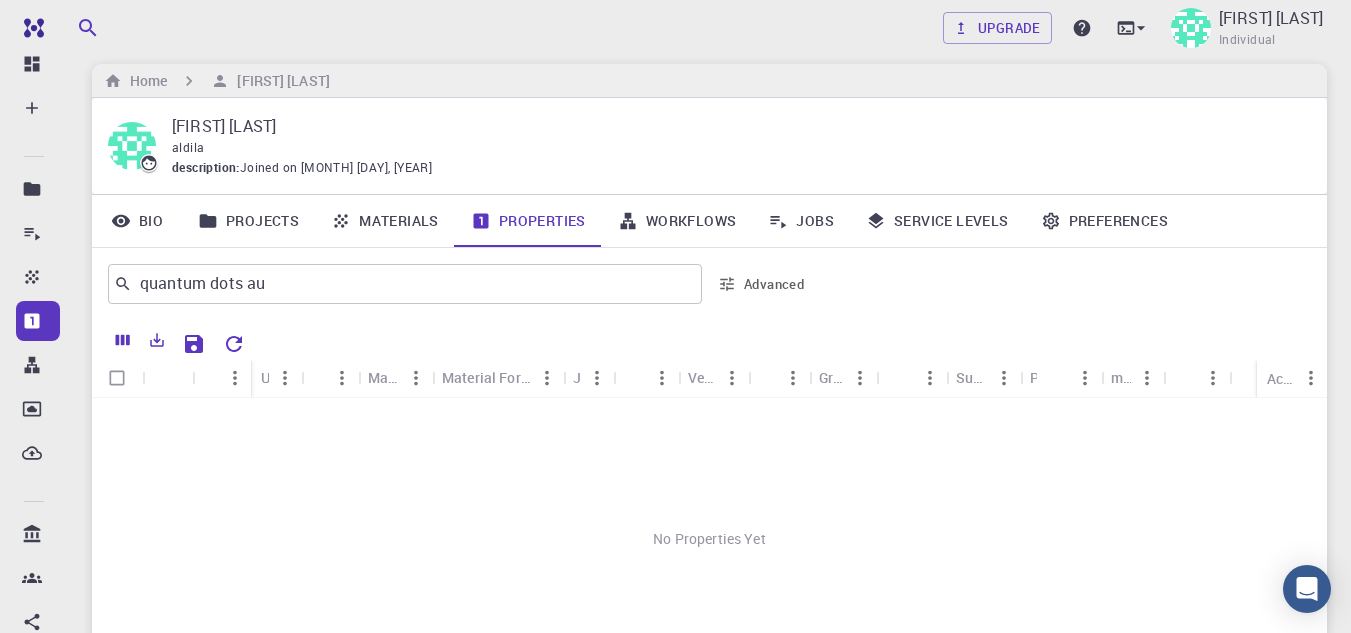 scroll, scrollTop: 0, scrollLeft: 0, axis: both 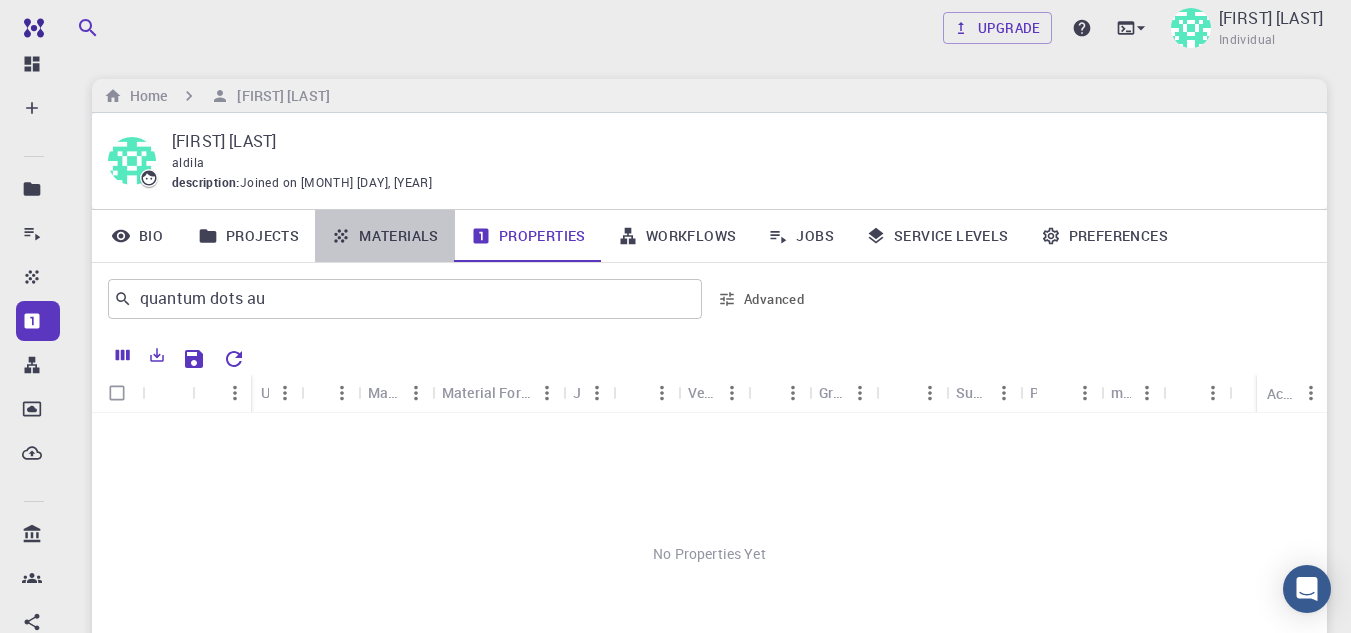 click on "Materials" at bounding box center [385, 236] 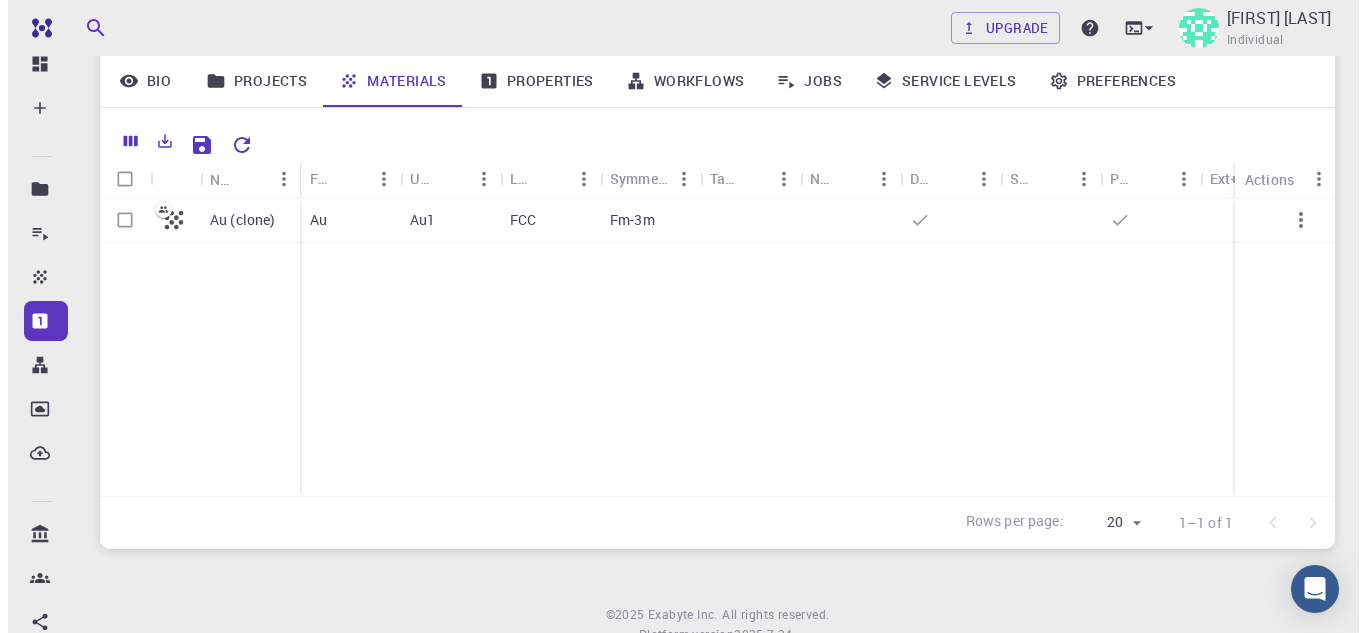 scroll, scrollTop: 0, scrollLeft: 0, axis: both 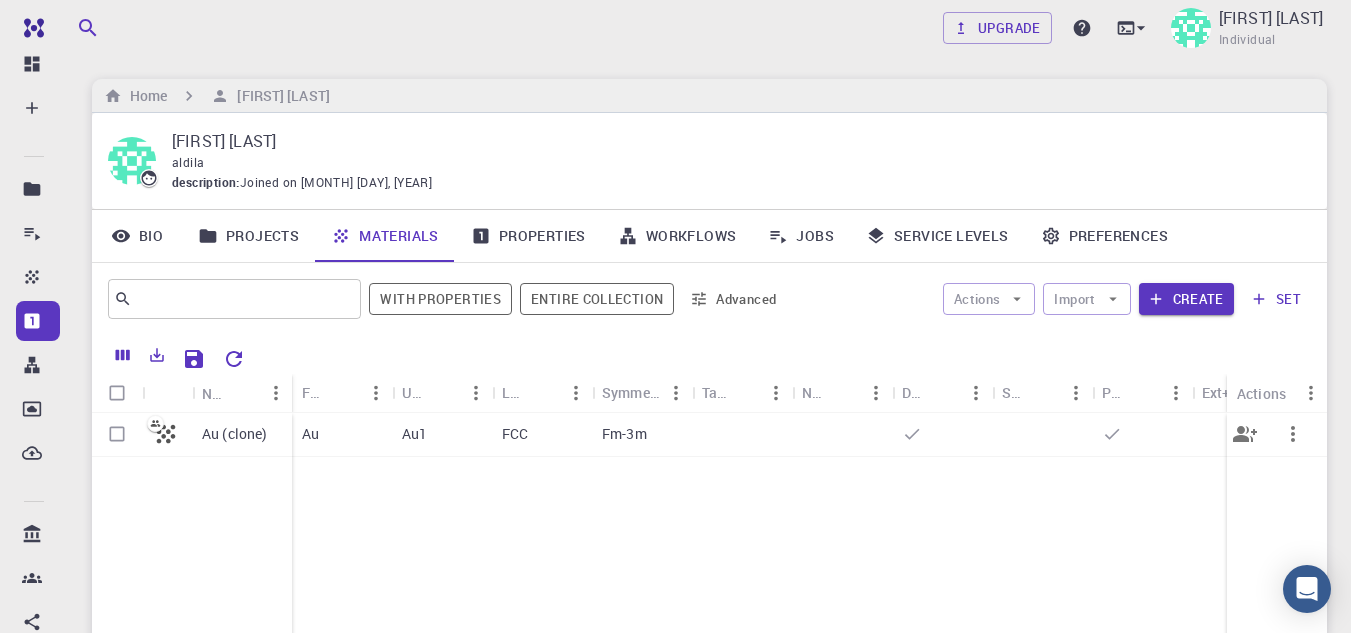 click on "Au1" at bounding box center [442, 435] 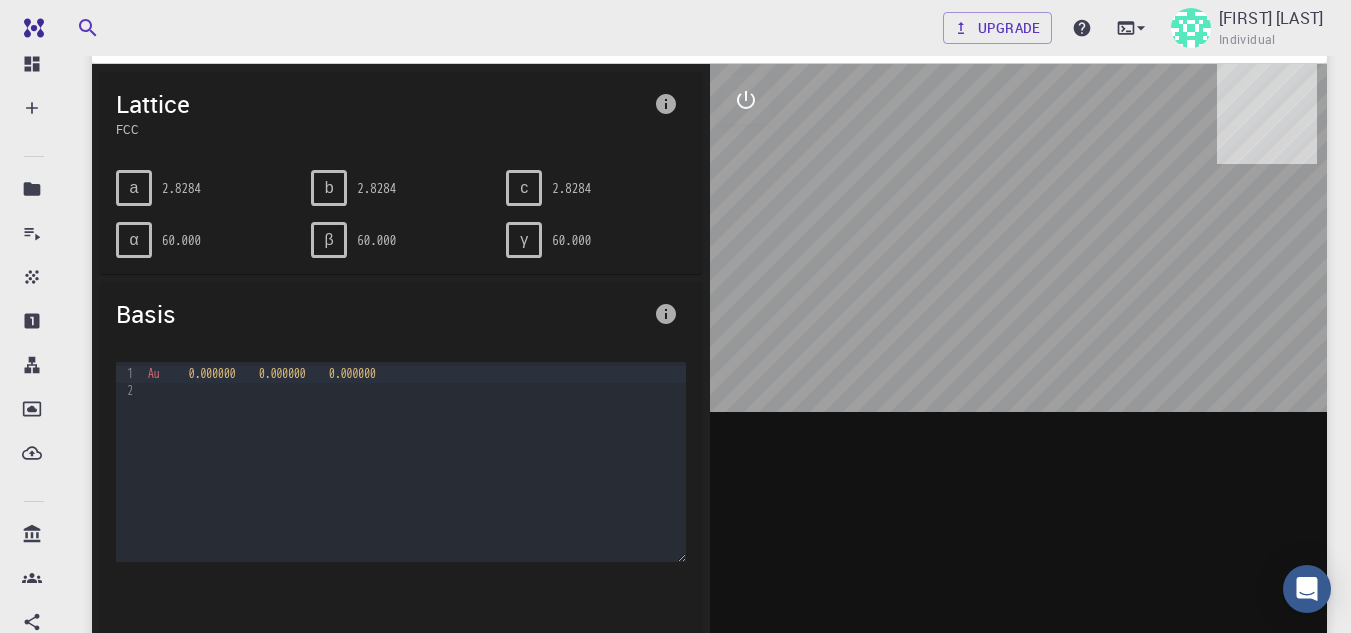 scroll, scrollTop: 0, scrollLeft: 0, axis: both 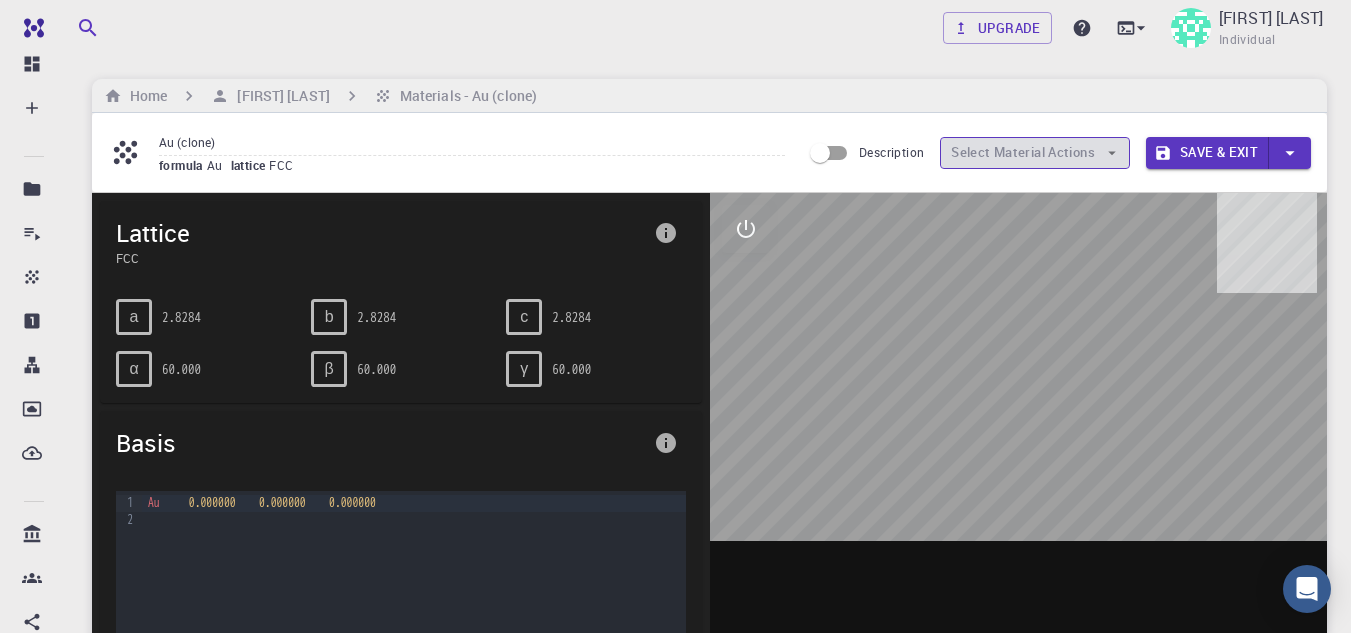 click on "Select Material Actions" at bounding box center [1035, 153] 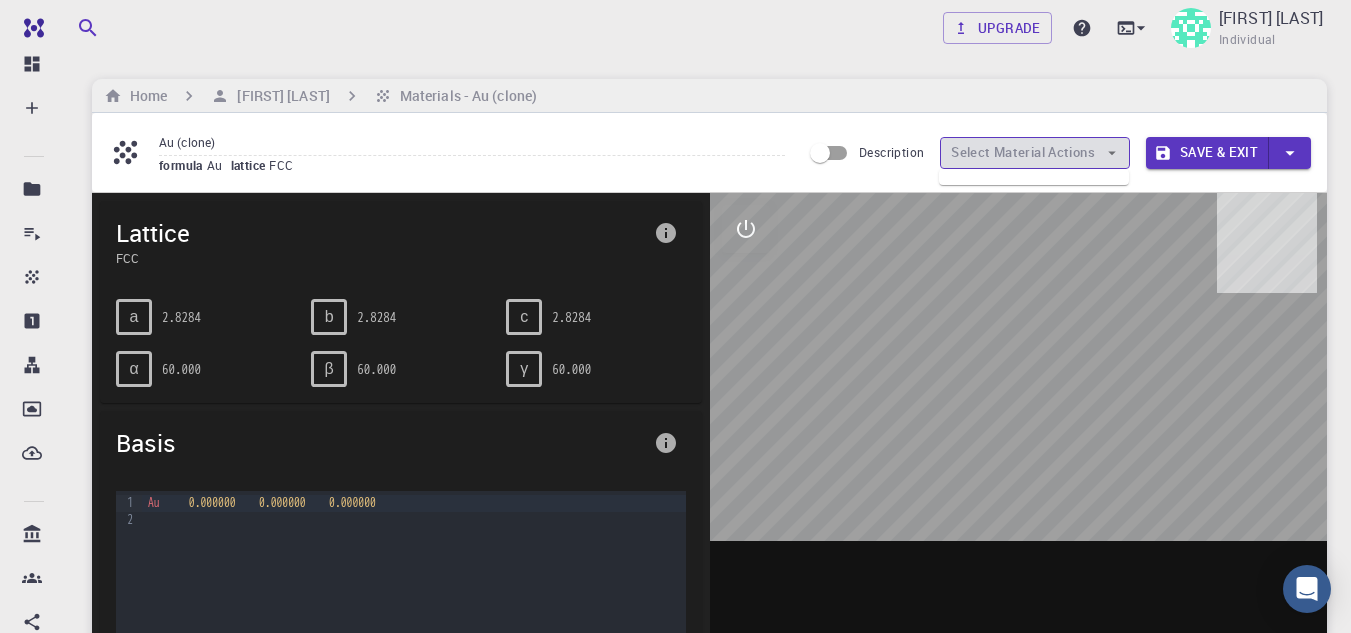 click on "Select Material Actions" at bounding box center (1035, 153) 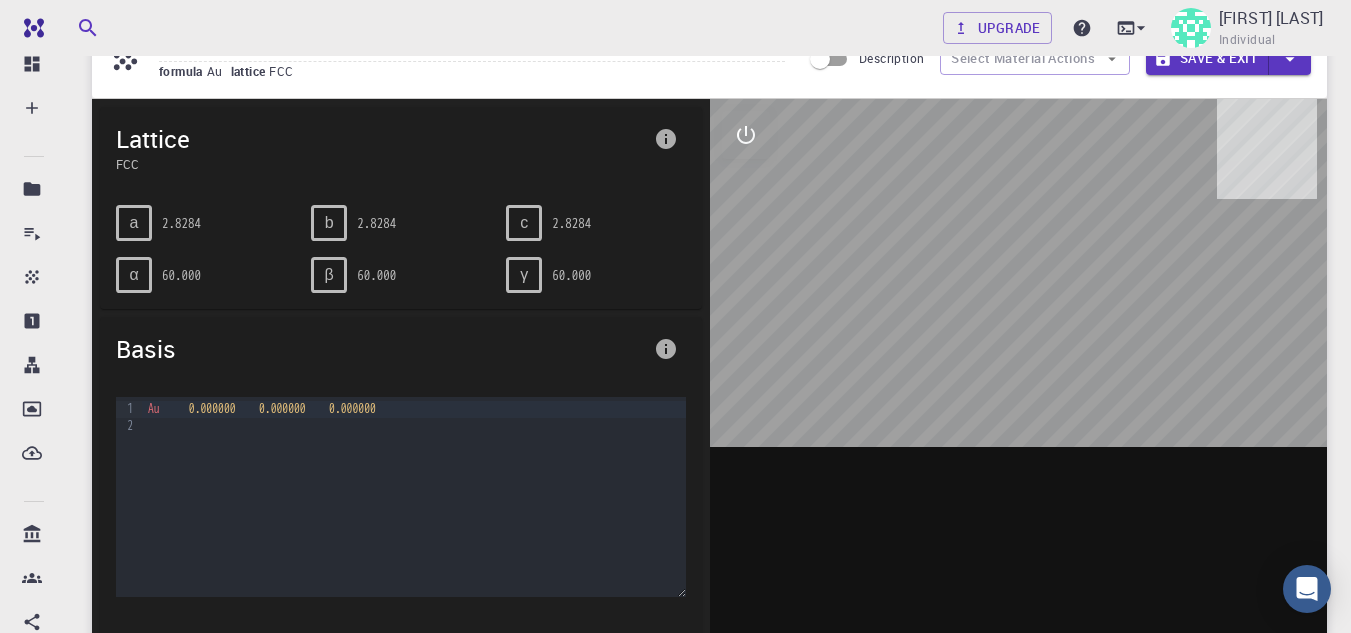 scroll, scrollTop: 0, scrollLeft: 0, axis: both 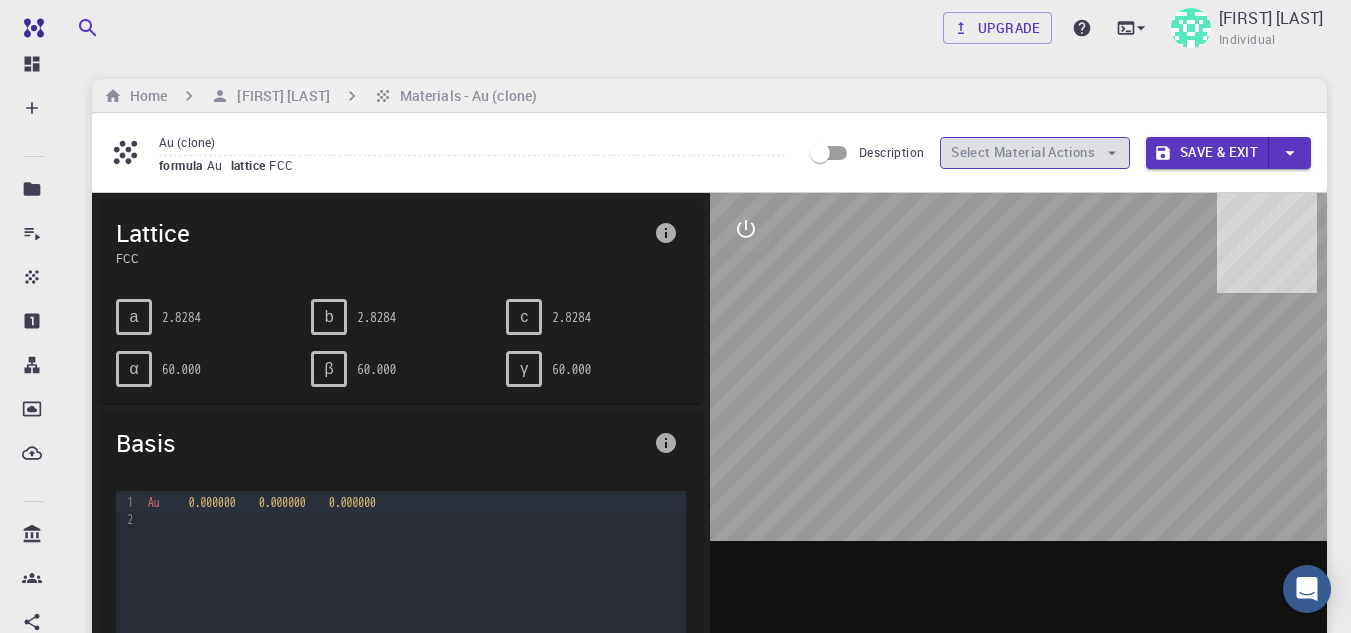 click on "Select Material Actions" at bounding box center [1035, 153] 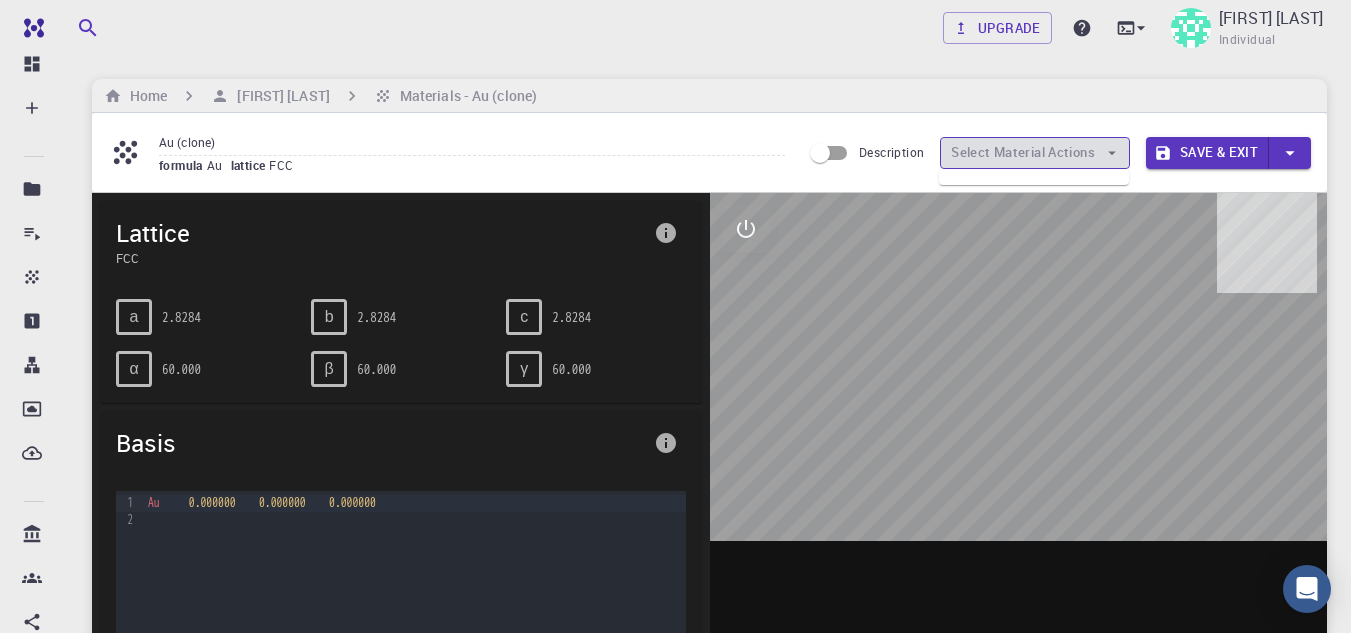 click on "Select Material Actions" at bounding box center [1035, 153] 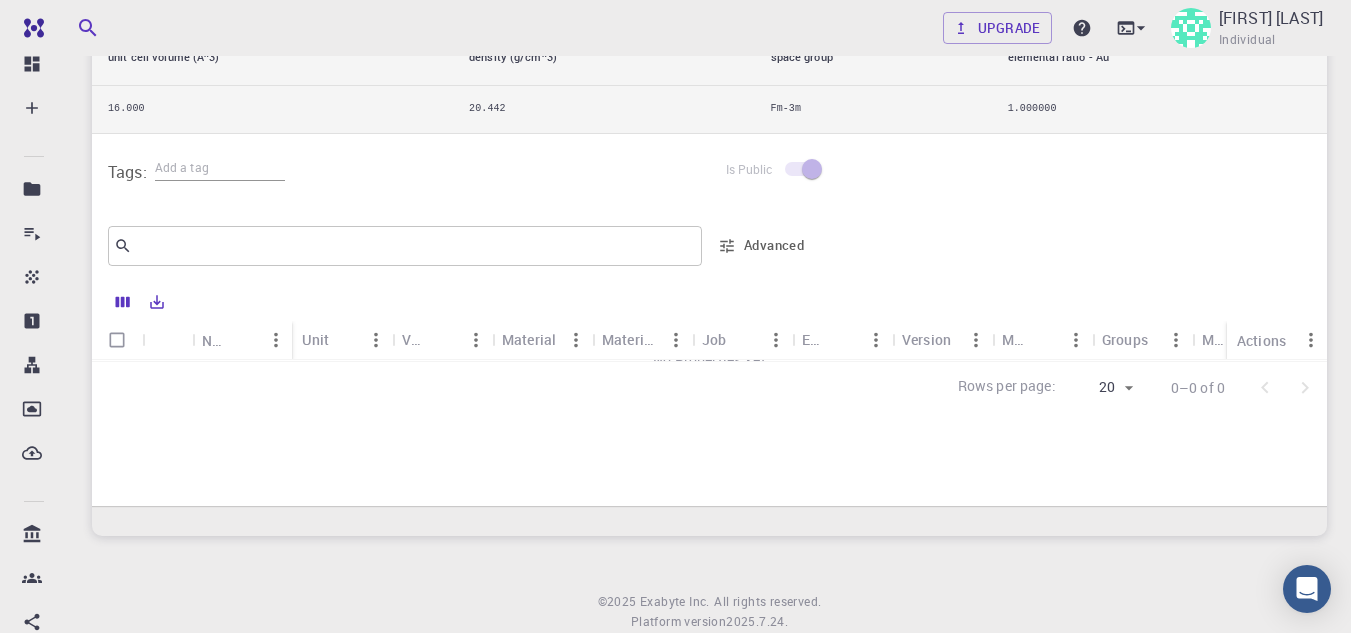 scroll, scrollTop: 800, scrollLeft: 0, axis: vertical 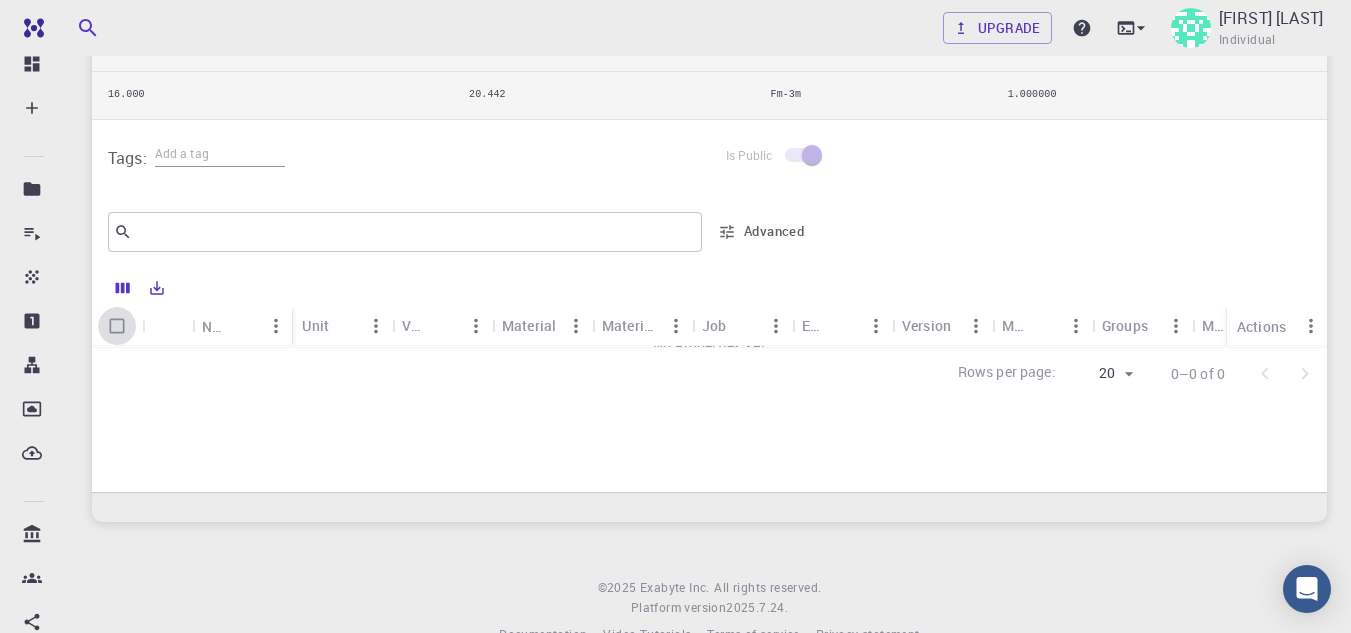 click at bounding box center [117, 326] 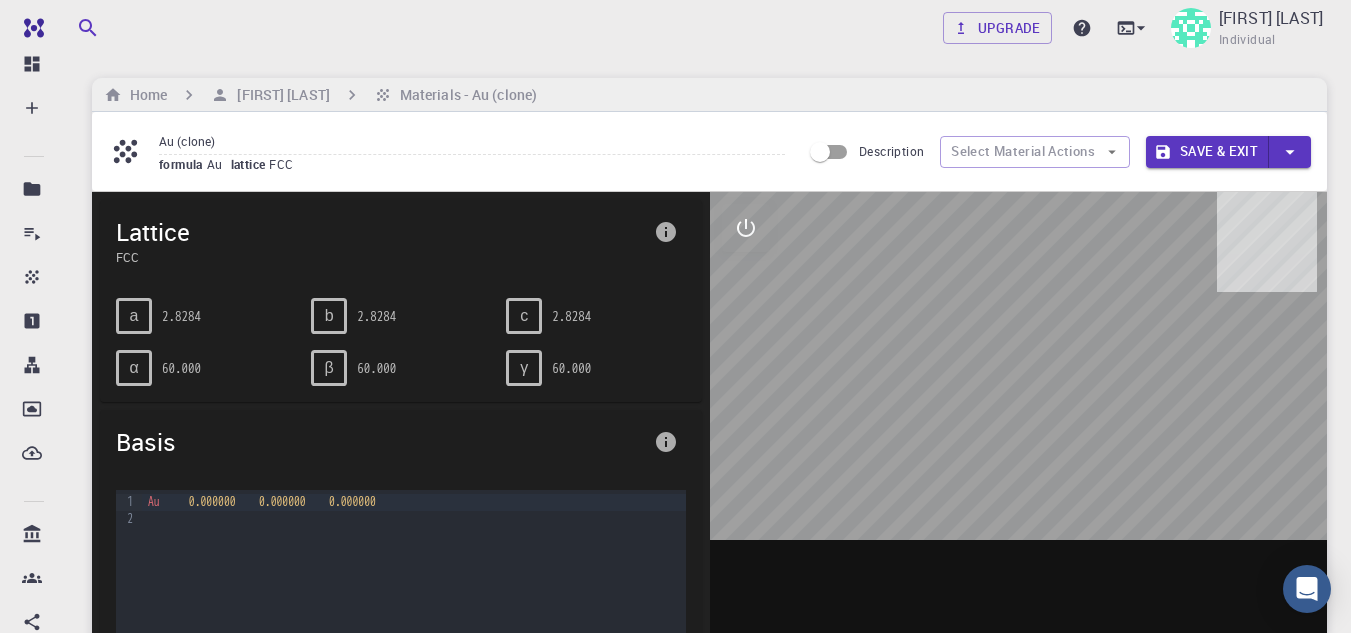 scroll, scrollTop: 0, scrollLeft: 0, axis: both 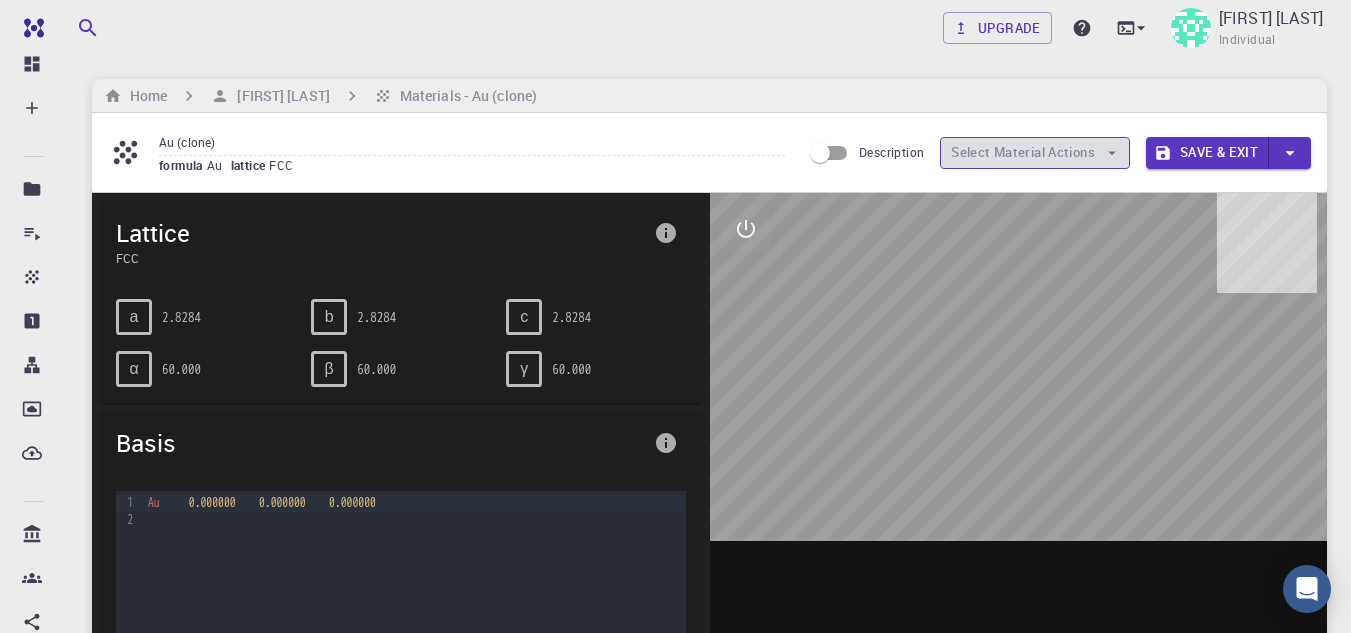 click on "Select Material Actions" at bounding box center (1035, 153) 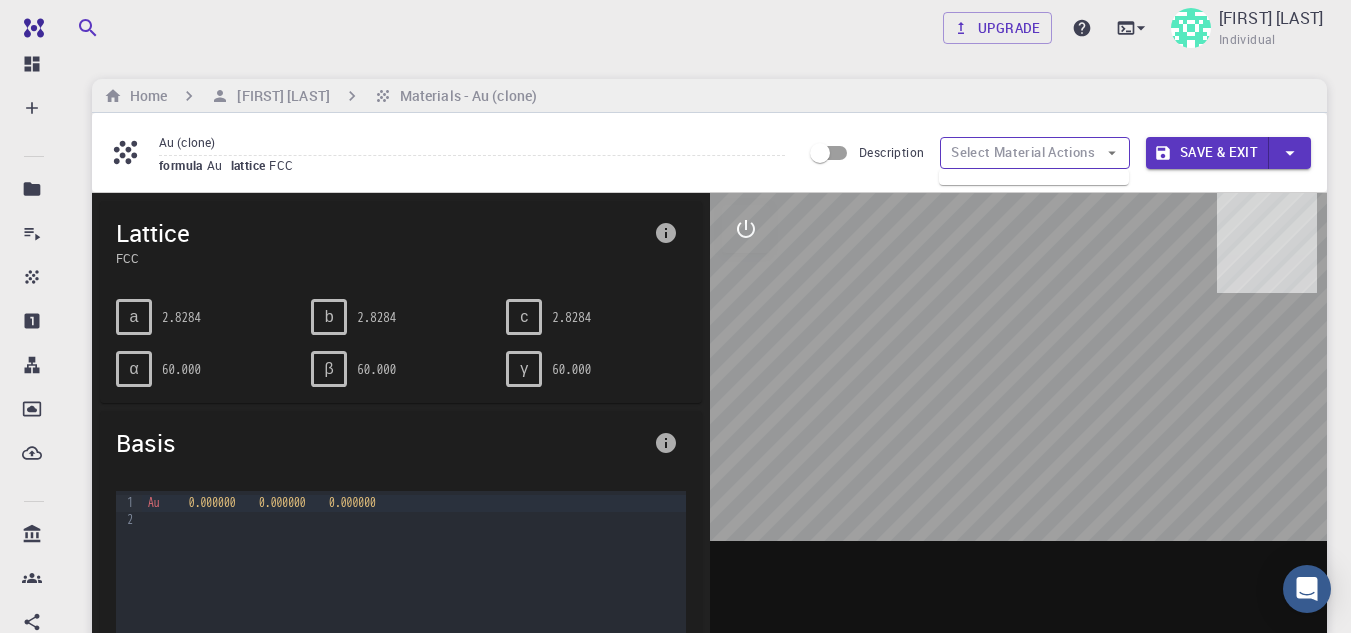 click on "Select Material Actions" at bounding box center [1035, 153] 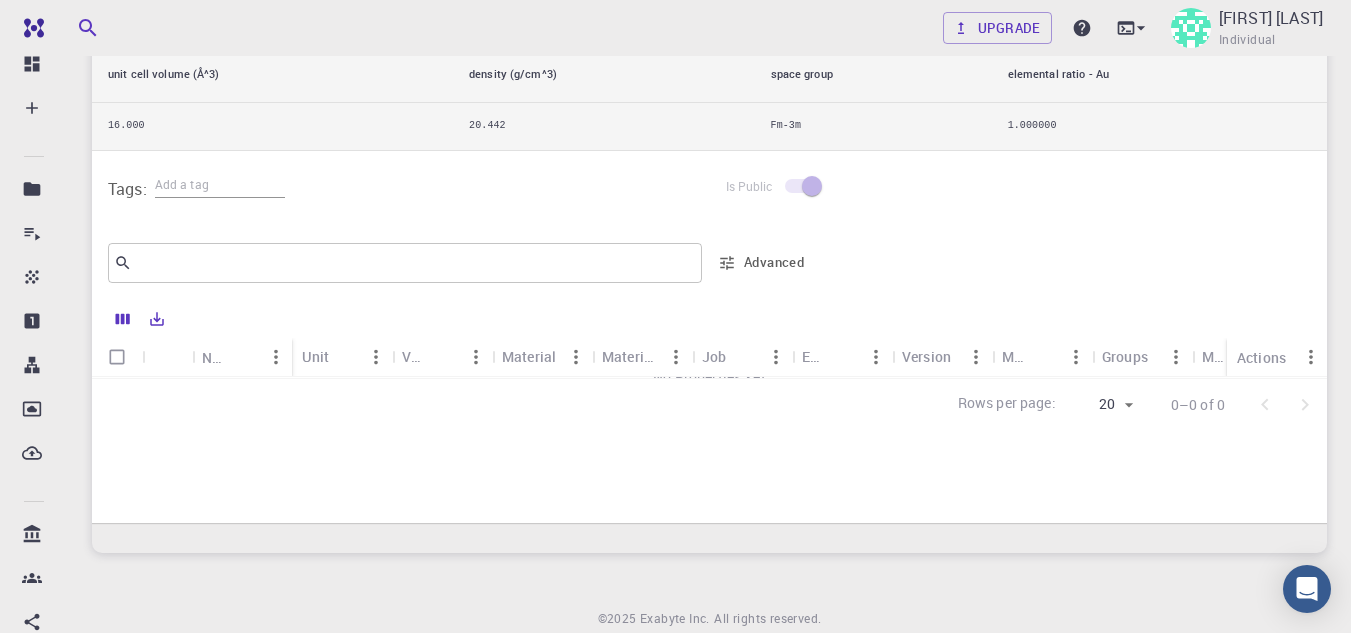 scroll, scrollTop: 704, scrollLeft: 0, axis: vertical 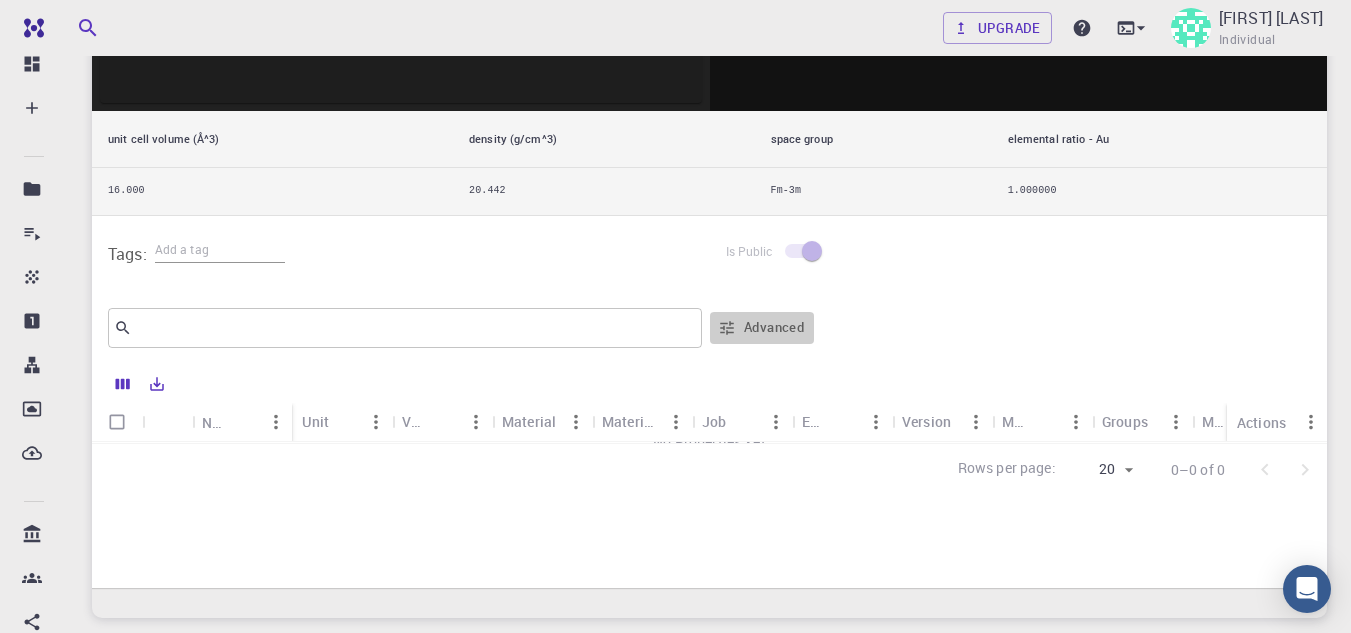 click 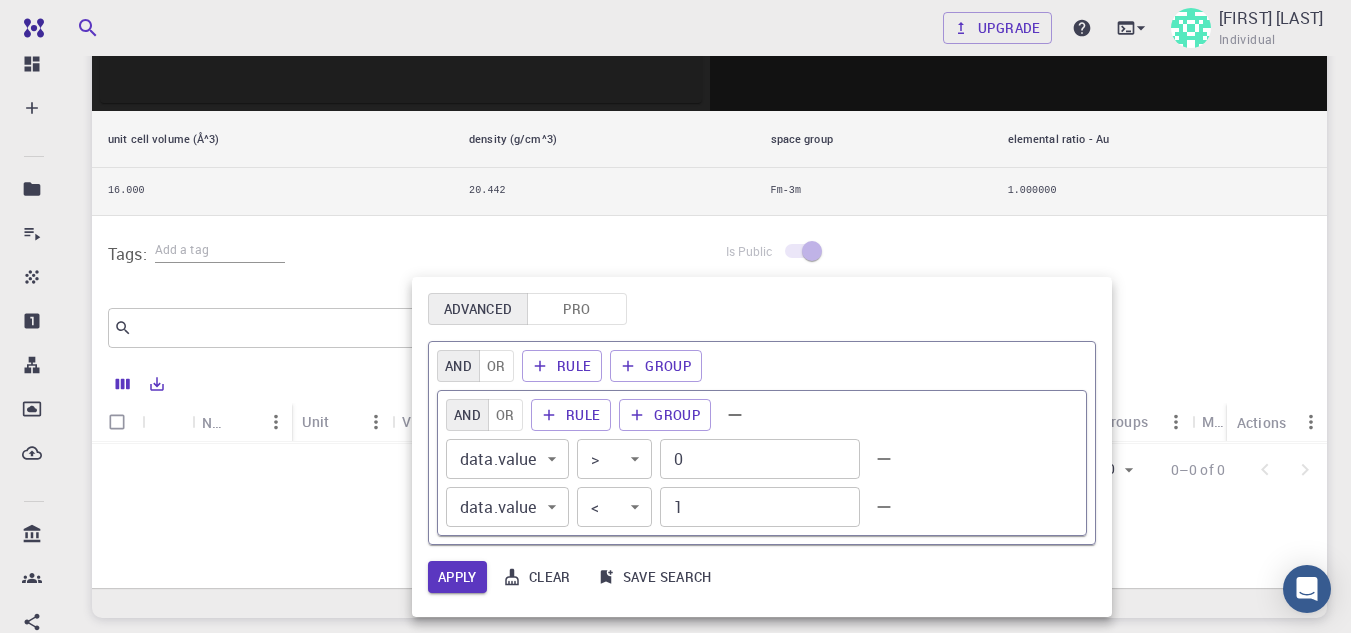click at bounding box center [675, 316] 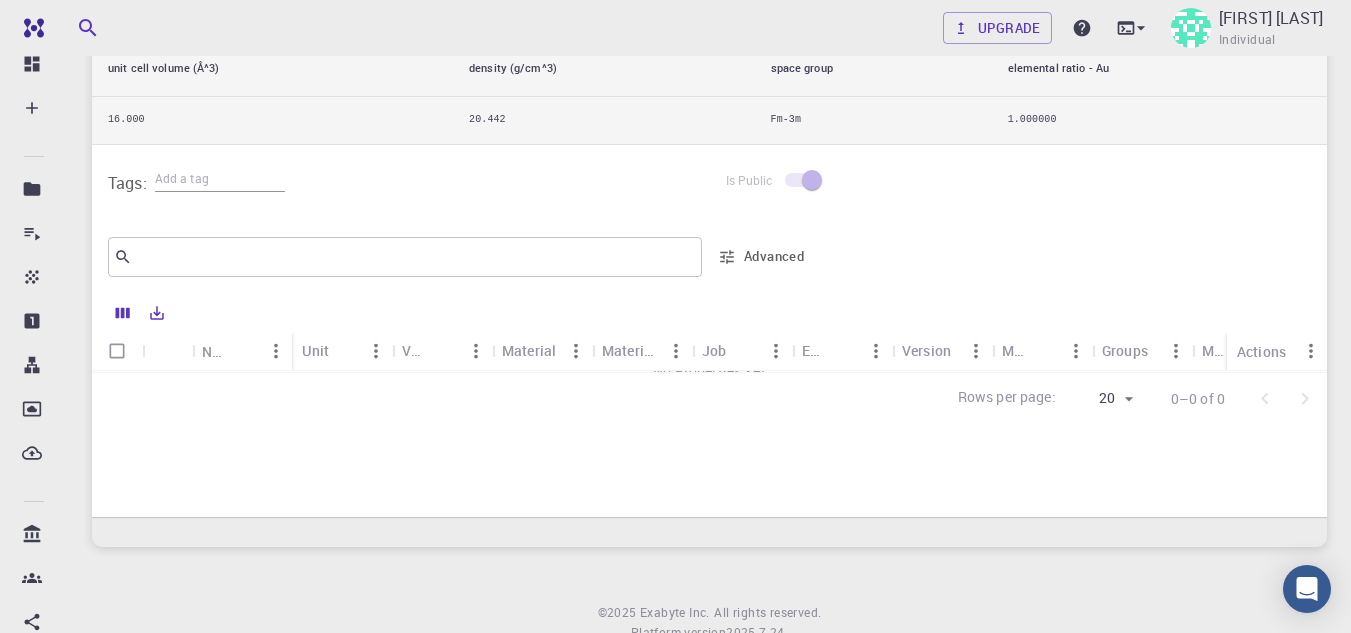 scroll, scrollTop: 774, scrollLeft: 0, axis: vertical 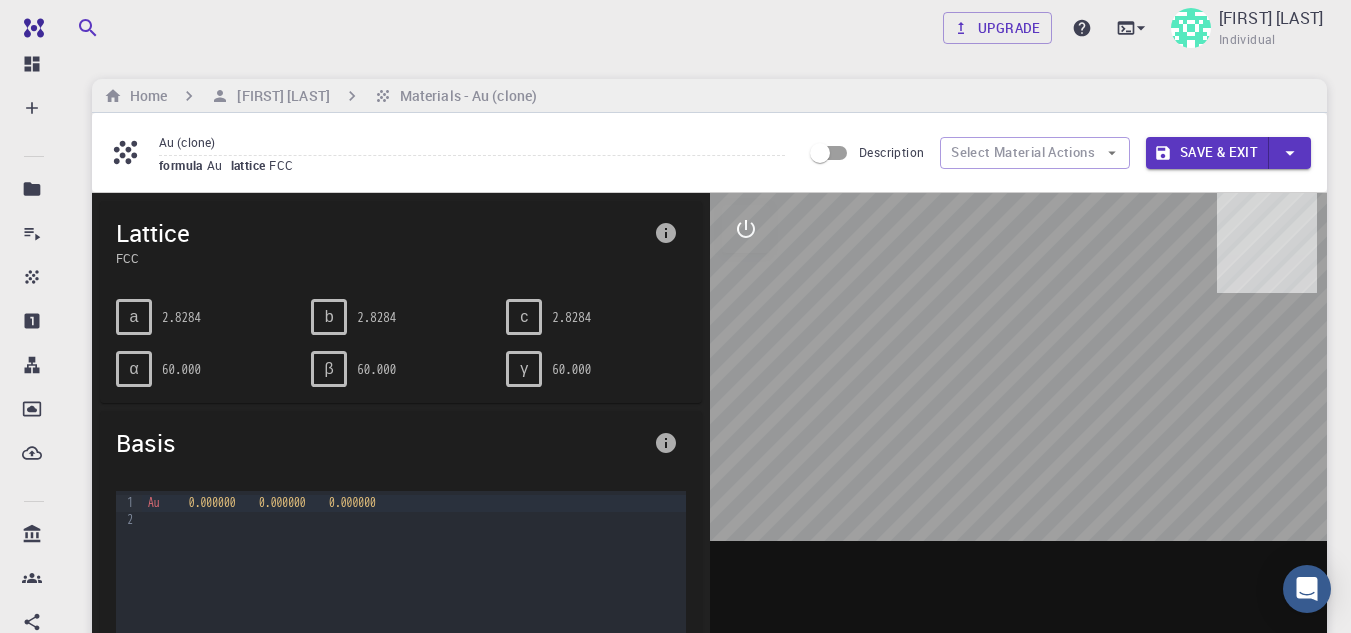 click 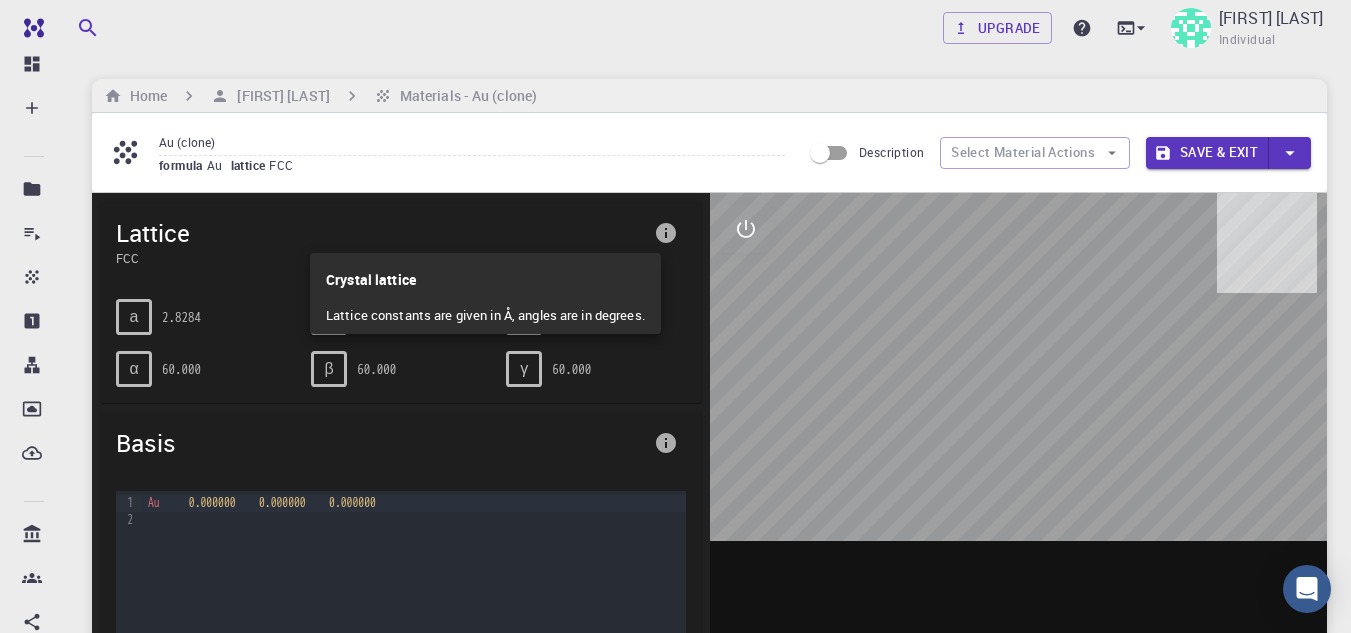 click on "Crystal lattice" at bounding box center (485, 275) 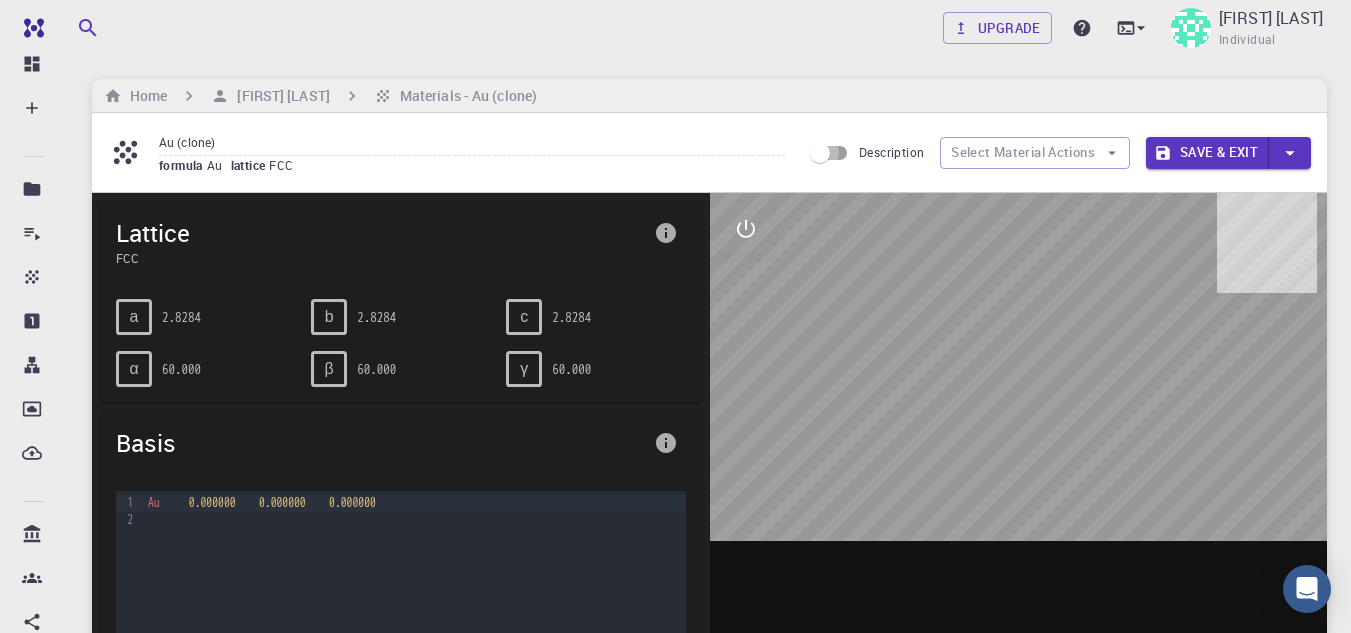 click on "Description" at bounding box center [820, 153] 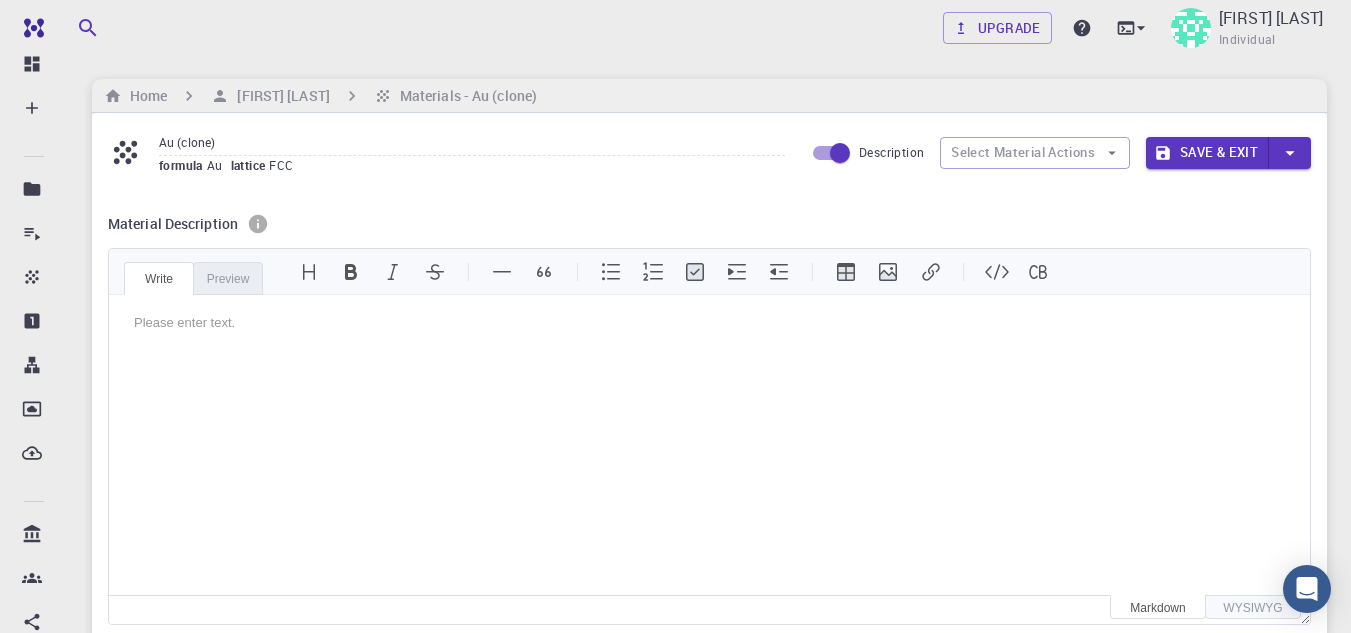 scroll, scrollTop: 0, scrollLeft: 0, axis: both 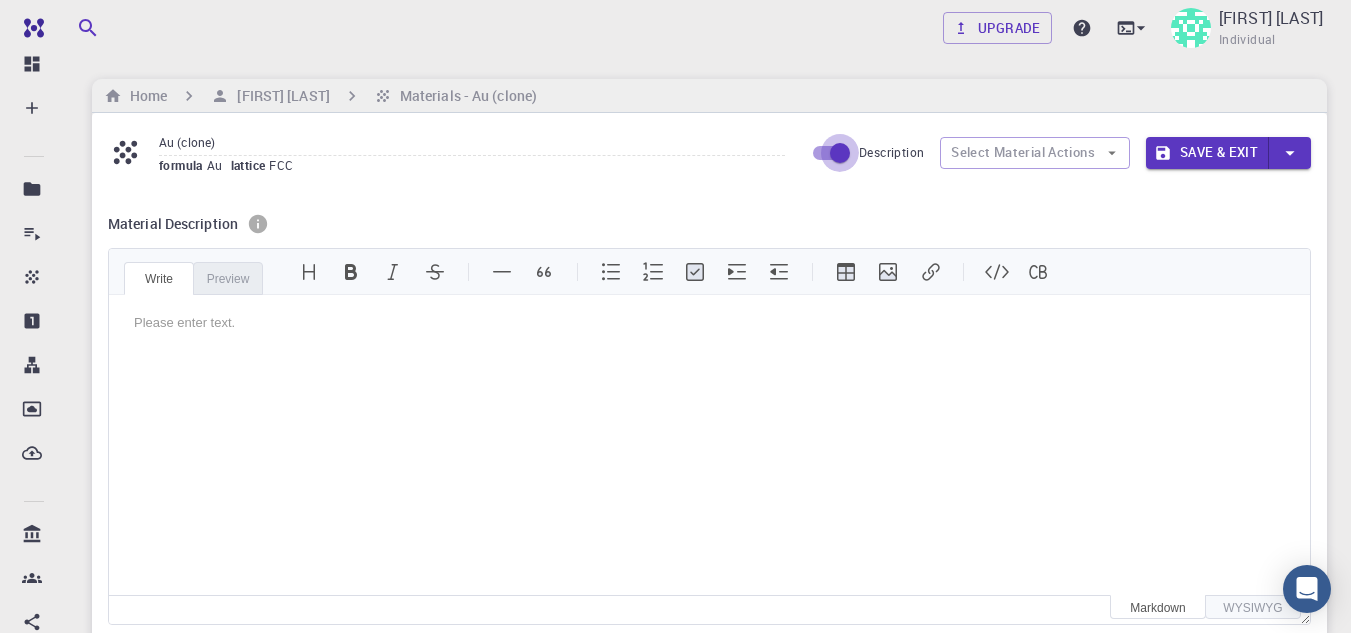 click on "Description" at bounding box center (840, 153) 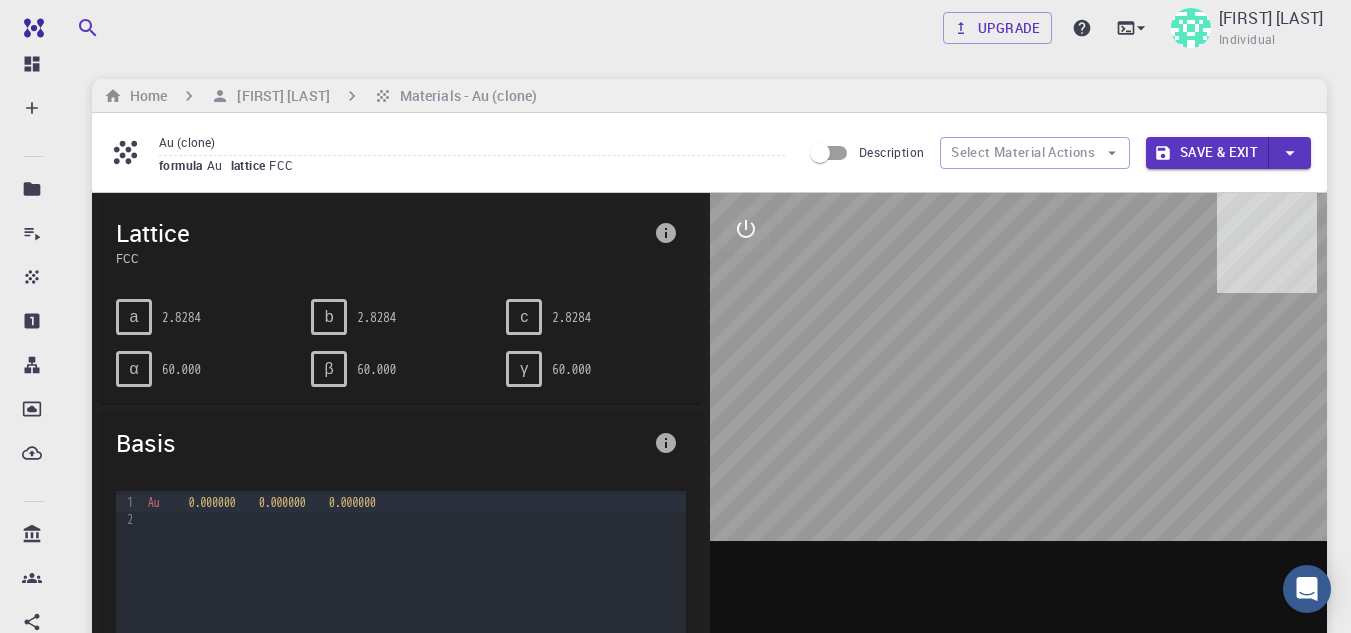 scroll, scrollTop: 0, scrollLeft: 0, axis: both 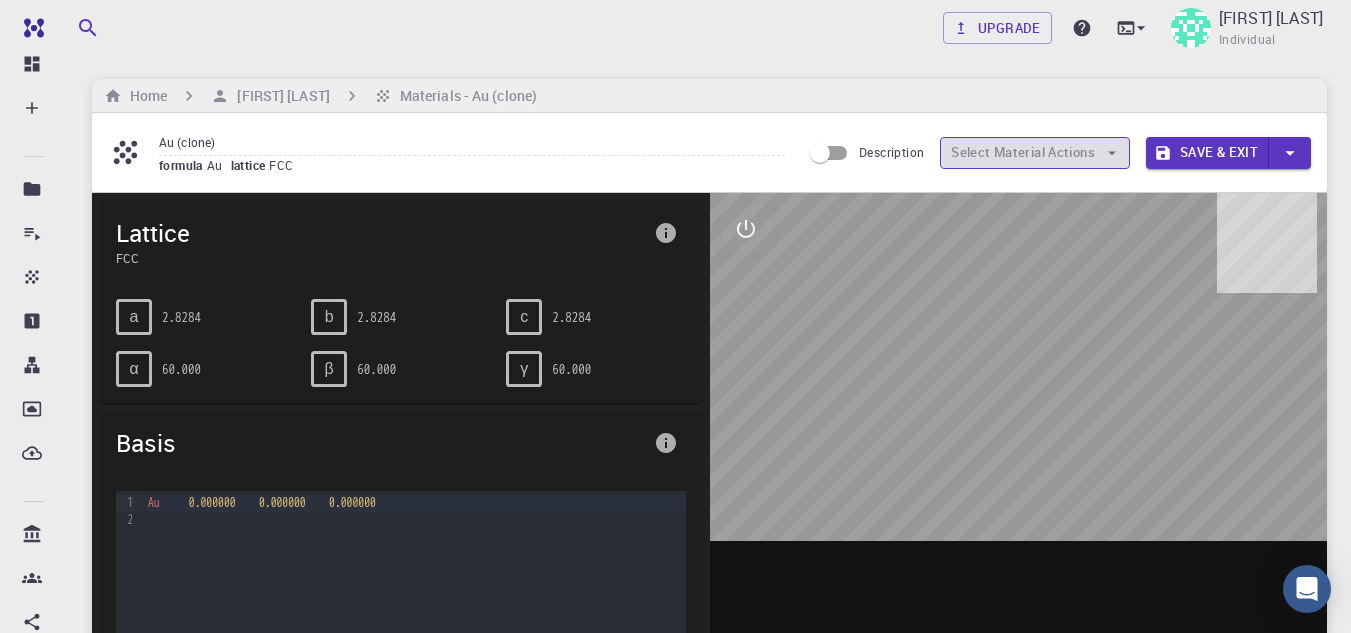 click 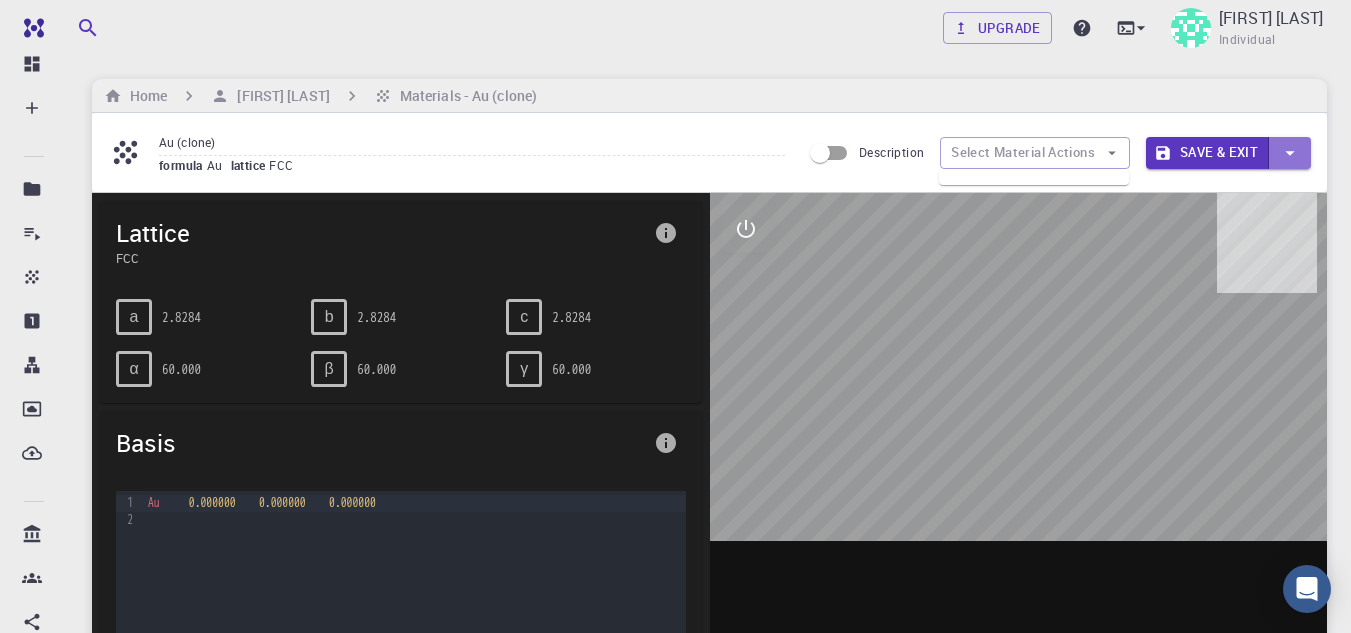 click 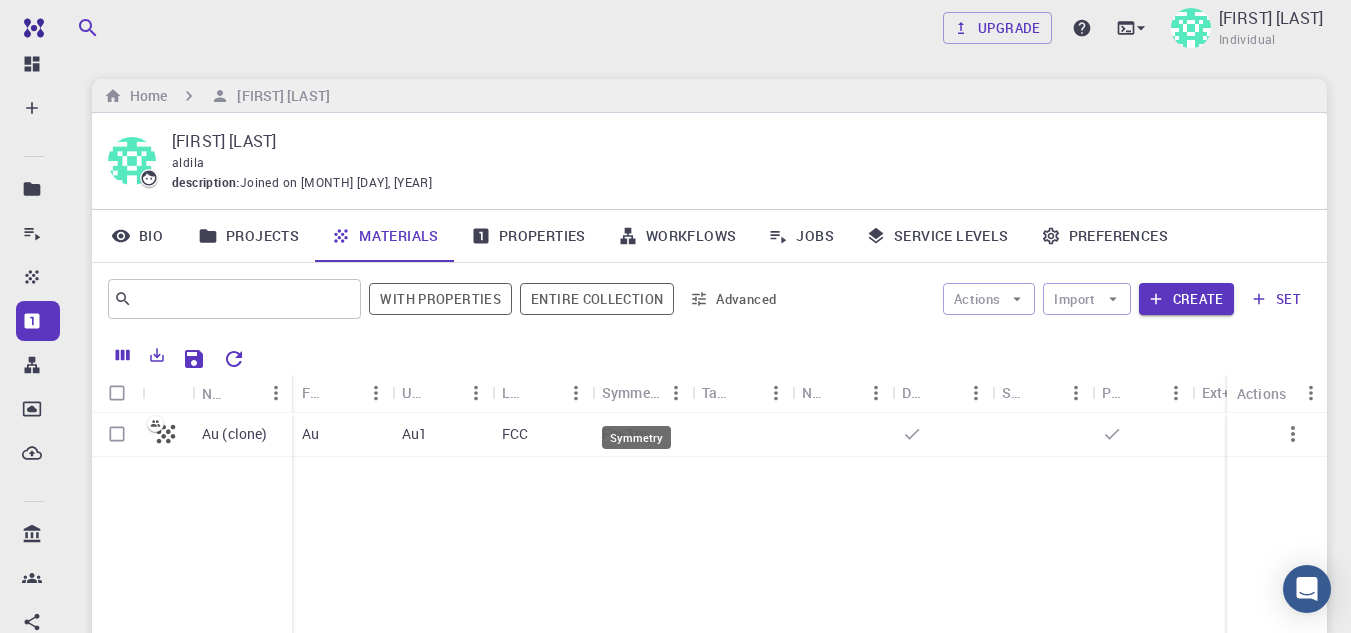 scroll, scrollTop: 50, scrollLeft: 0, axis: vertical 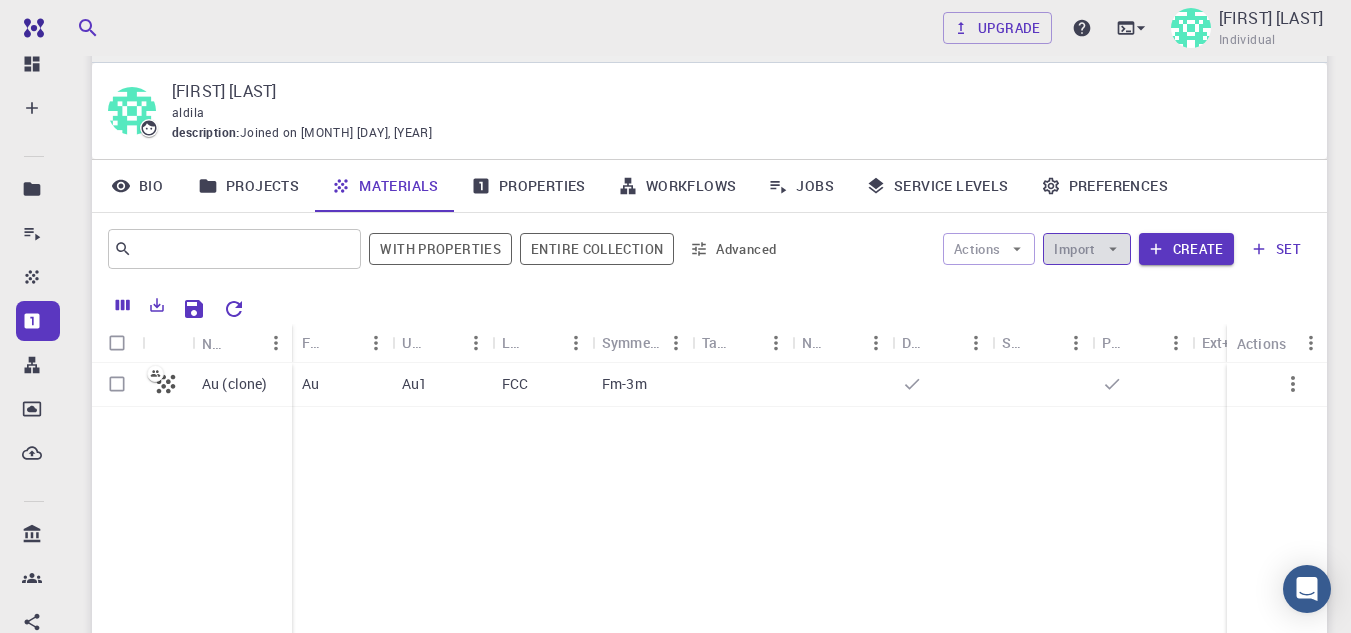click on "Import" at bounding box center [1086, 249] 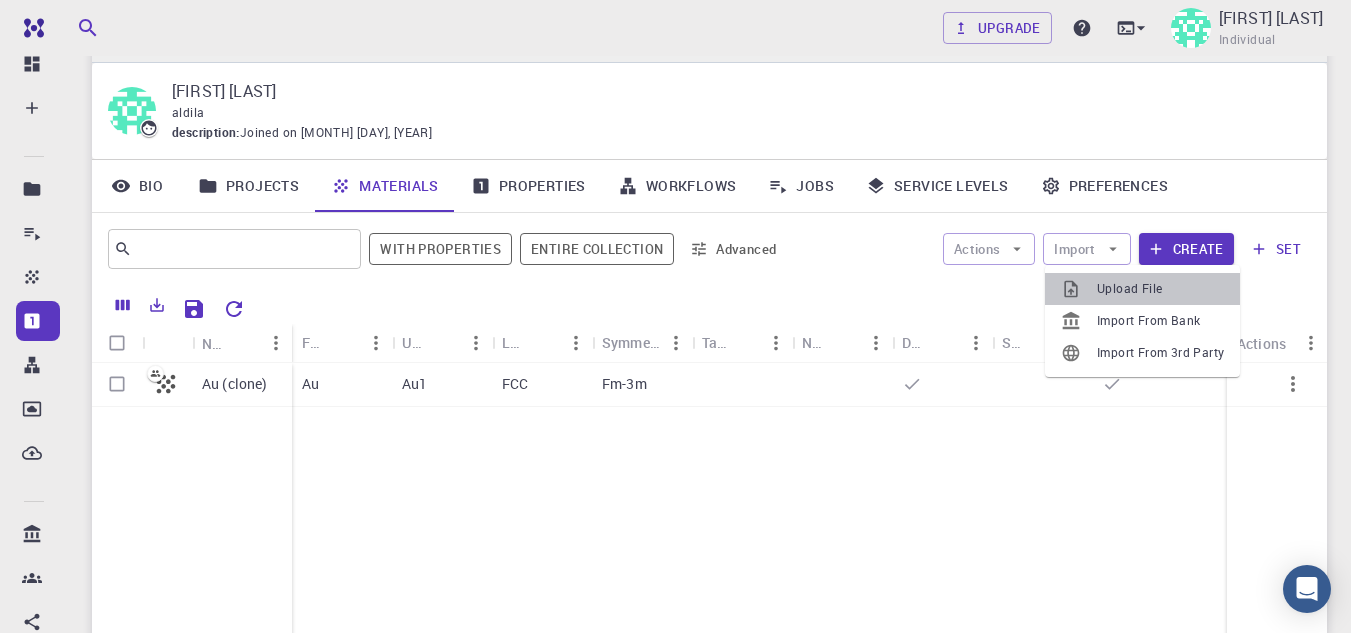 click on "Upload File" at bounding box center (1160, 289) 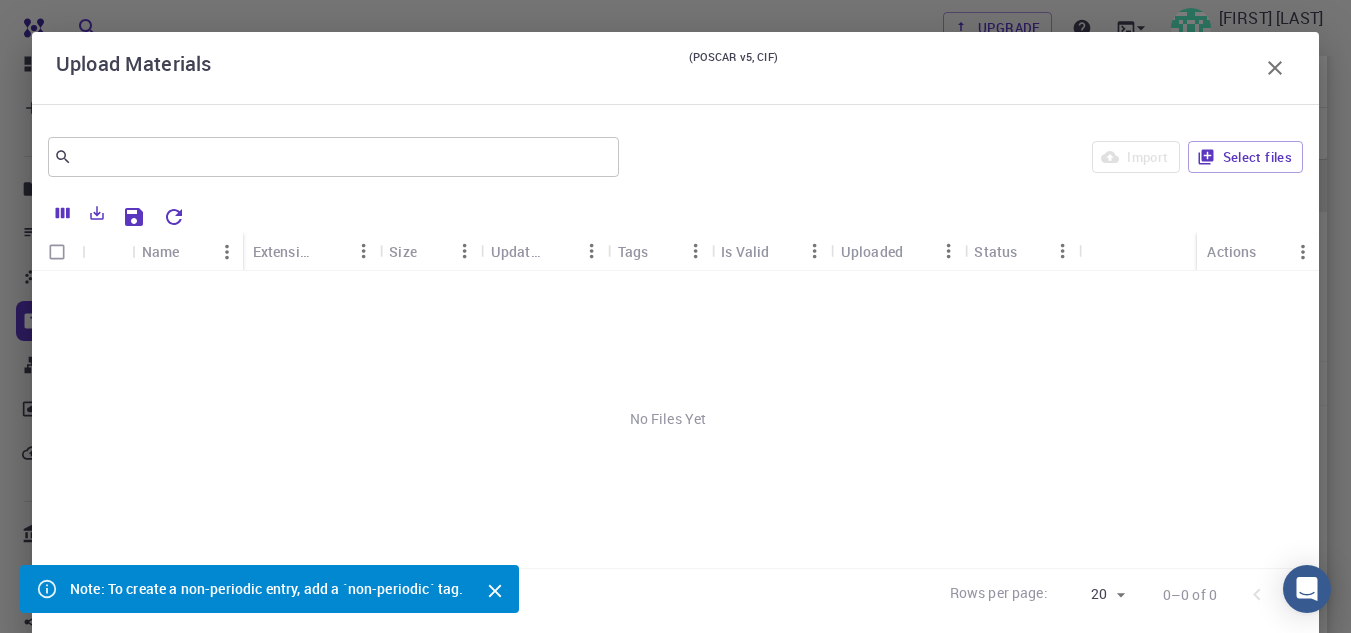 scroll, scrollTop: 263, scrollLeft: 0, axis: vertical 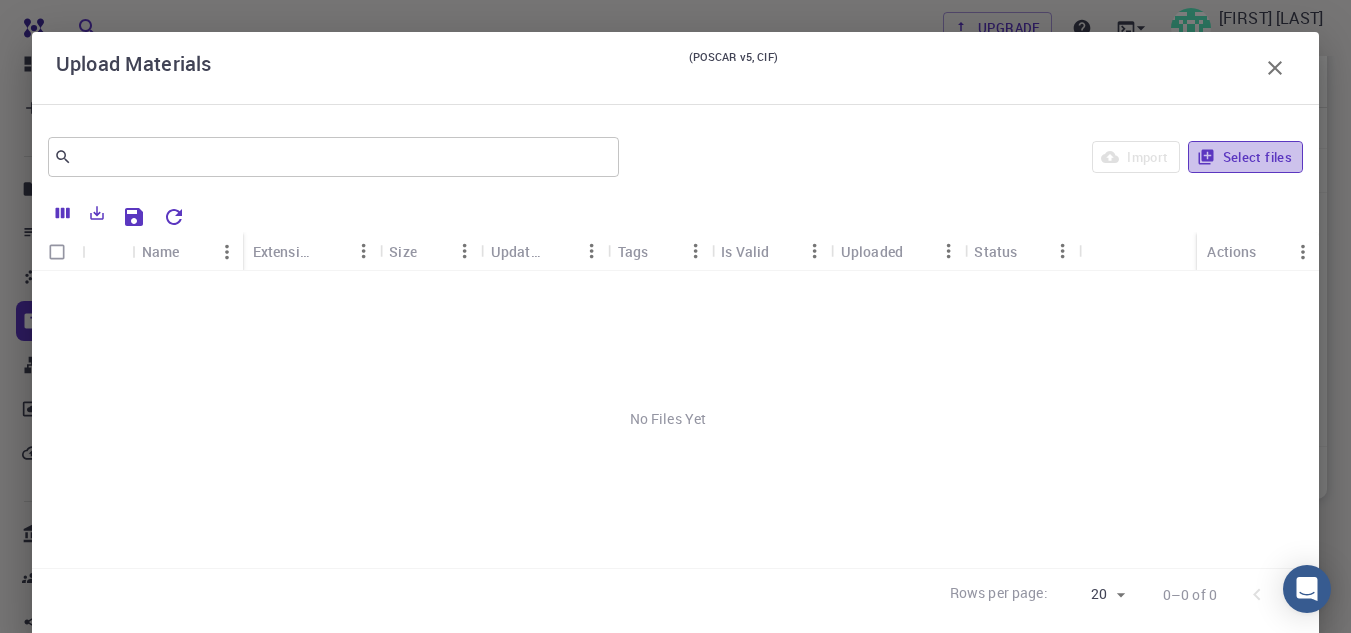 click on "Select files" at bounding box center [1245, 157] 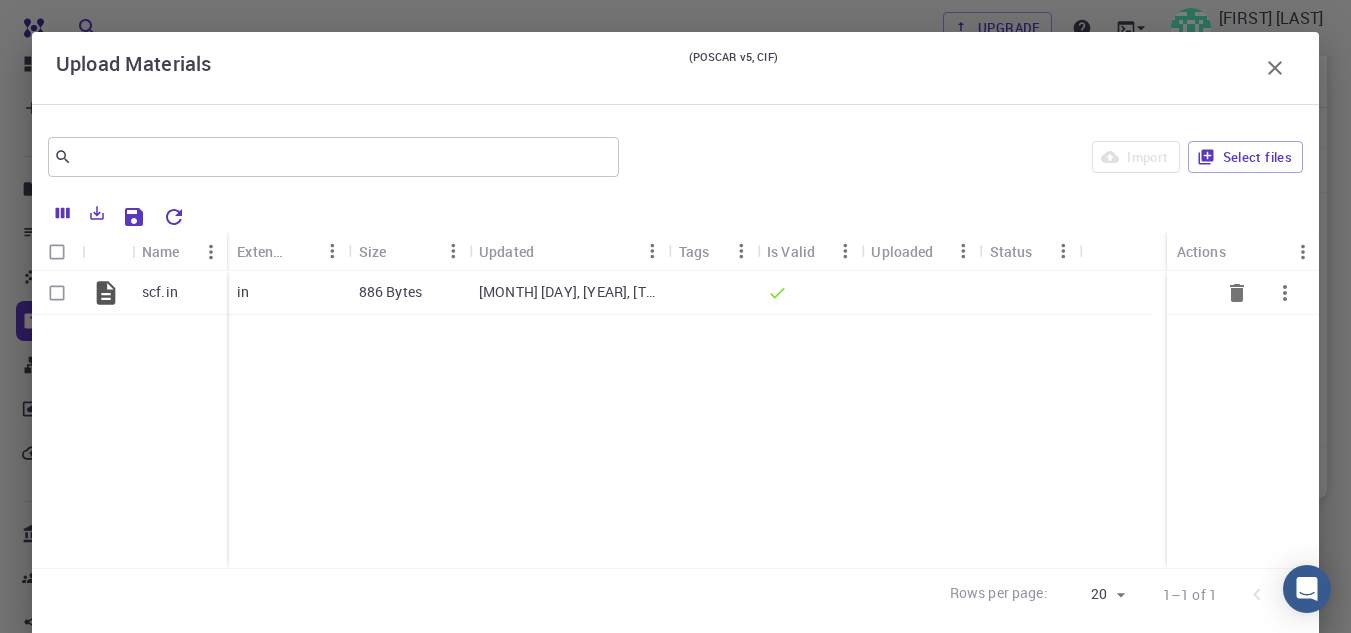 click on "Aug 3, 2025, 00:32 AM" at bounding box center (569, 293) 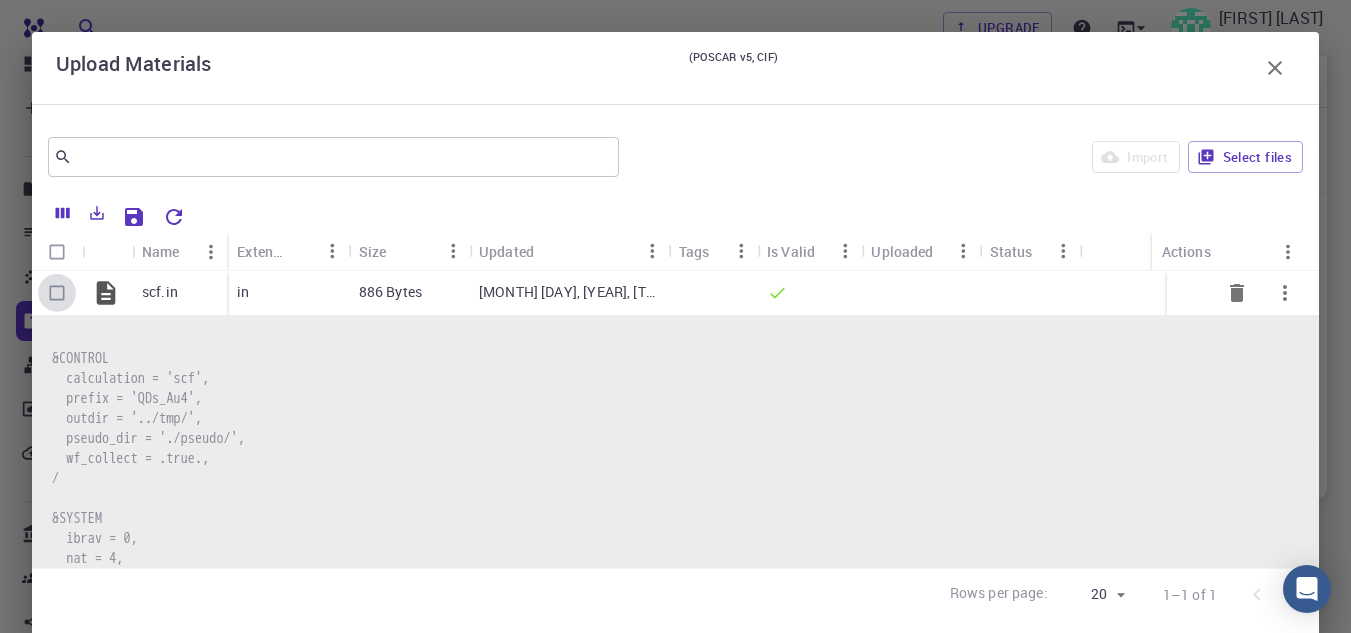 click at bounding box center (57, 293) 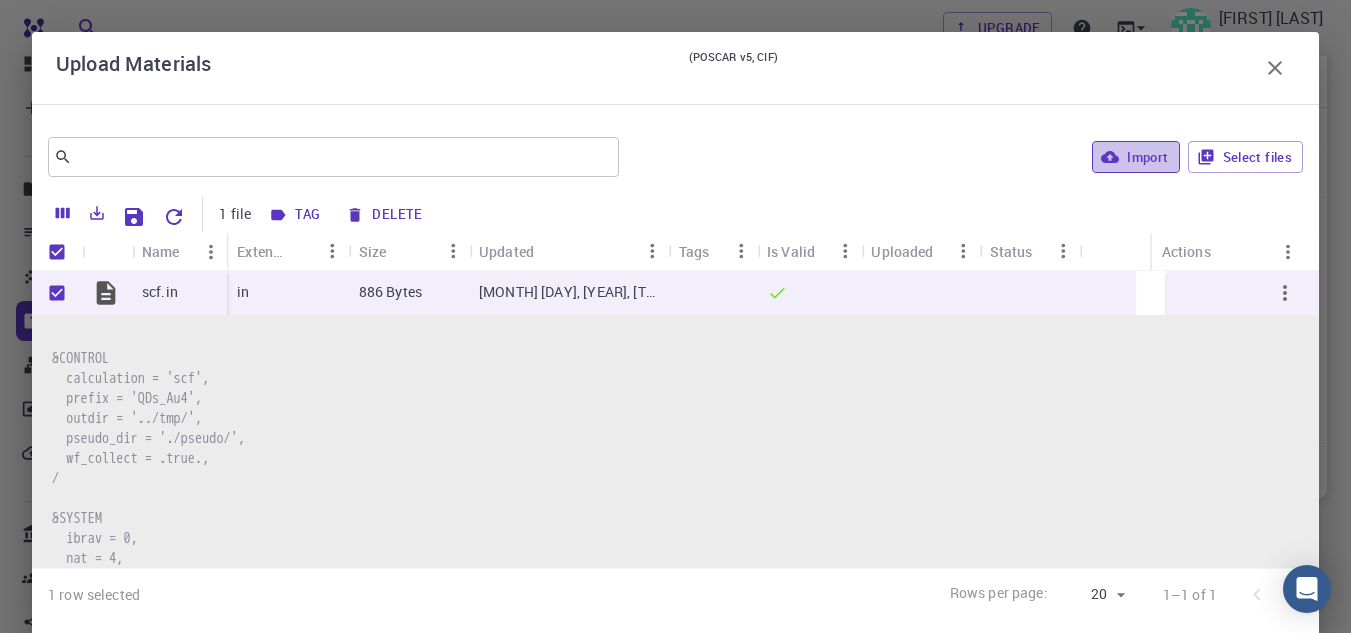 click on "Import" at bounding box center (1135, 157) 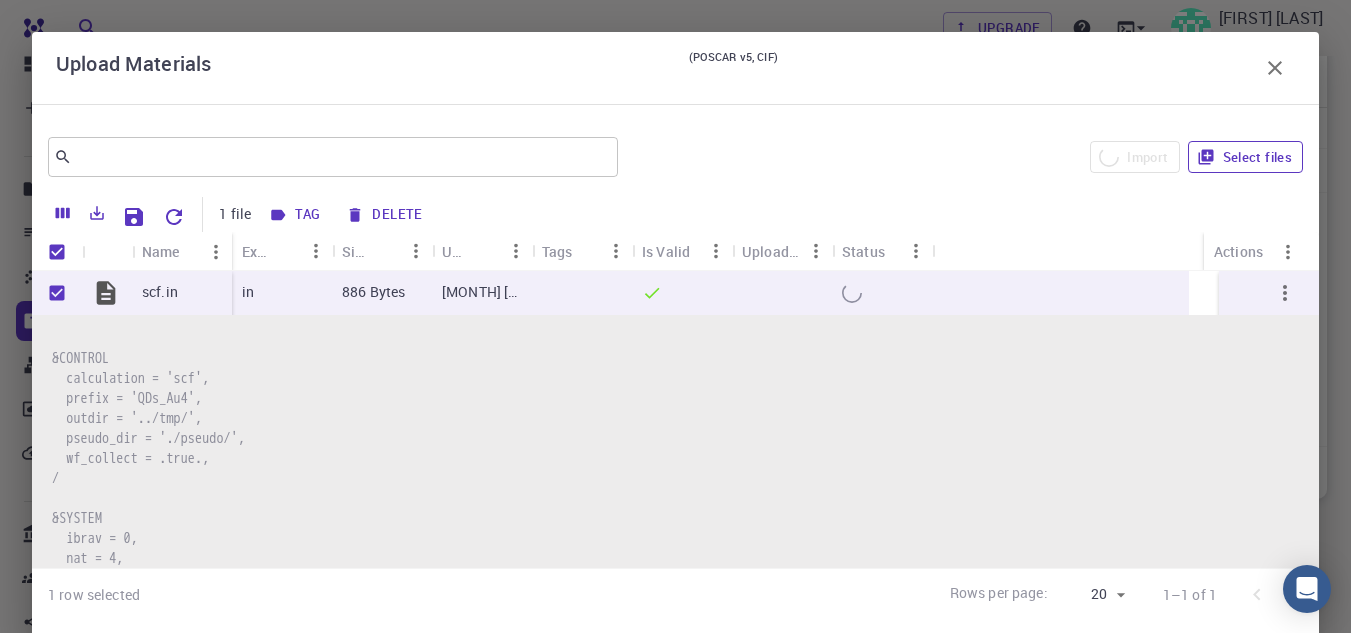 checkbox on "false" 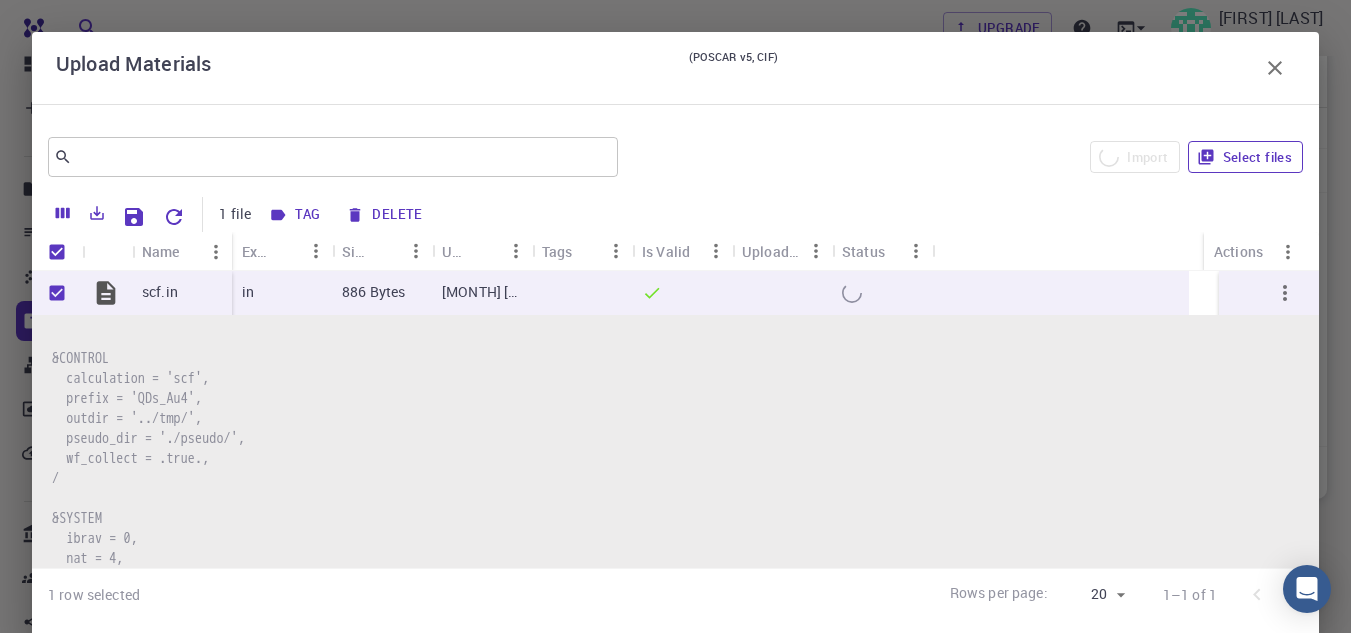 checkbox on "false" 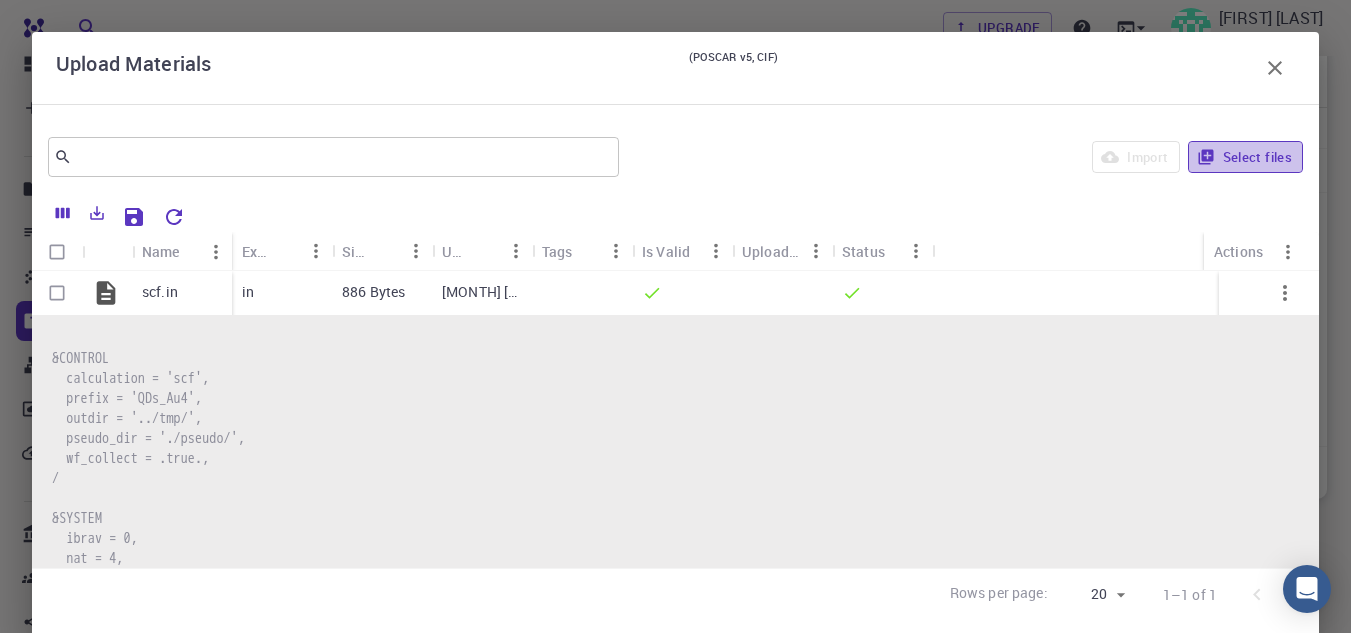 click on "Select files" at bounding box center [1245, 157] 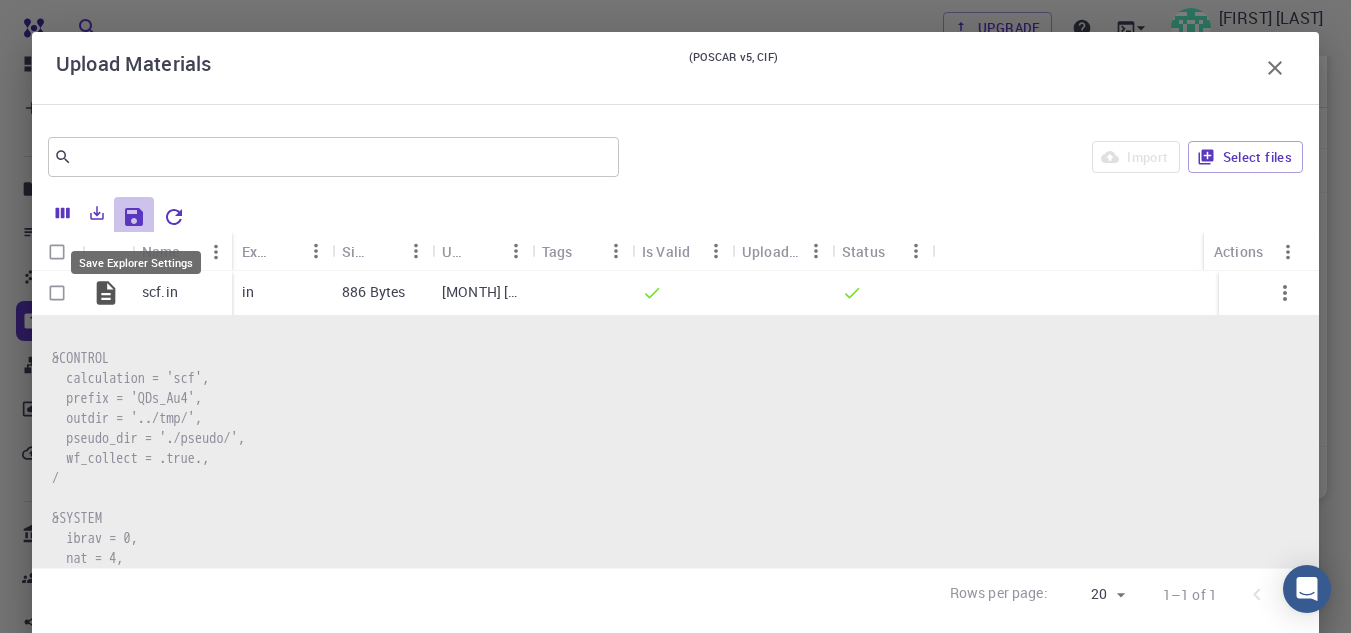 click 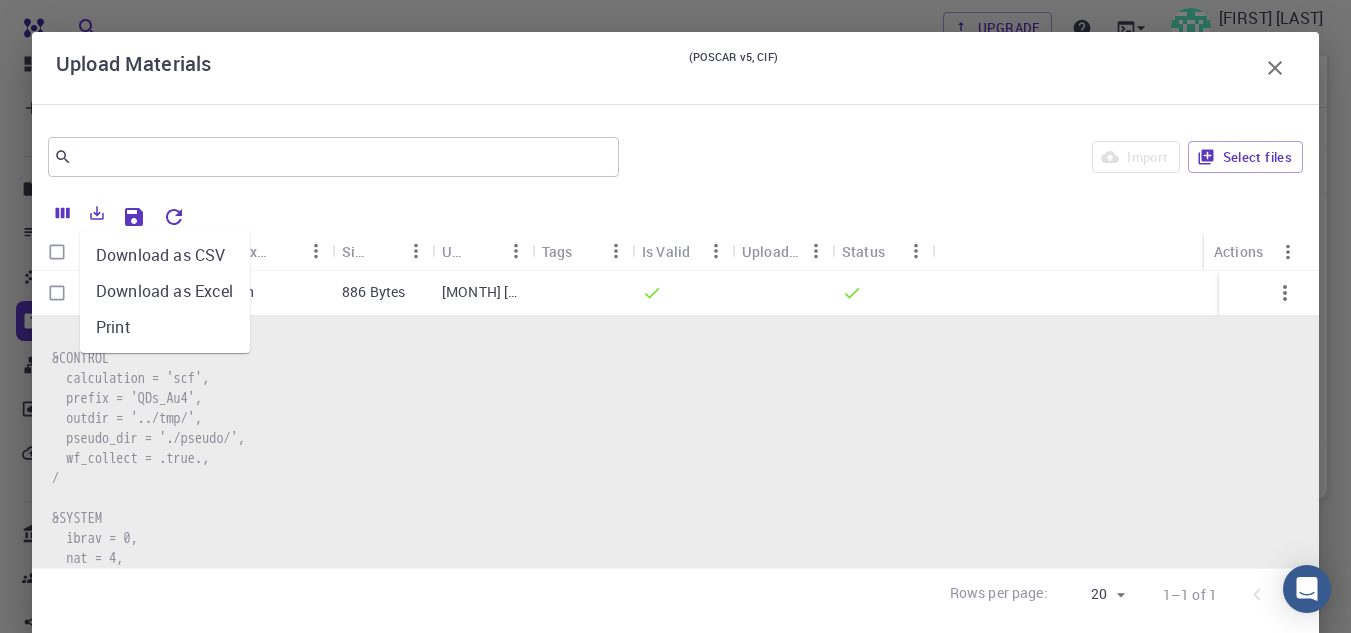 click at bounding box center [516, 251] 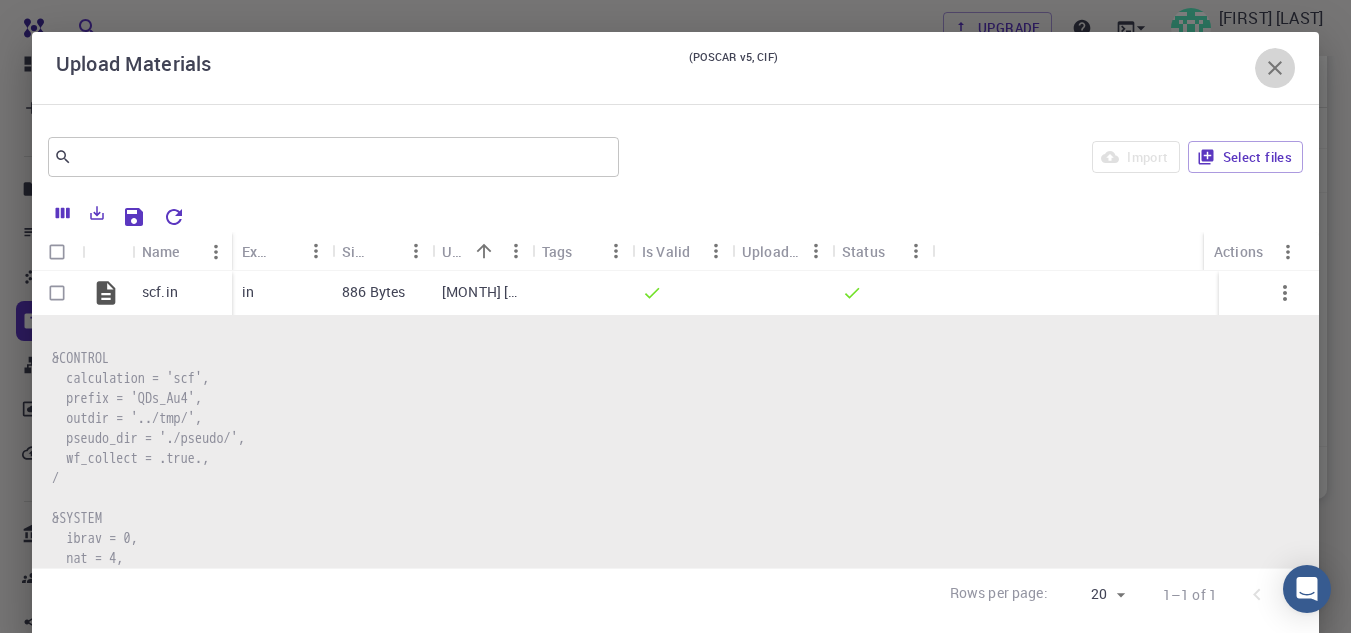 click 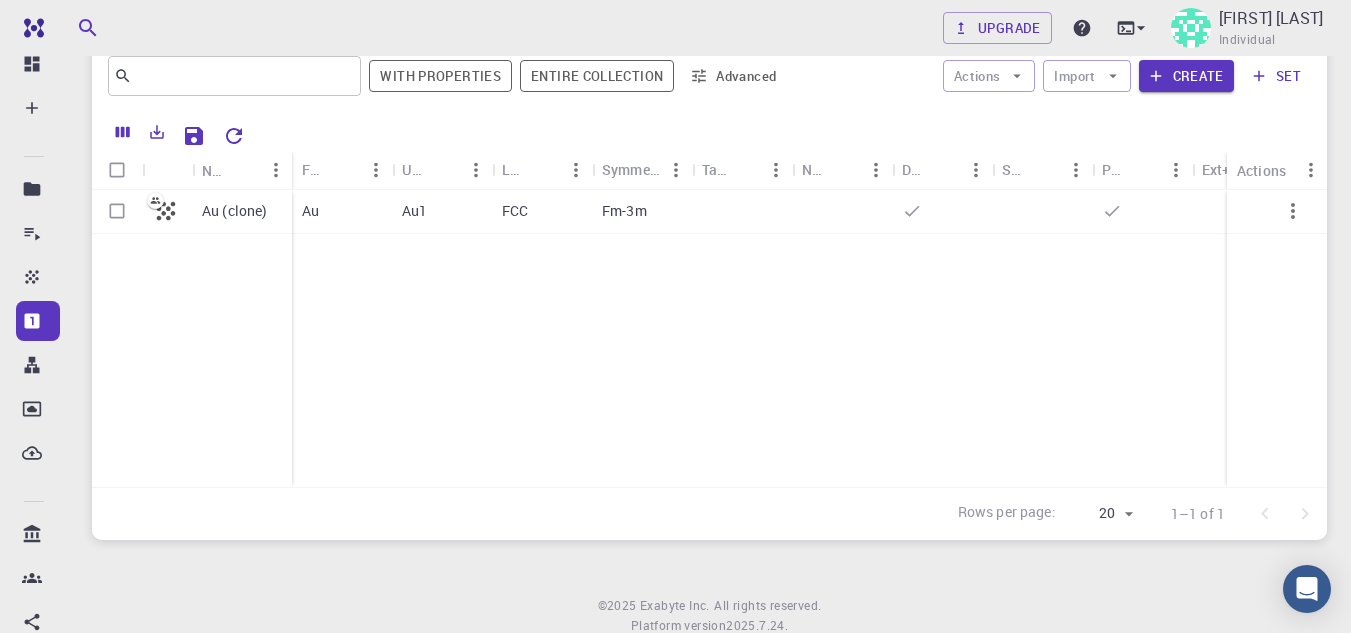 scroll, scrollTop: 75, scrollLeft: 0, axis: vertical 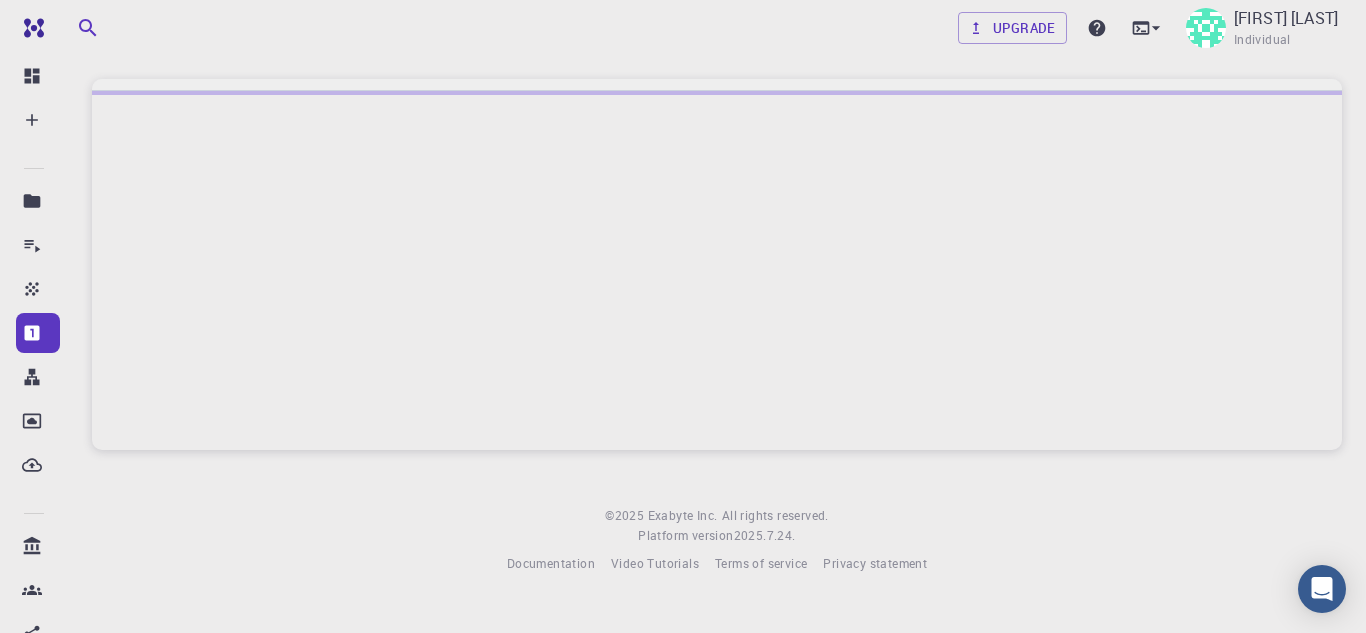 click at bounding box center [717, 270] 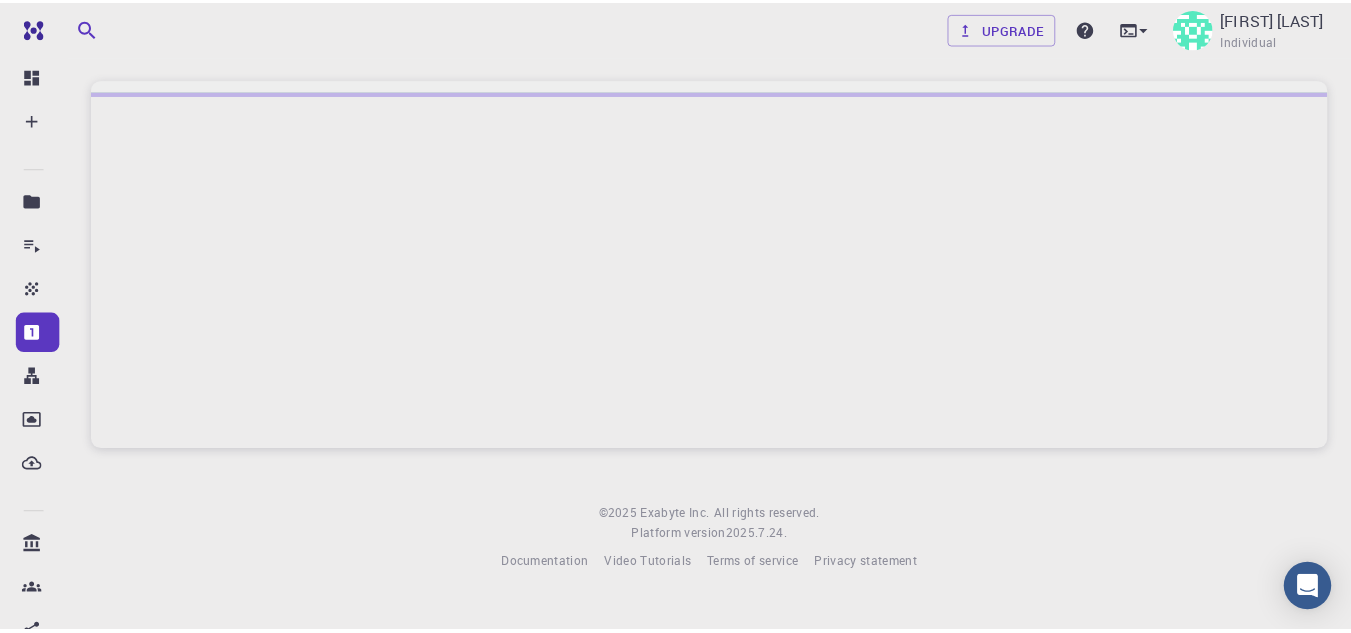 scroll, scrollTop: 0, scrollLeft: 0, axis: both 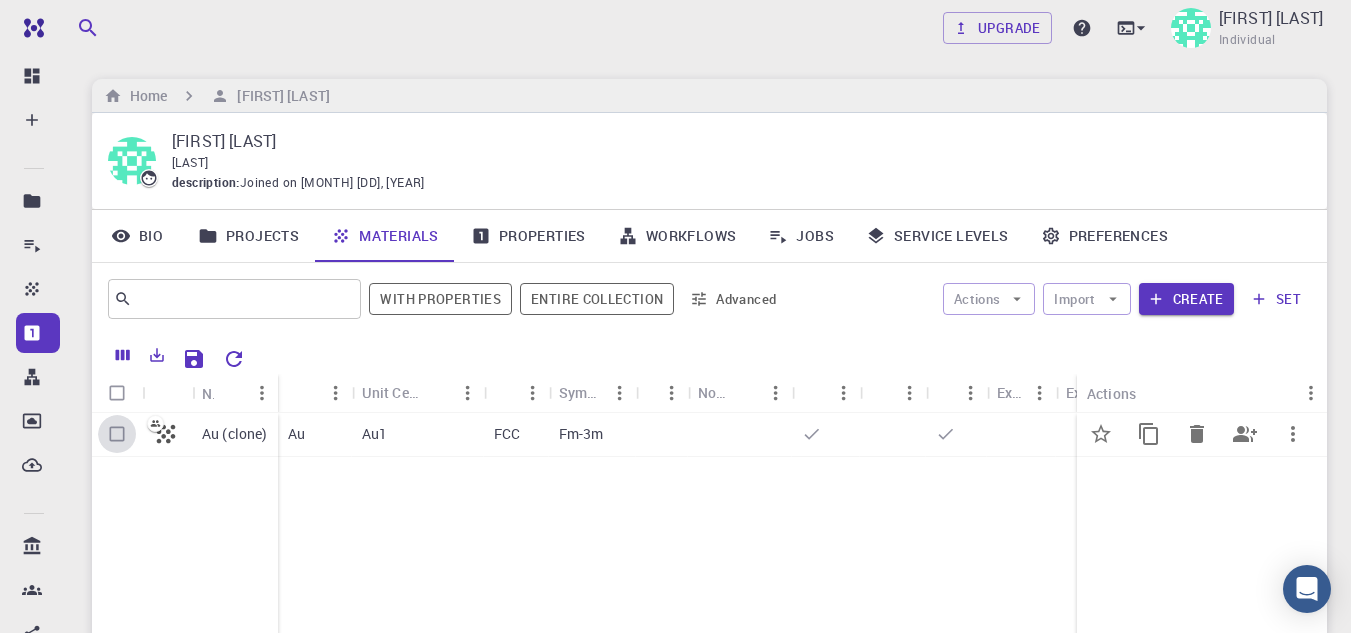 click at bounding box center (117, 434) 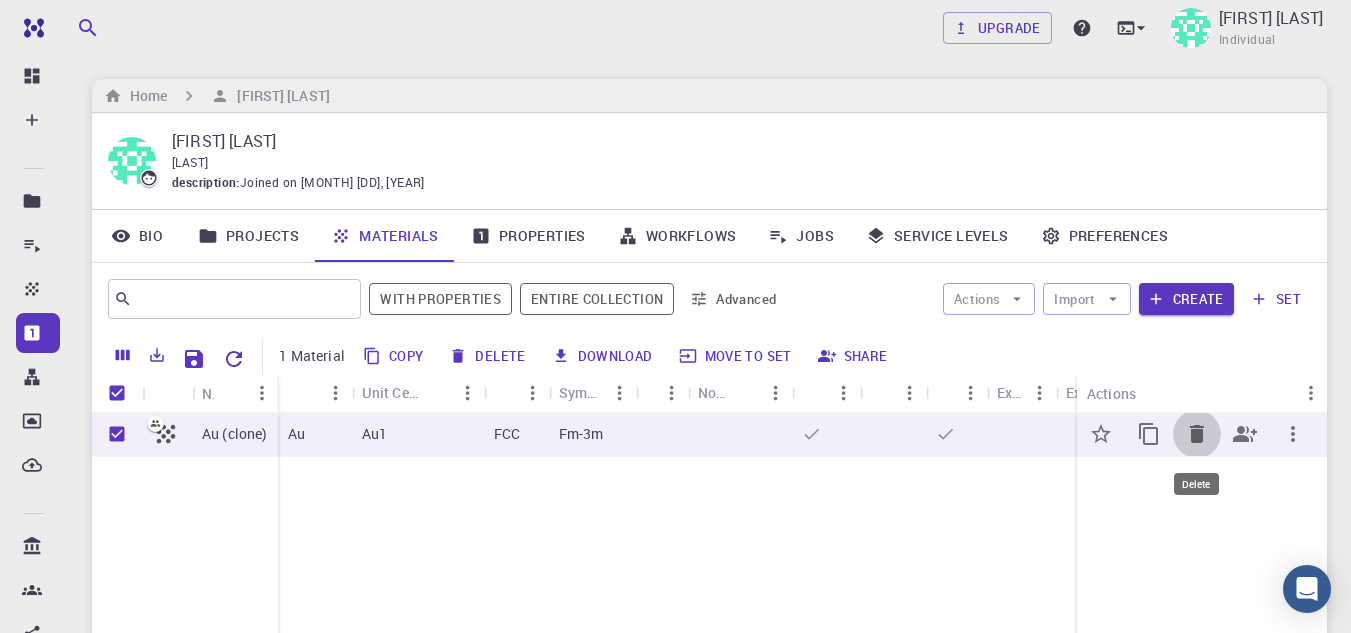click 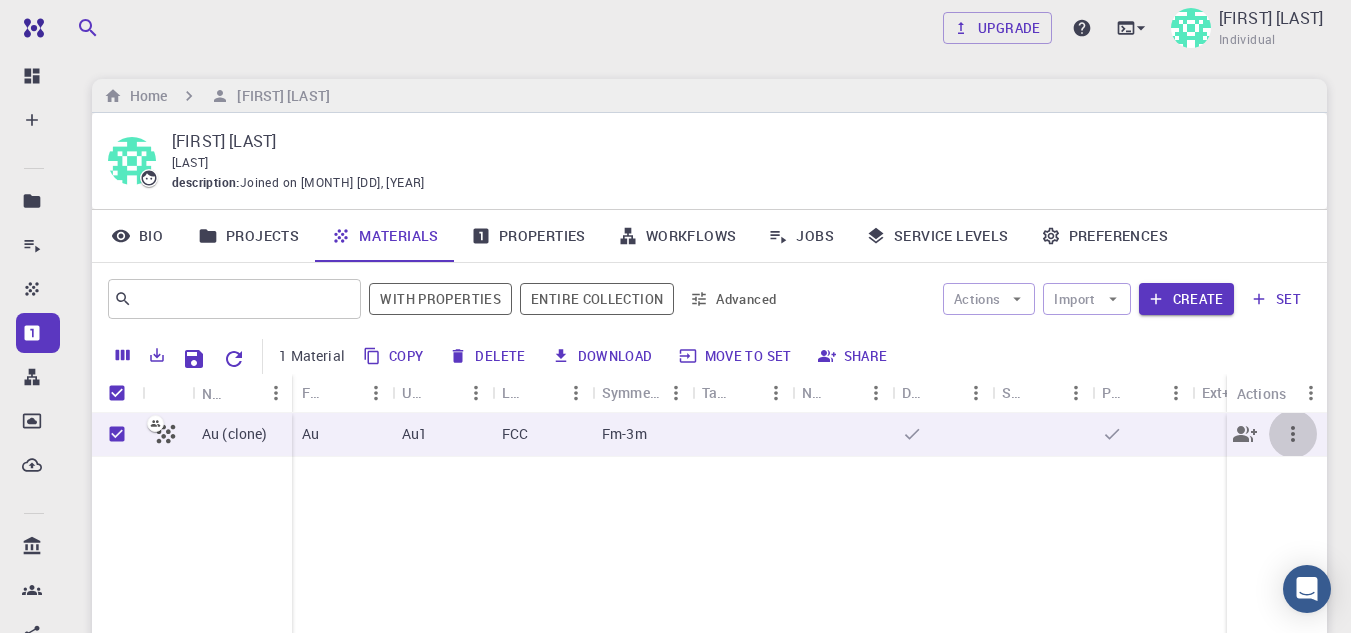 click 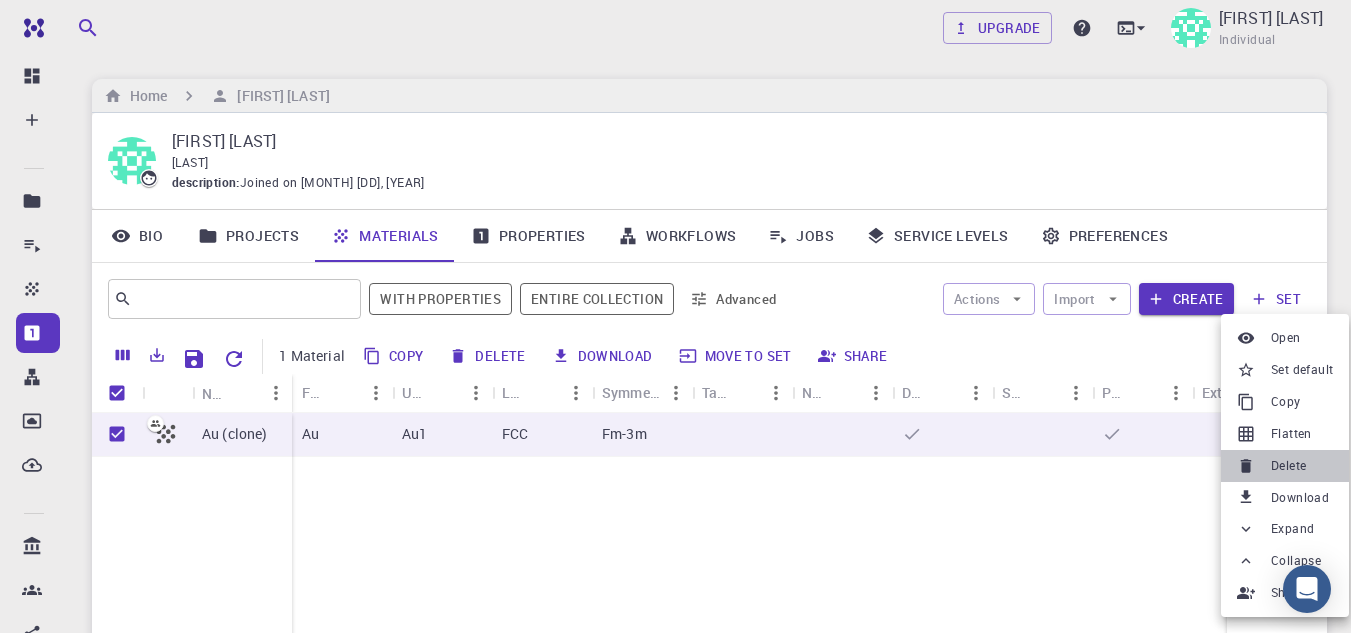 click on "Delete" at bounding box center [1285, 466] 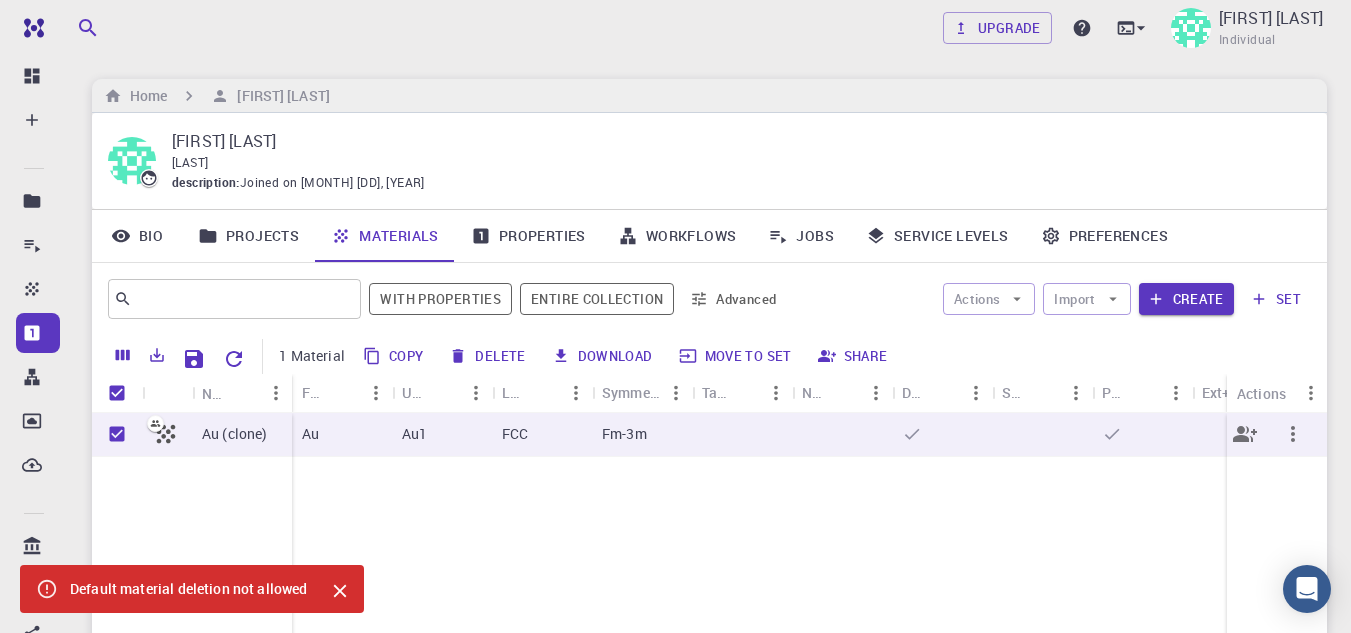 click at bounding box center [117, 434] 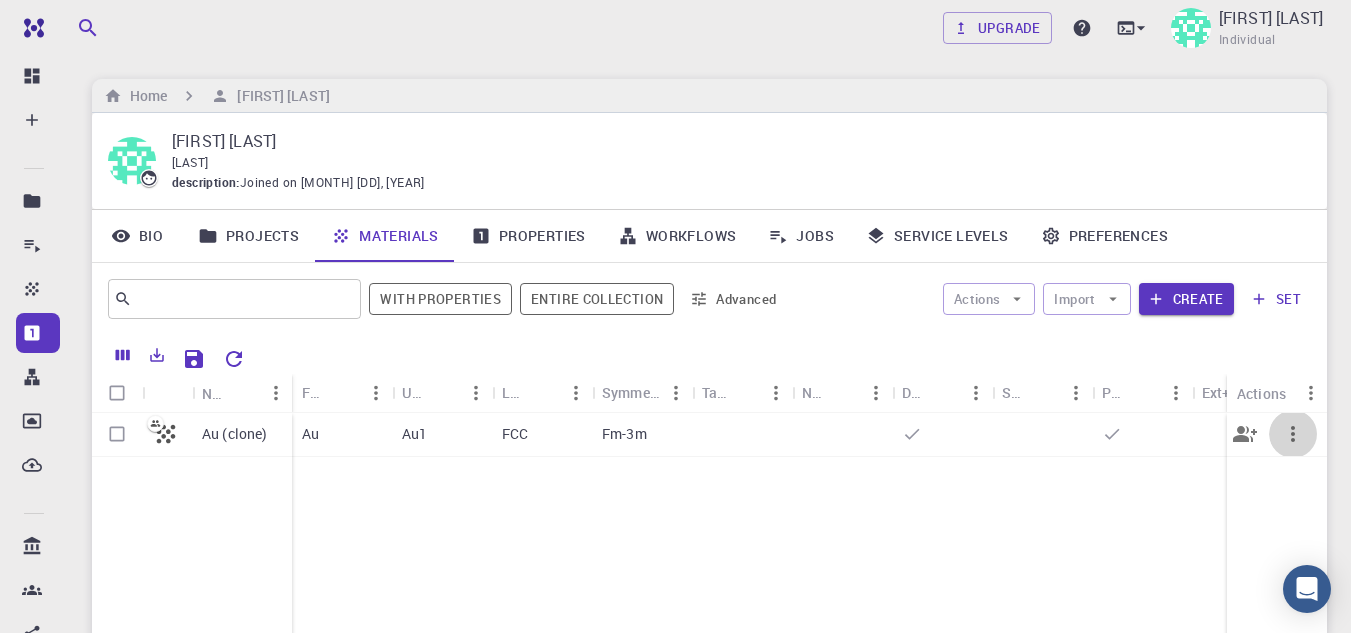 click 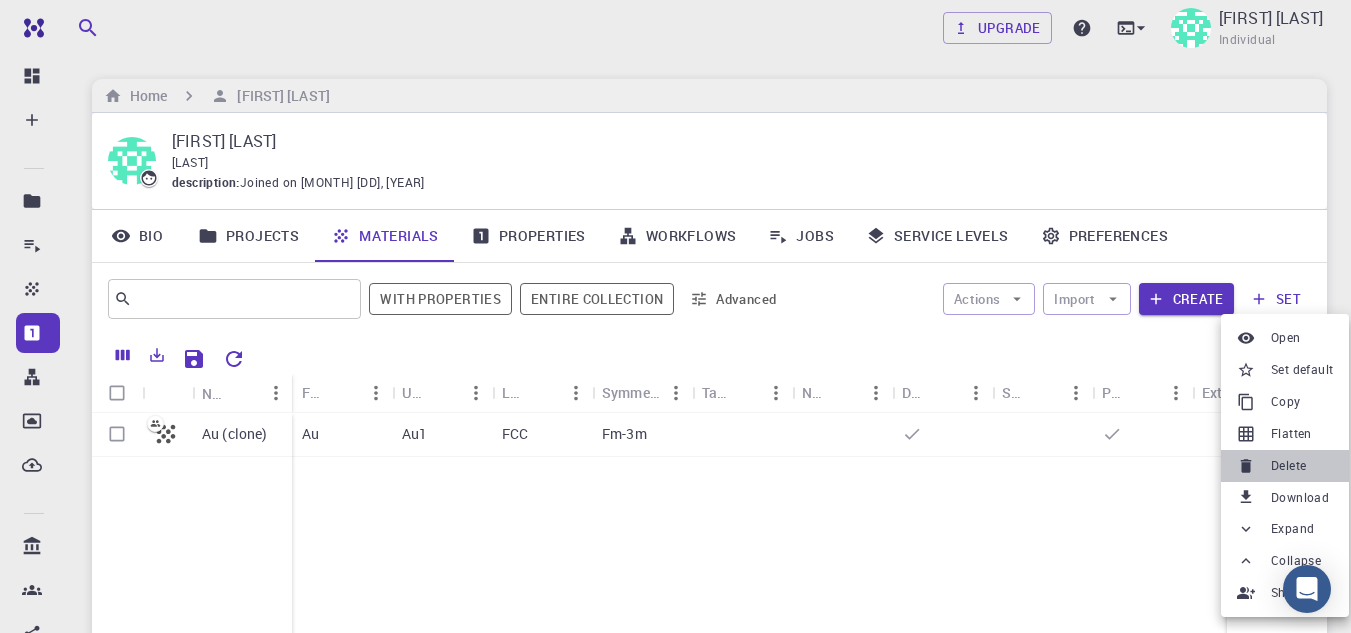 click on "Delete" at bounding box center [1288, 466] 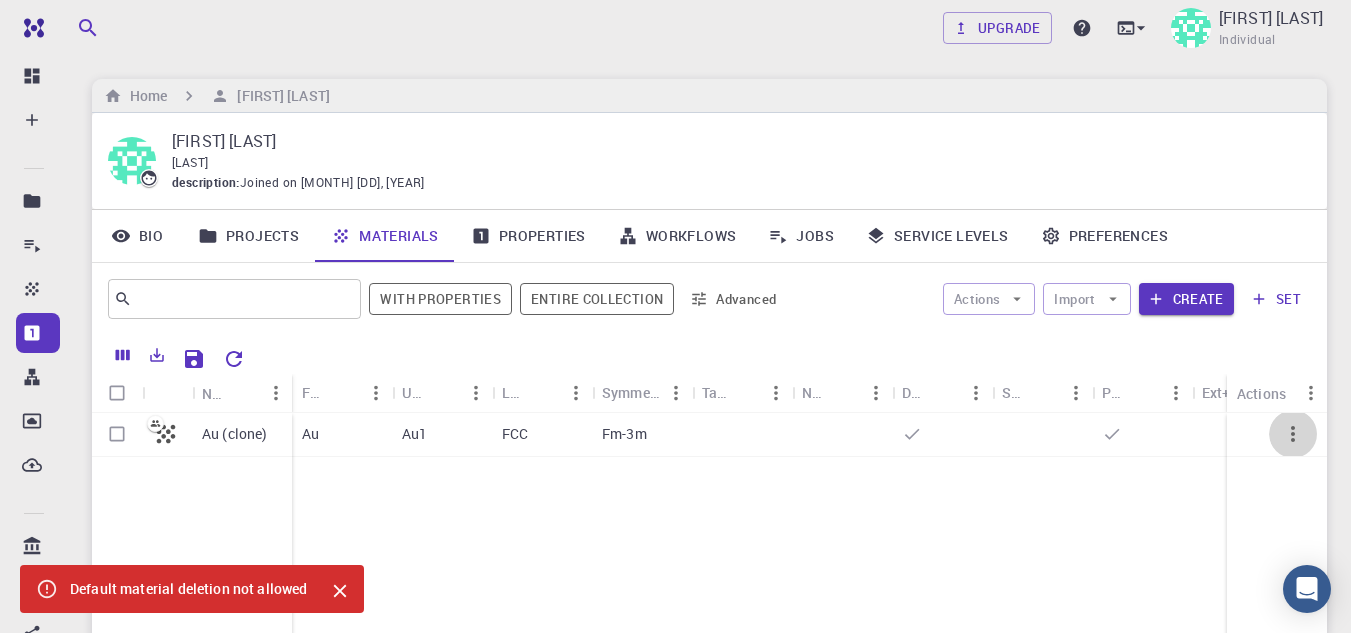 click 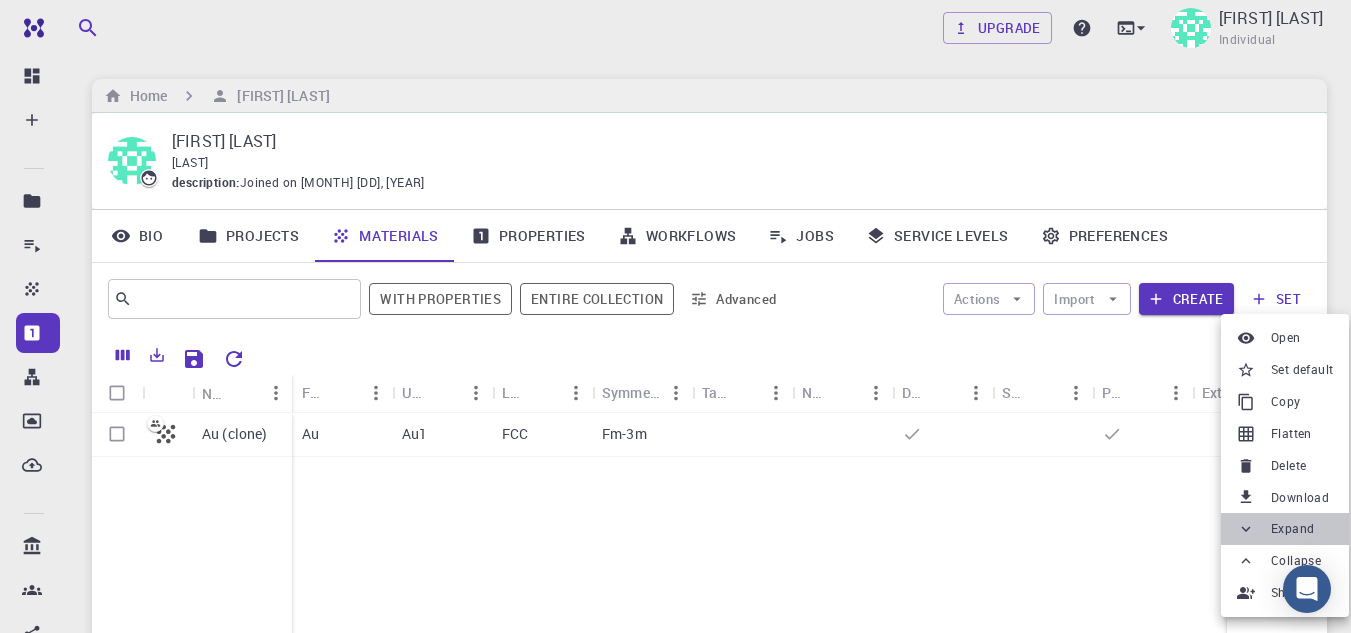 click 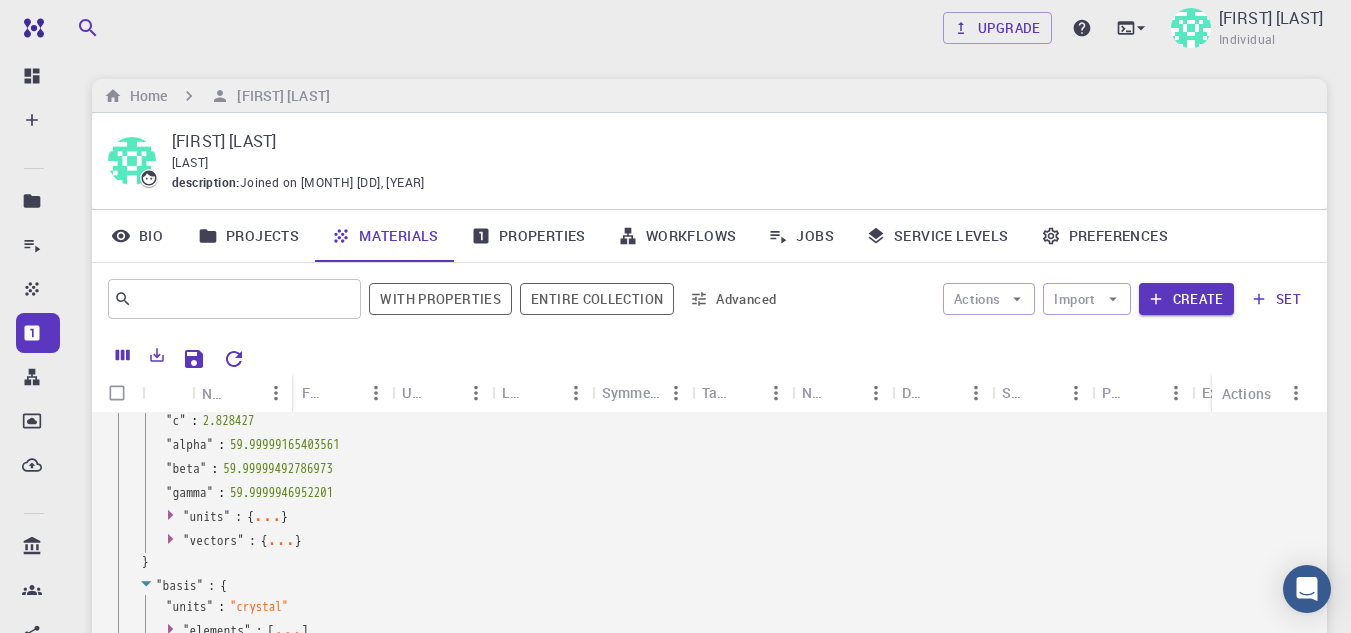 scroll, scrollTop: 297, scrollLeft: 0, axis: vertical 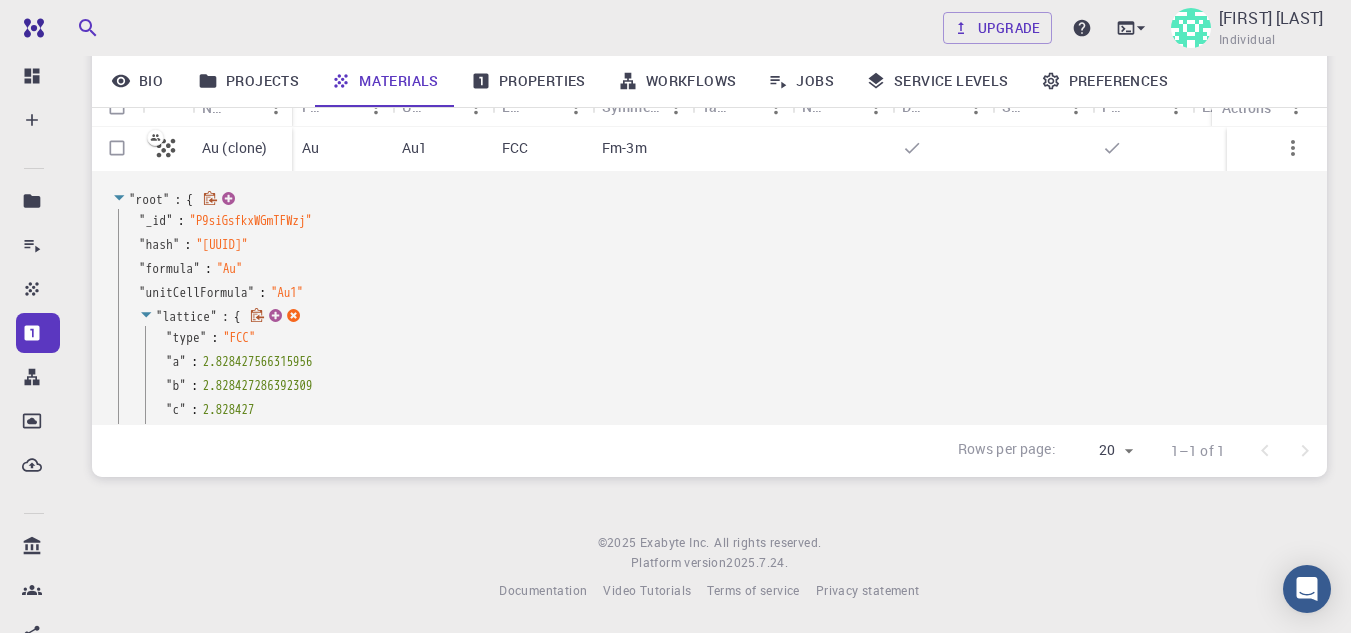 click at bounding box center [272, 317] 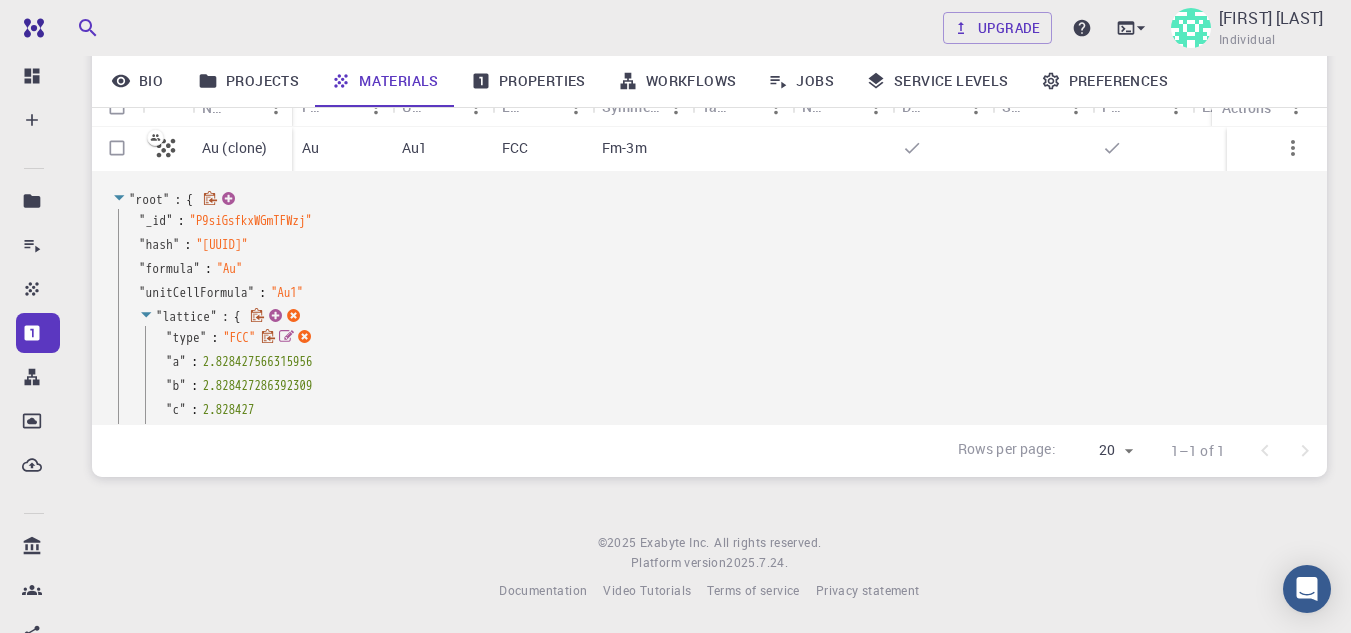 click on "" FCC "" at bounding box center [239, 338] 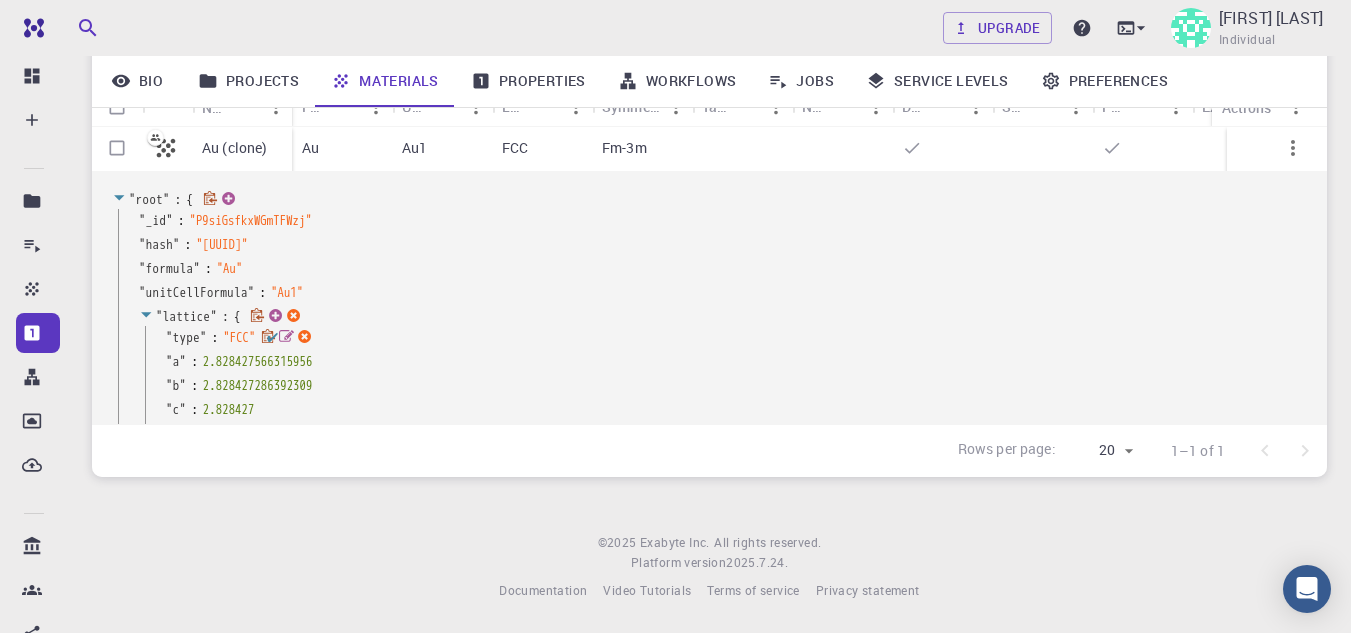 click on "✔" at bounding box center [272, 338] 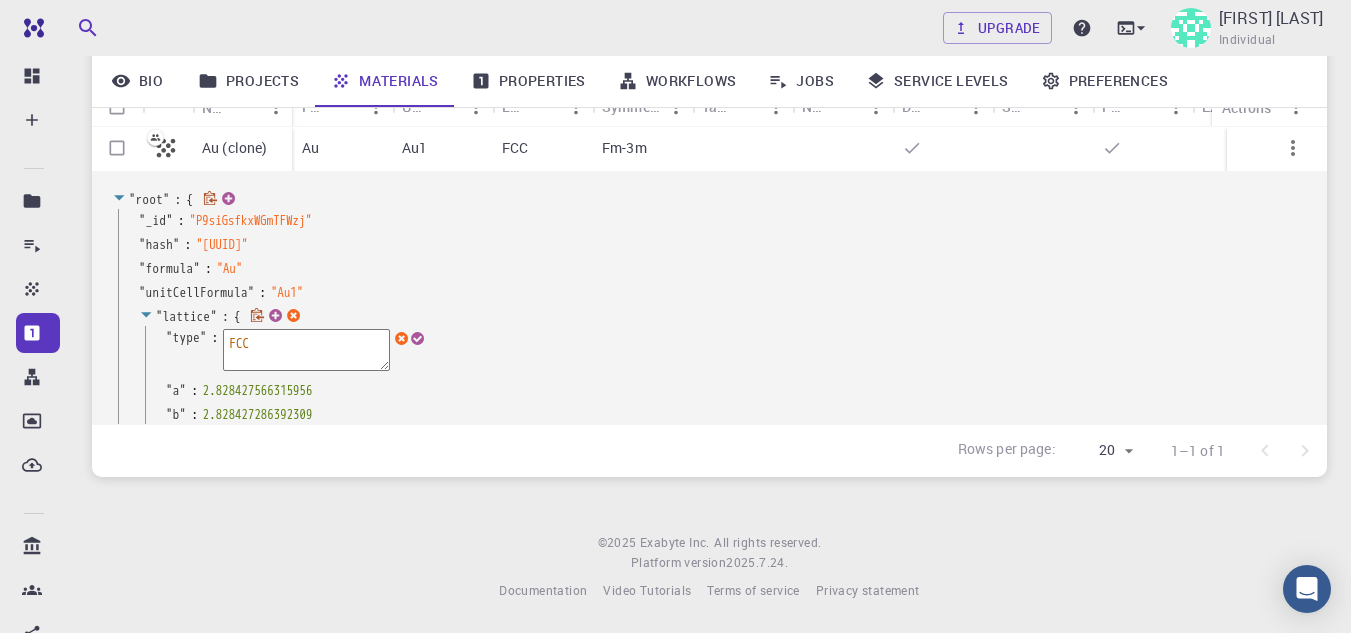 click on "FCC" at bounding box center [306, 350] 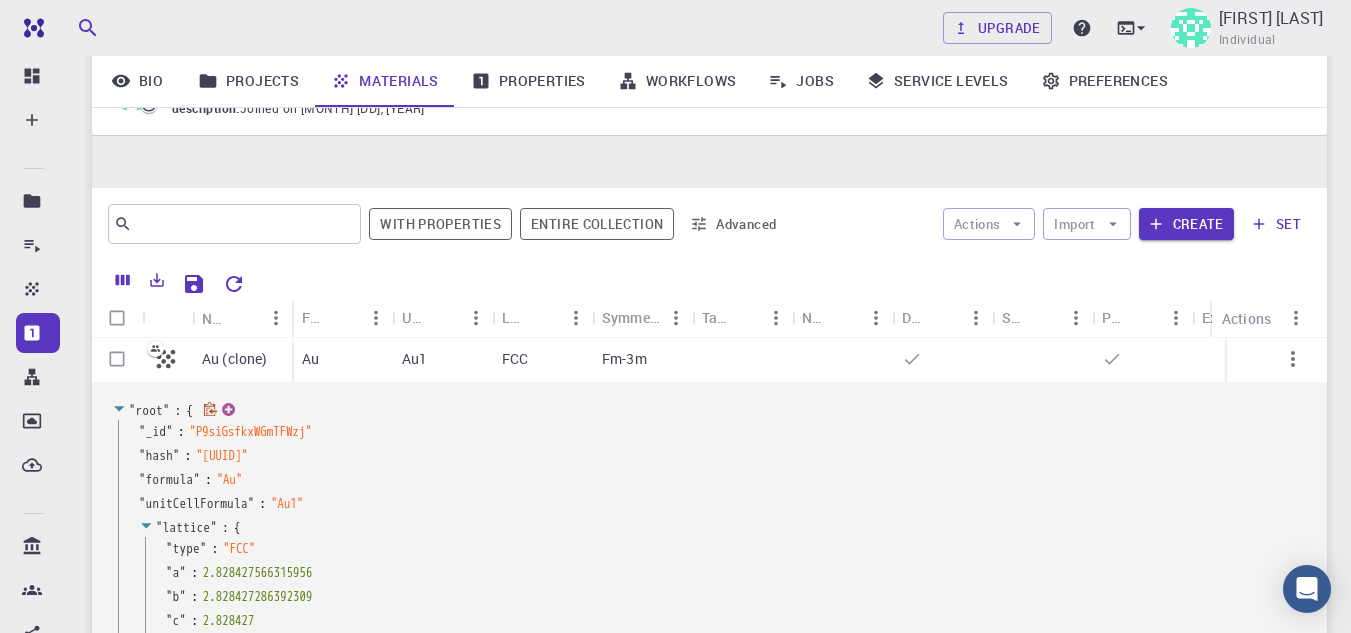 scroll, scrollTop: 233, scrollLeft: 0, axis: vertical 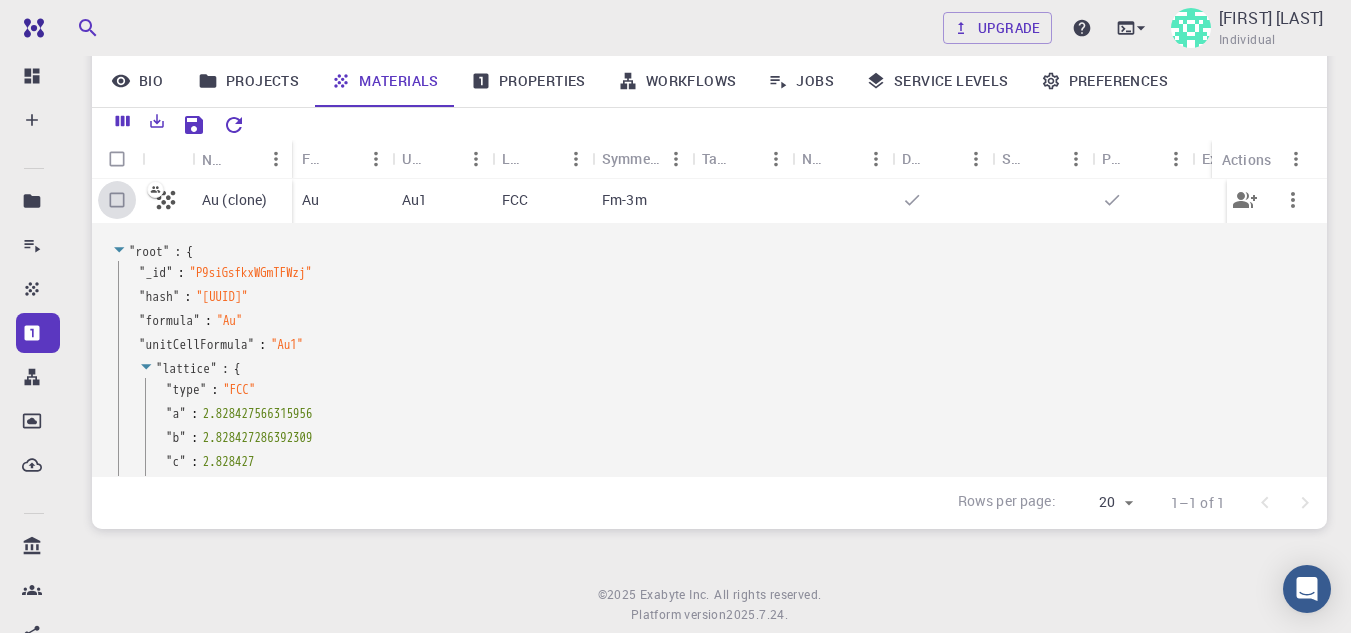 click at bounding box center [117, 200] 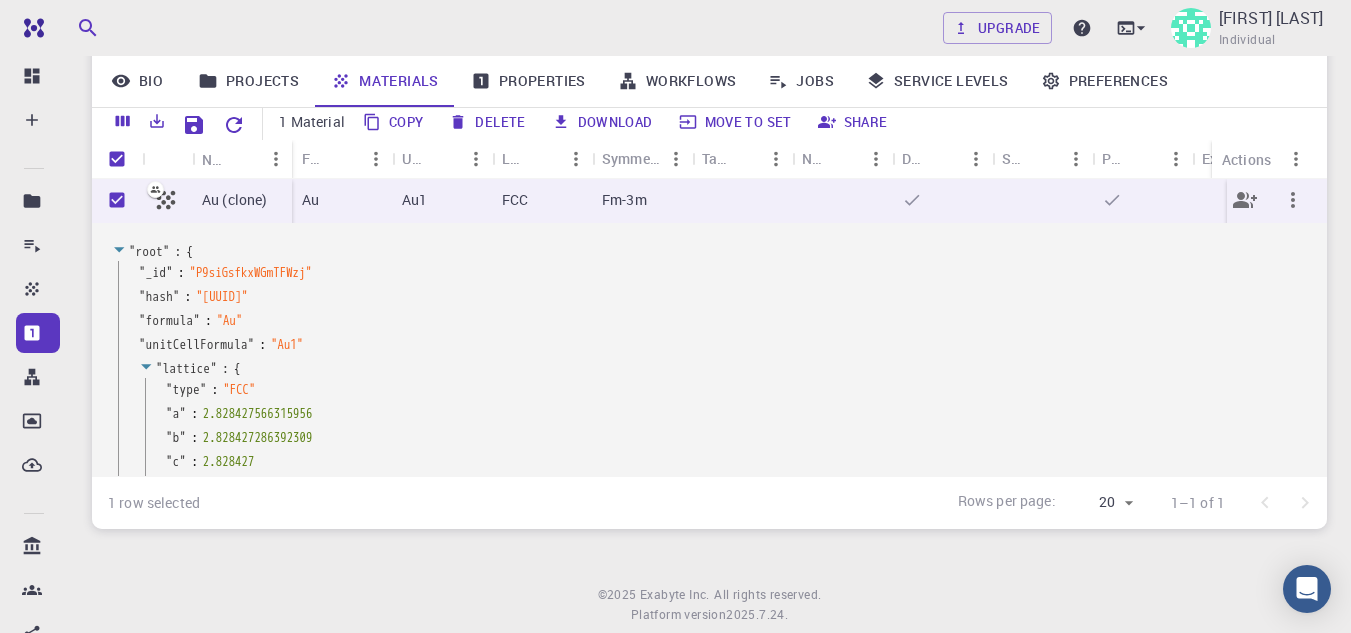 click at bounding box center (117, 200) 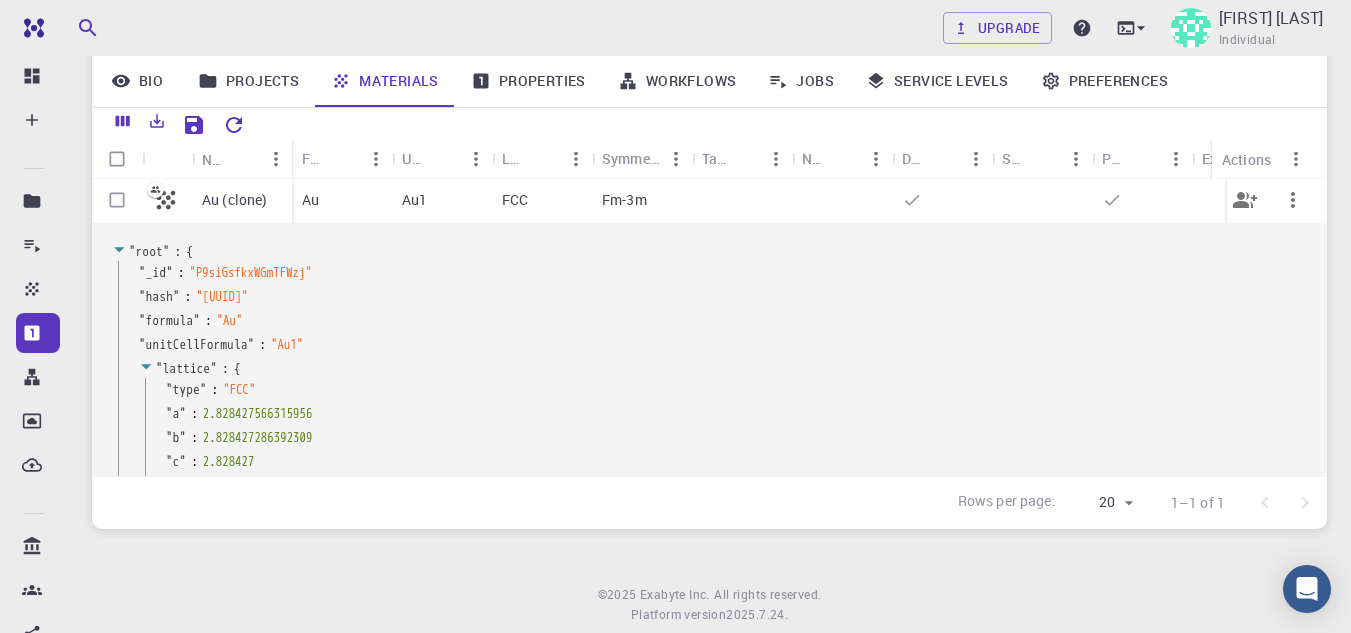 checkbox on "false" 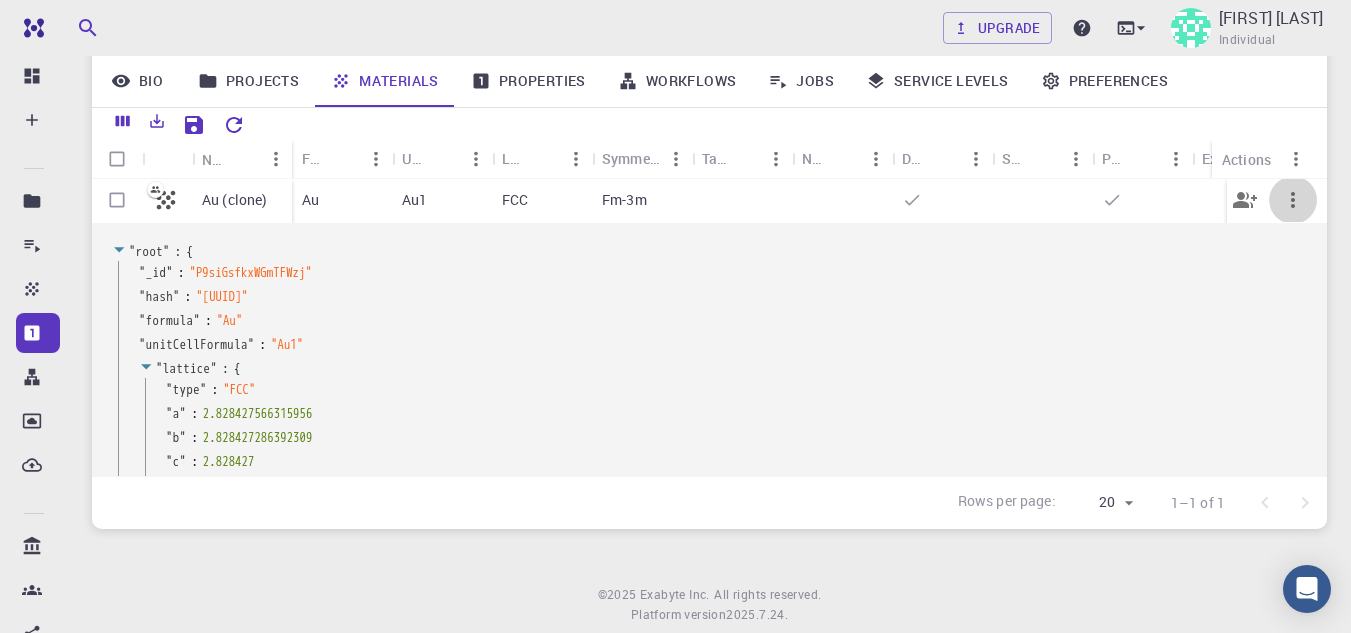 click 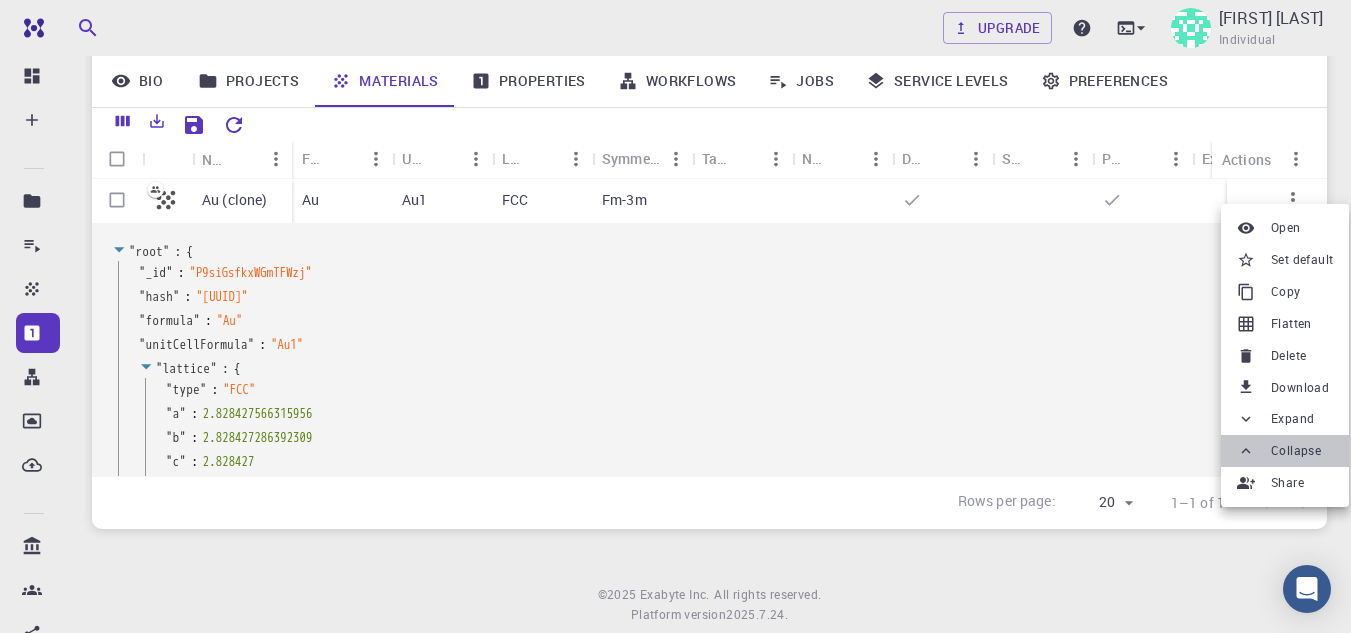 click 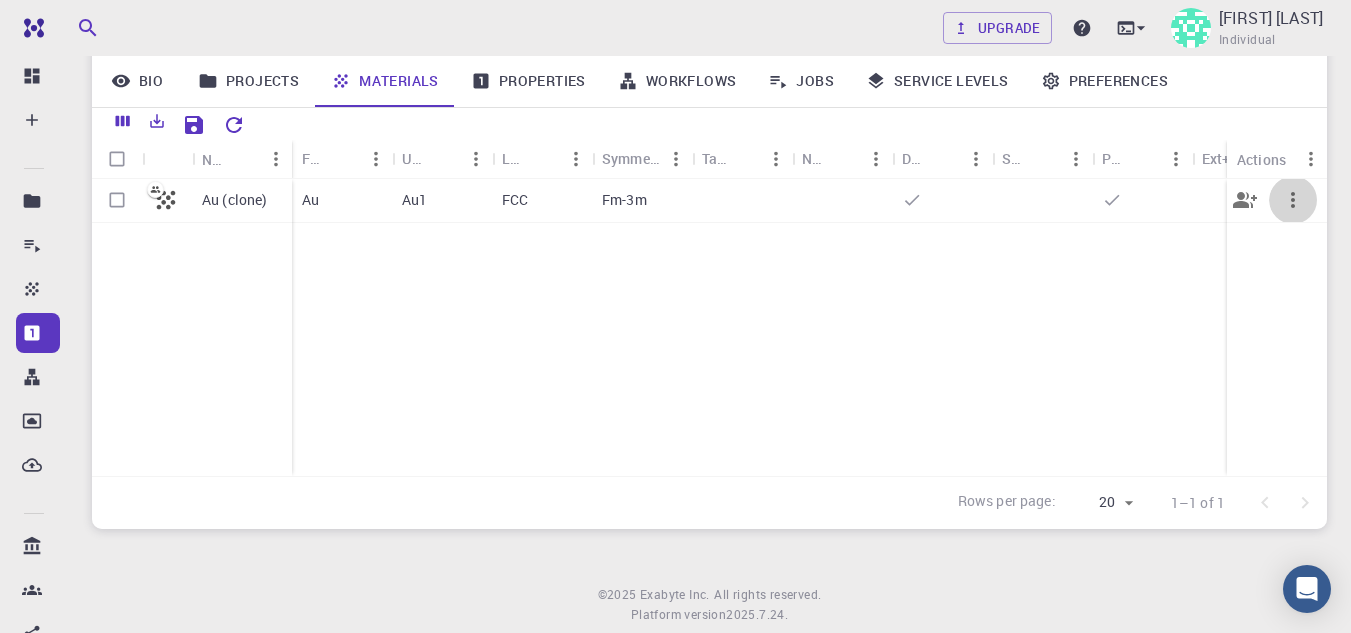 click at bounding box center (1293, 200) 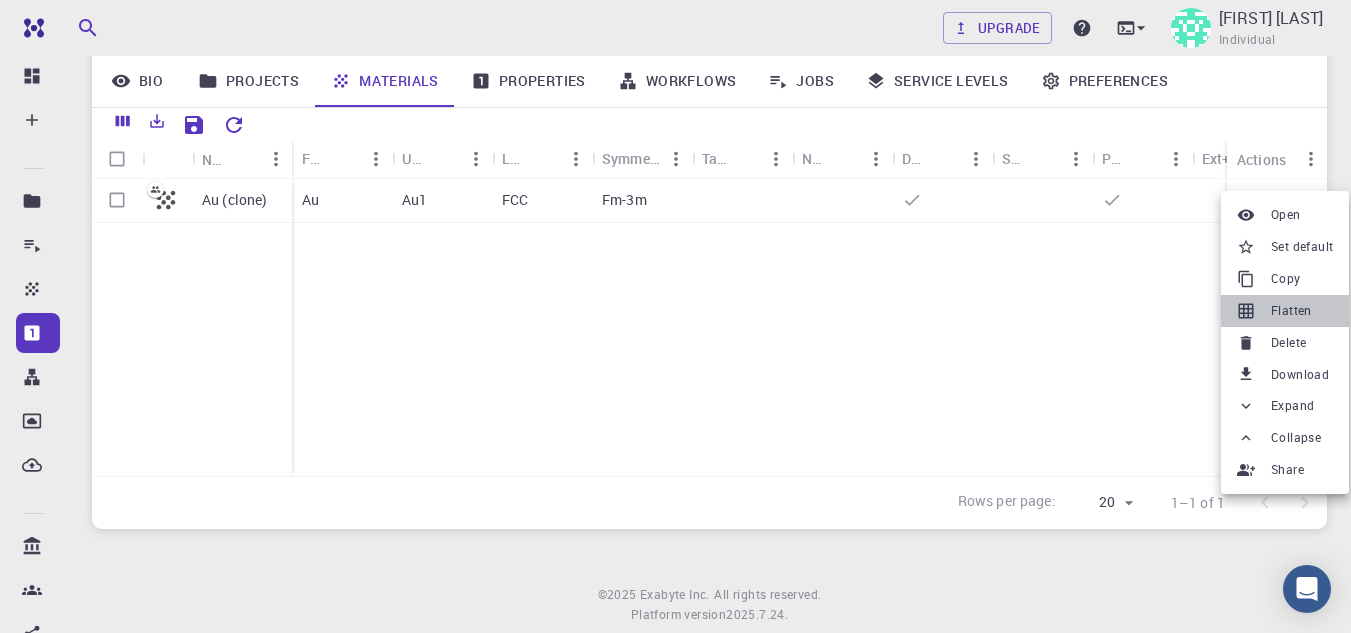 click on "Flatten" at bounding box center [1285, 311] 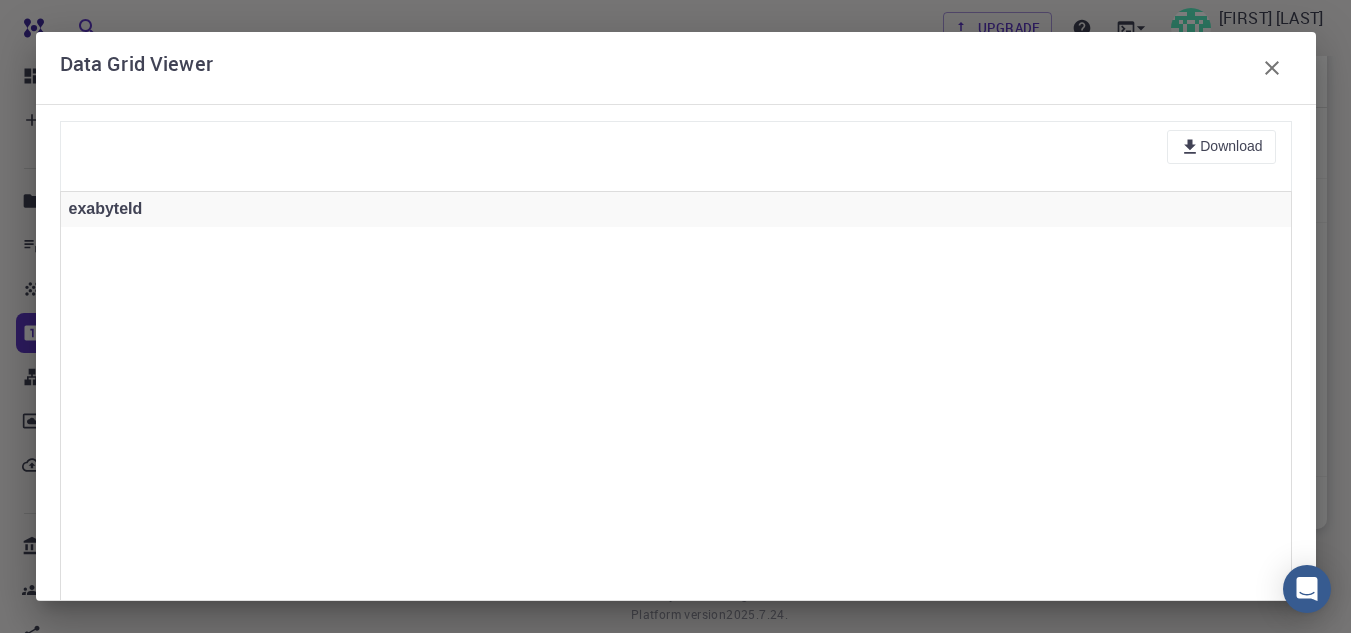 click on "Data Grid Viewer" at bounding box center [676, 68] 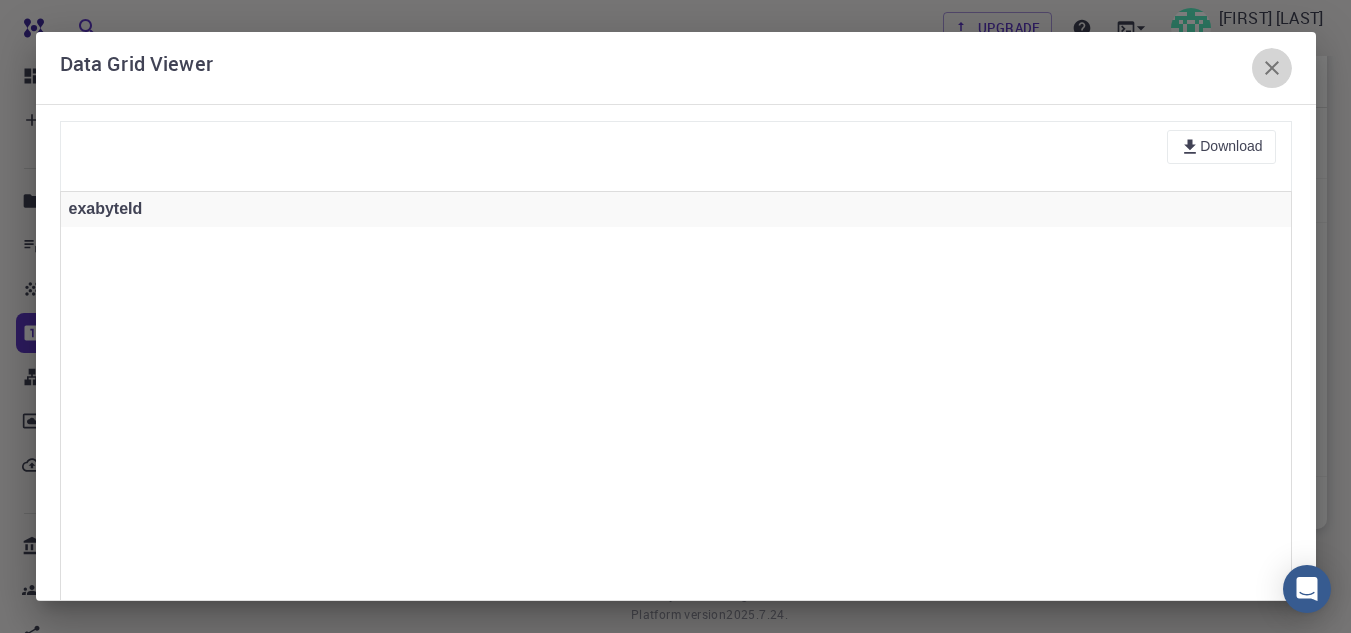 click at bounding box center [1272, 68] 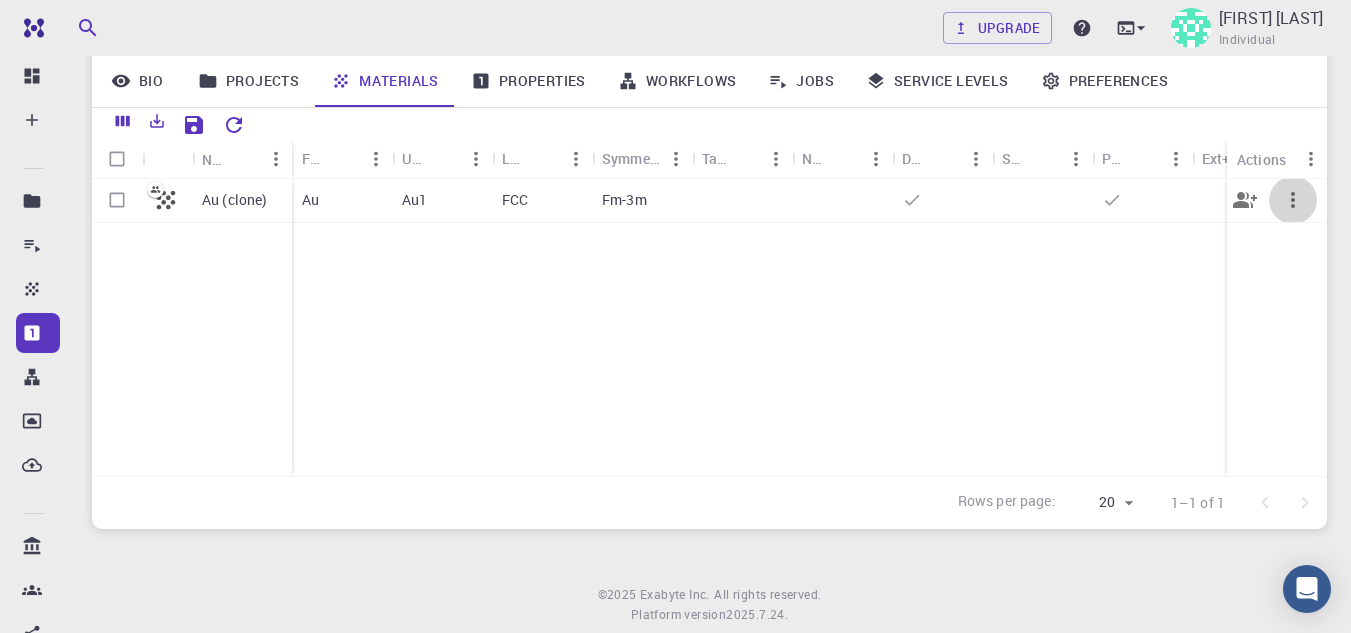 click 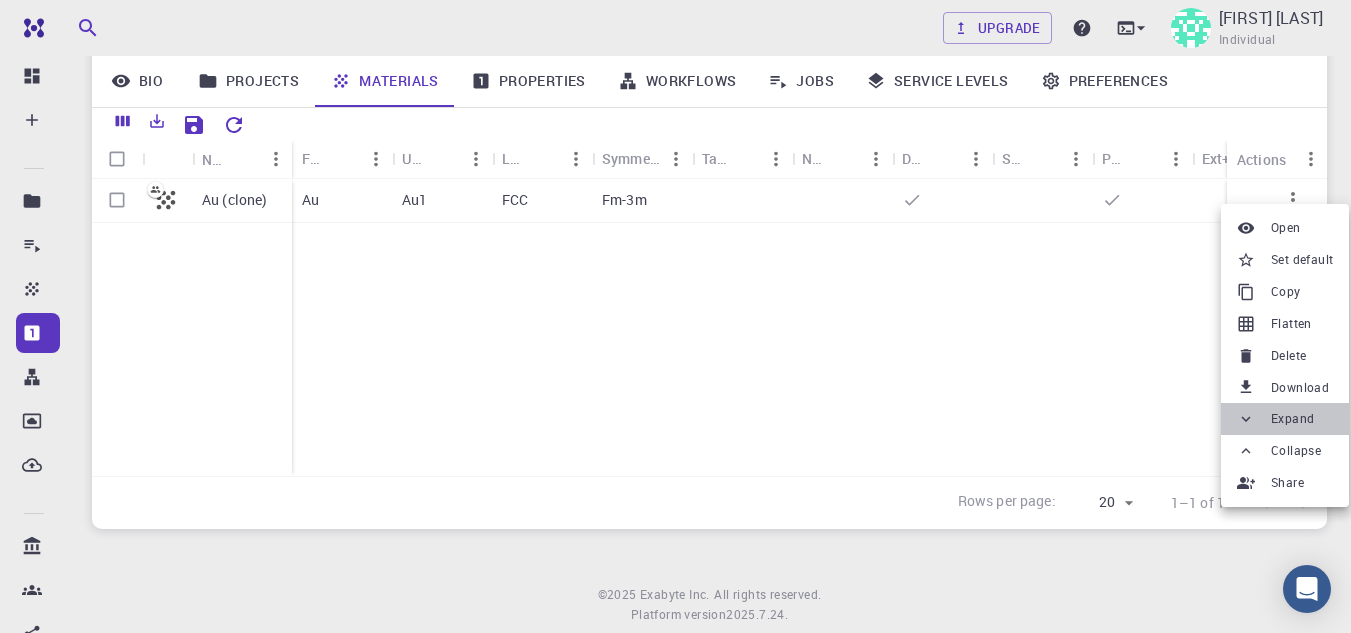 click 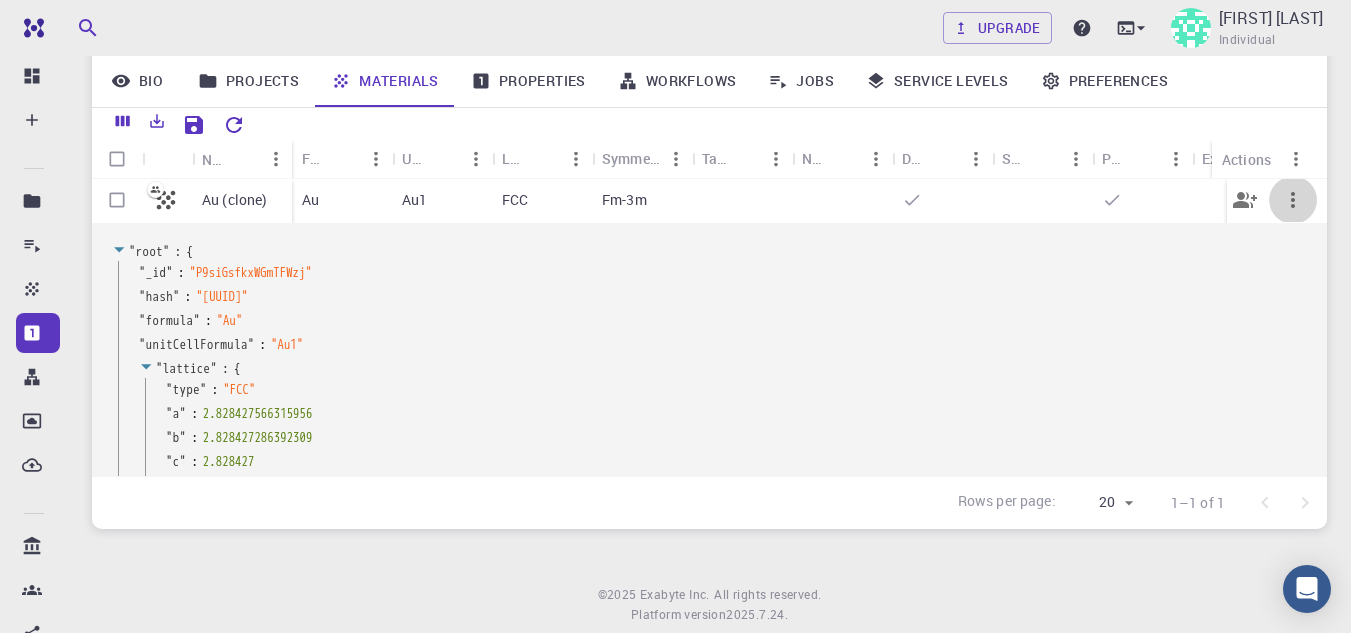 click 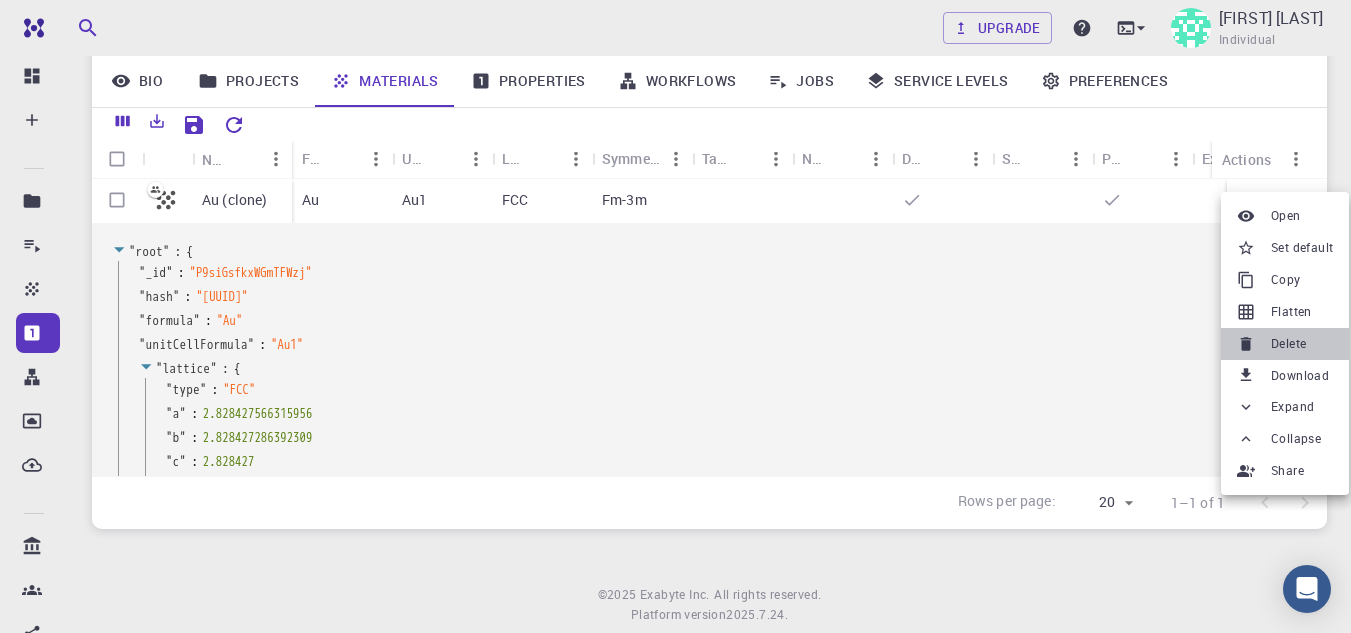 click on "Delete" at bounding box center (1288, 344) 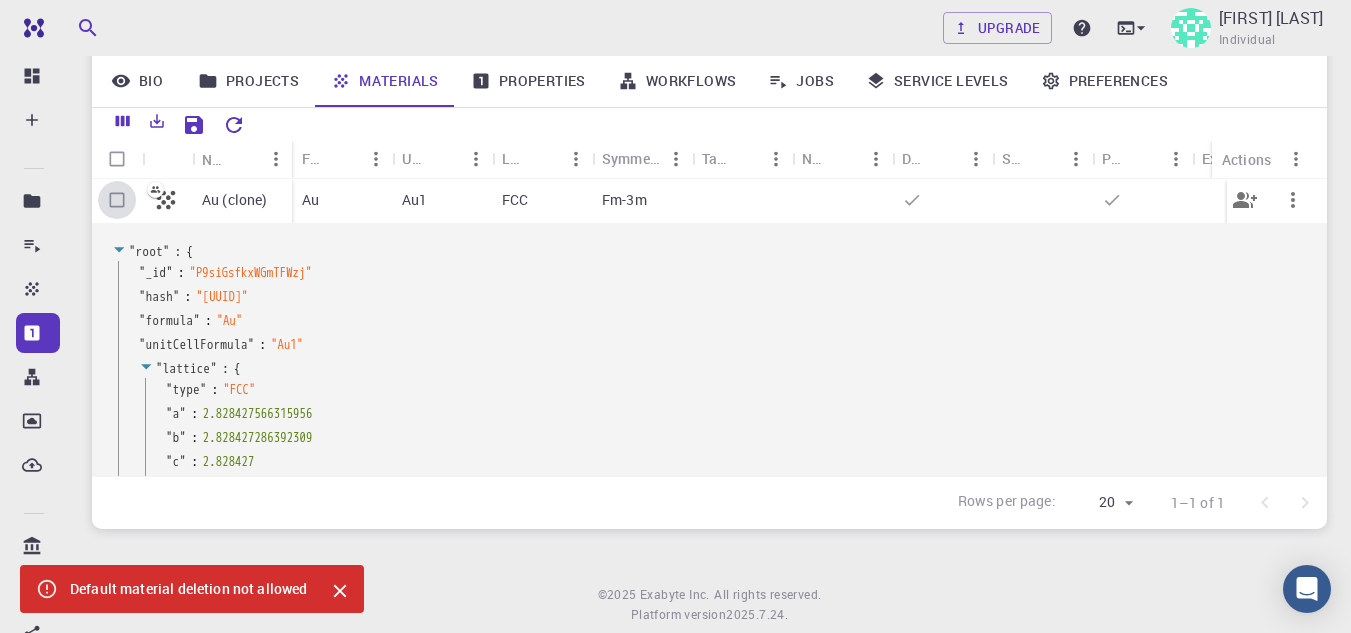 click at bounding box center [117, 200] 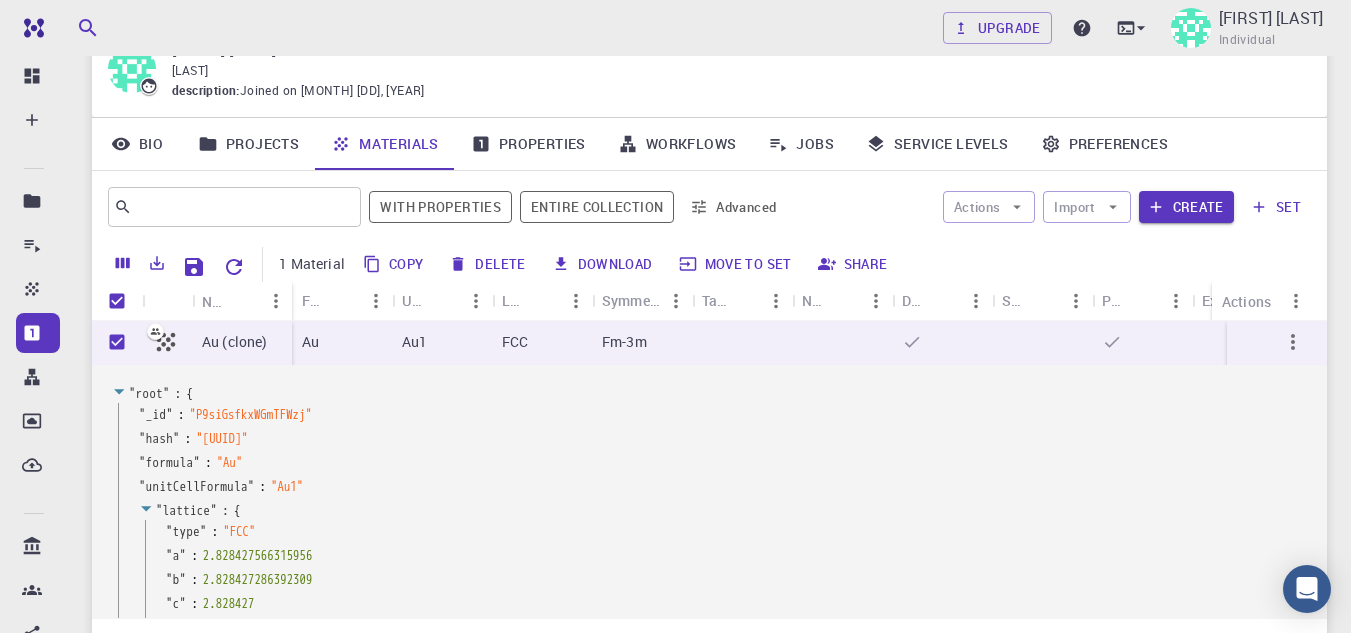 scroll, scrollTop: 87, scrollLeft: 0, axis: vertical 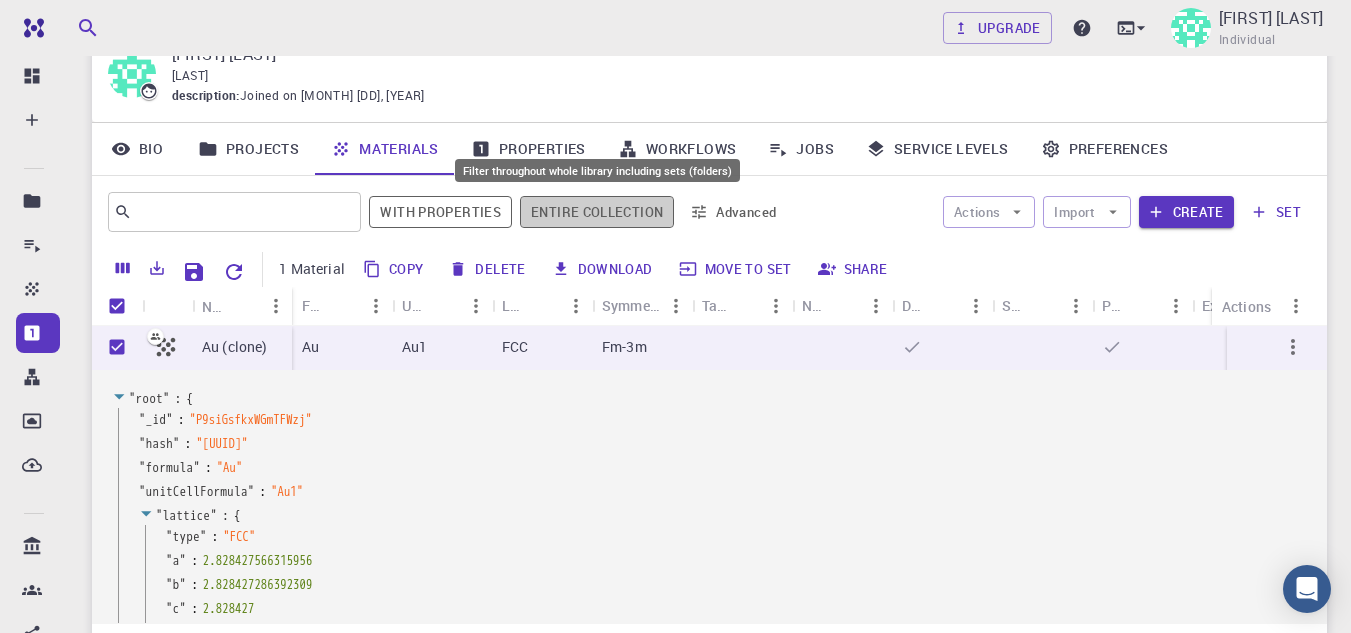click on "Entire collection" at bounding box center [597, 212] 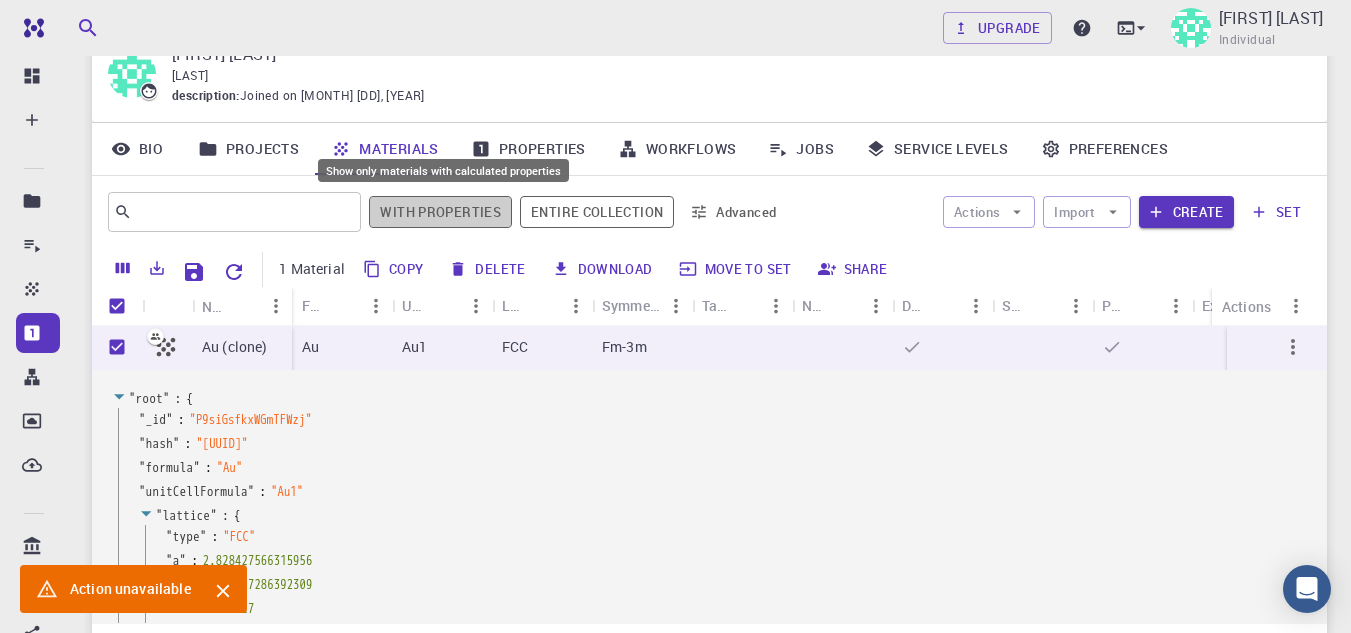 click on "With properties" at bounding box center [440, 212] 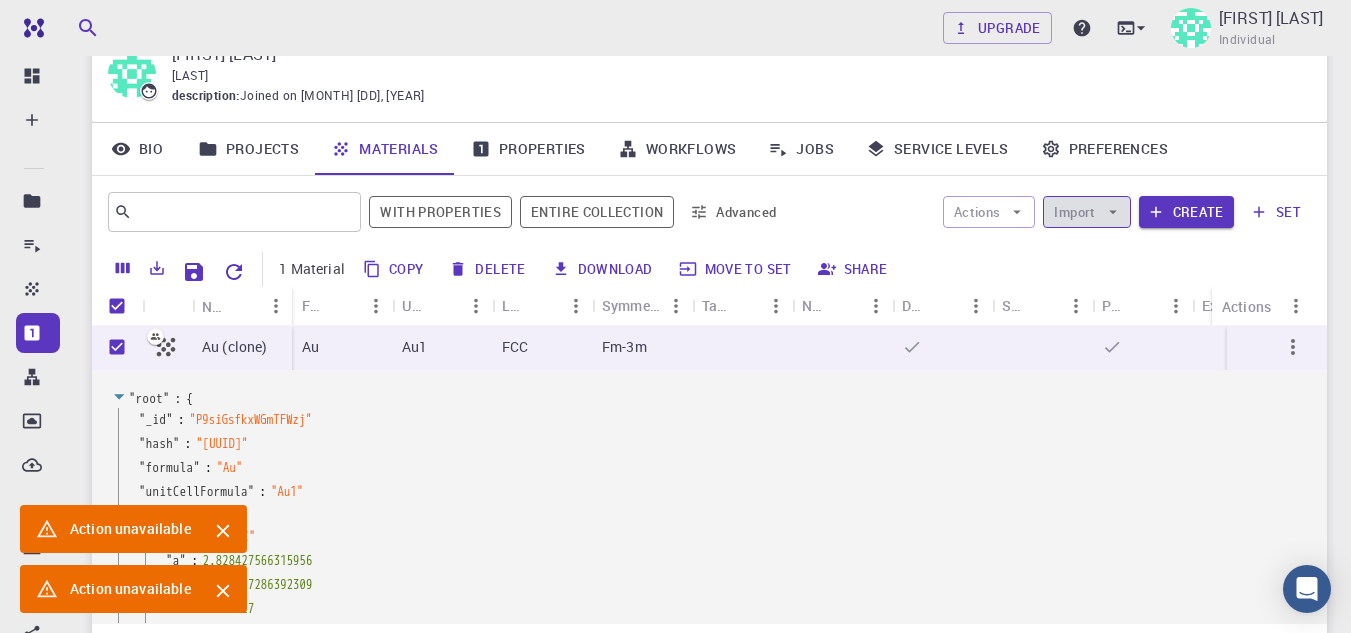 click on "Import" at bounding box center [1086, 212] 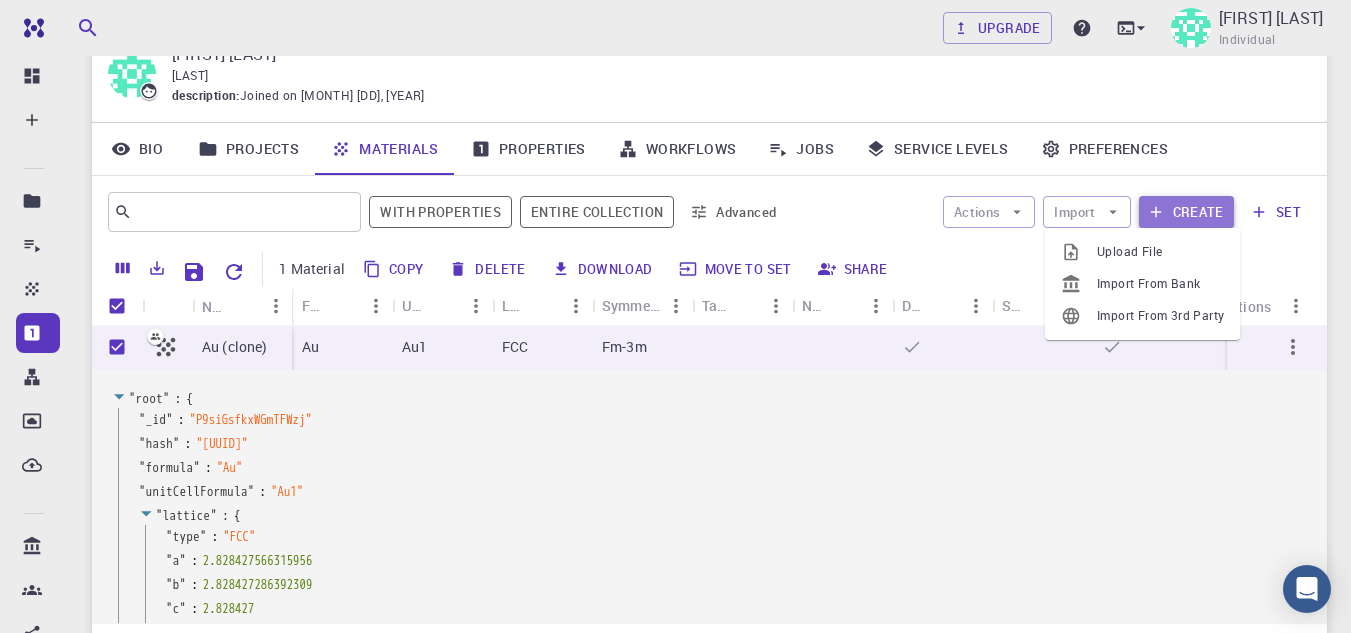 click on "Create" at bounding box center [1186, 212] 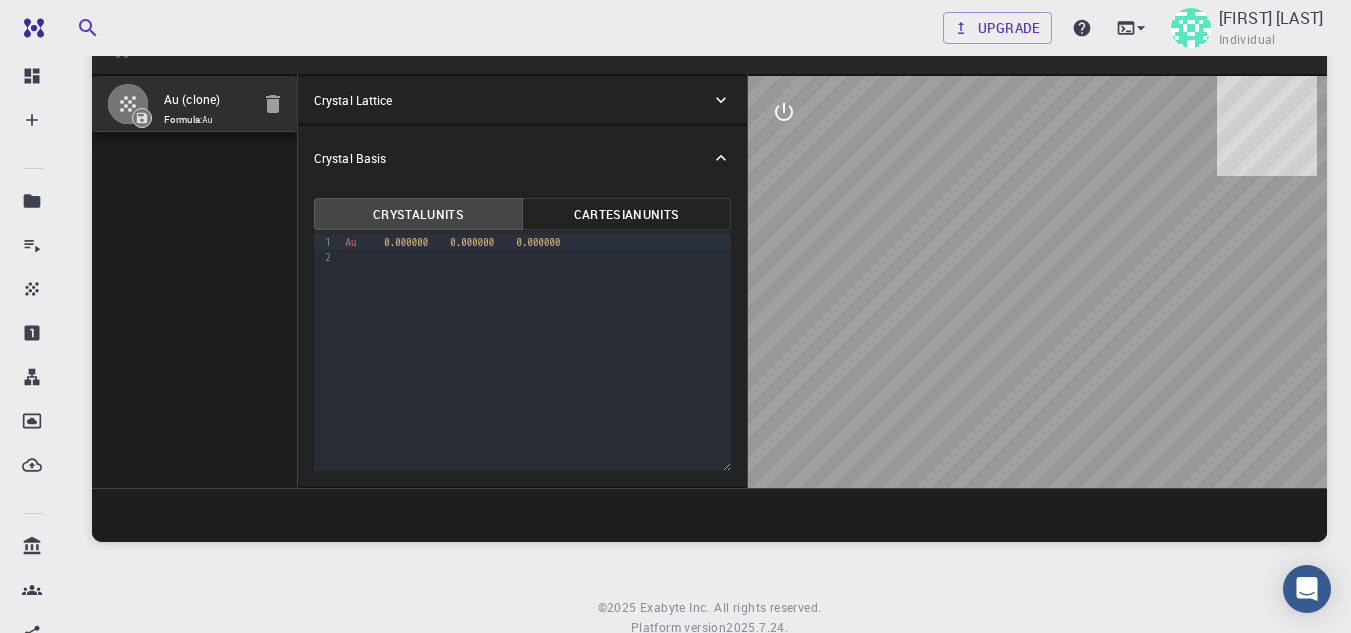 click on "Crystal Lattice" at bounding box center [512, 100] 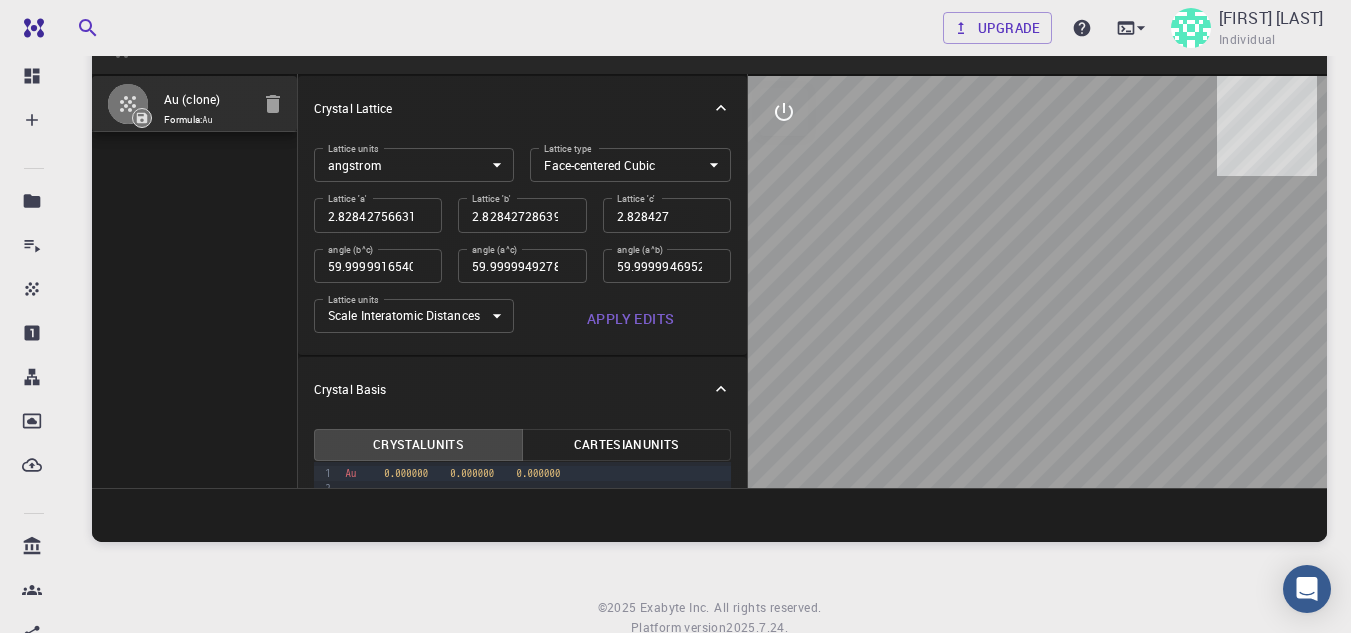 click on "2.828427" at bounding box center [667, 215] 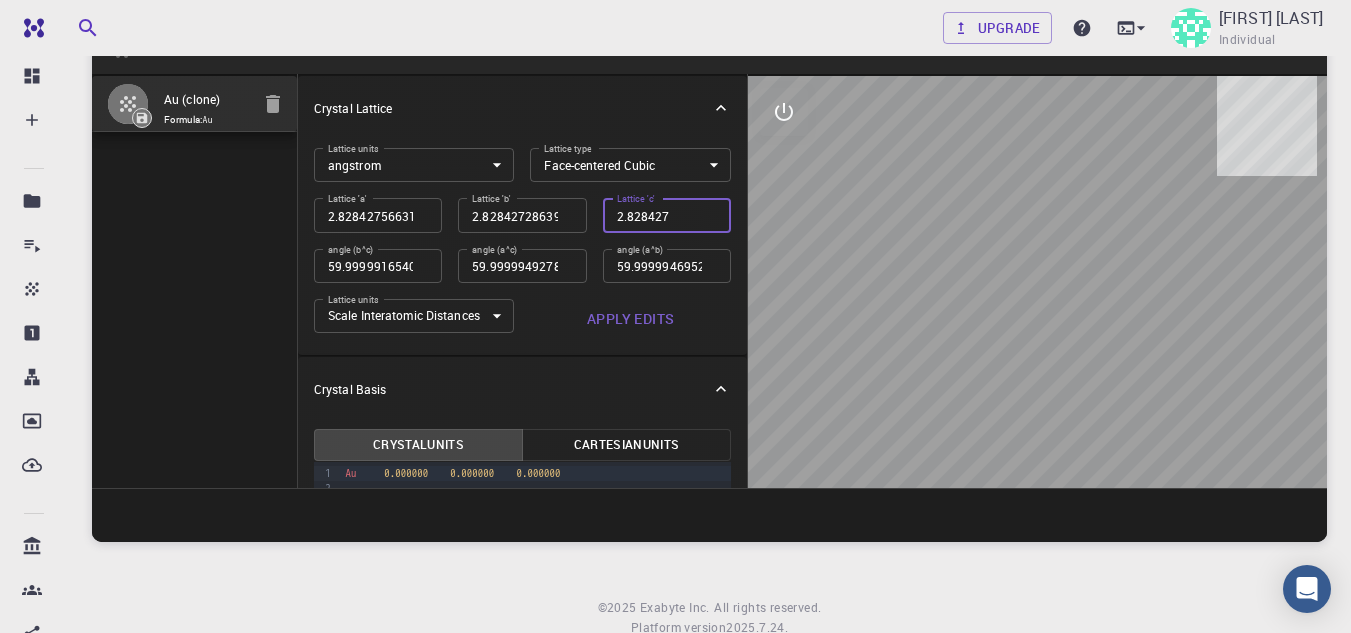 type on "2.828427566" 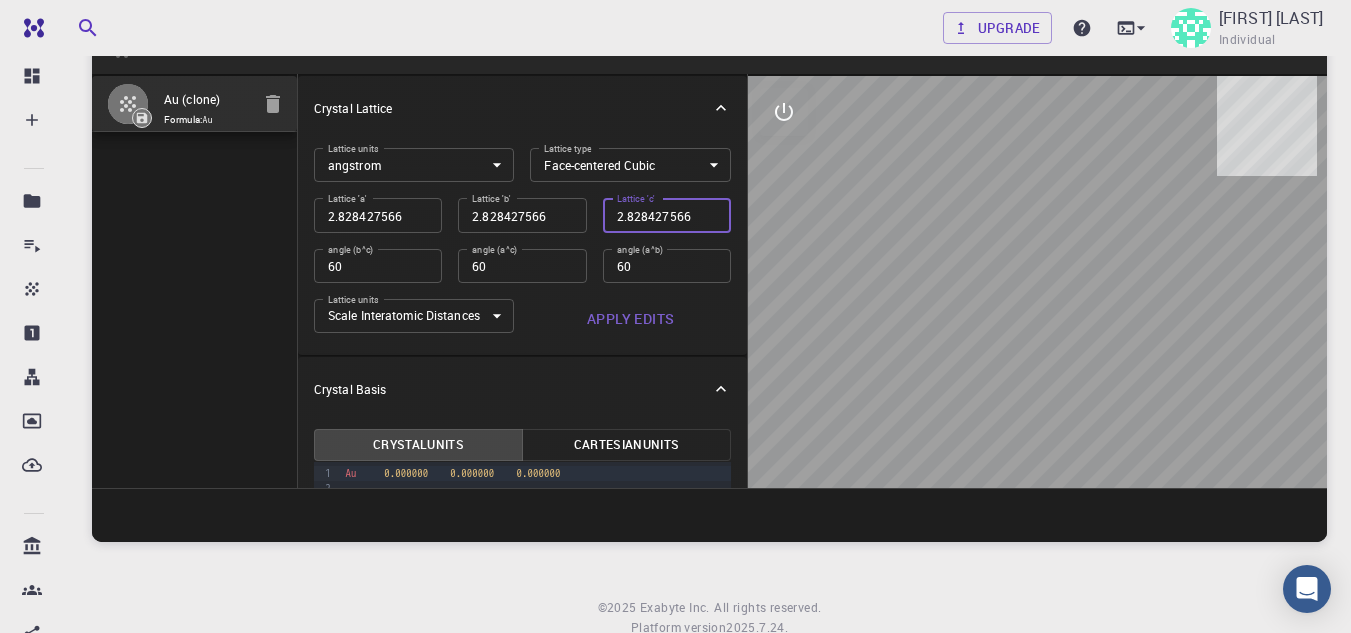 scroll, scrollTop: 0, scrollLeft: 0, axis: both 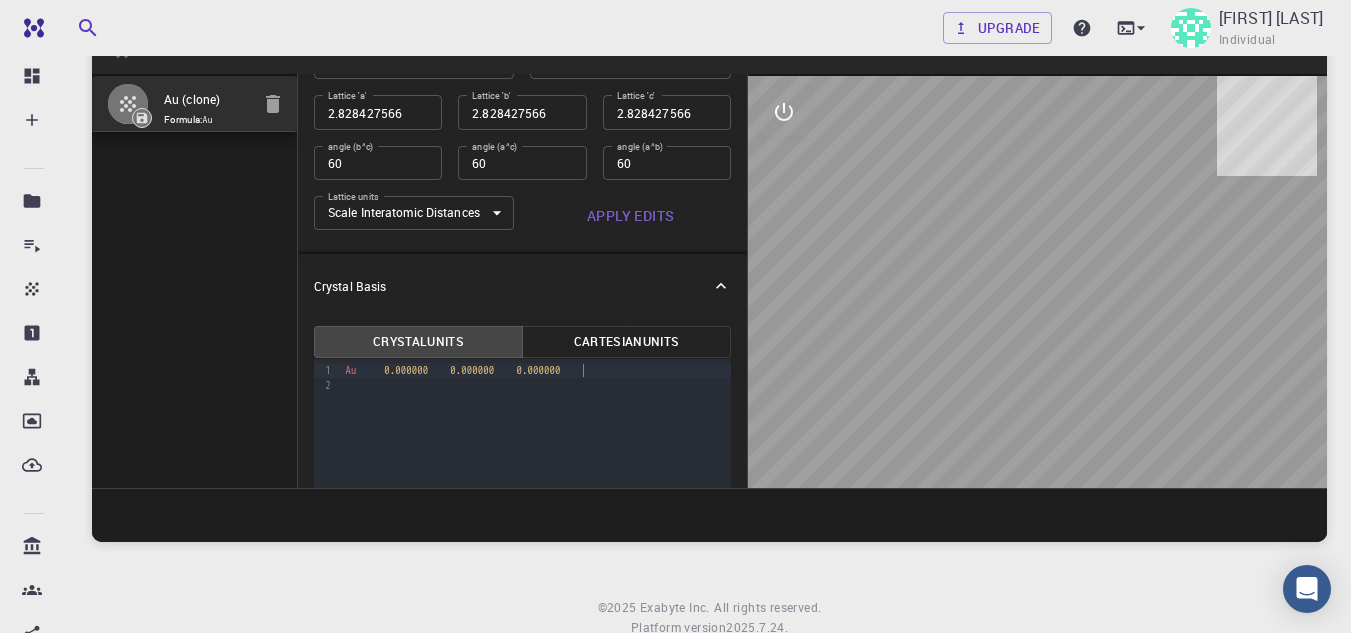click on "Au       0.000000      0.000000      0.000000" at bounding box center (536, 370) 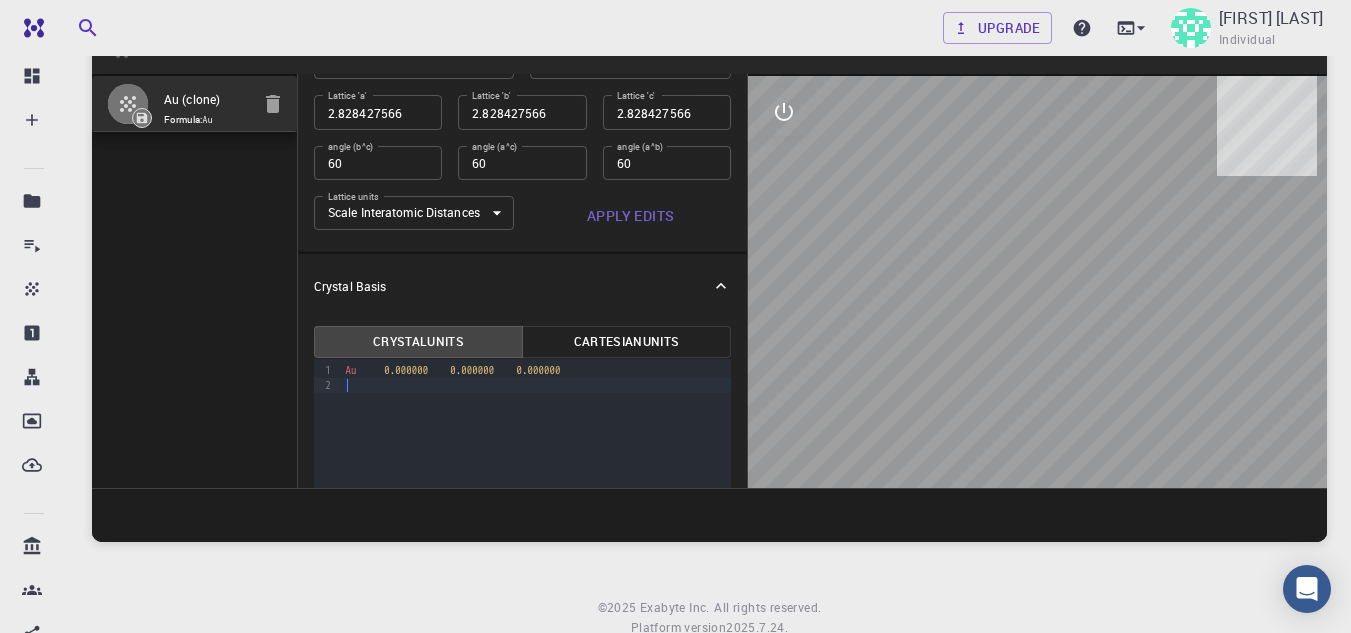 click at bounding box center (536, 385) 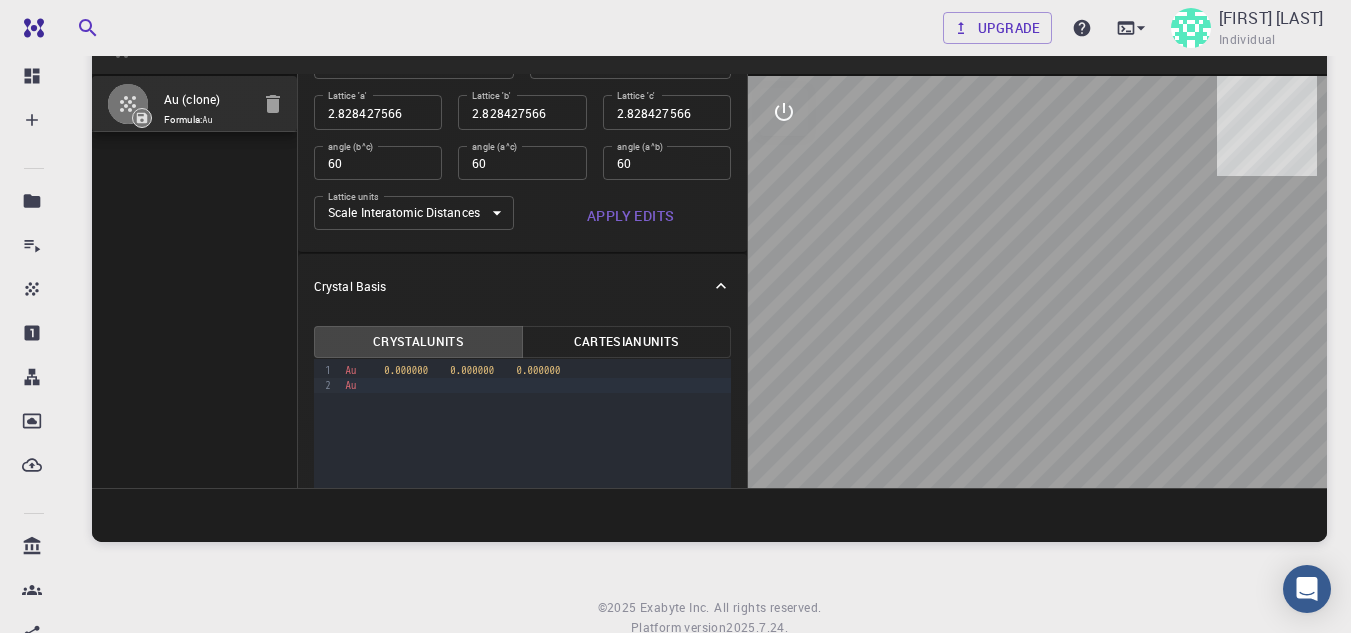 click on "Au       0.000000      0.000000      0.000000" at bounding box center [536, 370] 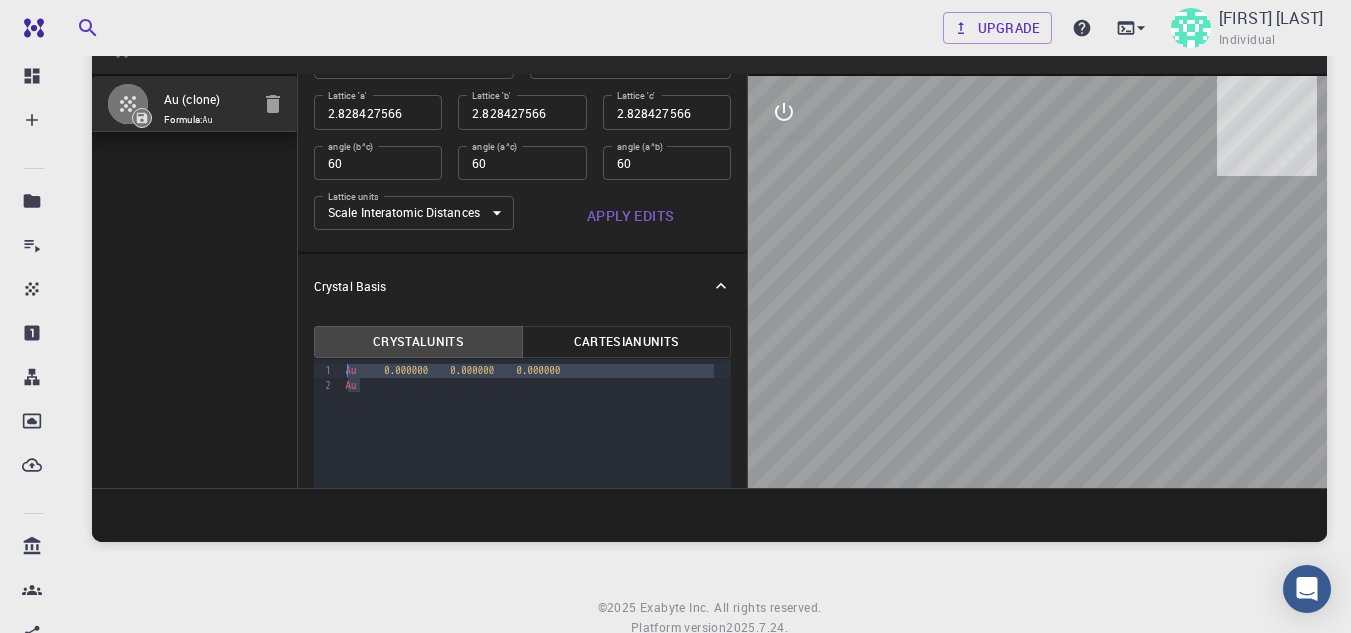 drag, startPoint x: 363, startPoint y: 383, endPoint x: 335, endPoint y: 369, distance: 31.304953 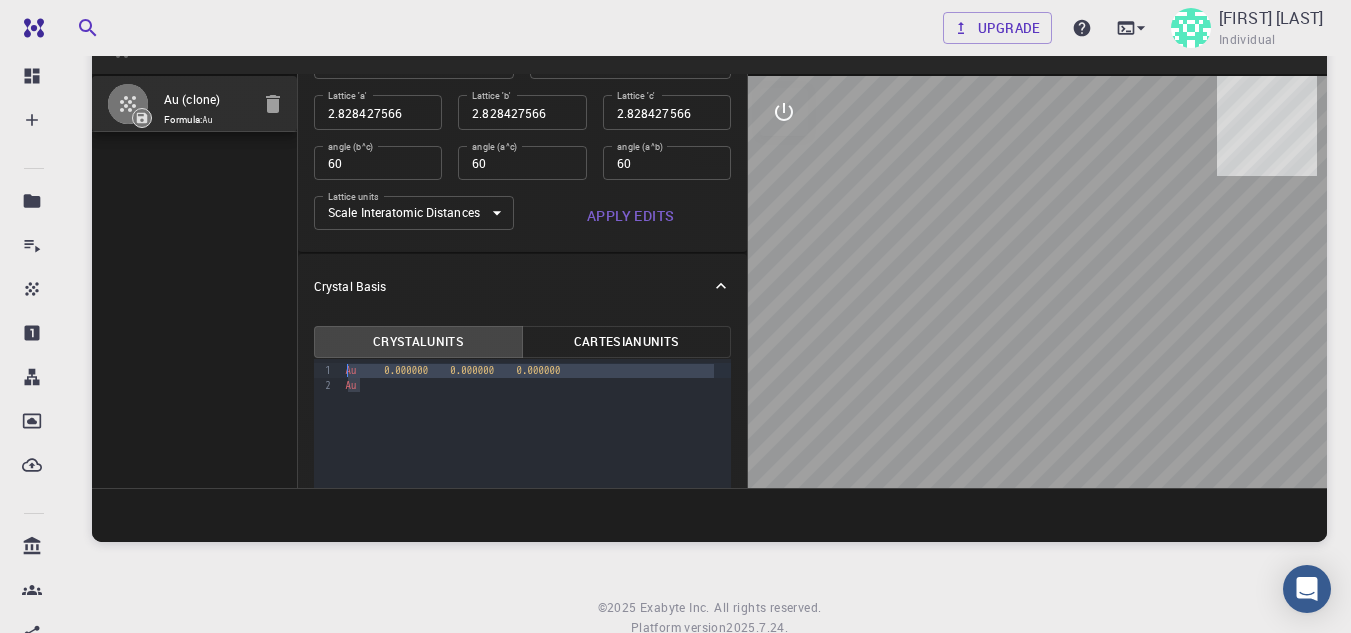 click on "9 1 2 › Au       0.000000      0.000000      0.000000   Au" at bounding box center (522, 479) 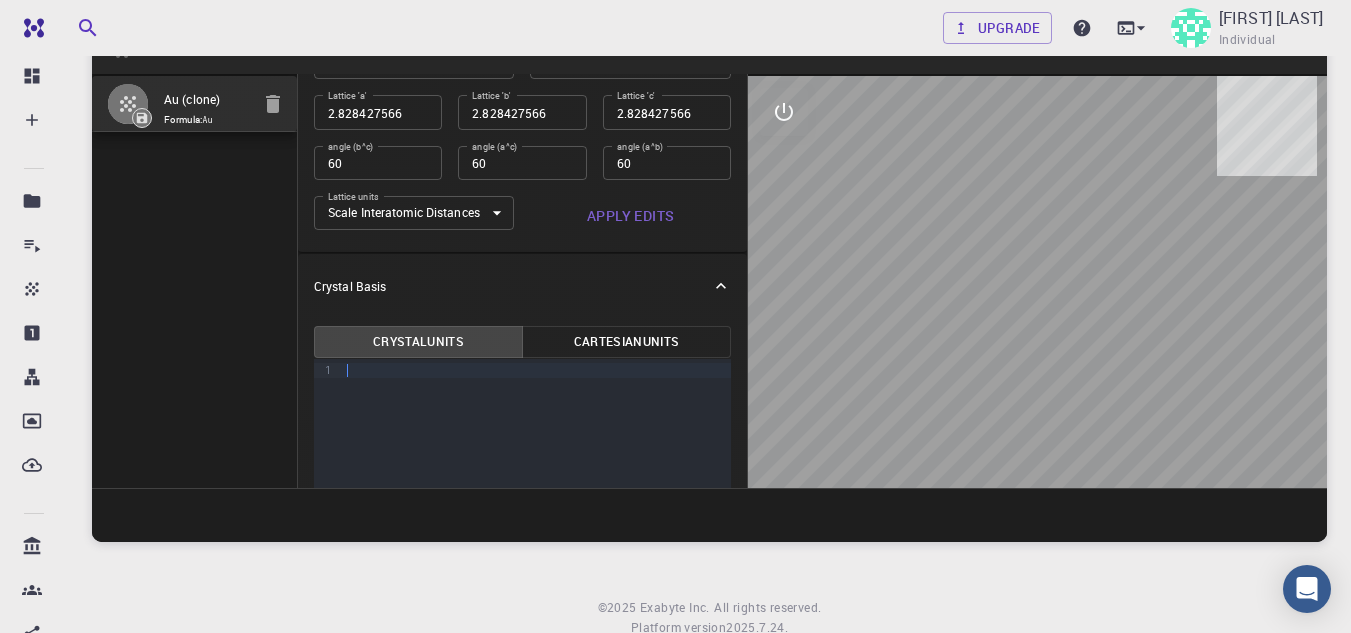 type on "2.828427566315956" 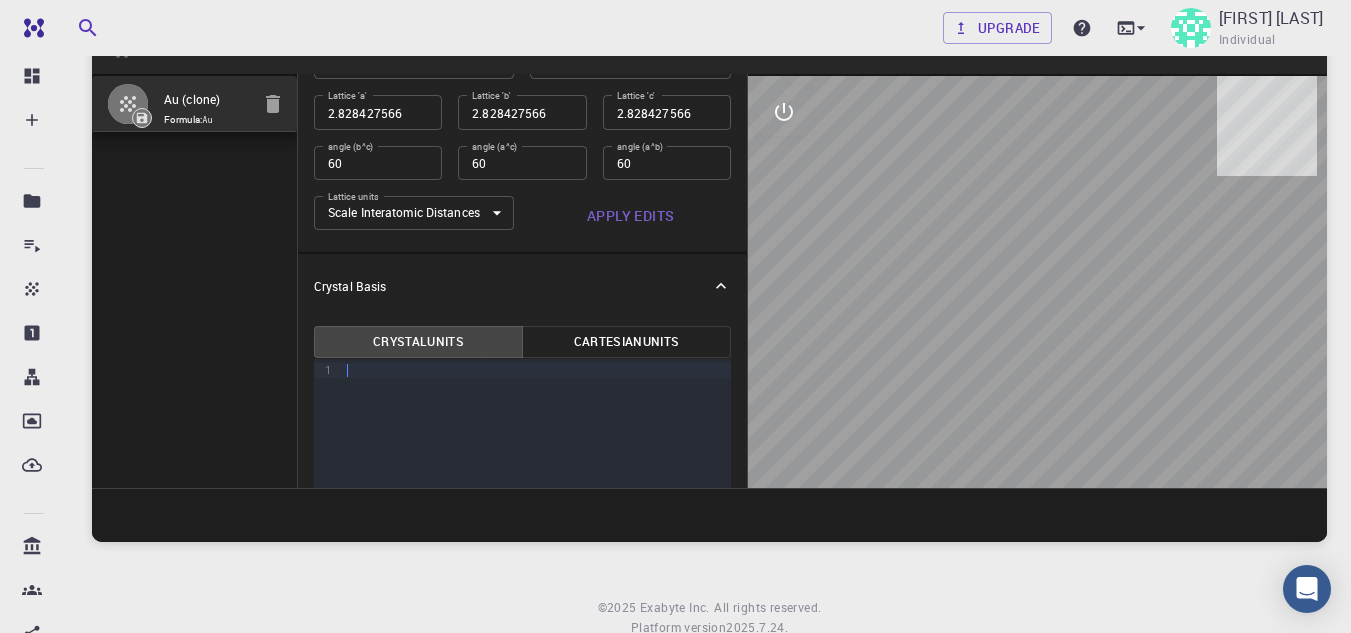 type on "2.828427286392309" 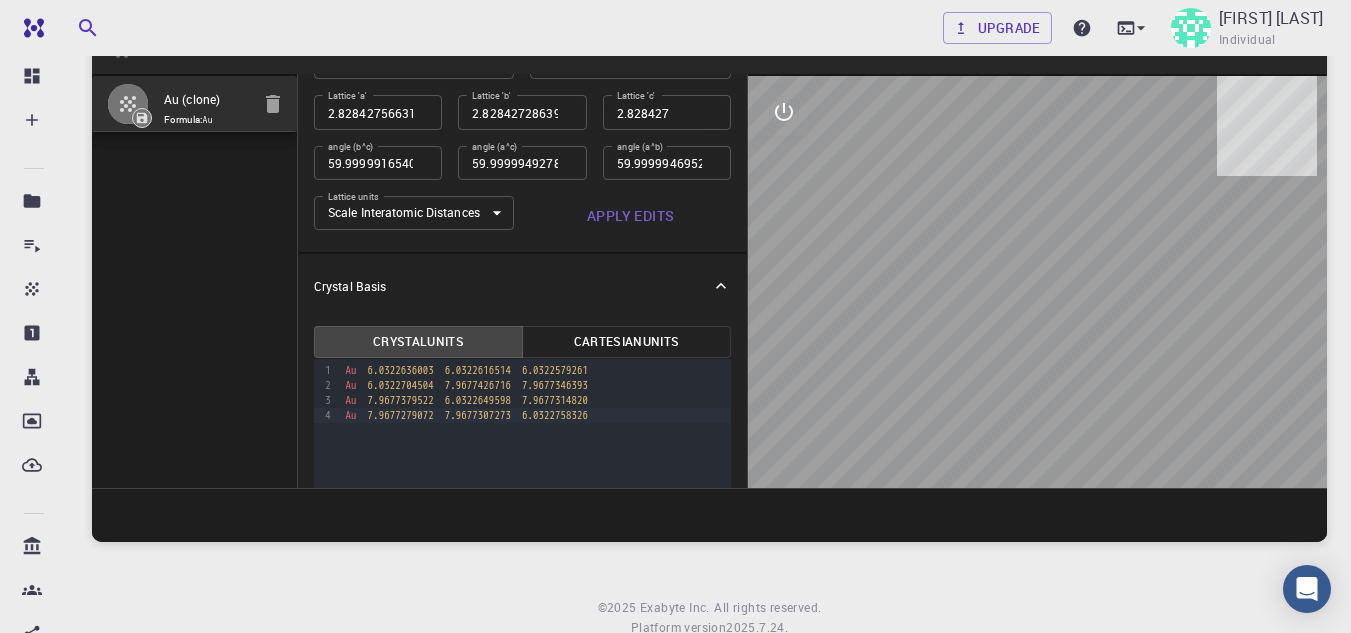 click at bounding box center [1037, 282] 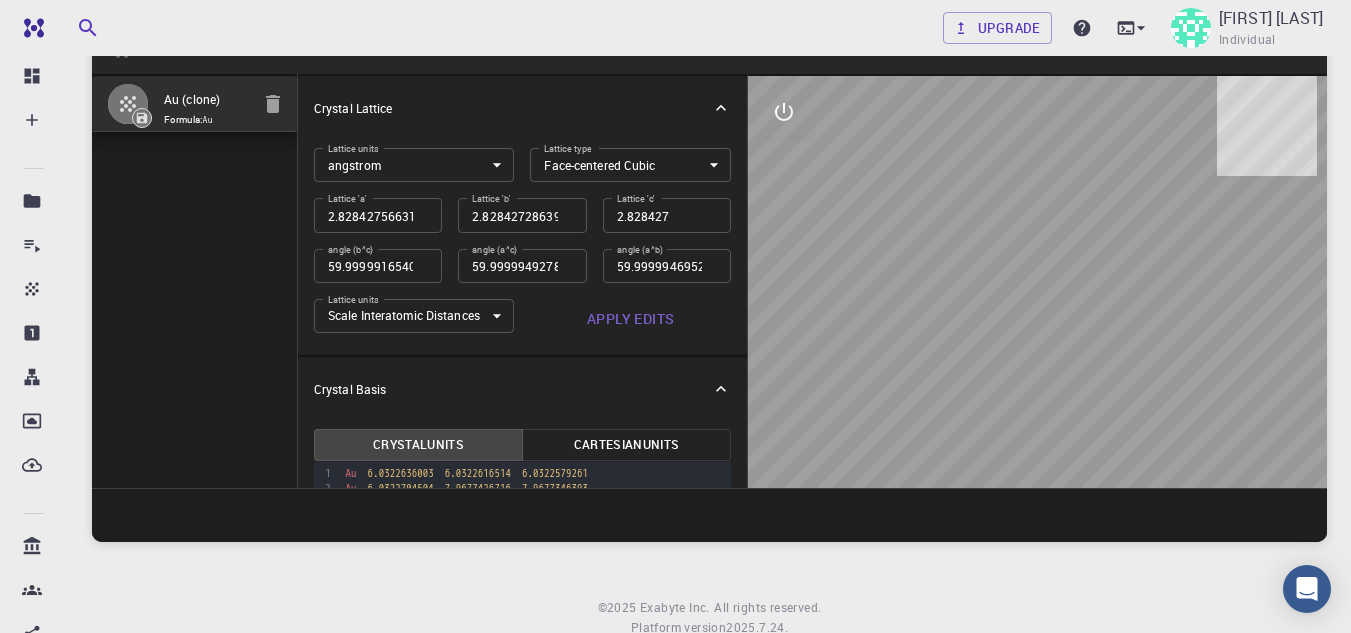 type on "2.8" 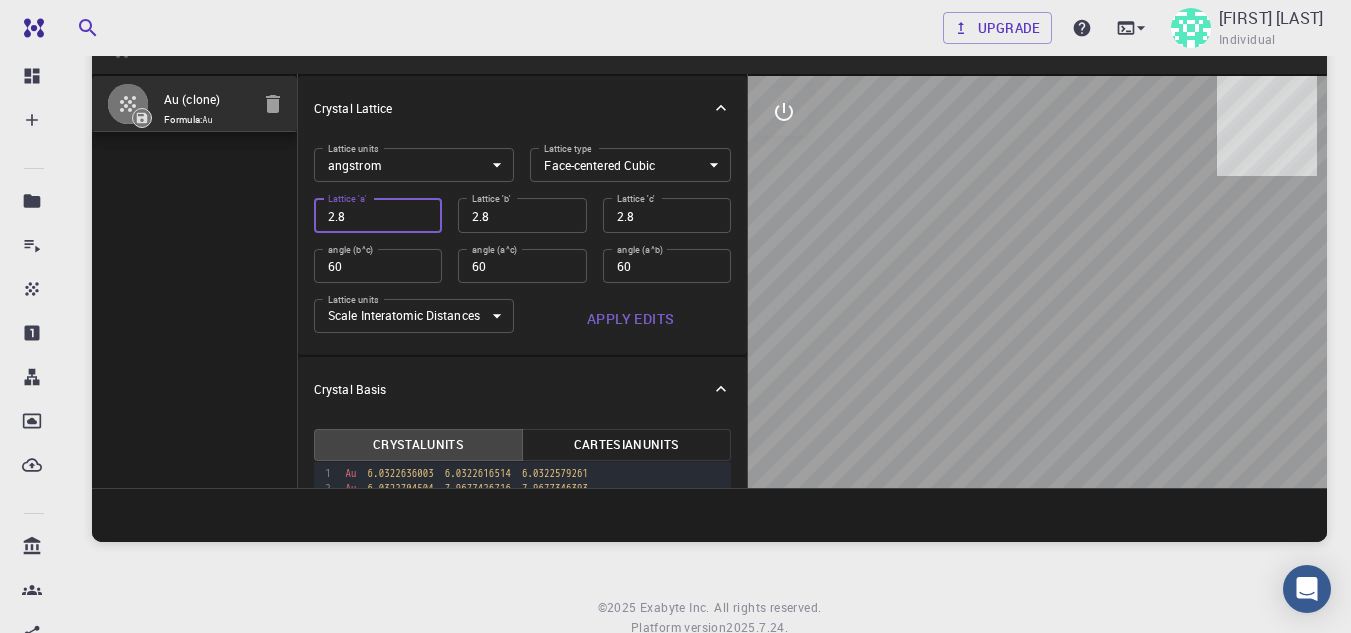 scroll, scrollTop: 0, scrollLeft: 0, axis: both 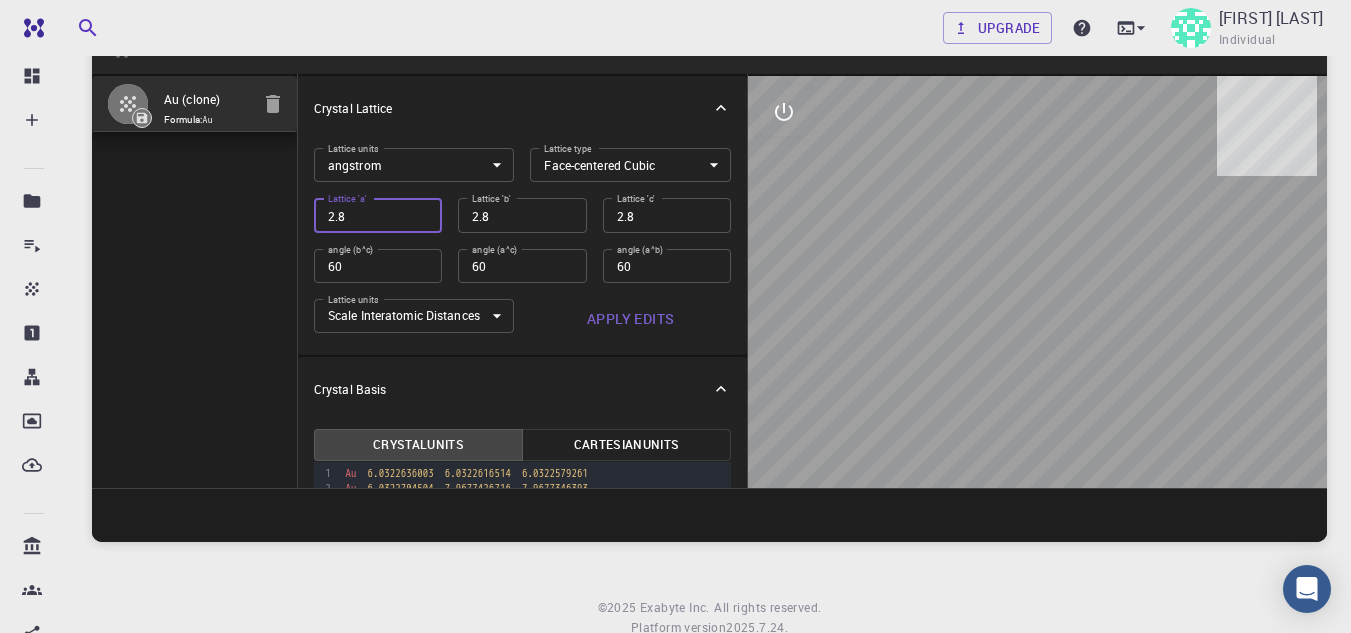 click on "2.8" at bounding box center [378, 215] 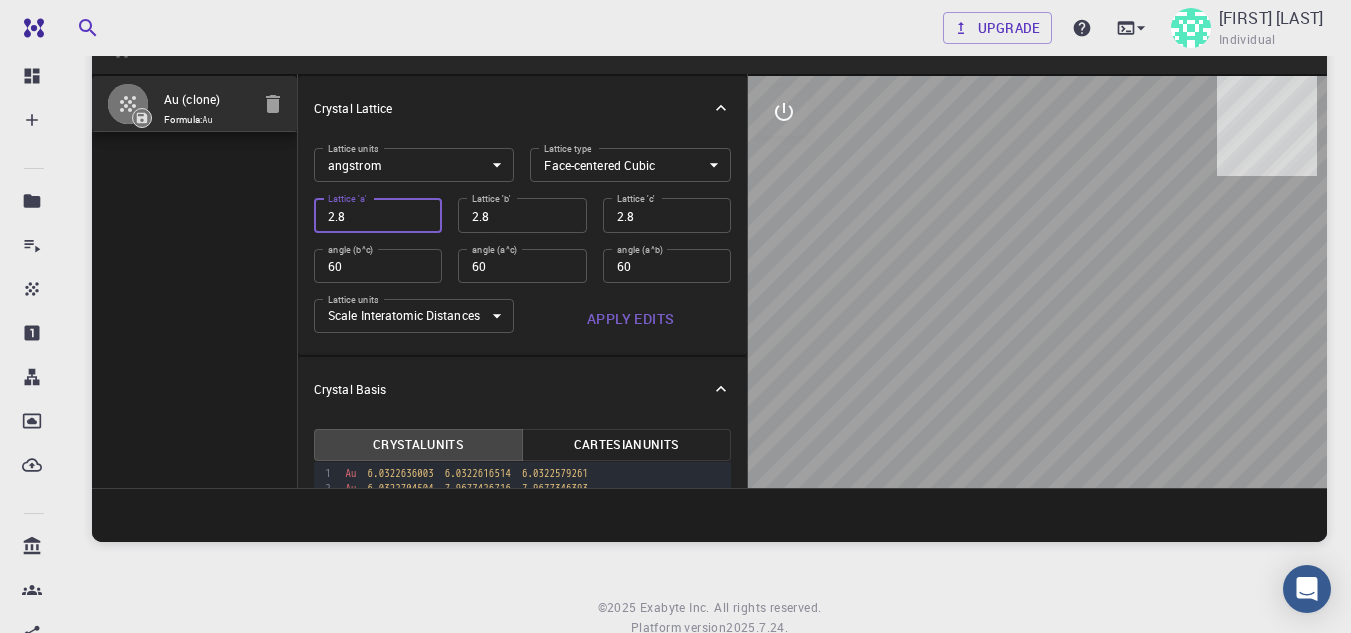 type on "2.85" 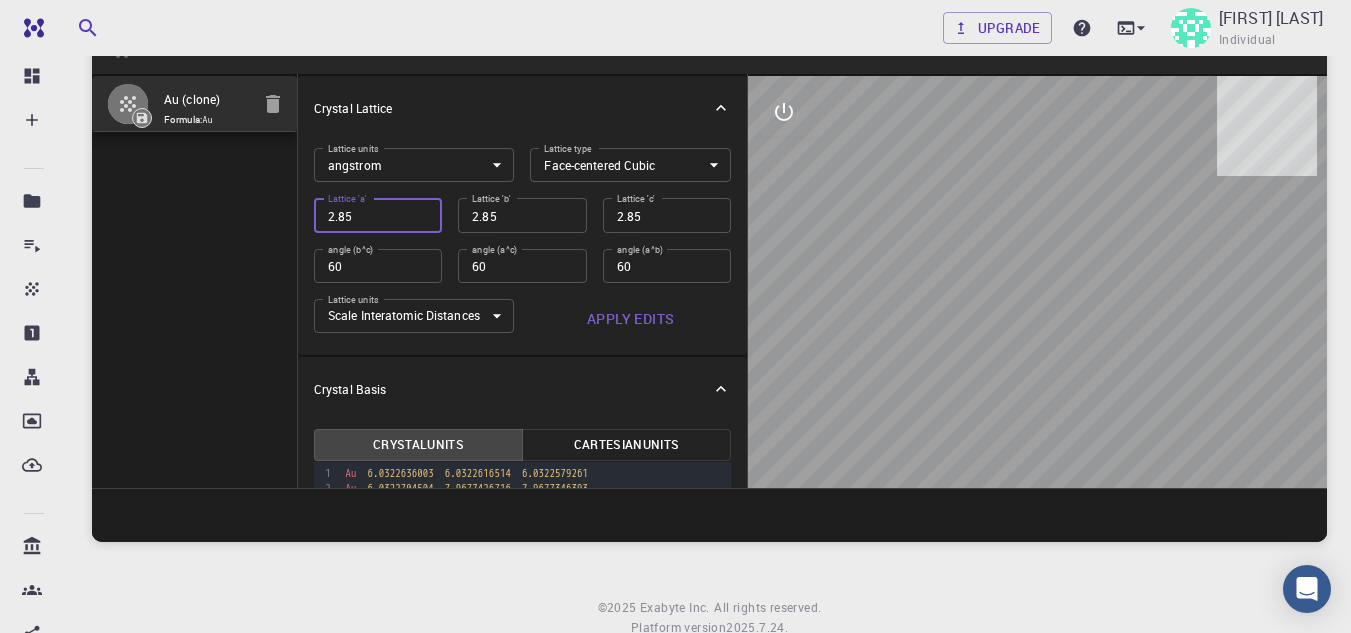 click on "2.85" at bounding box center [378, 215] 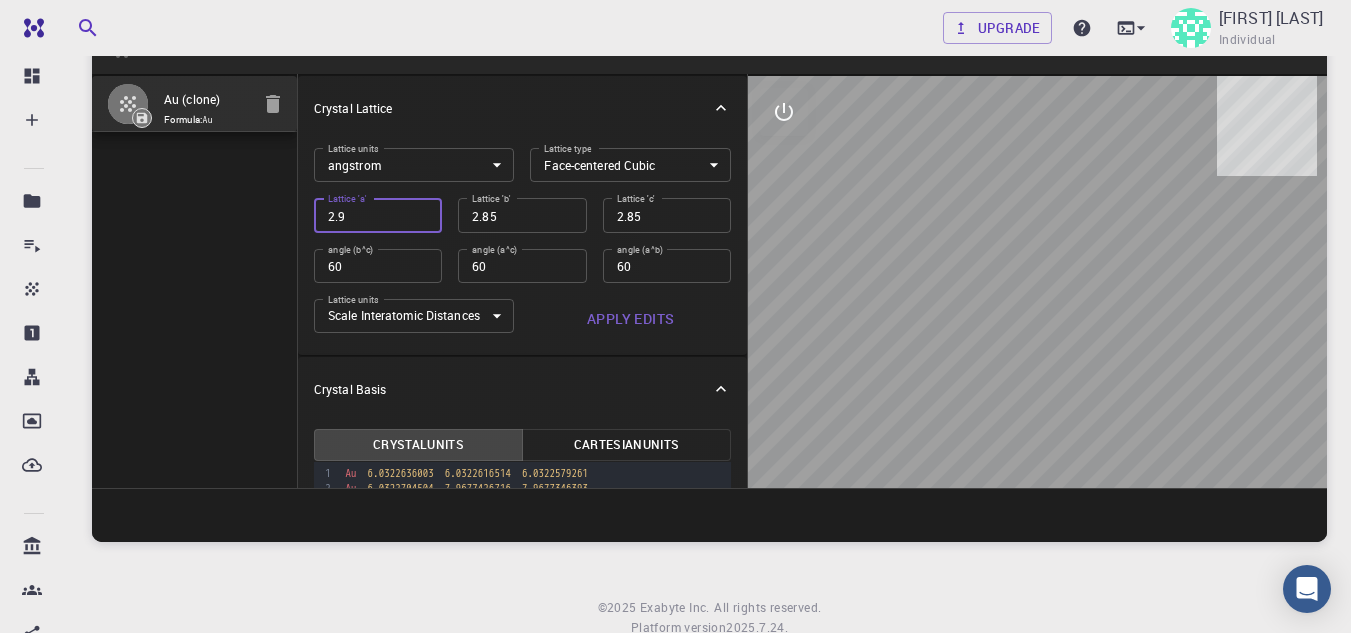 click on "2.9" at bounding box center [378, 215] 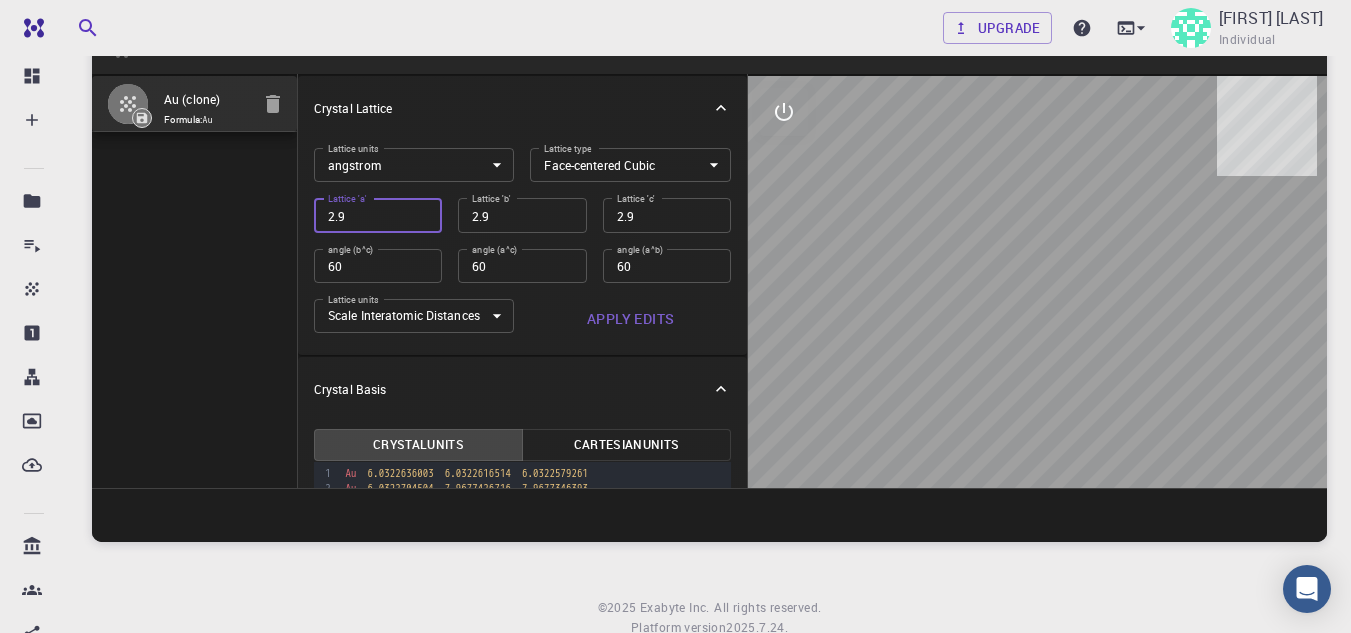 type on "2.95" 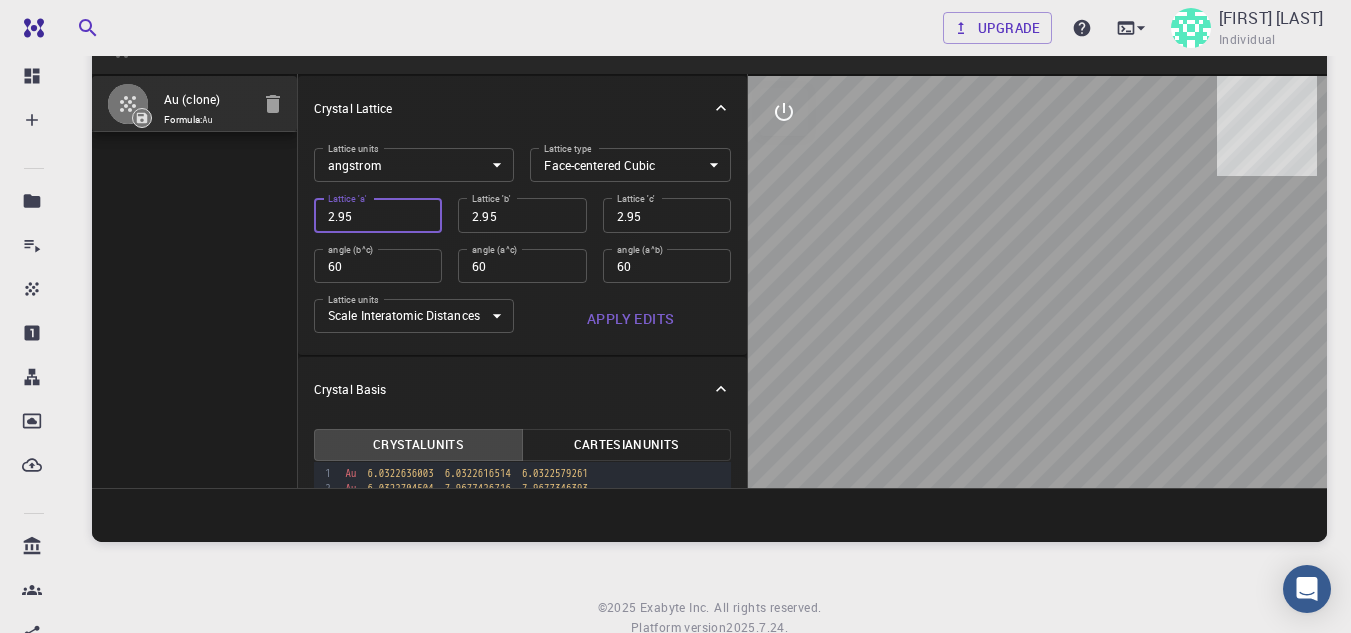 click on "2.95" at bounding box center [378, 215] 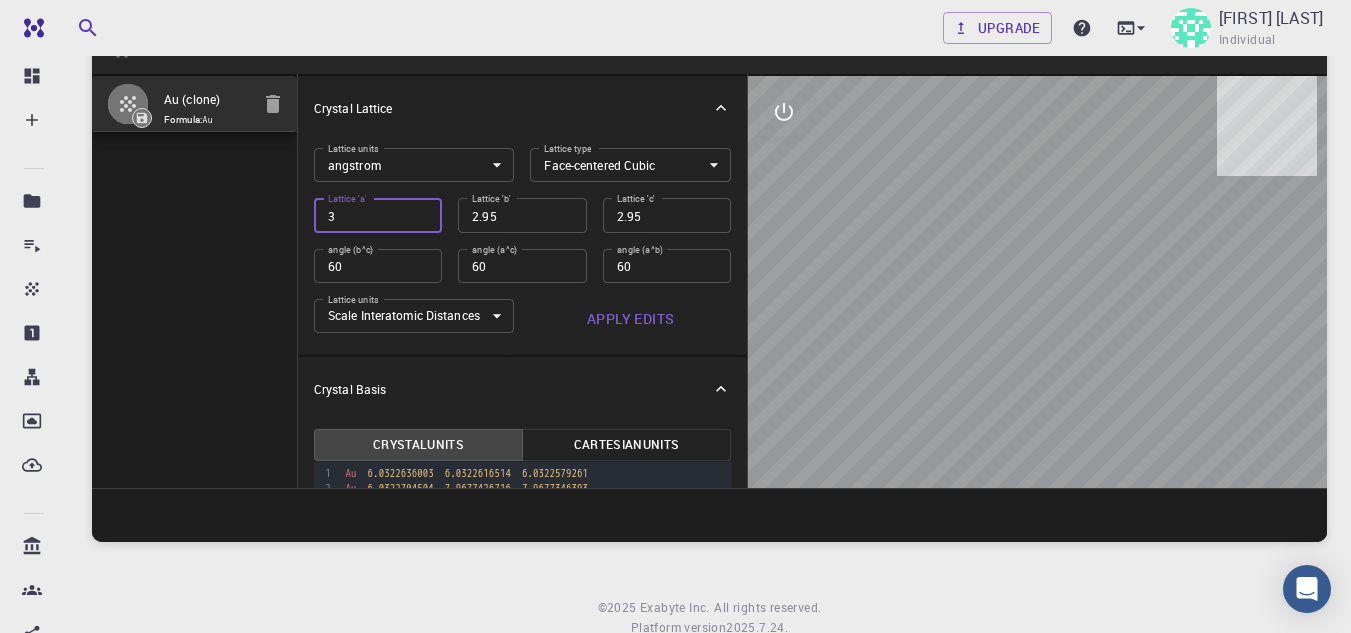 click on "3" at bounding box center [378, 215] 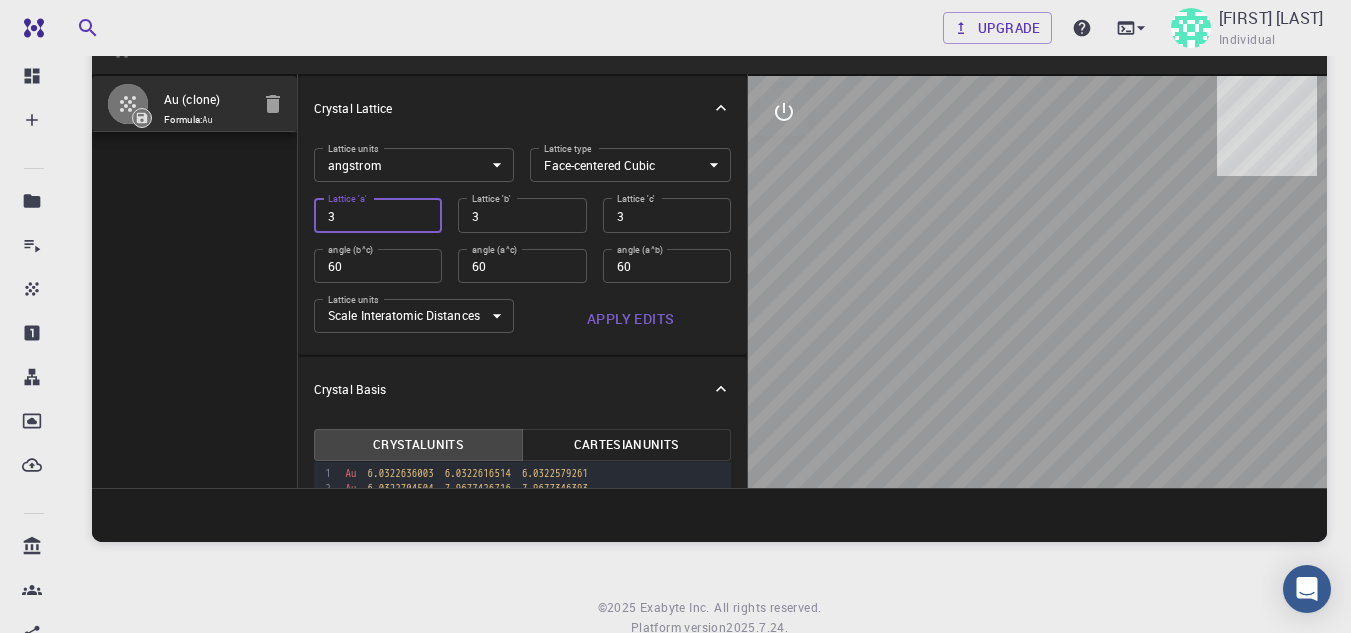 type on "3.05" 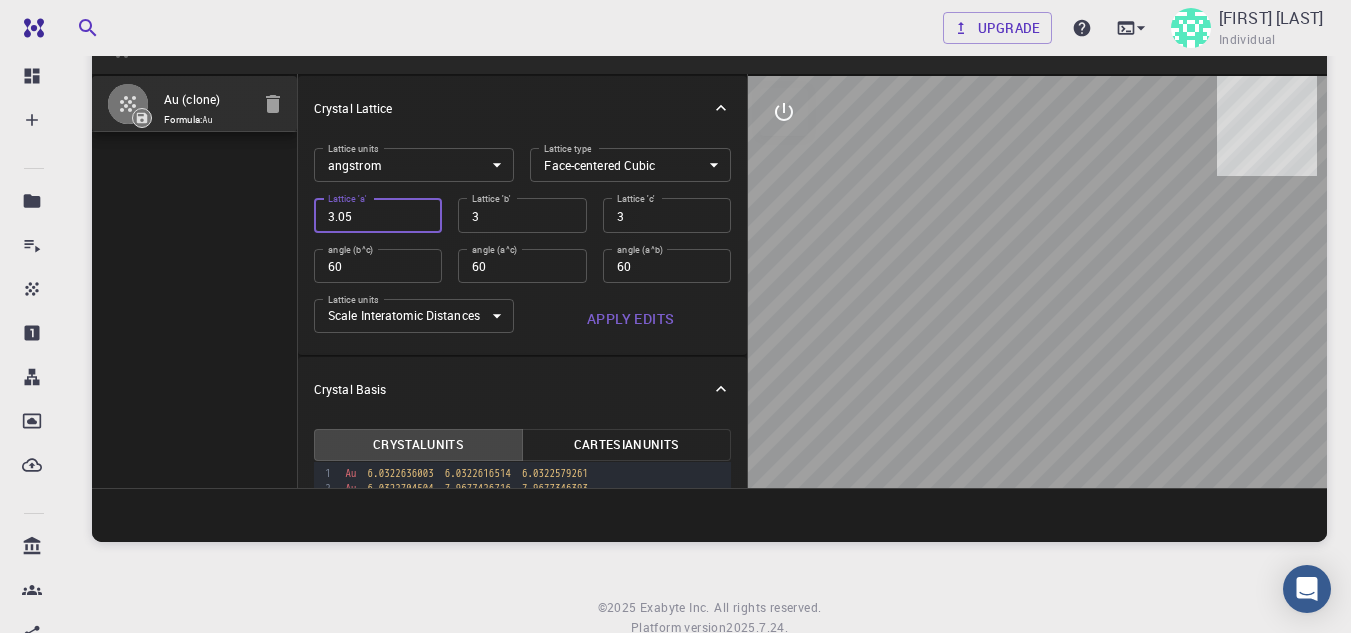 click on "3.05" at bounding box center [378, 215] 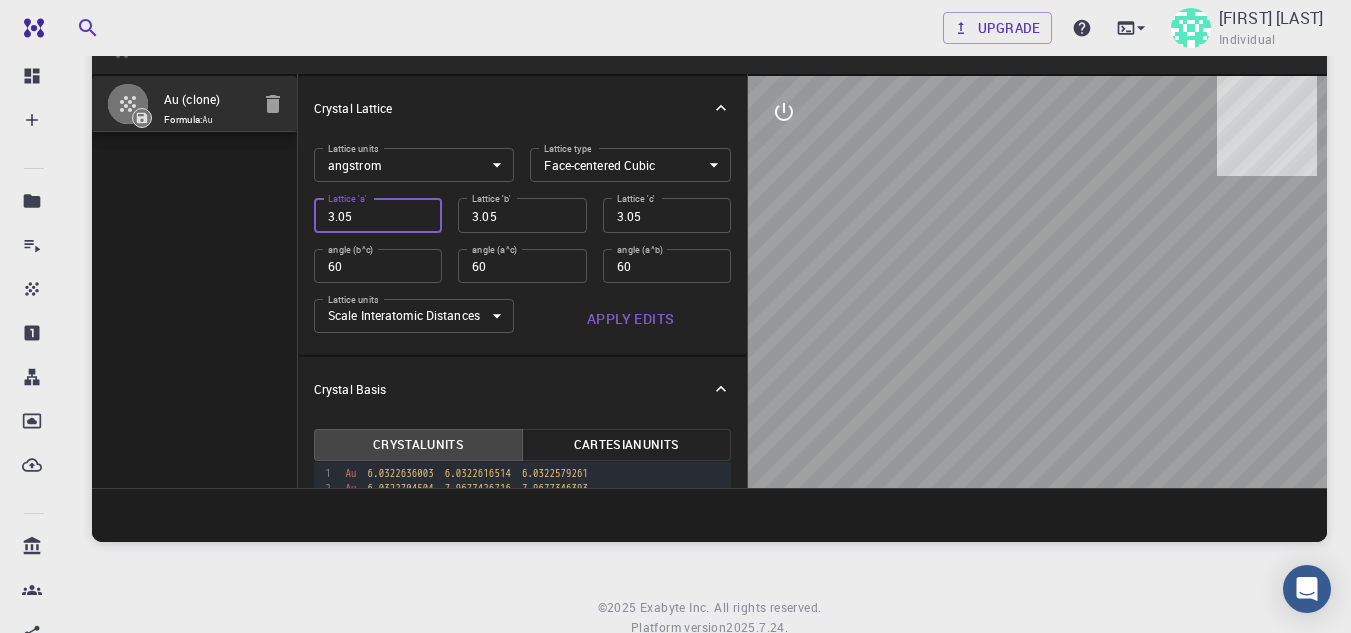 type on "3.1" 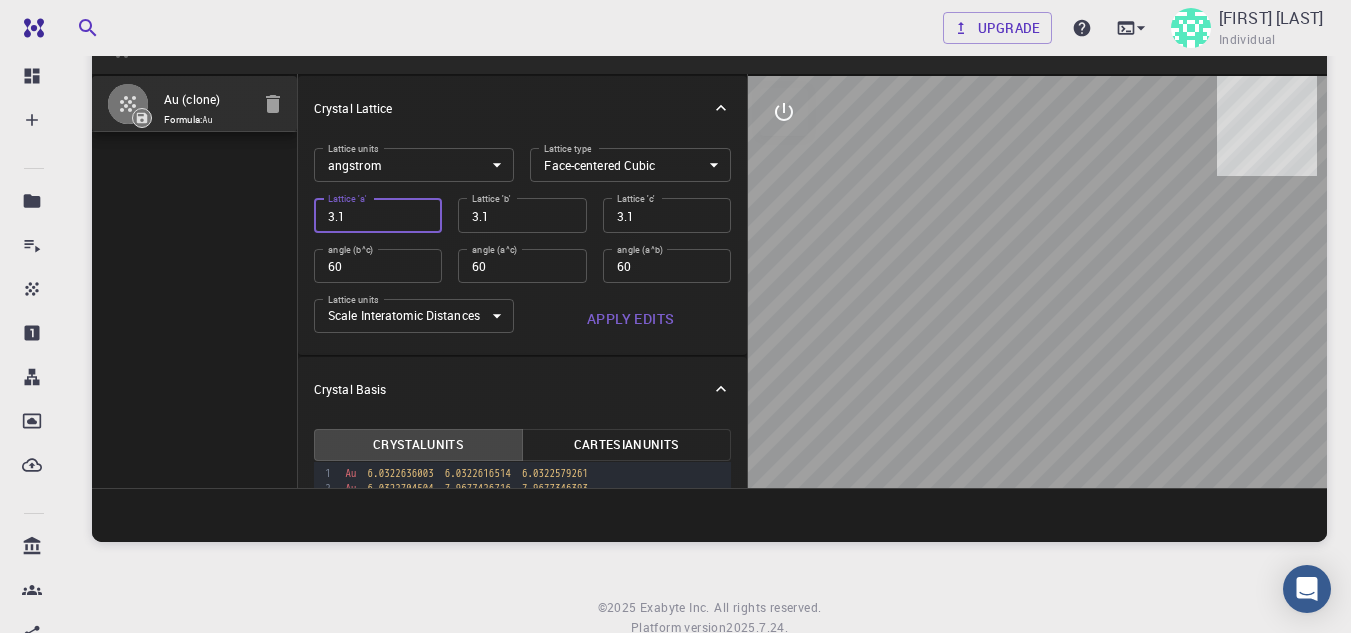 click on "3.1" at bounding box center (378, 215) 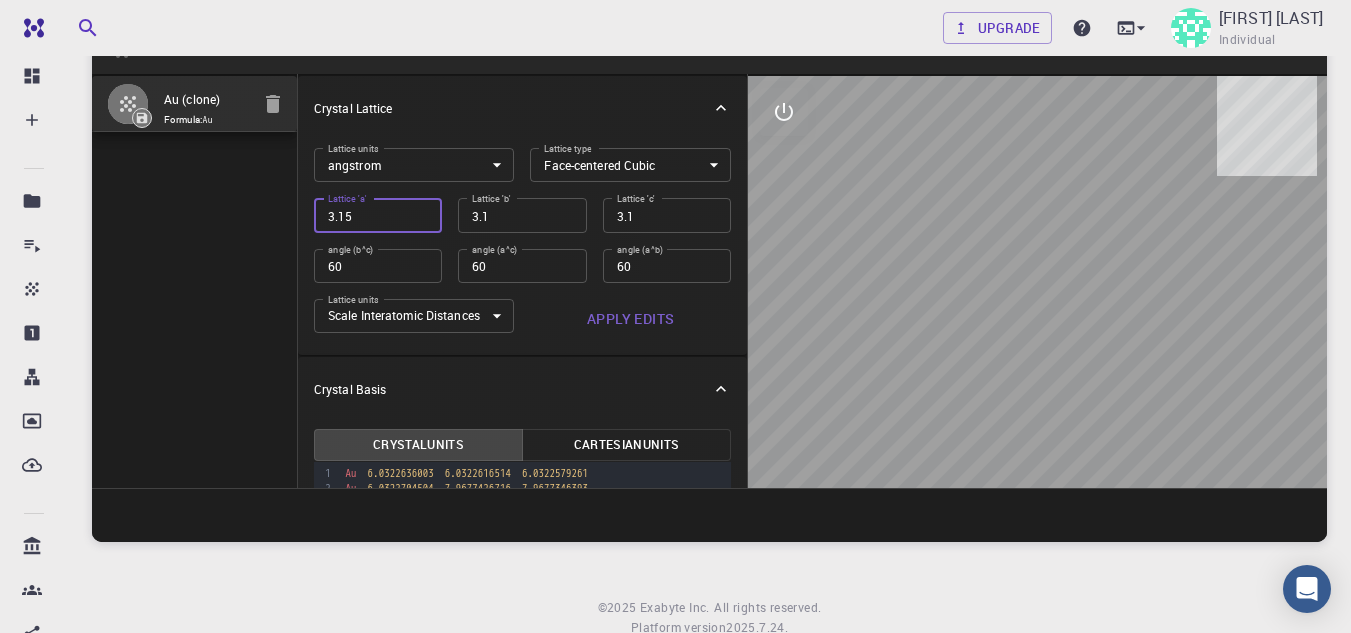 click on "3.15" at bounding box center (378, 215) 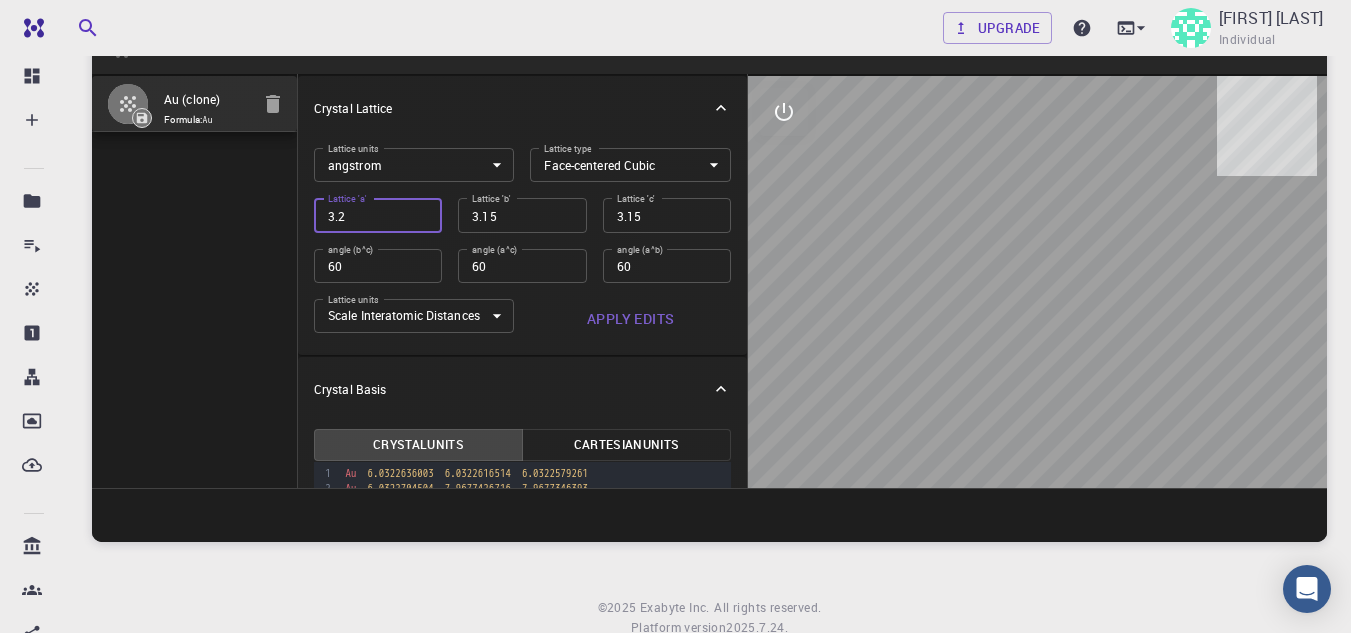 click on "3.2" at bounding box center [378, 215] 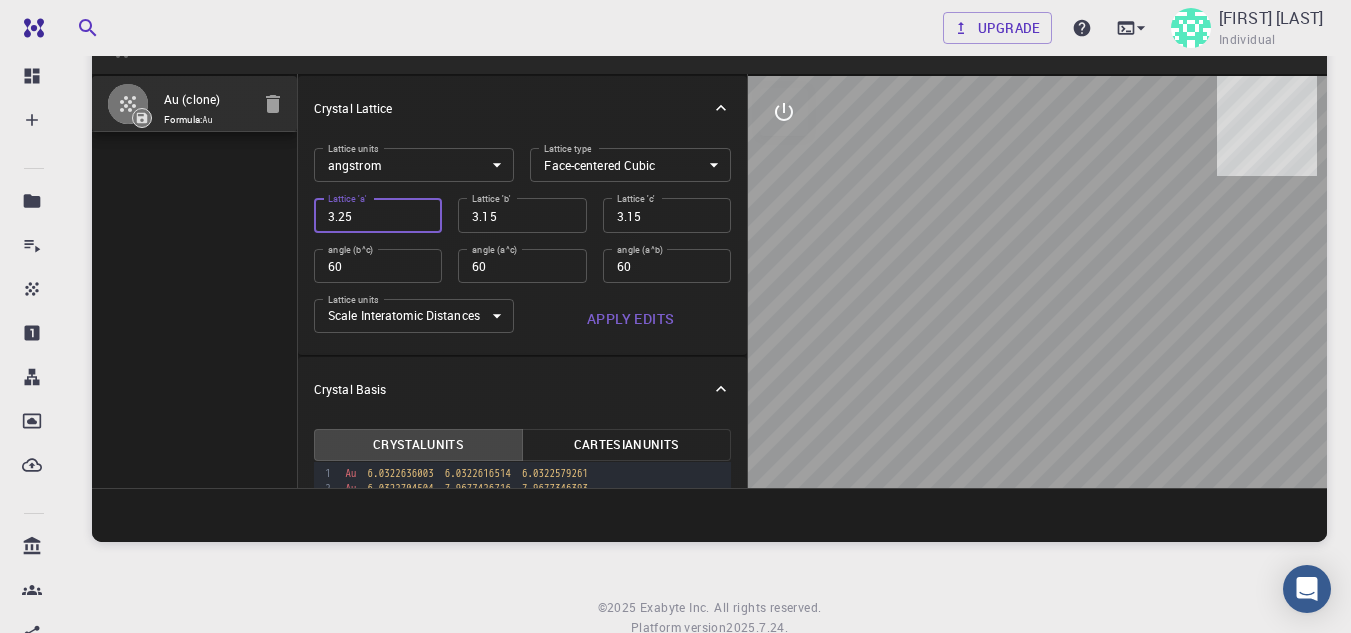 click on "3.25" at bounding box center (378, 215) 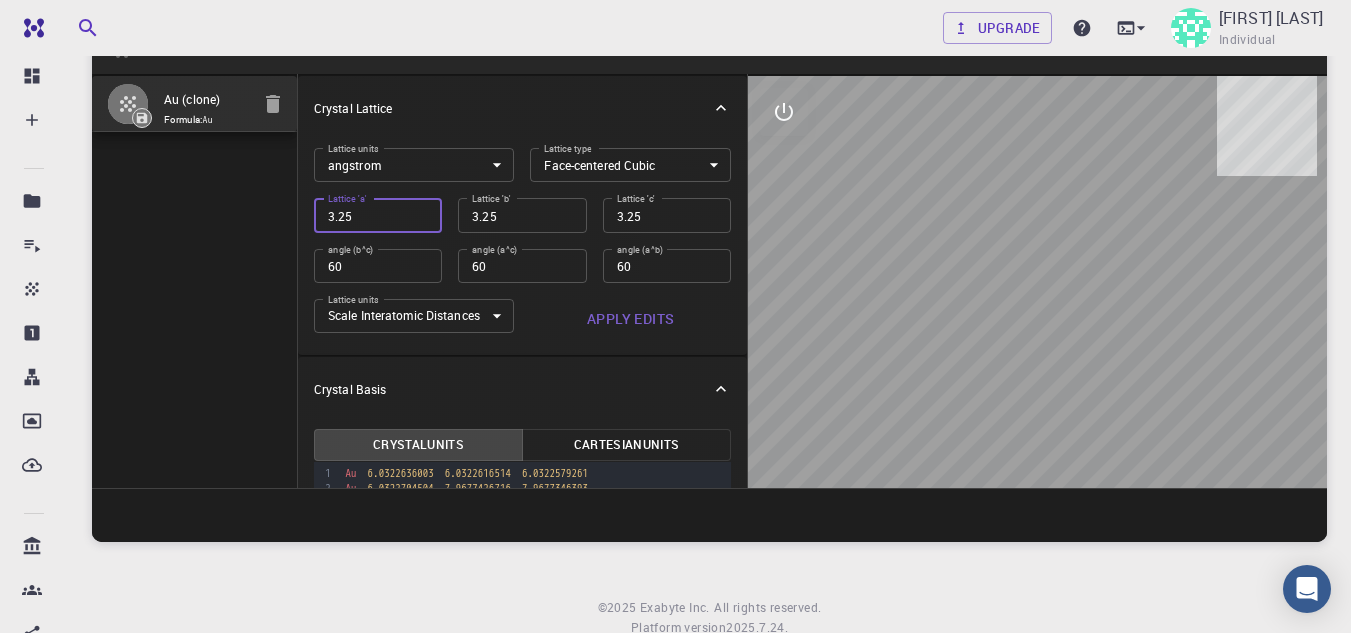 type on "3.3" 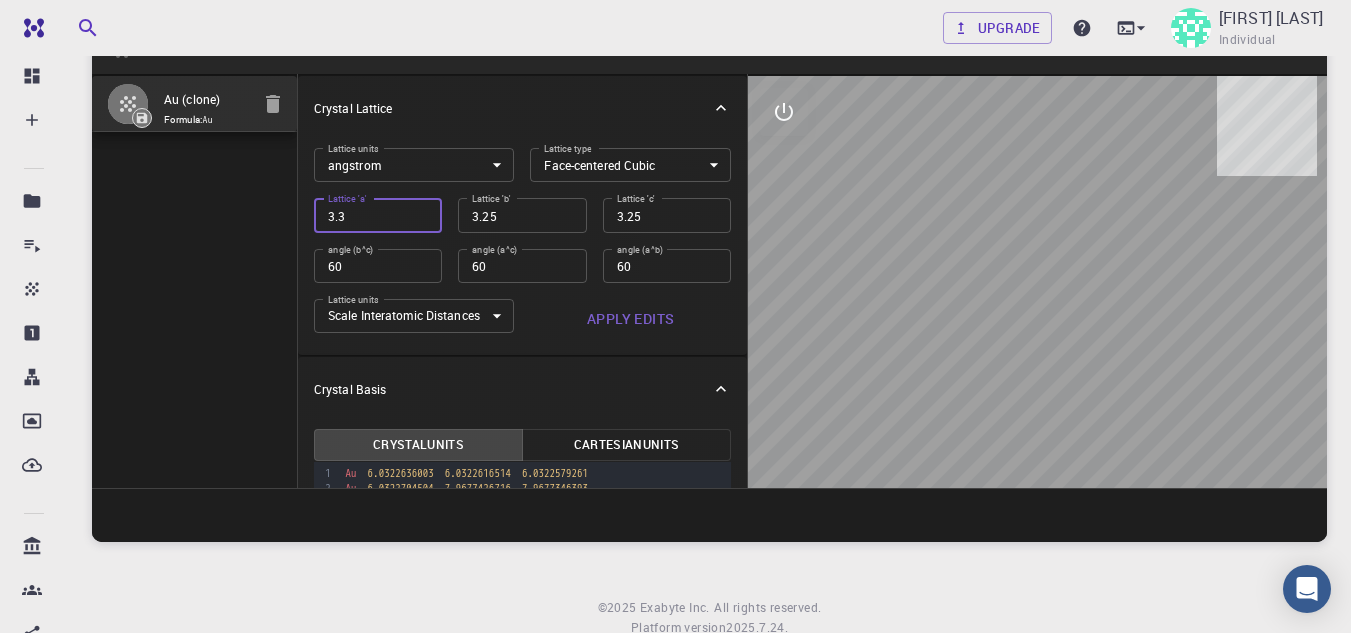 click on "3.3" at bounding box center [378, 215] 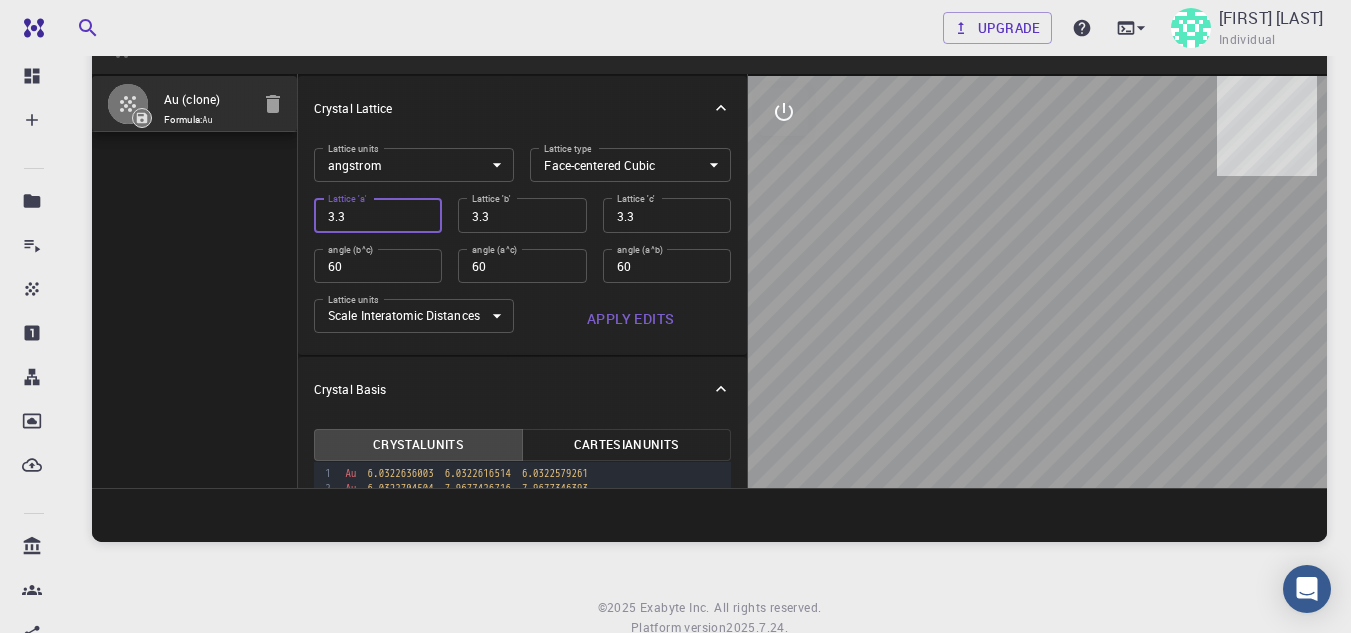 type on "3.35" 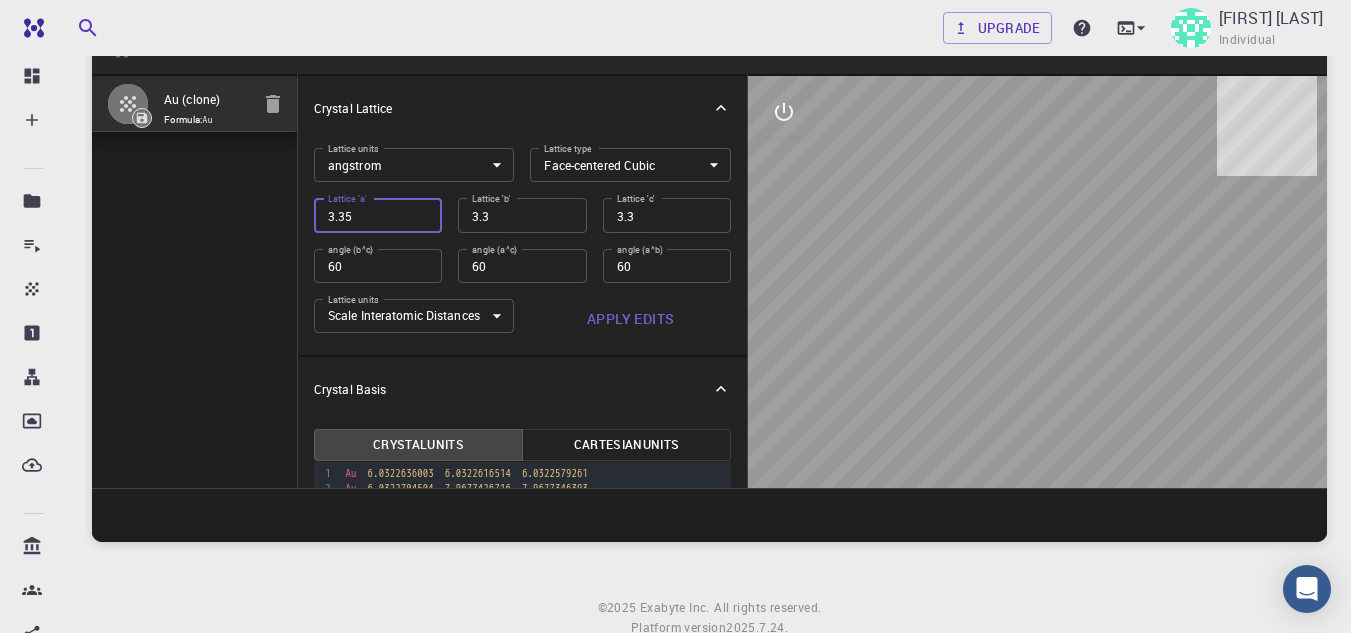 click on "3.35" at bounding box center [378, 215] 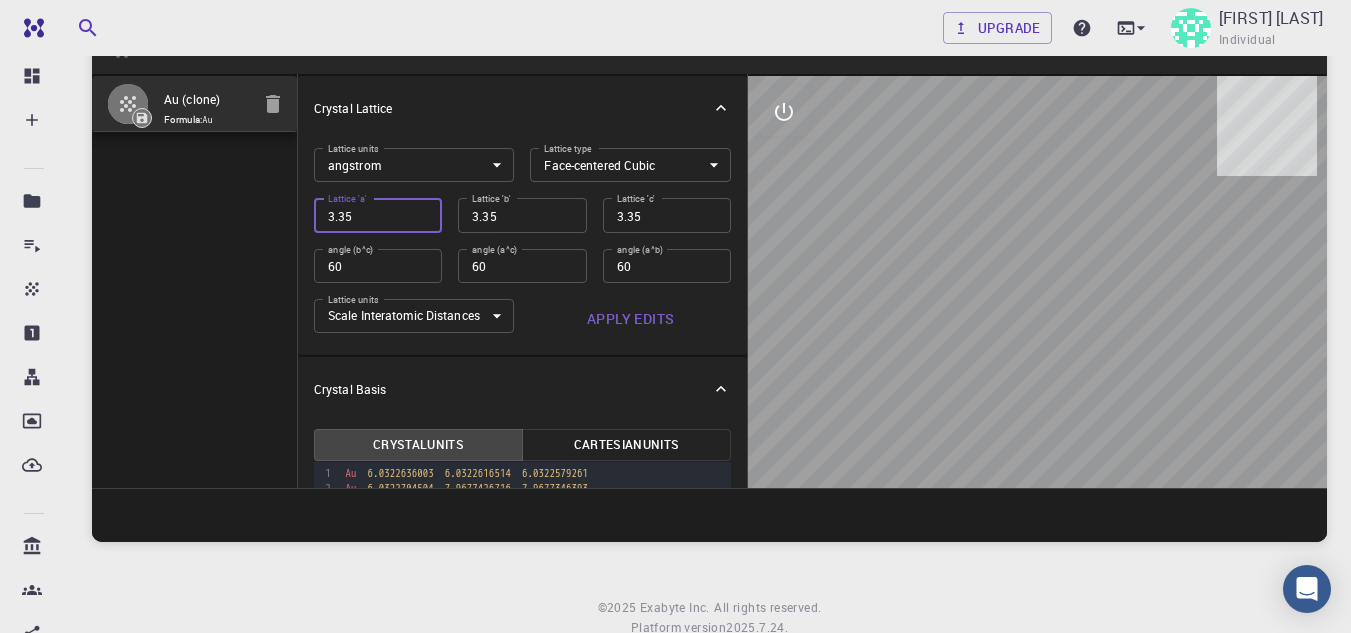 type on "3.4" 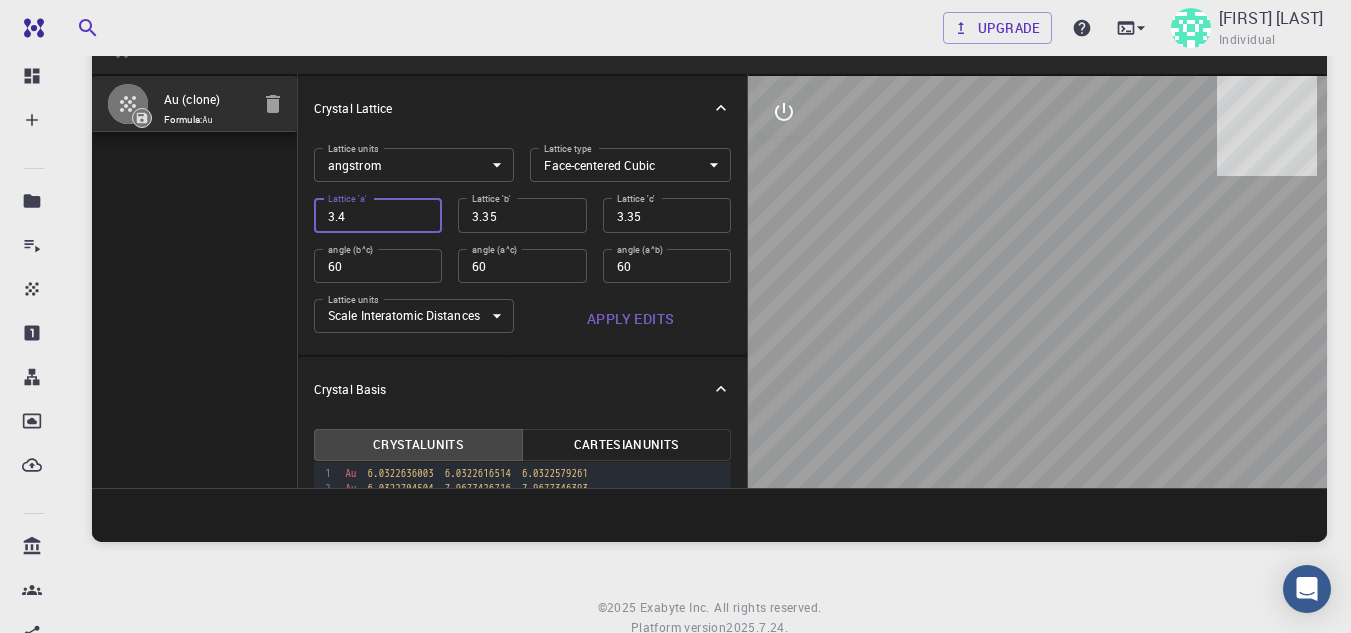 click on "3.4" at bounding box center (378, 215) 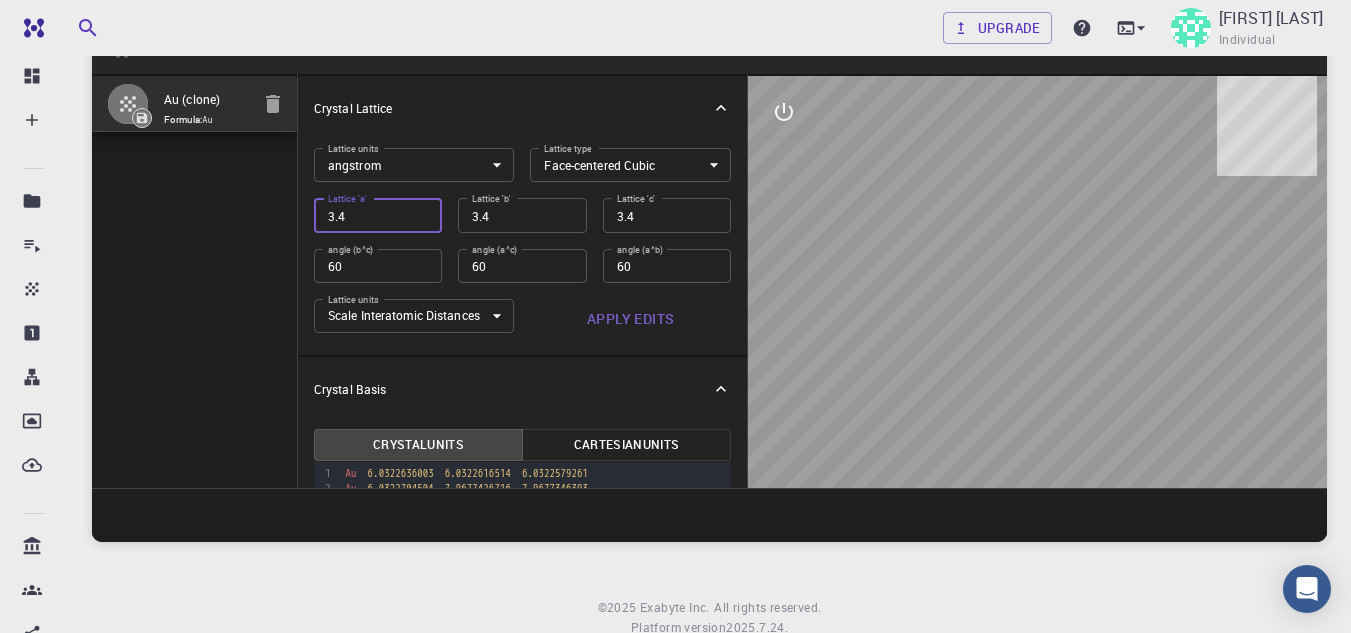 type on "3.45" 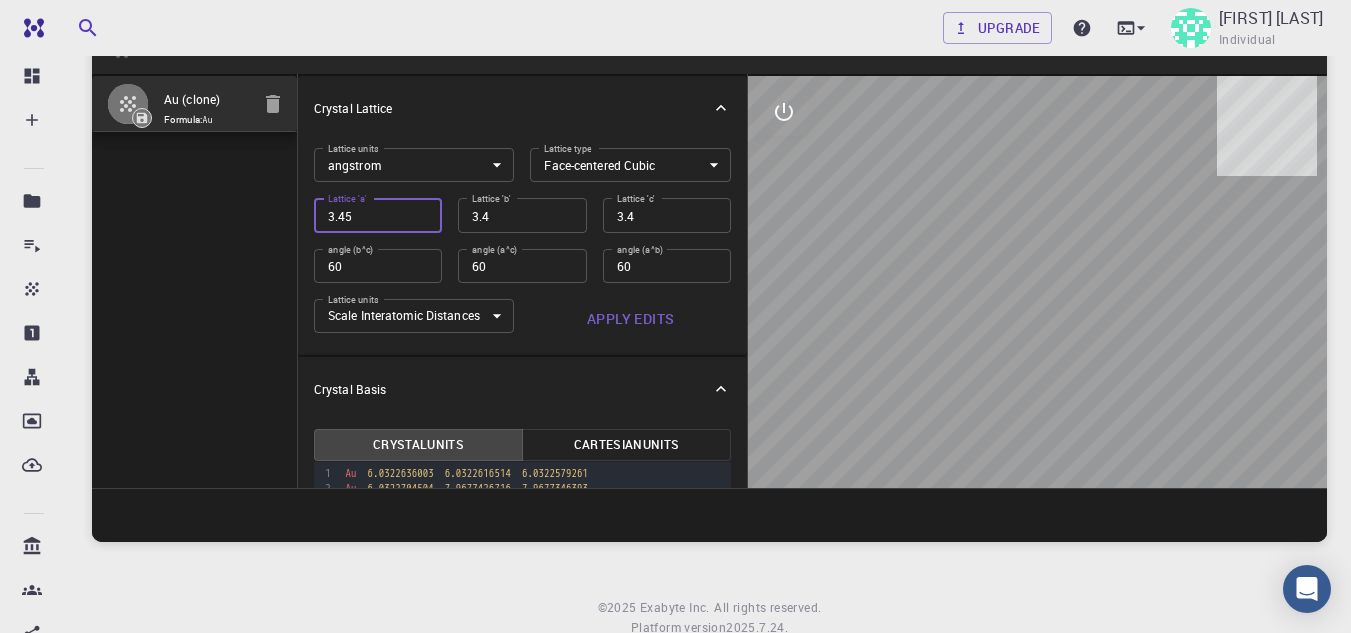 click on "3.45" at bounding box center [378, 215] 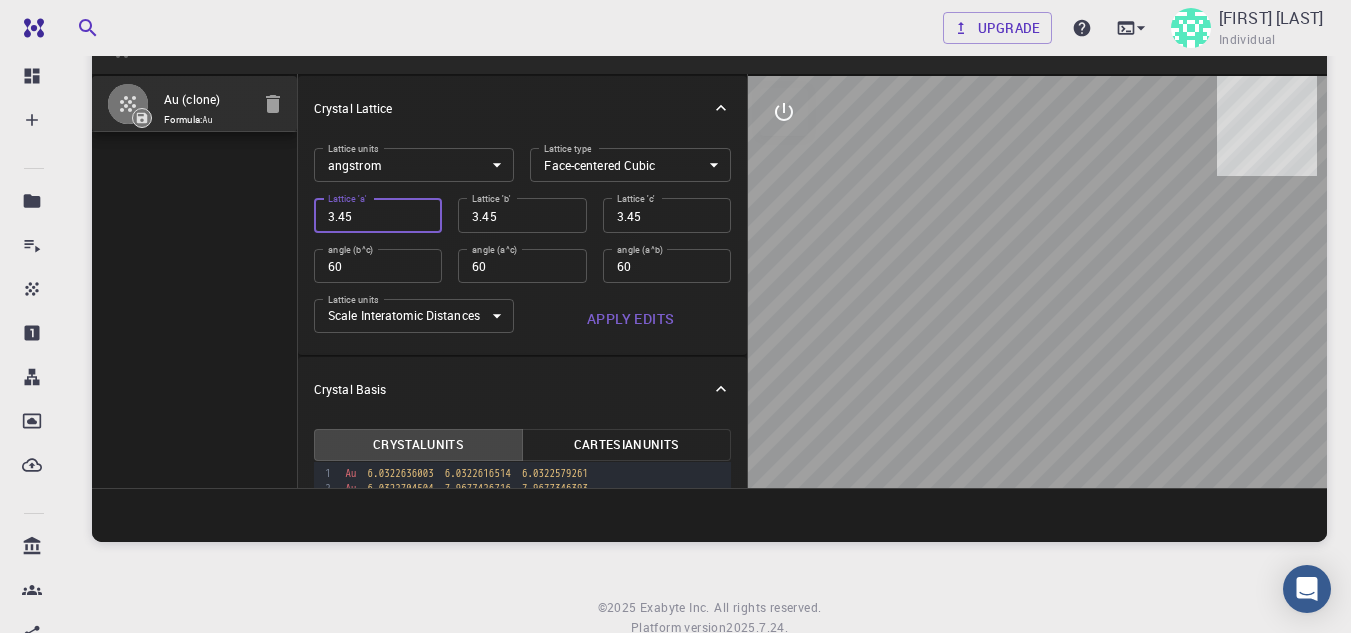 type on "3.5" 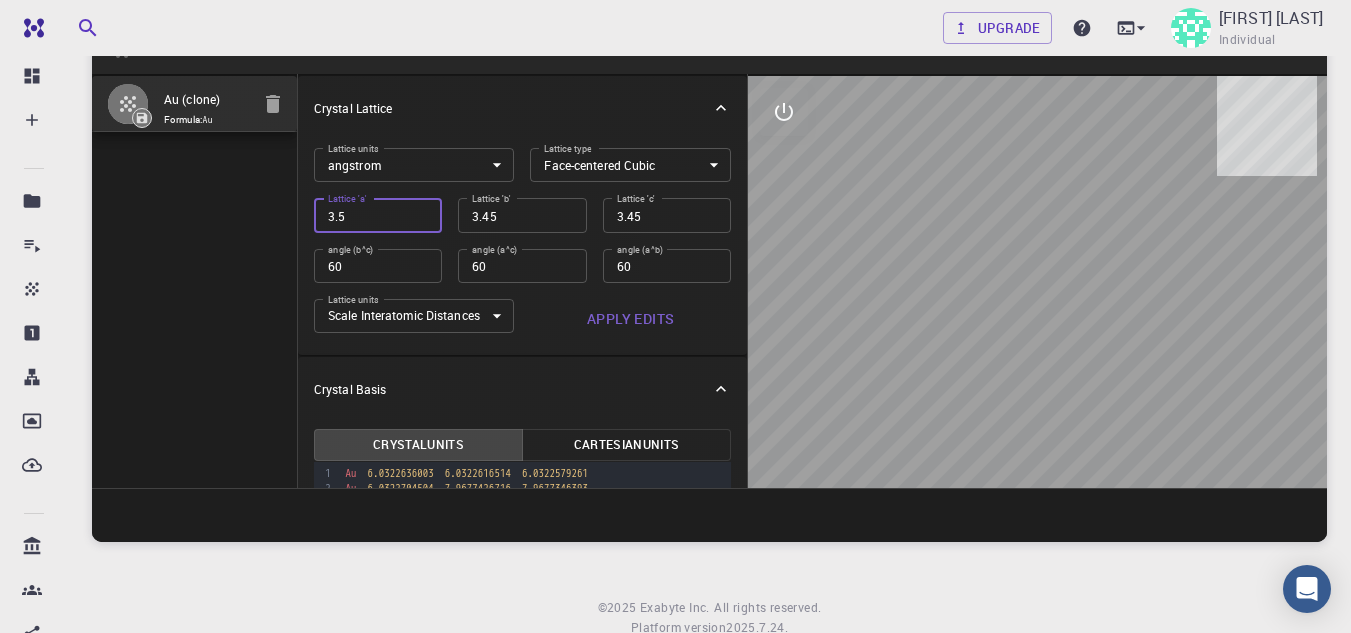 click on "3.5" at bounding box center (378, 215) 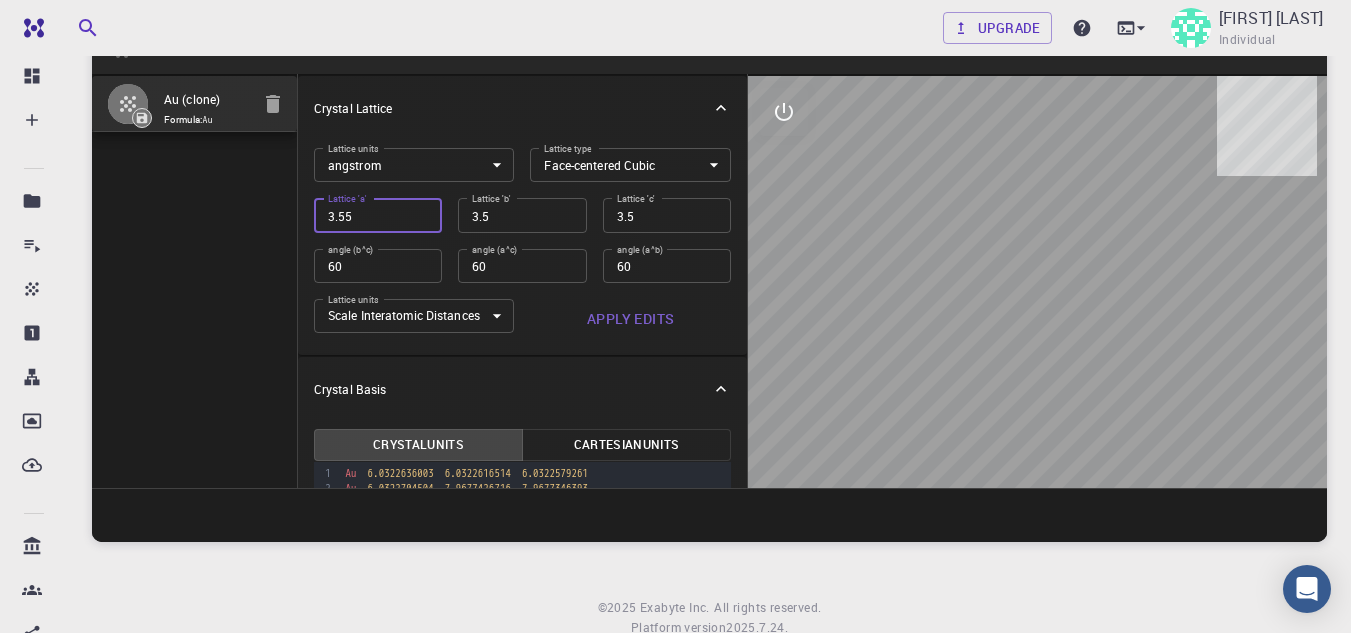 click on "3.55" at bounding box center [378, 215] 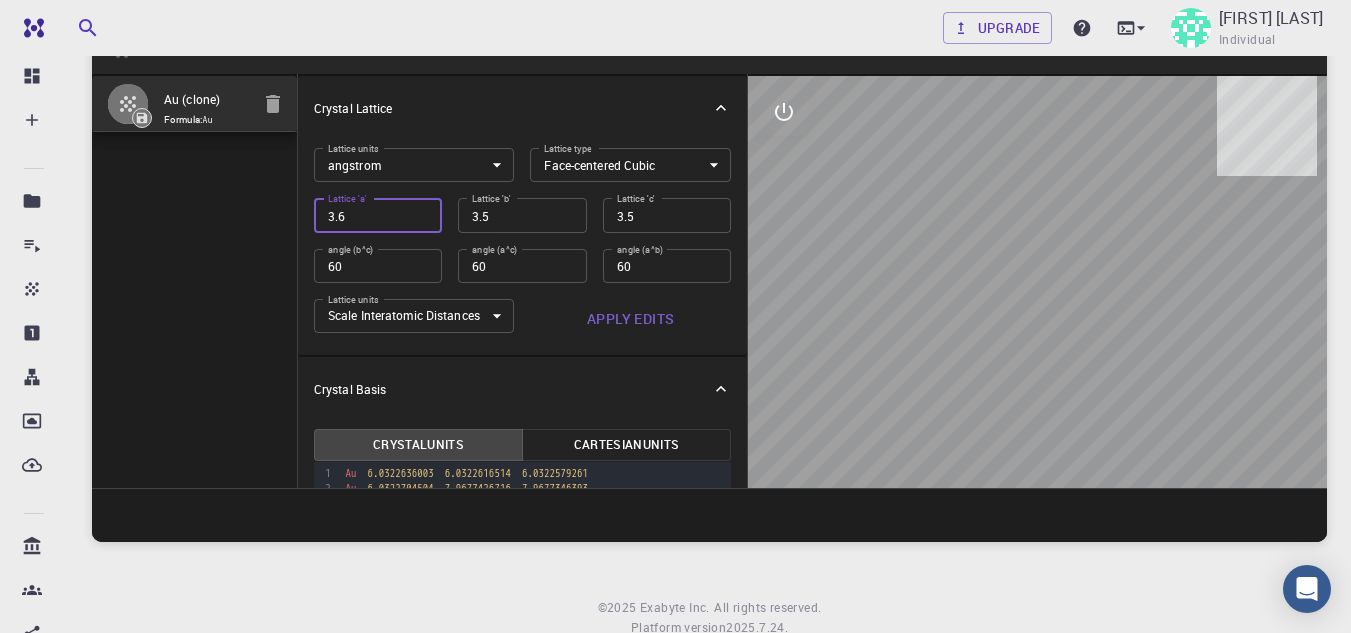 click on "3.6" at bounding box center (378, 215) 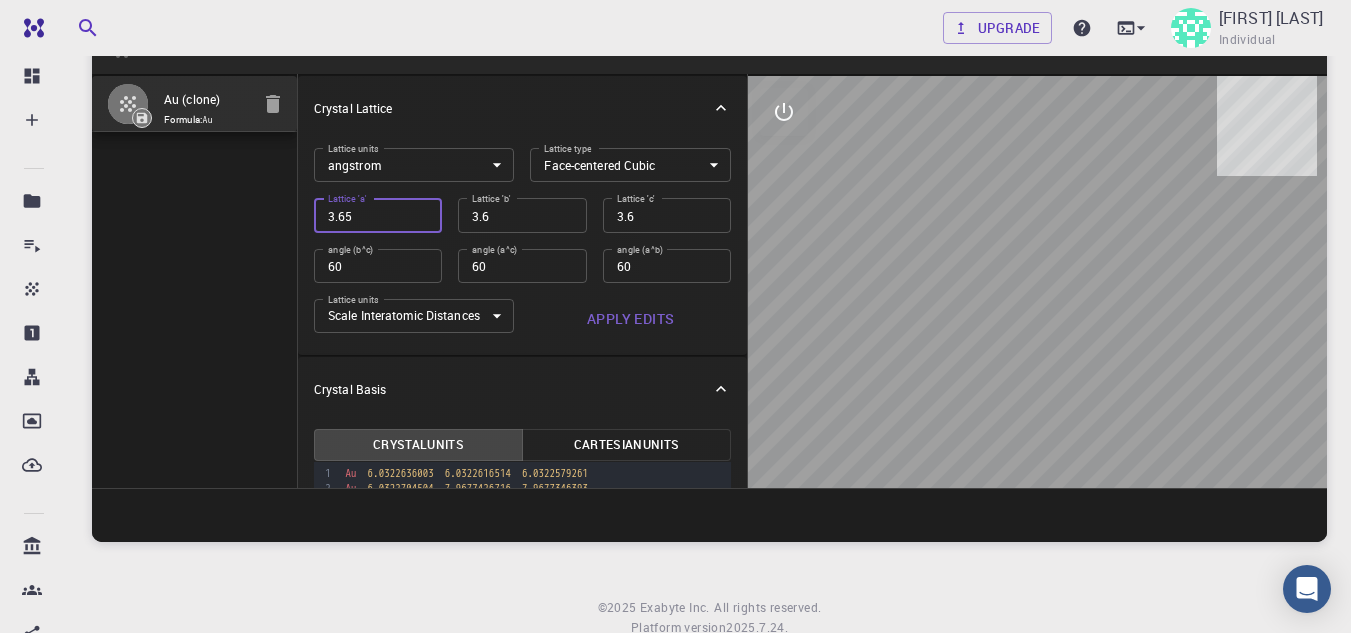 click on "3.65" at bounding box center [378, 215] 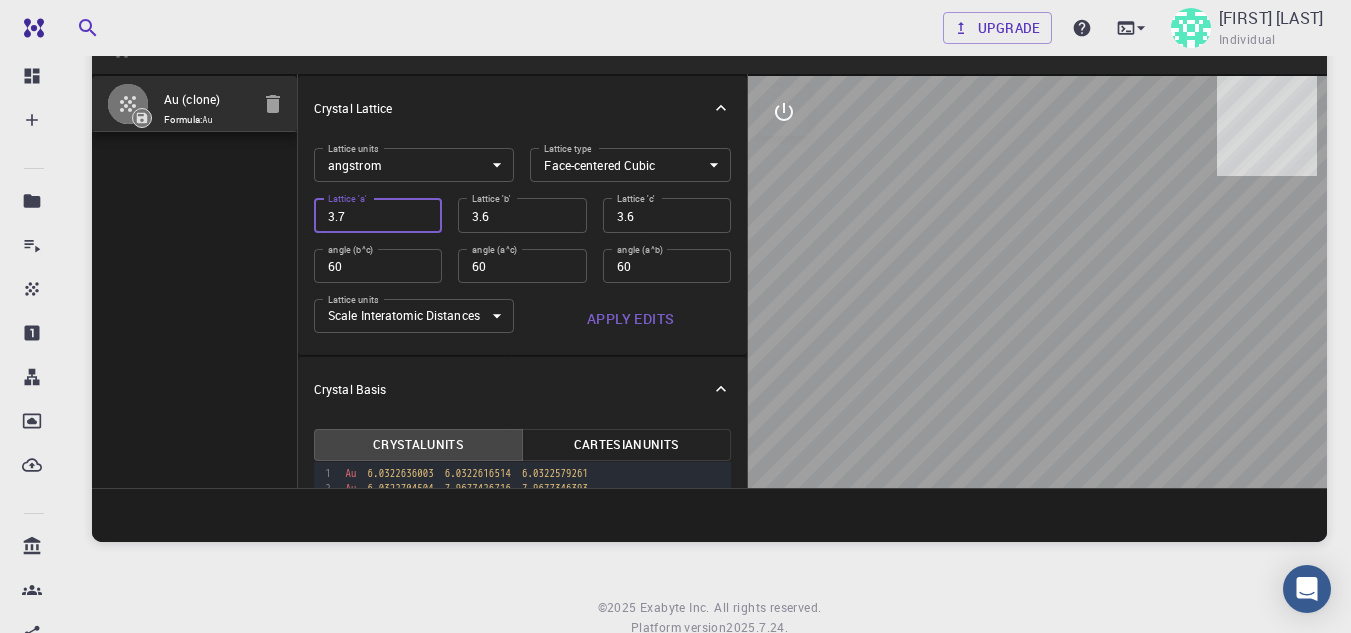 click on "3.7" at bounding box center [378, 215] 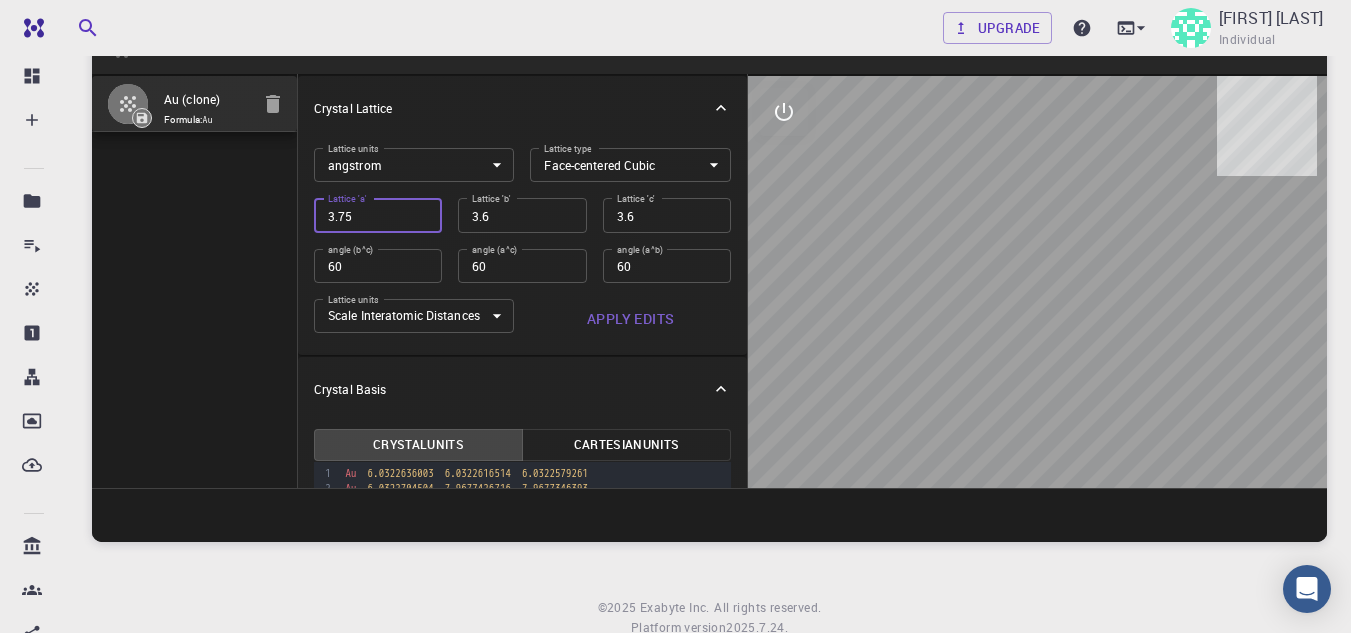 click on "3.75" at bounding box center (378, 215) 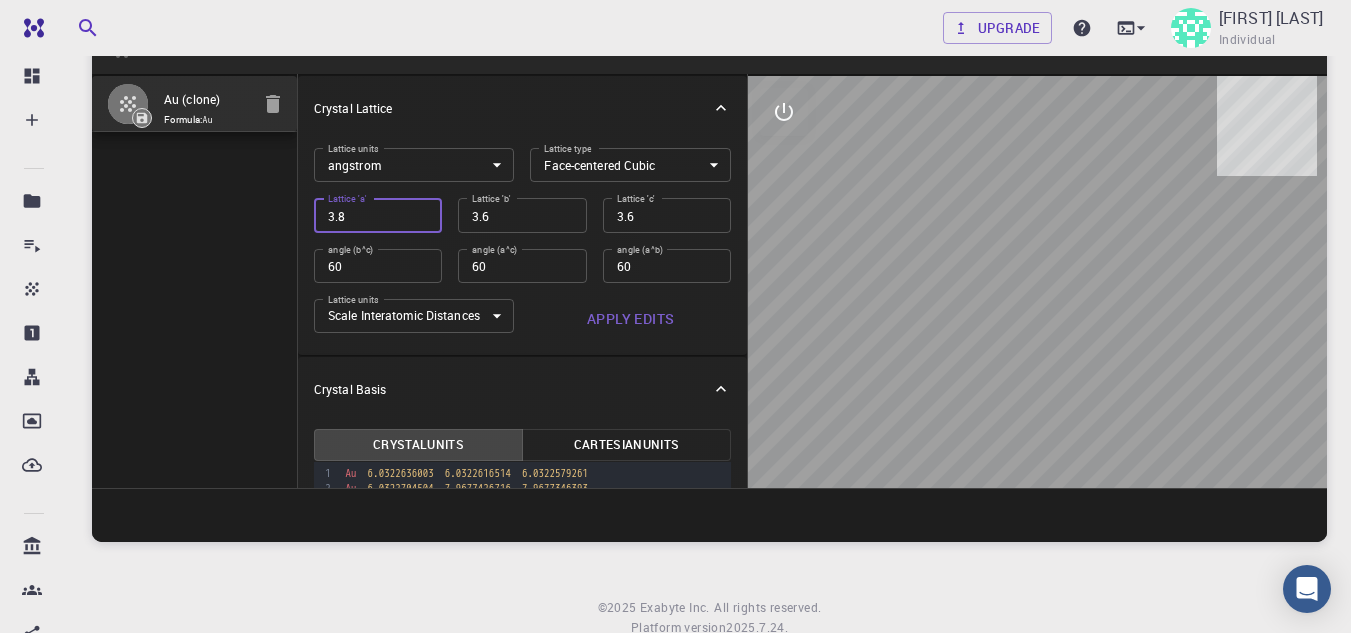 click on "3.8" at bounding box center [378, 215] 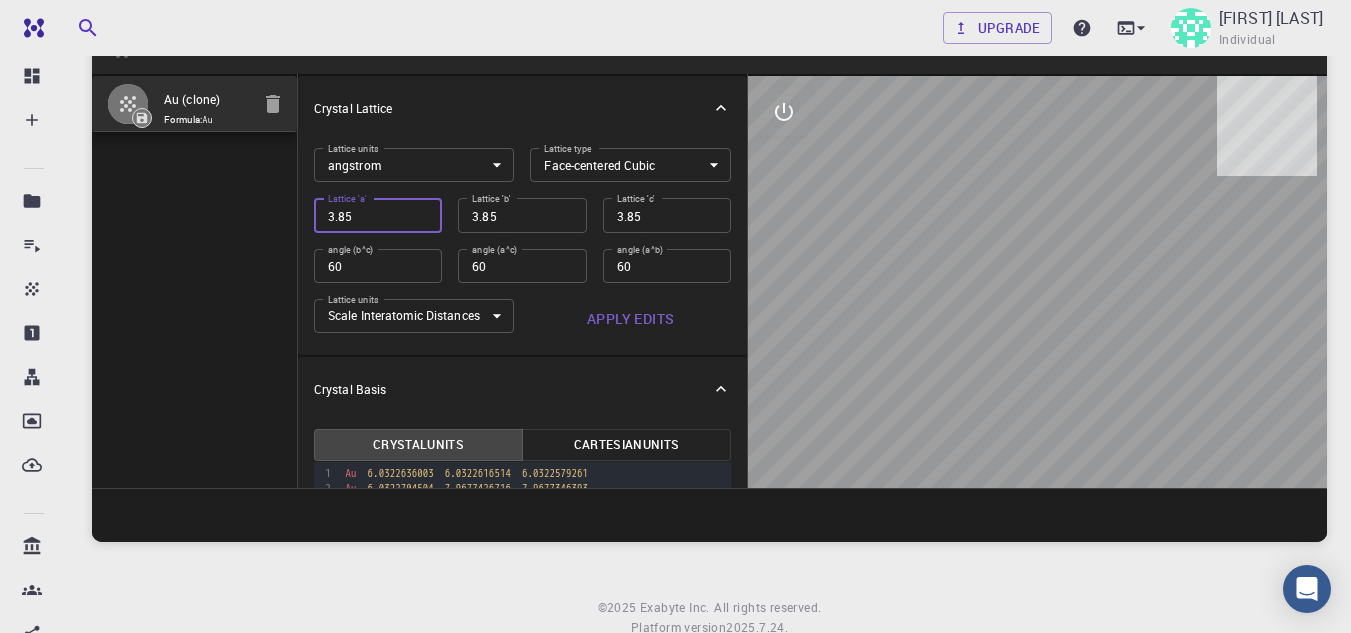 type on "3.9" 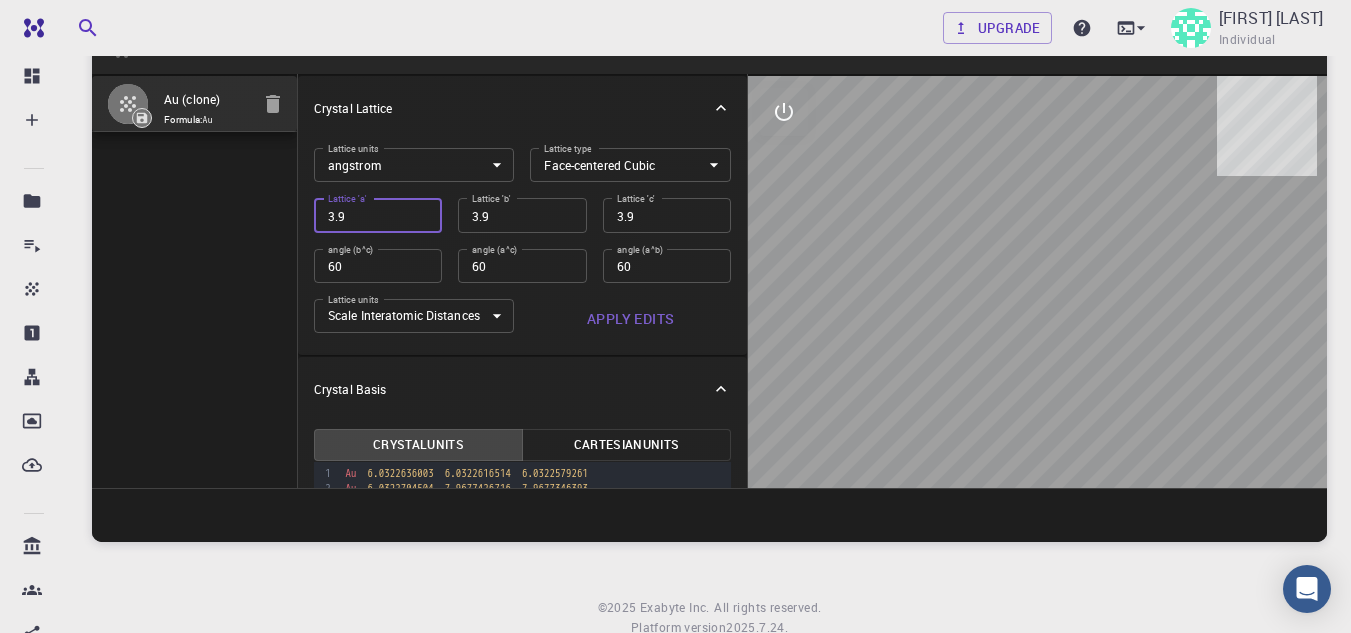 type on "3.95" 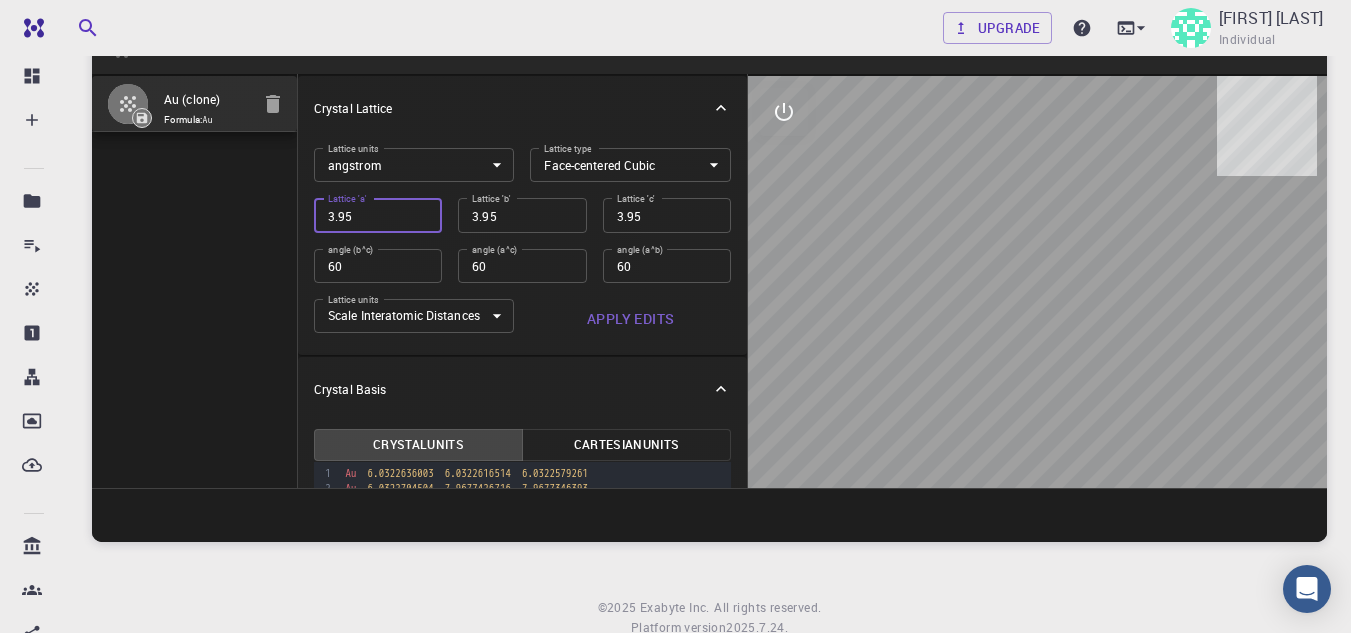 type on "4" 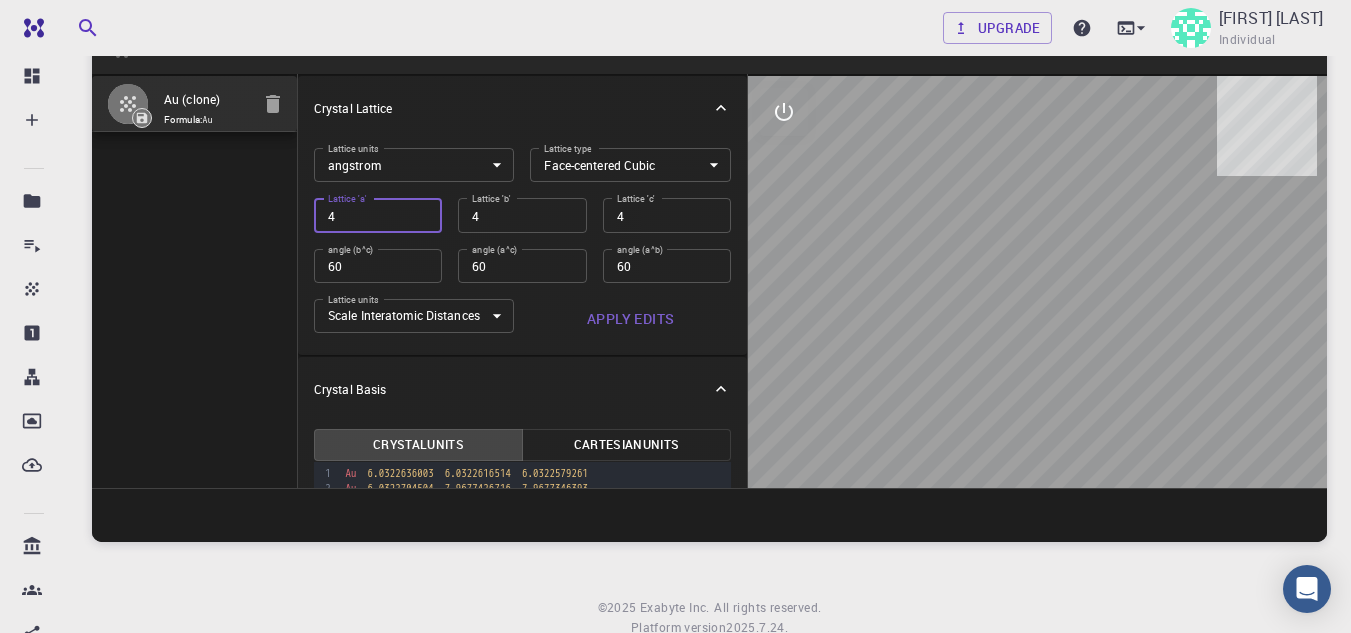 type on "4.05" 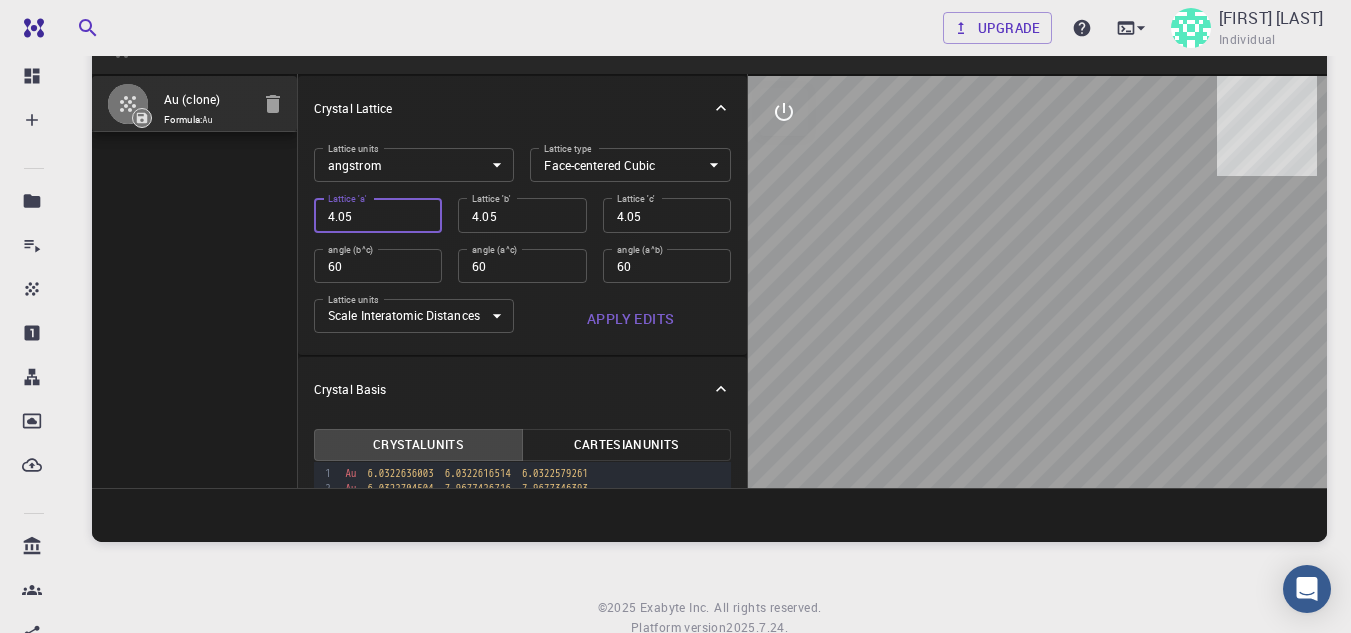 type on "4.1" 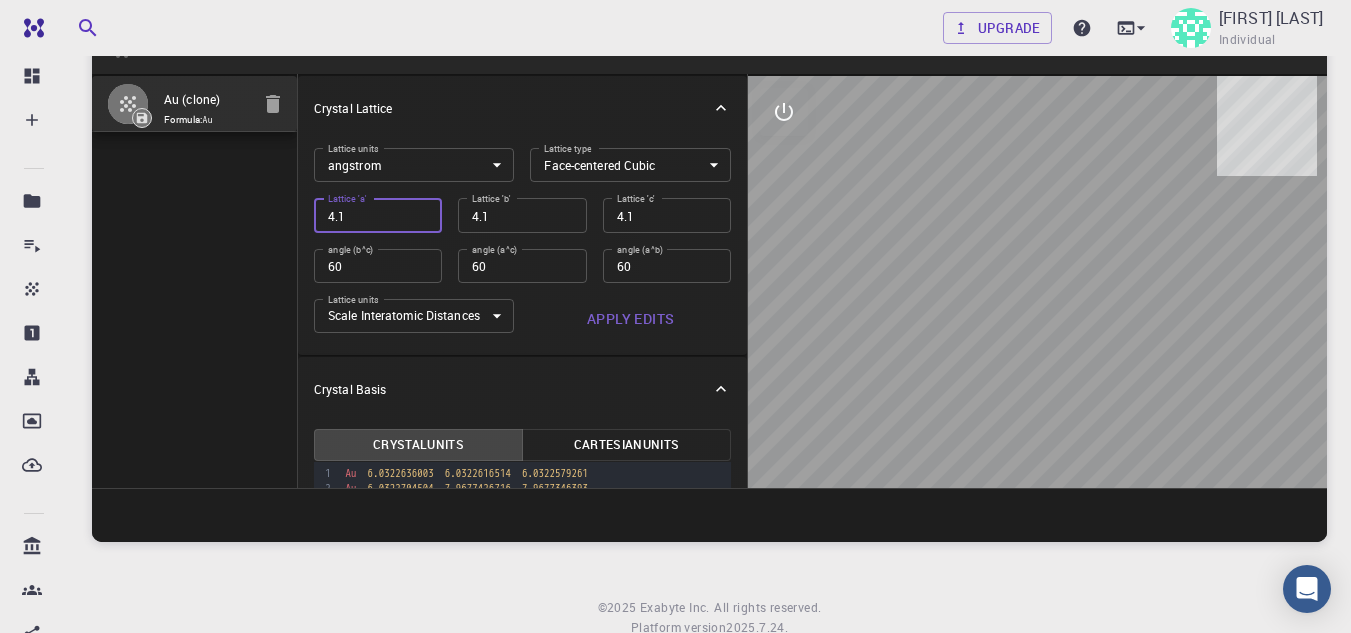 type on "4.15" 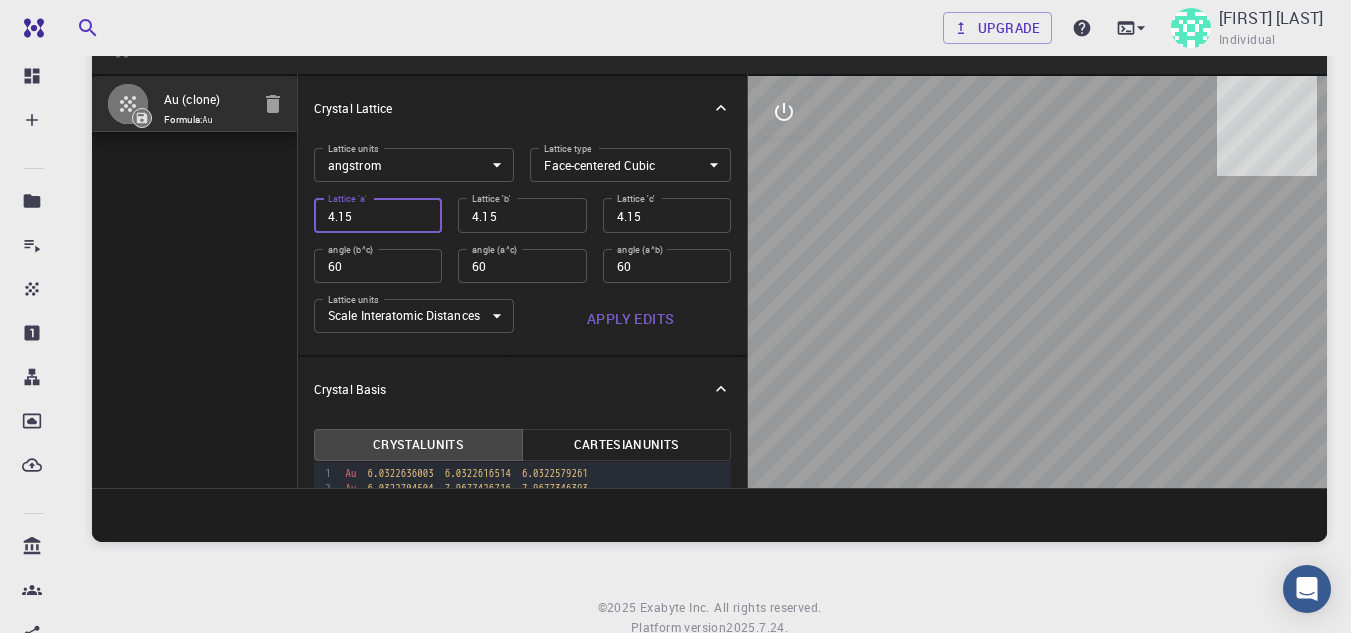 drag, startPoint x: 417, startPoint y: 211, endPoint x: 375, endPoint y: 212, distance: 42.0119 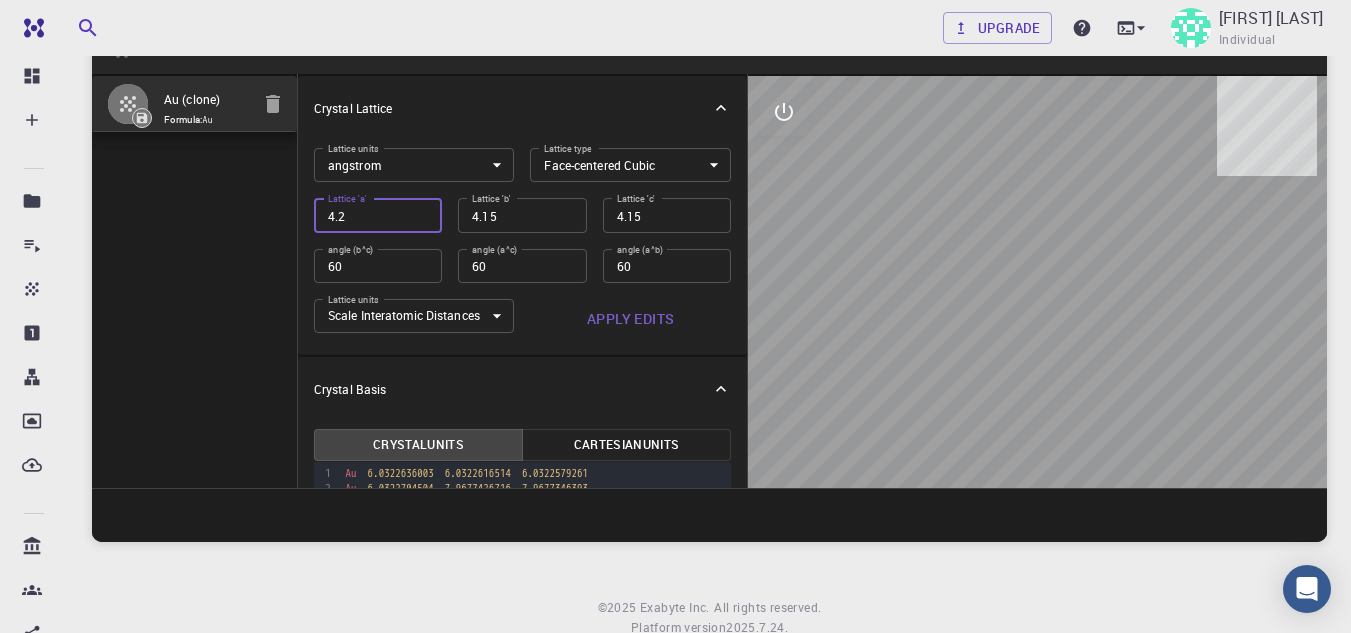 click on "4.2" at bounding box center (378, 215) 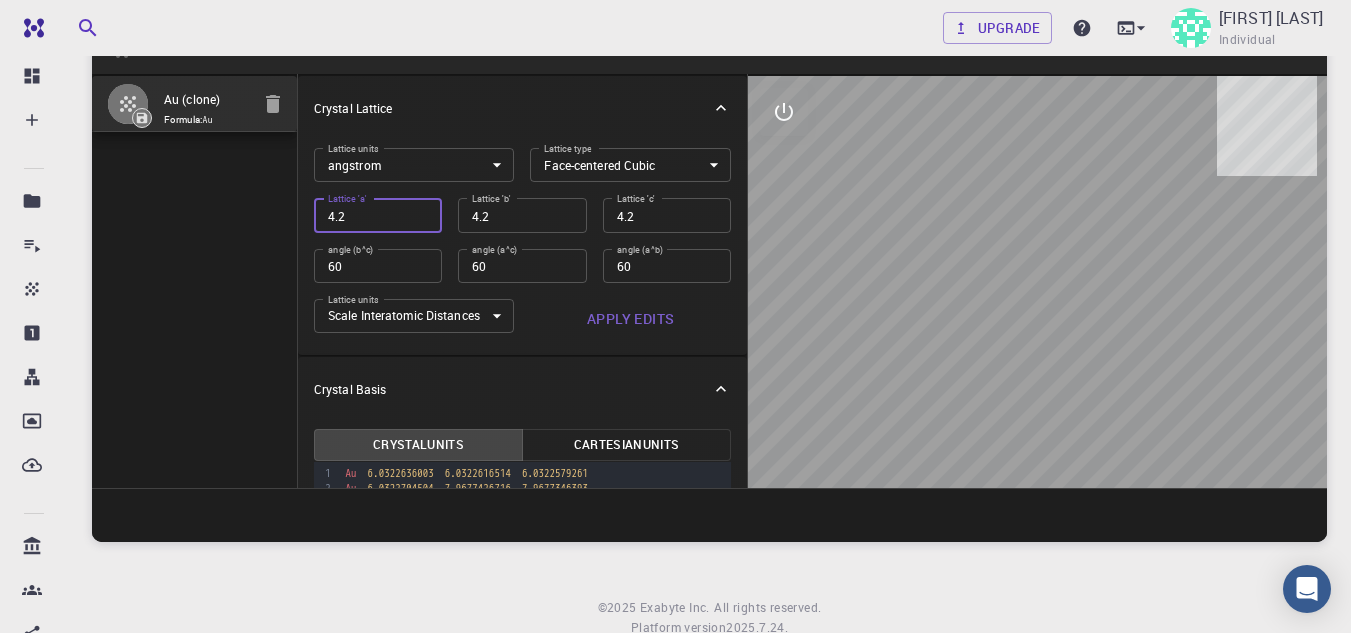 drag, startPoint x: 375, startPoint y: 212, endPoint x: 305, endPoint y: 214, distance: 70.028564 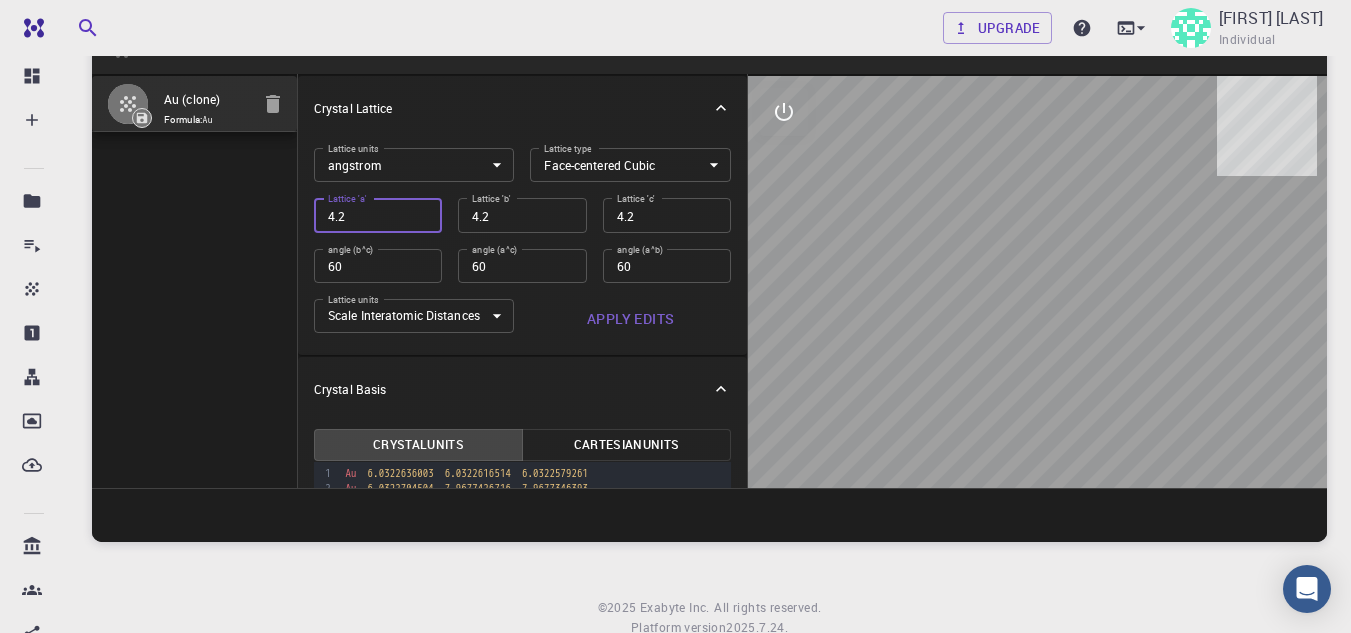 click on "Lattice 'a' 4.2 Lattice 'a'" at bounding box center (370, 207) 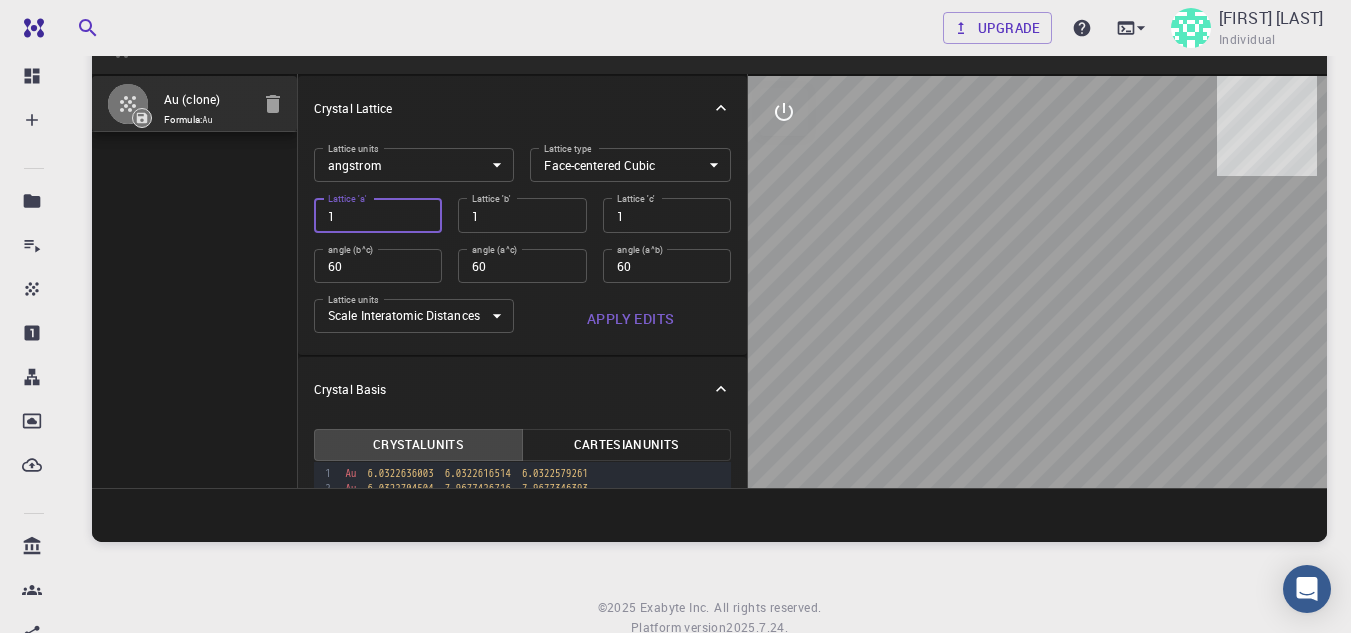 type on "14" 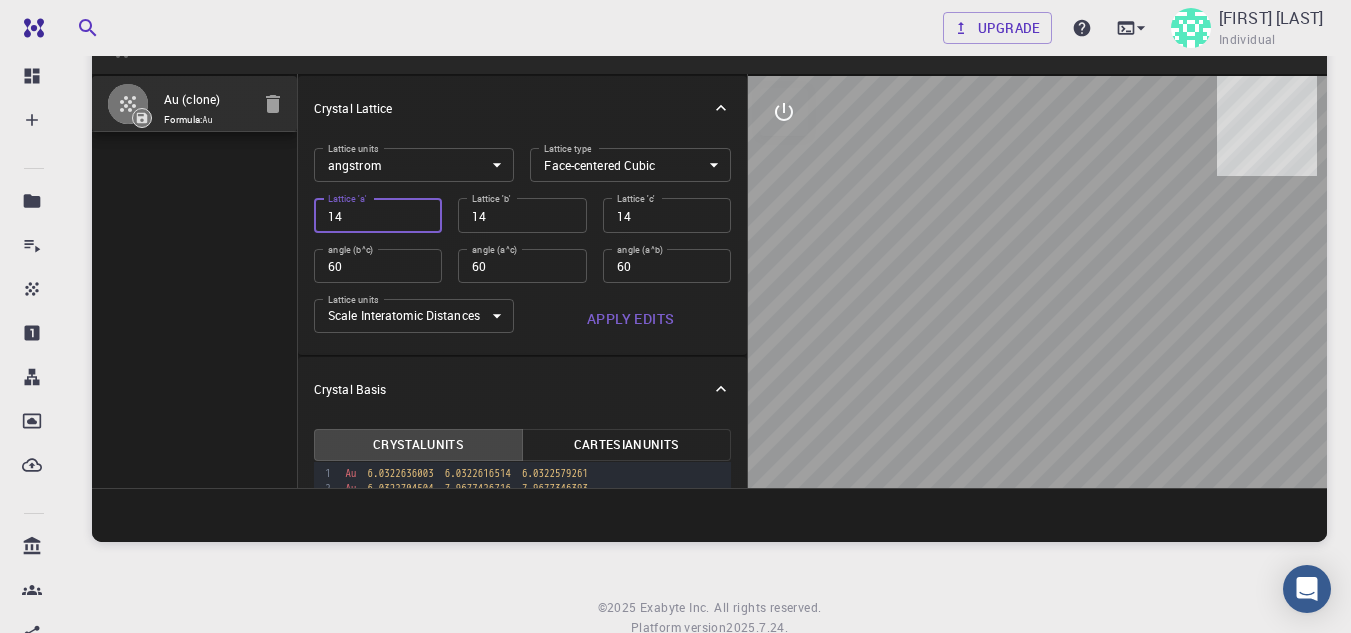 type on "9.899494937" 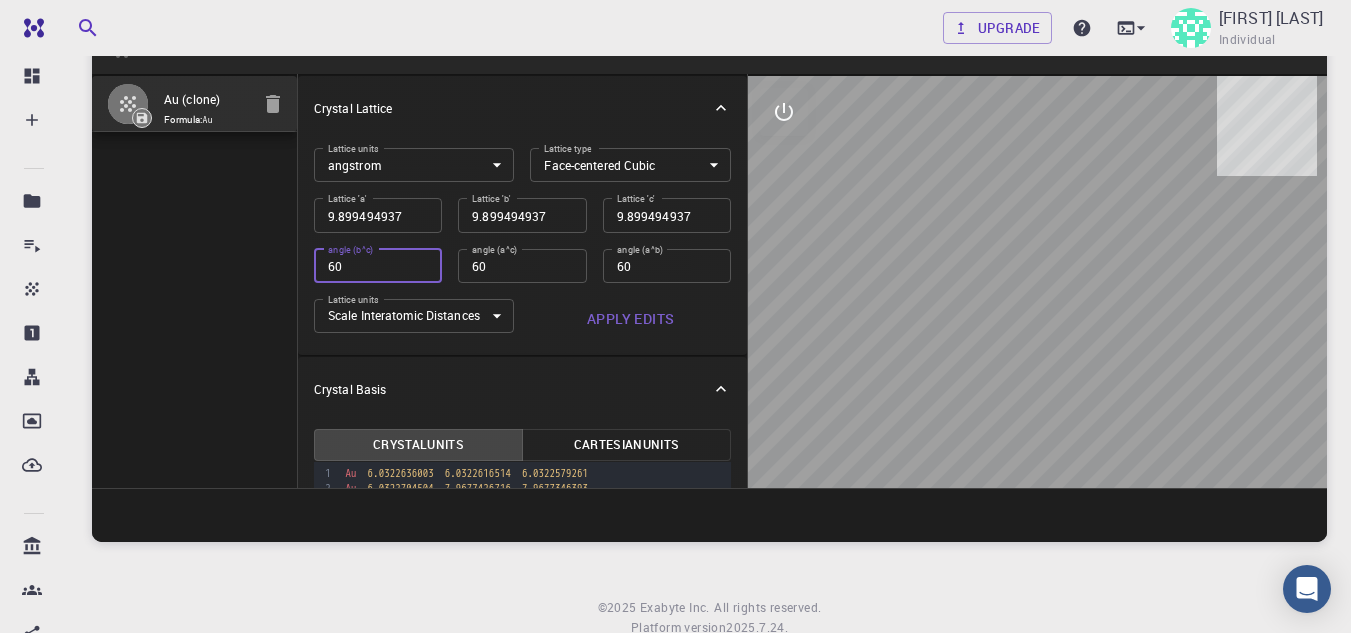 click on "60" at bounding box center (378, 266) 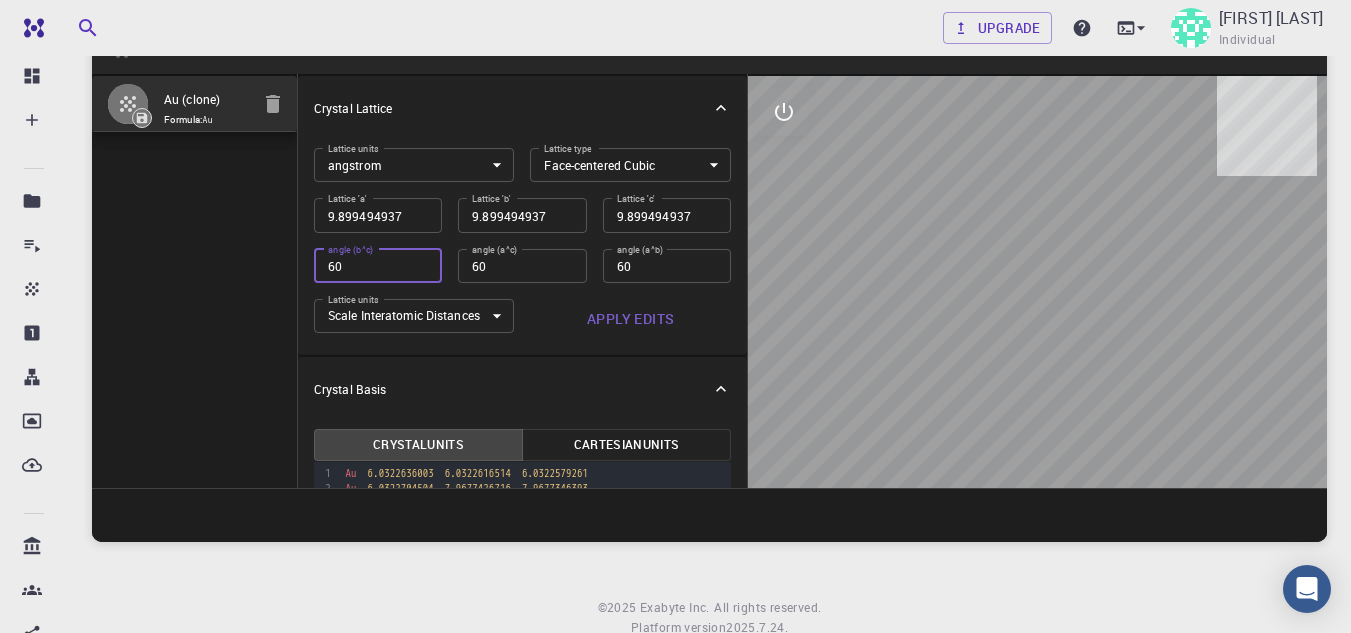 type on "7" 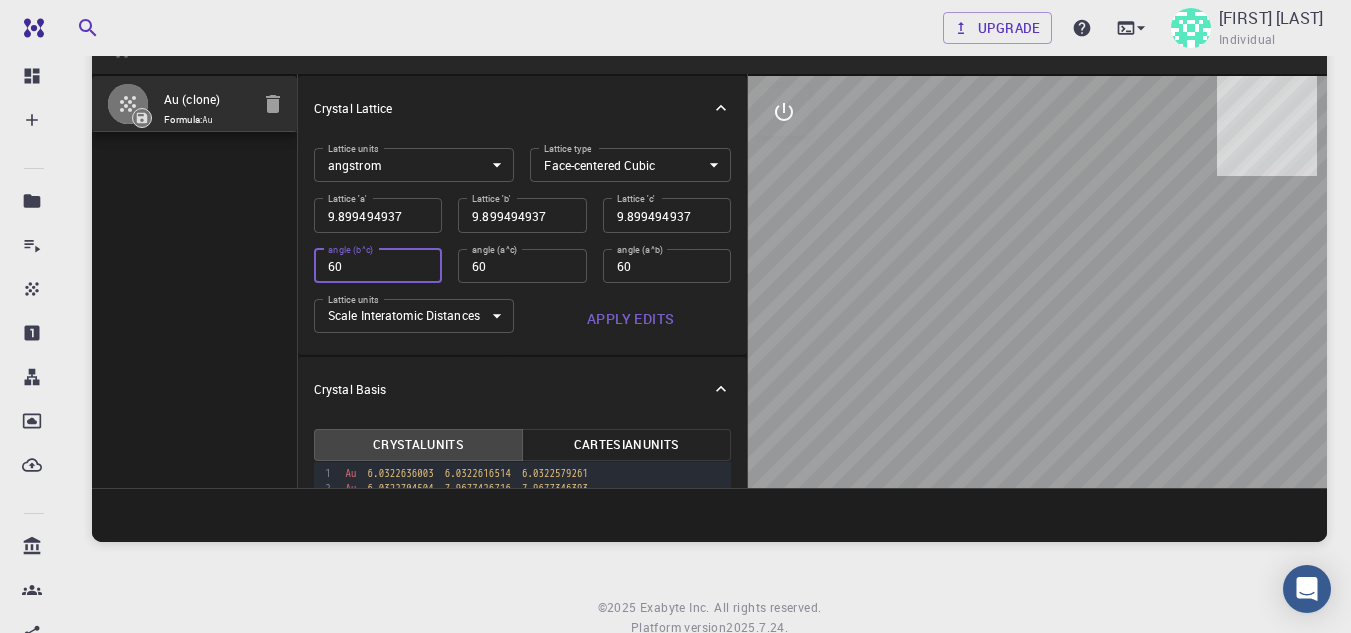 type on "7" 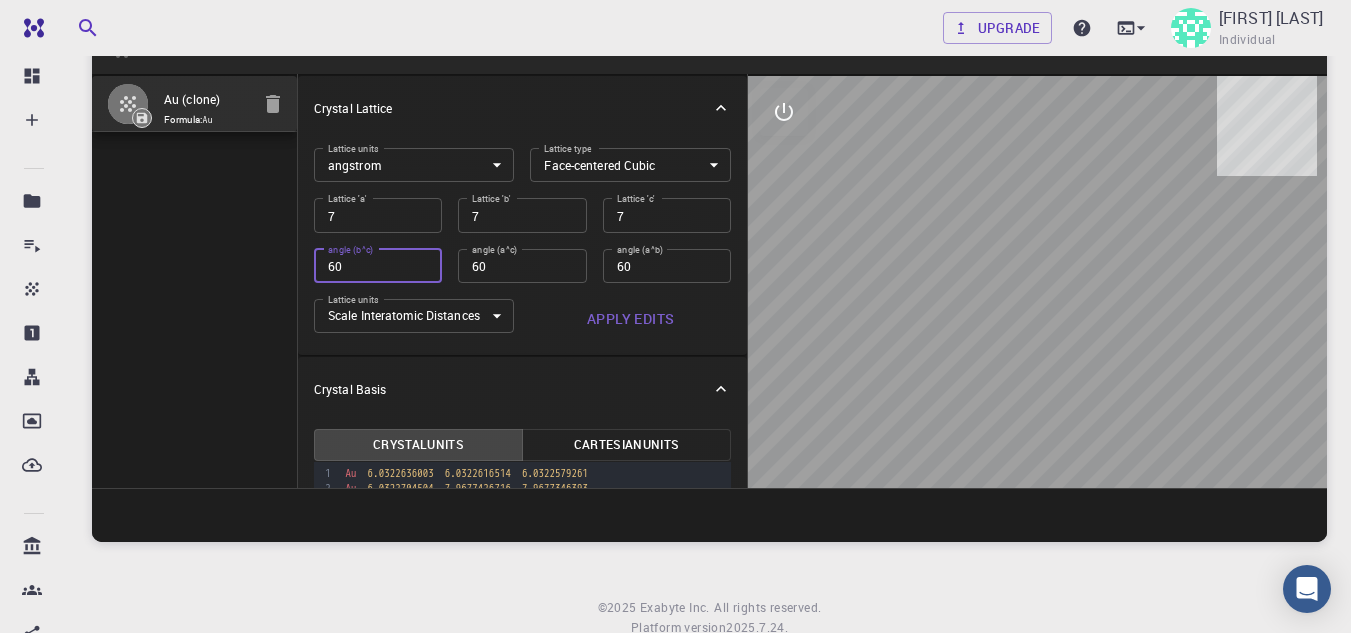 click on "60" at bounding box center (378, 266) 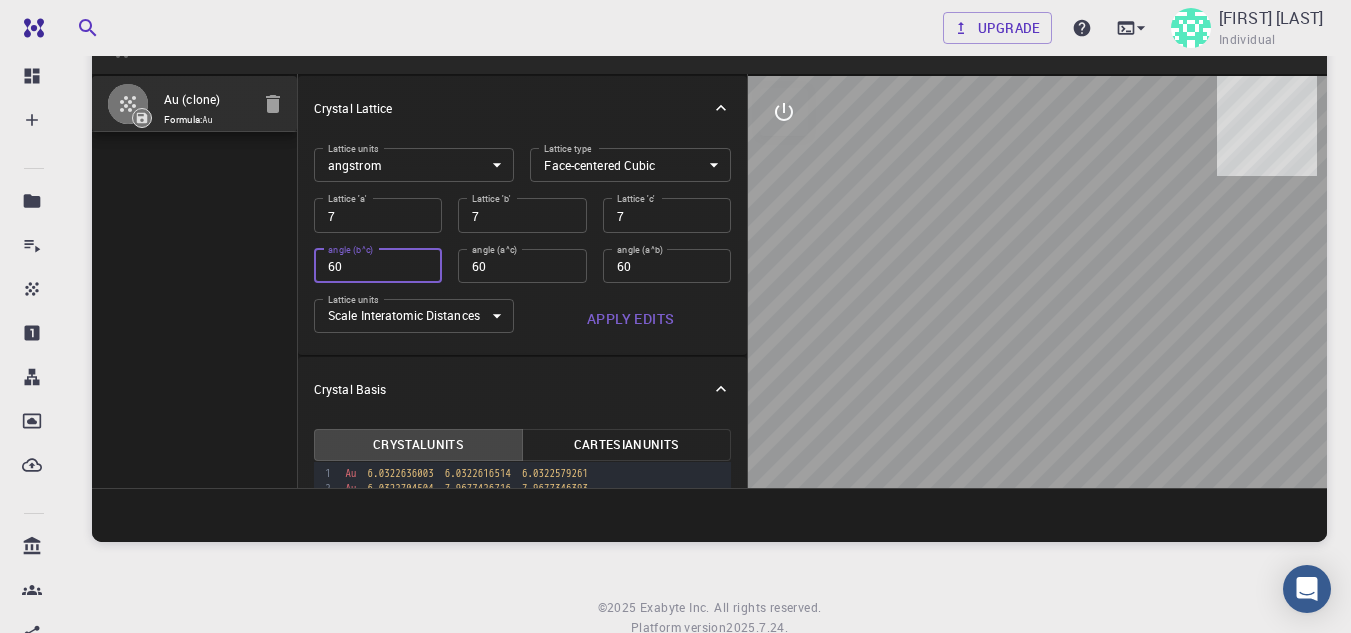 click on "60" at bounding box center [378, 266] 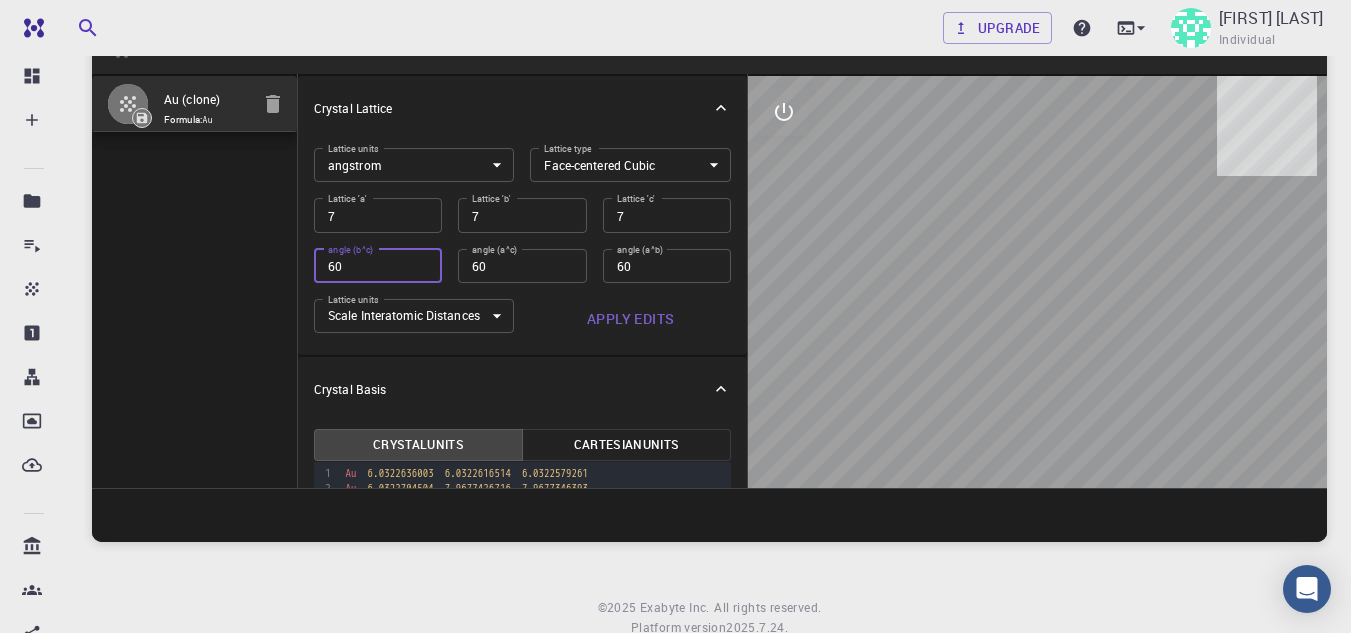 type on "4.949747468" 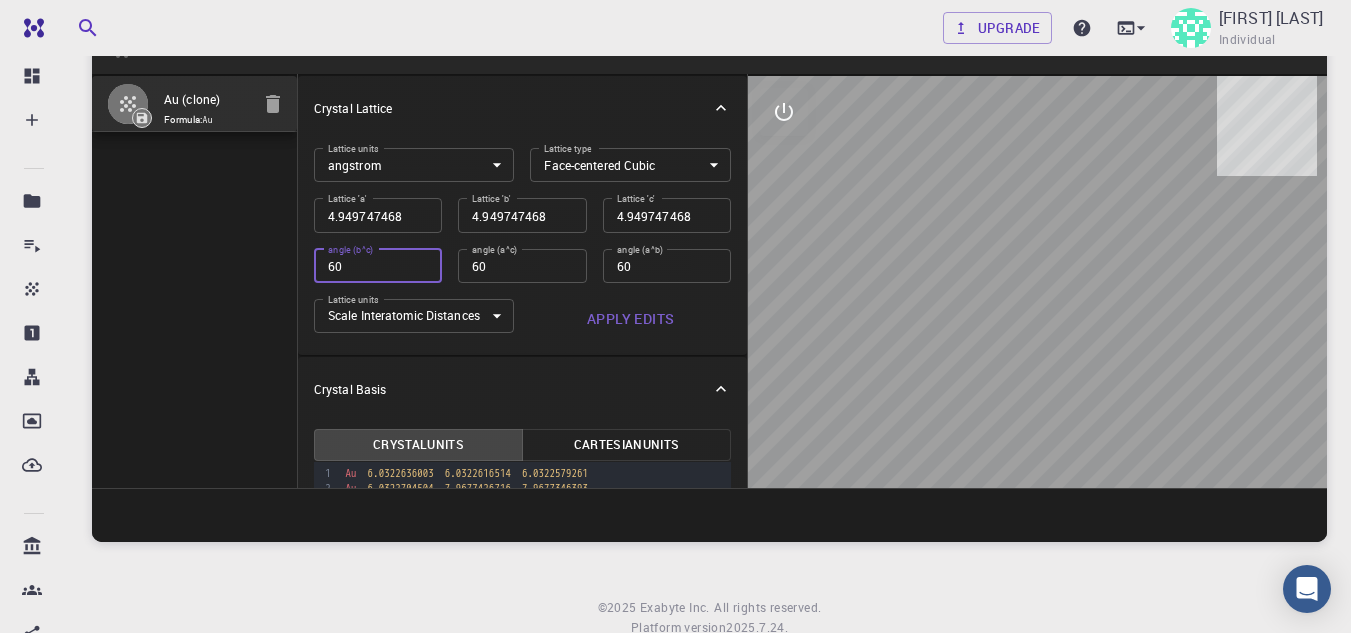 click on "60" at bounding box center (378, 266) 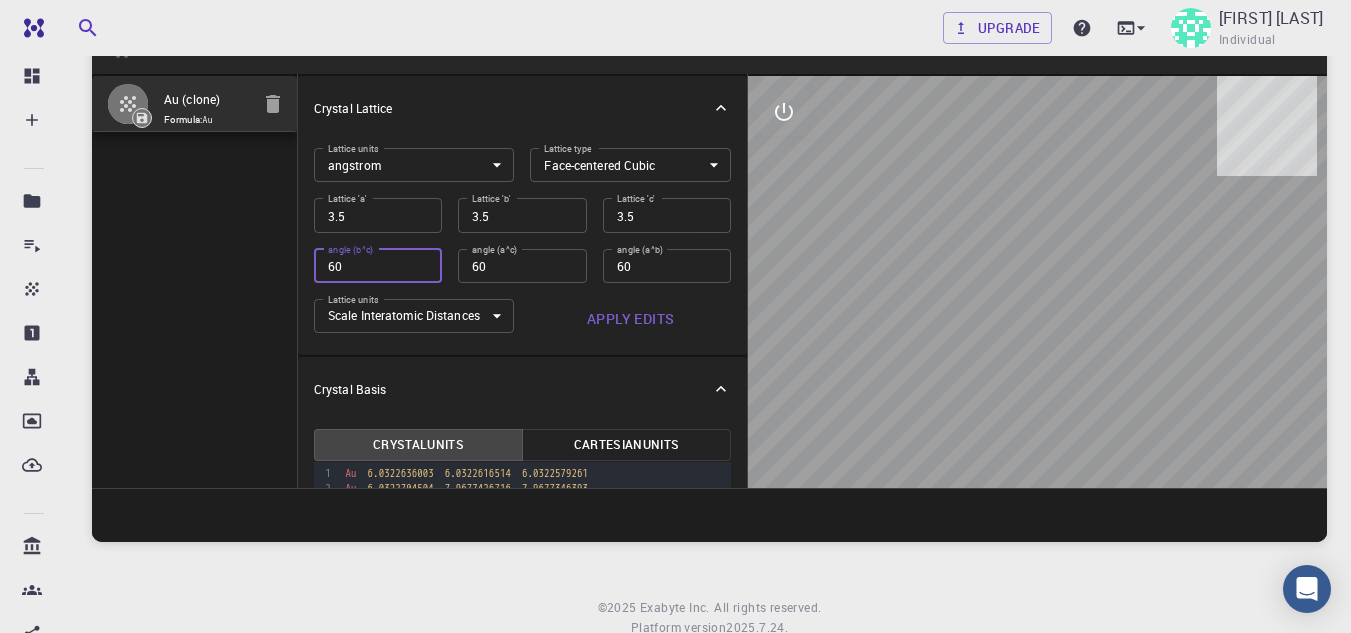 click on "60" at bounding box center [378, 266] 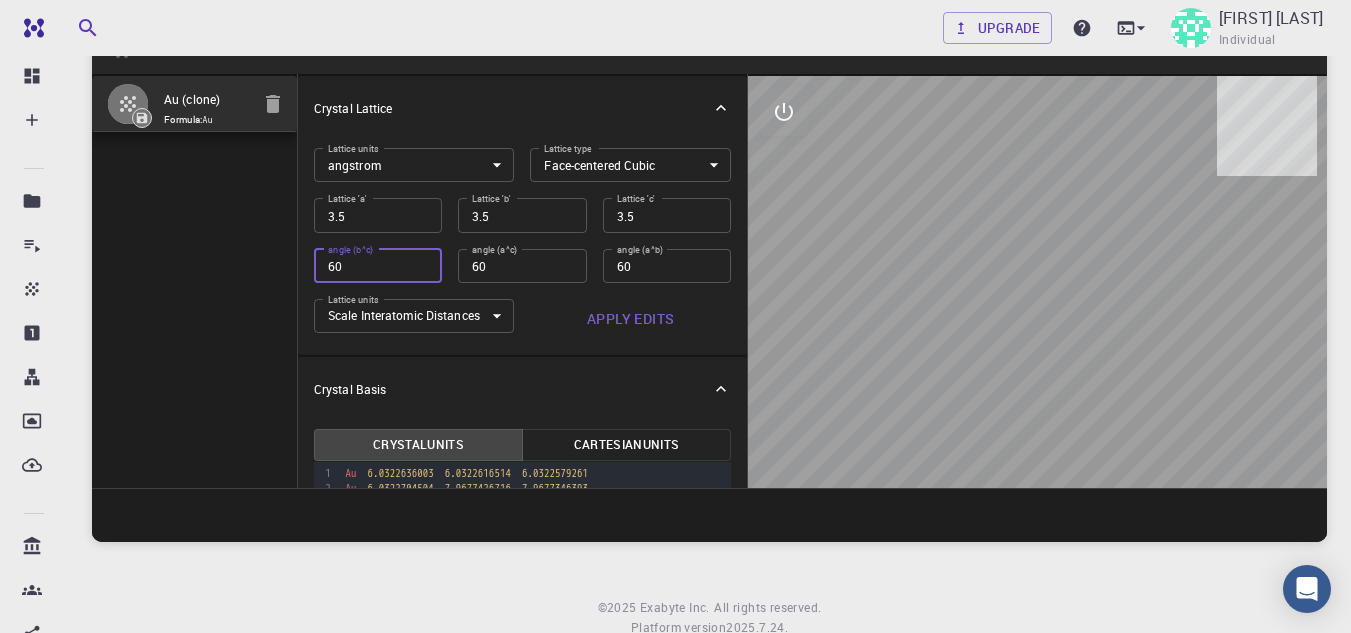 type on "2.474873734" 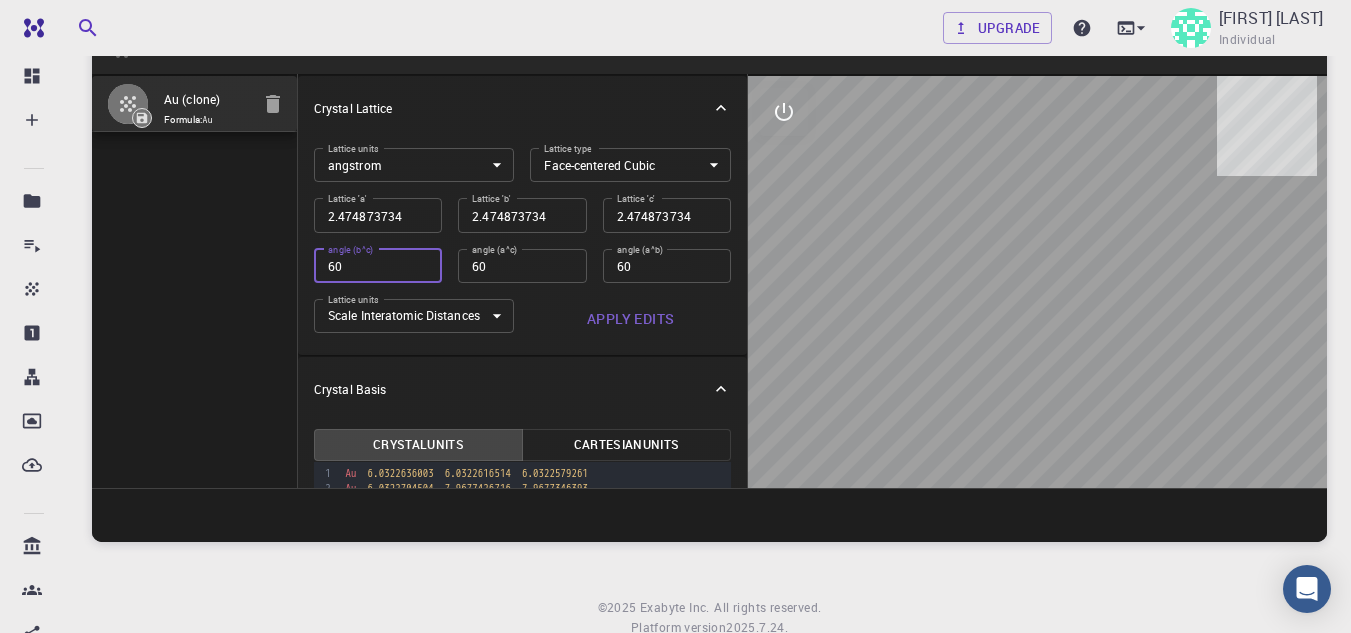 click on "60" at bounding box center (378, 266) 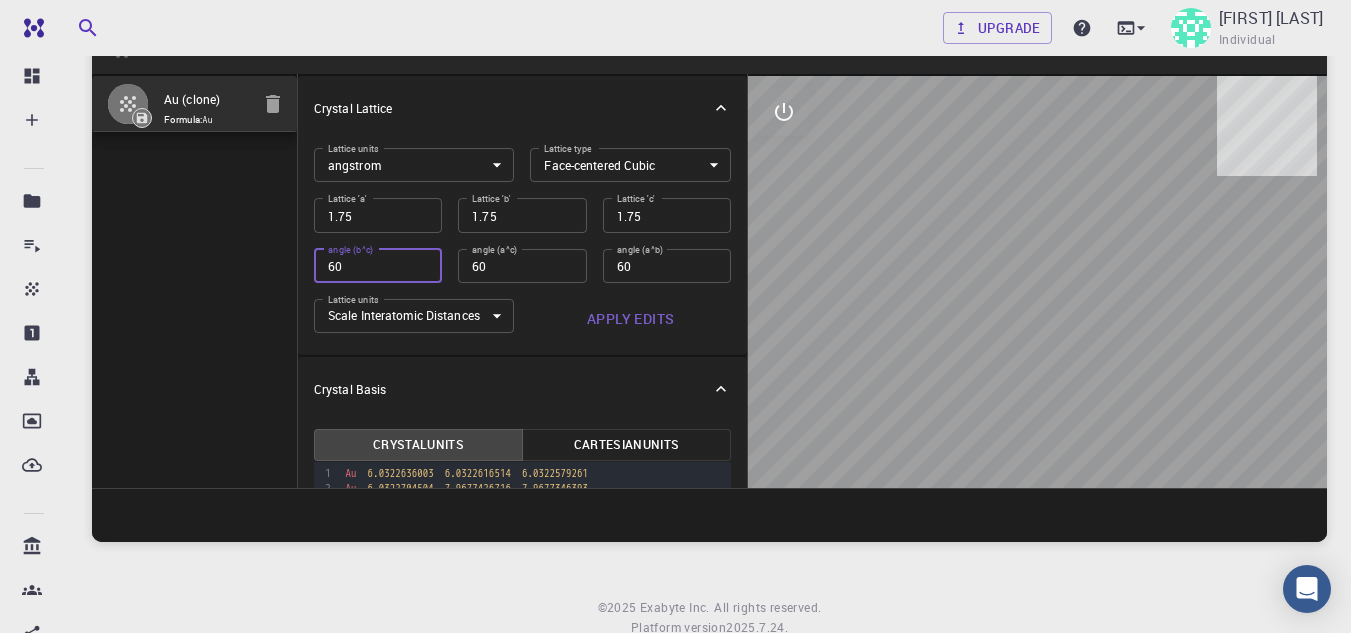 type on "1.237436867" 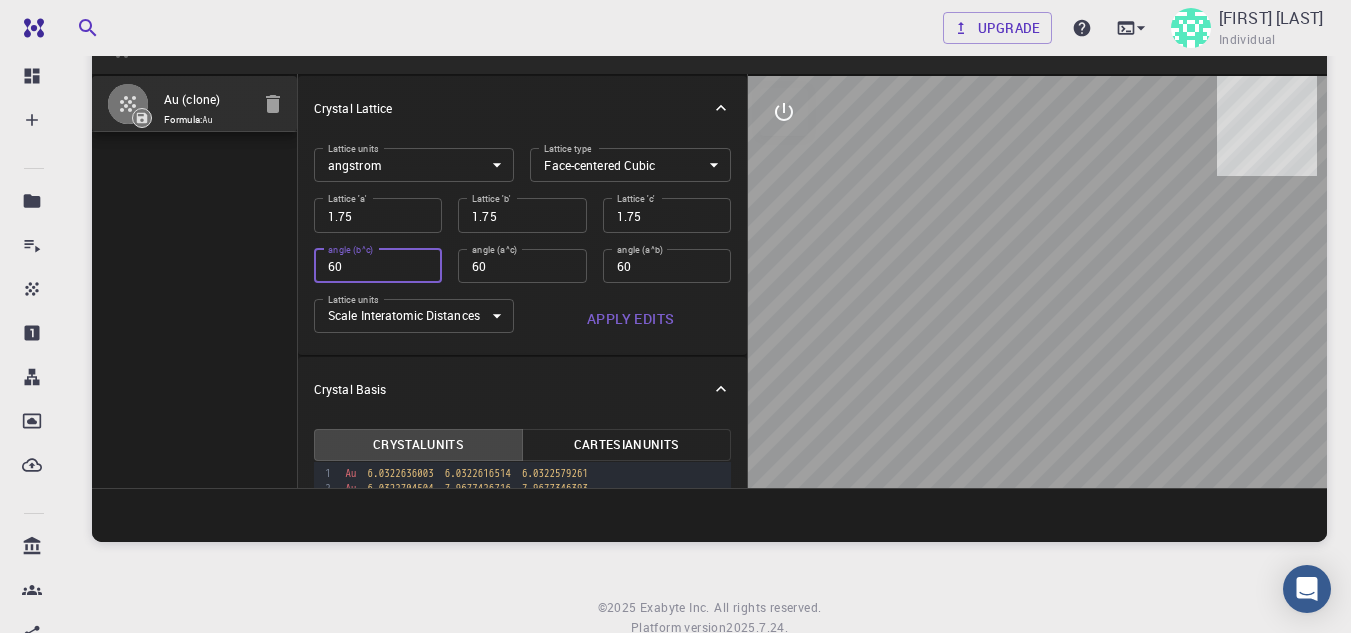 type on "1.237436867" 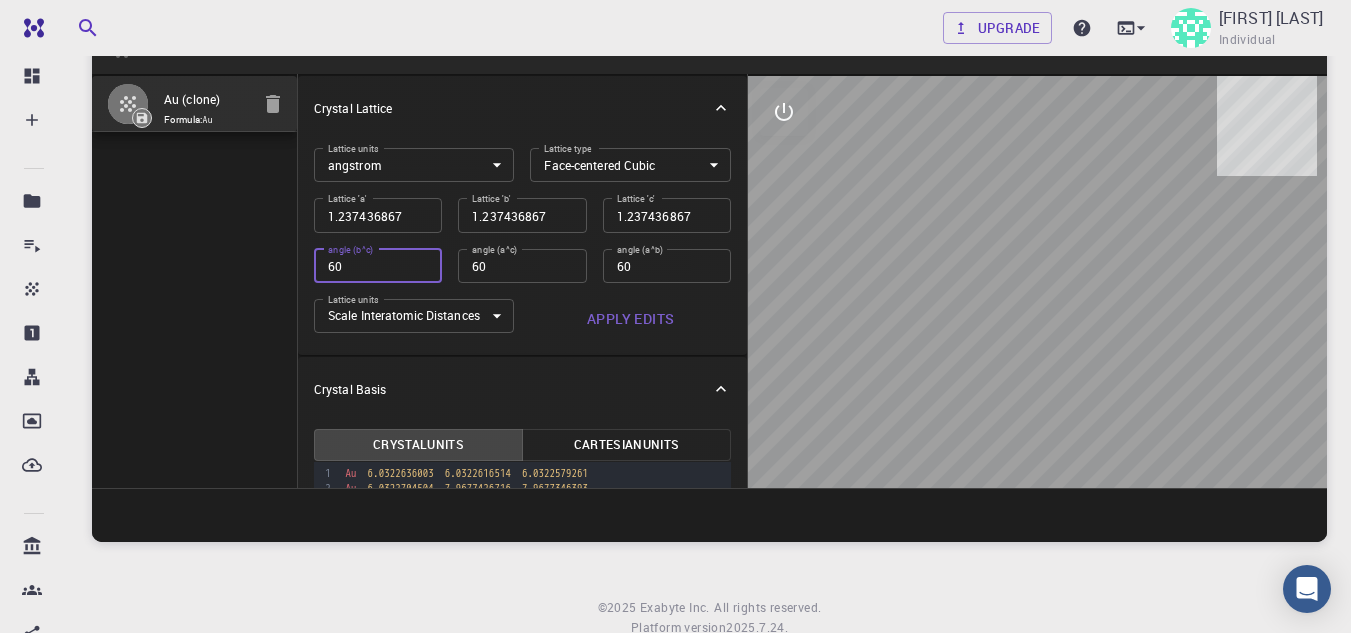 click on "60" at bounding box center [378, 266] 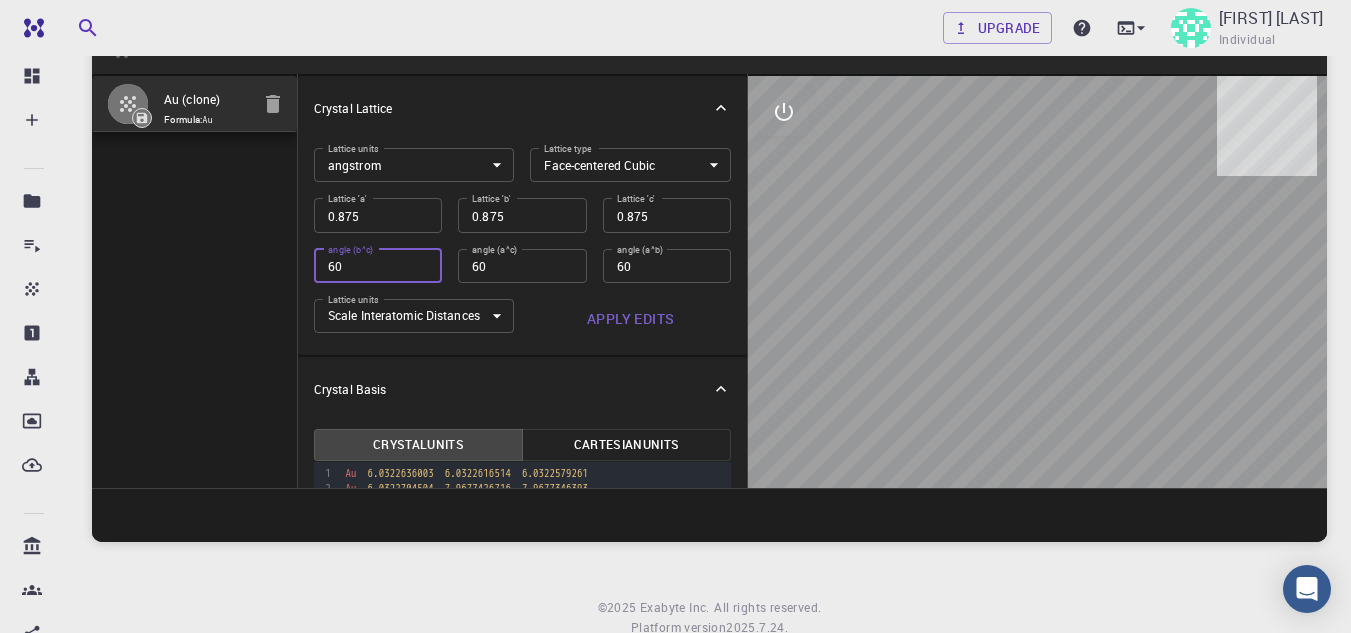 click on "60" at bounding box center [378, 266] 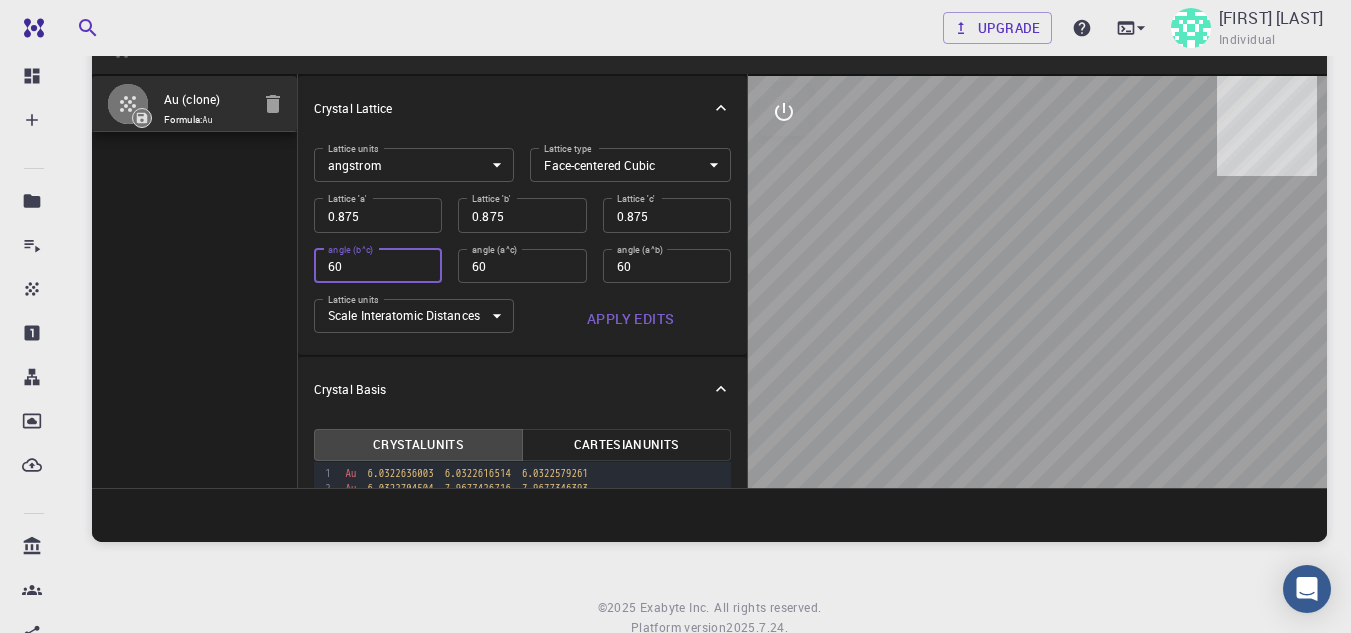 type on "0.618718434" 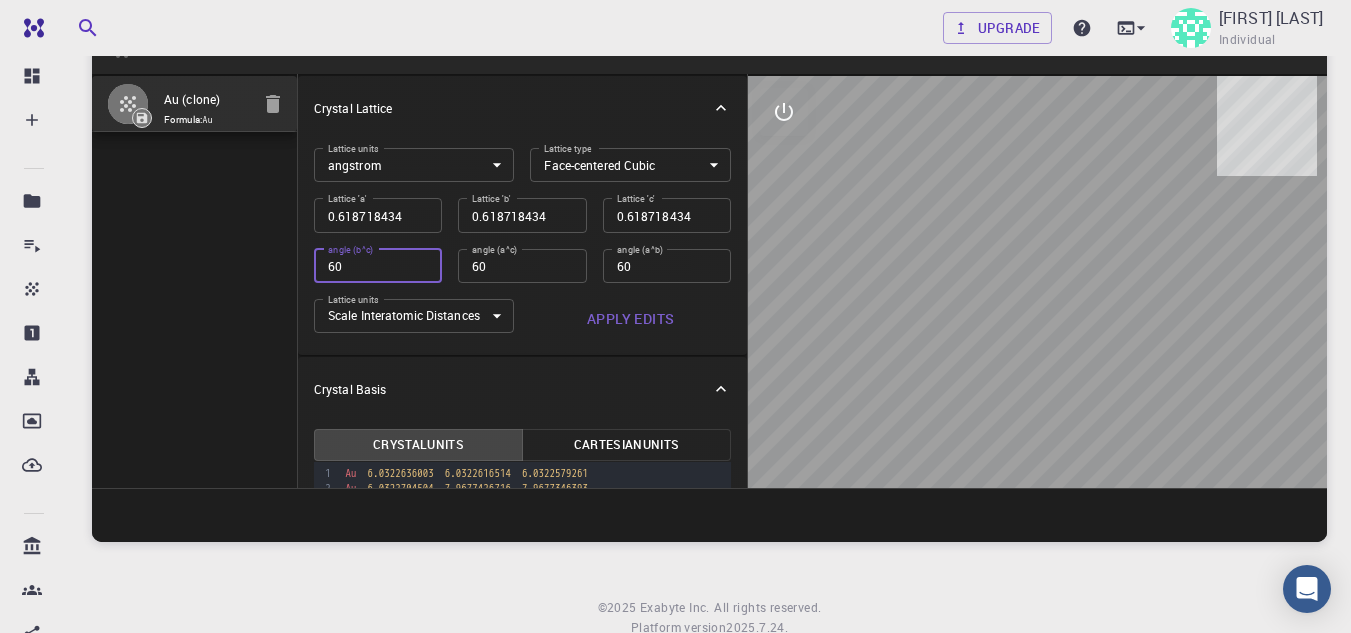 click on "60" at bounding box center (378, 266) 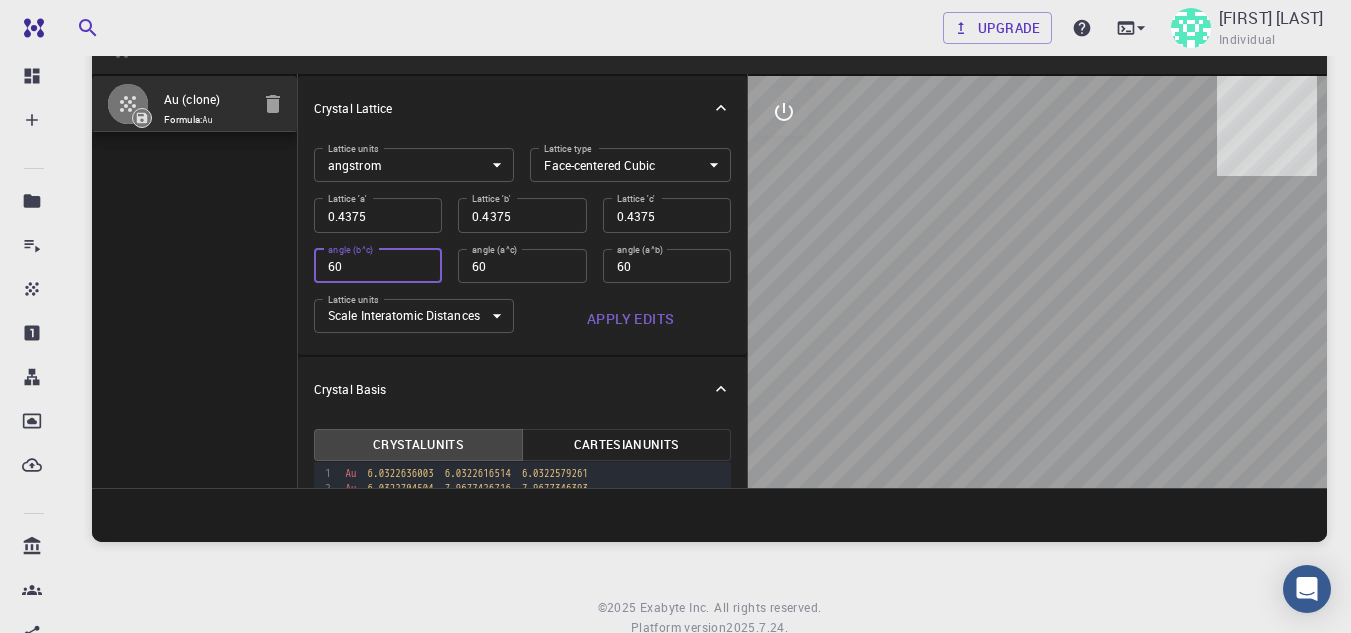 type on "0.309359217" 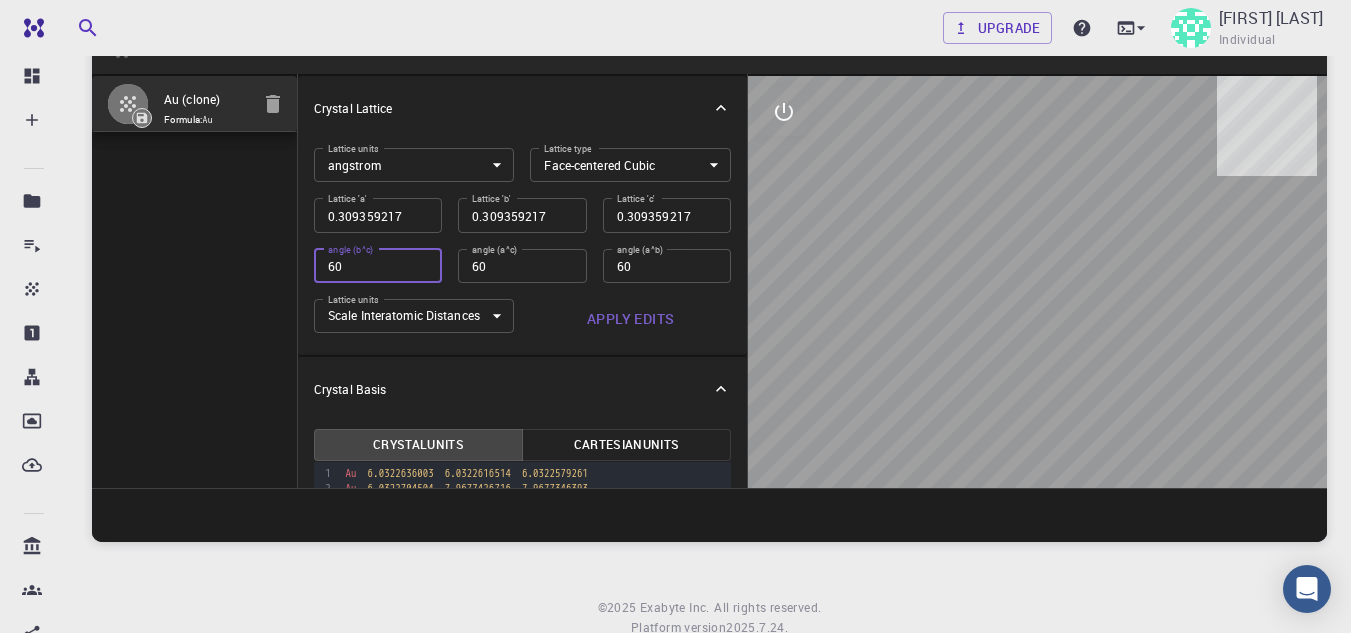 click on "60" at bounding box center [378, 266] 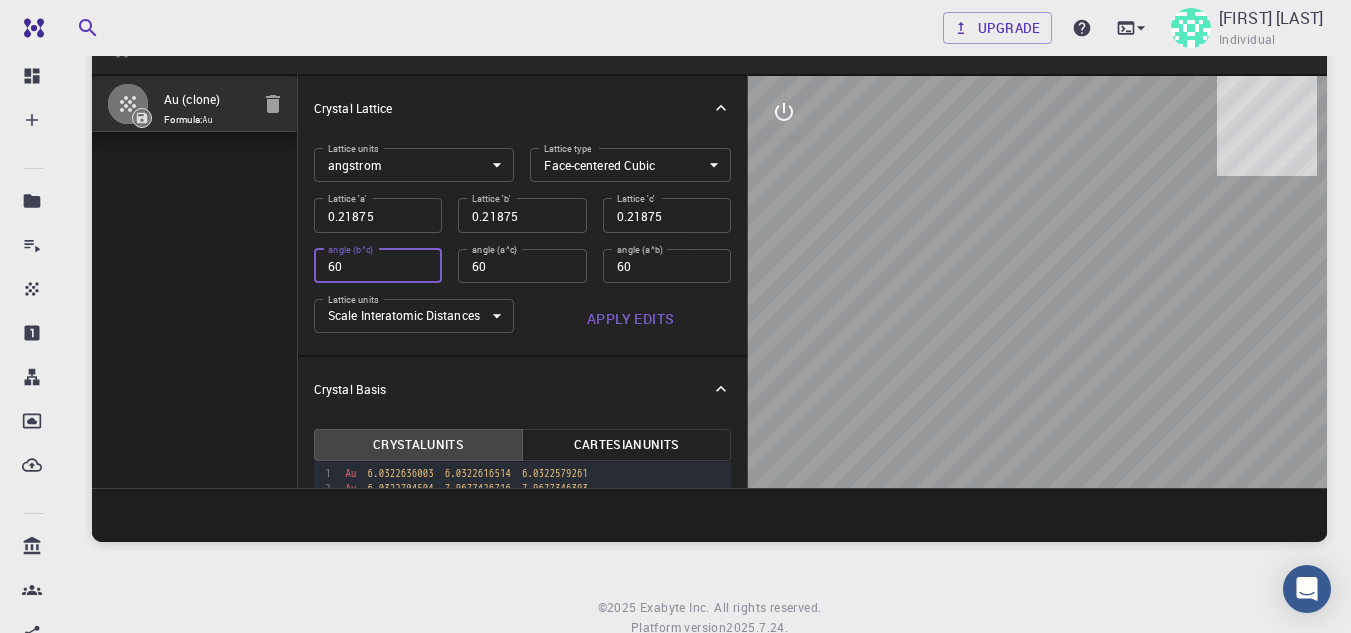 click on "60" at bounding box center (378, 266) 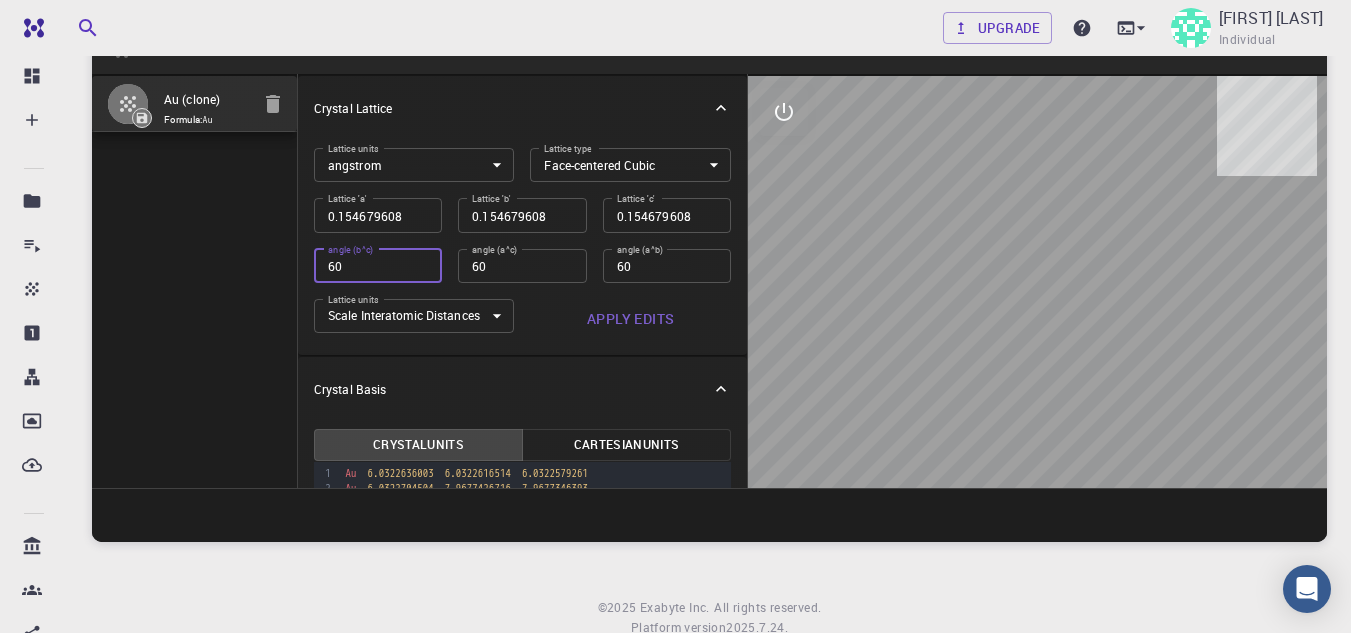 click on "60" at bounding box center [378, 266] 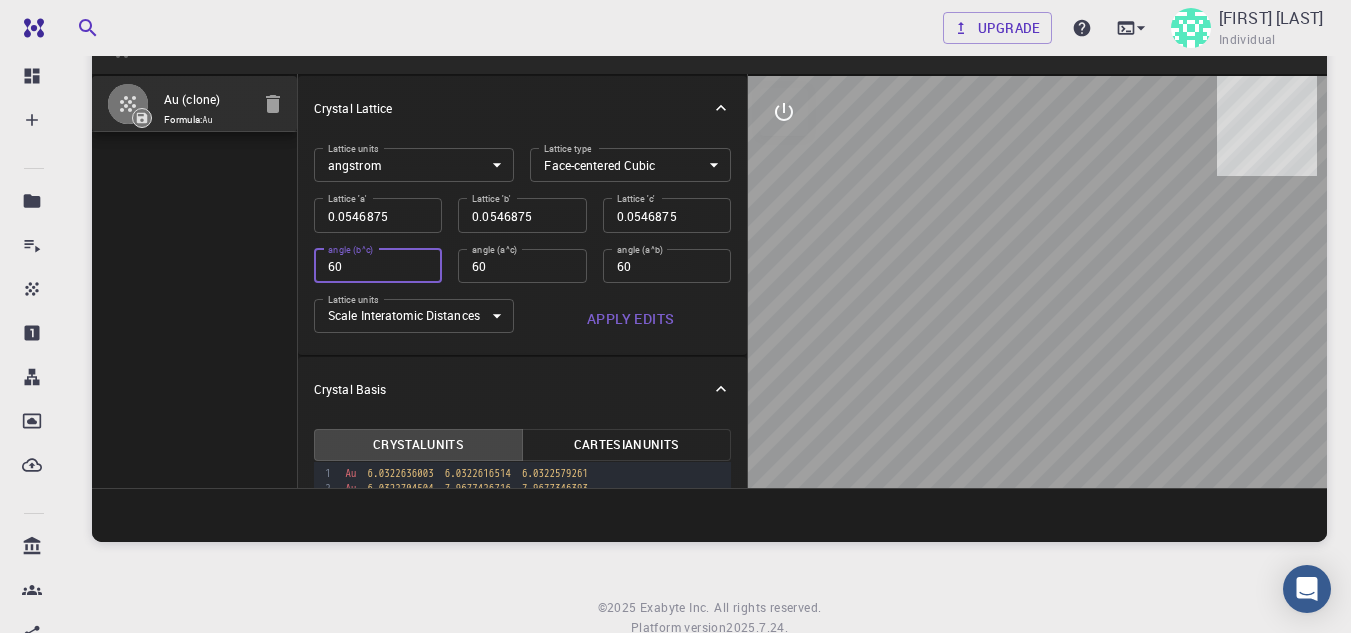 click on "60" at bounding box center (378, 266) 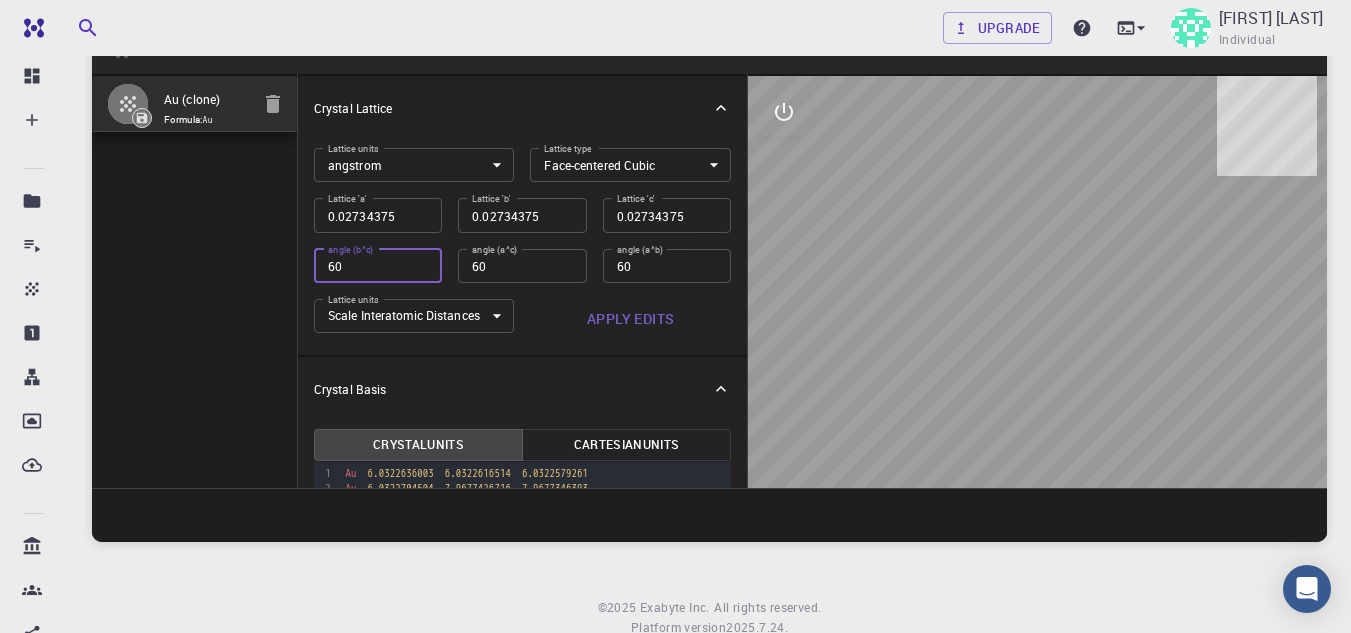 type on "0.019334951" 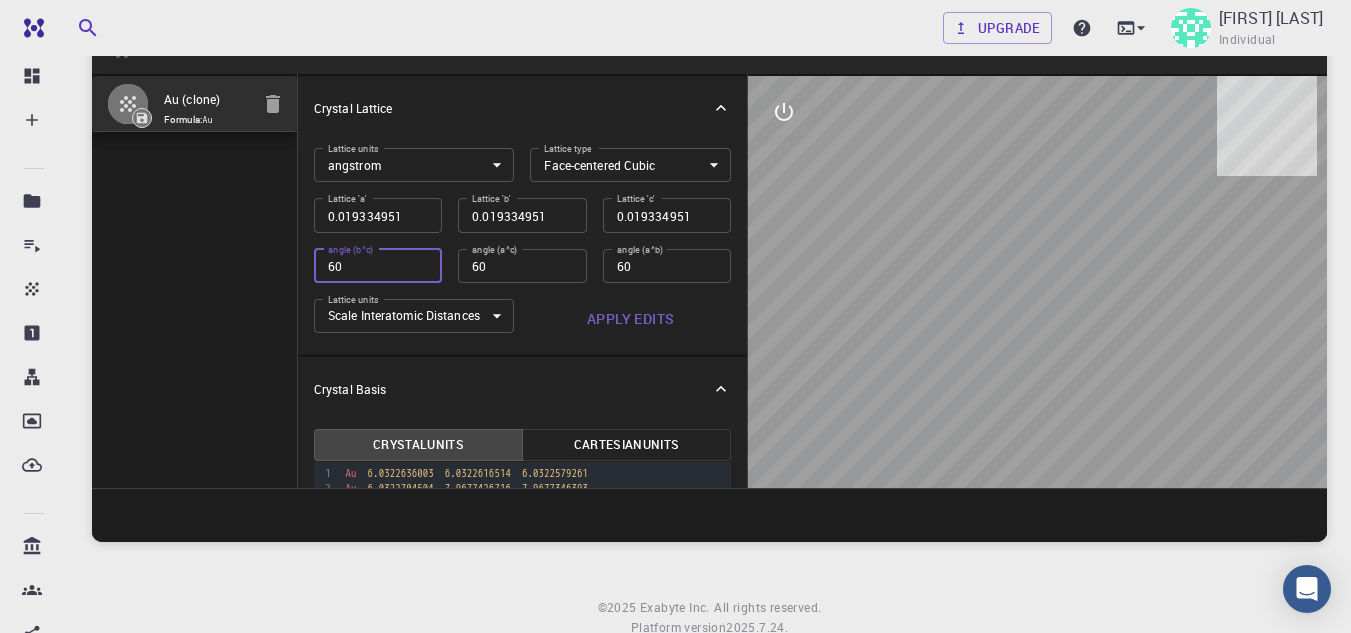 type on "0.013671875" 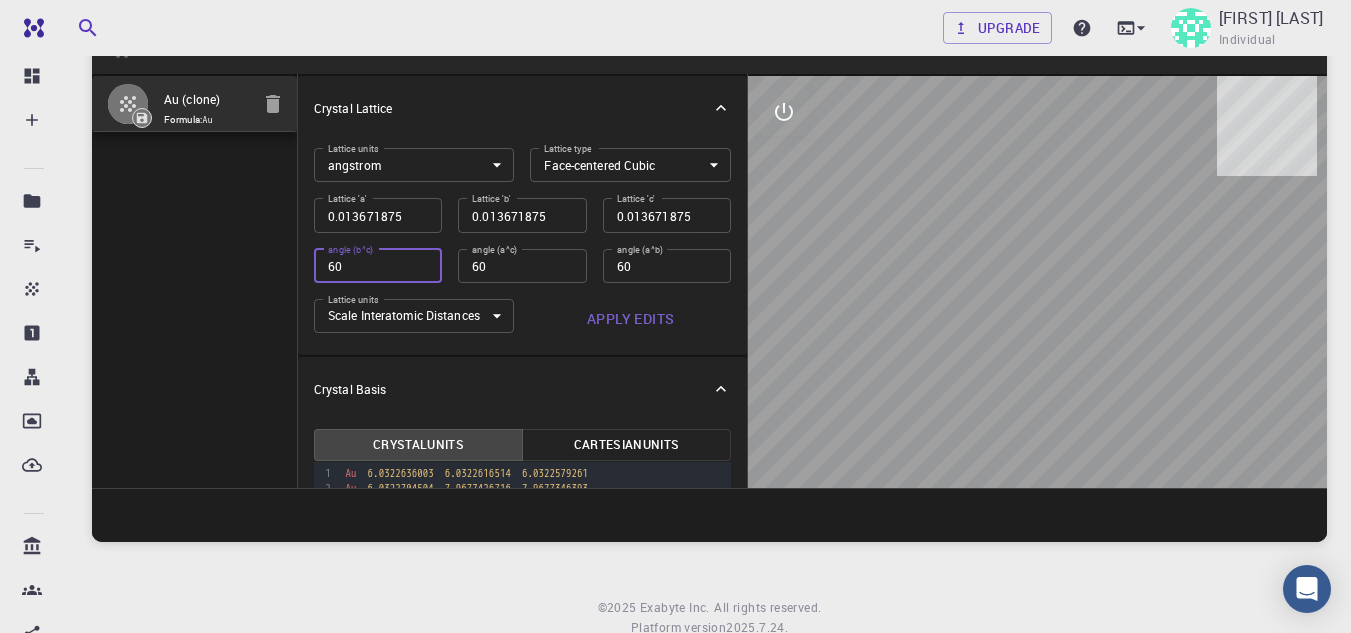 type on "0.009667476" 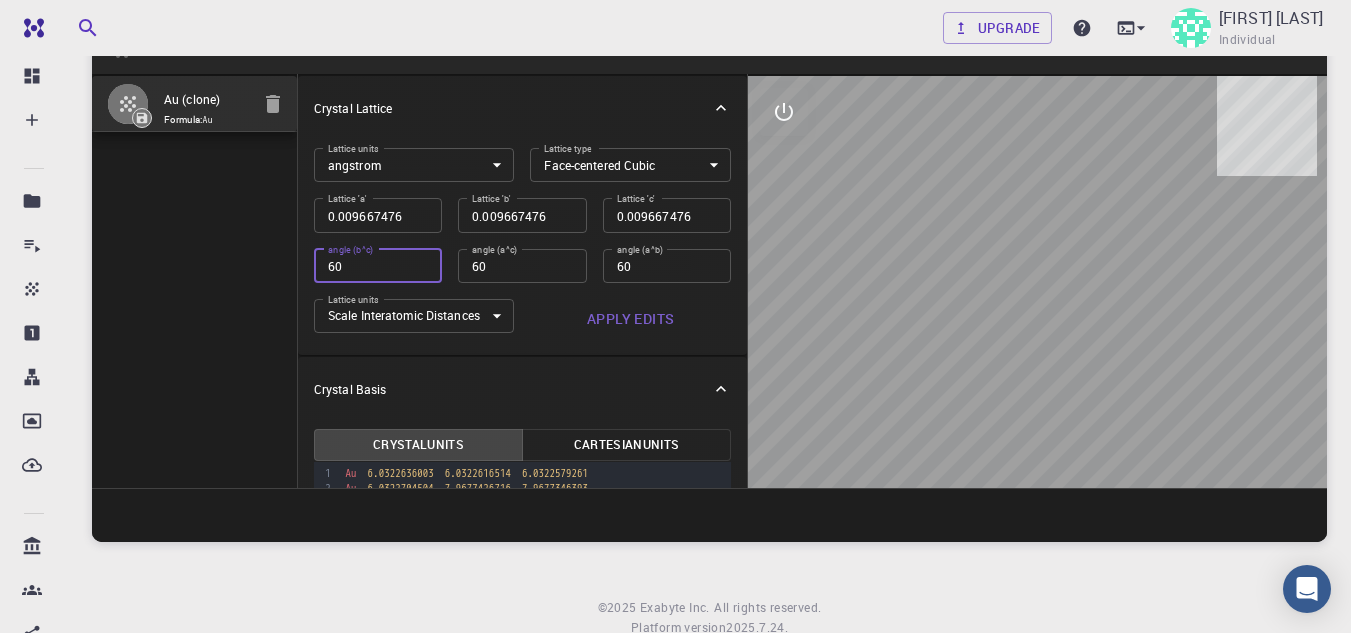 type on "0.006835938" 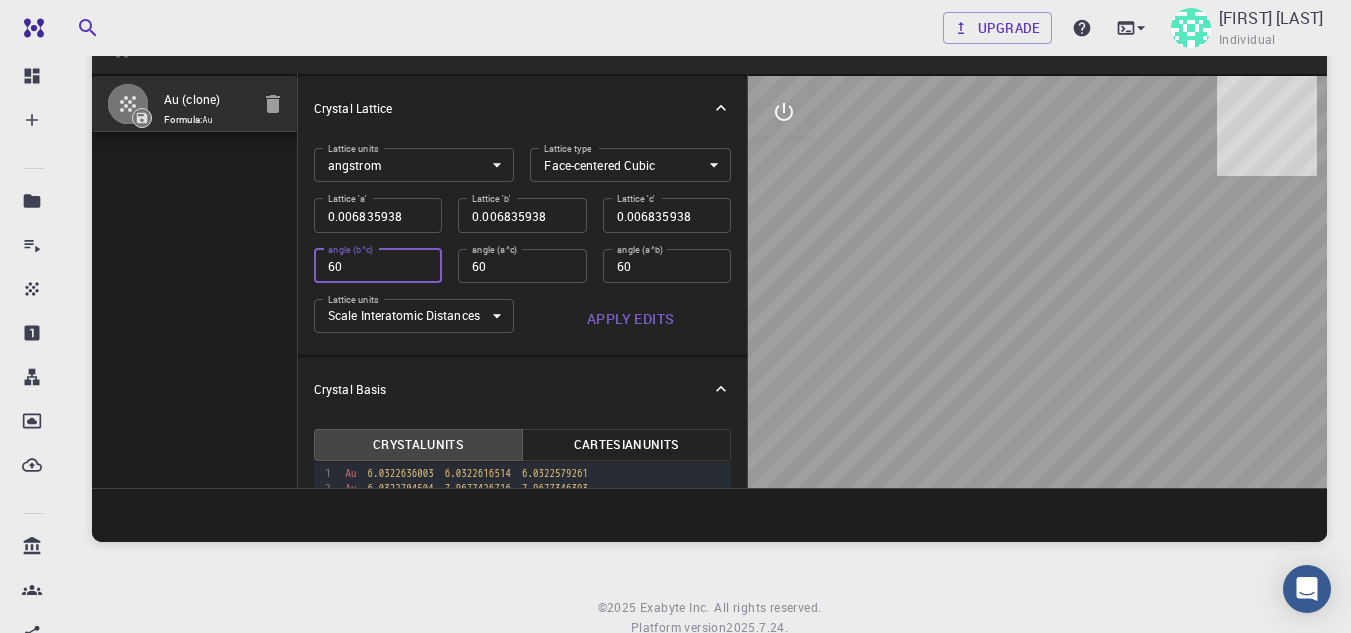 type on "0.004833738" 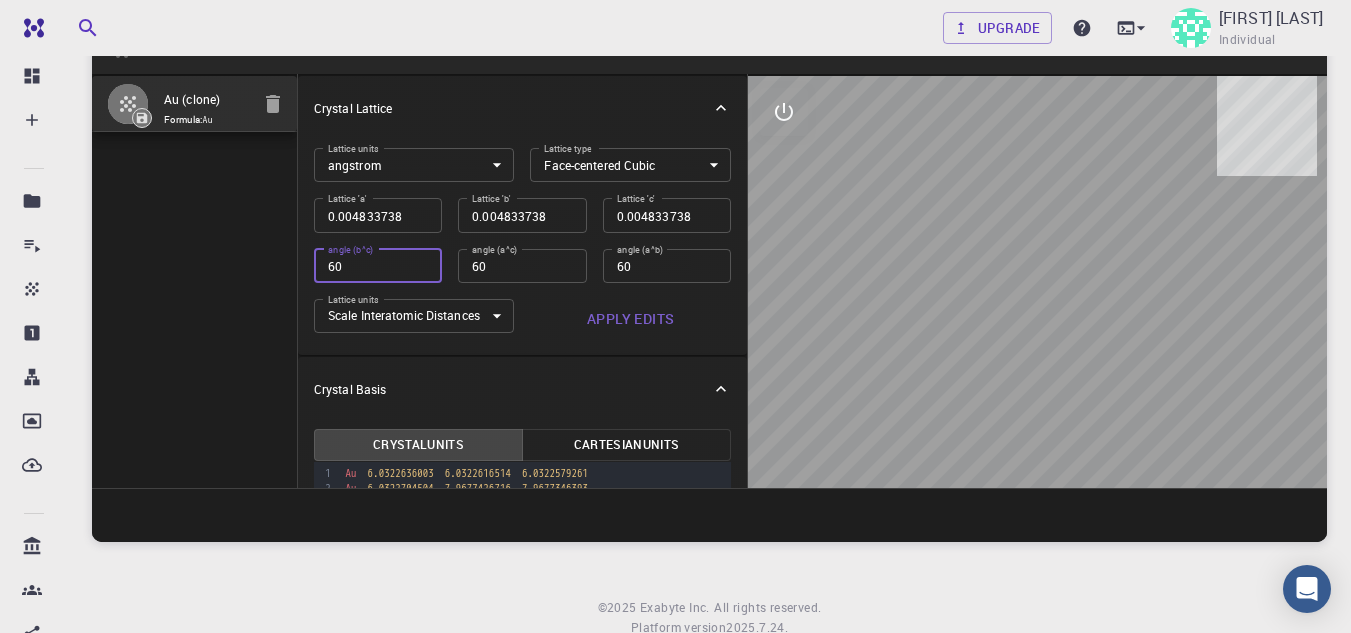 type on "0.003417969" 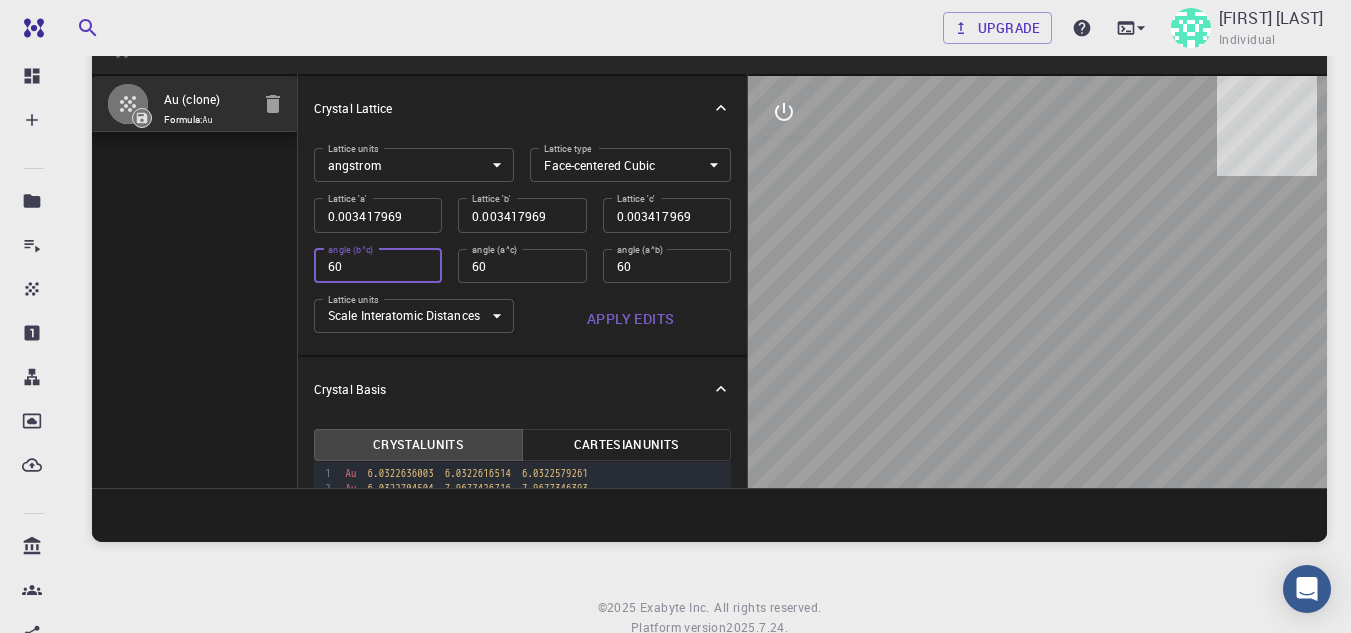 type on "0.002416869" 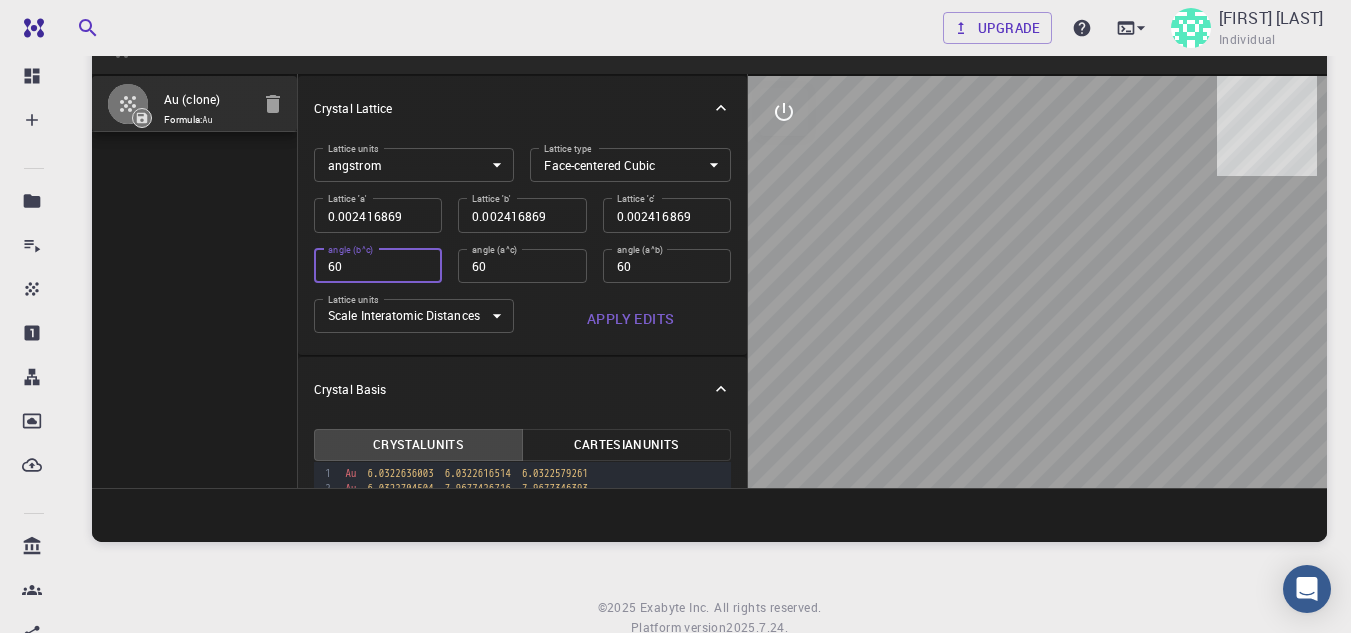 type on "0.001708984" 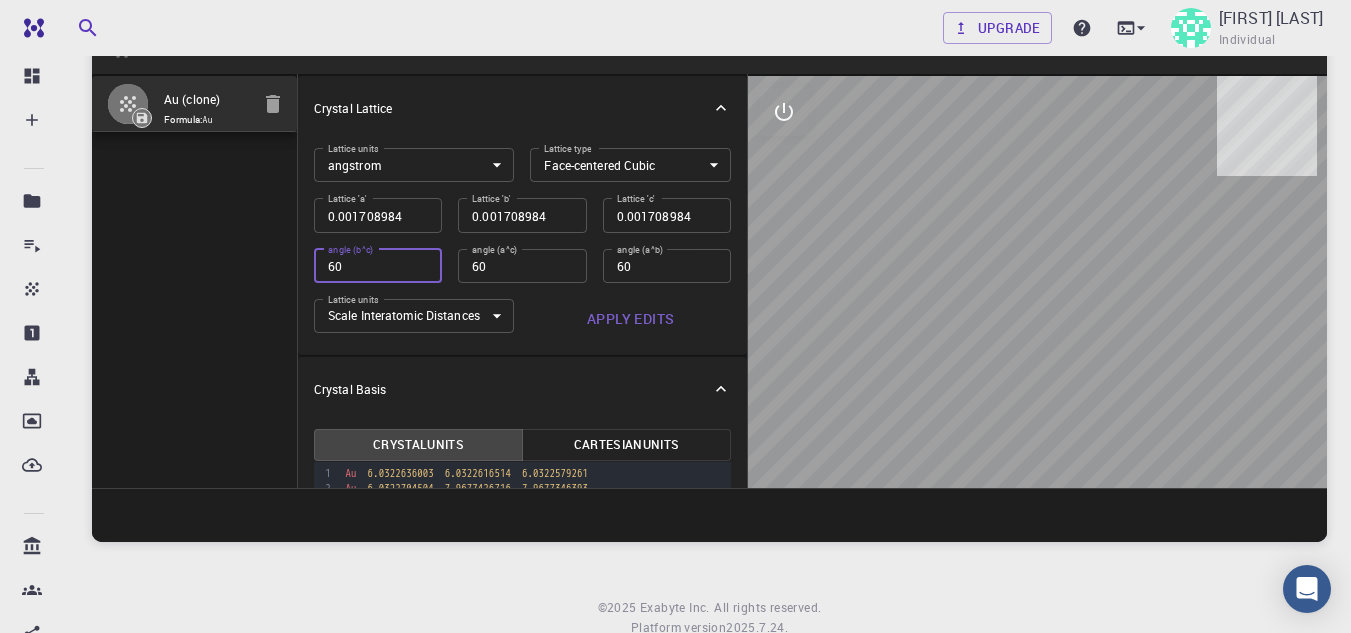 type on "0.001208434" 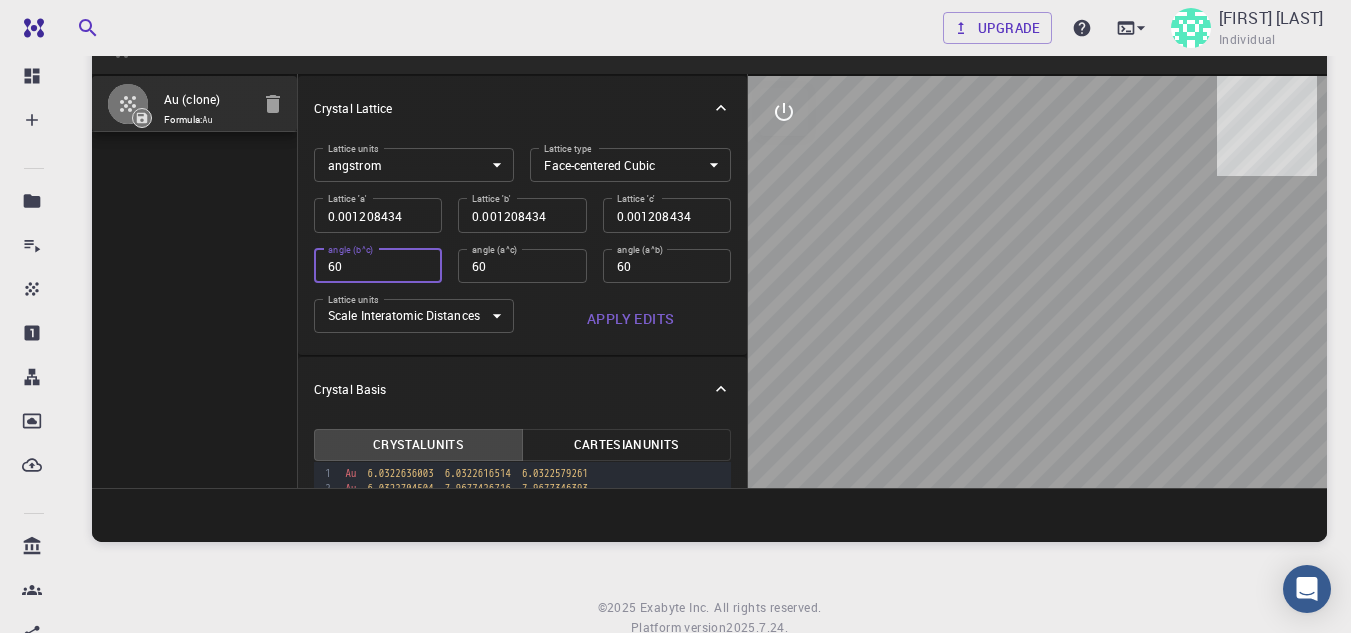 type on "0.000854492" 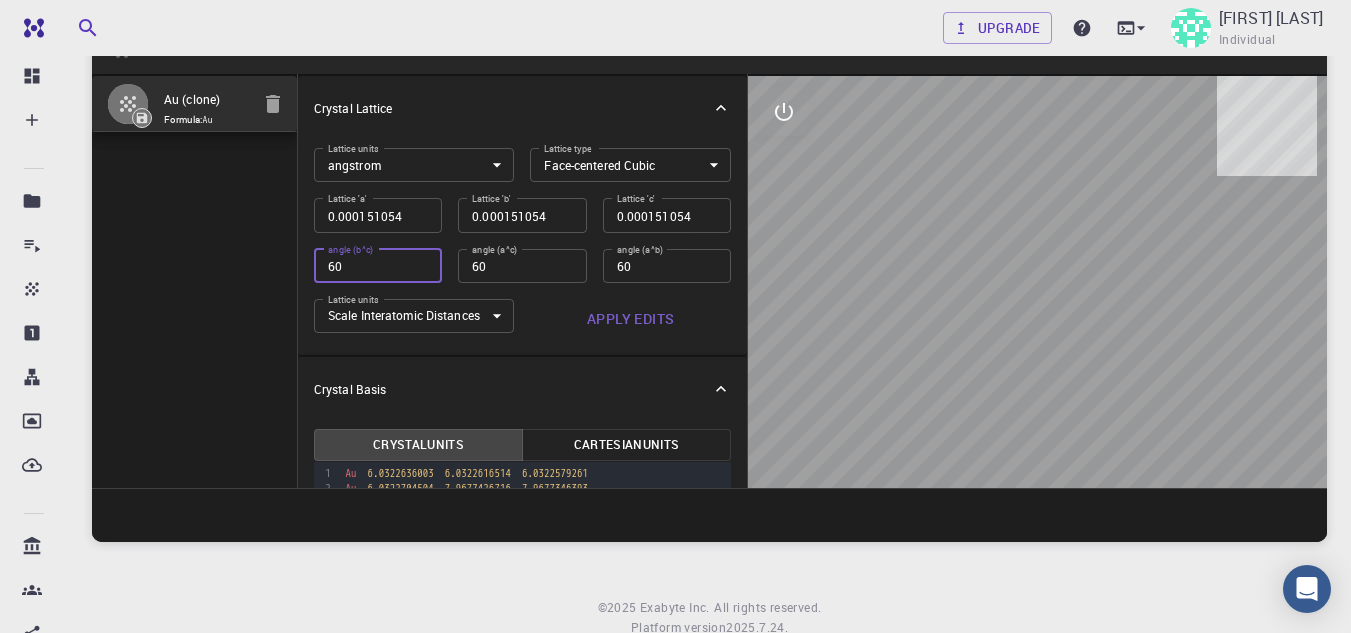 drag, startPoint x: 416, startPoint y: 266, endPoint x: 407, endPoint y: 216, distance: 50.803543 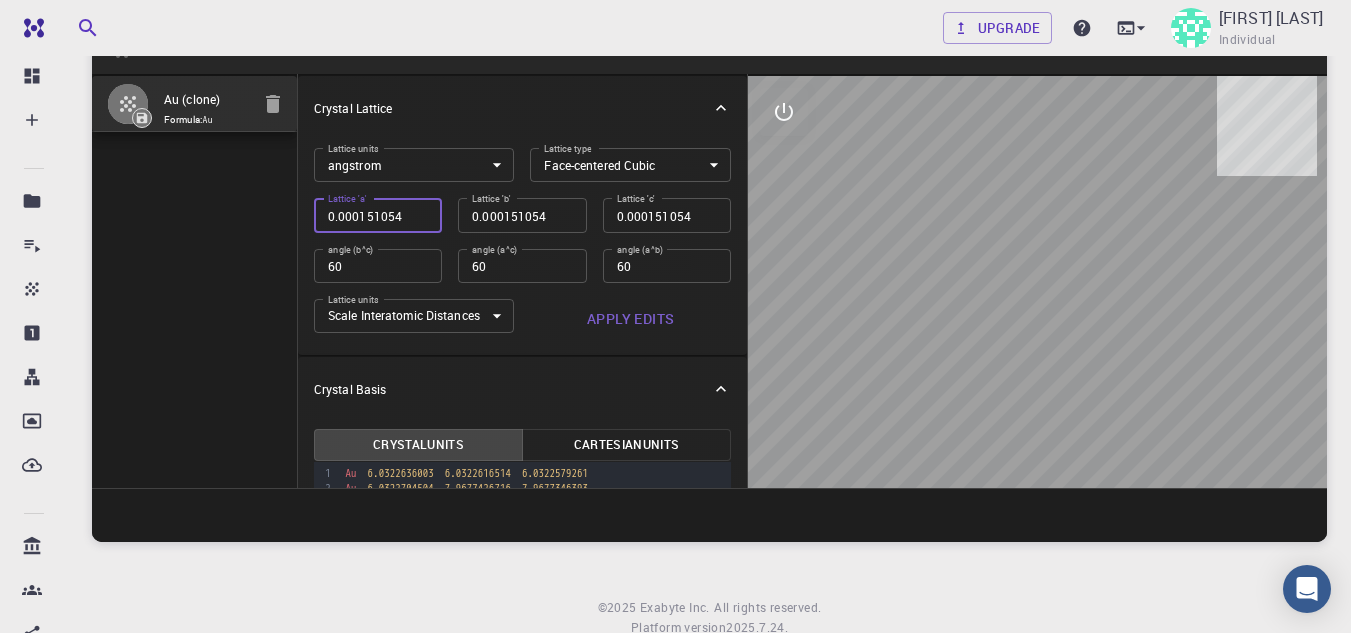 click on "0.000151054" at bounding box center (378, 215) 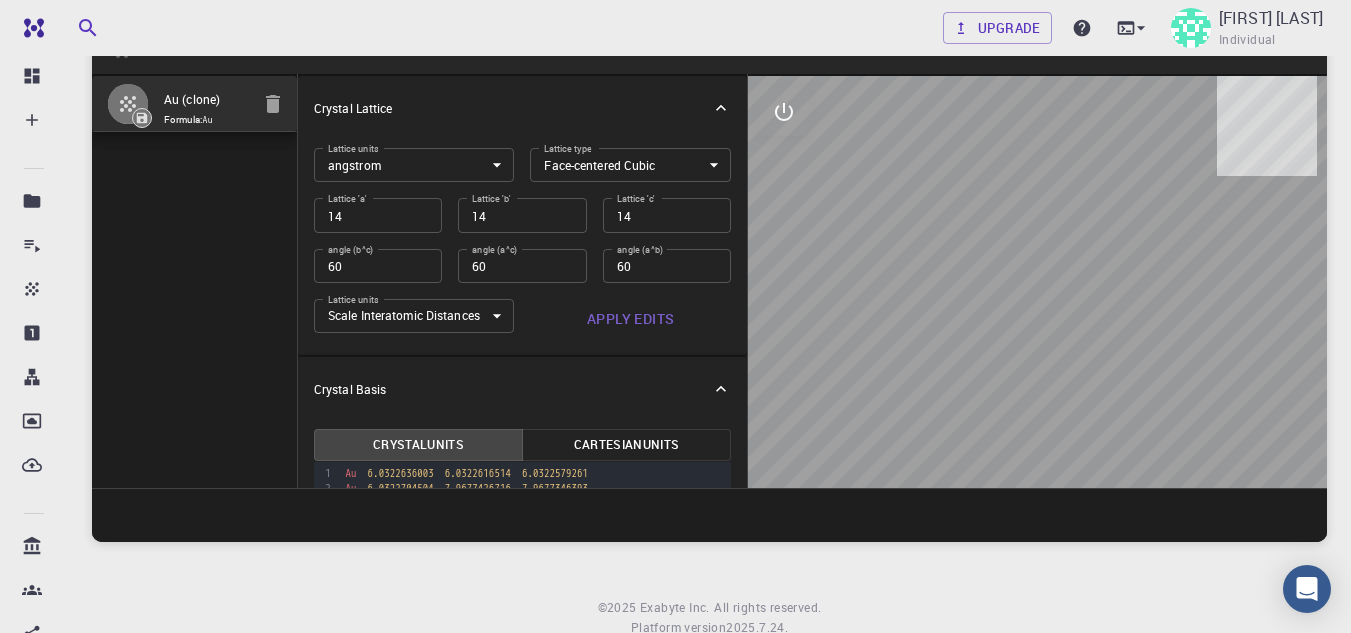 click on "Apply Edits" at bounding box center (622, 311) 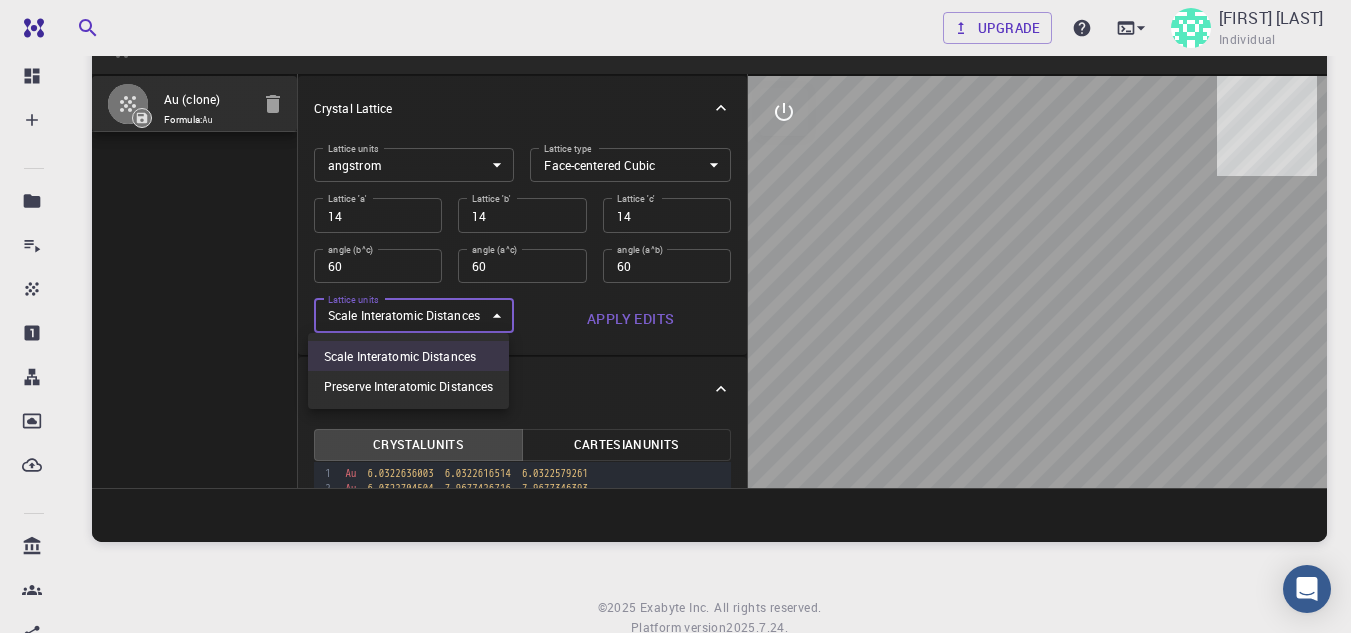 click at bounding box center [675, 316] 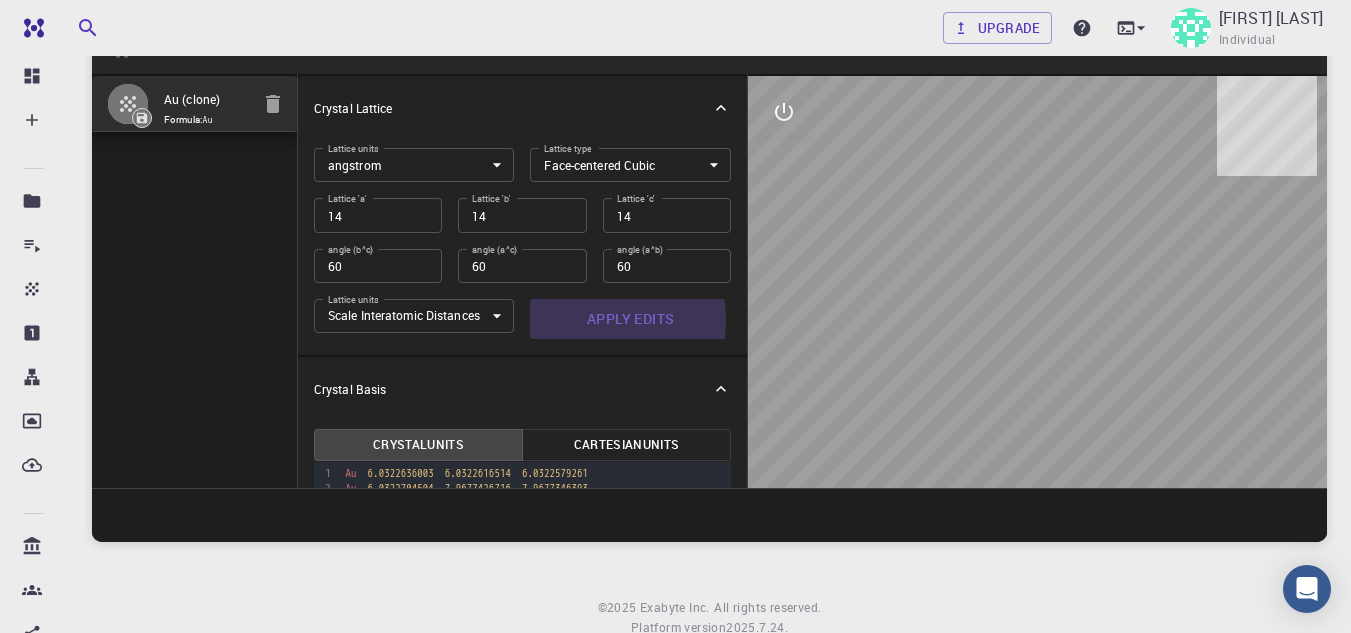 click on "Apply Edits" at bounding box center (630, 319) 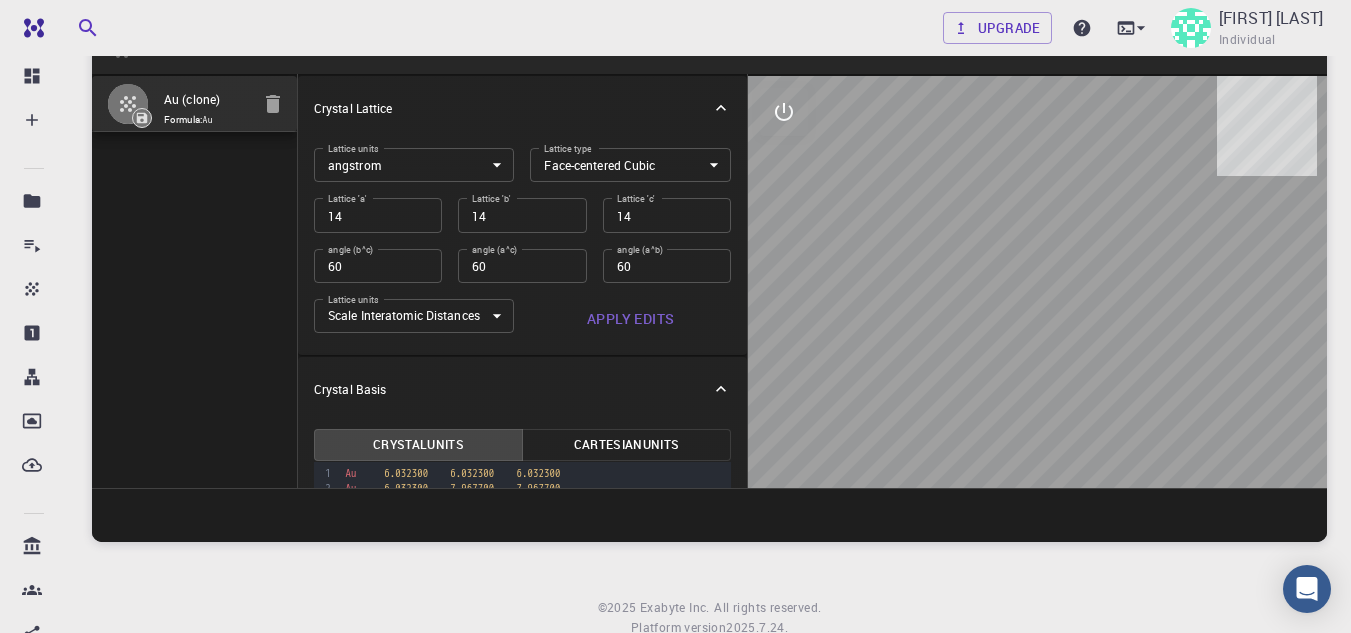 drag, startPoint x: 909, startPoint y: 337, endPoint x: 1016, endPoint y: 337, distance: 107 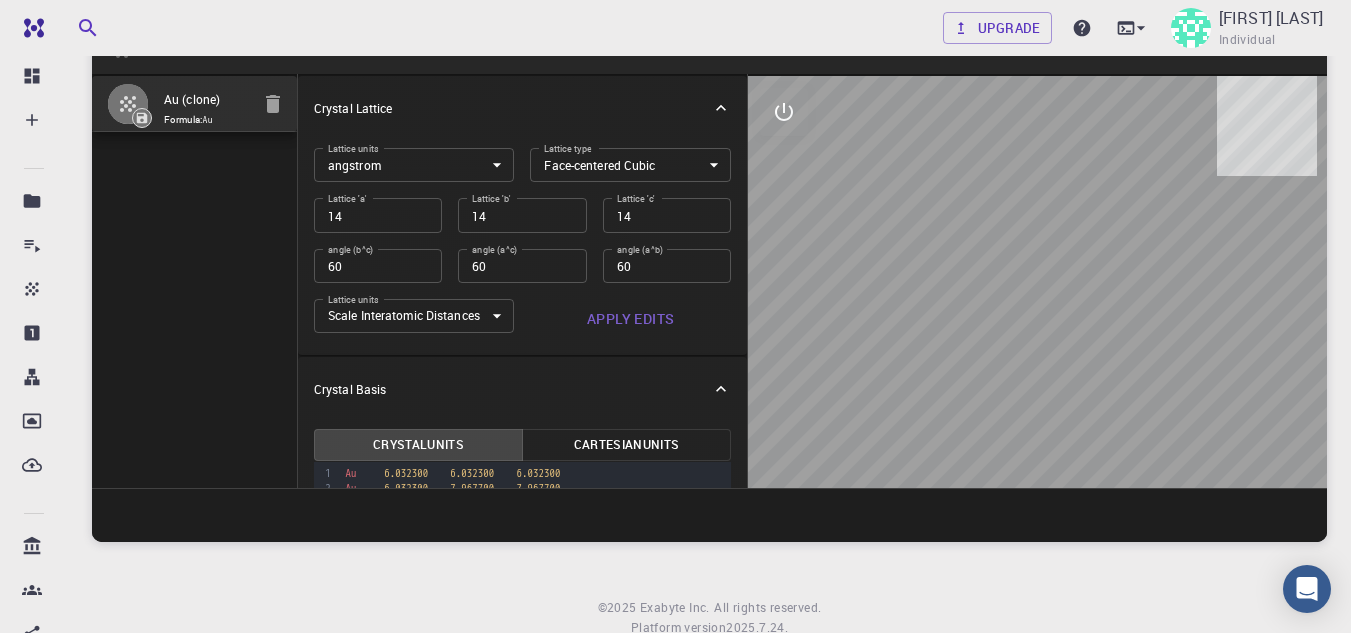 click at bounding box center [1037, 282] 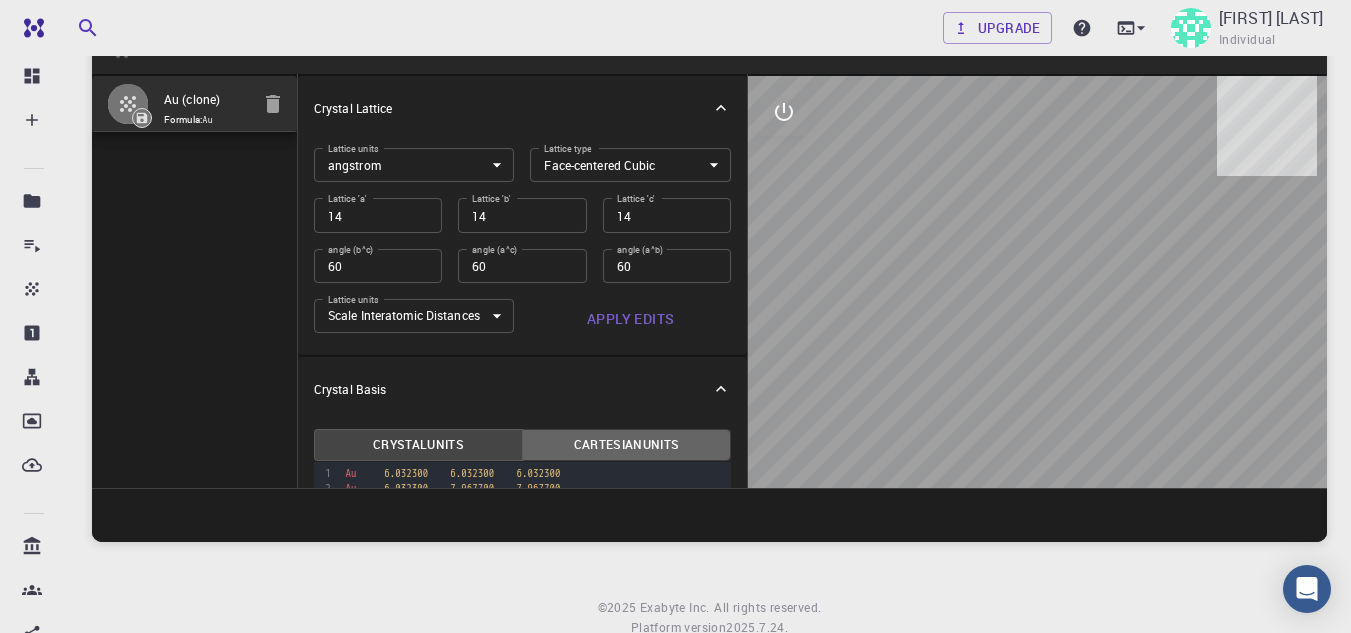 click on "Cartesian  Units" at bounding box center [626, 445] 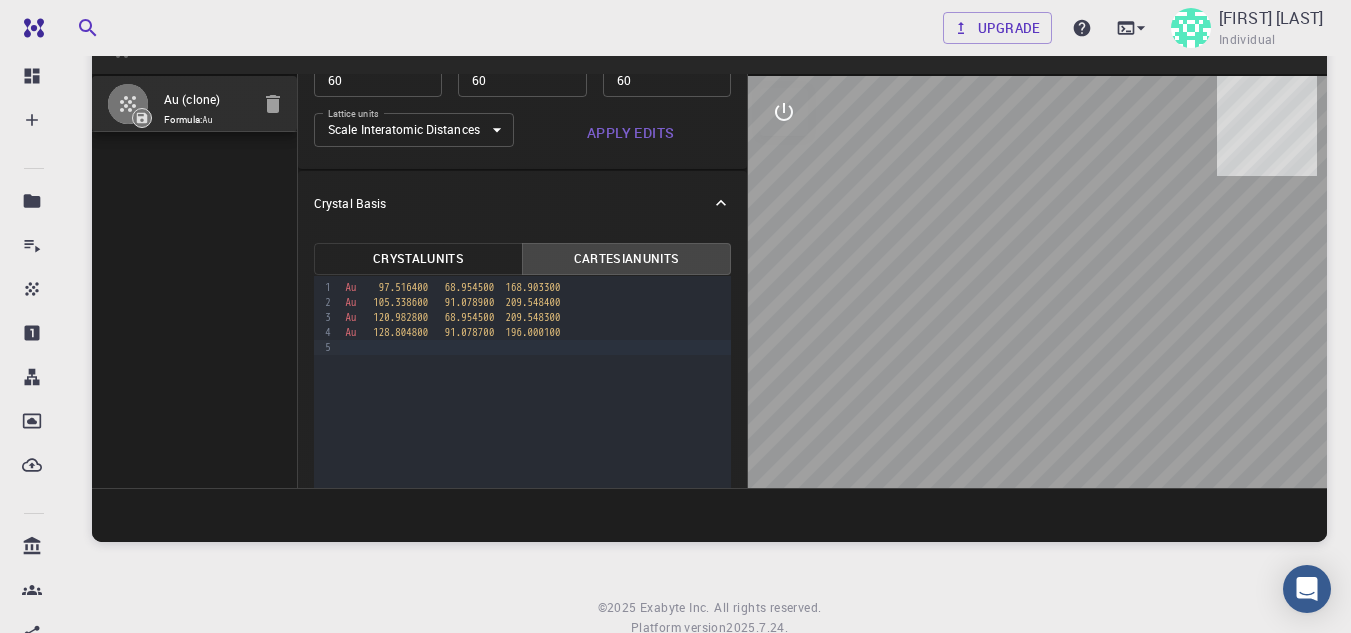 scroll, scrollTop: 197, scrollLeft: 0, axis: vertical 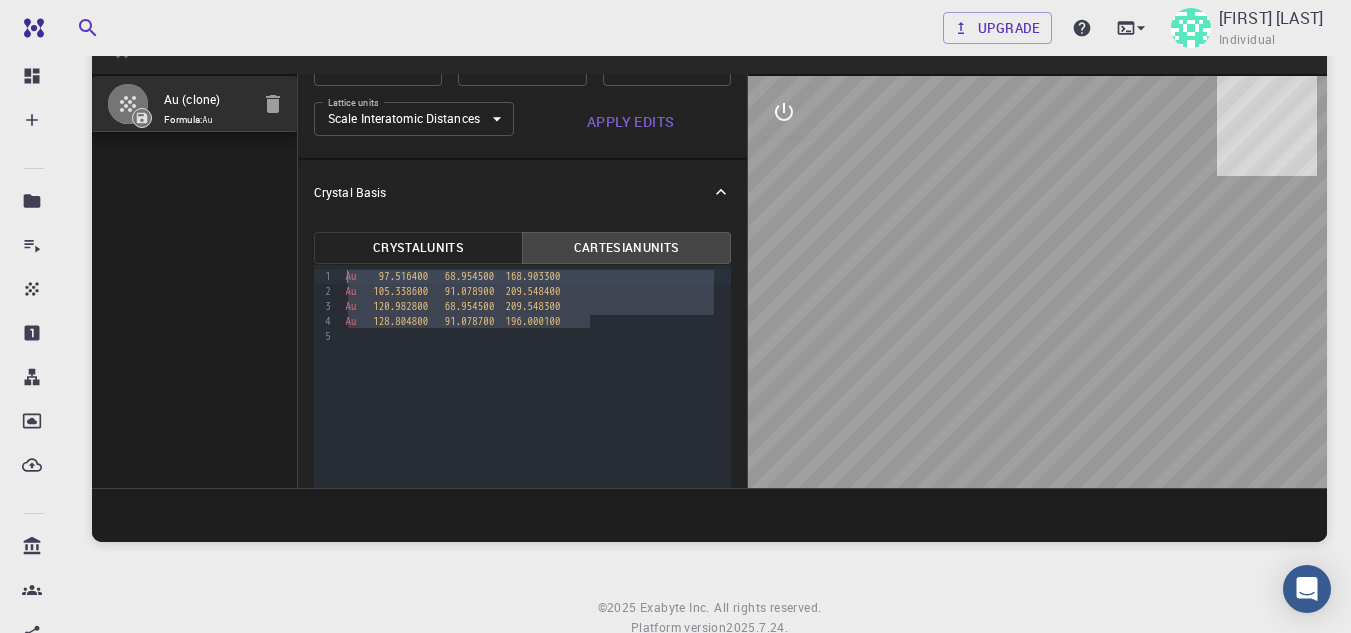drag, startPoint x: 599, startPoint y: 326, endPoint x: 283, endPoint y: 264, distance: 322.02484 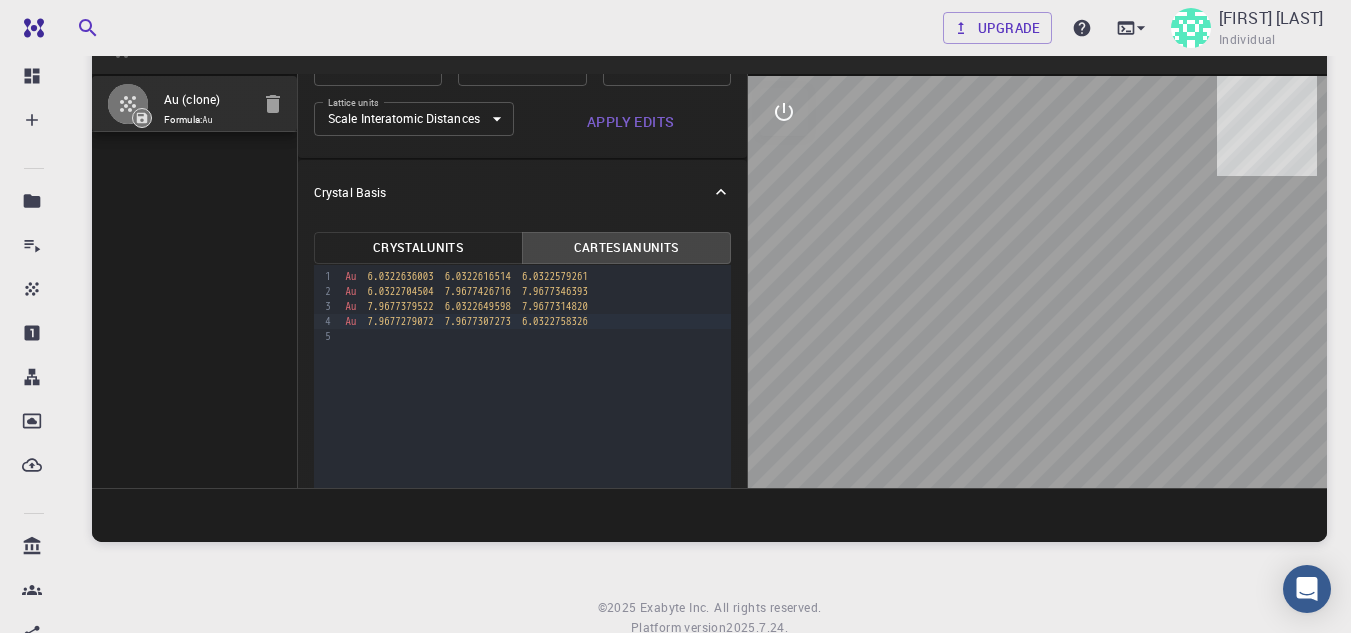 drag, startPoint x: 1015, startPoint y: 358, endPoint x: 932, endPoint y: 403, distance: 94.41398 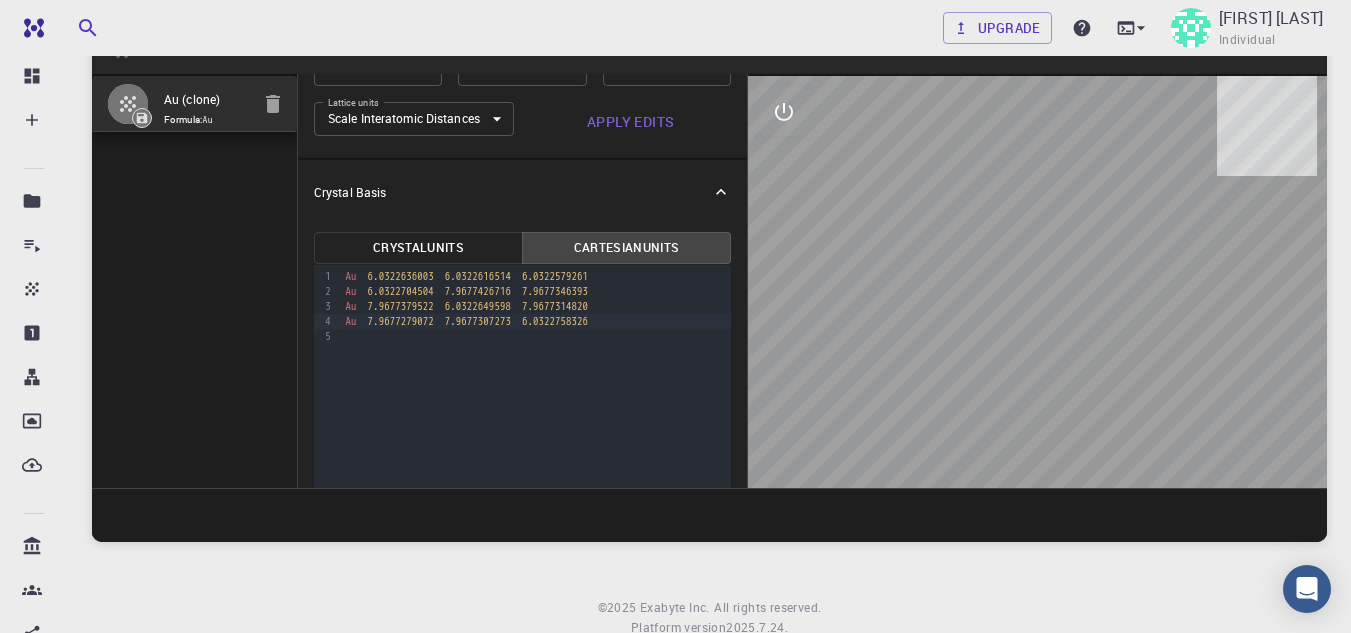 click at bounding box center [1037, 282] 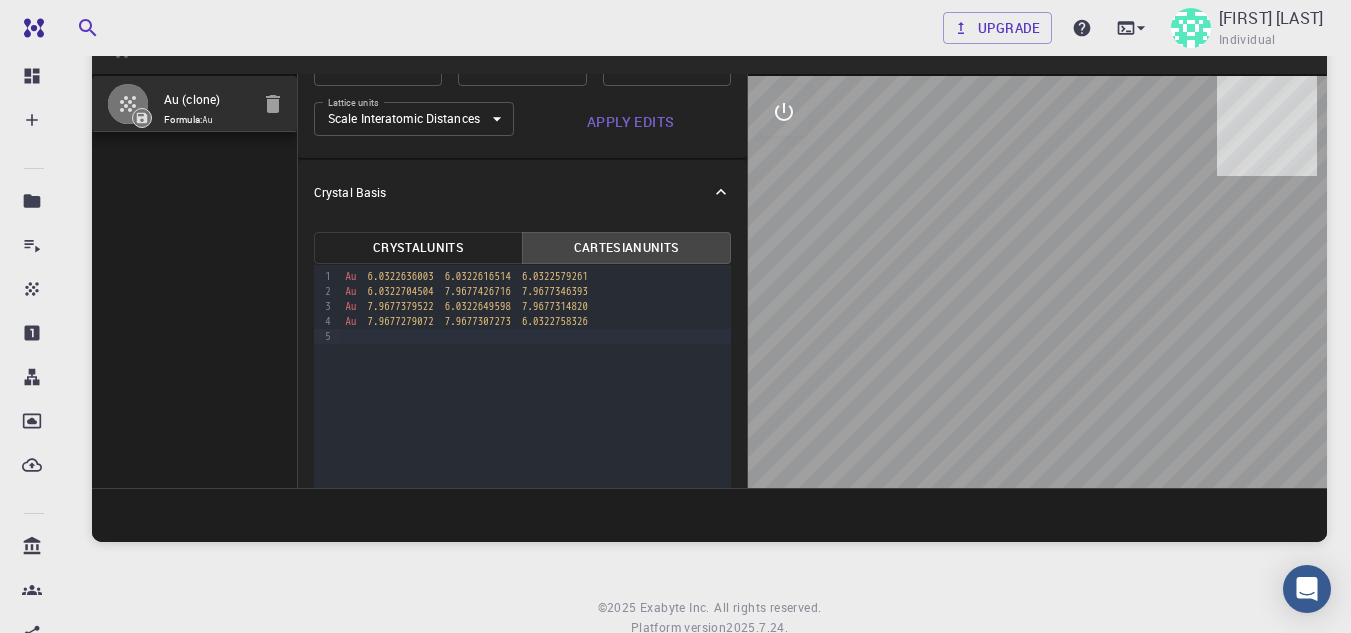 drag, startPoint x: 1094, startPoint y: 317, endPoint x: 1046, endPoint y: 316, distance: 48.010414 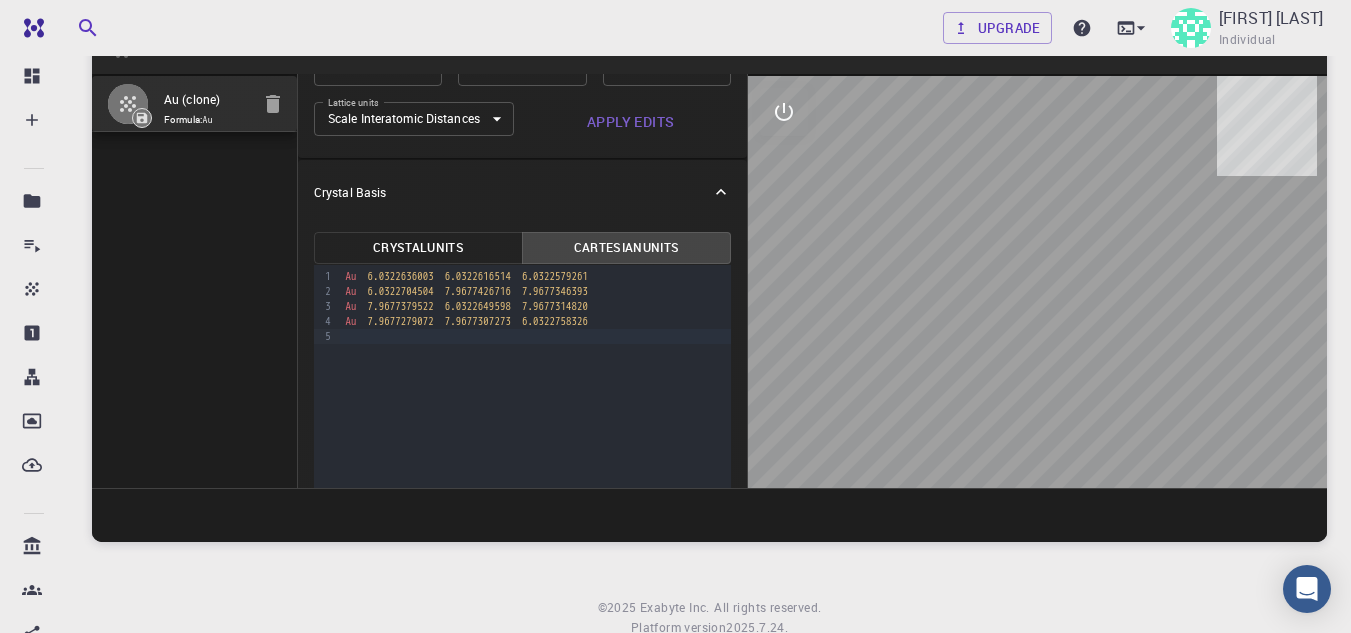 click at bounding box center (1037, 282) 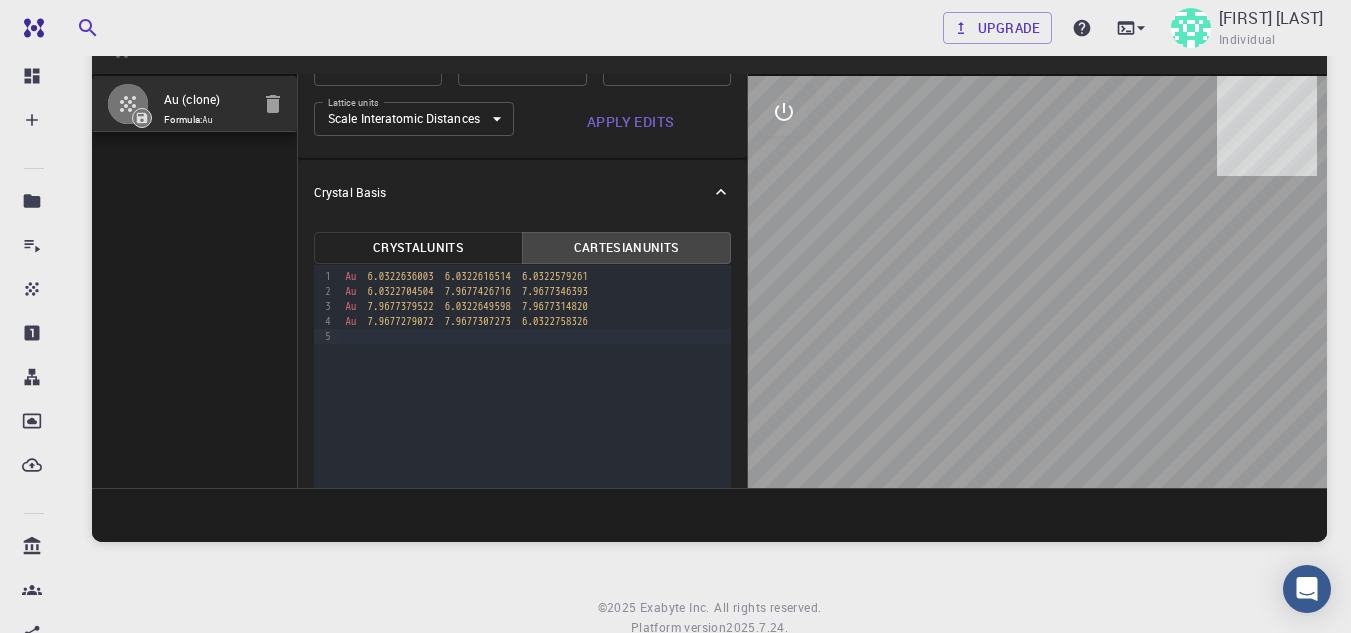 drag, startPoint x: 934, startPoint y: 275, endPoint x: 924, endPoint y: 246, distance: 30.675724 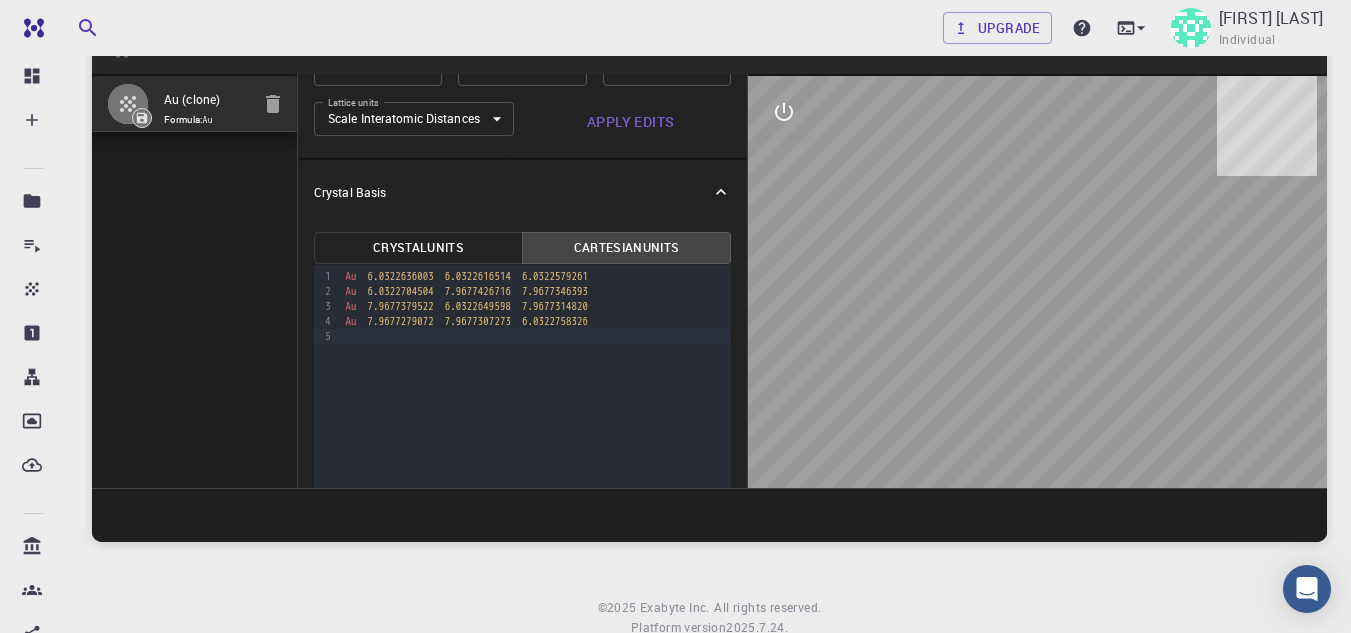 click at bounding box center [1037, 282] 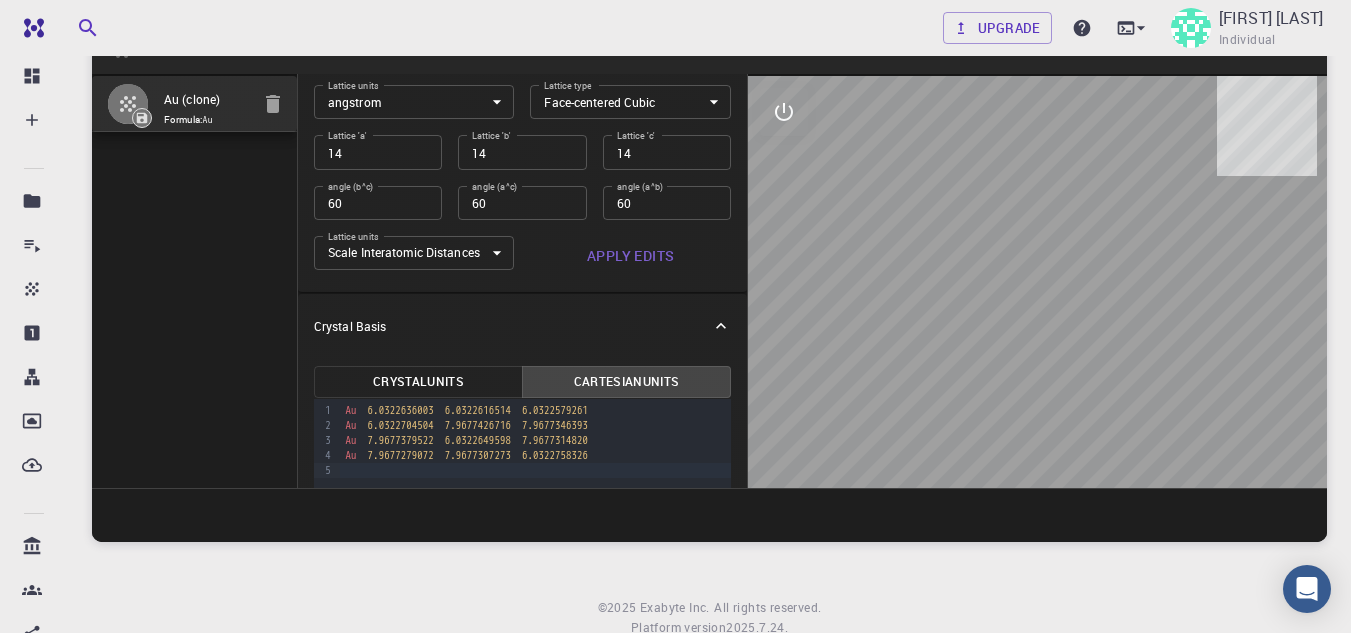 scroll, scrollTop: 0, scrollLeft: 0, axis: both 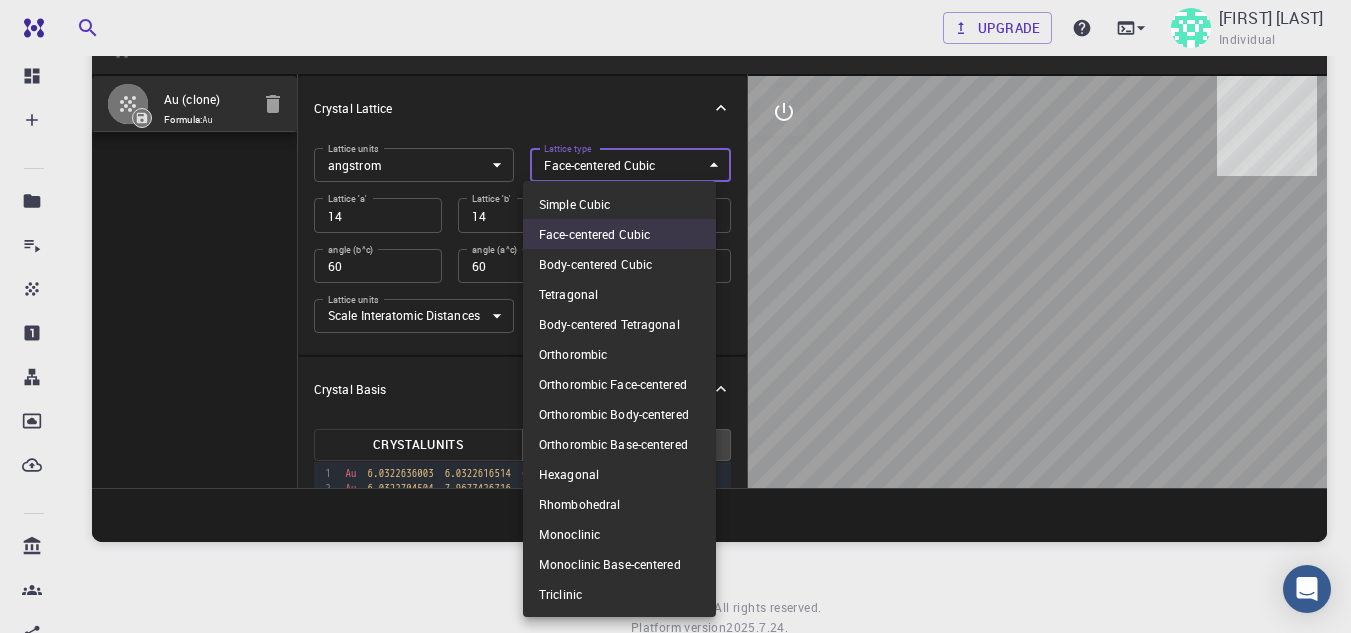 click on "Free Dashboard Create New Job New Material Create Material Upload File Import from Bank Import from 3rd Party New Workflow New Project Projects Jobs Materials Properties Workflows Dropbox External Uploads Bank Materials Workflows Accounts Shared with me Shared publicly Shared externally Documentation Contact Support Compute load: Low Upgrade [FIRST] [LAST] Individual Home [FIRST] [LAST] Materials - New Material Input/Output Edit View Advanced Help Au (clone) Formula:  Au Crystal Lattice Lattice units angstrom angstrom Lattice units Lattice type Face-centered Cubic FCC Lattice type Lattice 'a' 14 Lattice 'a' Lattice 'b' 14 Lattice 'b' Lattice 'c' 14 Lattice 'c' angle (b^c) 60 angle (b^c) angle (a^c) 60 angle (a^c) angle (a^b) 60 angle (a^b) Lattice units Scale Interatomic Distances 0 Lattice units Apply Edits Crystal Basis Crystal  Units Cartesian  Units Selection deleted 9 1 2 3 4 5 › Au    6.0322636003    6.0322616514    6.0322579261 Au    6.0322704504    7.9677426716    7.9677346393" at bounding box center [675, 305] 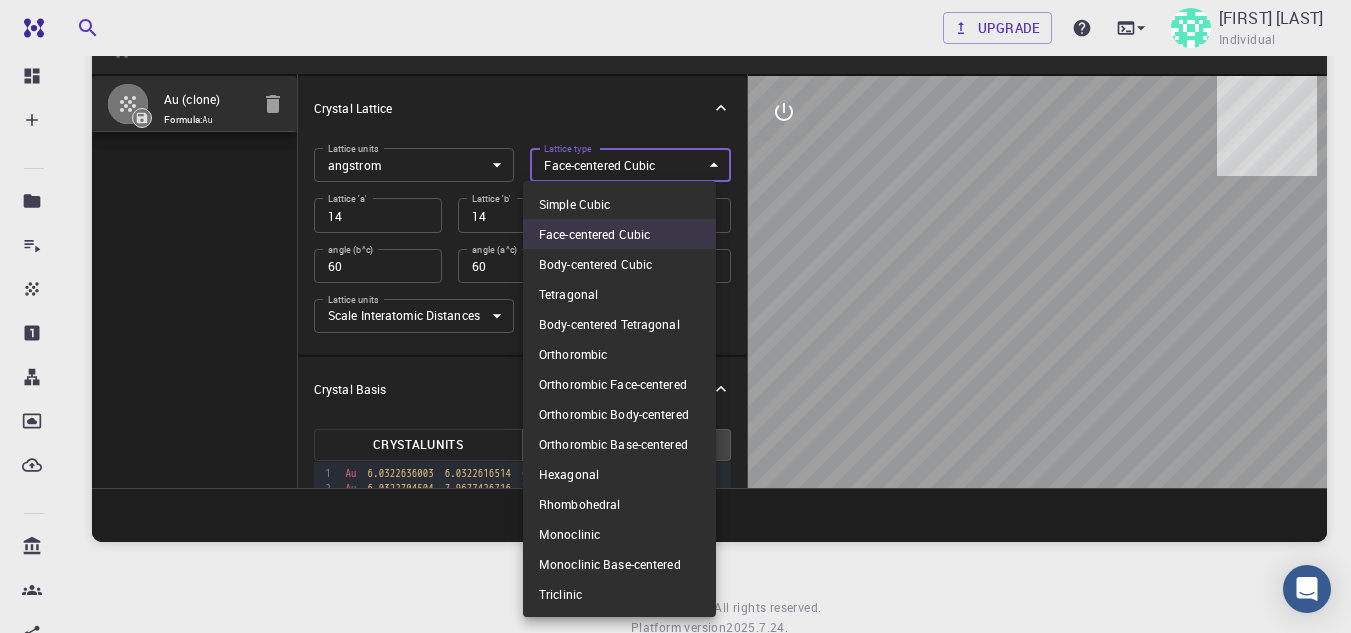 click on "Simple Cubic" at bounding box center [619, 204] 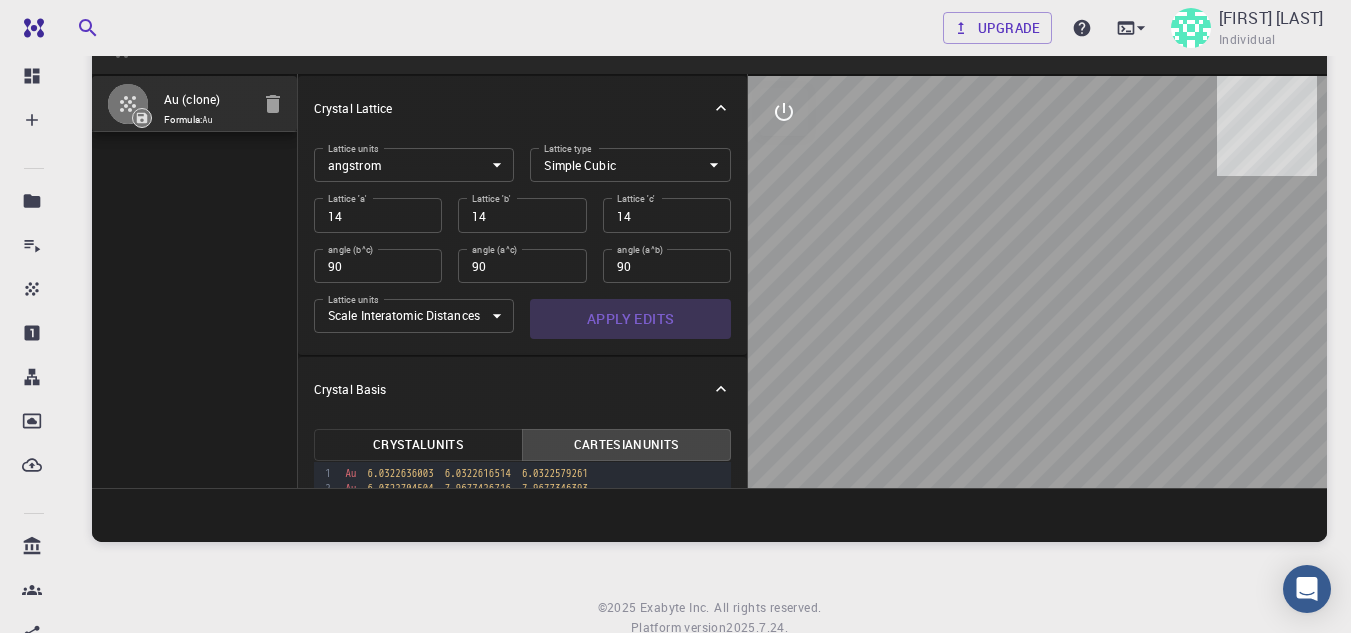 click on "Apply Edits" at bounding box center (630, 319) 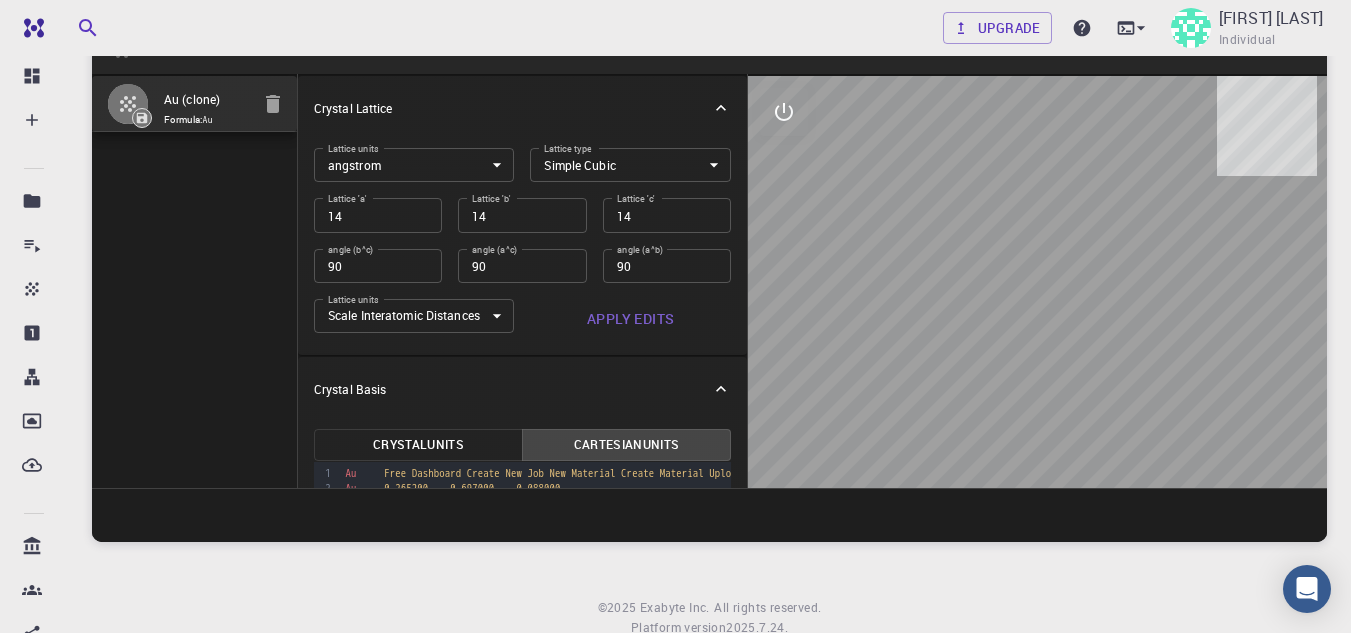 drag, startPoint x: 921, startPoint y: 348, endPoint x: 886, endPoint y: 371, distance: 41.880783 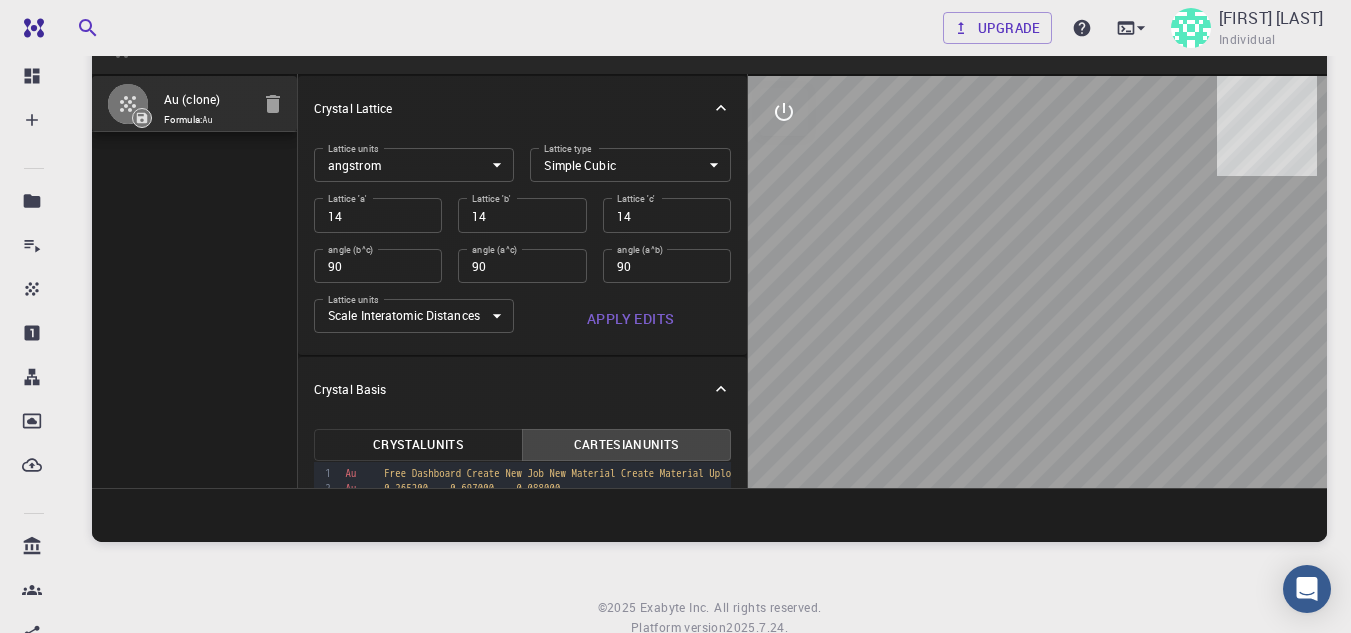 click at bounding box center (1037, 282) 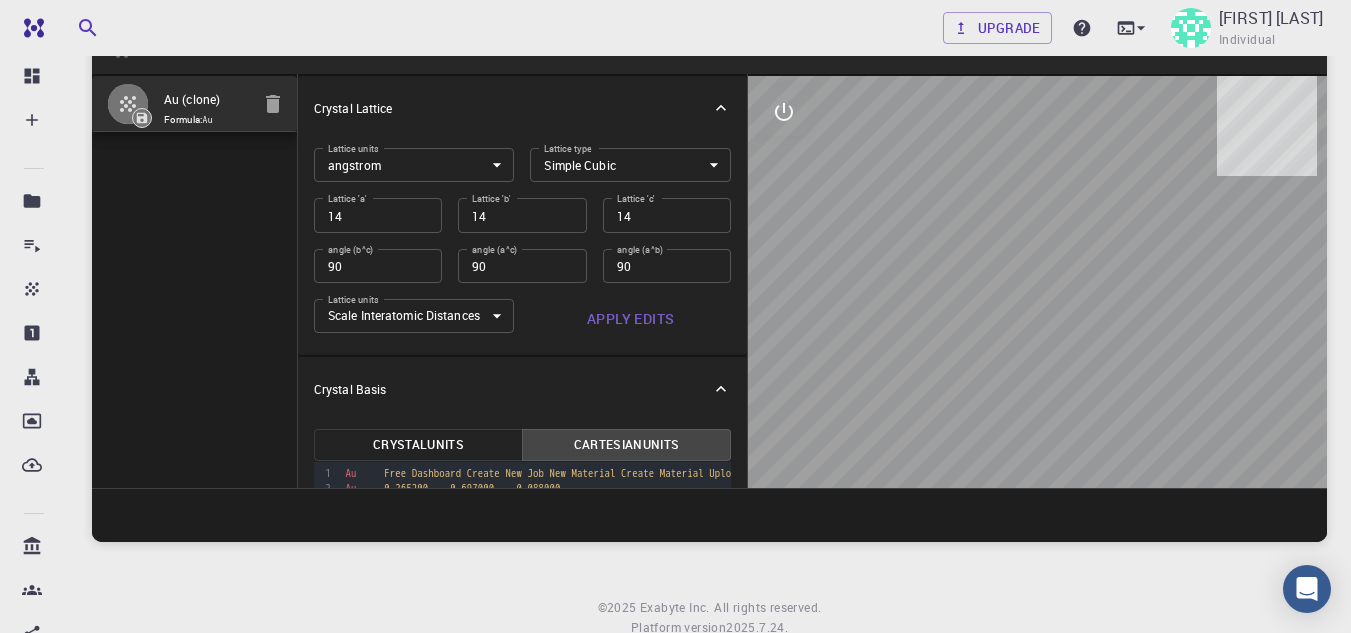 drag, startPoint x: 845, startPoint y: 341, endPoint x: 840, endPoint y: 367, distance: 26.476404 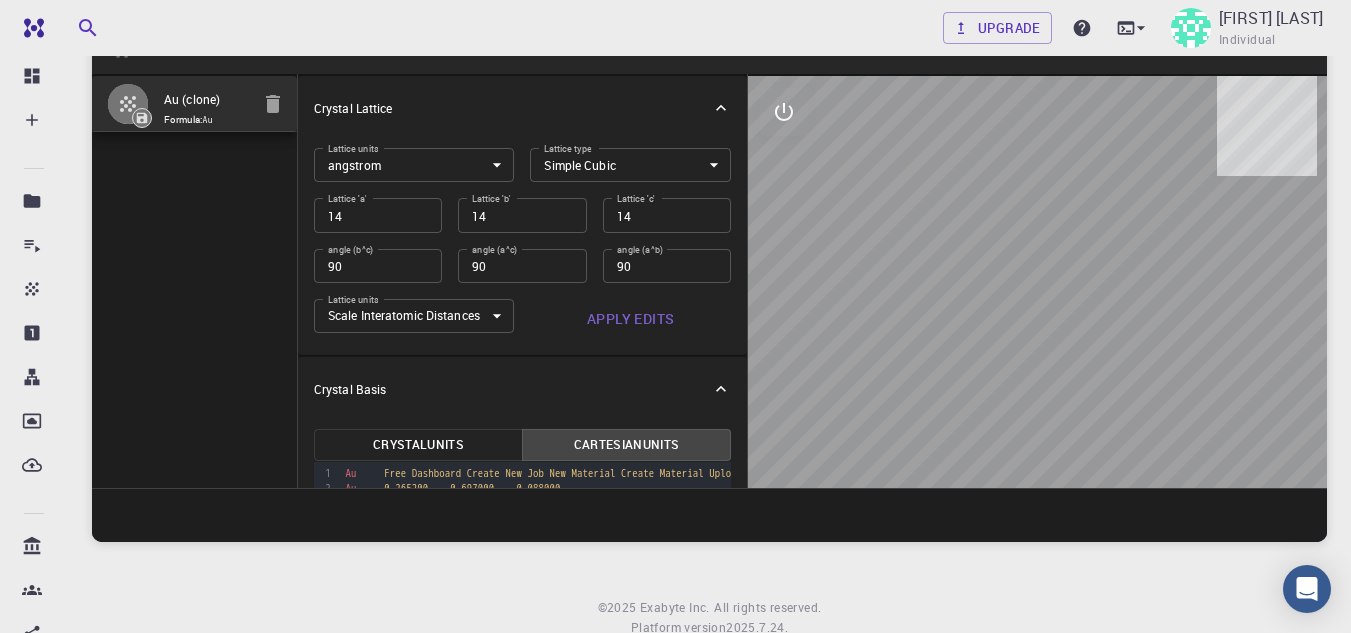 click at bounding box center (1037, 282) 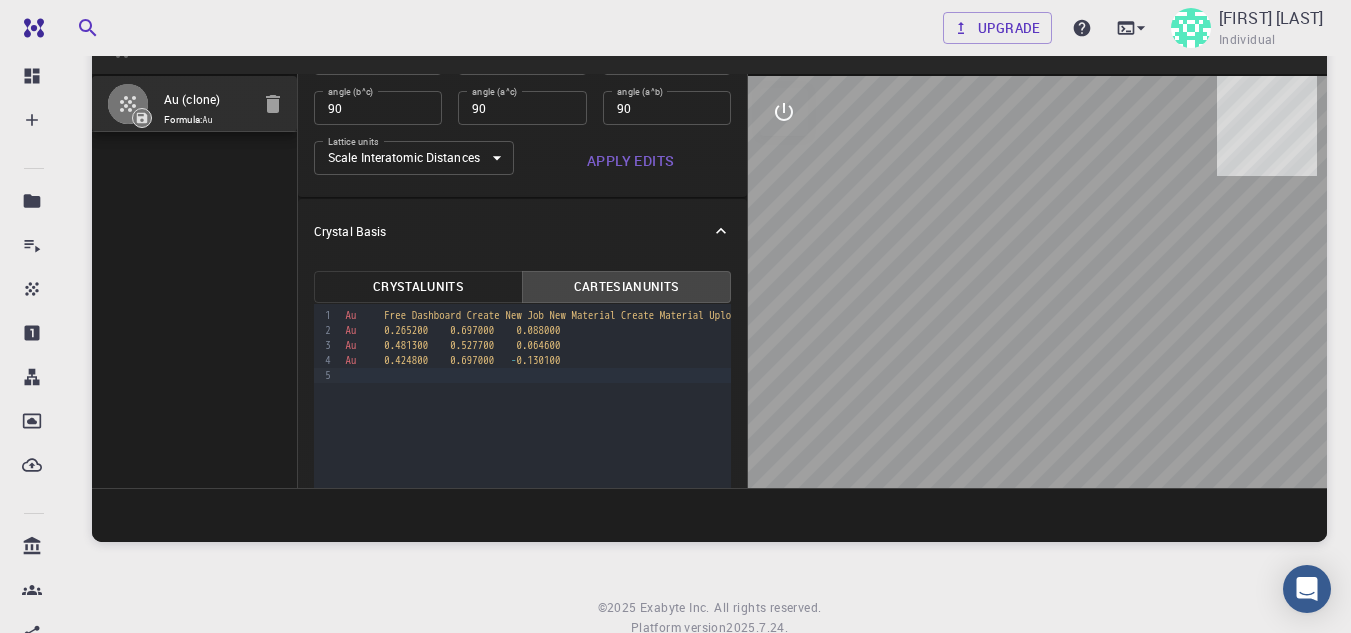 scroll, scrollTop: 159, scrollLeft: 0, axis: vertical 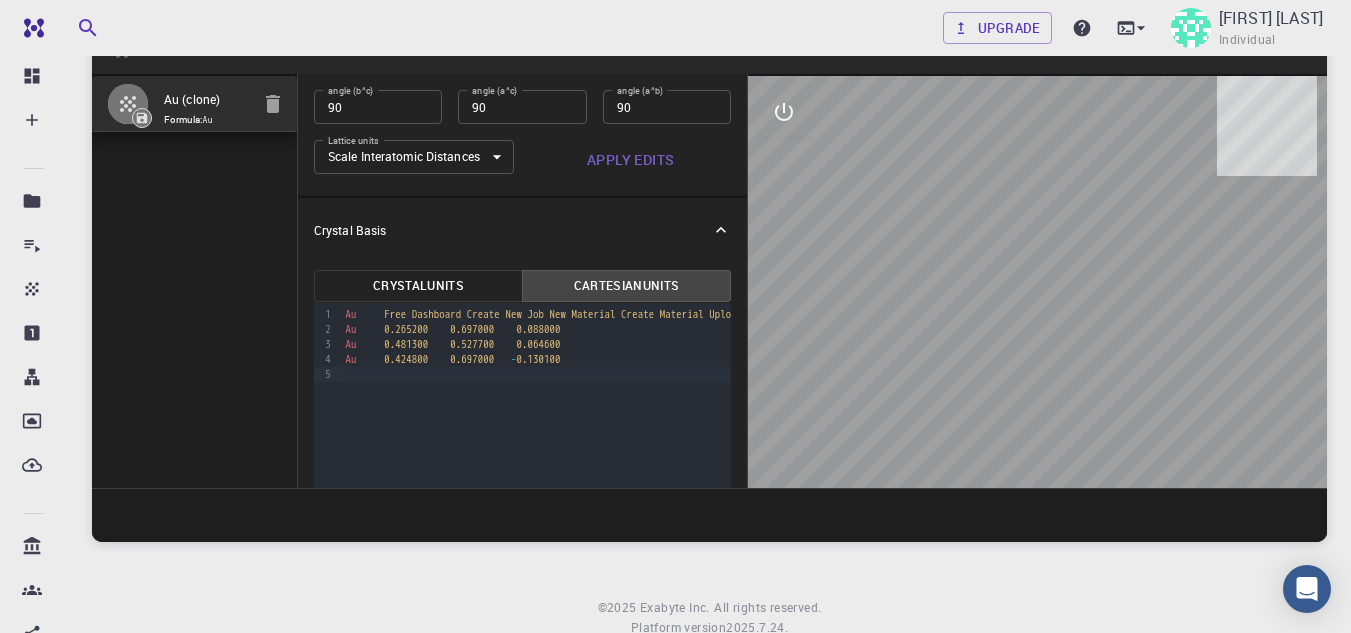 click on "Au       0.424800      0.697000     - 0.130100" at bounding box center [3412, 359] 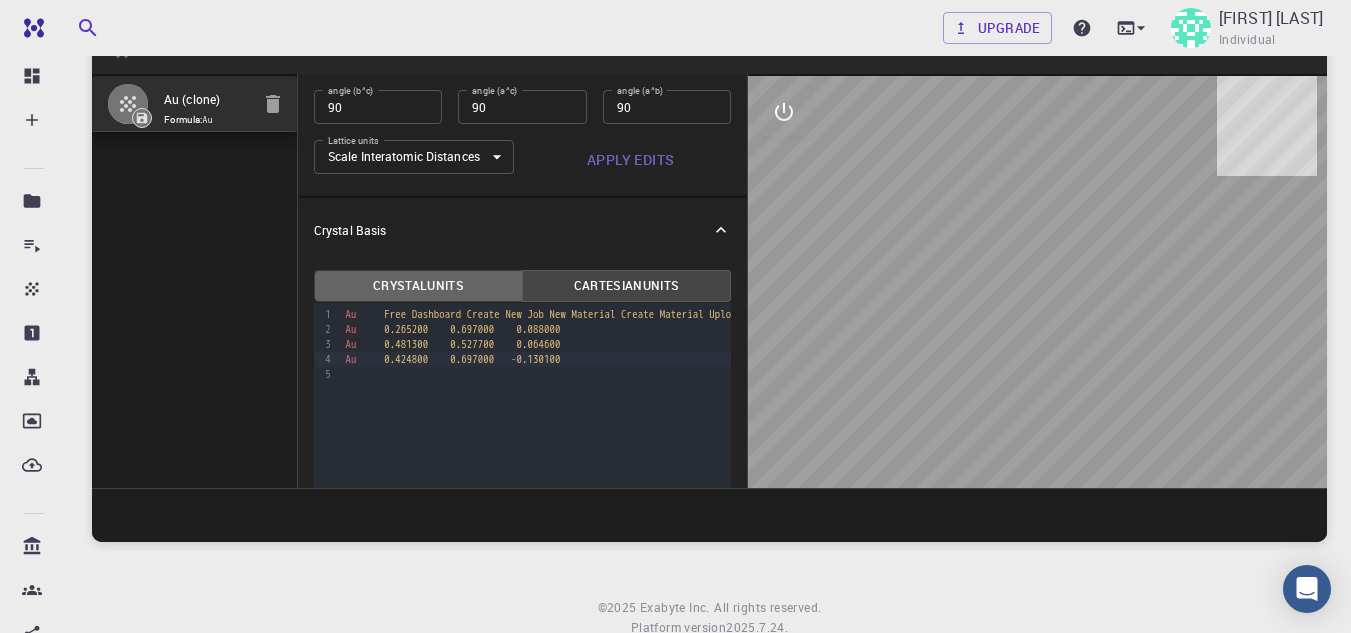 click on "Crystal  Units" at bounding box center [418, 286] 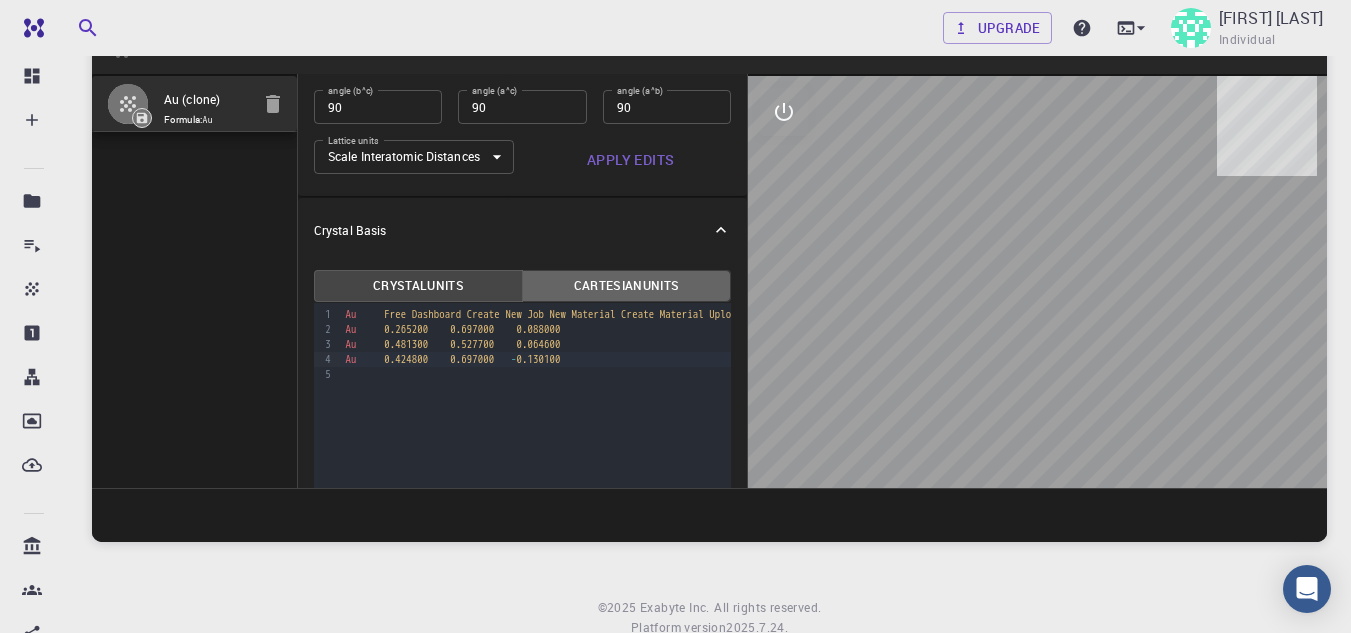 click on "Cartesian  Units" at bounding box center (626, 286) 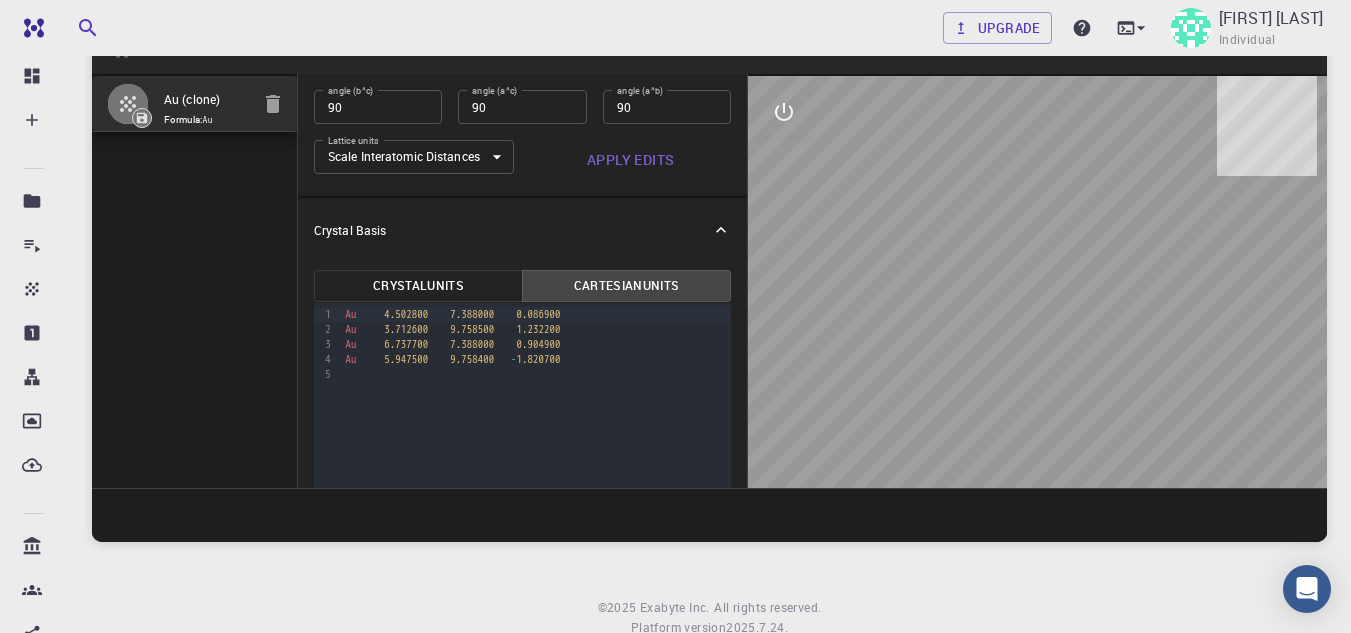 drag, startPoint x: 951, startPoint y: 283, endPoint x: 954, endPoint y: 381, distance: 98.045906 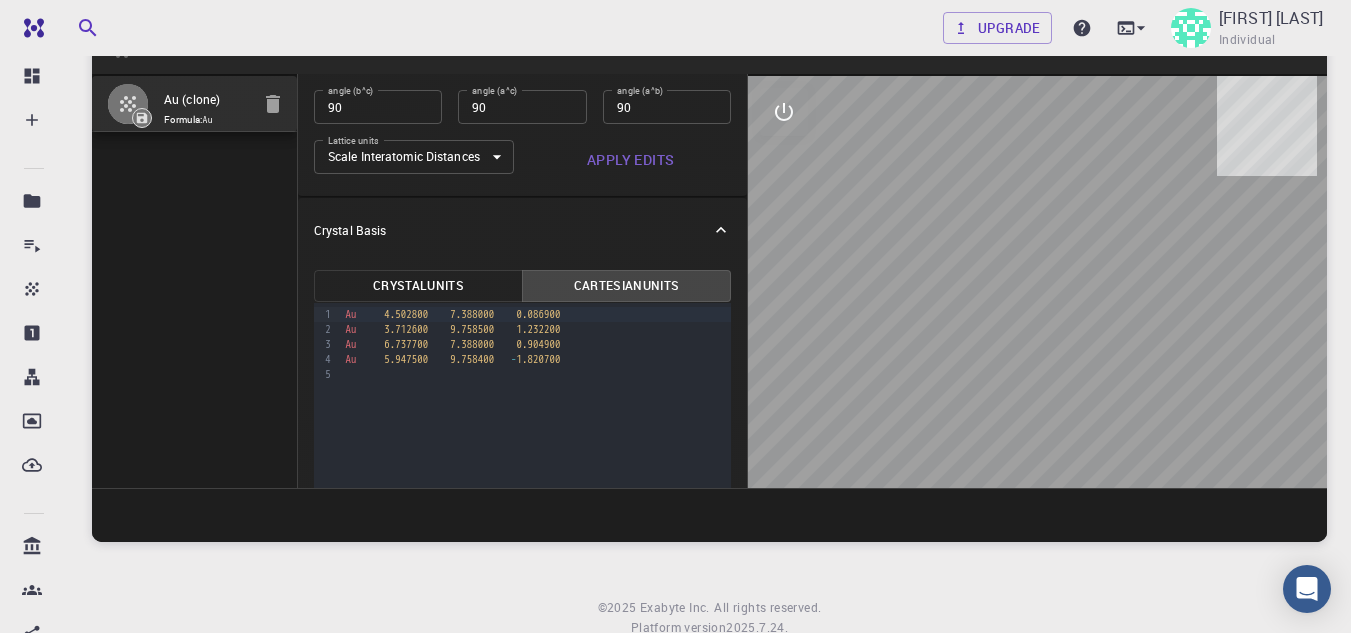click at bounding box center [1037, 282] 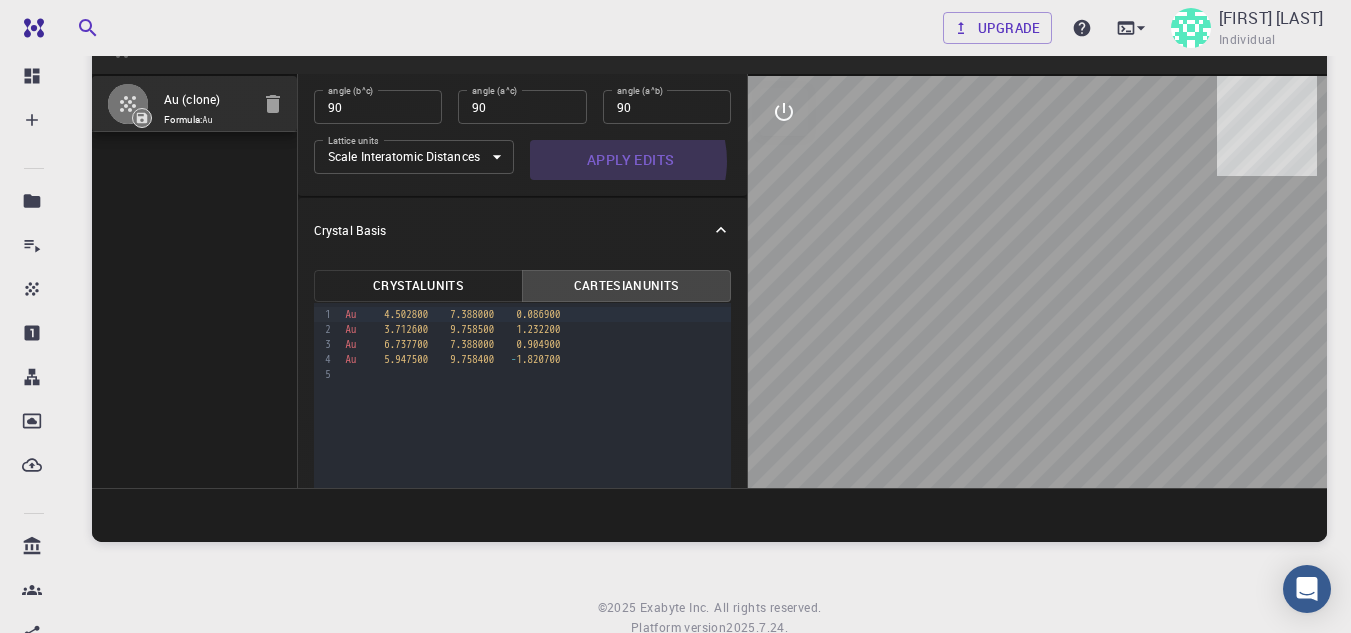 click on "Apply Edits" at bounding box center (630, 160) 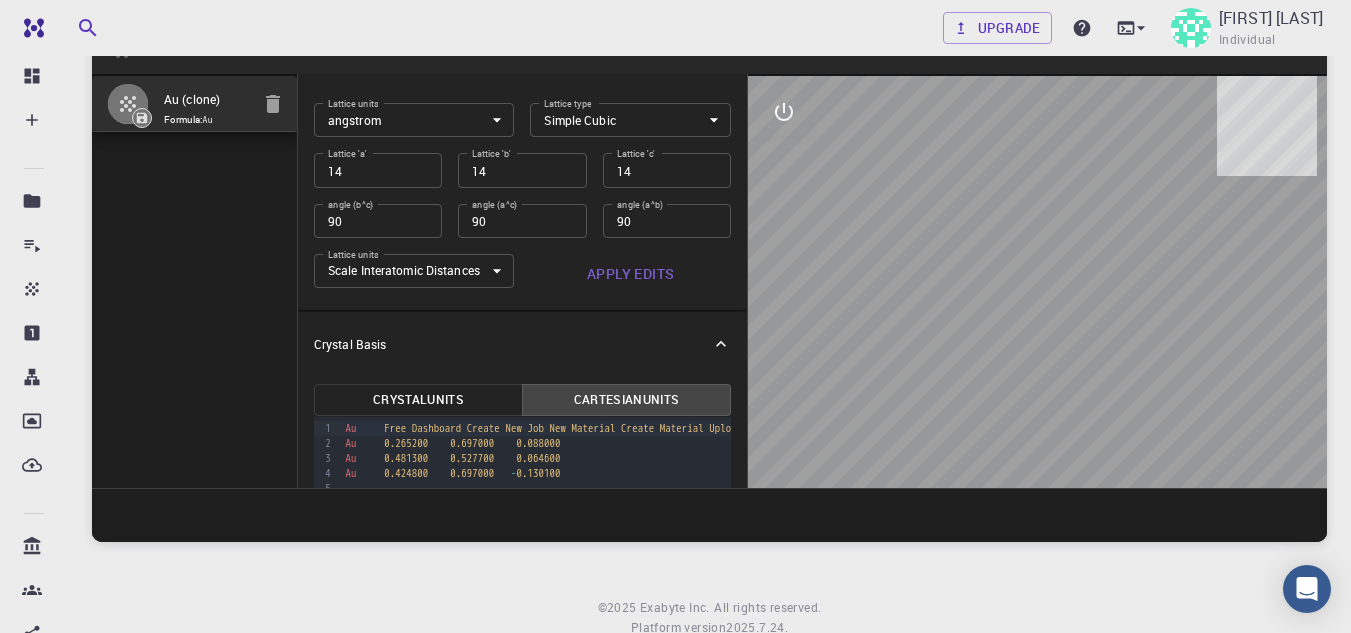 scroll, scrollTop: 0, scrollLeft: 0, axis: both 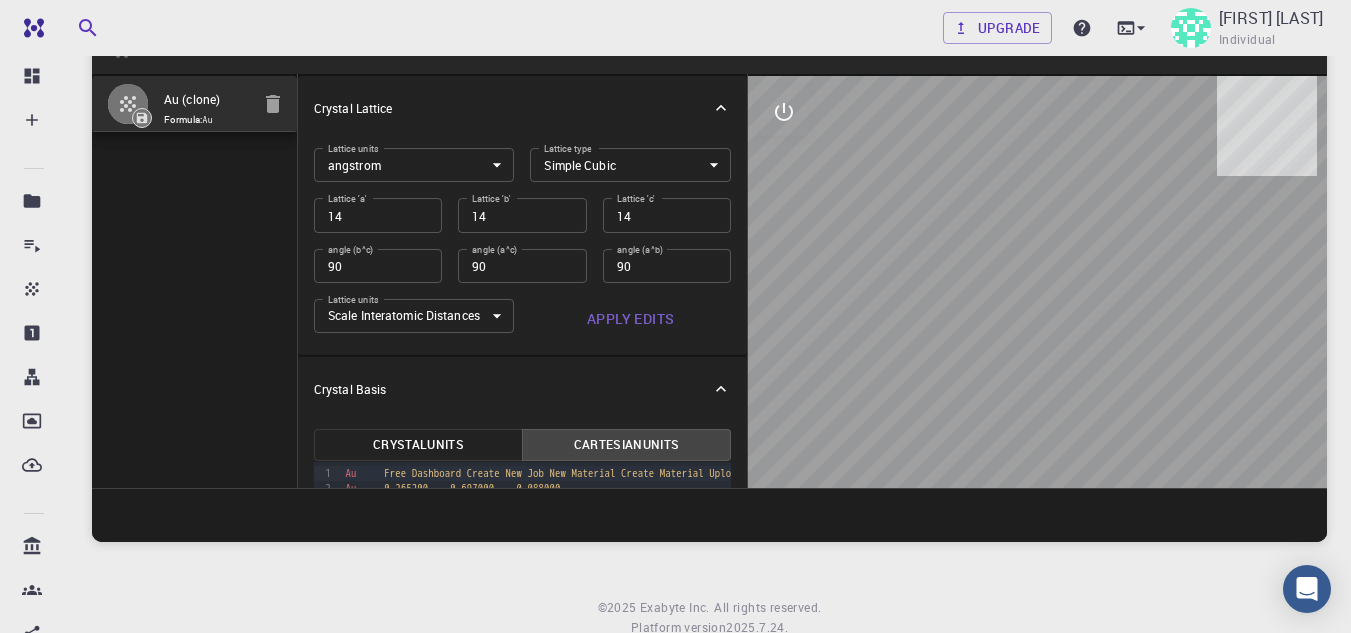 drag, startPoint x: 927, startPoint y: 247, endPoint x: 958, endPoint y: 294, distance: 56.302753 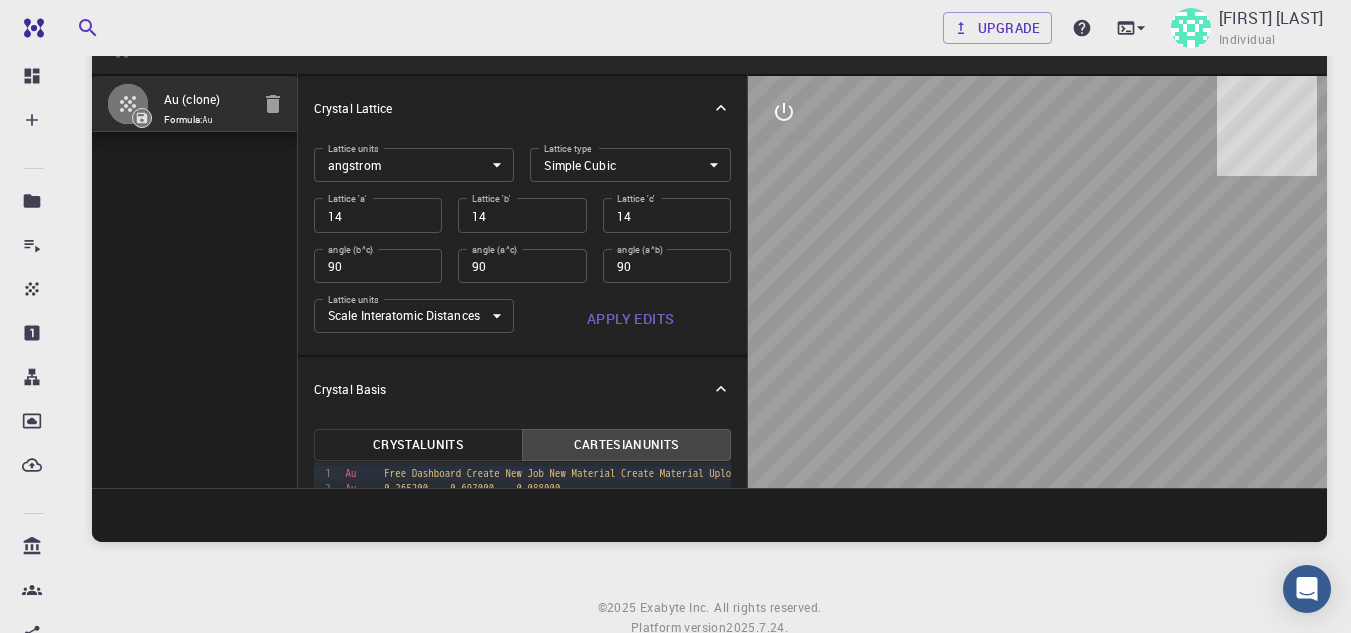 click at bounding box center (1037, 282) 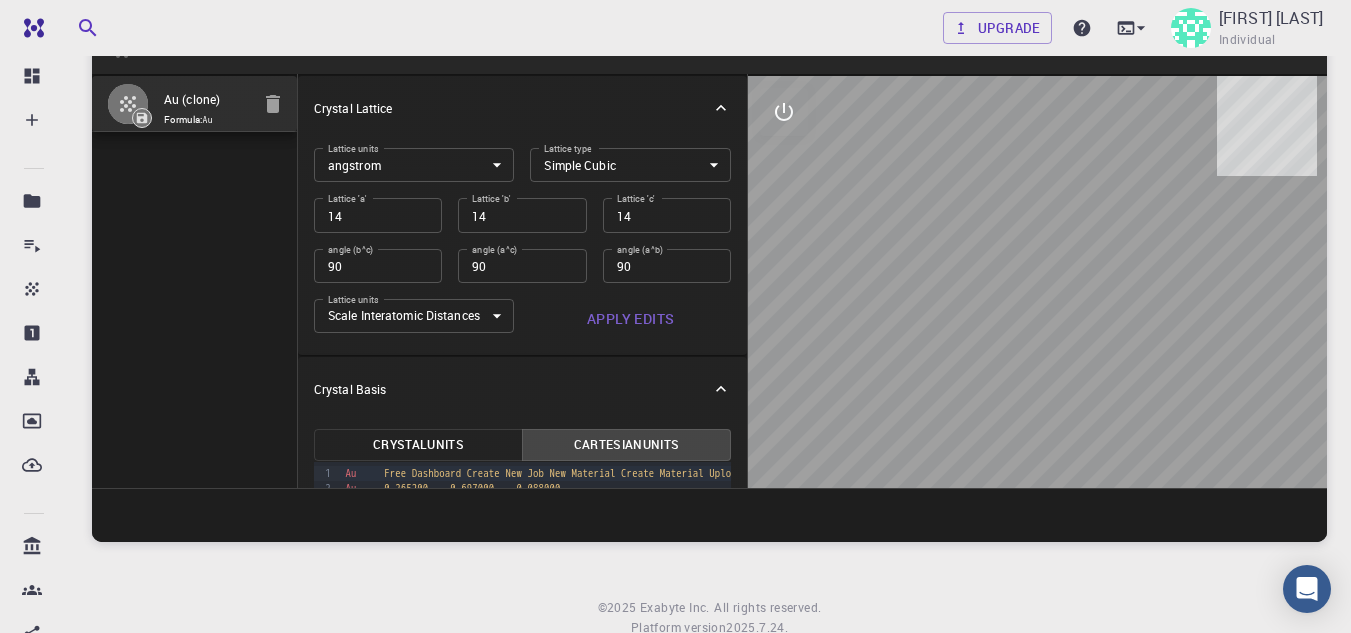 drag, startPoint x: 832, startPoint y: 263, endPoint x: 793, endPoint y: 255, distance: 39.812057 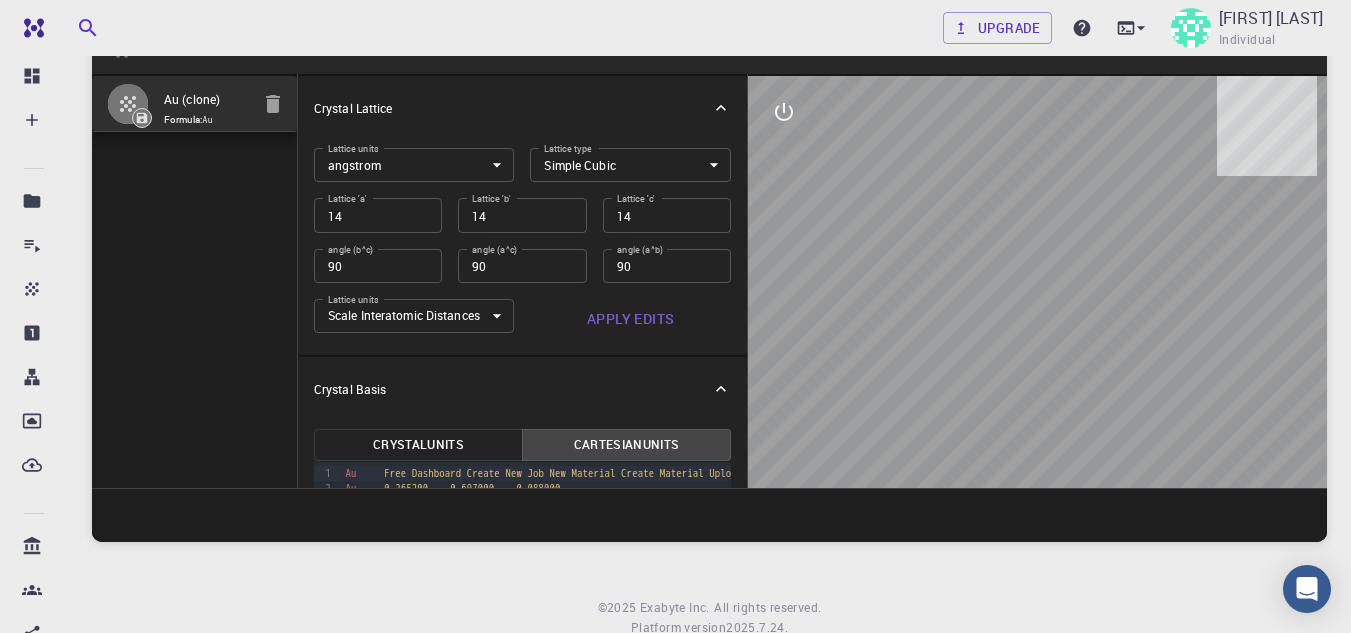 click at bounding box center (1037, 282) 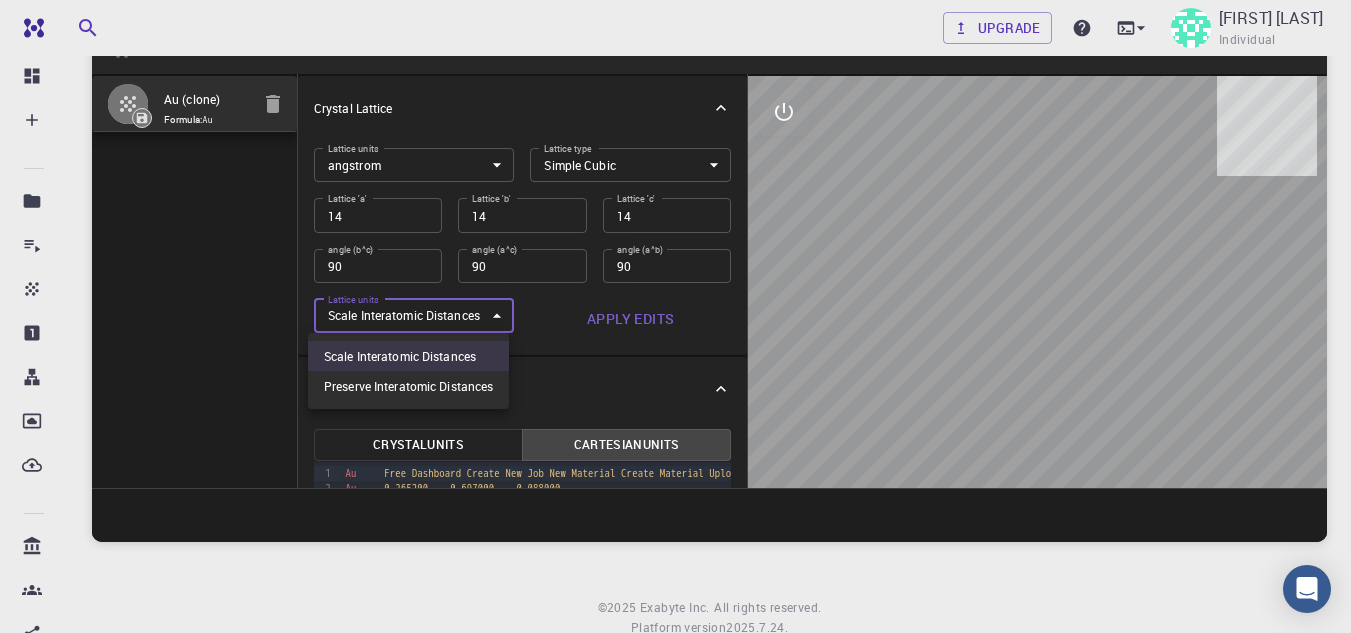 click on "Au (clone) formula Au lattice FCC Description Select Material Actions Save   Exit" at bounding box center [675, 305] 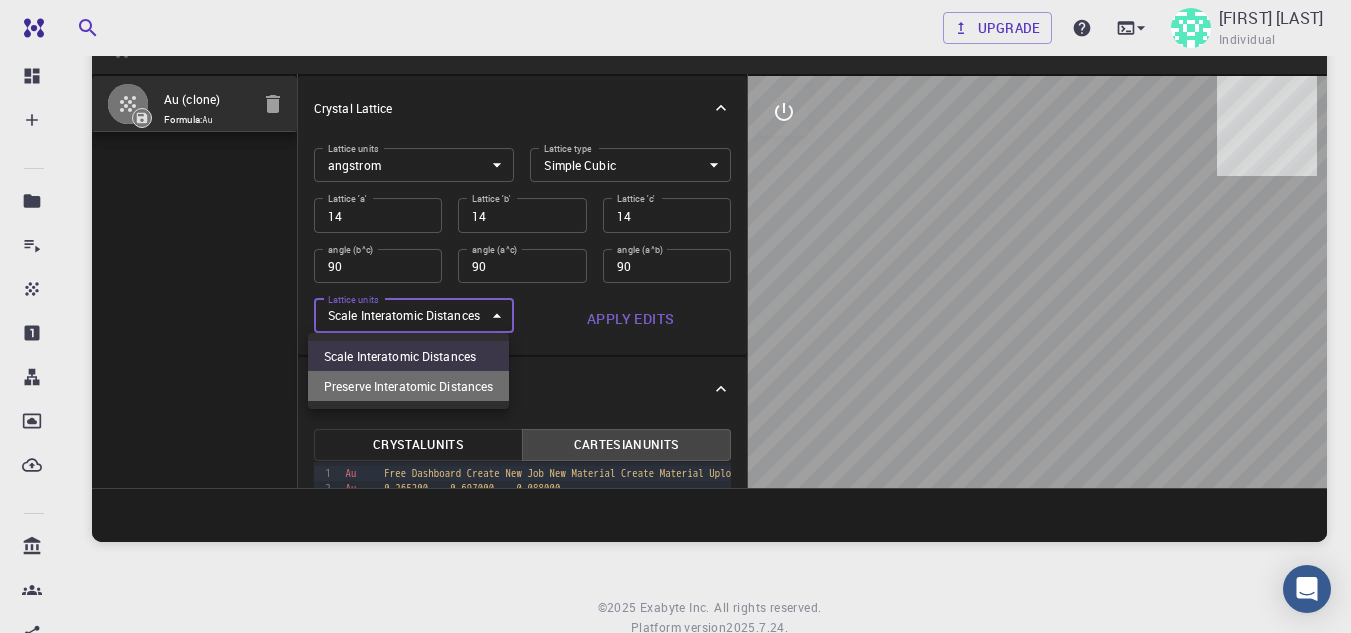 click on "Preserve Interatomic Distances" at bounding box center [408, 386] 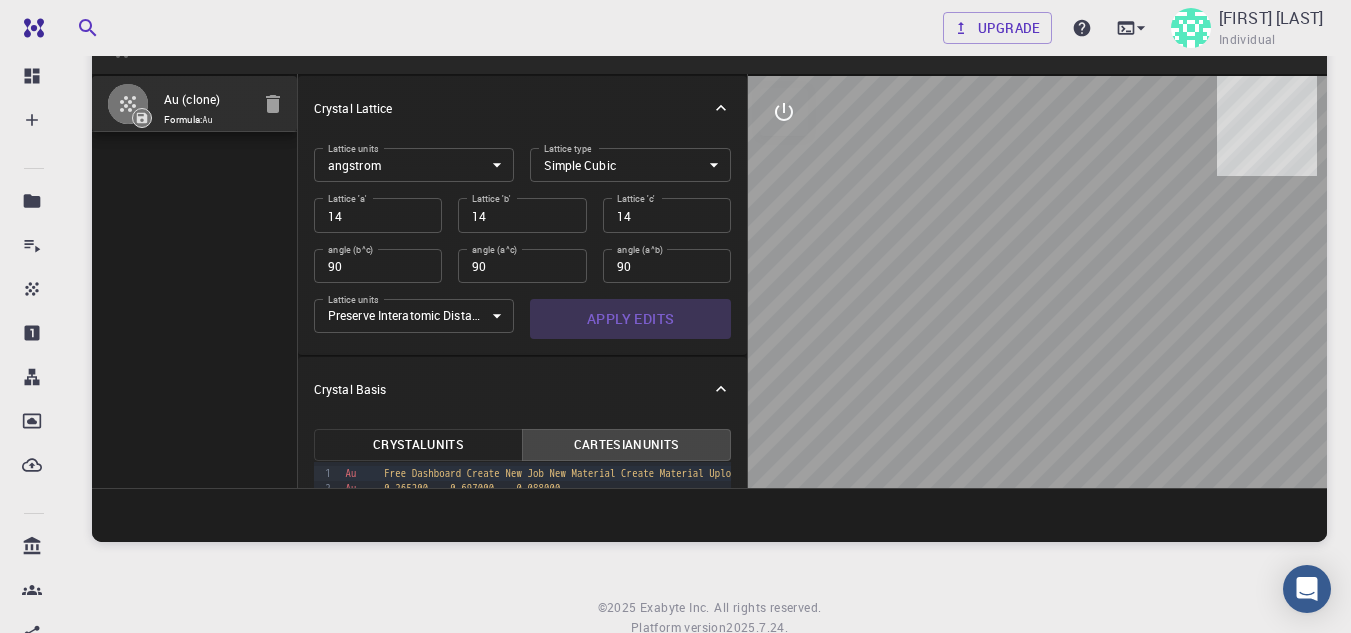 click on "Apply Edits" at bounding box center [630, 319] 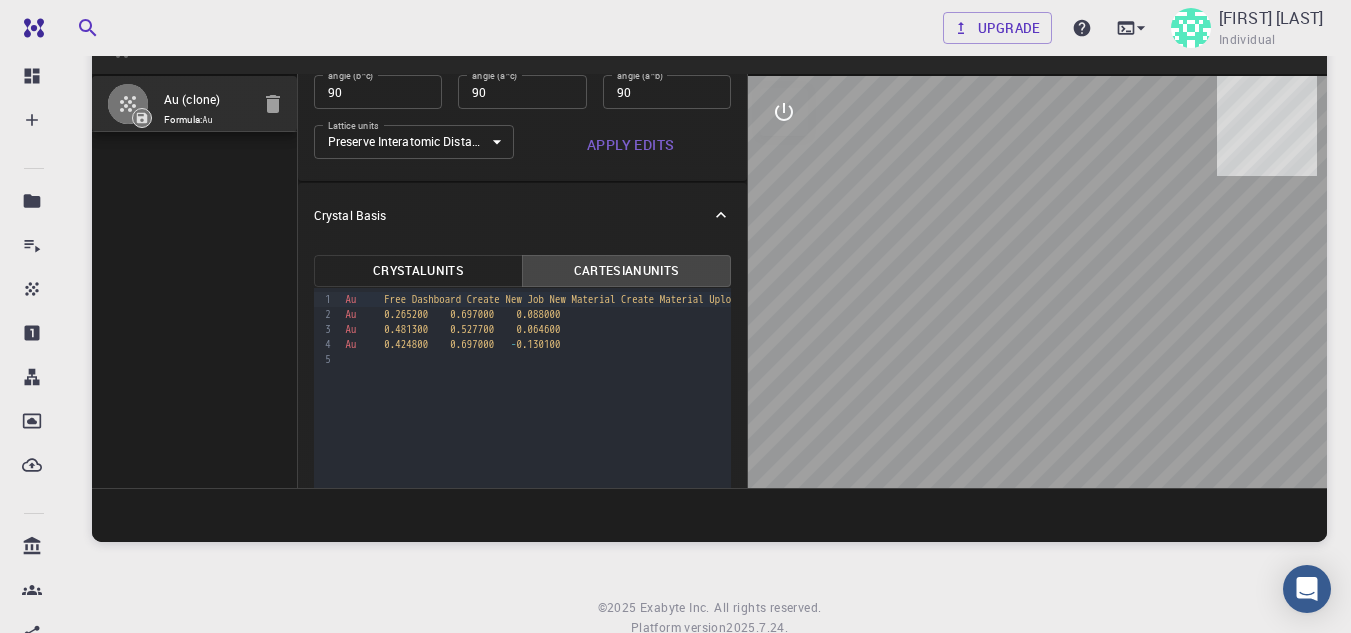 scroll, scrollTop: 0, scrollLeft: 0, axis: both 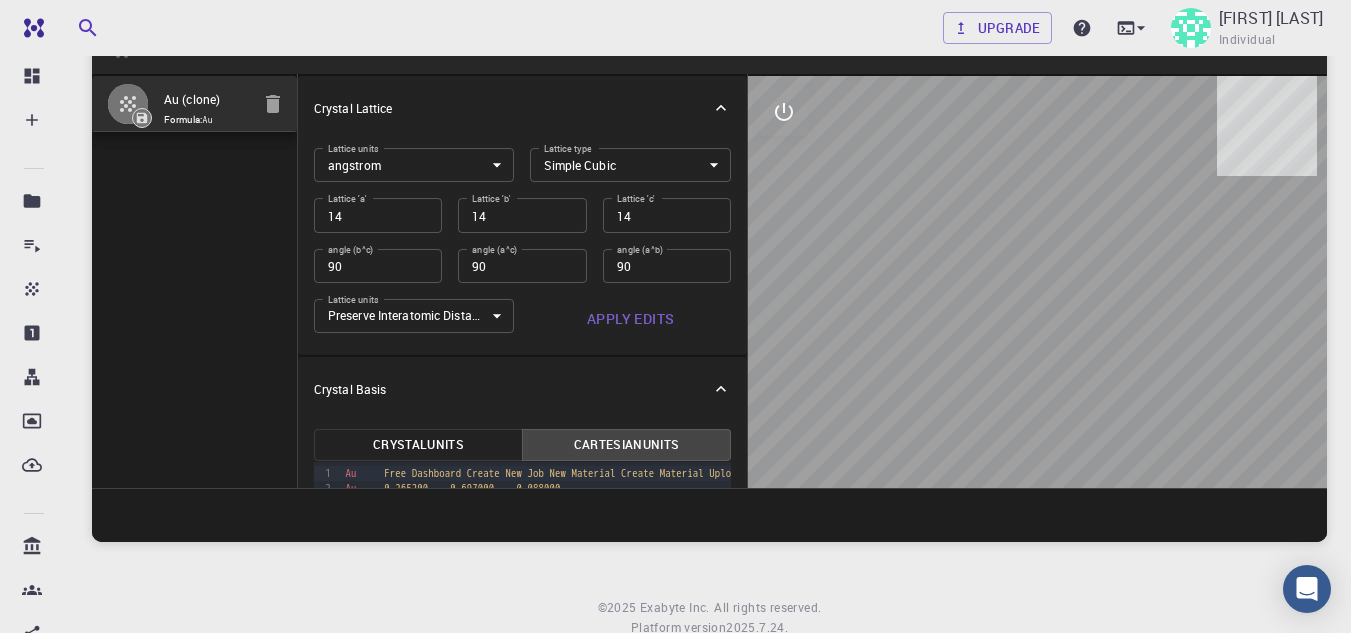 drag, startPoint x: 1174, startPoint y: 346, endPoint x: 944, endPoint y: 269, distance: 242.5469 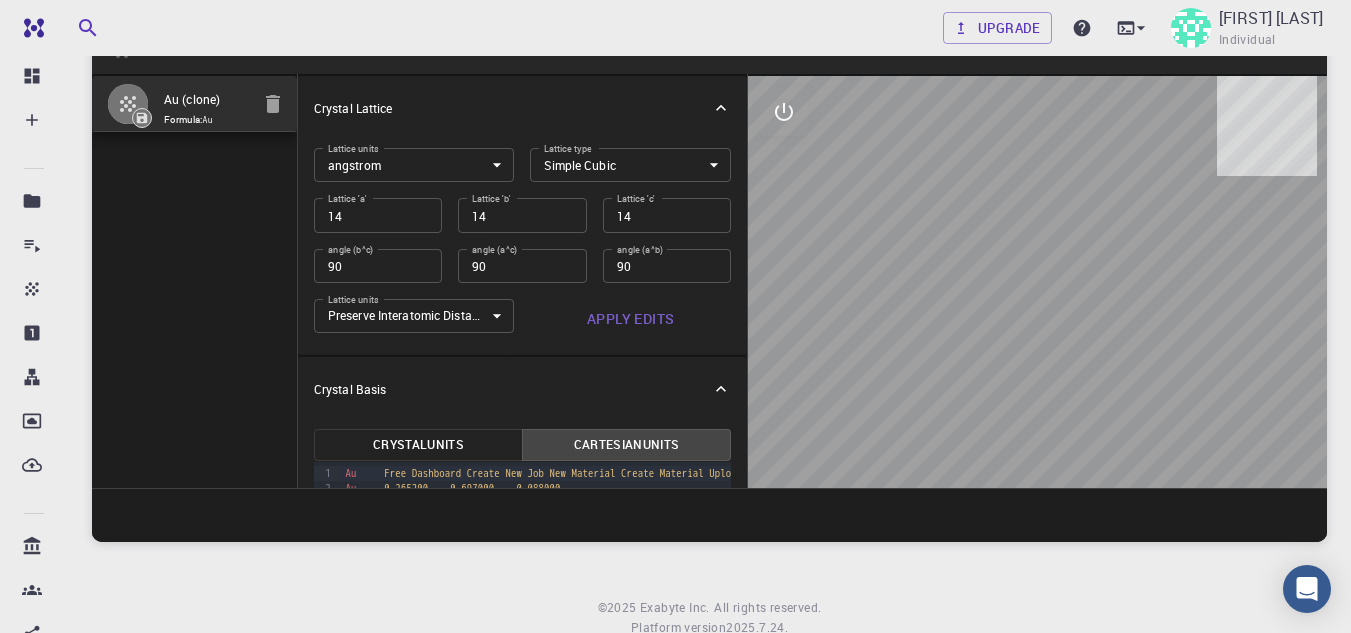 click at bounding box center [1037, 282] 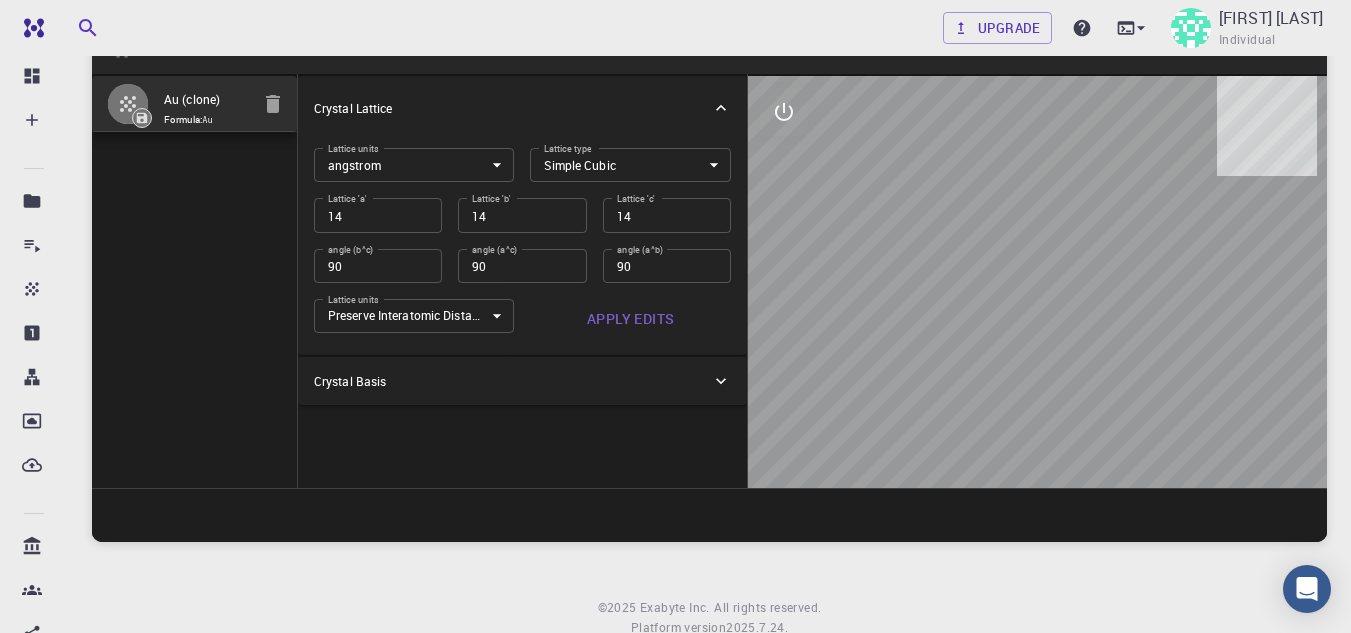 click on "Crystal Basis" at bounding box center (522, 381) 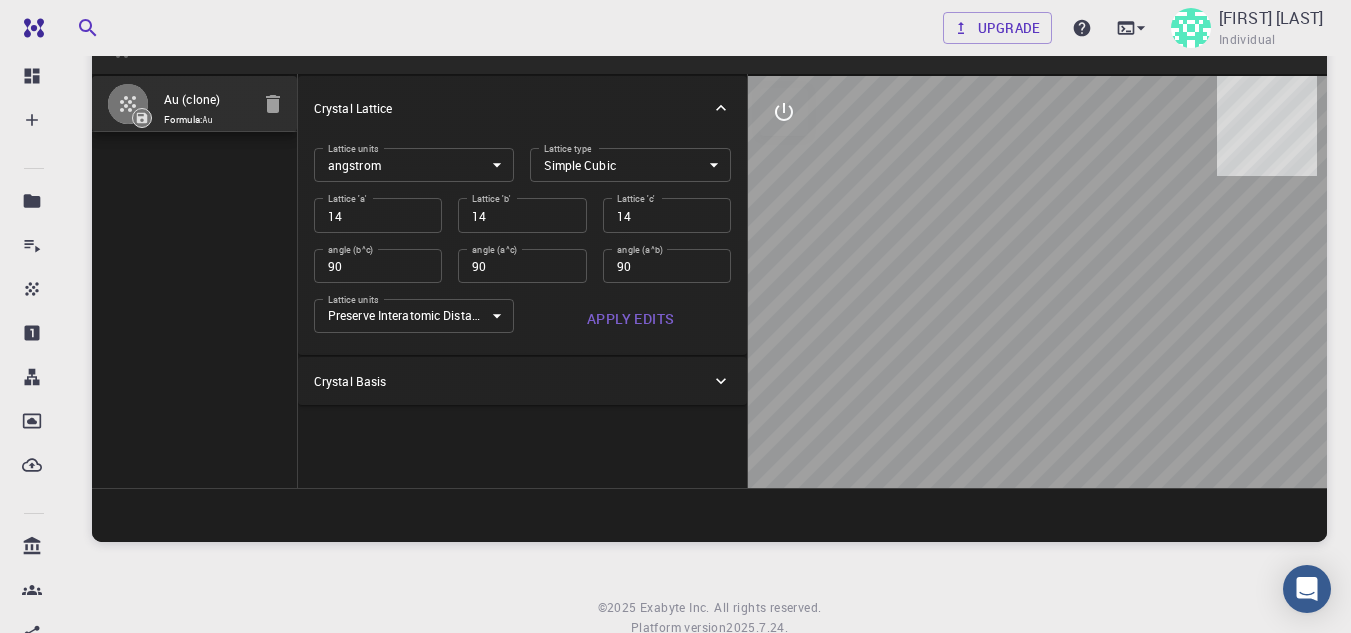 click on "Crystal Basis" at bounding box center (522, 381) 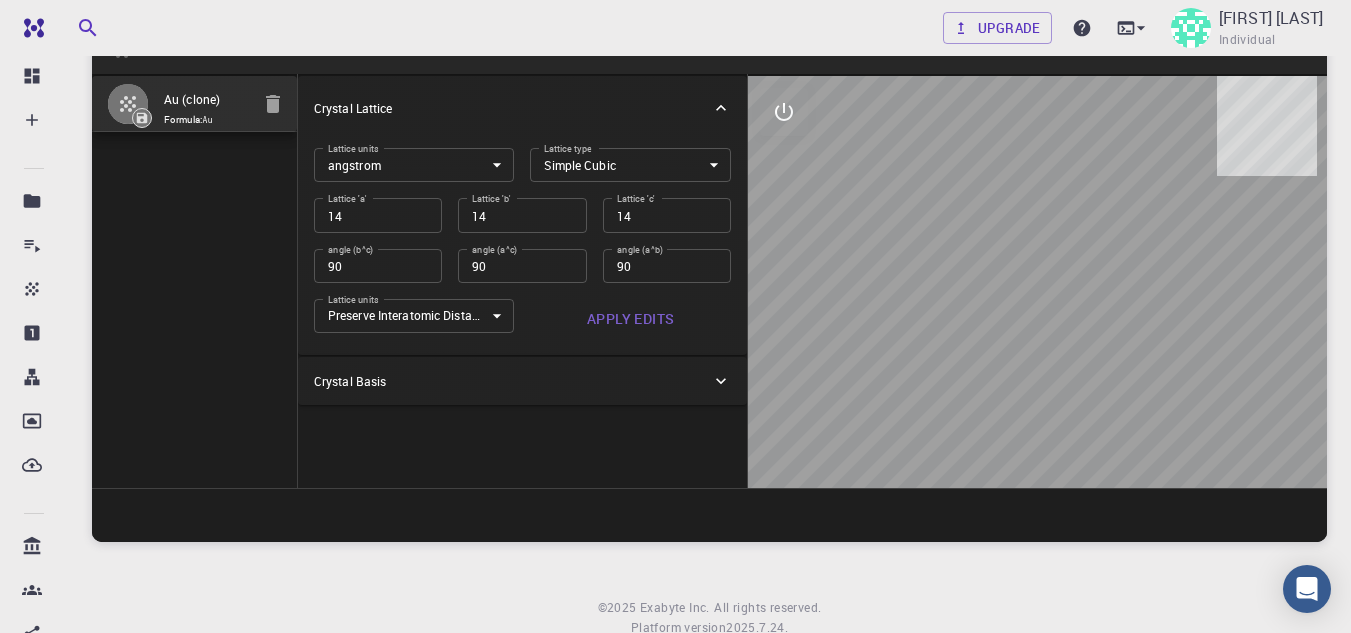 click on "Crystal Basis" at bounding box center (522, 381) 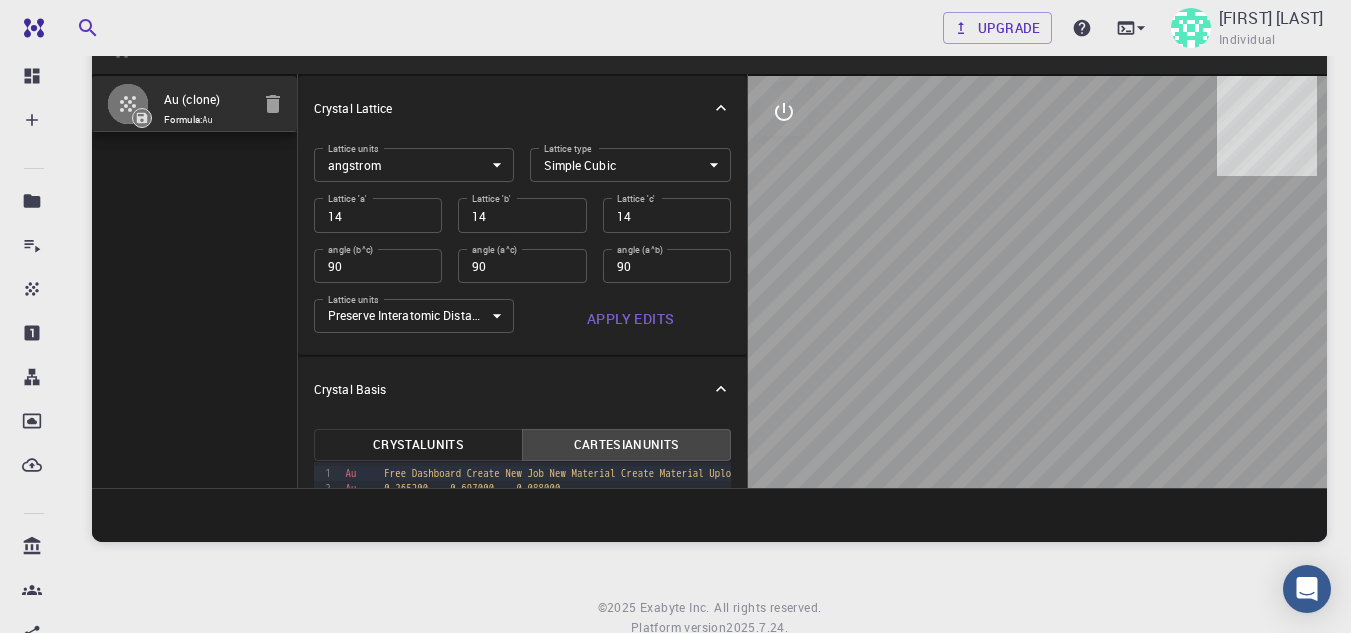 scroll, scrollTop: 0, scrollLeft: 0, axis: both 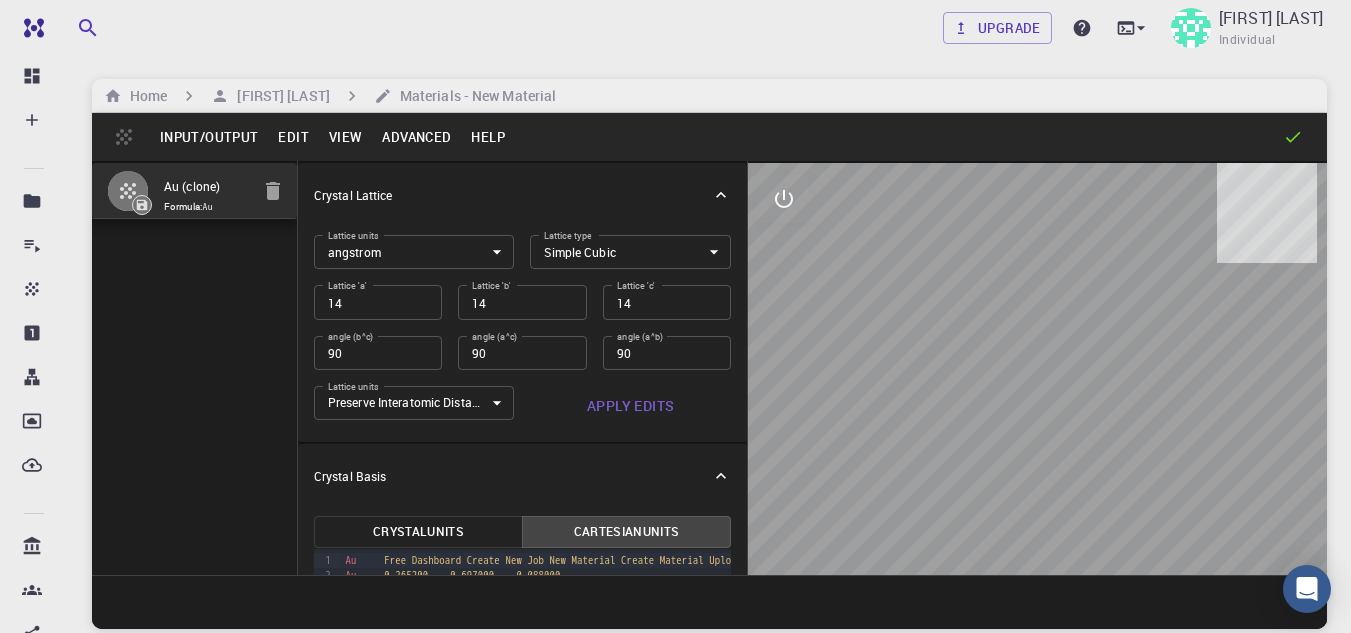 click on "Edit" at bounding box center [293, 137] 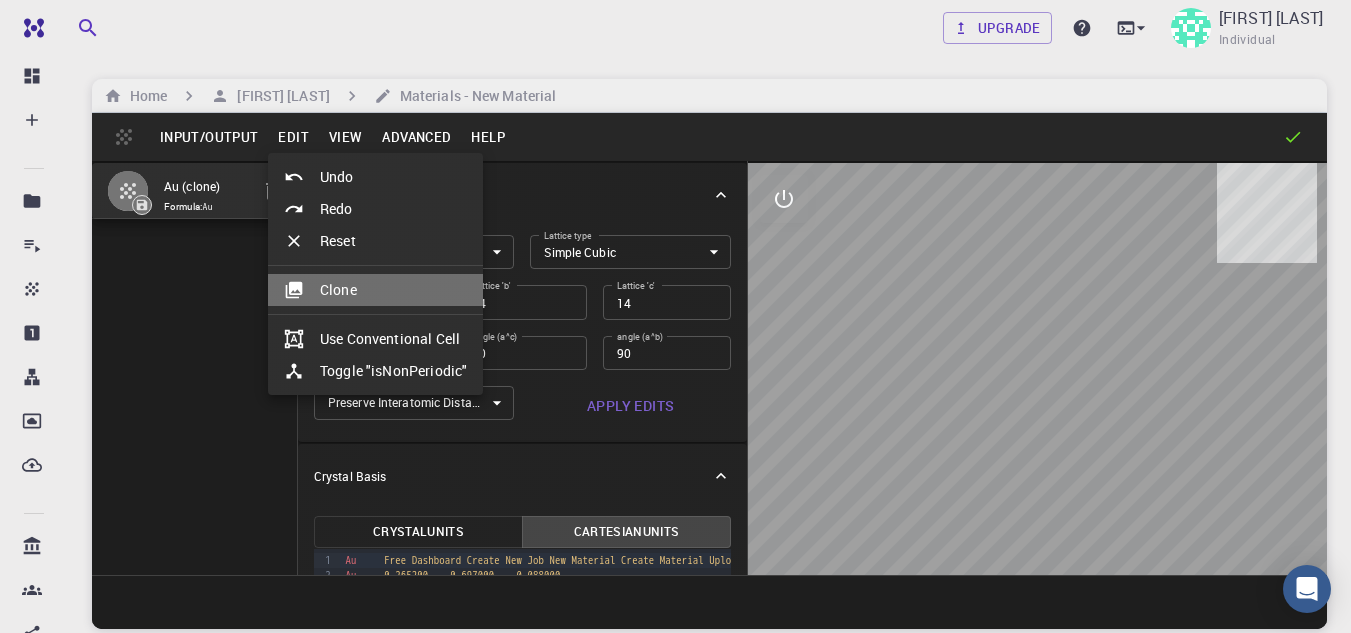 click on "Clone" at bounding box center (375, 290) 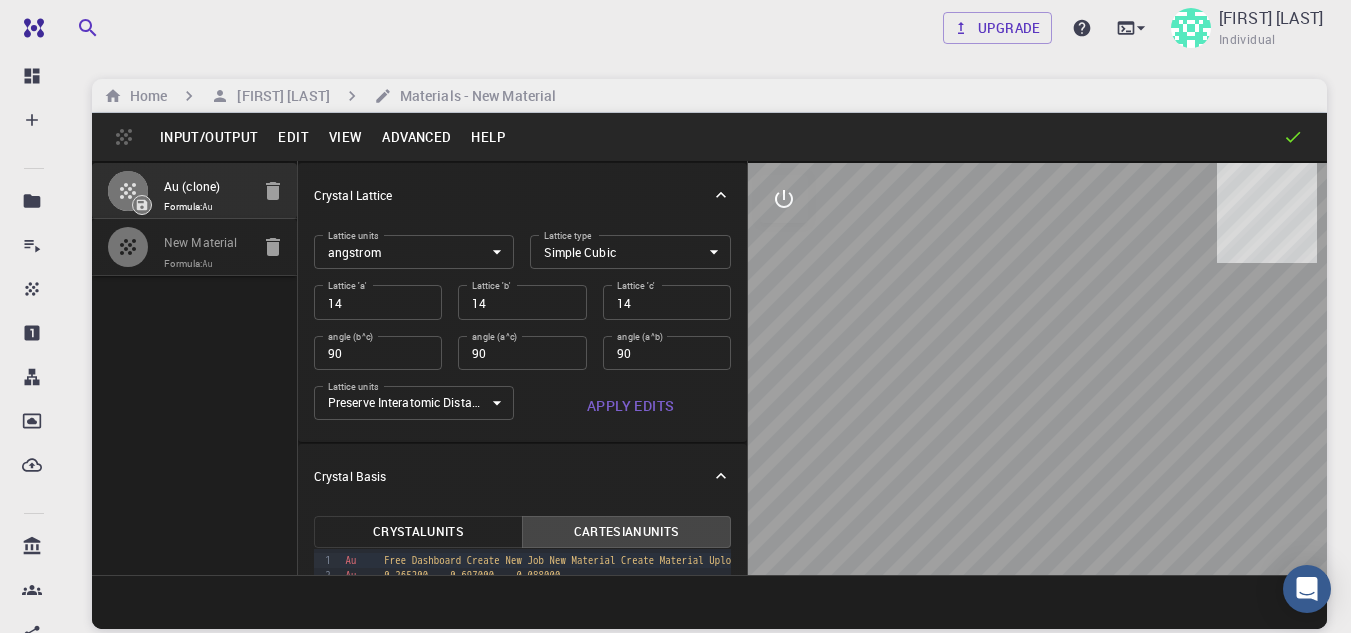click on "New Material" at bounding box center [206, 243] 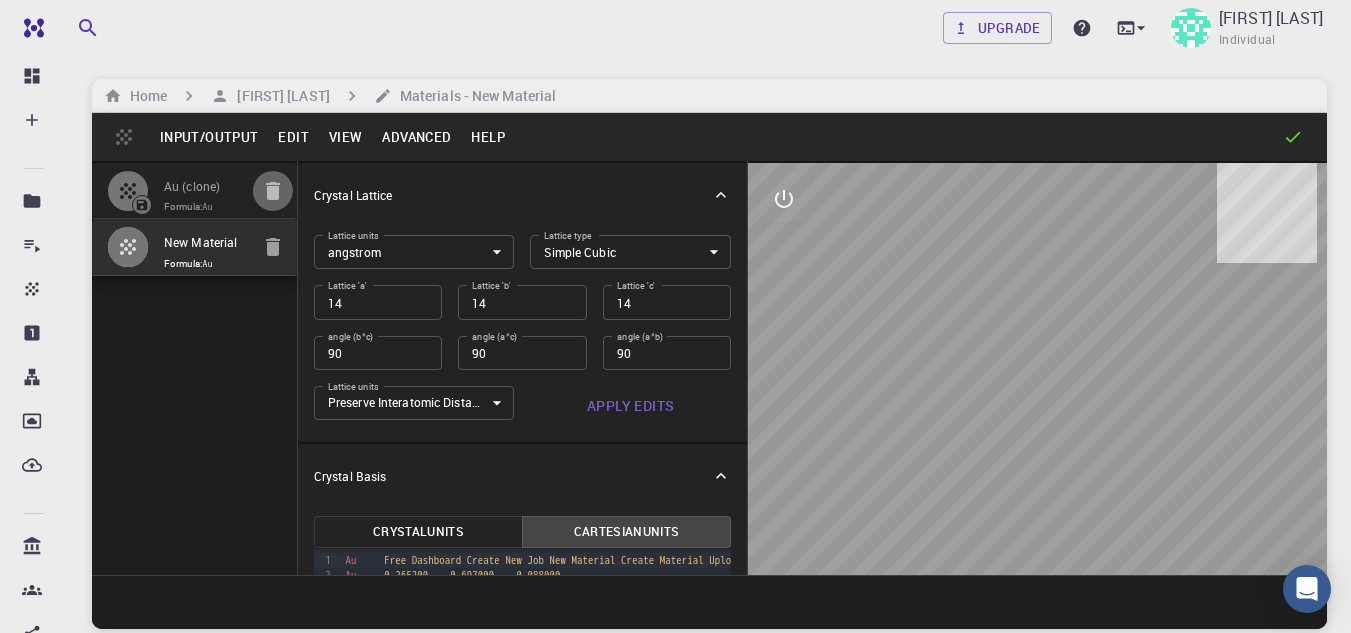 click 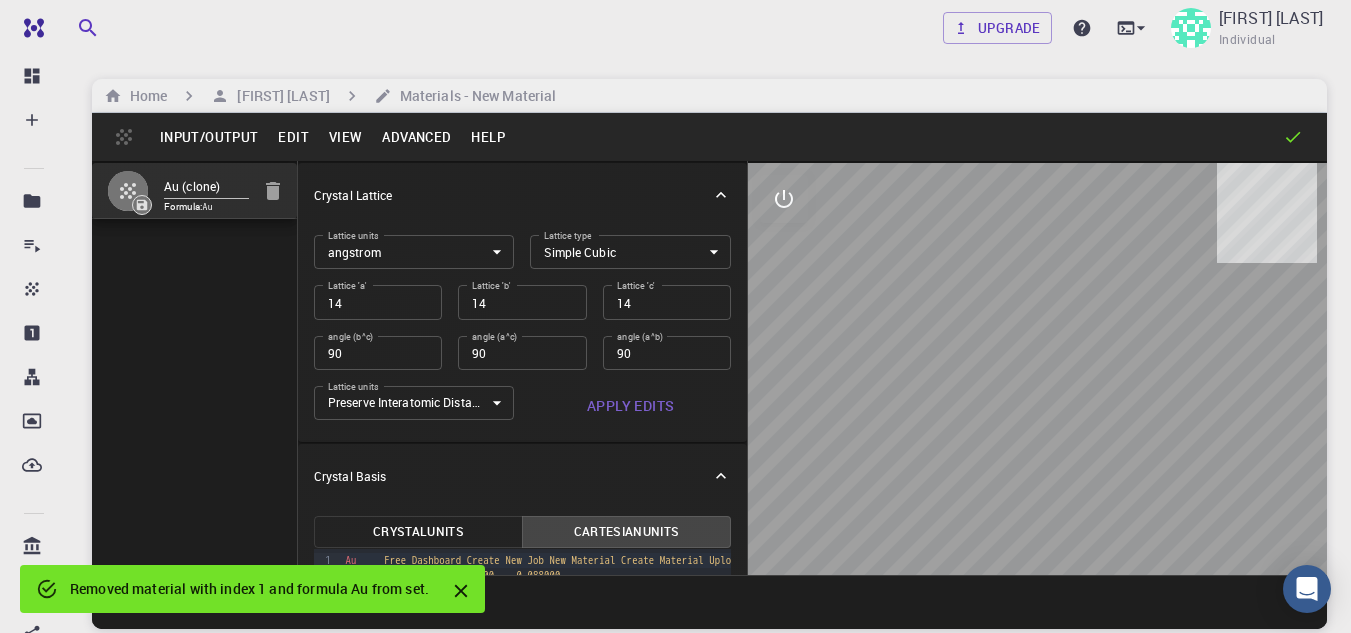 click on "Edit" at bounding box center [293, 137] 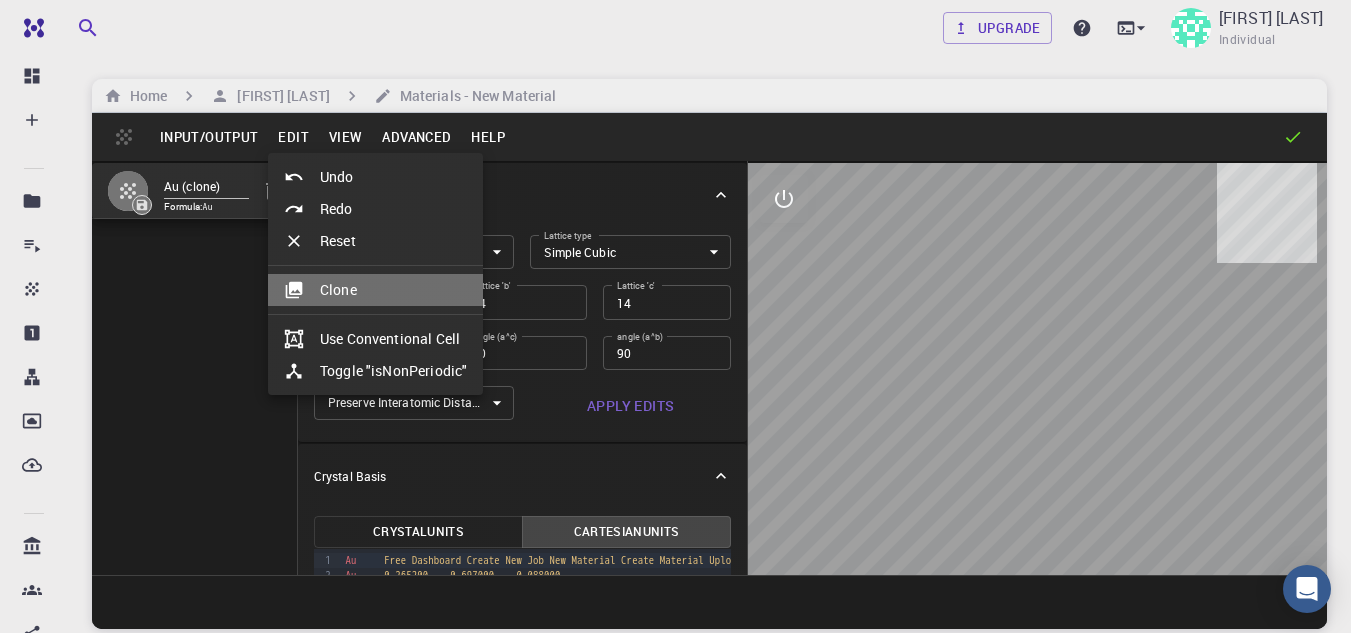 click on "Clone" at bounding box center [375, 290] 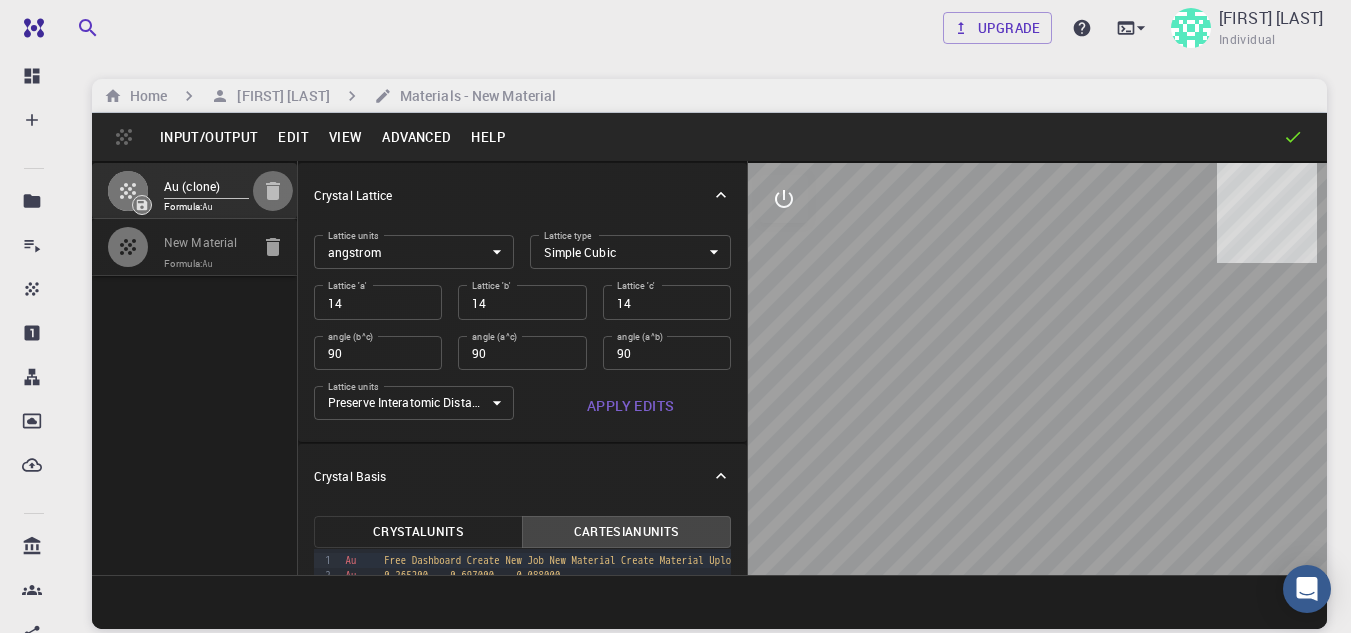 click 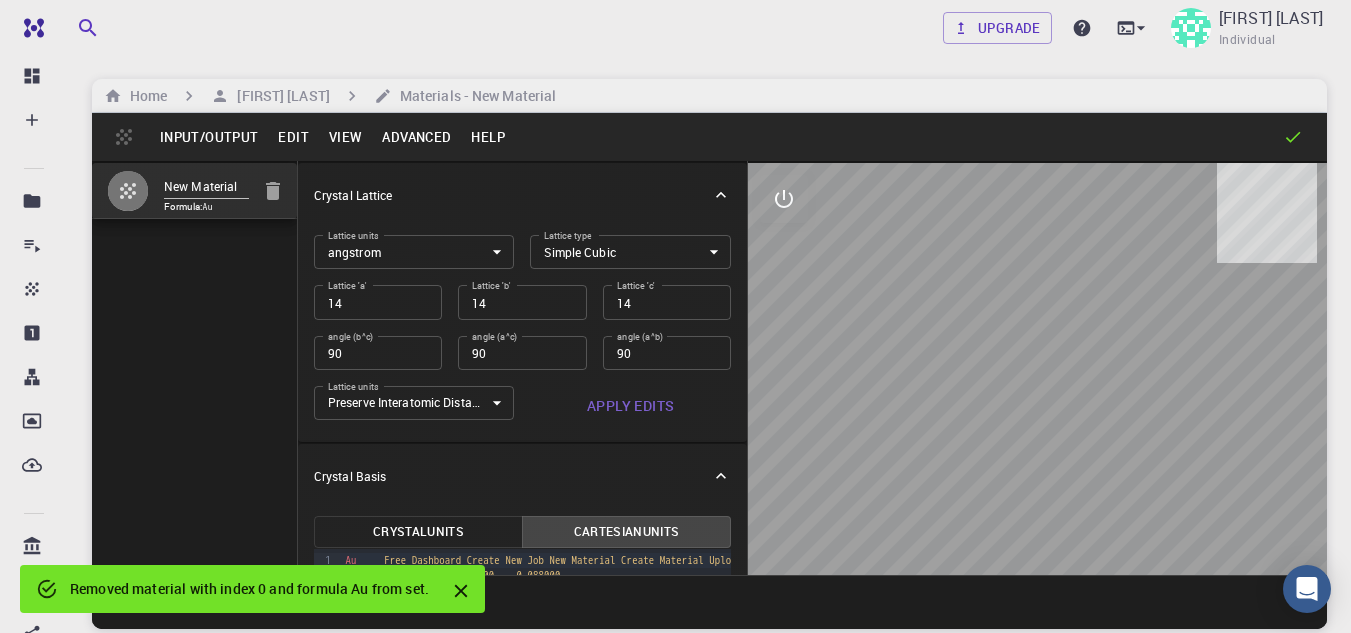 scroll, scrollTop: 152, scrollLeft: 0, axis: vertical 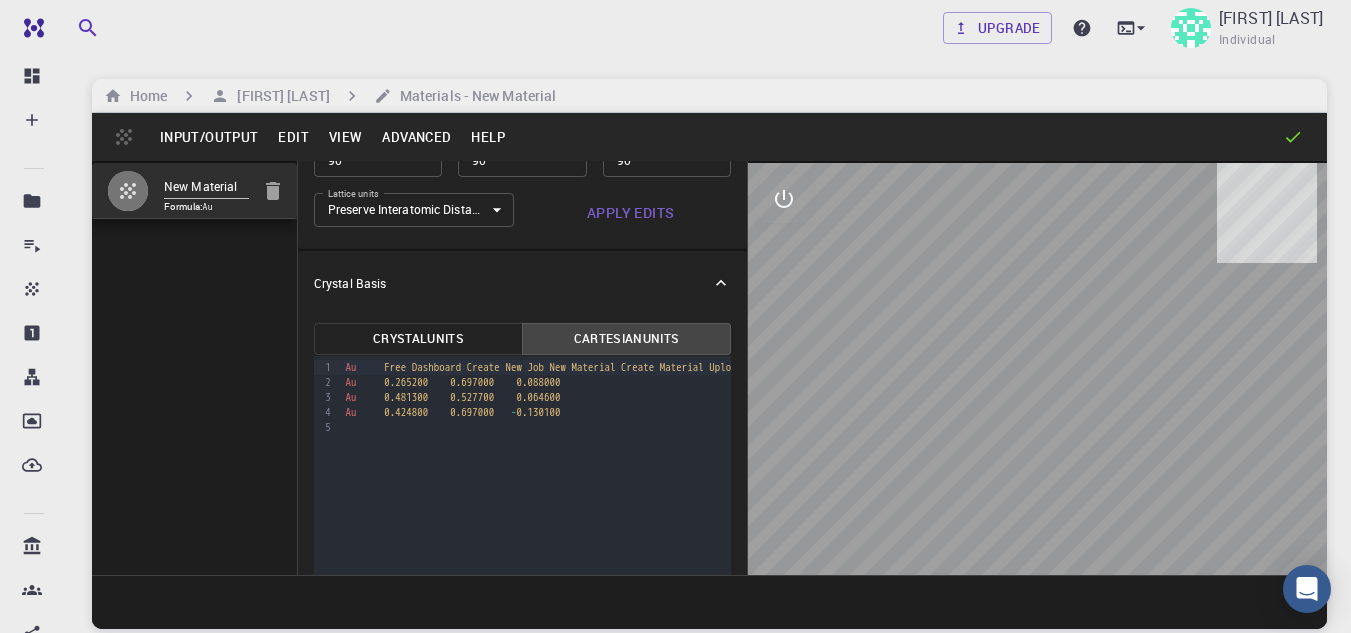 click on "Input/Output" at bounding box center [209, 137] 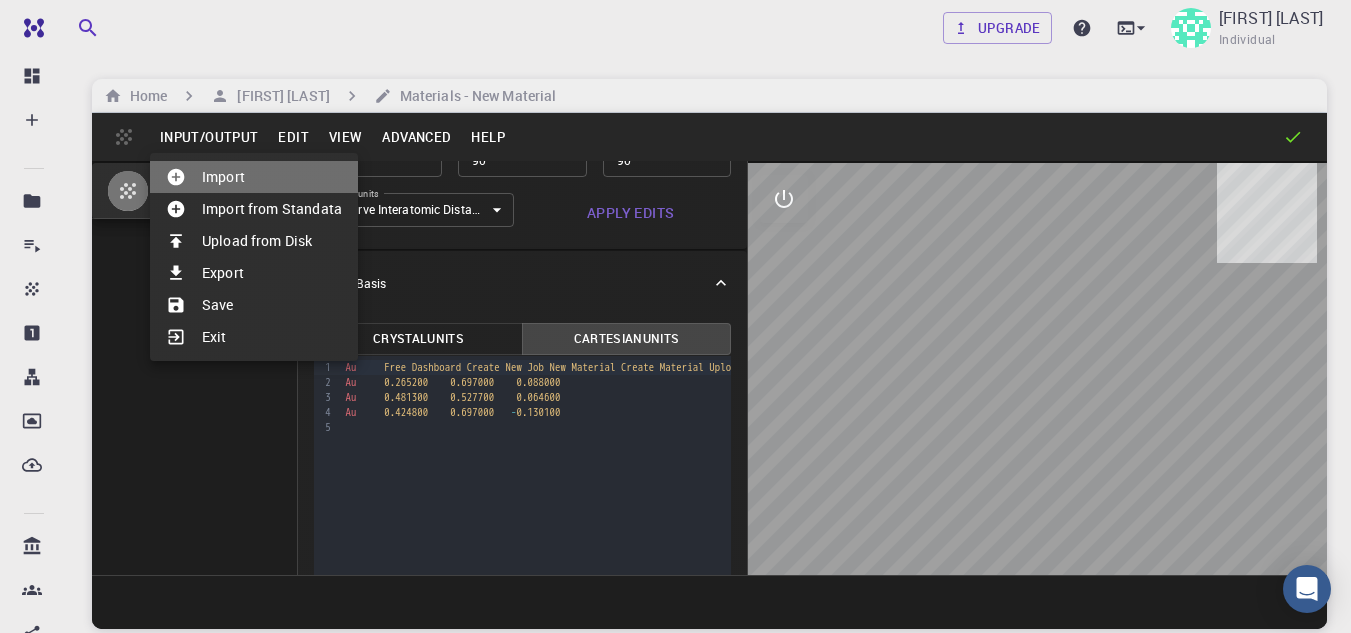 click on "Import" at bounding box center [254, 177] 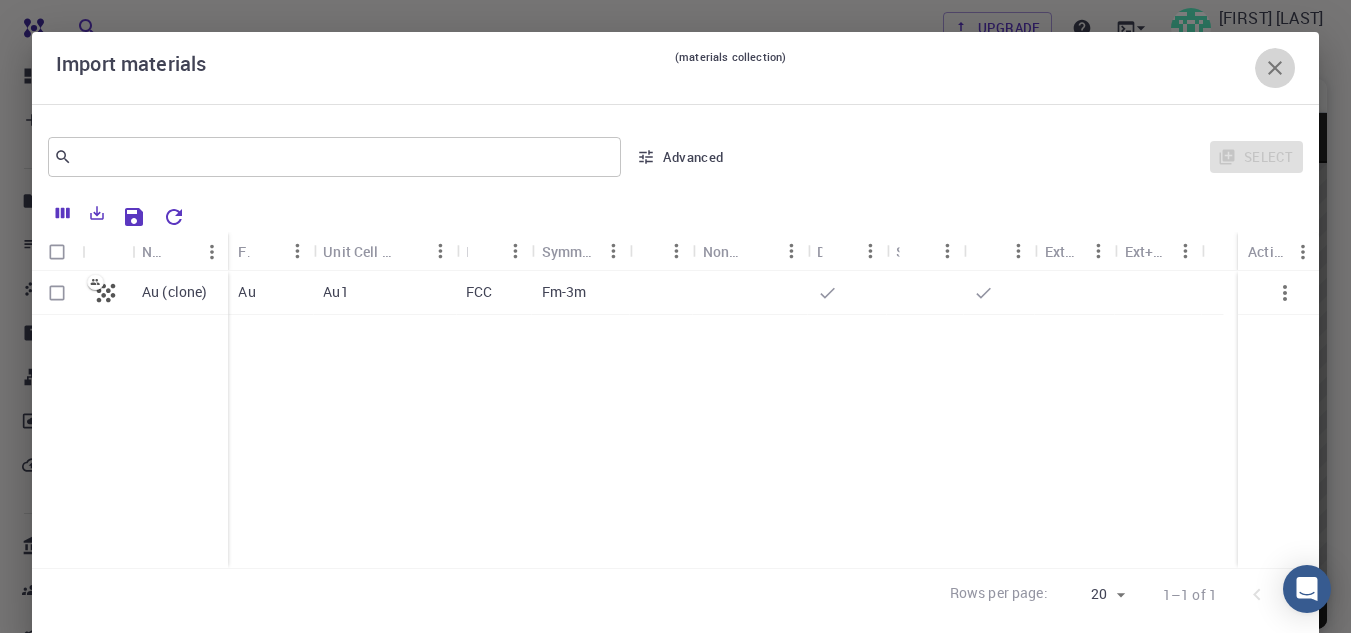 click 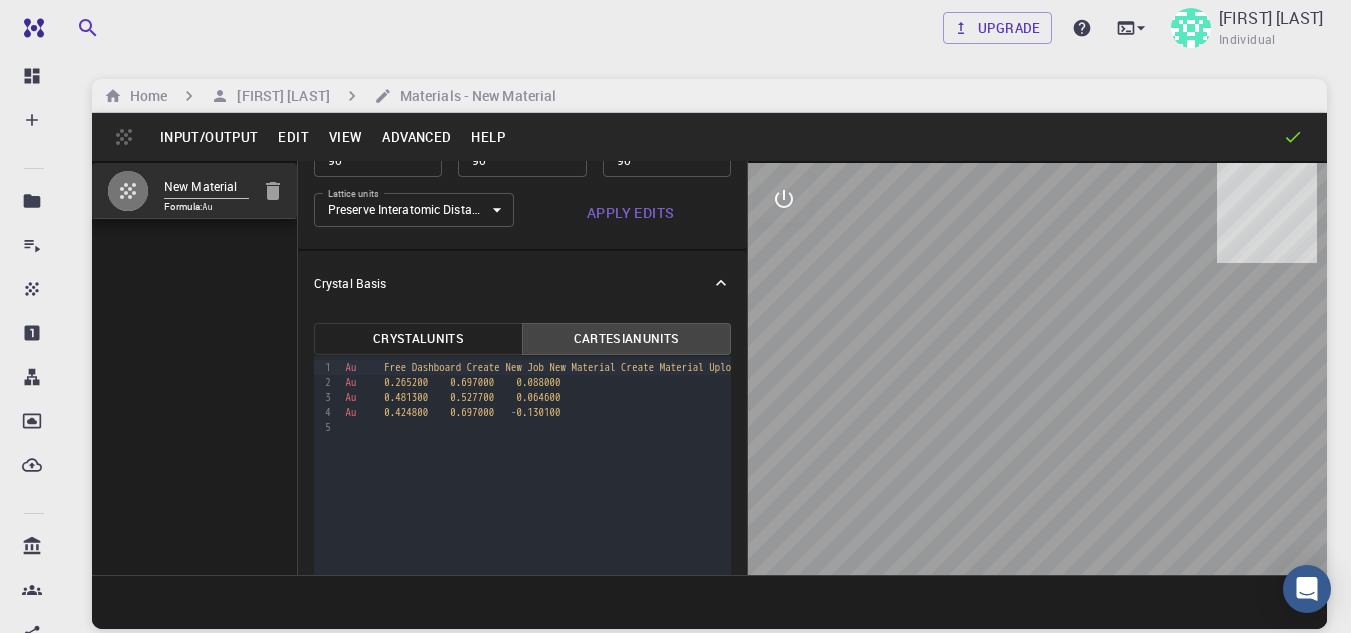 click on "Input/Output" at bounding box center (209, 137) 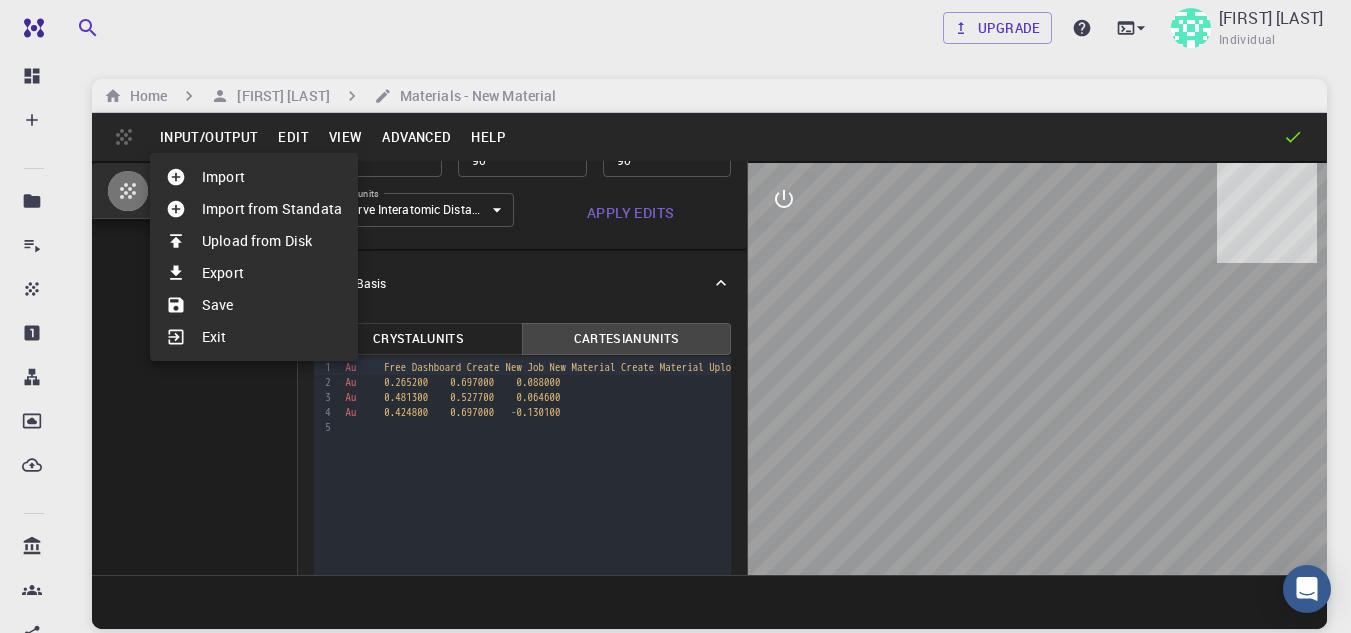 click at bounding box center (675, 316) 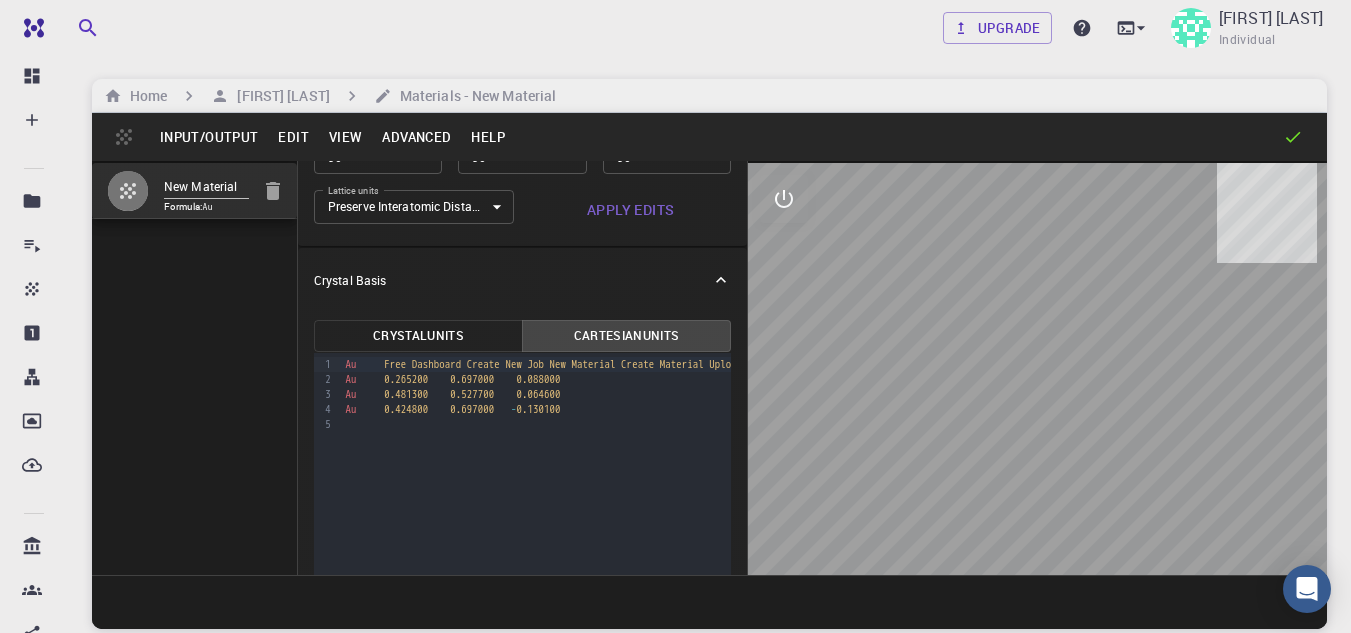 scroll, scrollTop: 230, scrollLeft: 0, axis: vertical 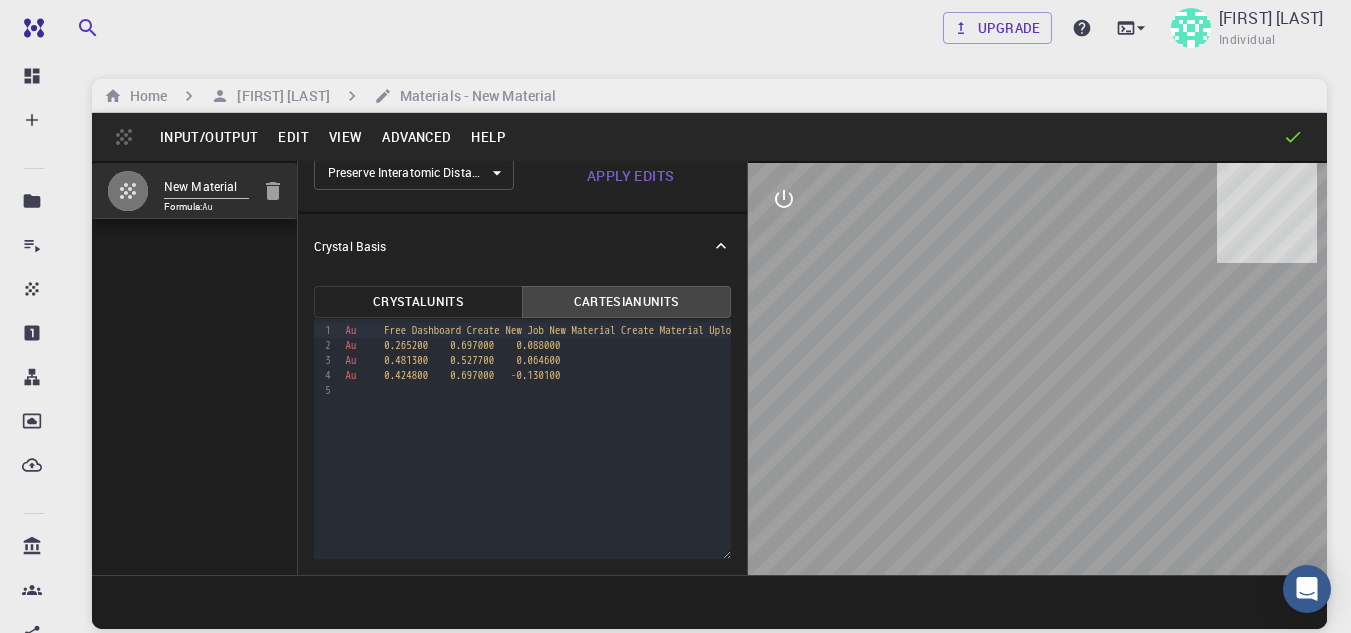 click on "Input/Output" at bounding box center [209, 137] 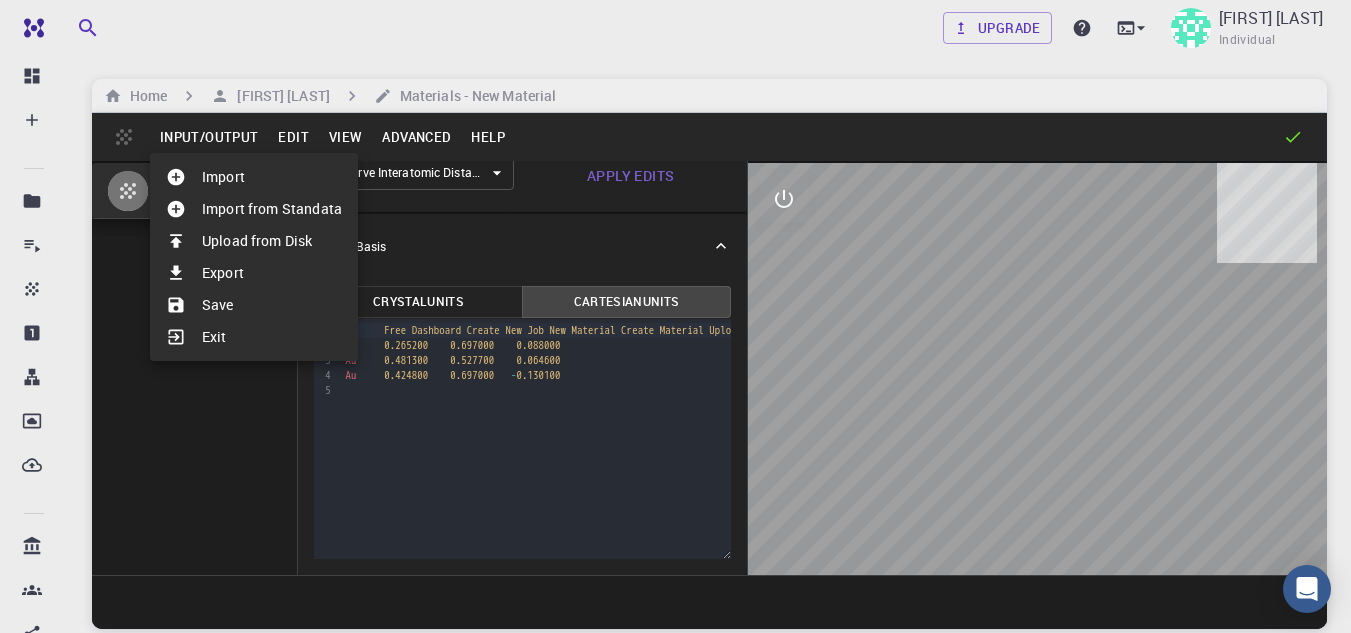drag, startPoint x: 743, startPoint y: 370, endPoint x: 738, endPoint y: 305, distance: 65.192024 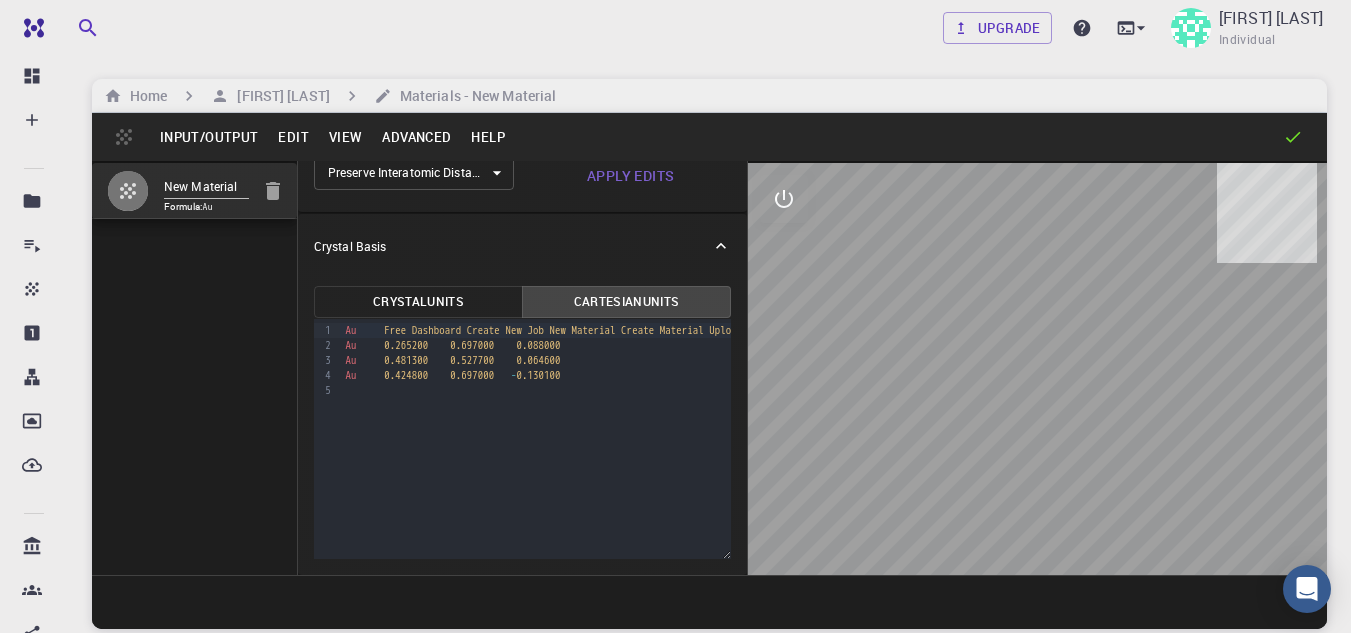 scroll, scrollTop: 0, scrollLeft: 0, axis: both 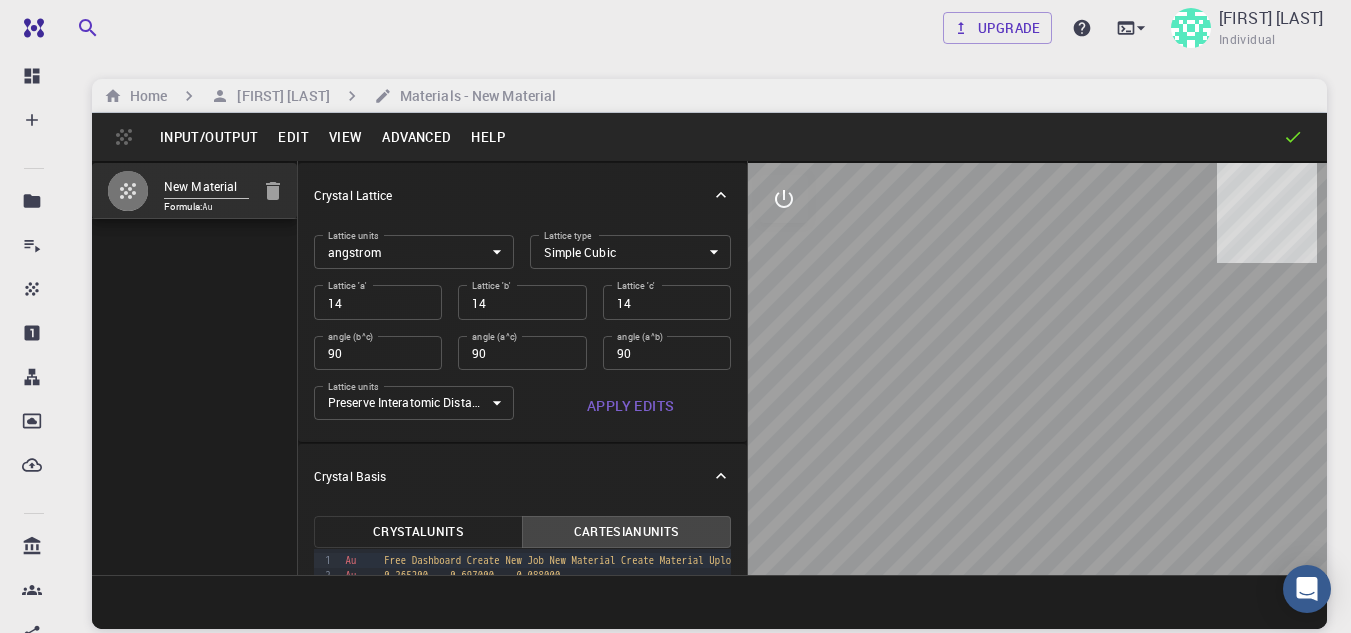 click on "Free Dashboard Create New Job New Material Create Material Upload File Import from Bank Import from 3rd Party New Workflow New Project Projects Jobs Materials Properties Workflows Dropbox External Uploads Bank Materials Workflows Accounts Shared with me Shared publicly Shared externally Documentation Contact Support Compute load: Low Upgrade [FIRST] [LAST] Individual Home [FIRST] [LAST] Materials - New Material Input/Output Edit View Advanced Help New Material Formula:  Au Crystal Lattice Lattice units angstrom angstrom Lattice units Lattice type Simple Cubic CUB Lattice type Lattice 'a' 14 Lattice 'a' Lattice 'b' 14 Lattice 'b' Lattice 'c' 14 Lattice 'c' angle (b^c) 90 angle (b^c) angle (a^c) 90 angle (a^c) angle (a^b) 90 angle (a^b) Lattice units Preserve Interatomic Distances 1 Lattice units Apply Edits Crystal Basis Crystal  Units Cartesian  Units Selection deleted 9 1 2 3 4 5 › Au       0.321600      0.527700      0.006200   Au       0.265200      0.697000      0.088000   Au" at bounding box center (675, 392) 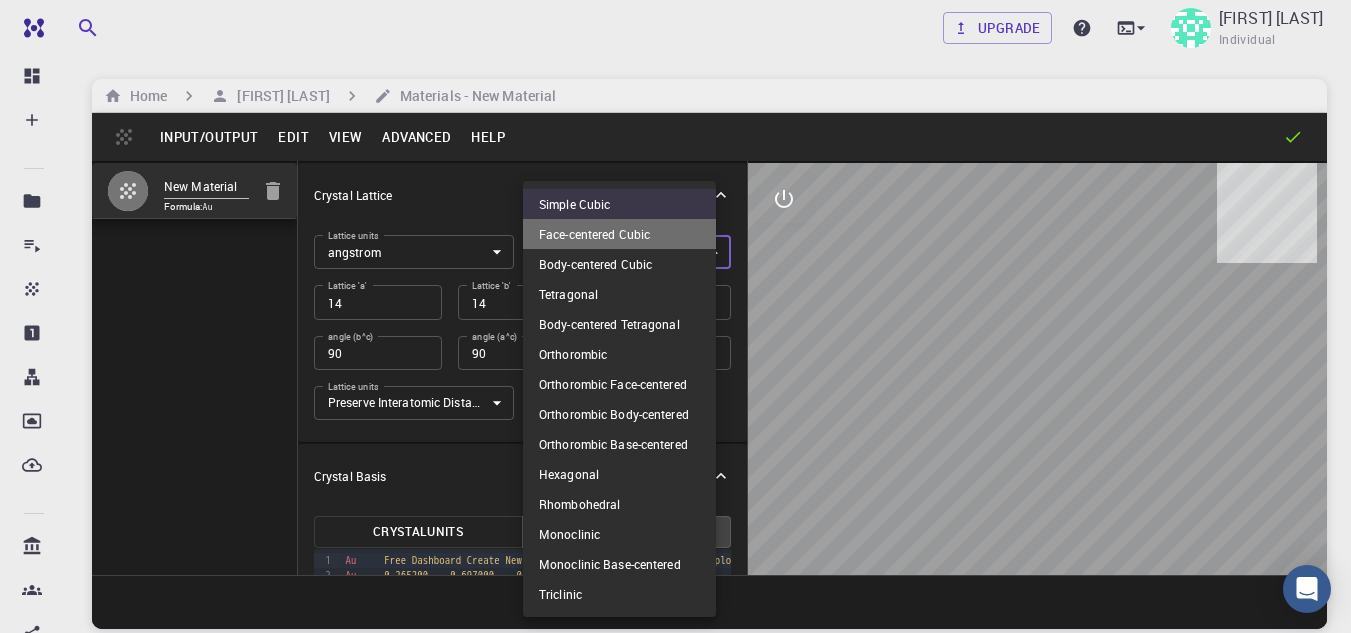 click on "Face-centered Cubic" at bounding box center [619, 234] 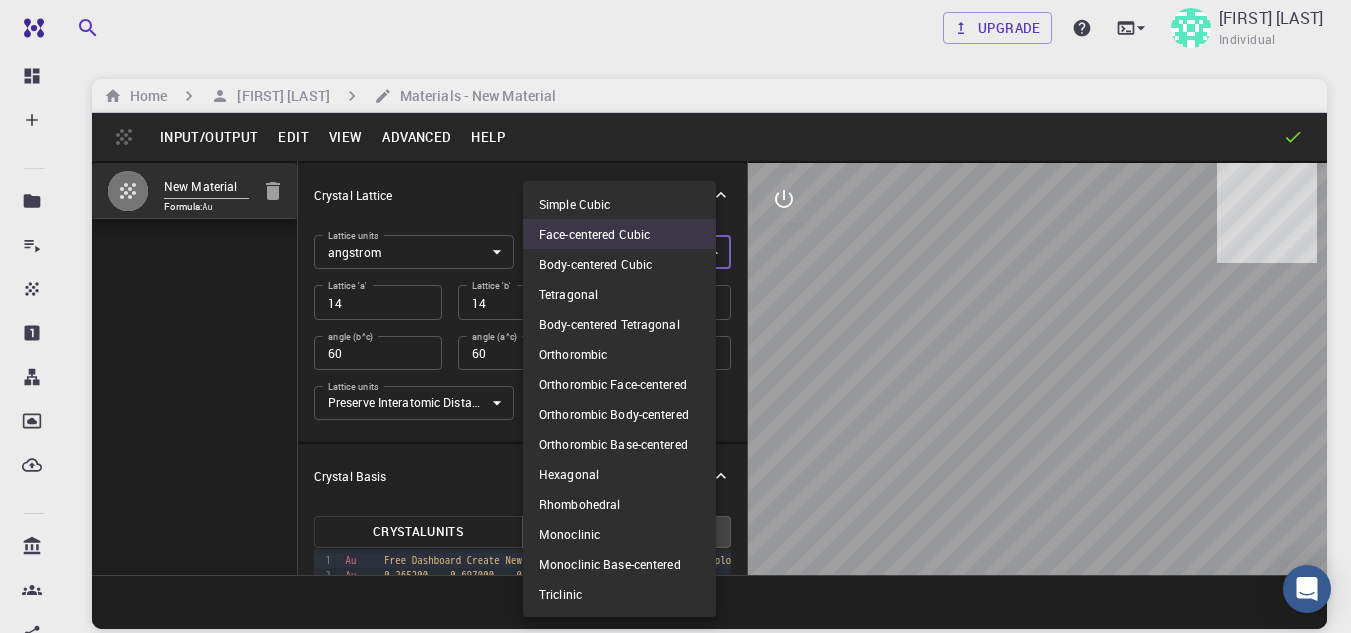 click on "Free Dashboard Create New Job New Material Create Material Upload File Import from Bank Import from 3rd Party New Workflow New Project Projects Jobs Materials Properties Workflows Dropbox External Uploads Bank Materials Workflows Accounts Shared with me Shared publicly Shared externally Documentation Contact Support Compute load: Low Upgrade [FIRST] [LAST] Individual Home [FIRST] [LAST] Materials - New Material Input/Output Edit View Advanced Help New Material Formula: Au Crystal Lattice Lattice units angstrom angstrom Lattice units Lattice type Face-centered Cubic FCC Lattice type Lattice 'a' 14 Lattice 'a' Lattice 'b' 14 Lattice 'b' Lattice 'c' 14 Lattice 'c' angle (b^c) 60 angle (b^c) angle (a^c) 60 angle (a^c) angle (a^b) 60 angle (a^b) Lattice units Preserve Interatomic Distances 1 Lattice units Apply Edits Crystal Basis Crystal Units Cartesian Units Selection deleted 9 1 2 3 4 5 › Au 0.321600 0.527700 0.006200 Au 0.265200 0.697000 0.088000" at bounding box center (675, 392) 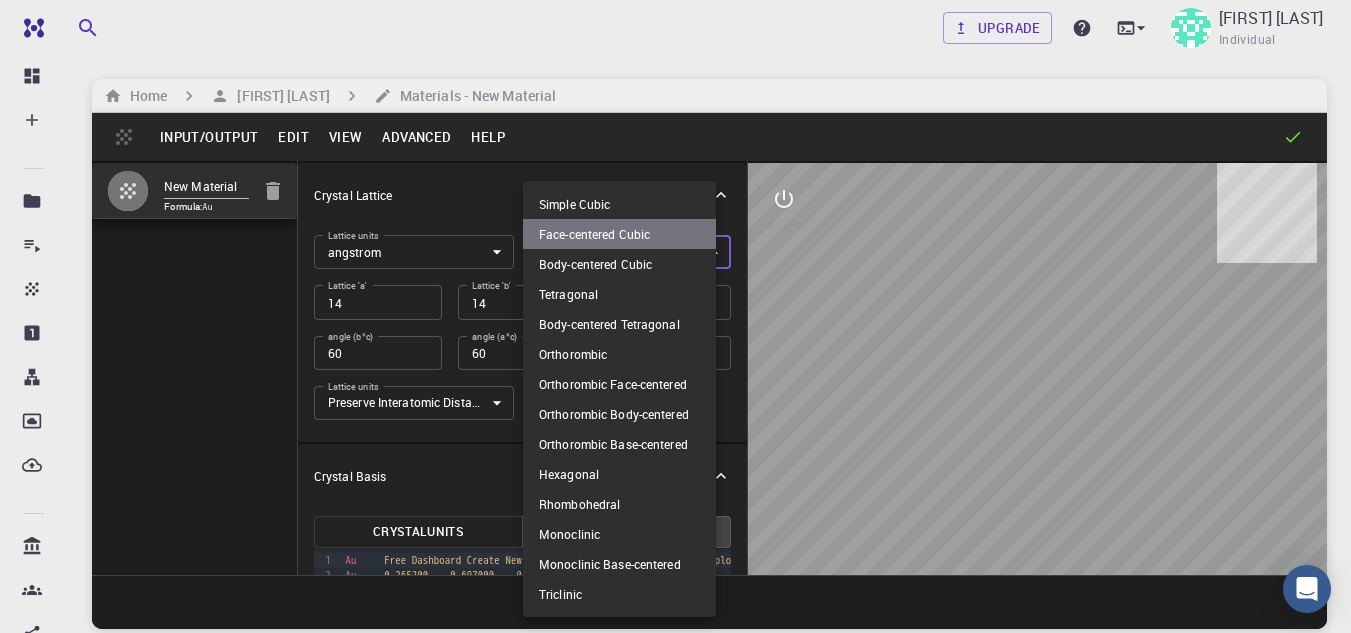 click on "Face-centered Cubic" at bounding box center (619, 234) 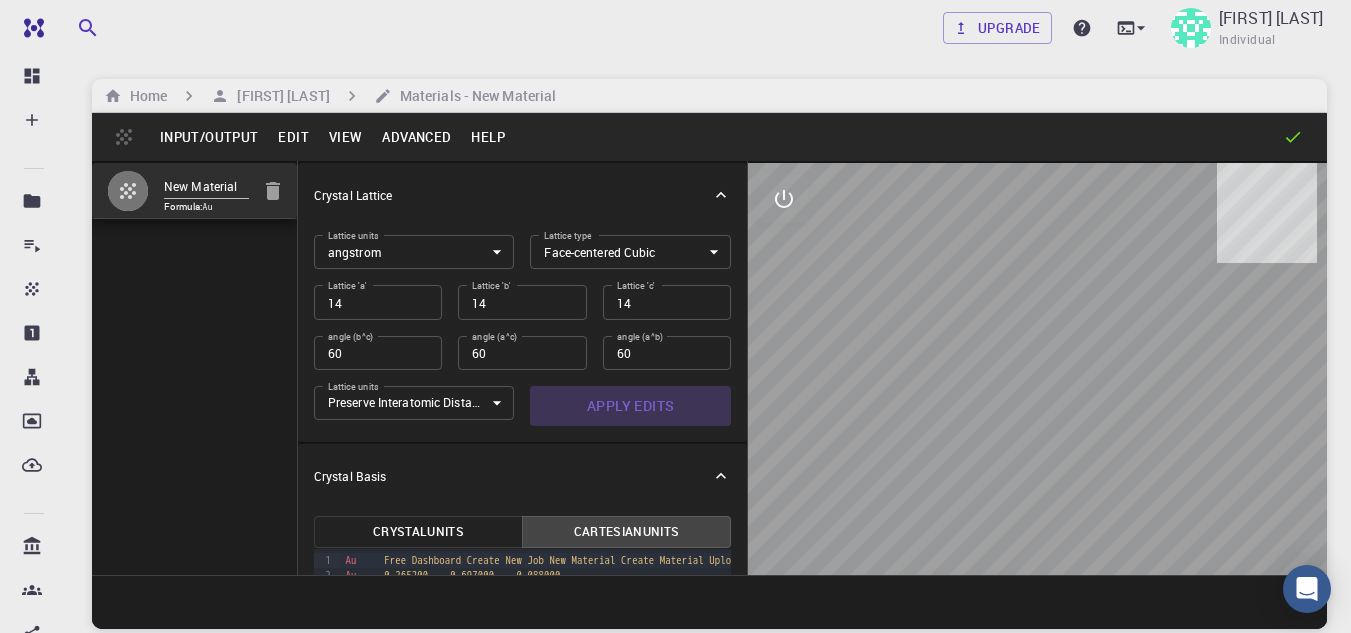 click on "Apply Edits" at bounding box center [630, 406] 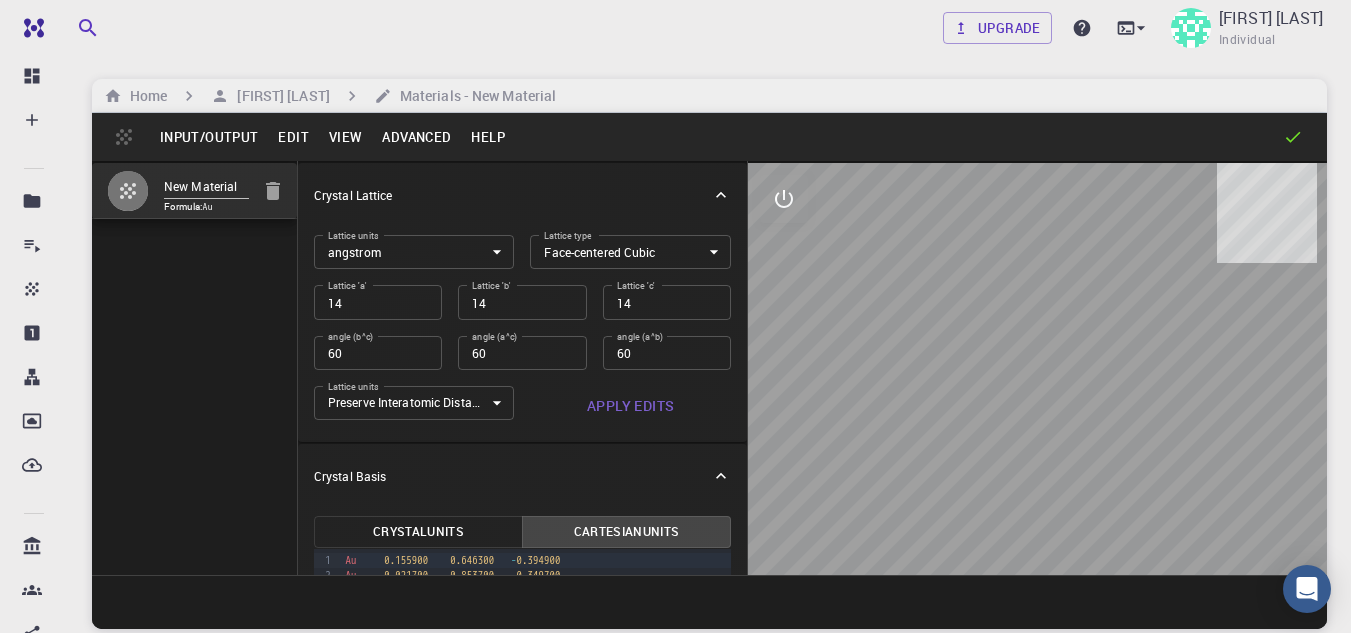 drag, startPoint x: 1055, startPoint y: 438, endPoint x: 1002, endPoint y: 430, distance: 53.600372 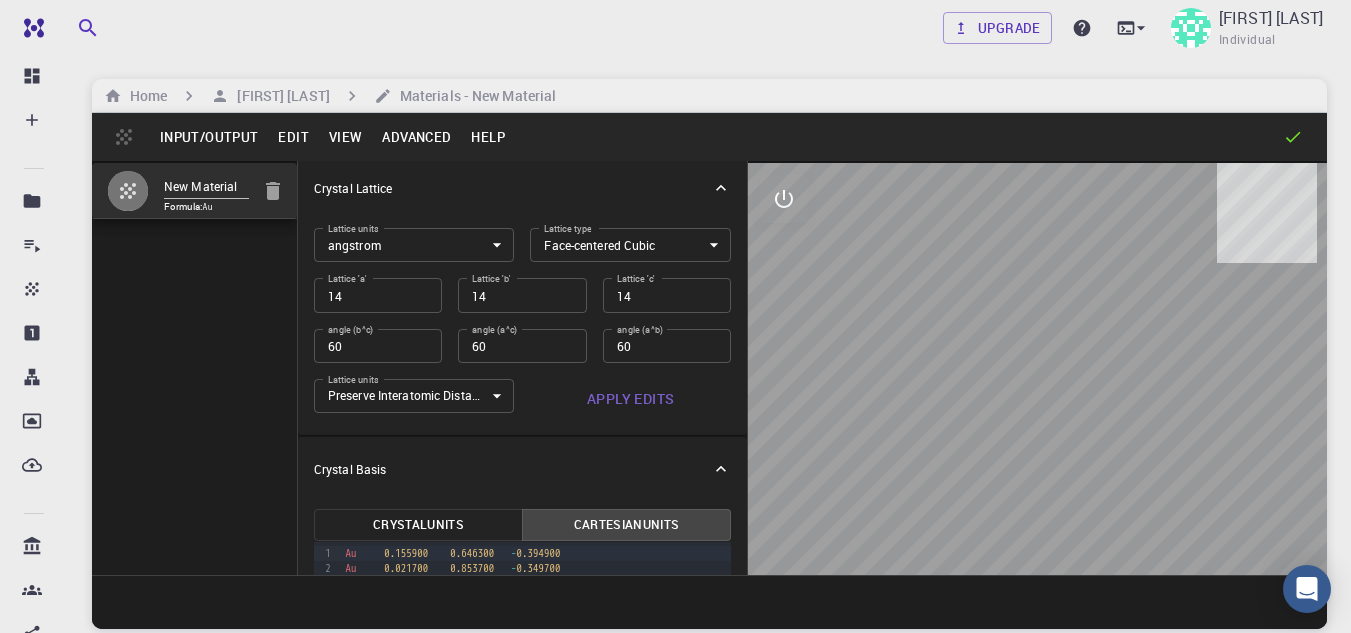 scroll, scrollTop: 0, scrollLeft: 0, axis: both 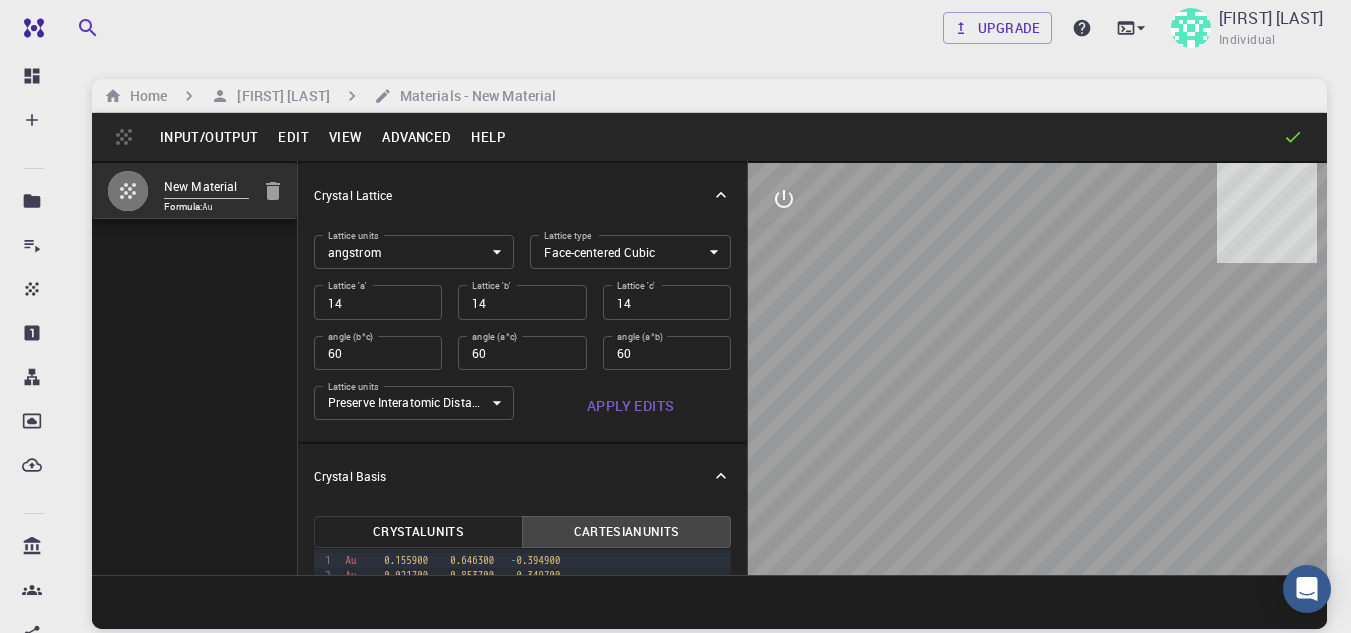 click on "14" at bounding box center (378, 302) 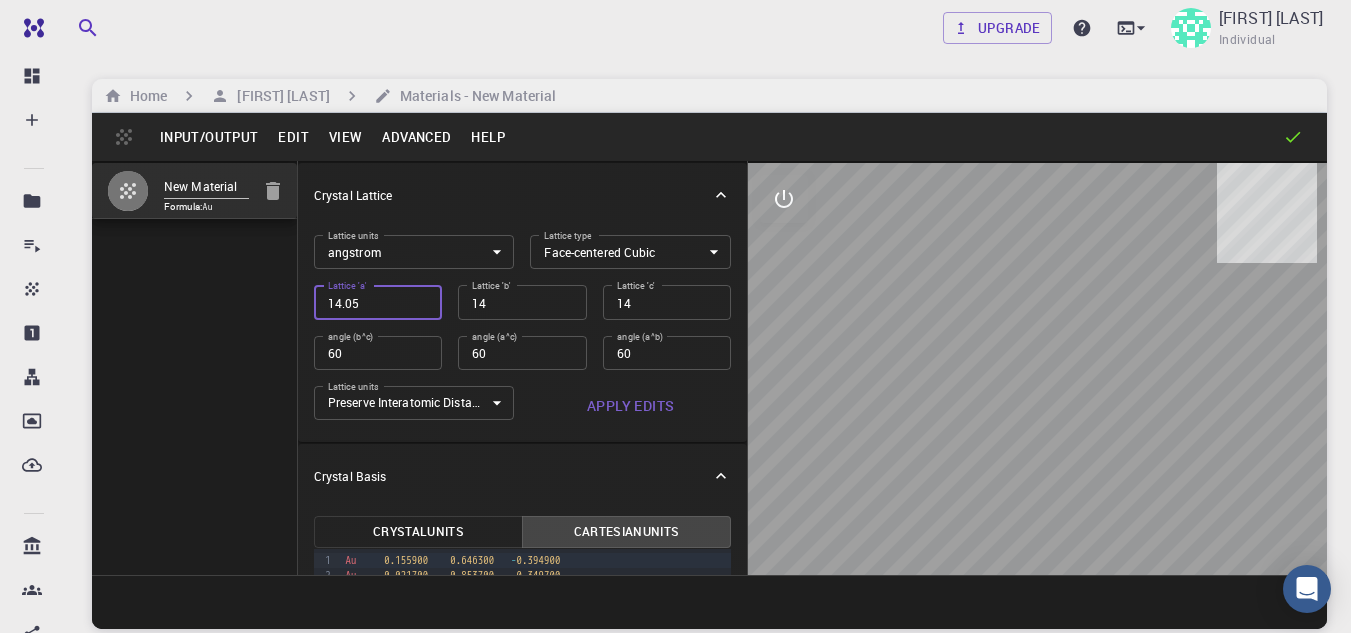 click on "14.05" at bounding box center [378, 302] 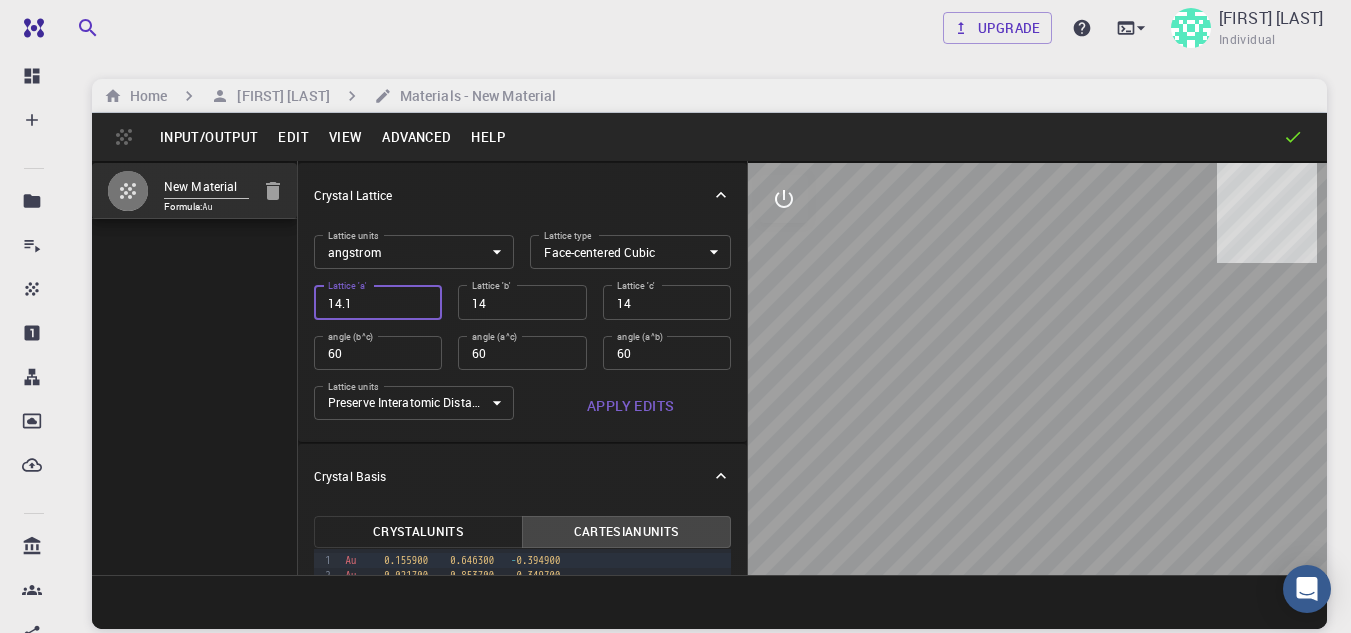 click on "14.1" at bounding box center [378, 302] 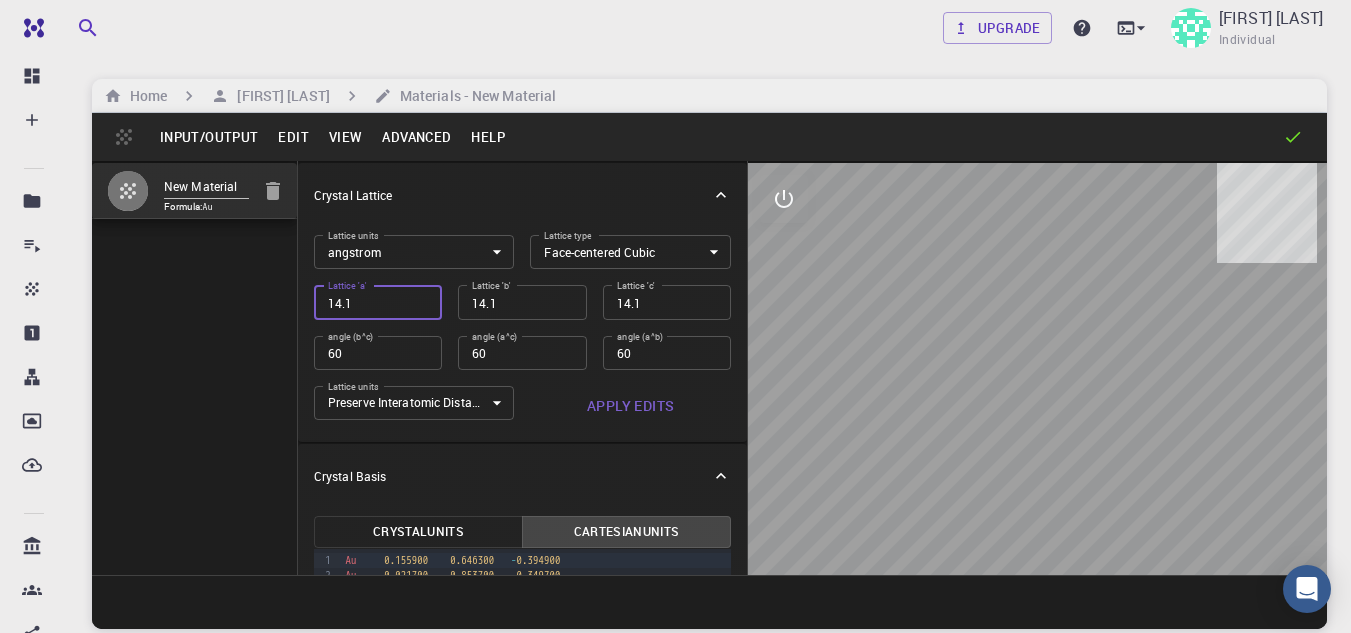 click on "14.1" at bounding box center [378, 302] 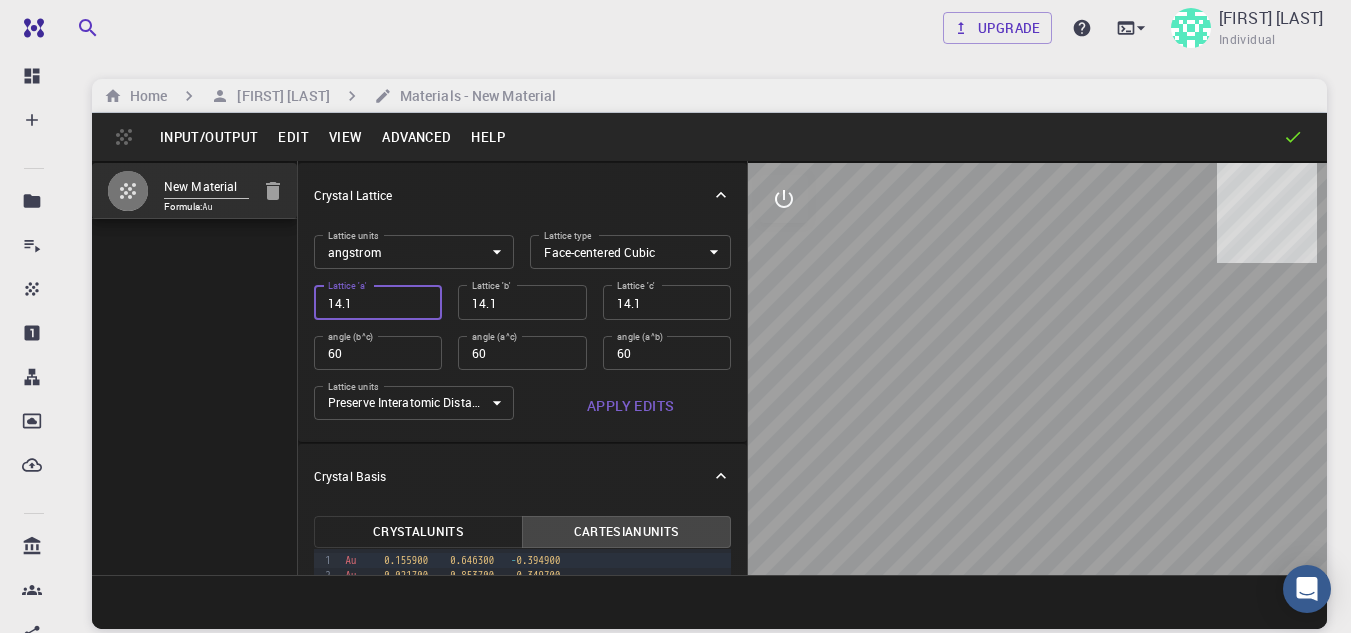 drag, startPoint x: 354, startPoint y: 308, endPoint x: 312, endPoint y: 308, distance: 42 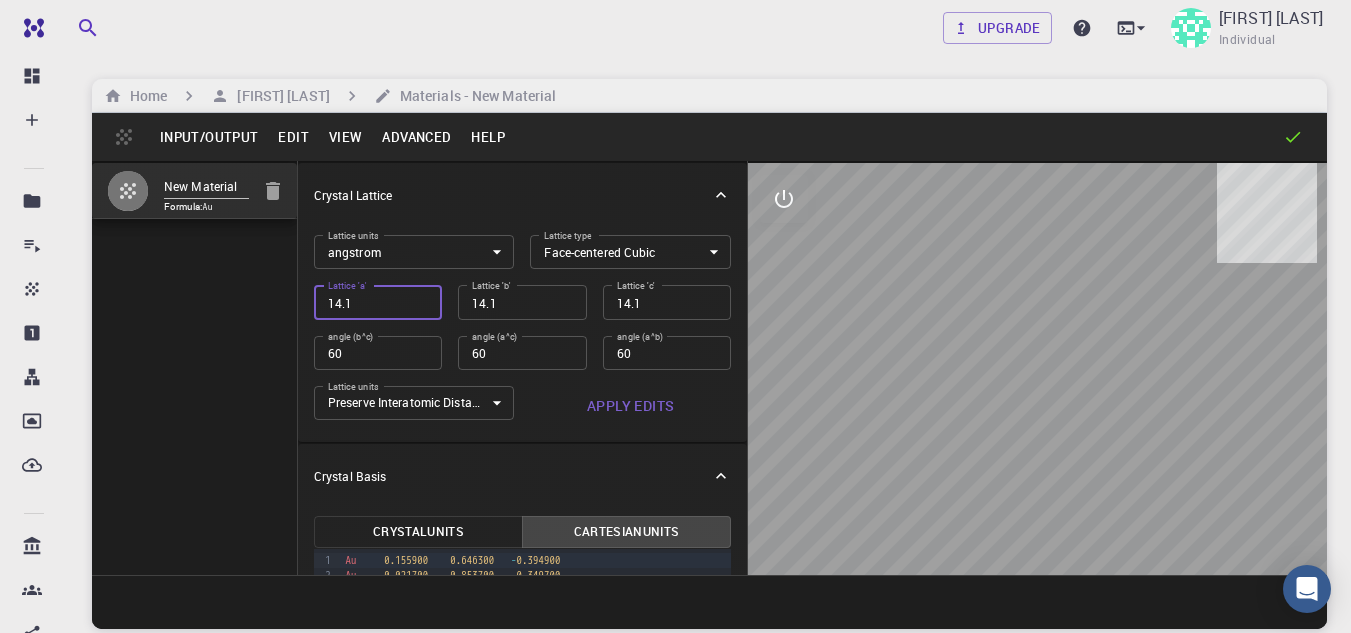 click on "Lattice 'a' 14.1 Lattice 'a'" at bounding box center [370, 294] 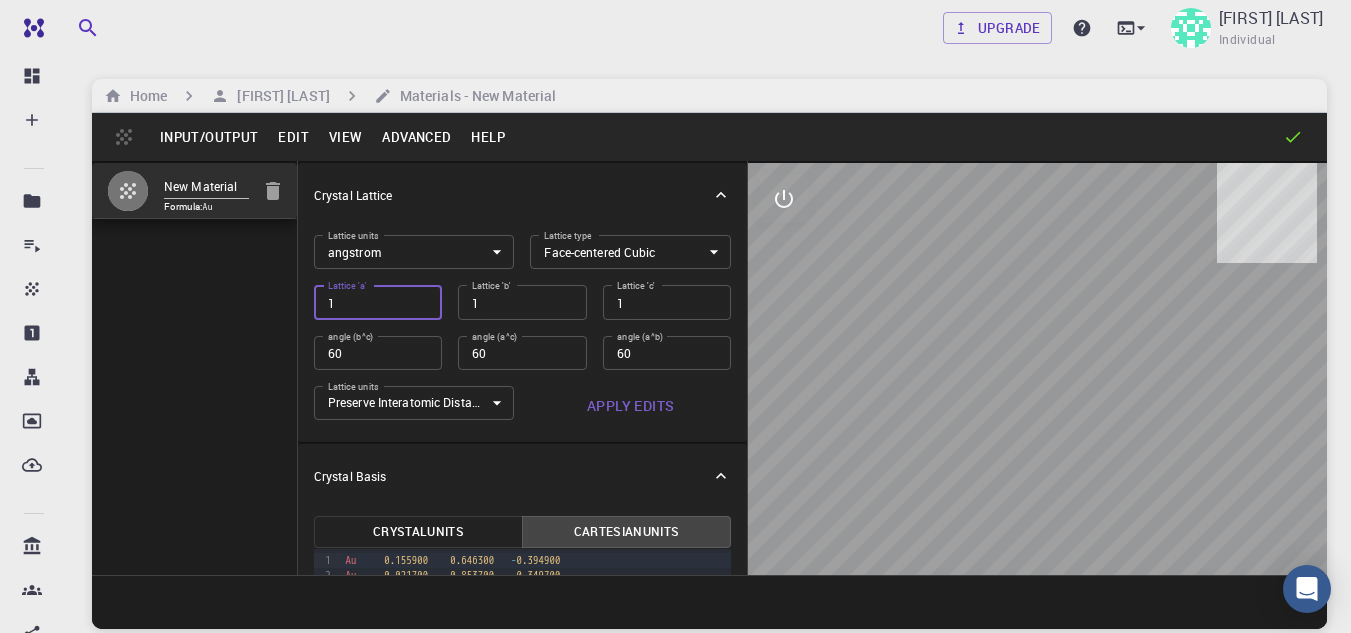 click on "1" at bounding box center (378, 302) 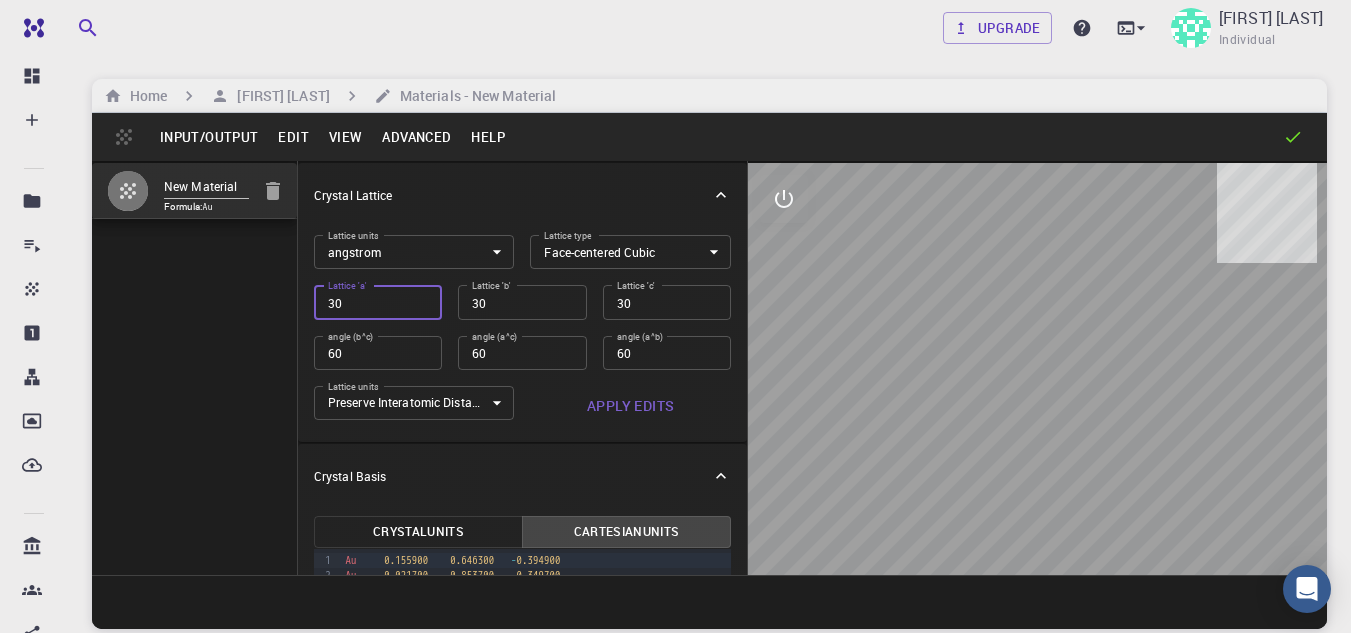 click on "Apply Edits" at bounding box center (630, 406) 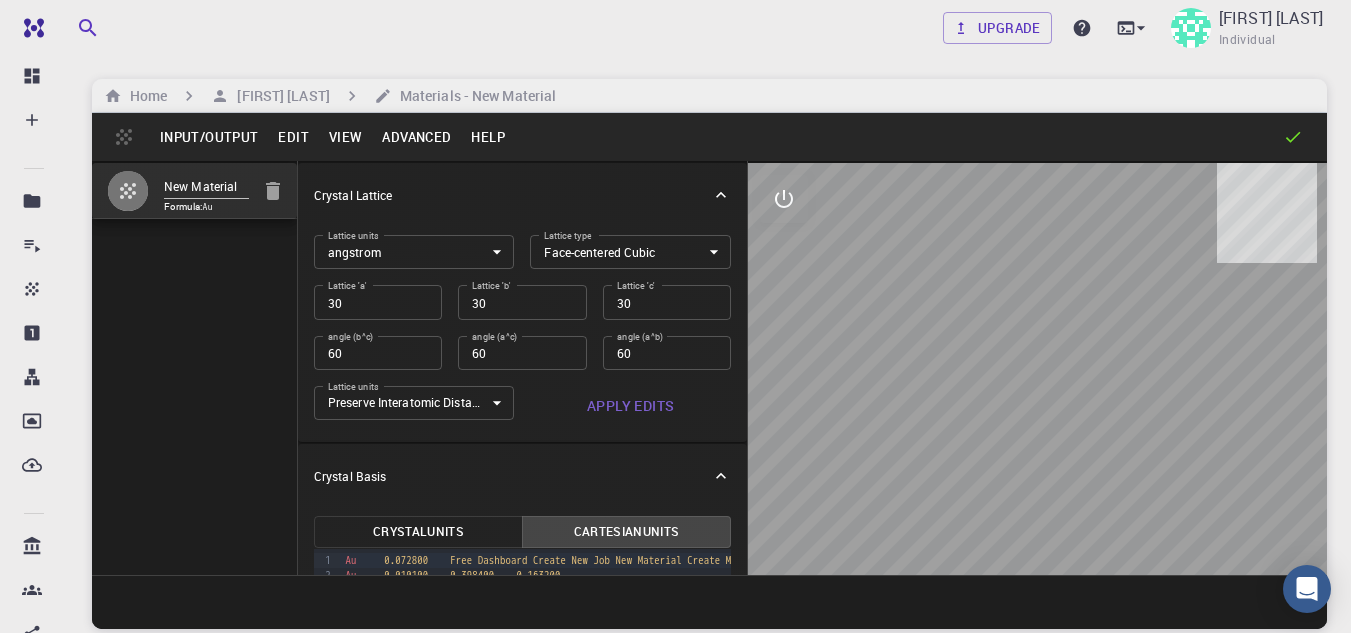 drag, startPoint x: 894, startPoint y: 414, endPoint x: 1000, endPoint y: 426, distance: 106.677086 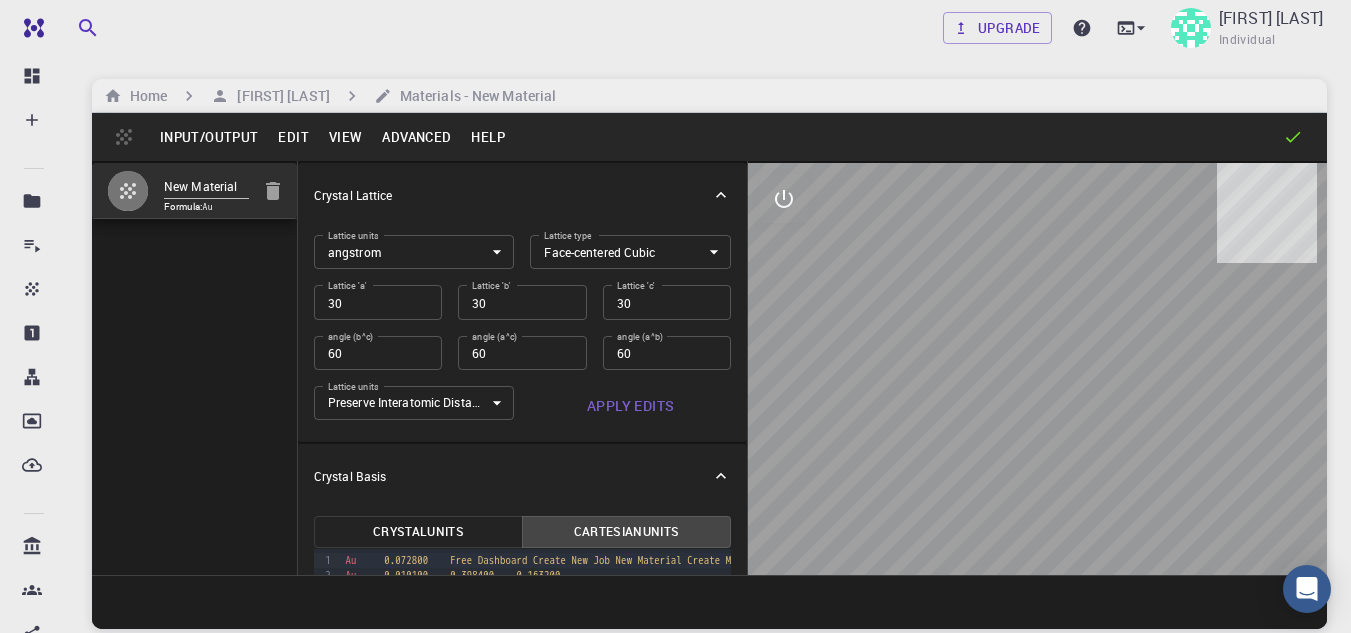 click at bounding box center (1037, 369) 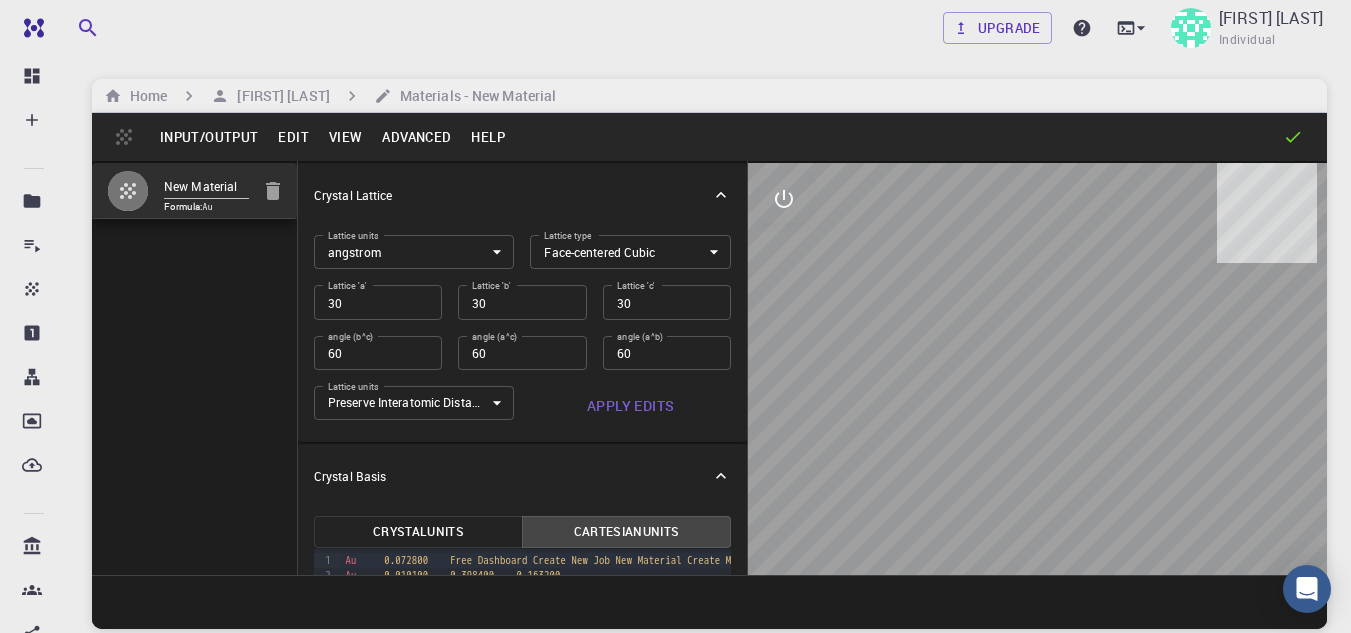 click at bounding box center (1037, 369) 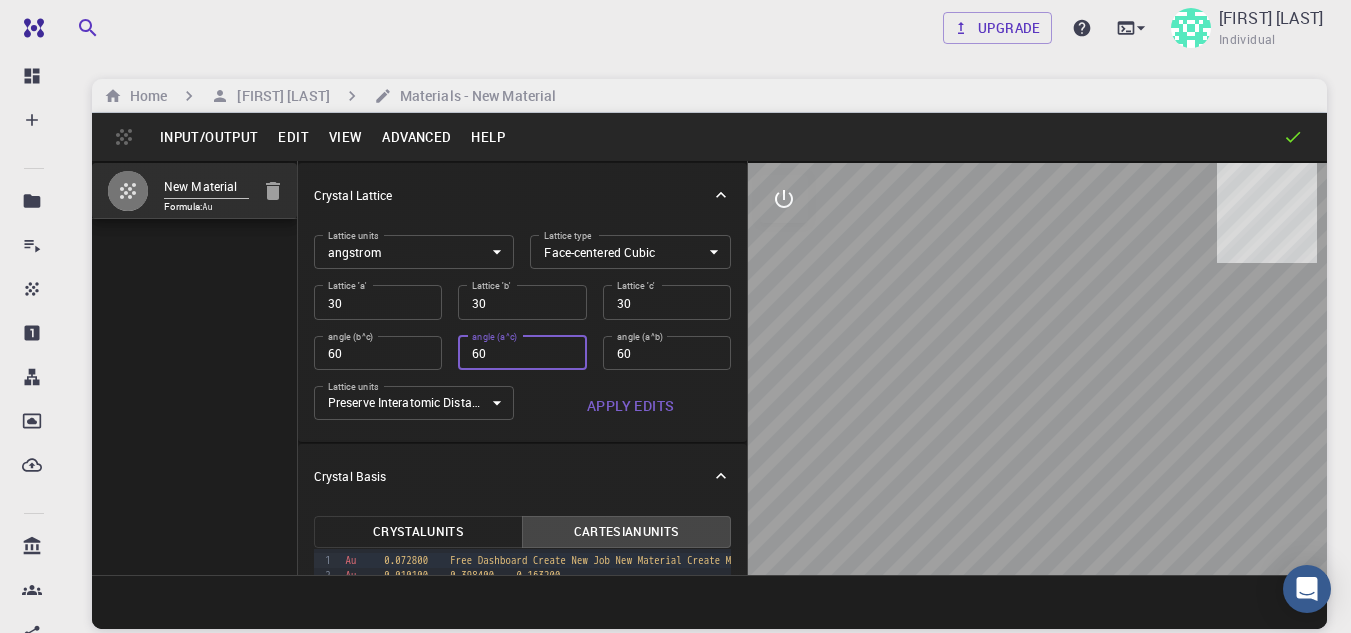 click on "60" at bounding box center [522, 353] 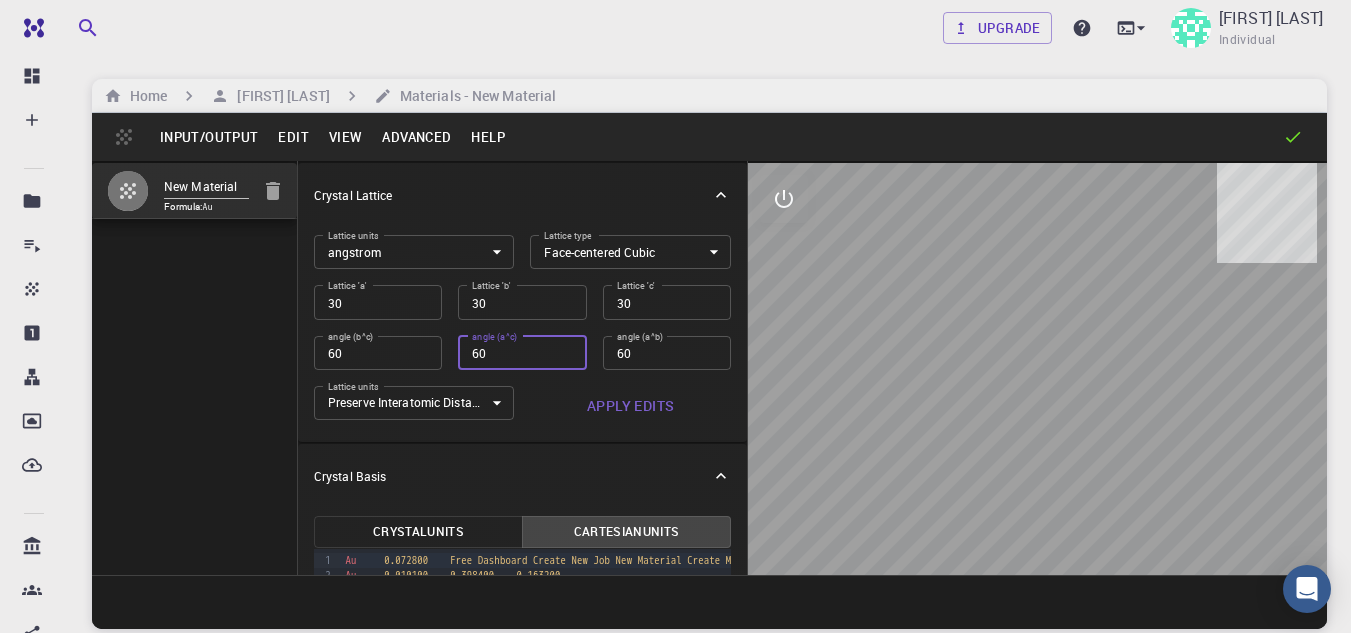 click on "60" at bounding box center (378, 353) 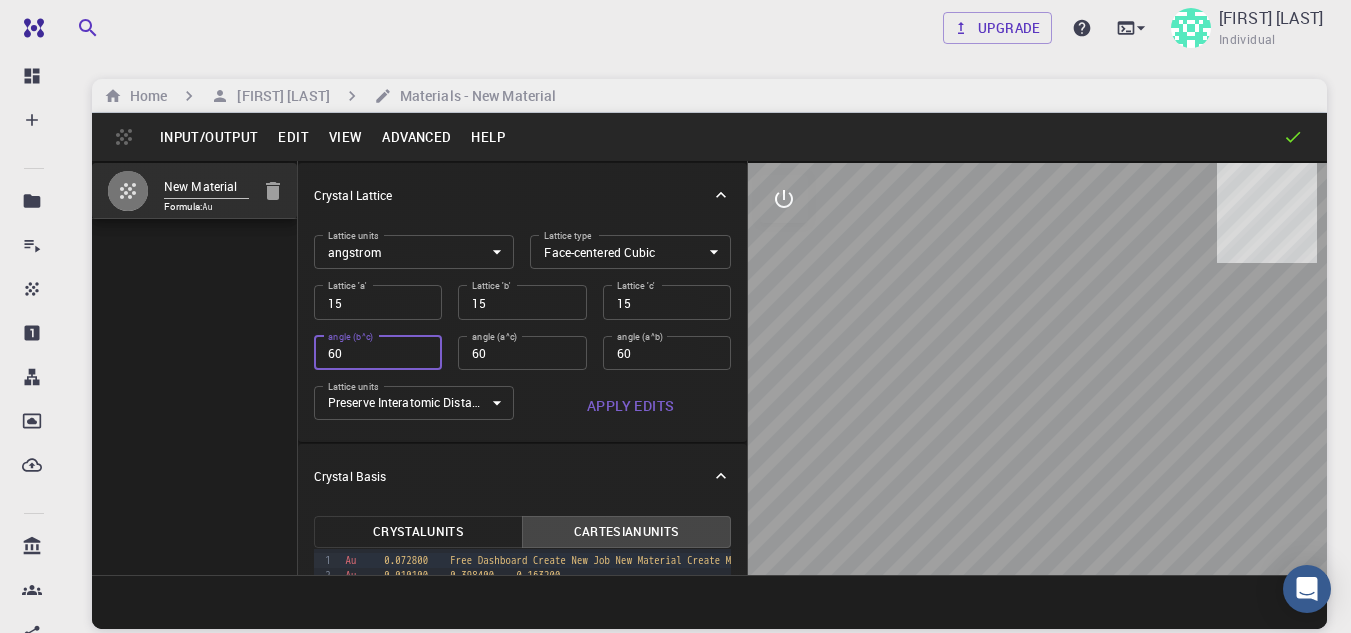 click on "60" at bounding box center [378, 353] 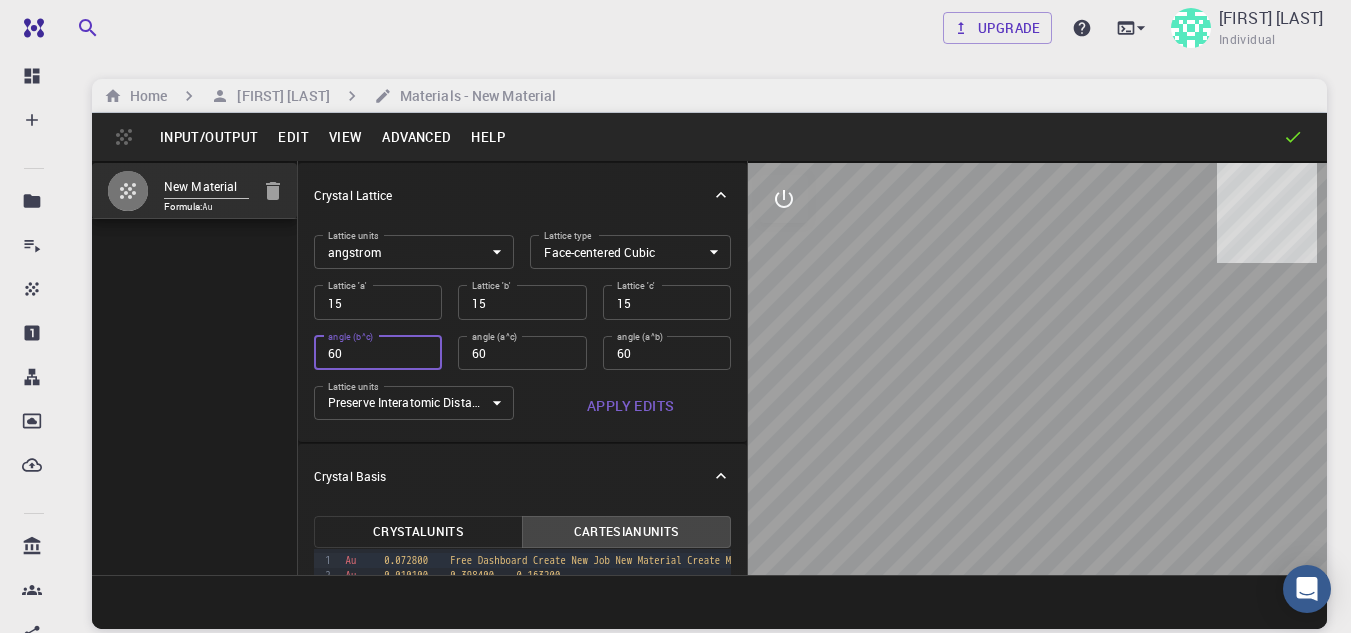 click on "60" at bounding box center (378, 353) 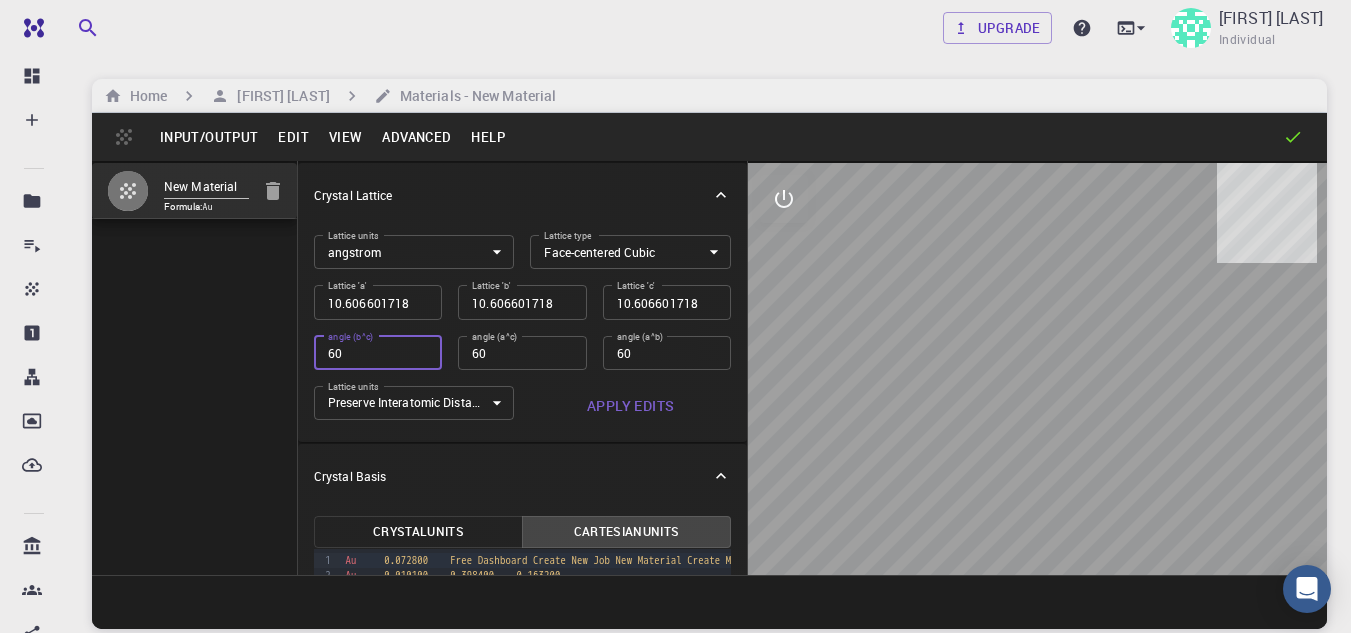 click on "60" at bounding box center (378, 353) 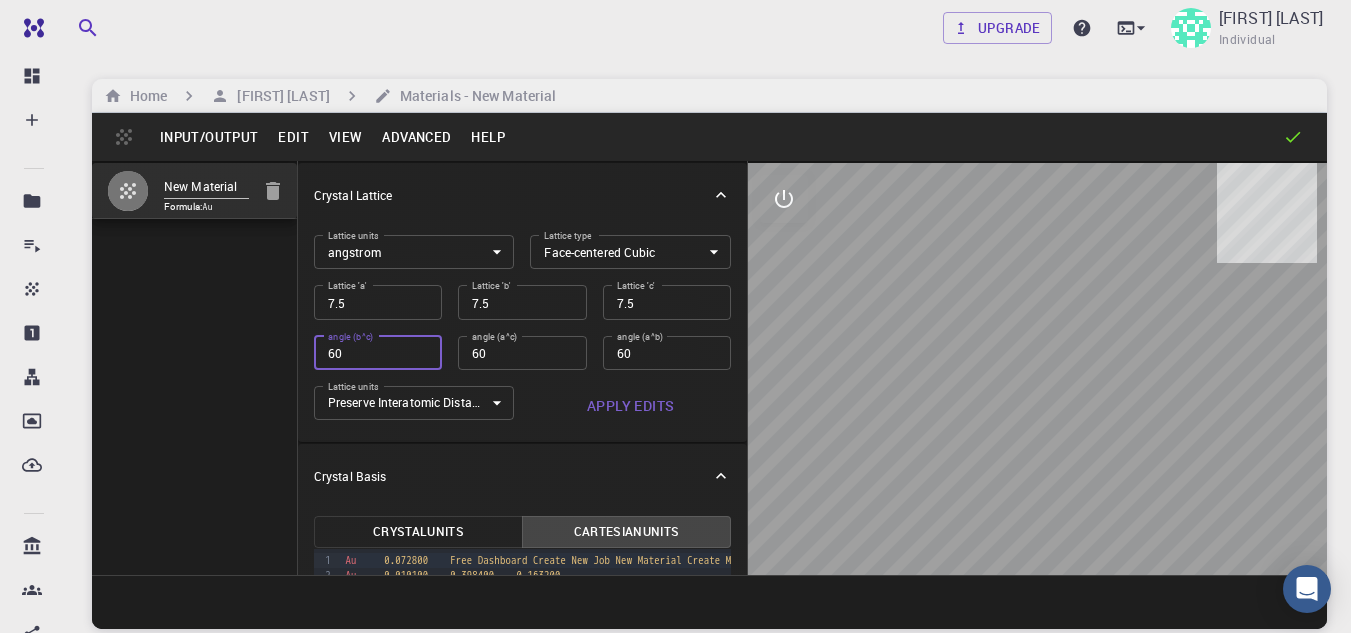 click on "60" at bounding box center [378, 353] 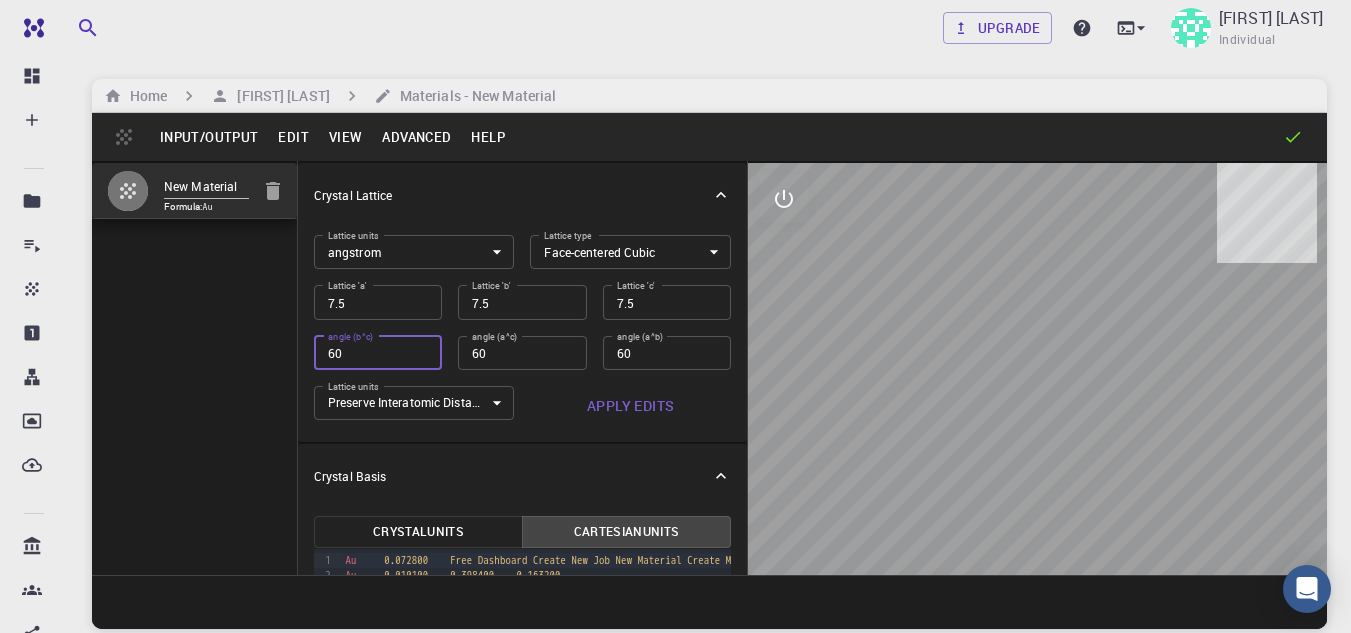 click on "60" at bounding box center (378, 353) 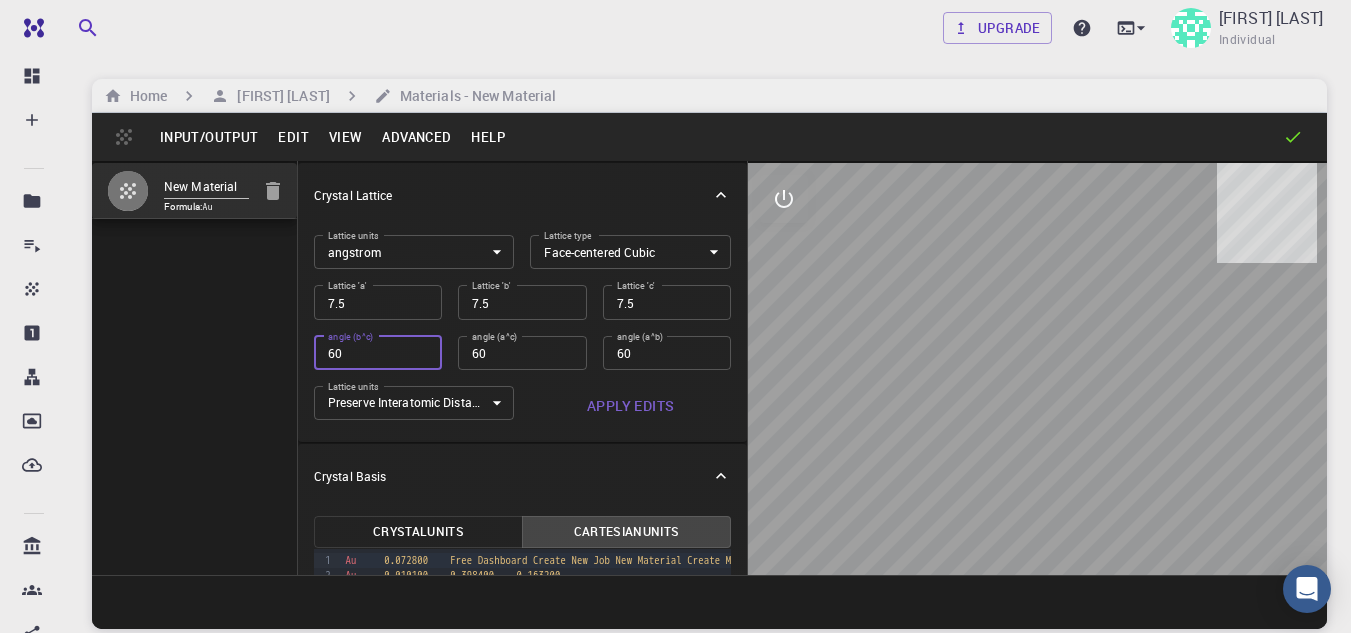 click on "60" at bounding box center [378, 353] 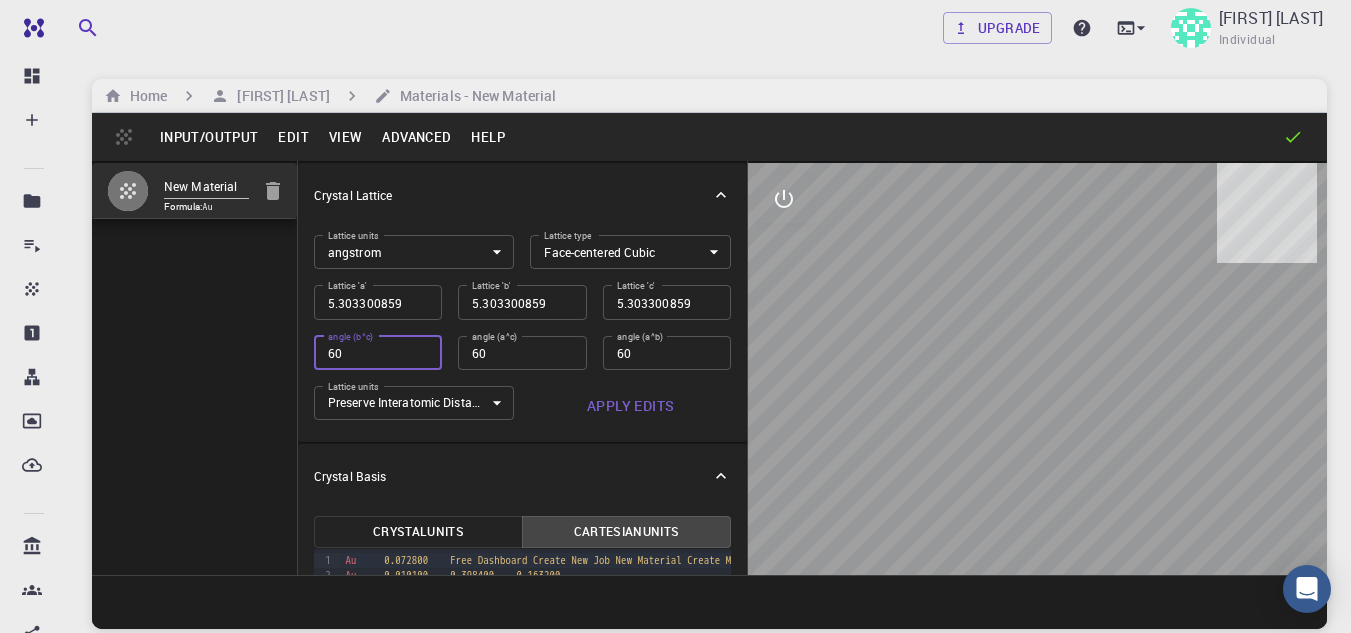 click on "60" at bounding box center (378, 353) 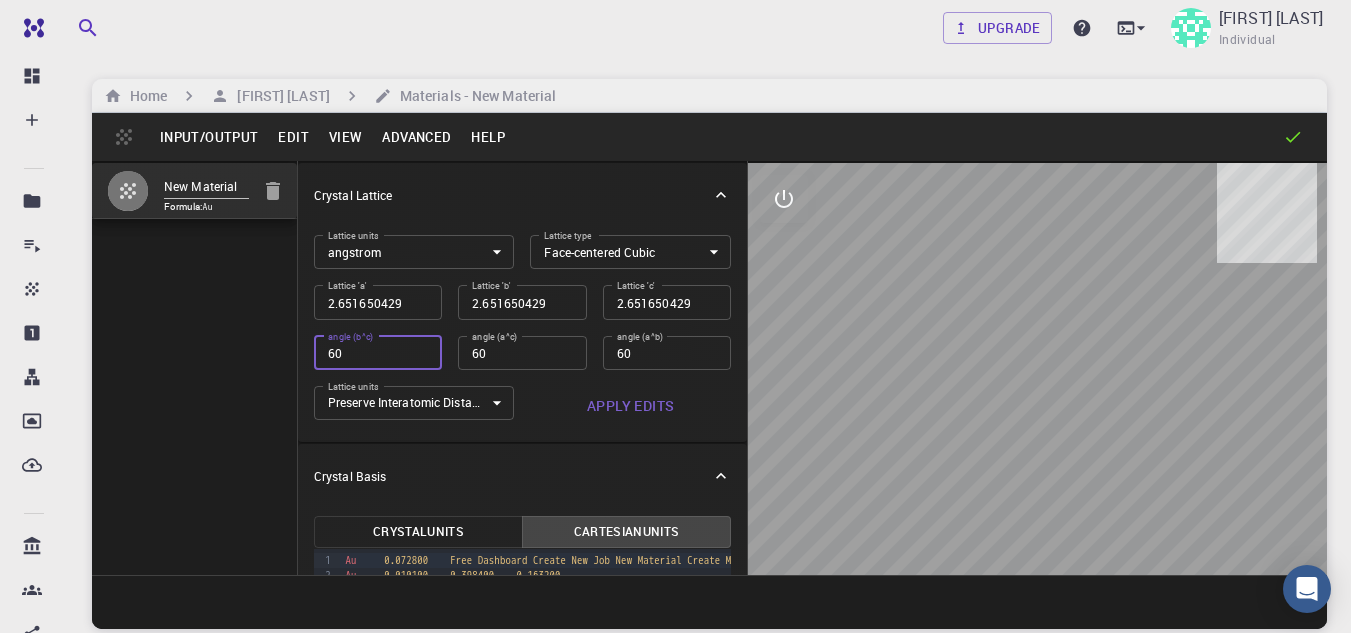 click on "60" at bounding box center [378, 353] 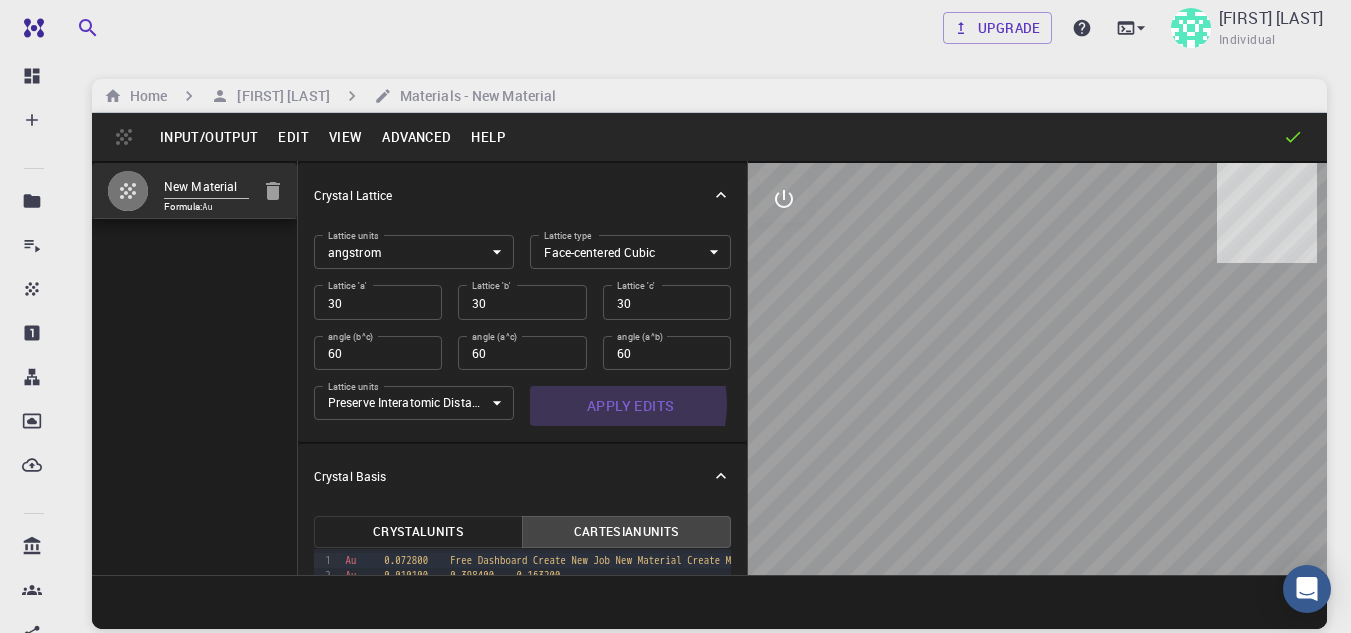 click on "Apply Edits" at bounding box center [630, 406] 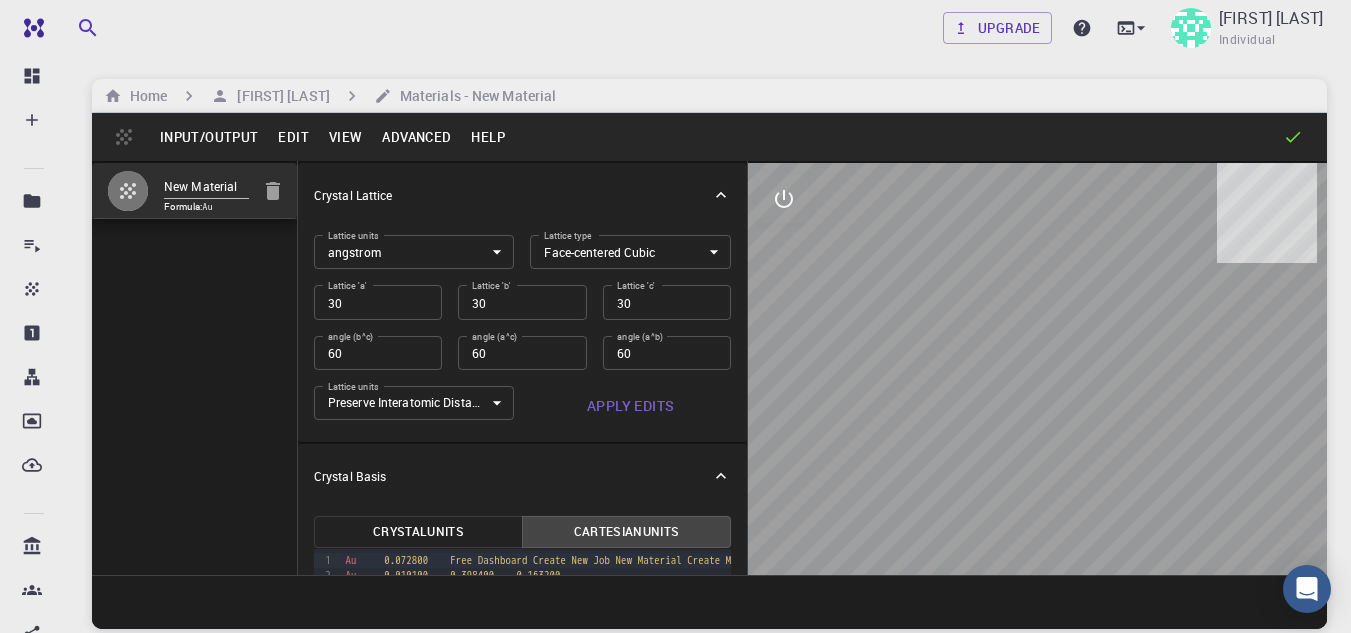 scroll, scrollTop: 123, scrollLeft: 0, axis: vertical 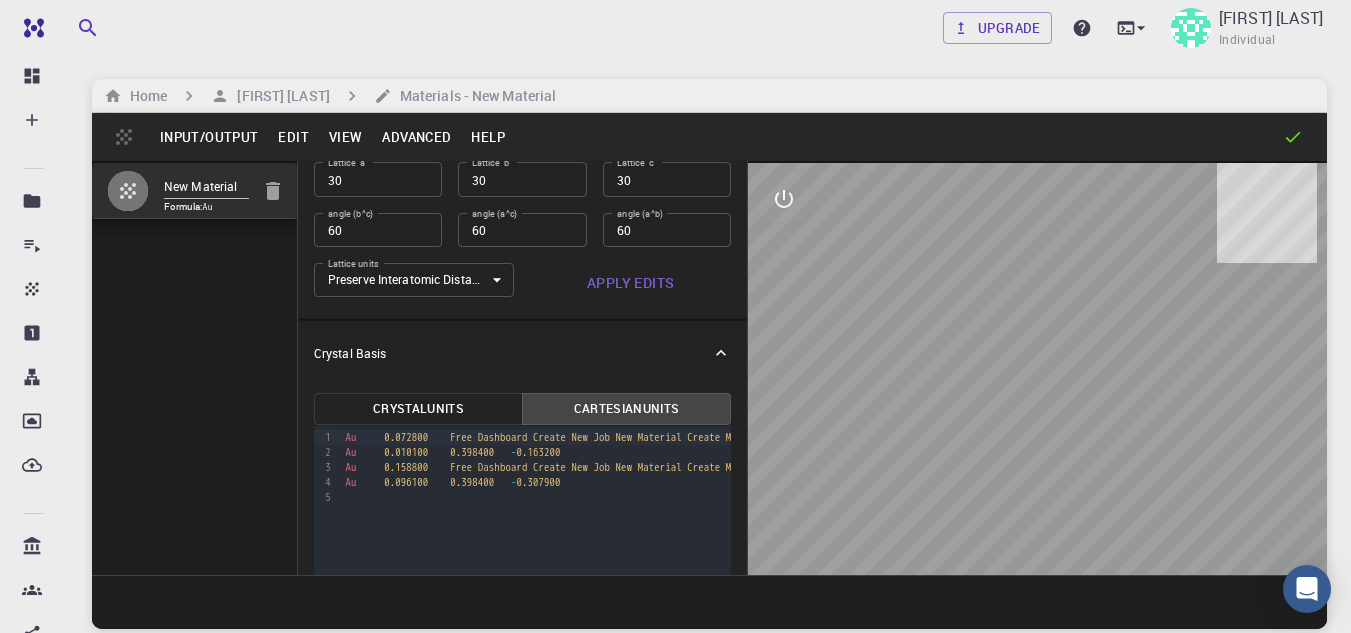click at bounding box center [1037, 369] 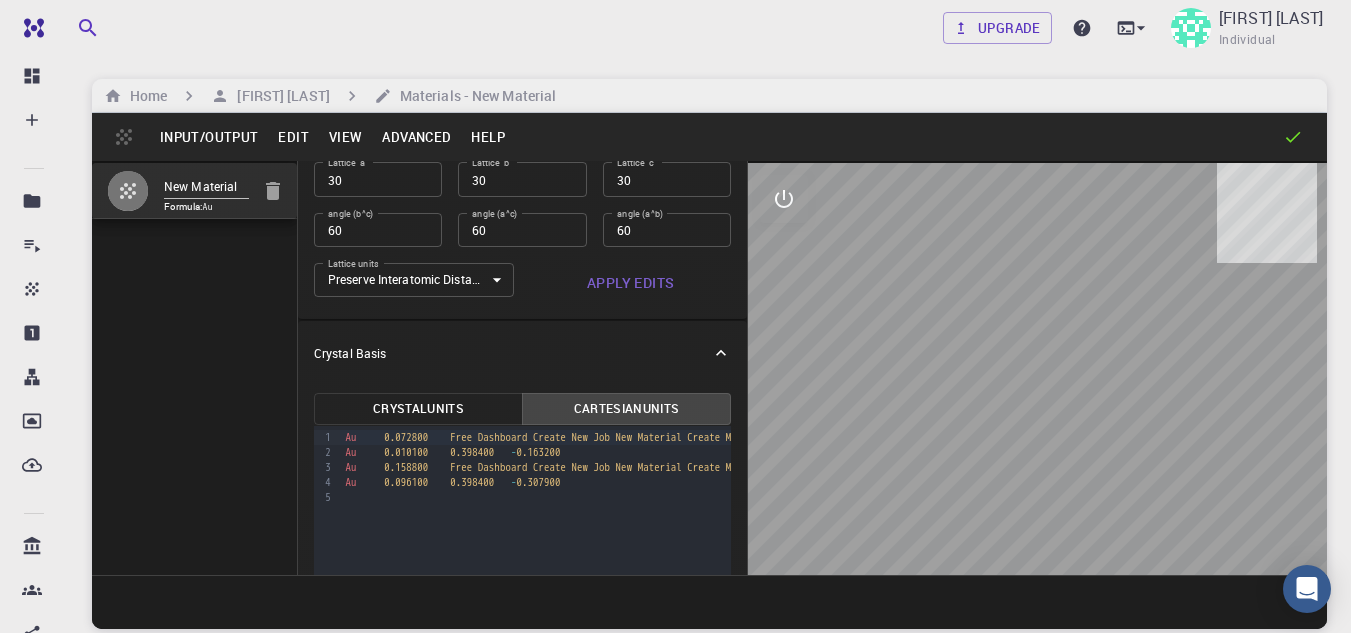 click at bounding box center (1037, 369) 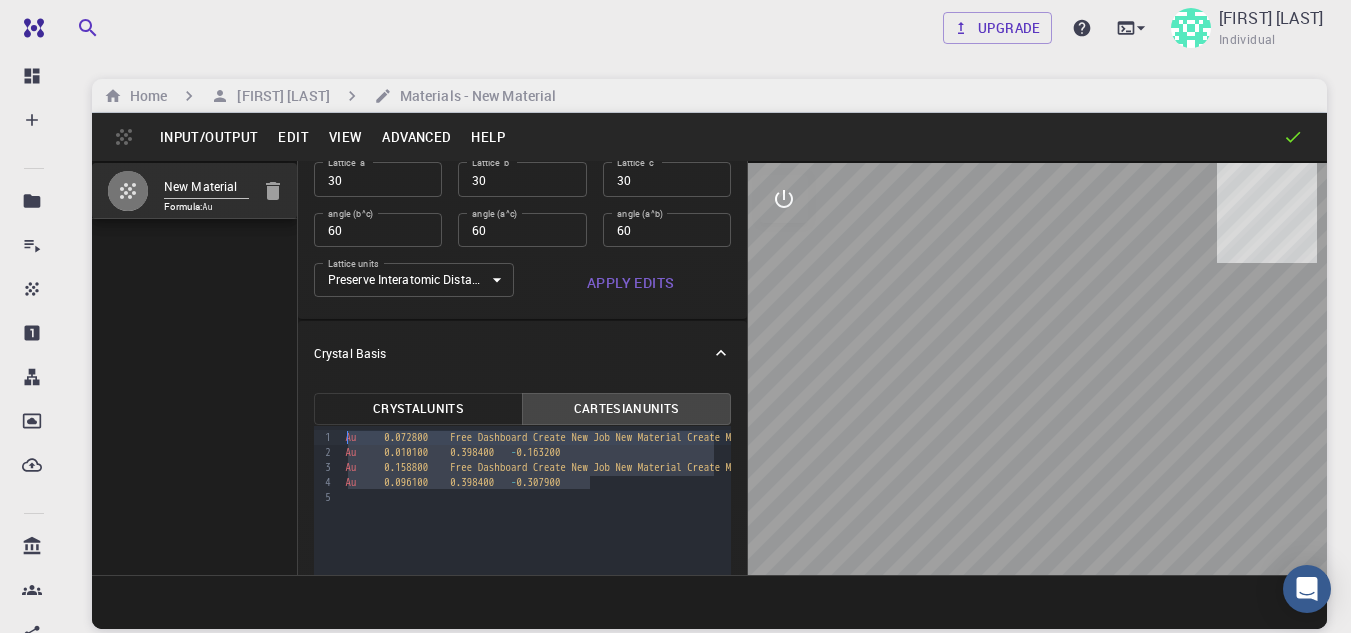drag, startPoint x: 624, startPoint y: 482, endPoint x: 327, endPoint y: 435, distance: 300.69586 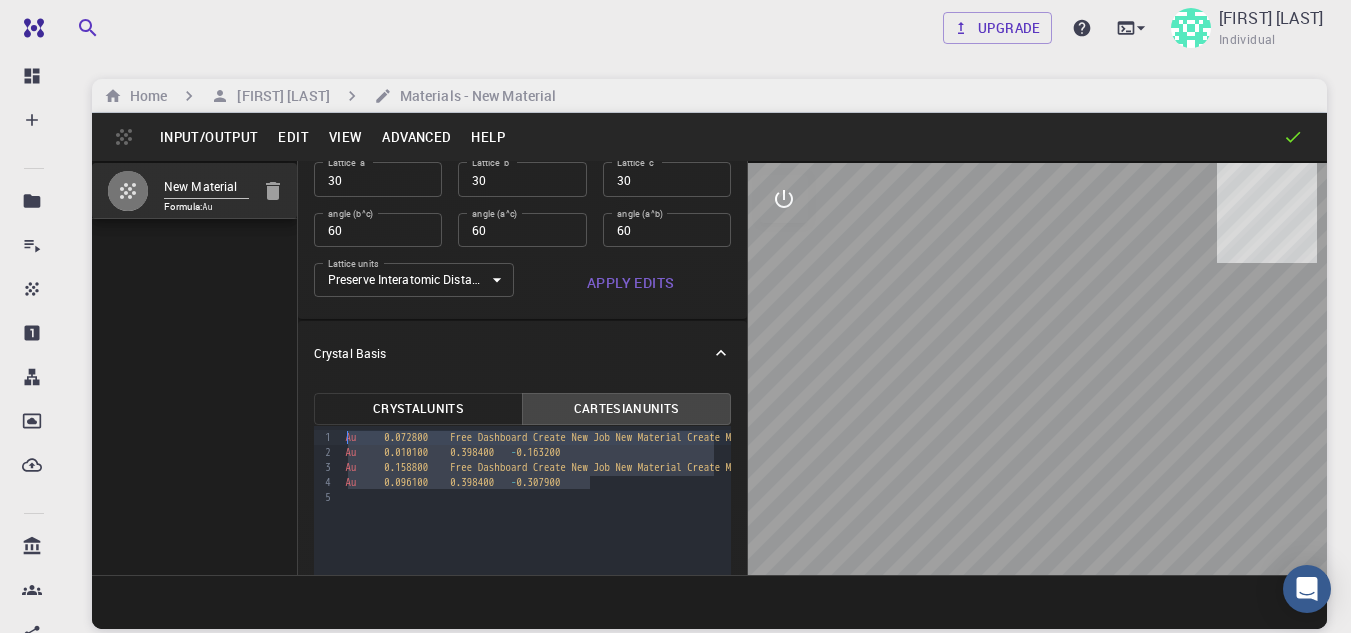 click on "9 1 2 3 4 5 › Au       0.072800      0.301600     - 0.184300   Au       0.010100      0.398400     - 0.163200   Au       0.158800      0.301600     - 0.200000   Au       0.096100      0.398400     - 0.307900" at bounding box center [522, 546] 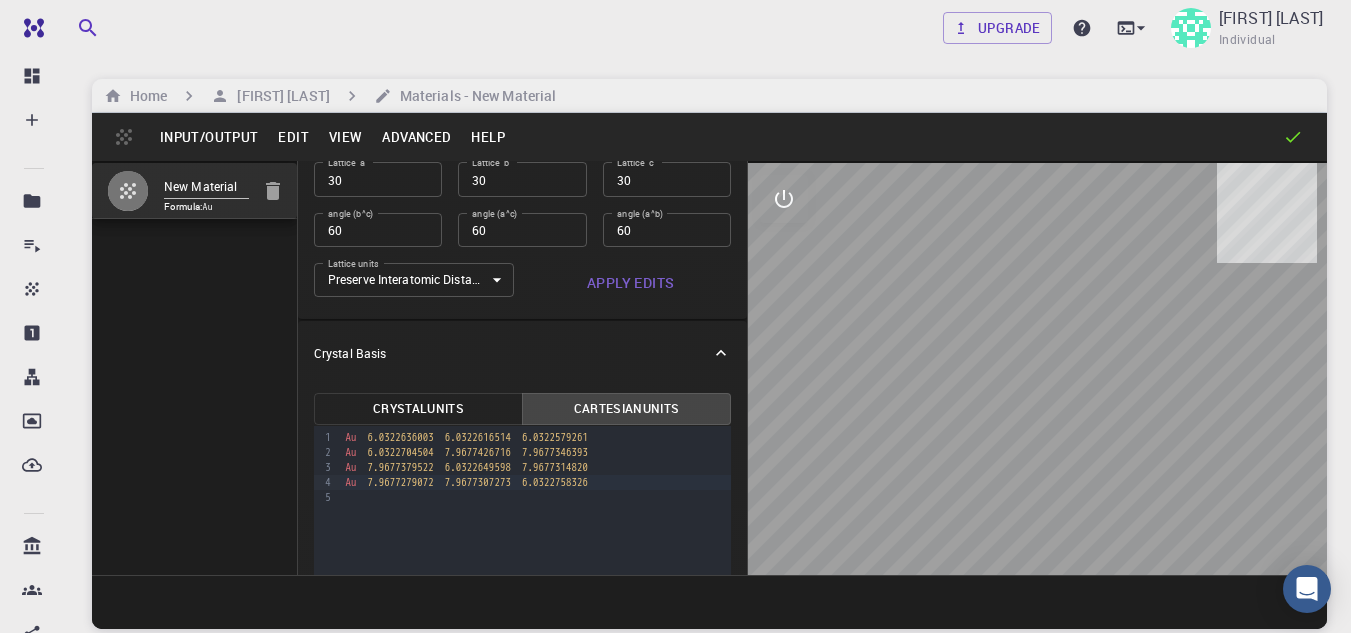 drag, startPoint x: 973, startPoint y: 453, endPoint x: 966, endPoint y: 485, distance: 32.75668 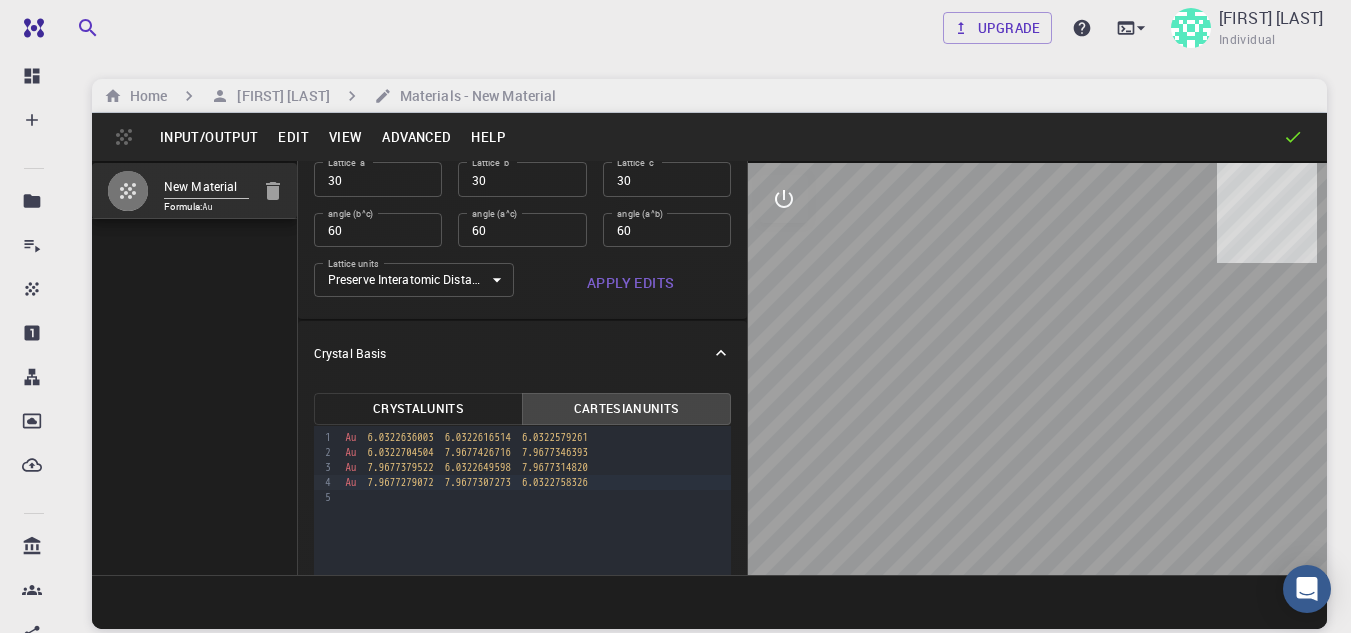 click at bounding box center (1037, 369) 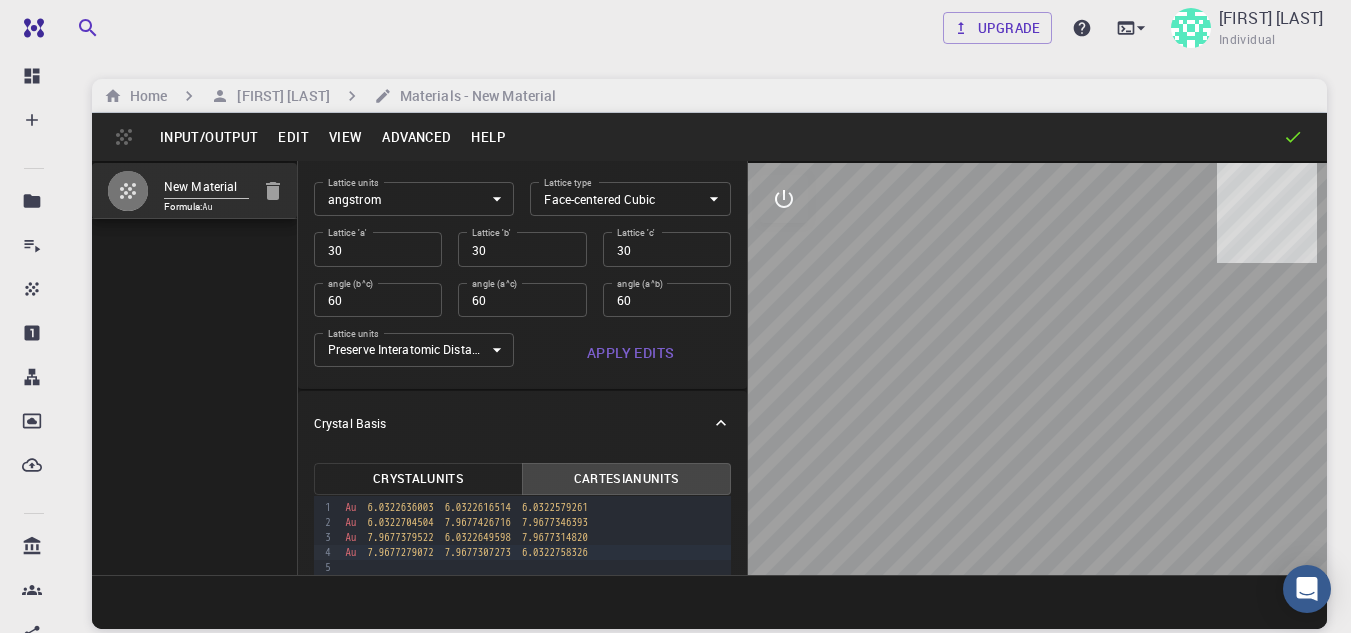 scroll, scrollTop: 0, scrollLeft: 0, axis: both 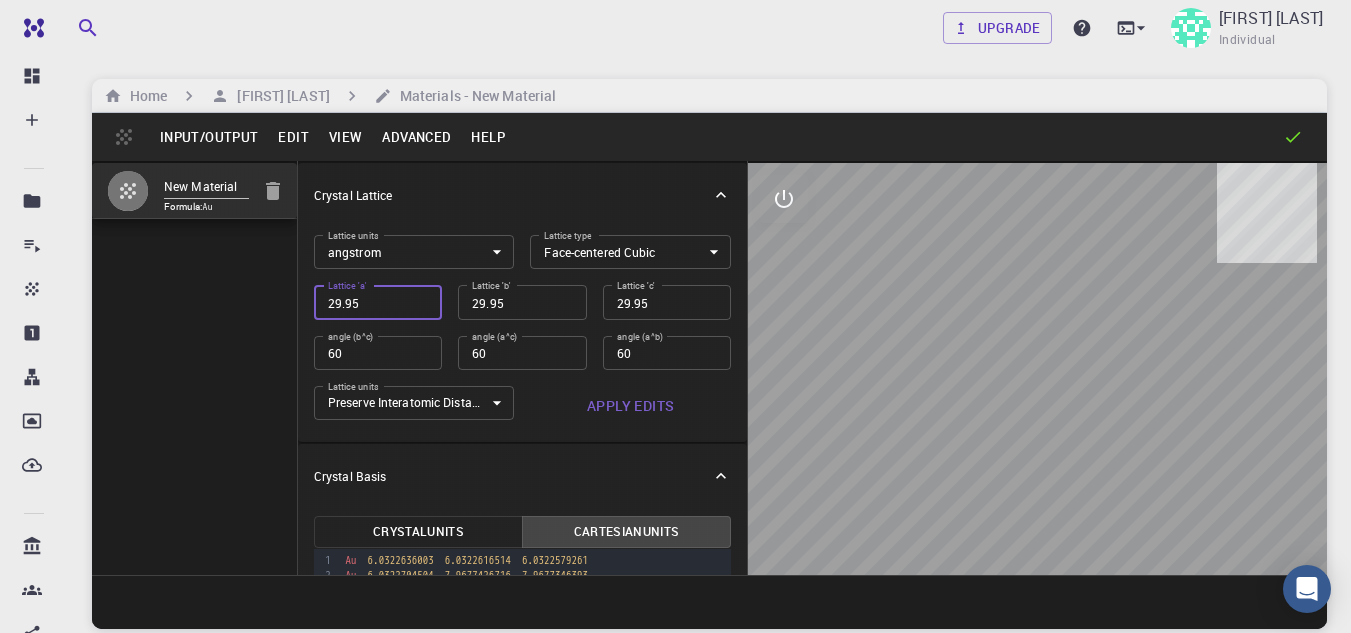 click on "29.95" at bounding box center (378, 302) 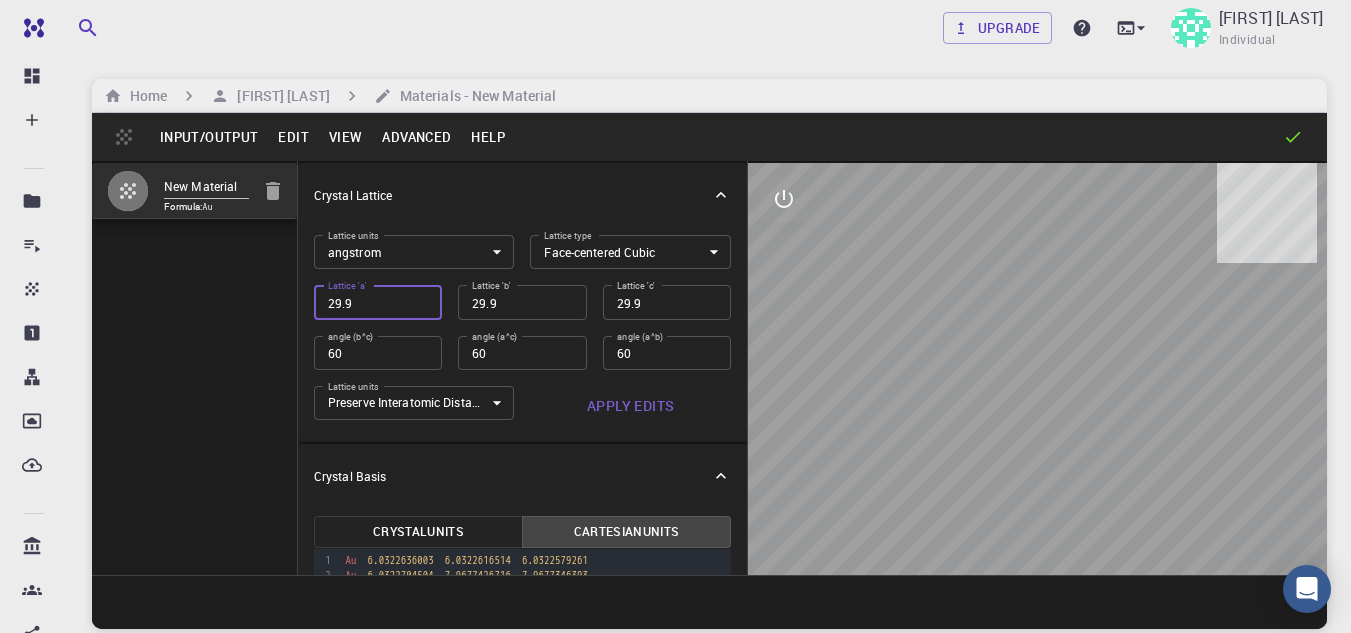 click on "29.9" at bounding box center [378, 302] 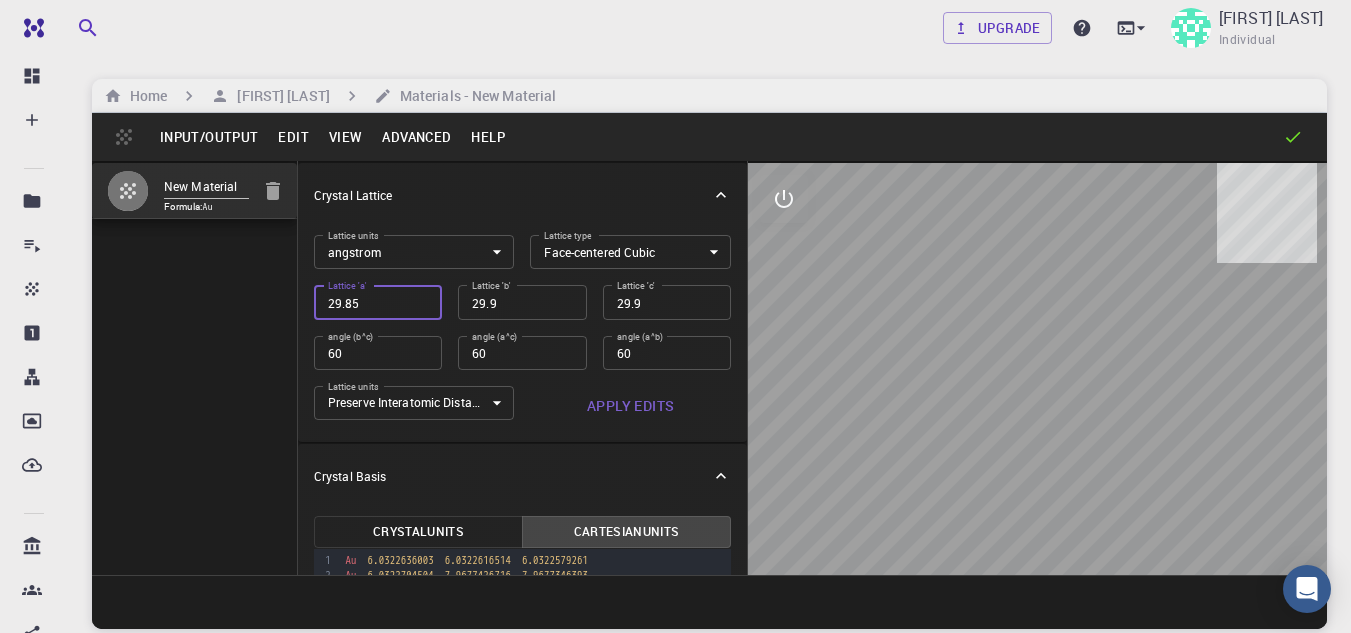 click on "29.85" at bounding box center [378, 302] 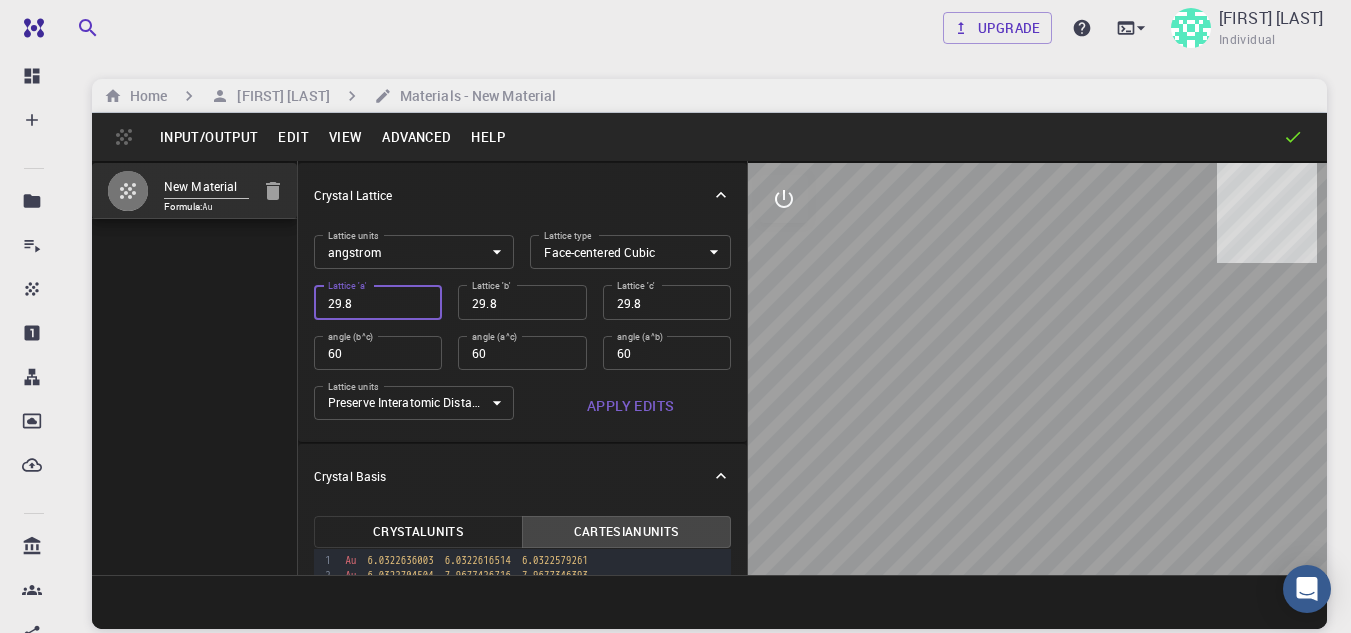 click on "29.8" at bounding box center [378, 302] 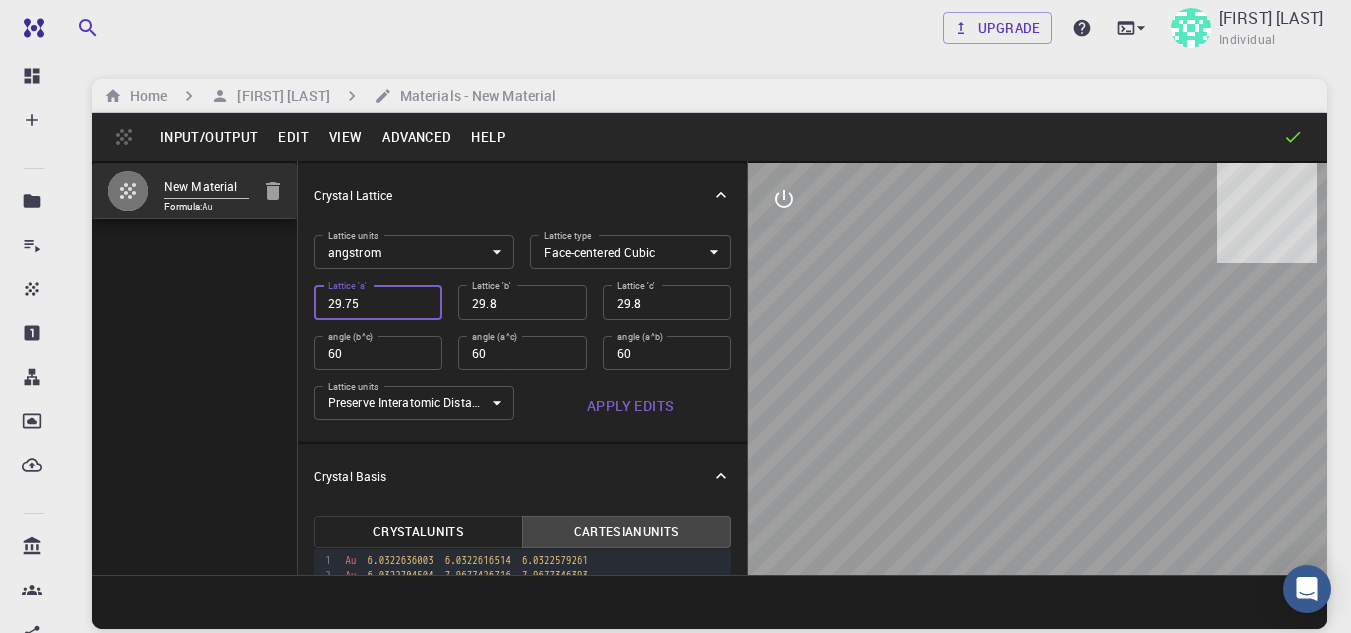 click on "29.75" at bounding box center (378, 302) 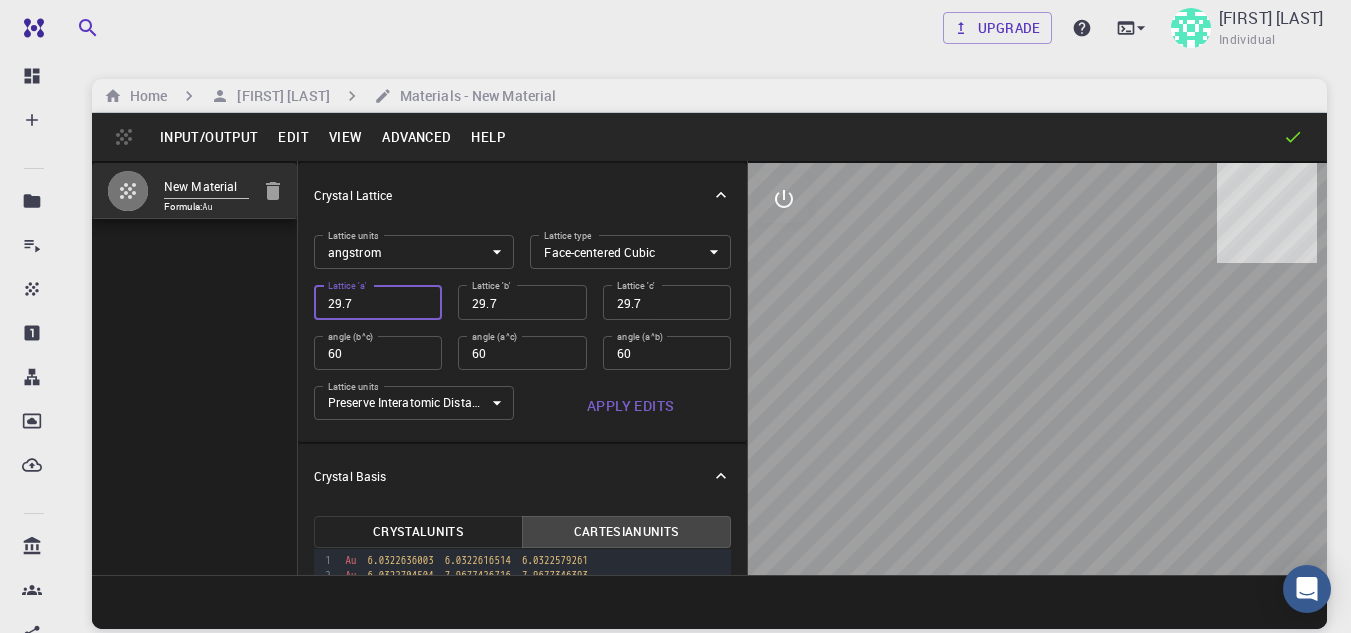 click on "29.7" at bounding box center (378, 302) 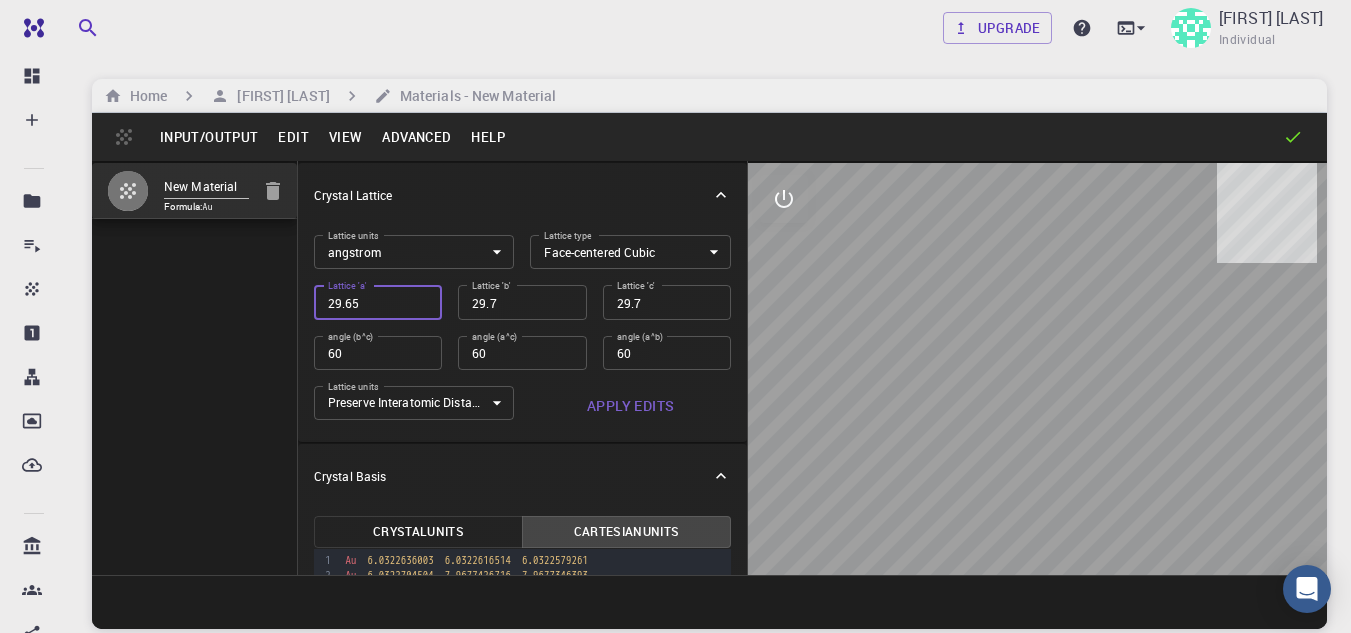 click on "29.65" at bounding box center [378, 302] 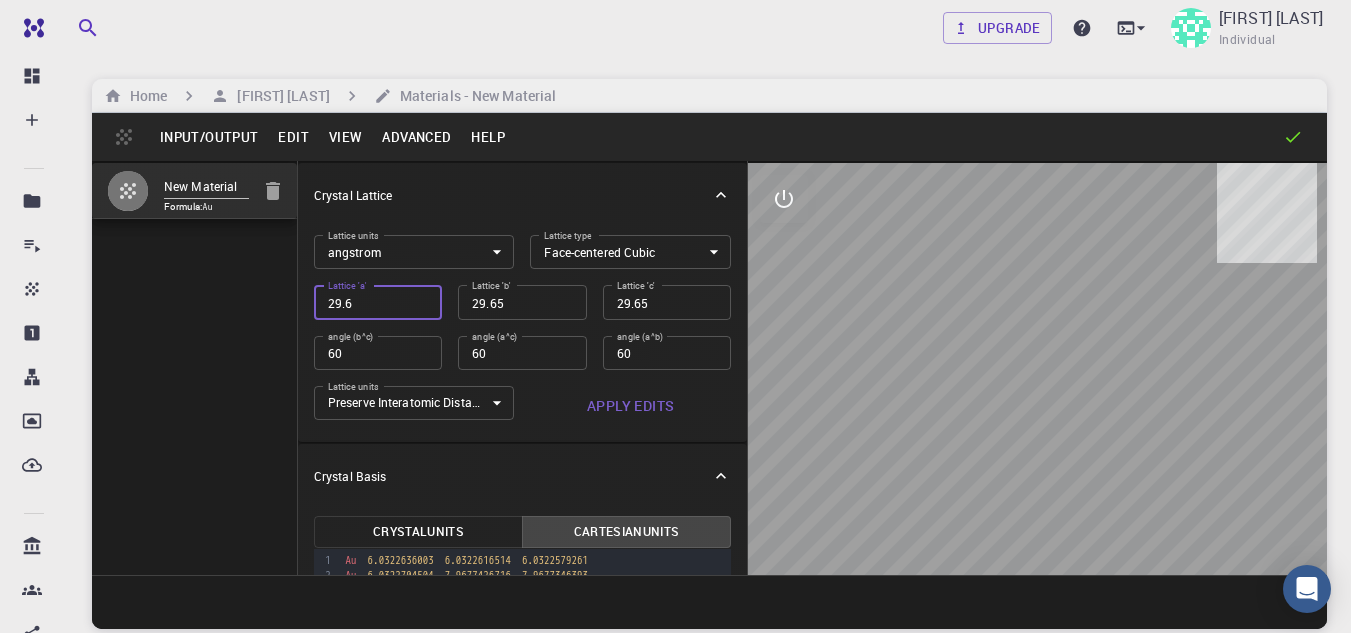 click on "29.6" at bounding box center [378, 302] 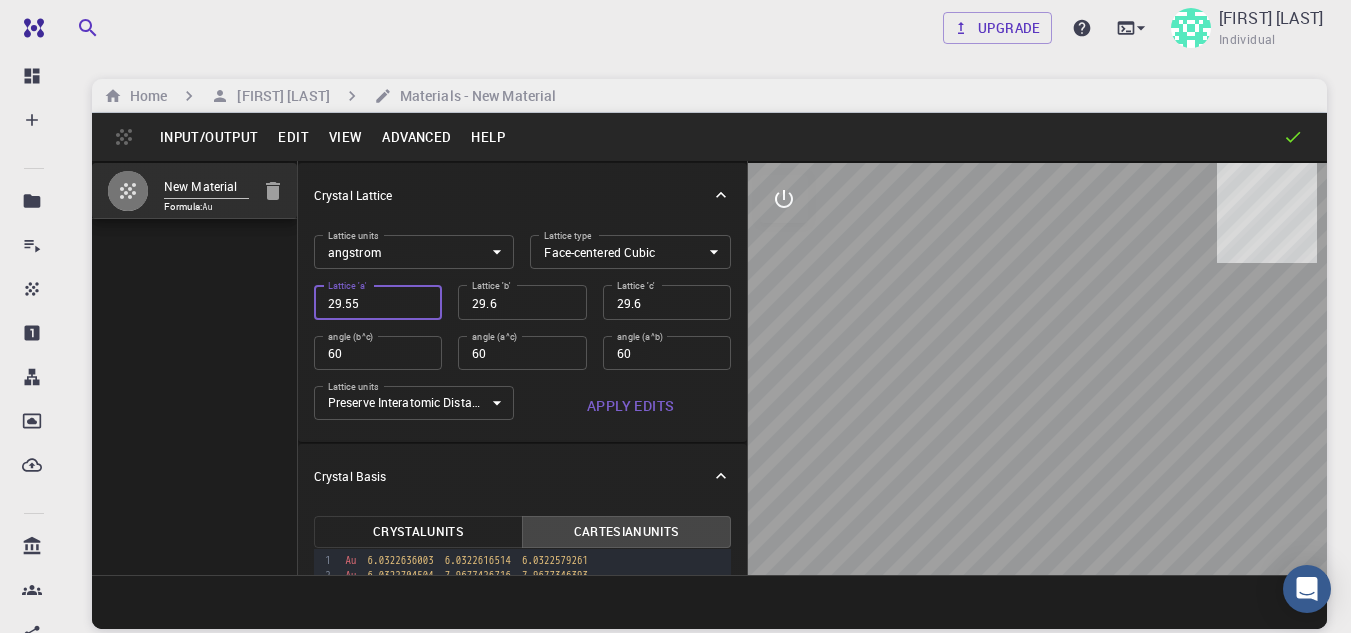 click on "29.55" at bounding box center (378, 302) 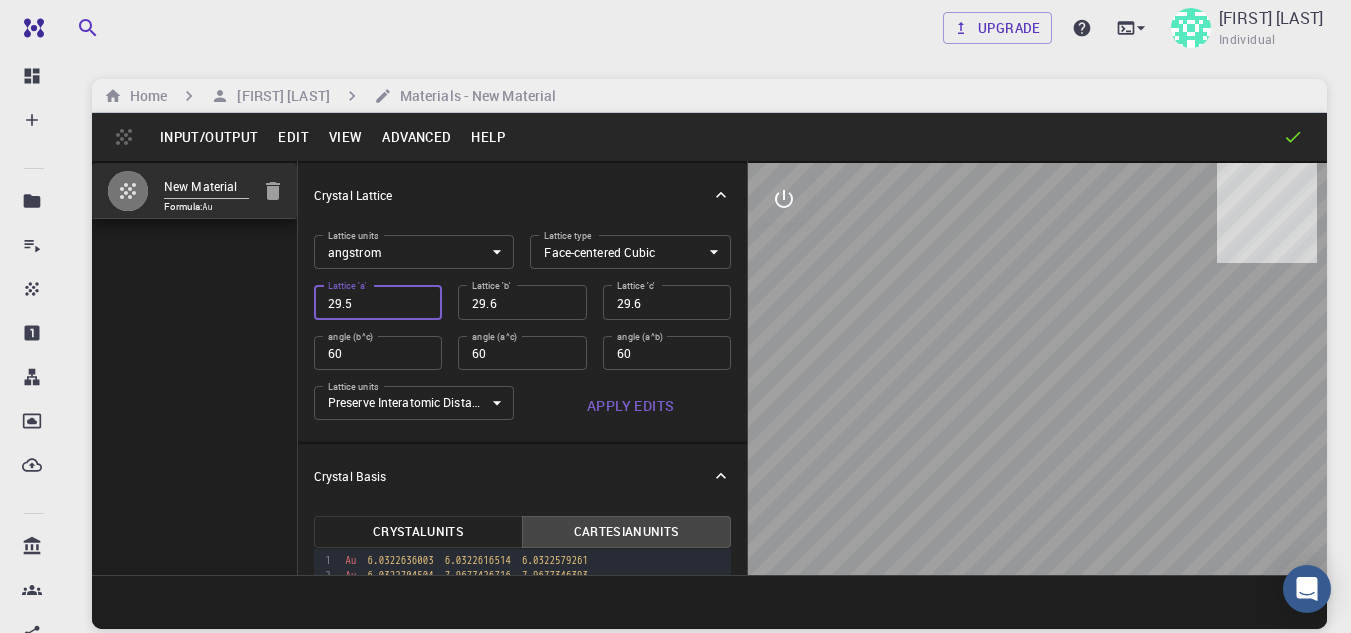click on "29.5" at bounding box center (378, 302) 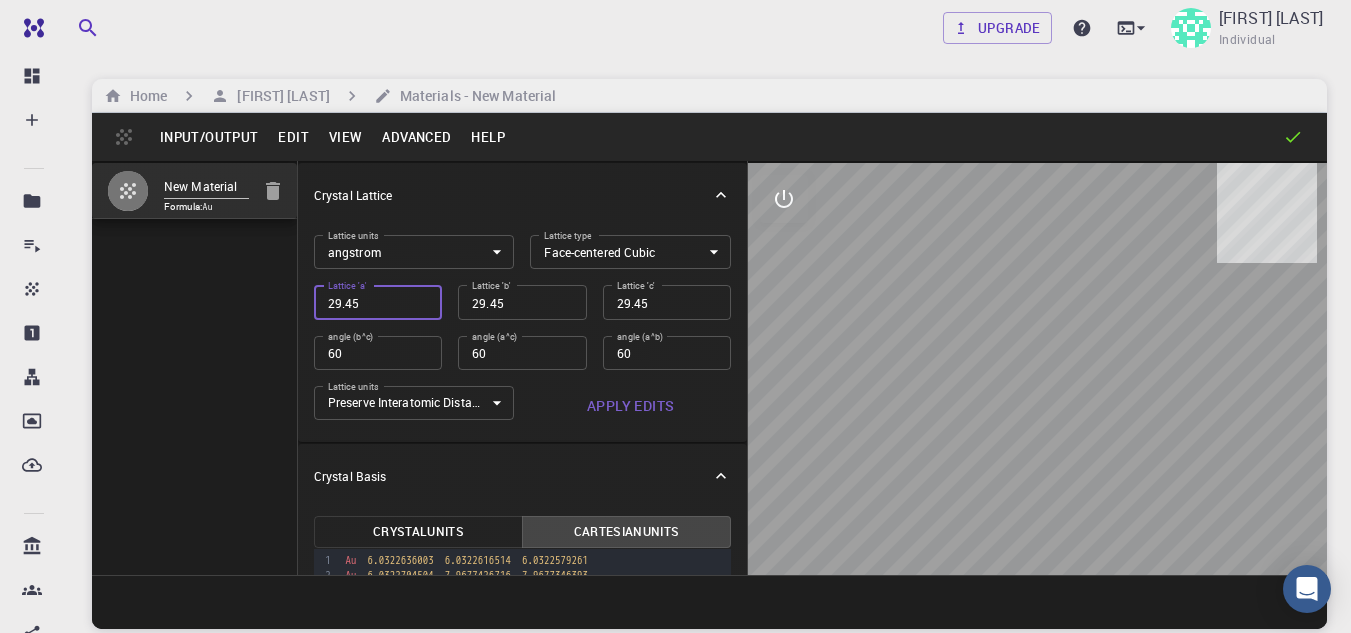 click on "29.45" at bounding box center [378, 302] 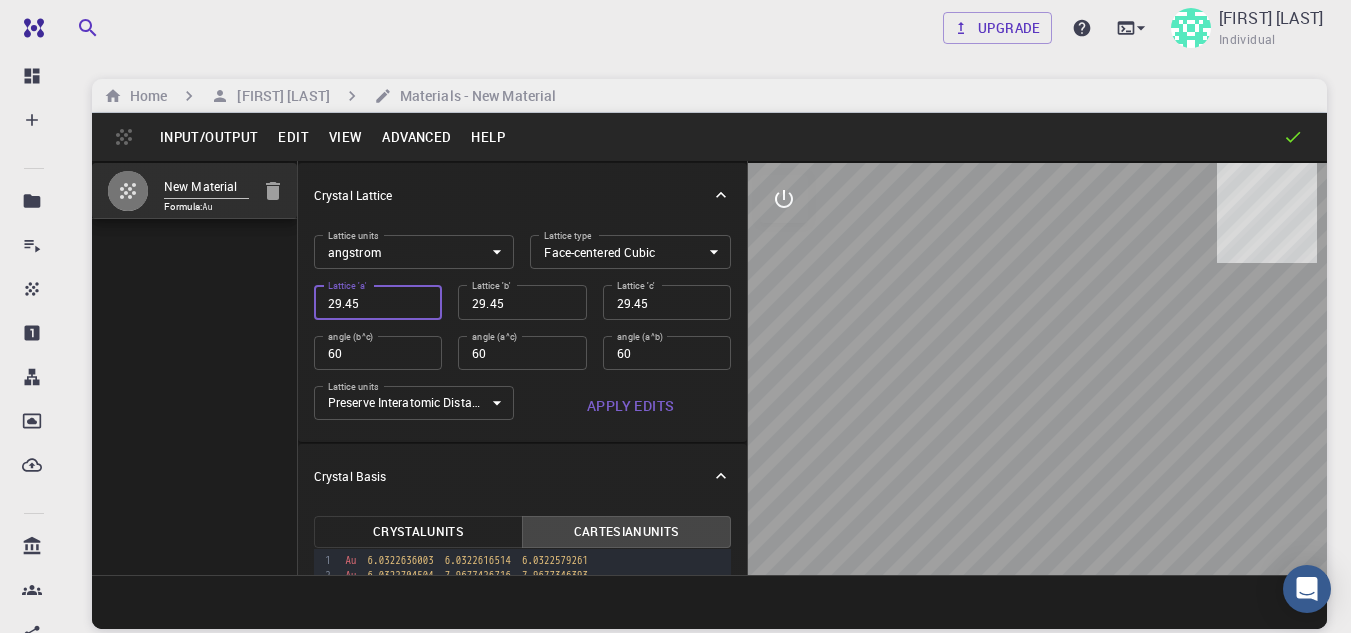 drag, startPoint x: 390, startPoint y: 302, endPoint x: 327, endPoint y: 299, distance: 63.07139 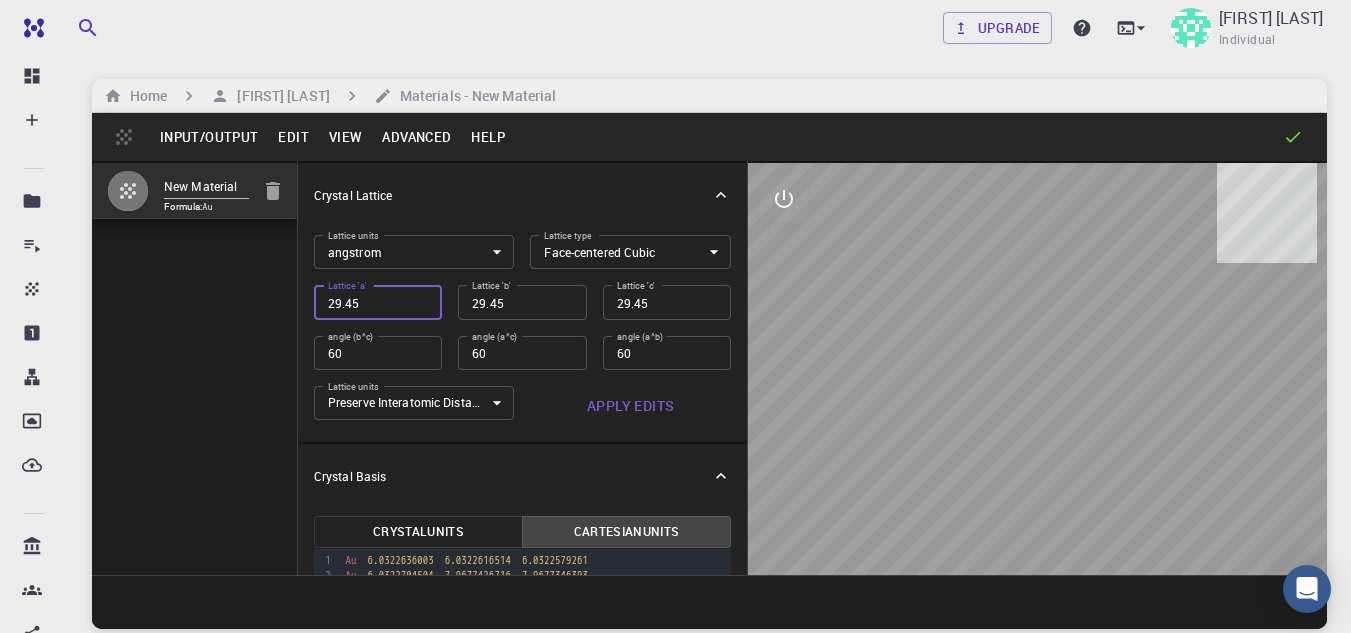 click on "29.45" at bounding box center [378, 302] 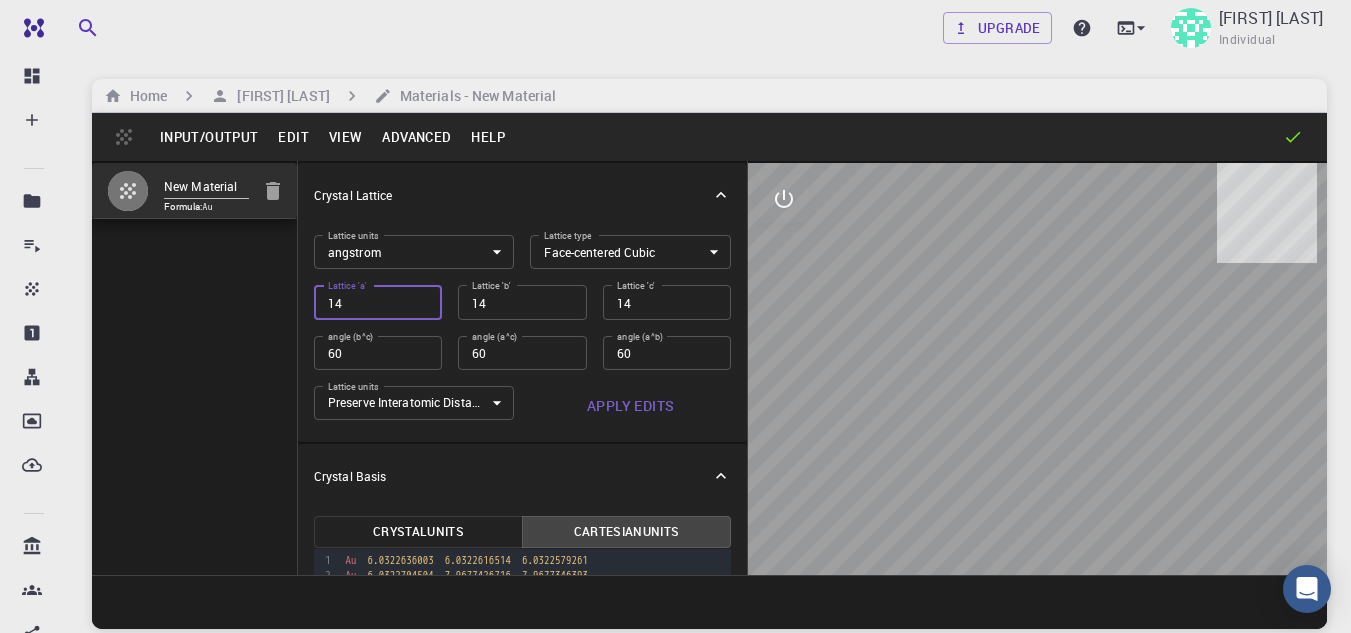 click on "Apply Edits" at bounding box center (630, 406) 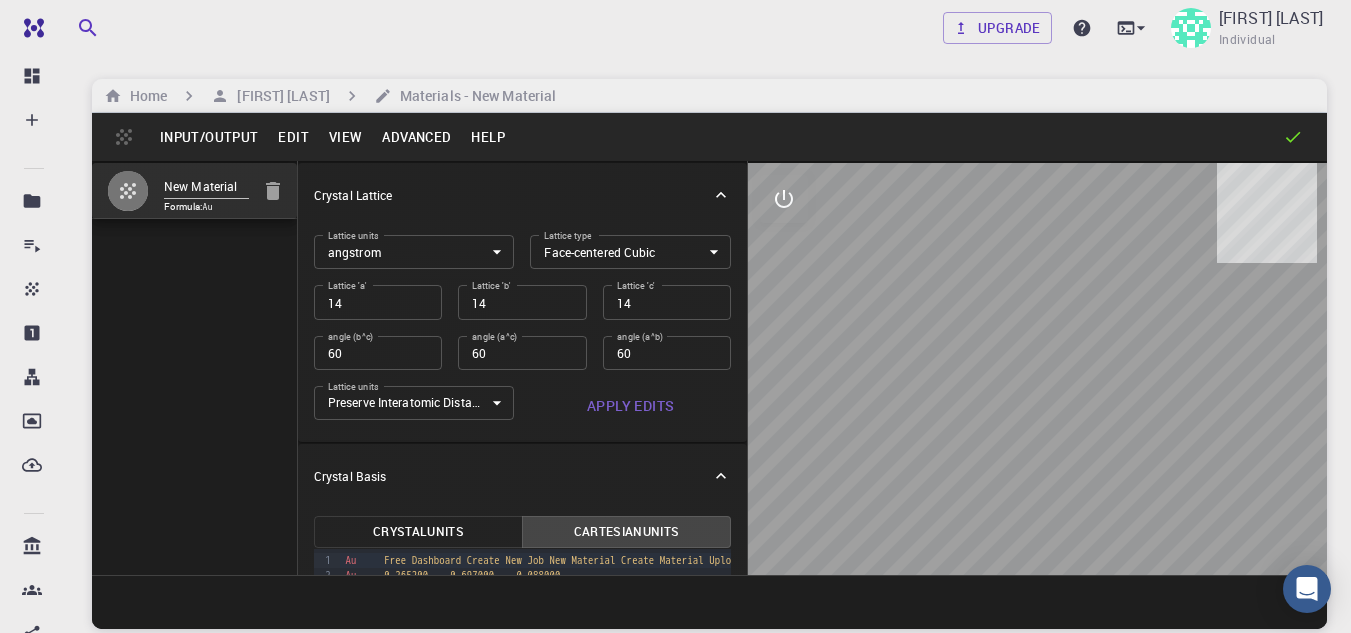 drag, startPoint x: 990, startPoint y: 442, endPoint x: 1035, endPoint y: 459, distance: 48.104053 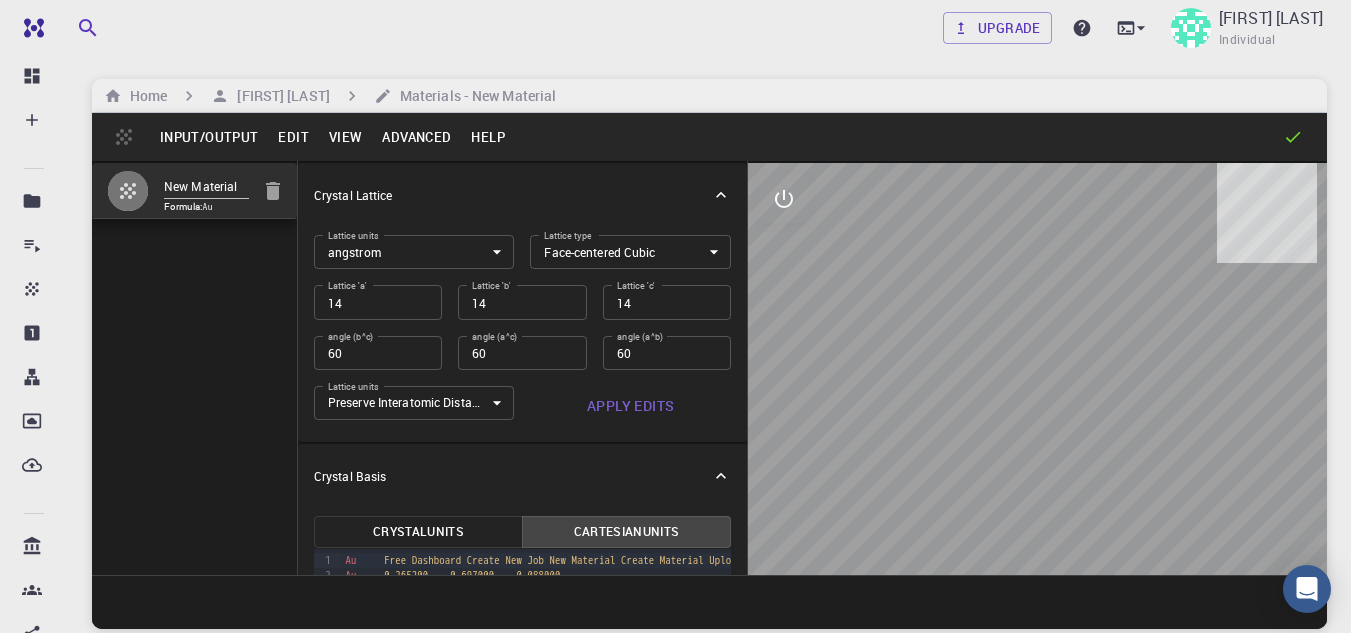 click at bounding box center (1037, 369) 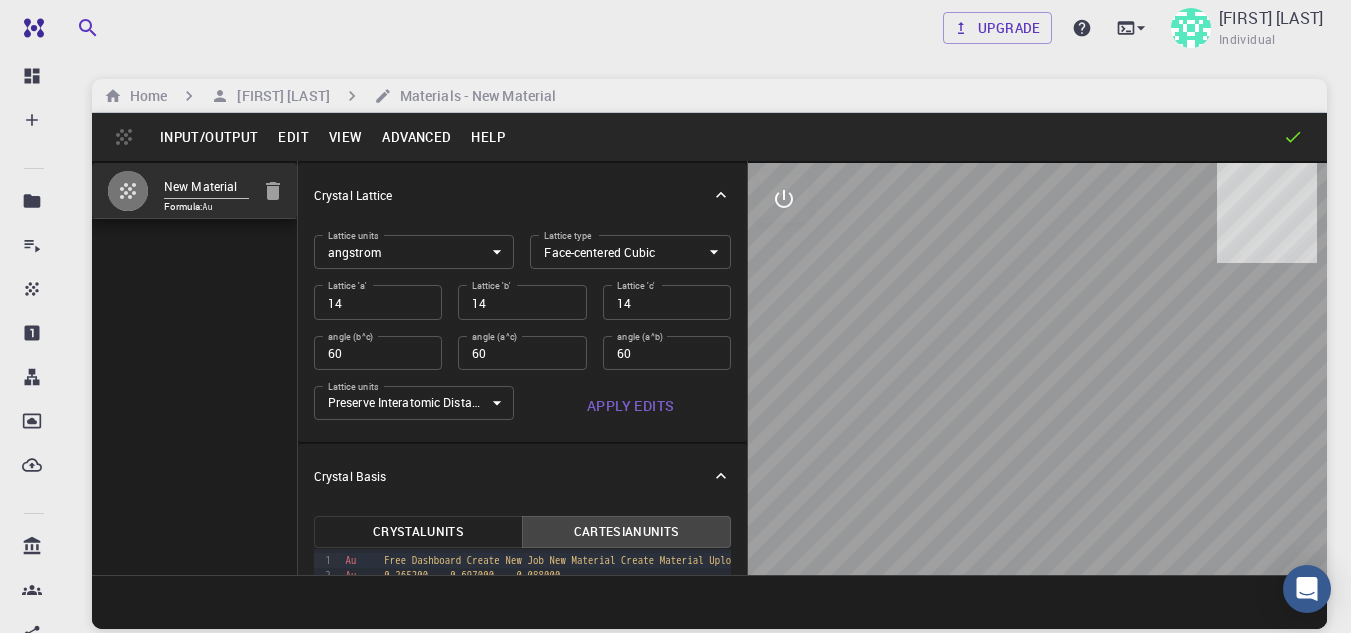 click at bounding box center (1037, 369) 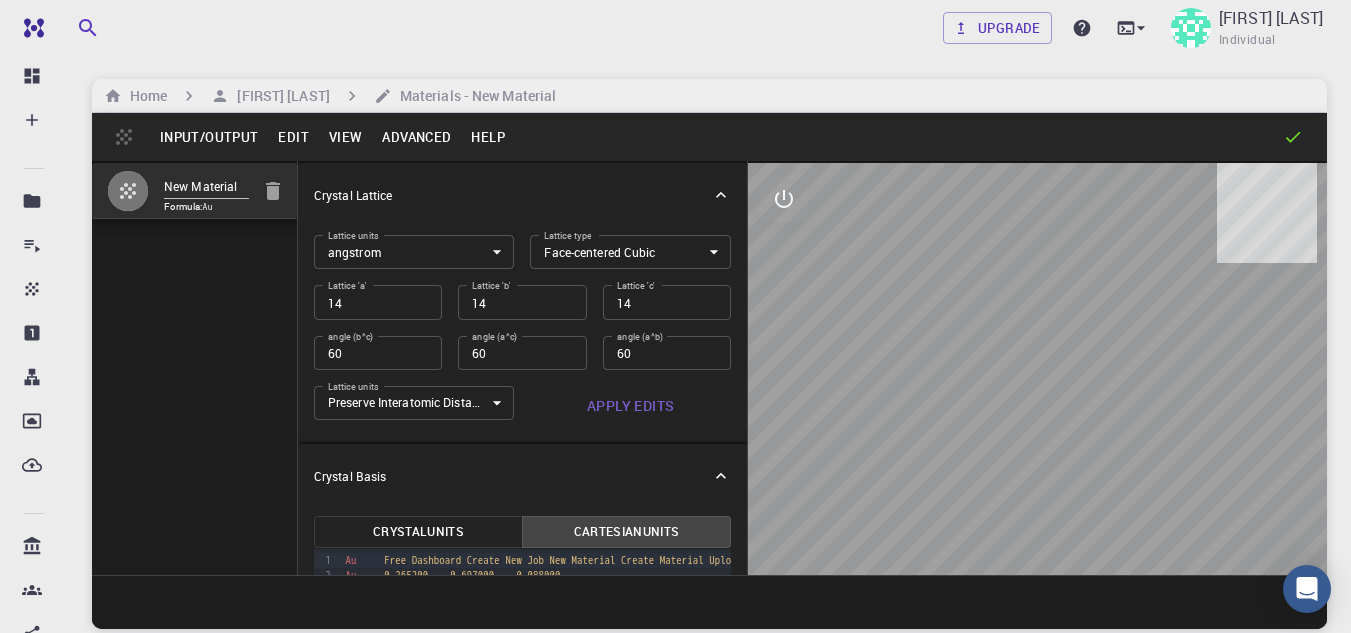 click at bounding box center [1037, 369] 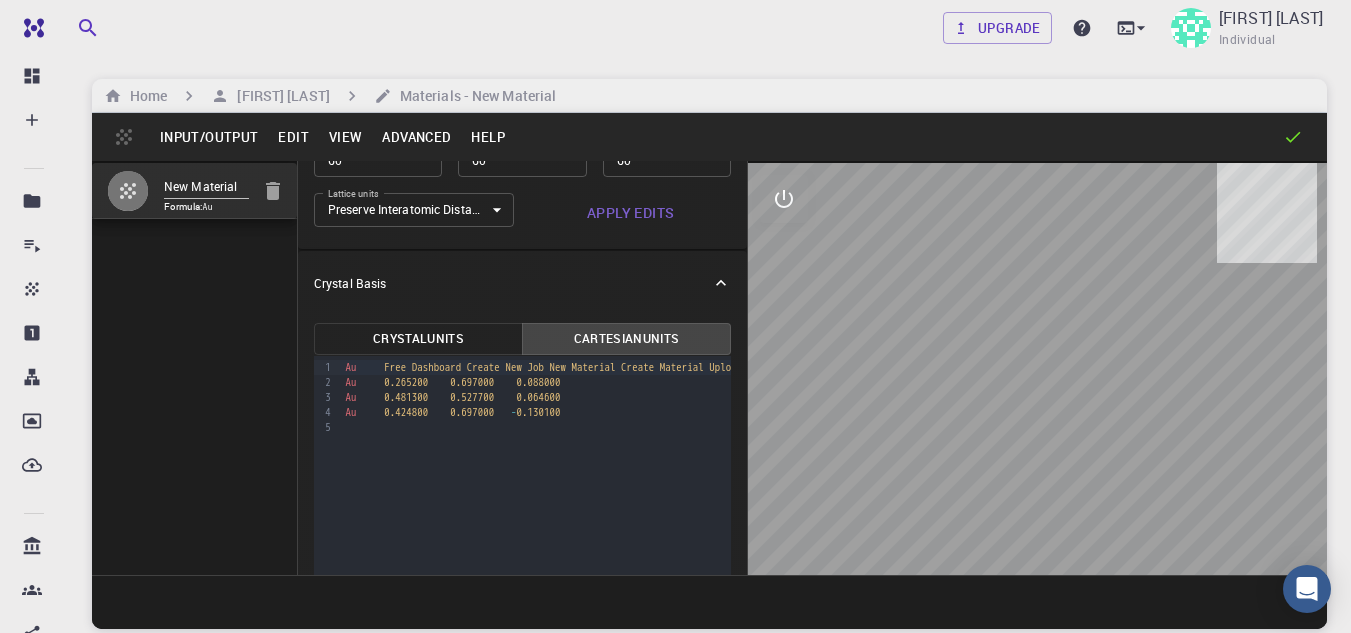 scroll, scrollTop: 194, scrollLeft: 0, axis: vertical 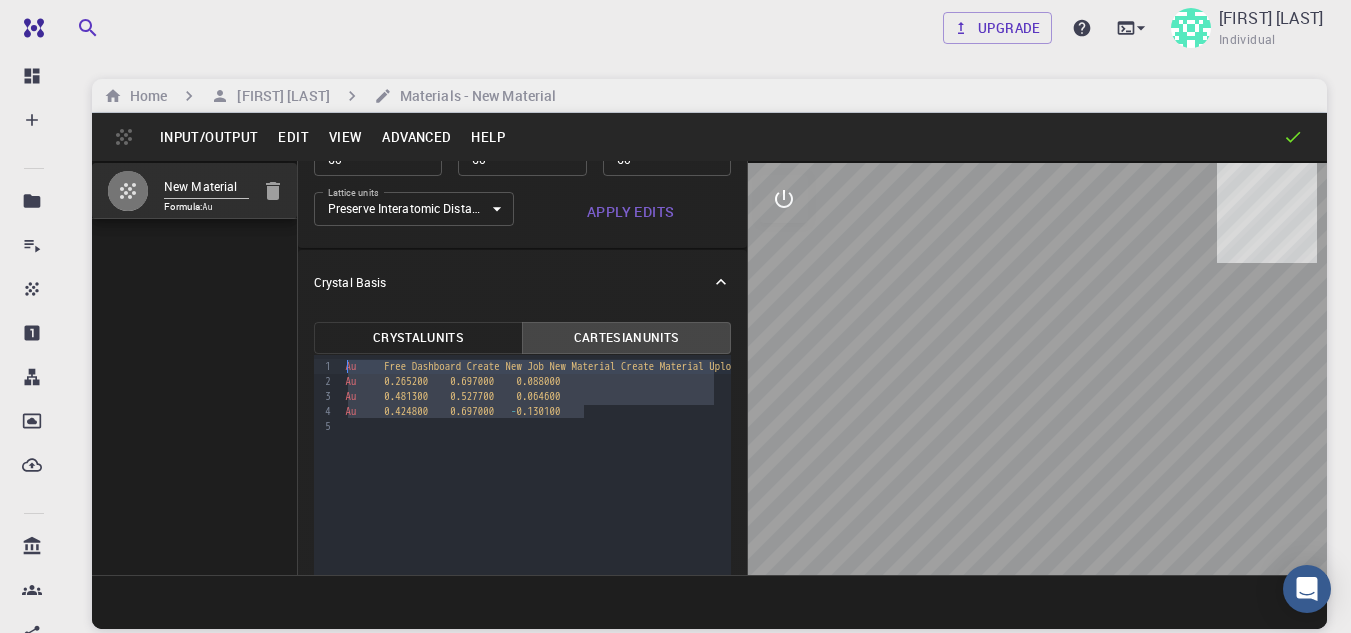 drag, startPoint x: 586, startPoint y: 415, endPoint x: 251, endPoint y: 359, distance: 339.64835 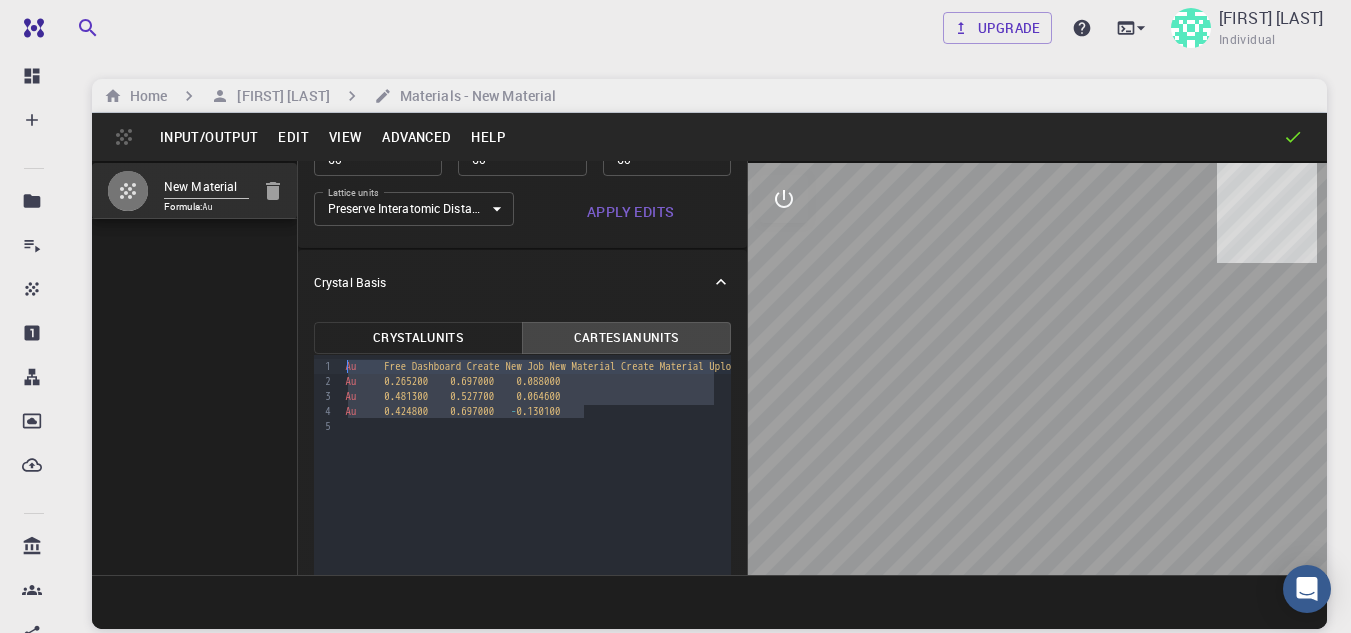 click on "New Material Formula:  Au Crystal Lattice Lattice units angstrom angstrom Lattice units Lattice type Face-centered Cubic FCC Lattice type Lattice 'a' 14 Lattice 'a' Lattice 'b' 14 Lattice 'b' Lattice 'c' 14 Lattice 'c' angle (b^c) 60 angle (b^c) angle (a^c) 60 angle (a^c) angle (a^b) 60 angle (a^b) Lattice units Preserve Interatomic Distances 1 Lattice units Apply Edits Crystal Basis Crystal  Units Cartesian  Units Selection deleted 9 1 2 3 4 5 › Au       0.321600      0.527700      0.006200   Au       0.265200      0.697000      0.088000   Au       0.481300      0.527700      0.064600   Au       0.424800      0.697000     - 0.130100" at bounding box center [709, 368] 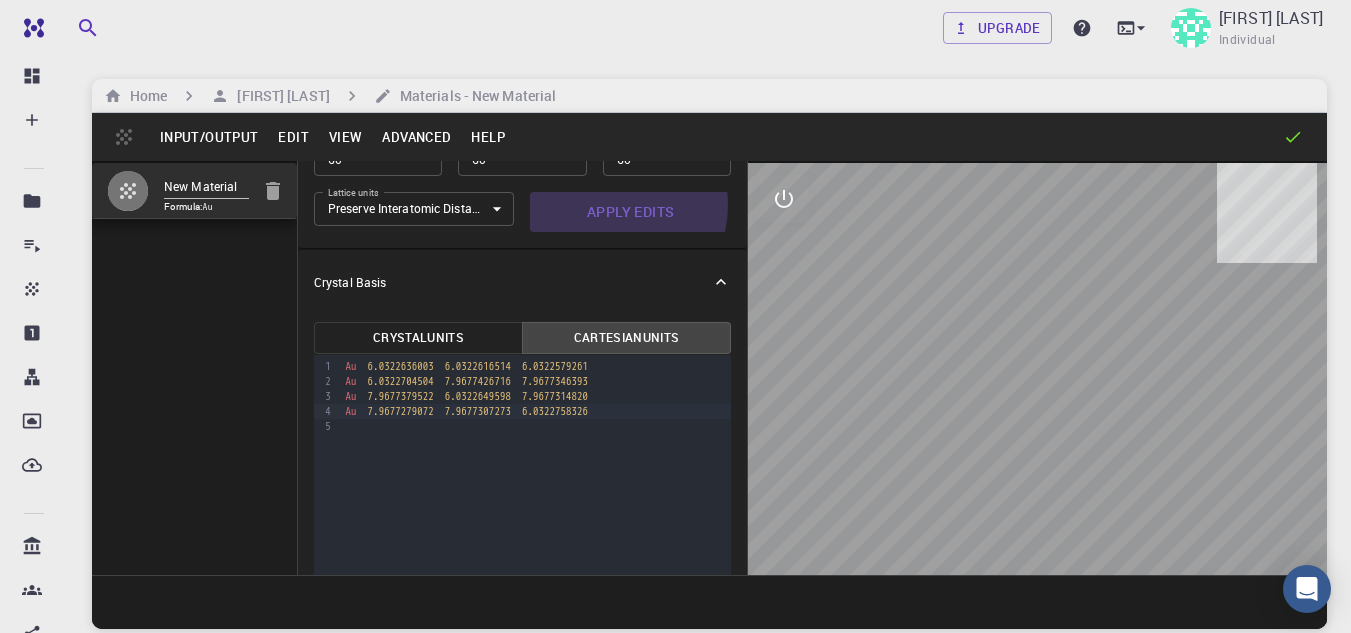 click on "Apply Edits" at bounding box center (630, 212) 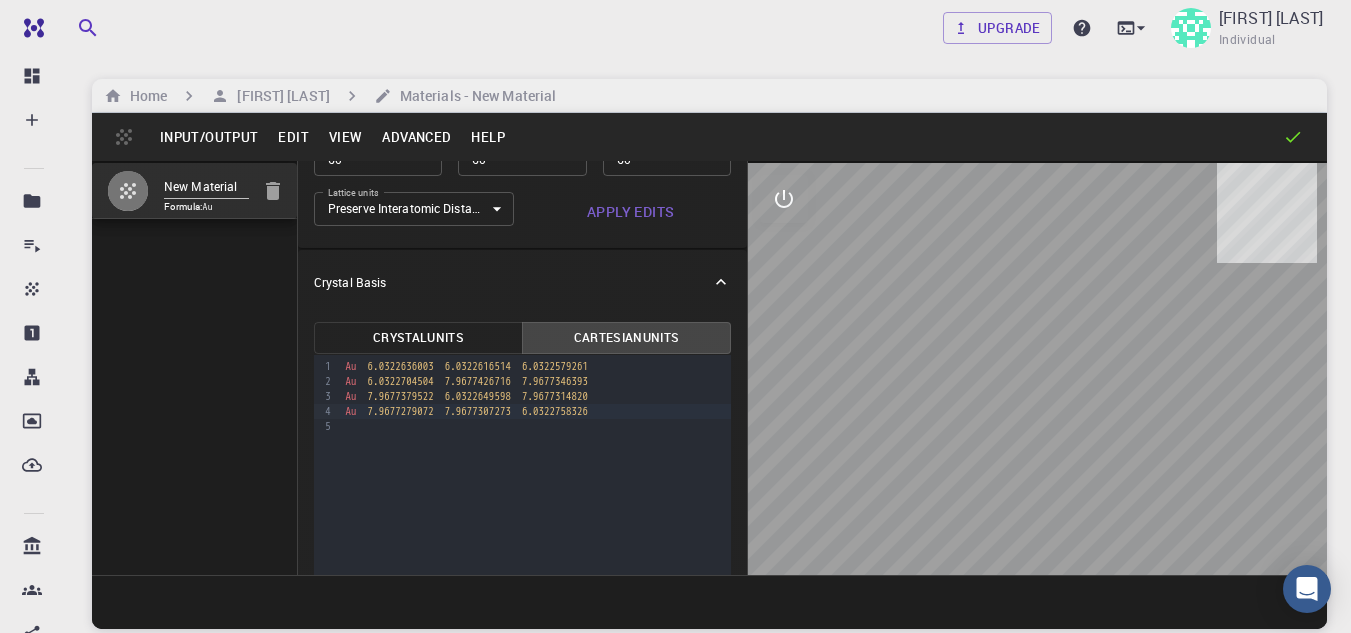drag, startPoint x: 954, startPoint y: 392, endPoint x: 876, endPoint y: 456, distance: 100.89599 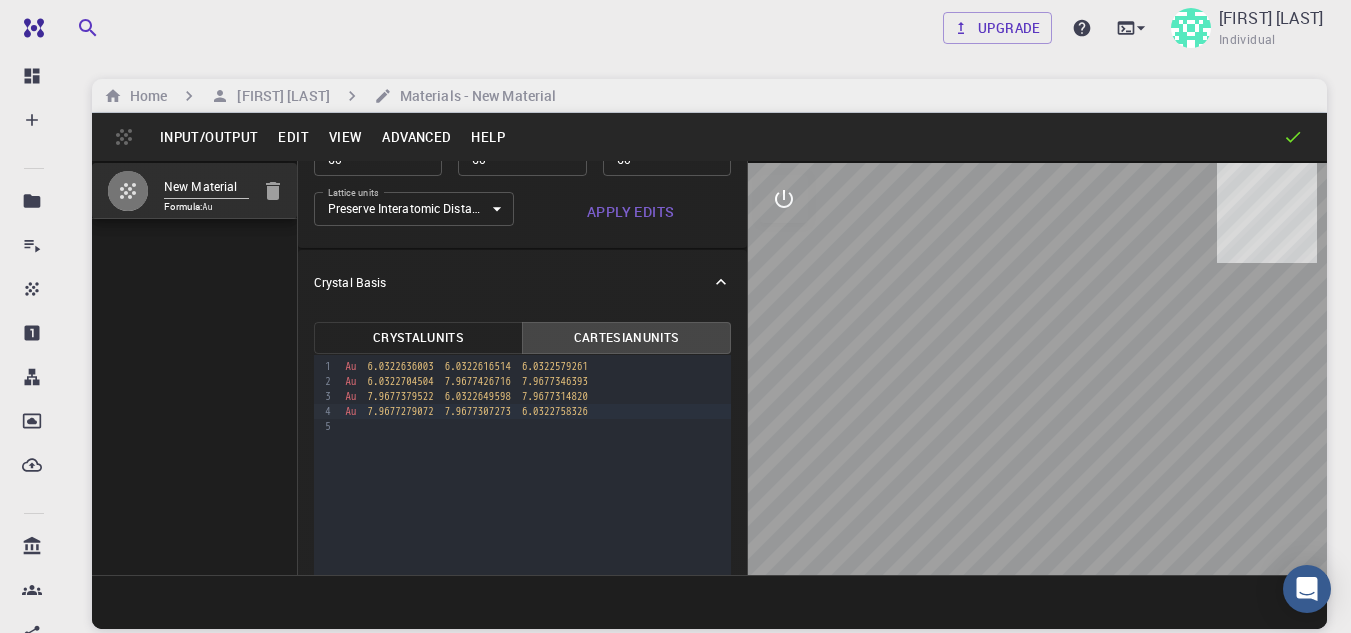 click at bounding box center [1037, 369] 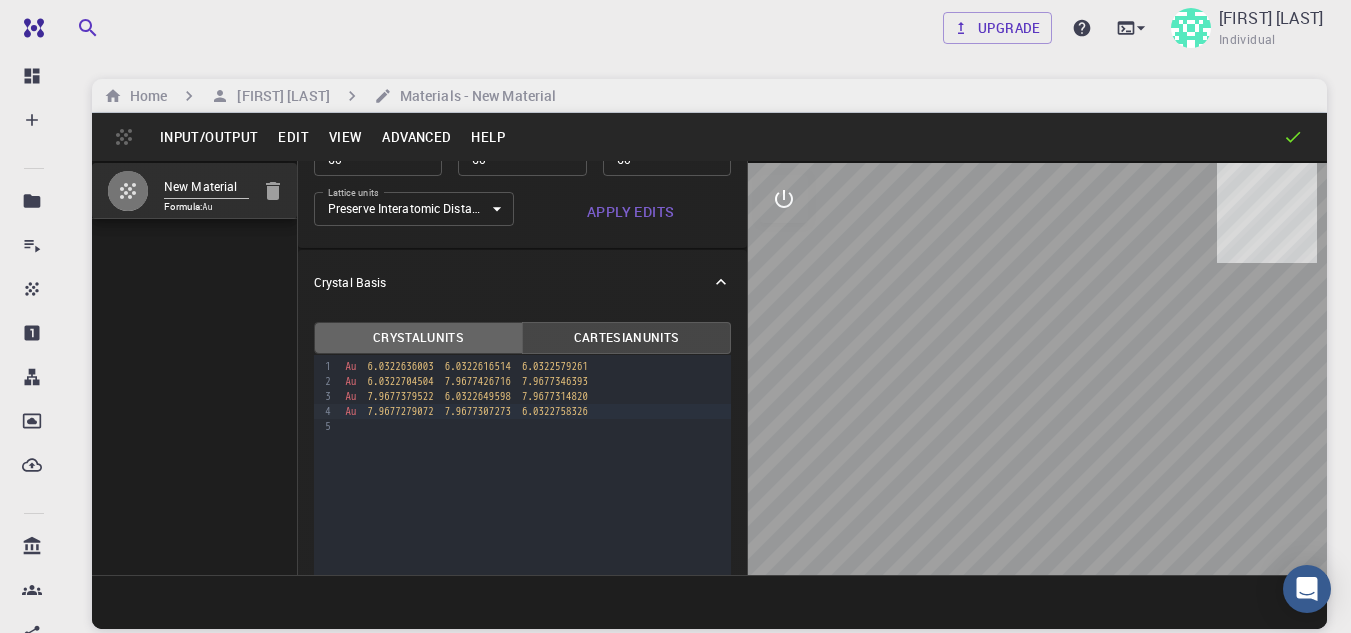 click on "Crystal  Units" at bounding box center [418, 338] 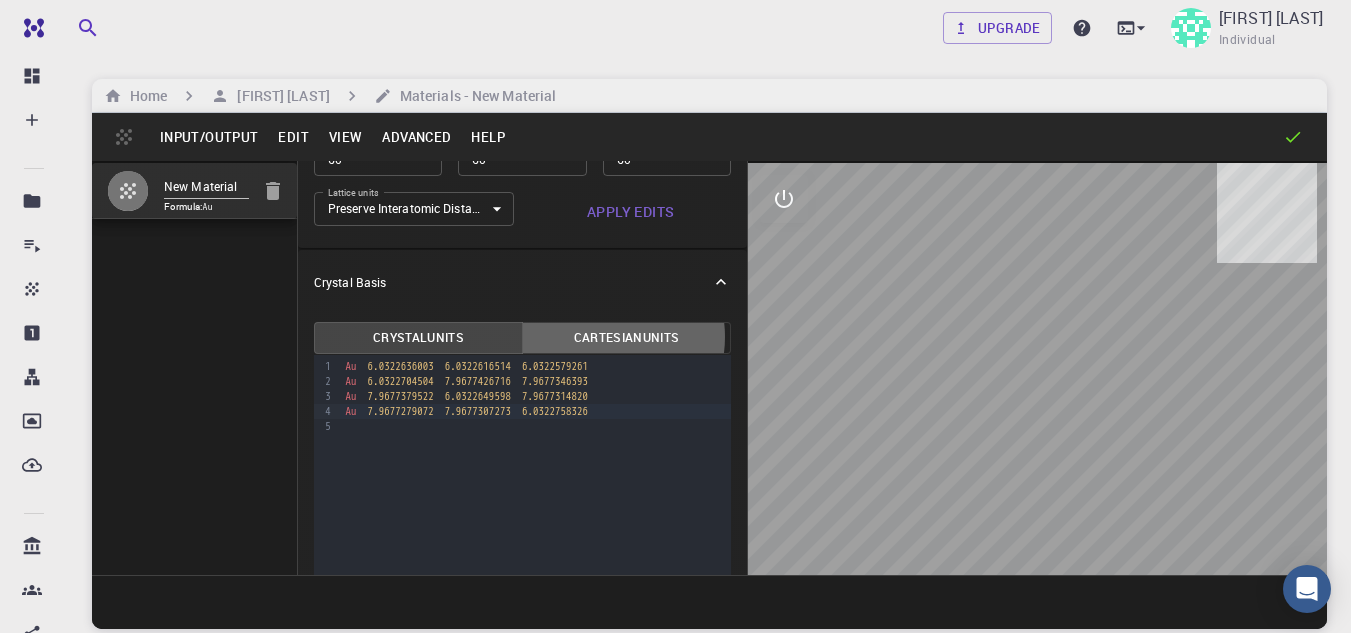 click on "Cartesian  Units" at bounding box center [626, 338] 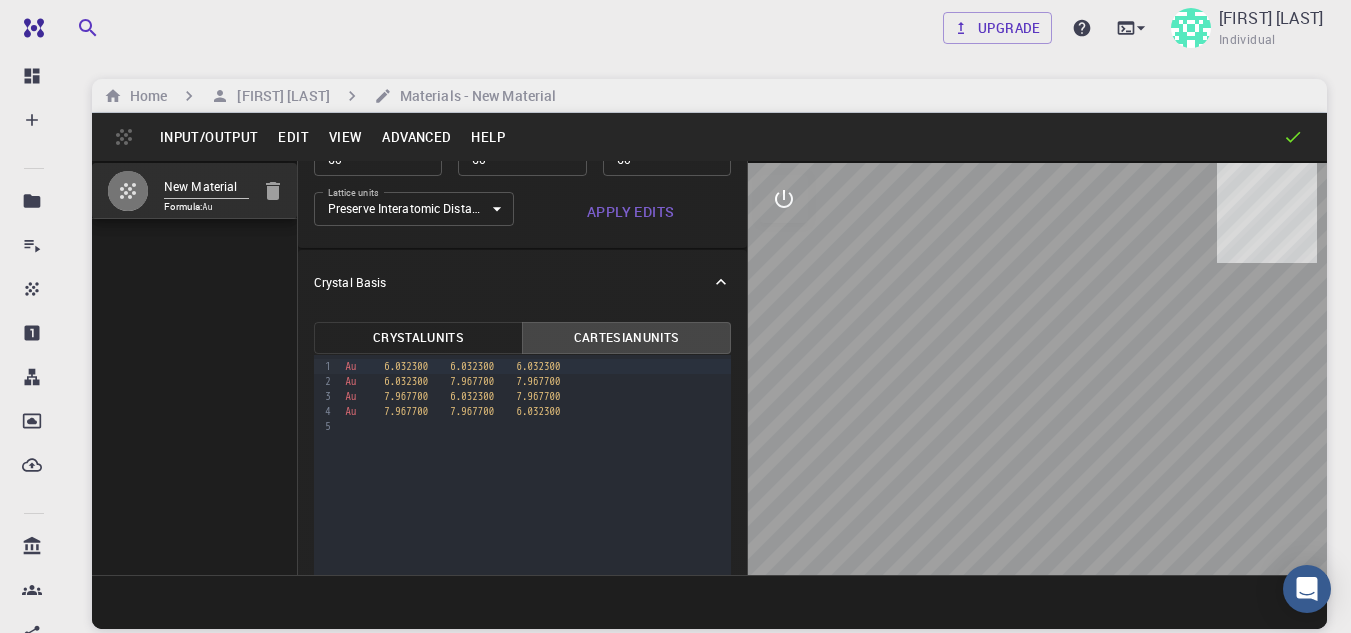 drag, startPoint x: 911, startPoint y: 375, endPoint x: 951, endPoint y: 424, distance: 63.25346 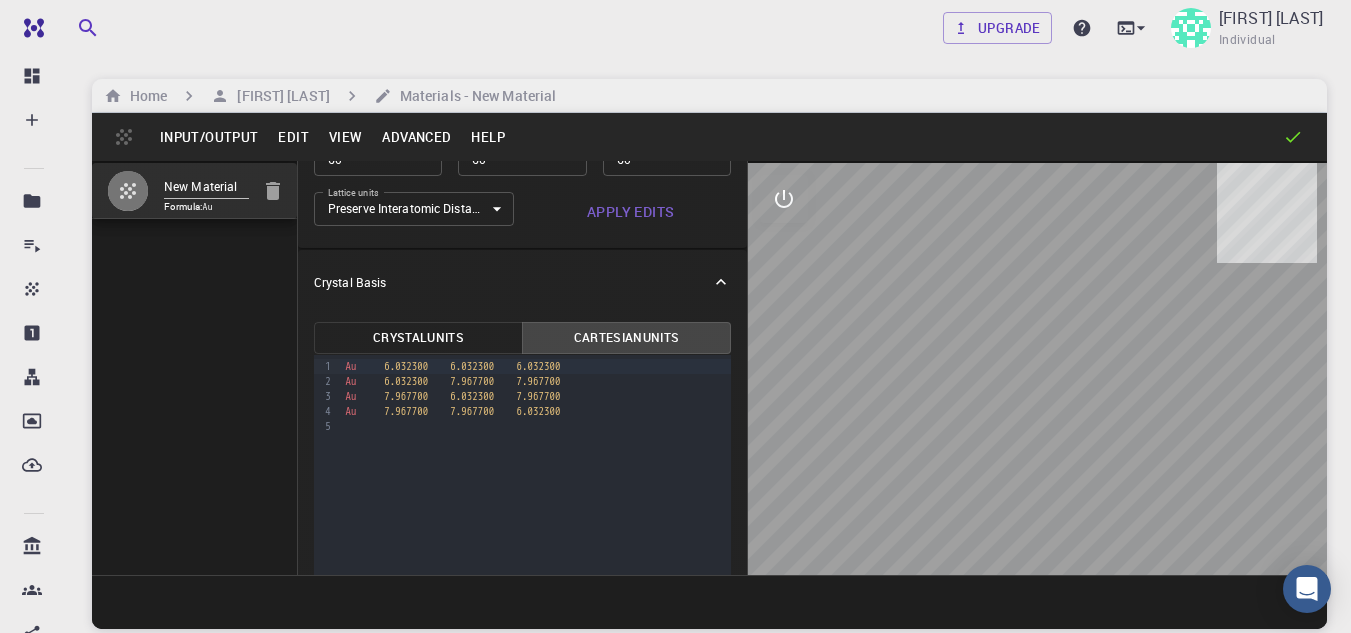 click at bounding box center (1037, 369) 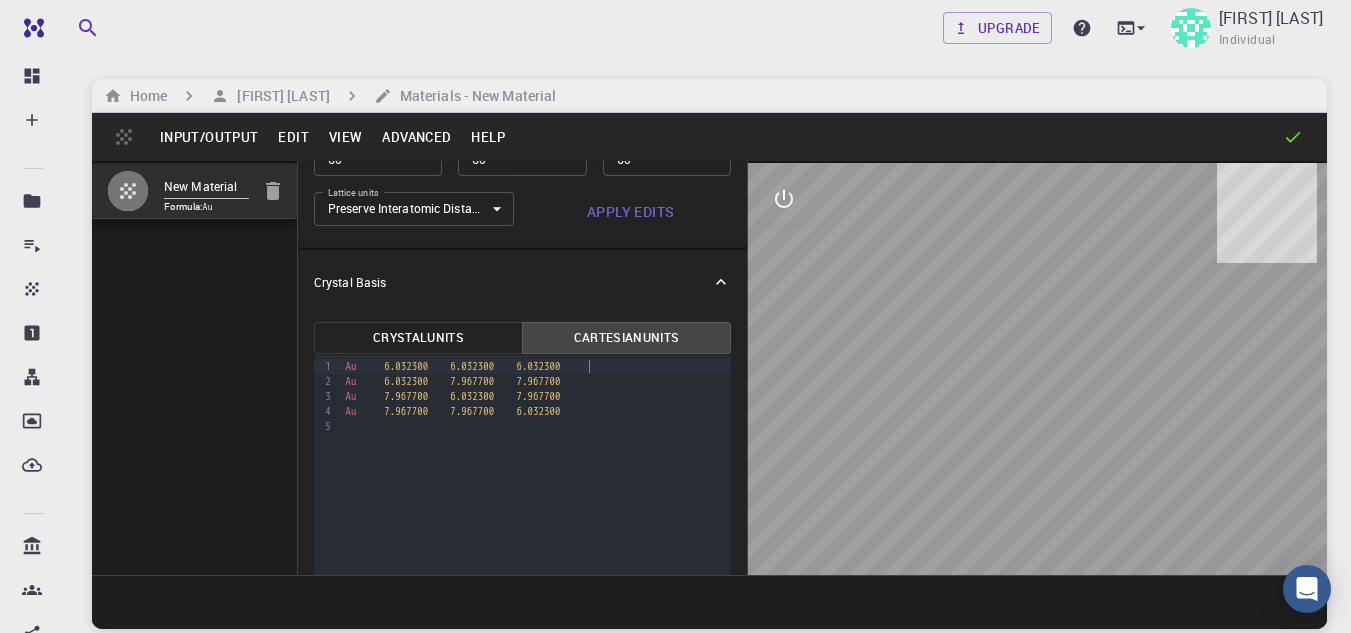 drag, startPoint x: 726, startPoint y: 371, endPoint x: 733, endPoint y: 339, distance: 32.75668 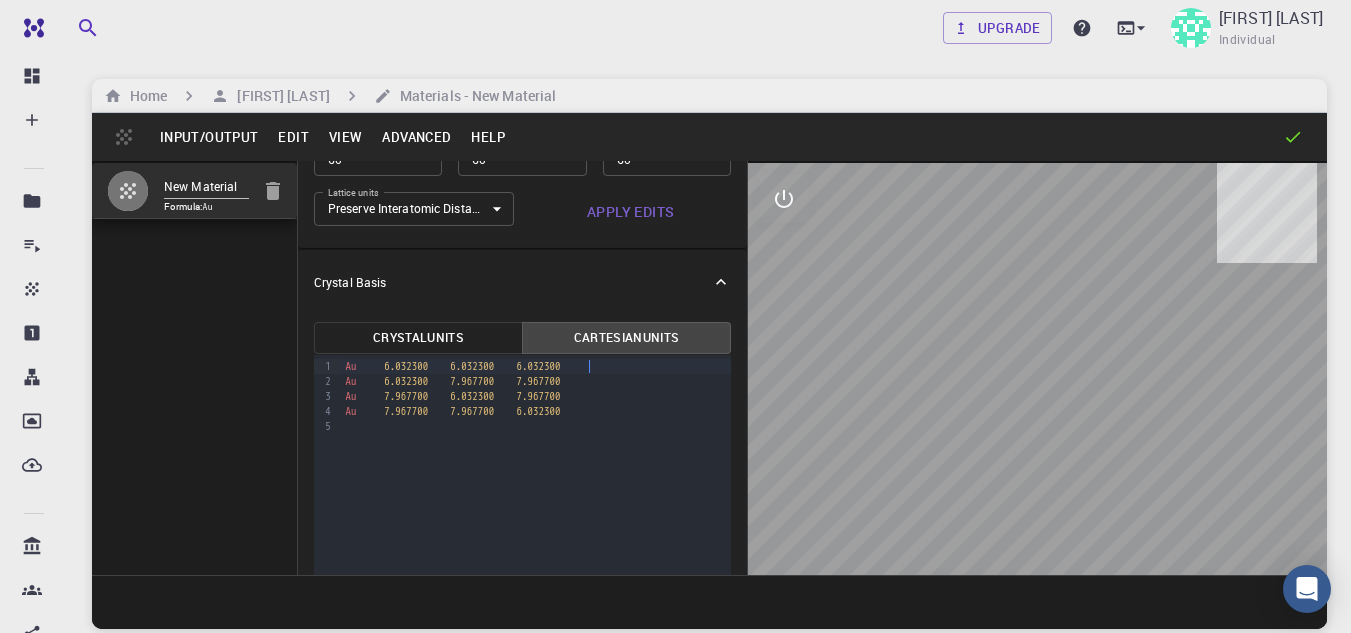 click on "Crystal Lattice Lattice units angstrom angstrom Lattice units Lattice type Face-centered Cubic FCC Lattice type Lattice 'a' 14 Lattice 'a' Lattice 'b' 14 Lattice 'b' Lattice 'c' 14 Lattice 'c' angle (b^c) 60 angle (b^c) angle (a^c) 60 angle (a^c) angle (a^b) 60 angle (a^b) Lattice units Preserve Interatomic Distances 1 Lattice units Apply Edits Crystal Basis Crystal  Units Cartesian  Units Selection deleted 9 1 2 3 4 5 › Au       6.032300      6.032300      6.032300   Au       6.032300      7.967700      7.967700   Au       7.967700      6.032300      7.967700   Au       7.967700      7.967700      6.032300" at bounding box center [523, 368] 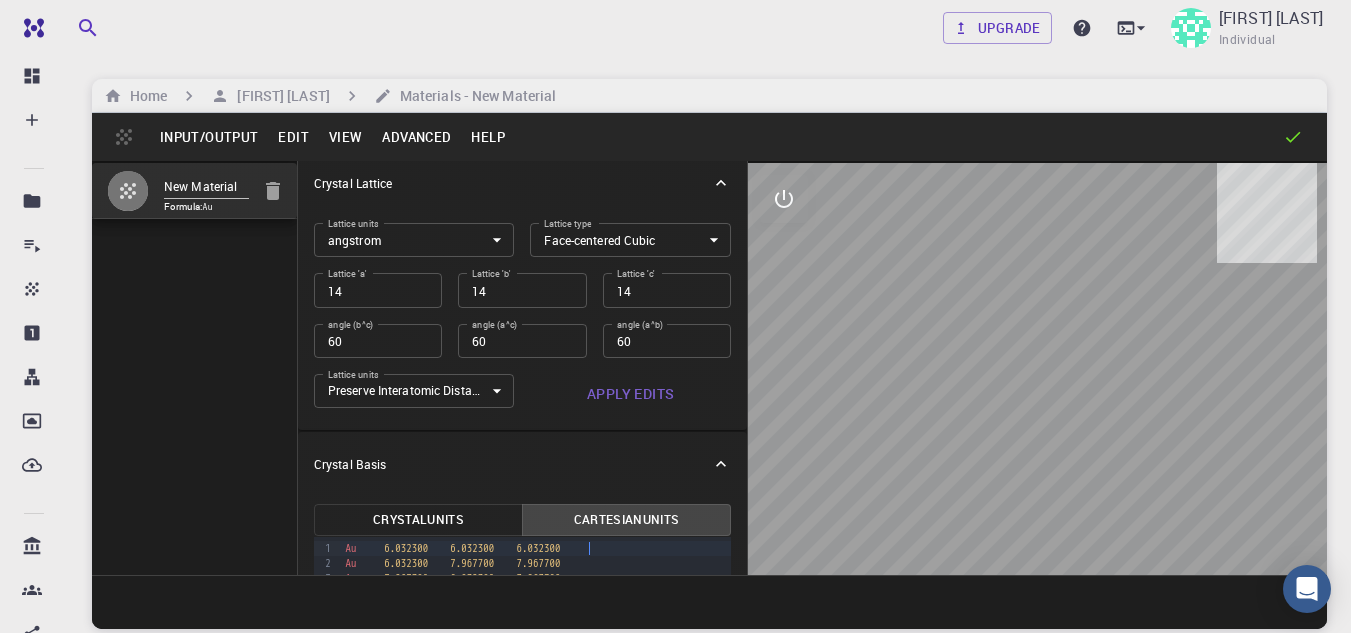 scroll, scrollTop: 10, scrollLeft: 0, axis: vertical 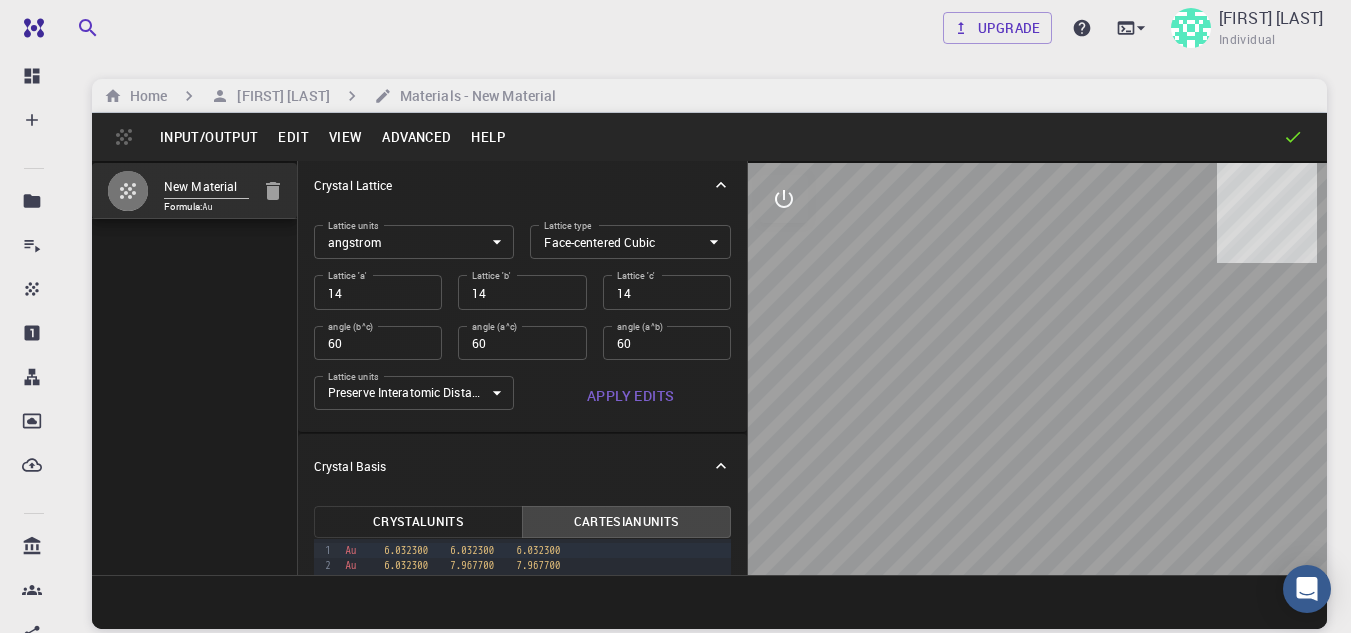 click on "Input/Output" at bounding box center [209, 137] 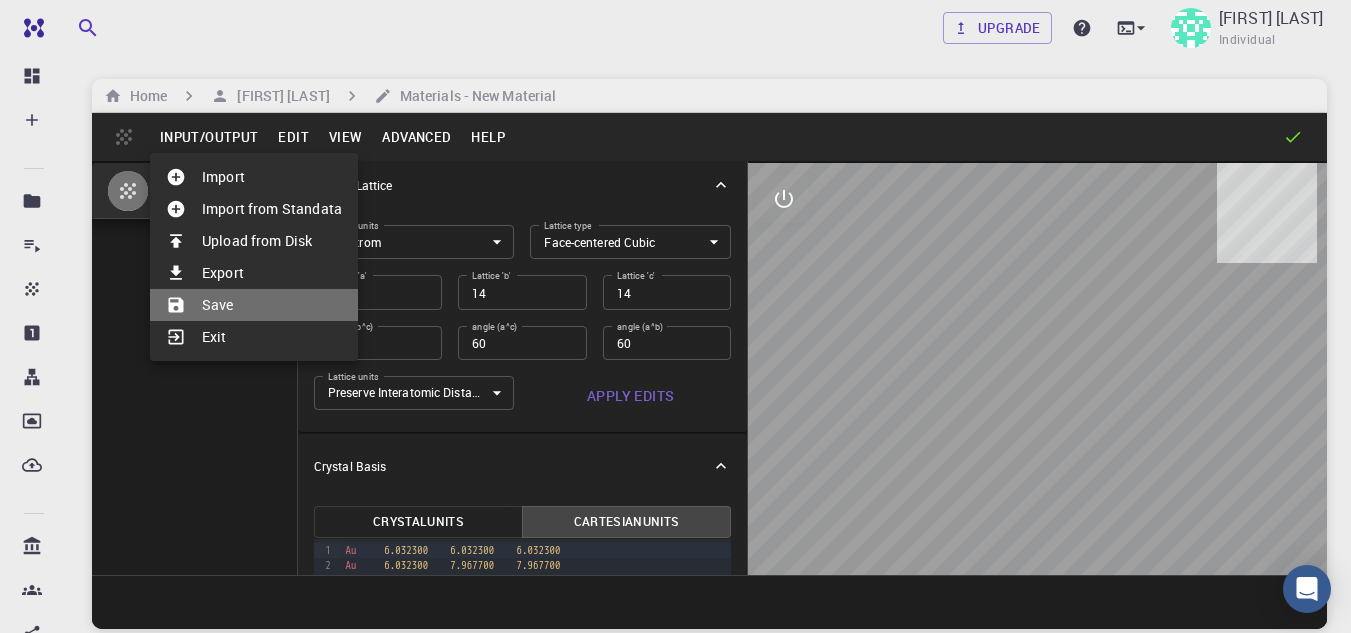 click on "Save" at bounding box center [254, 305] 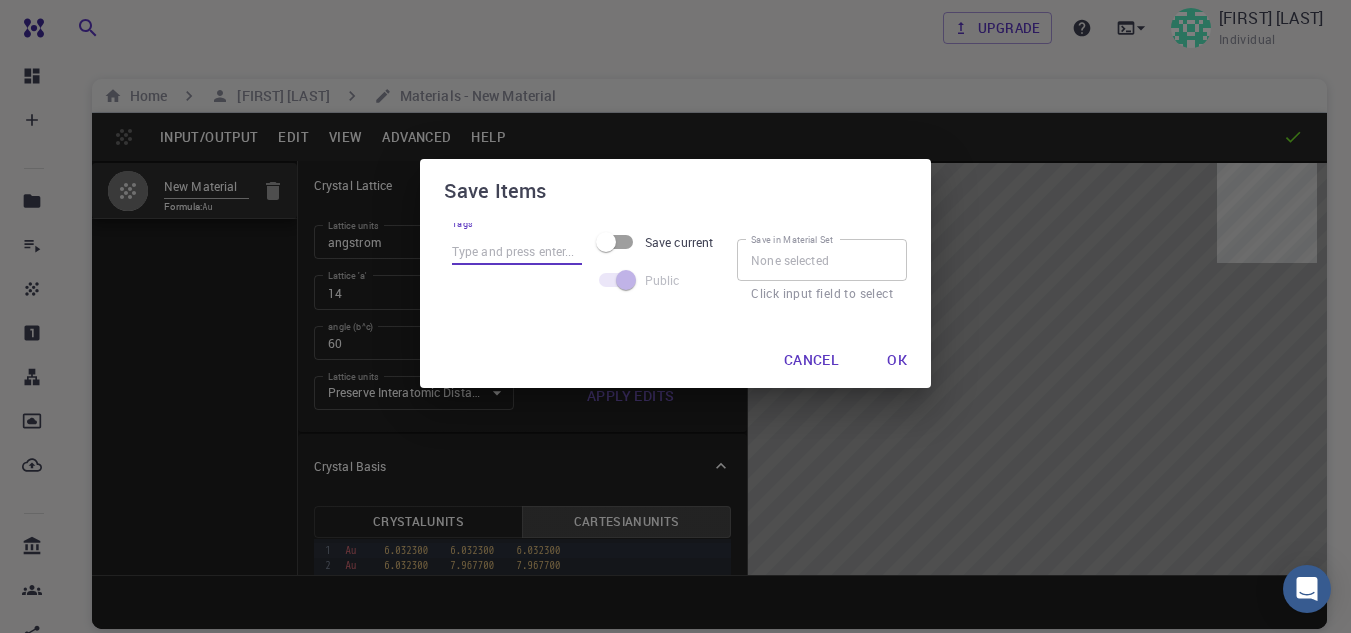 click on "Tags" at bounding box center [517, 252] 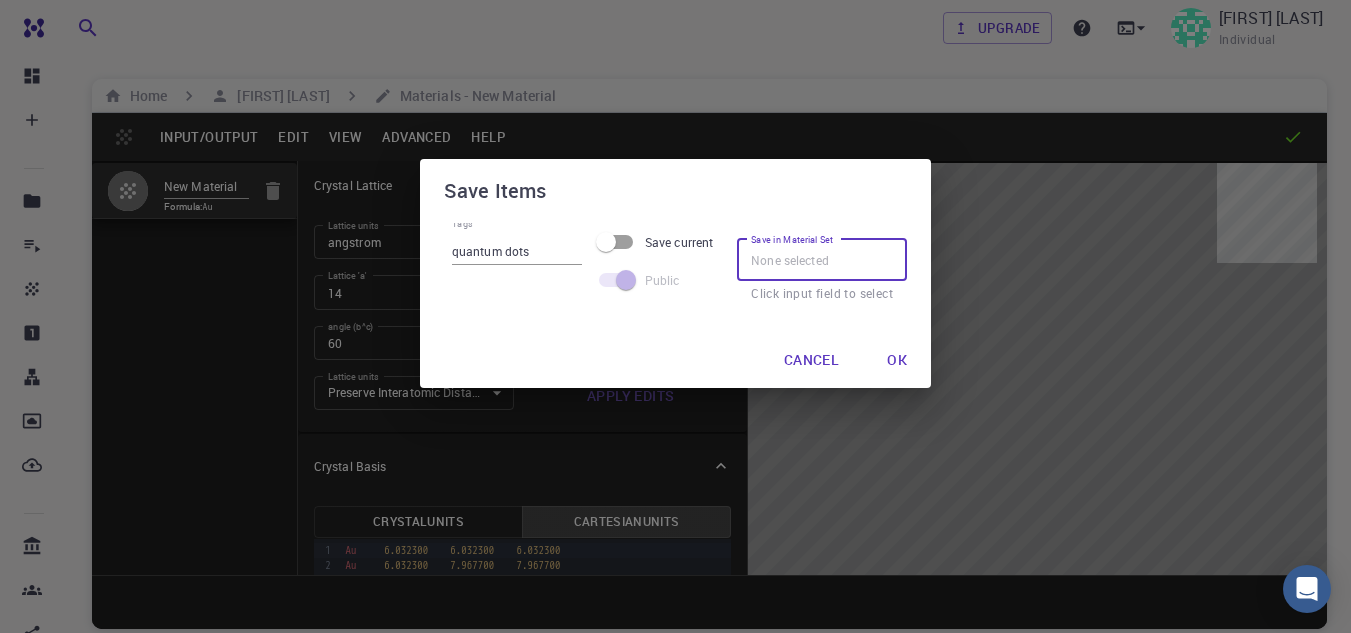 click on "Save in Material Set" at bounding box center (822, 260) 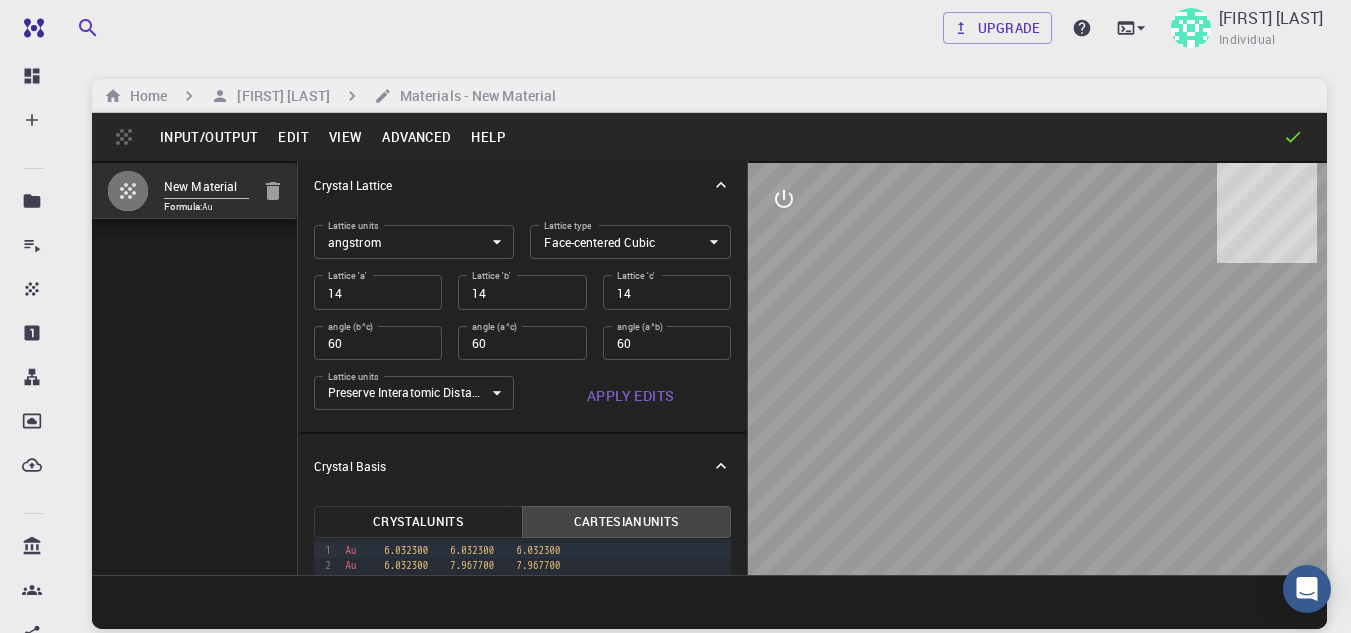 click on "Input/Output" at bounding box center (209, 137) 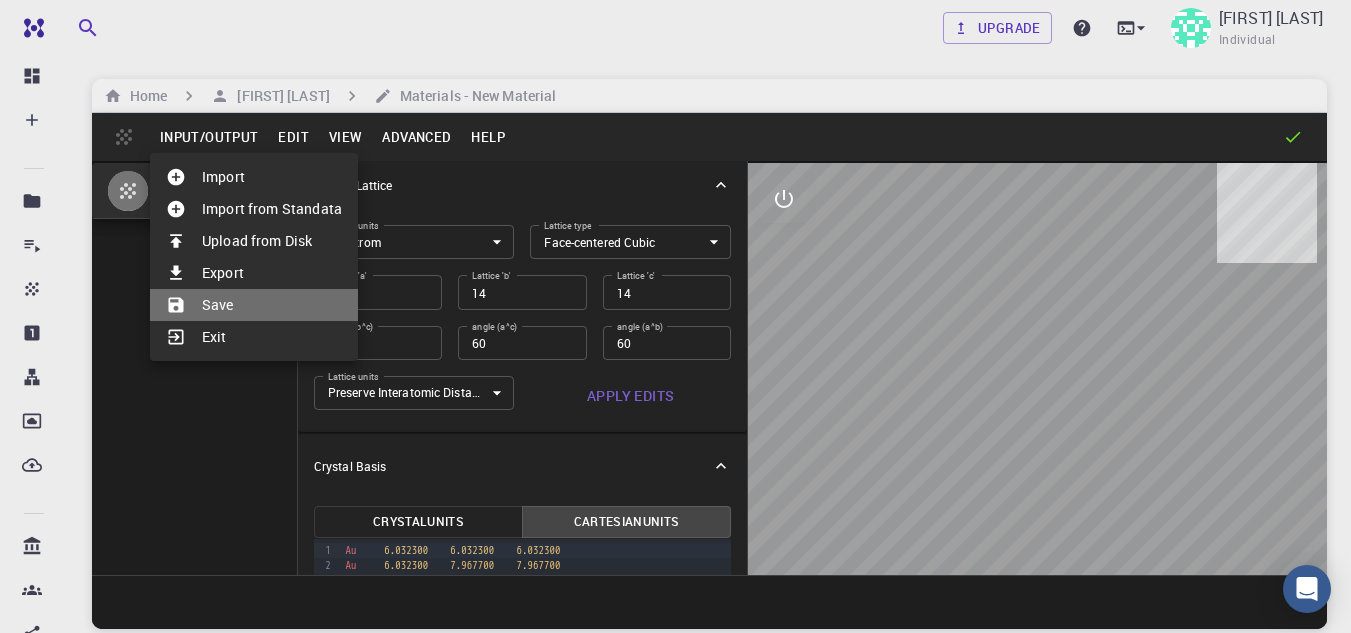 click on "Save" at bounding box center (254, 305) 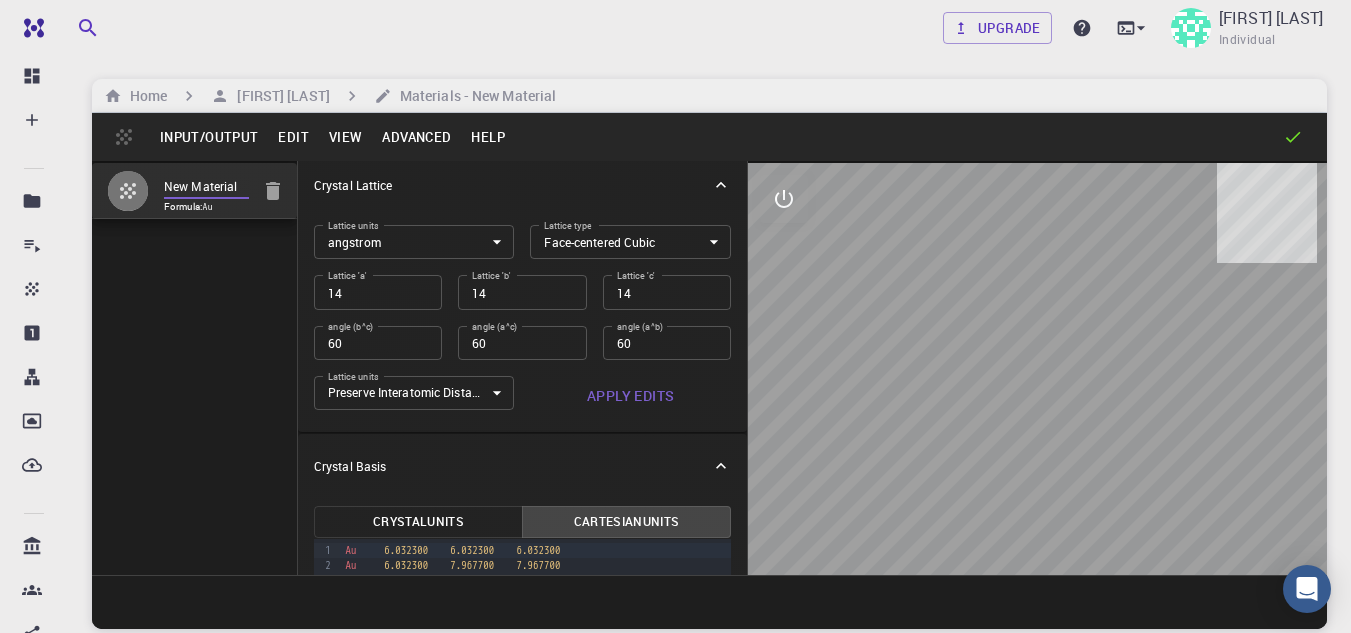 click on "New Material" at bounding box center [206, 187] 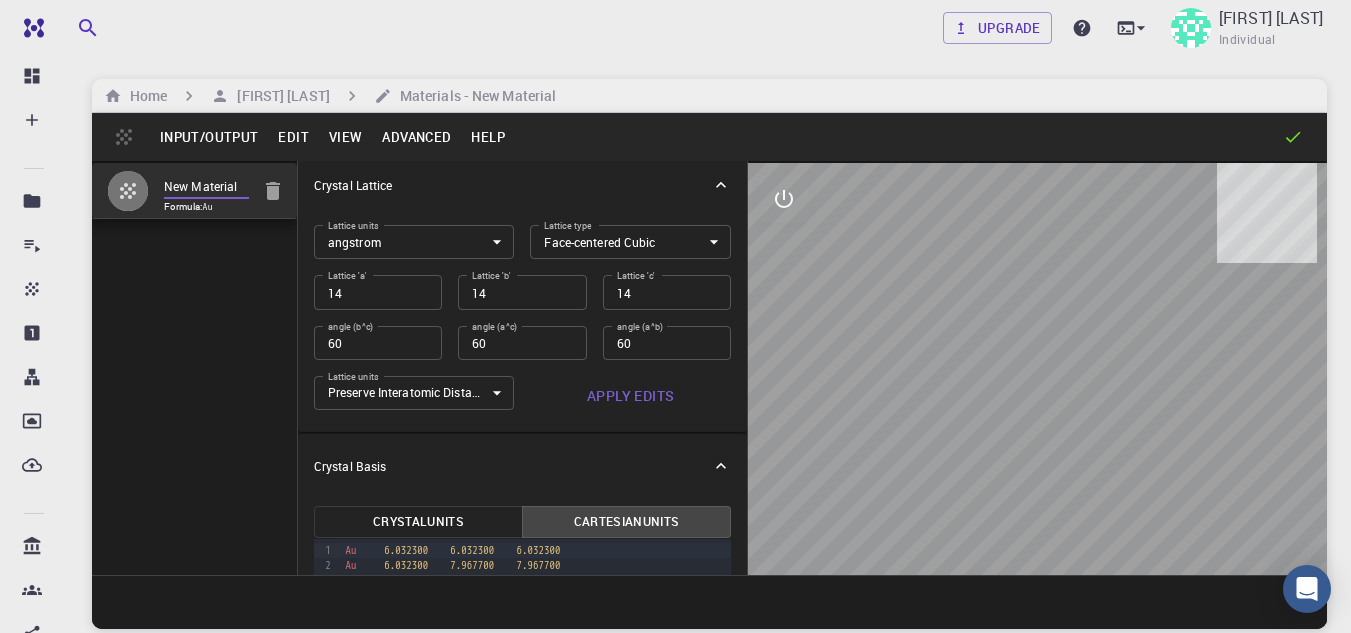 drag, startPoint x: 238, startPoint y: 191, endPoint x: 106, endPoint y: 186, distance: 132.09467 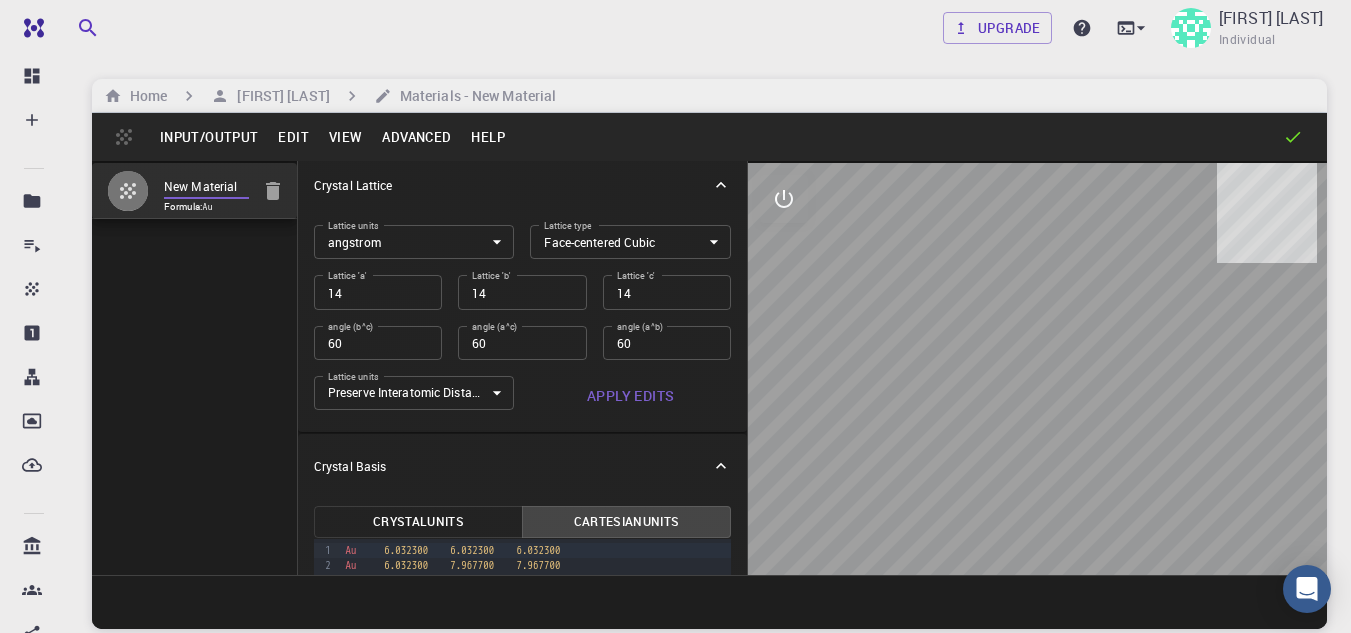 click on "New Material Formula: Au" at bounding box center (194, 191) 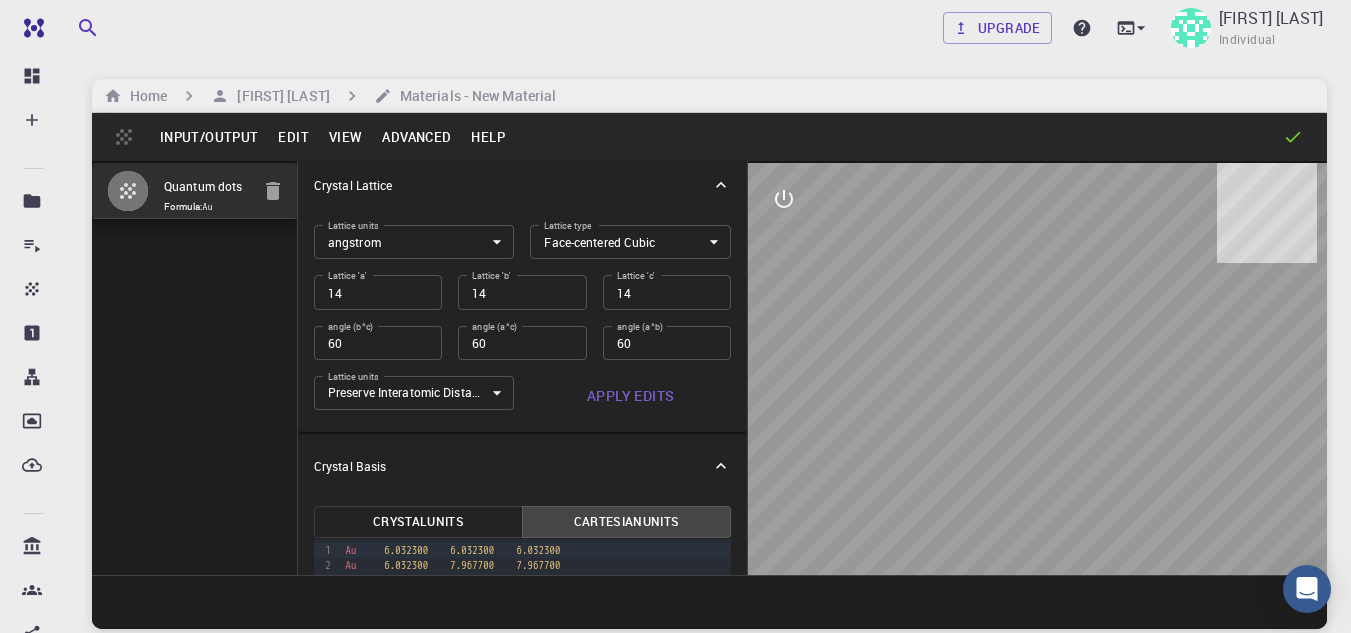 click on "Input/Output" at bounding box center [209, 137] 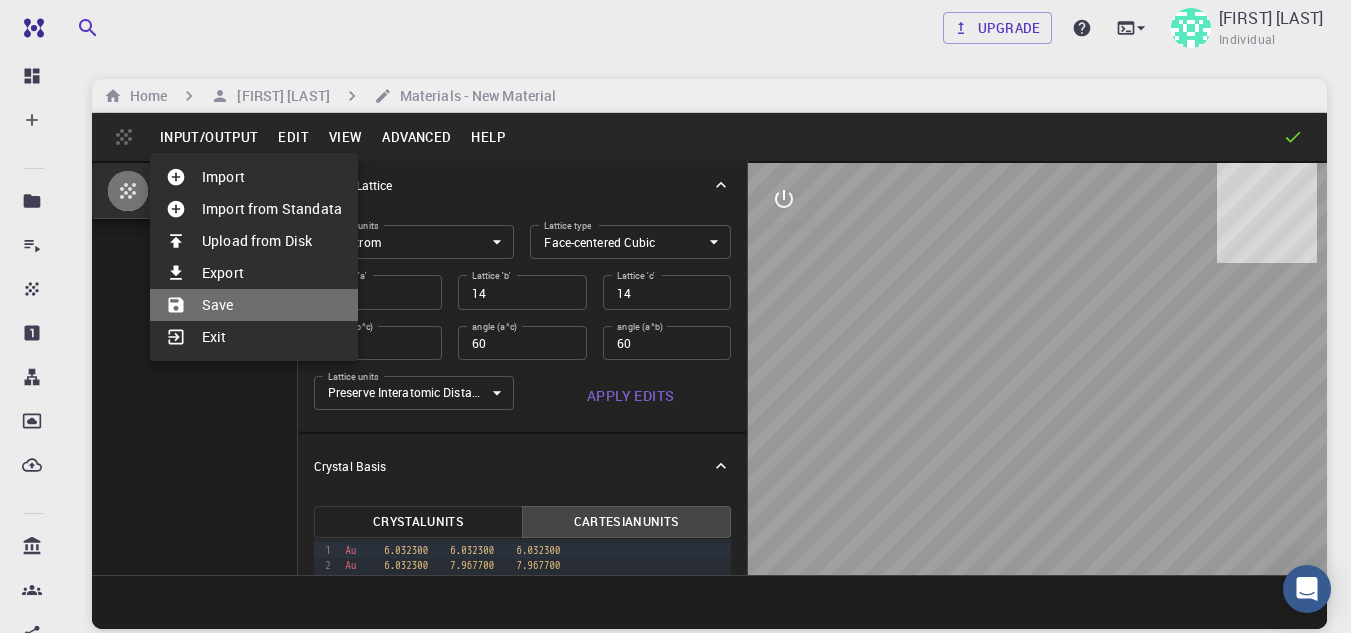 click on "Save" at bounding box center [254, 305] 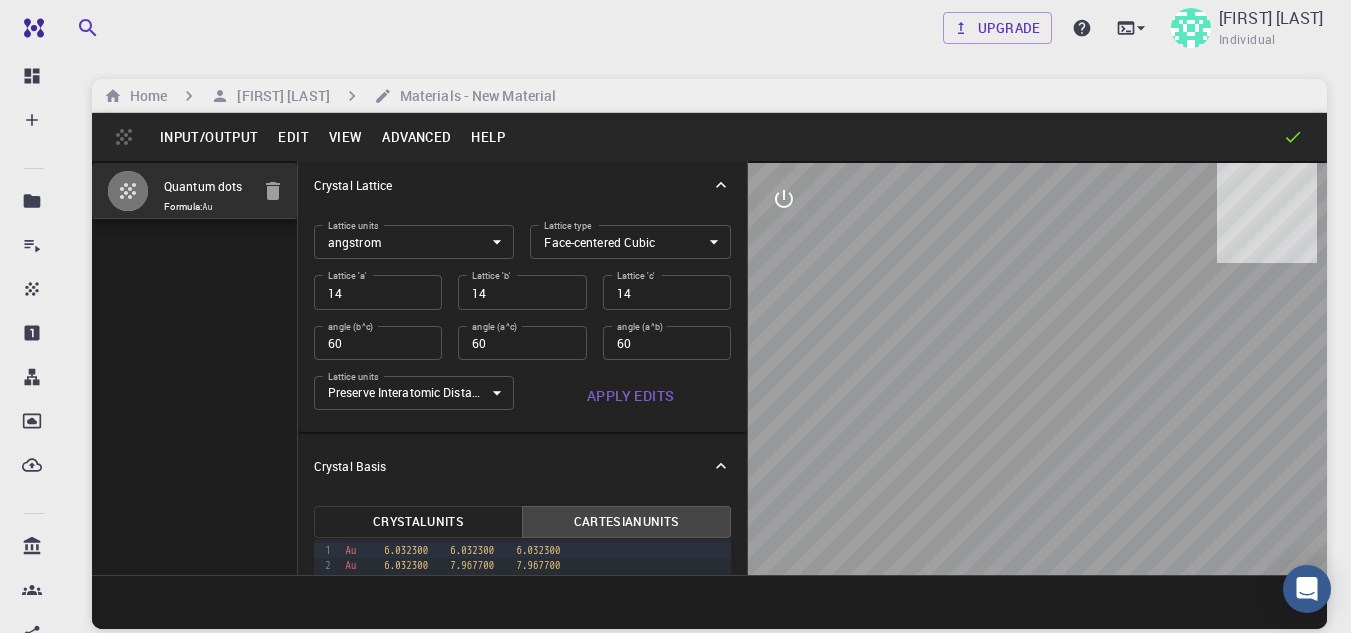 click at bounding box center (1037, 369) 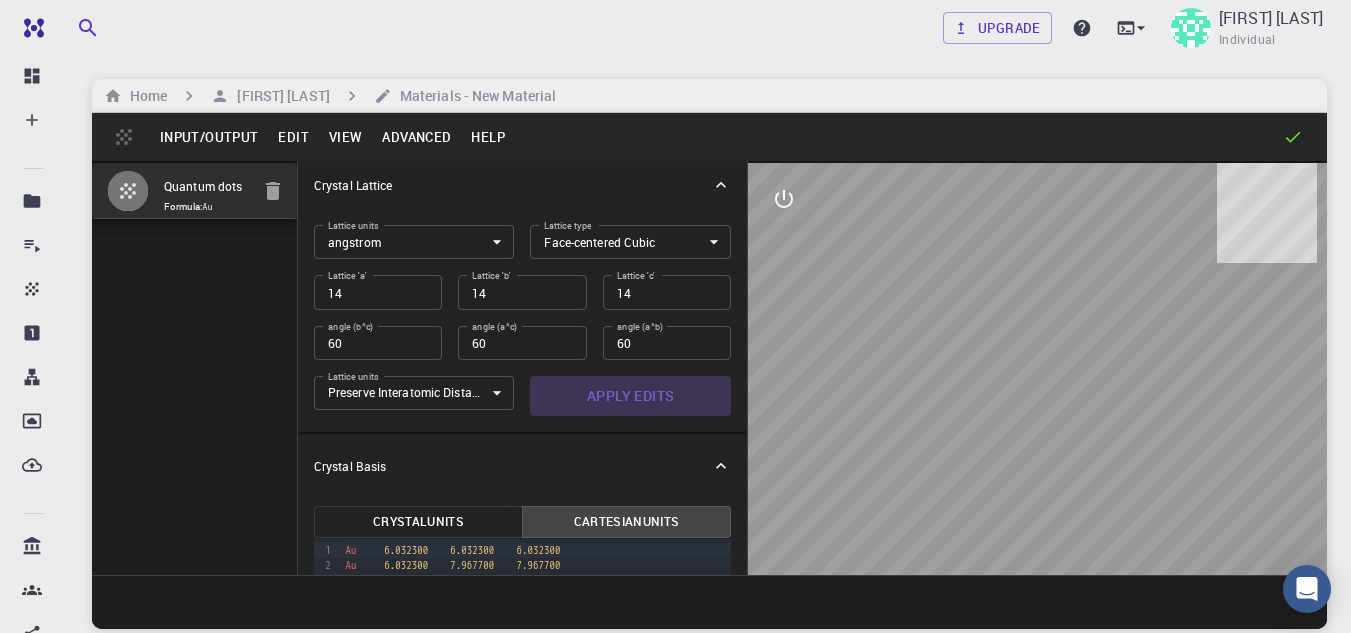 click on "Apply Edits" at bounding box center (630, 396) 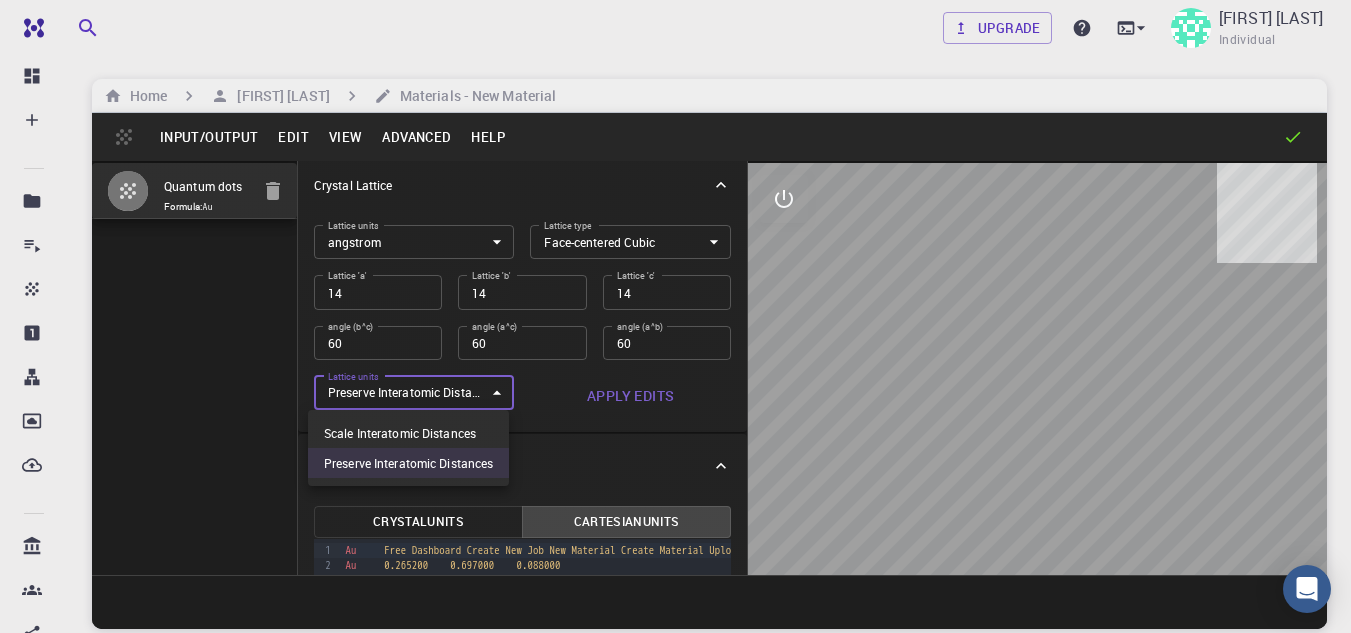 click on "Free Dashboard Create New Job New Material Create Material Upload File Import from Bank Import from 3rd Party New Workflow New Project Projects Jobs Materials Properties Workflows Dropbox External Uploads Bank Materials Workflows Accounts Shared with me Shared publicly Shared externally Documentation Contact Support Compute load: Low Upgrade [FIRST] [LAST] Individual Home [FIRST] [LAST] Materials - New Material Input/Output Edit View Advanced Help Quantum dots Formula:  Au Crystal Lattice Lattice units angstrom angstrom Lattice units Lattice type Face-centered Cubic FCC Lattice type Lattice 'a' 14 Lattice 'a' Lattice 'b' 14 Lattice 'b' Lattice 'c' 14 Lattice 'c' angle (b^c) 60 angle (b^c) angle (a^c) 60 angle (a^c) angle (a^b) 60 angle (a^b) Lattice units Preserve Interatomic Distances 1 Lattice units Apply Edits Crystal Basis Crystal  Units Cartesian  Units Selection deleted 9 1 2 3 4 5 › Au       0.321600      0.527700      0.006200   Au       0.265200      0.697000      0.088000" at bounding box center (675, 392) 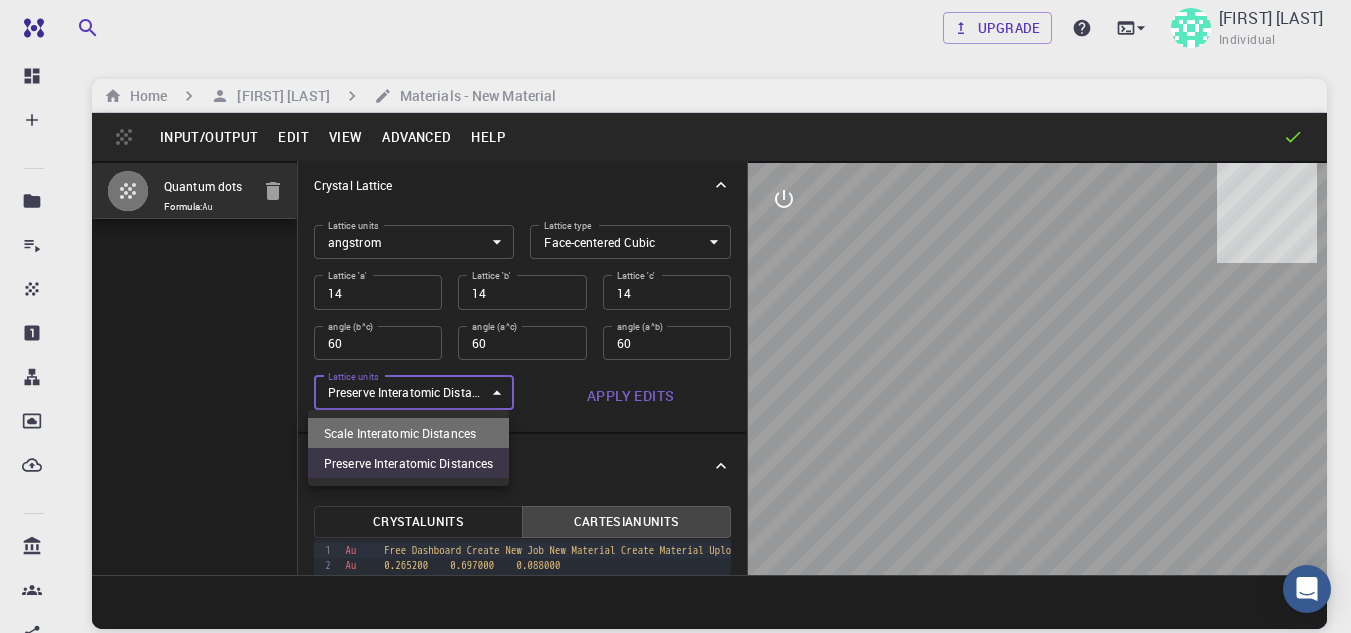 click on "Scale Interatomic Distances" at bounding box center (408, 433) 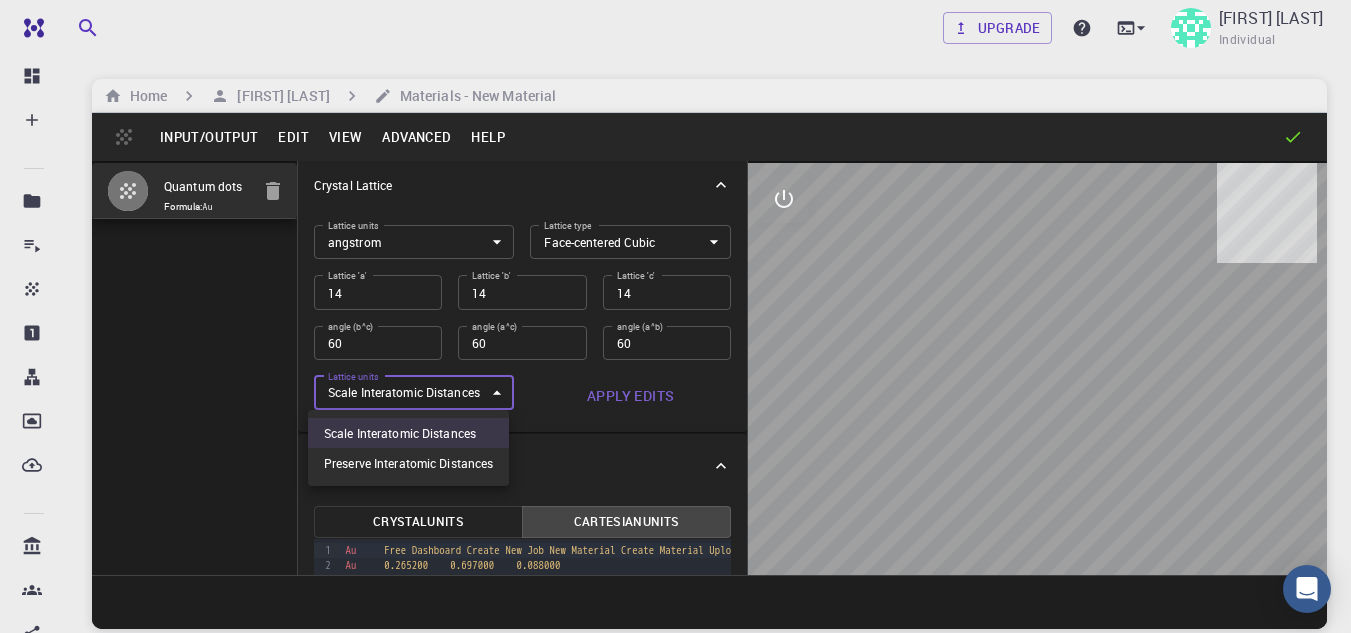 click on "Free Dashboard Create New Job New Material Create Material Upload File Import from Bank Import from 3rd Party New Workflow New Project Projects Jobs Materials Properties Workflows Dropbox External Uploads Bank Materials Workflows Accounts Shared with me Shared publicly Shared externally Documentation Contact Support Compute load: Low Upgrade [FIRST] [LAST] Individual Home [FIRST] [LAST] Materials - New Material Input/Output Edit View Advanced Help Quantum dots Formula: Au Crystal Lattice Lattice units angstrom angstrom Lattice units Lattice type Face-centered Cubic FCC Lattice type Lattice 'a' 14 Lattice 'a' Lattice 'b' 14 Lattice 'b' Lattice 'c' 14 Lattice 'c' angle (b^c) 60 angle (b^c) angle (a^c) 60 angle (a^c) angle (a^b) 60 angle (a^b) Lattice units Scale Interatomic Distances 0 Lattice units Apply Edits Crystal Basis Crystal Units Cartesian Units Selection deleted 9 1 2 3 4 5 › Au 0.321600 0.527700 0.006200 Au 0.265200 0.697000 0.088000 Au" at bounding box center (675, 392) 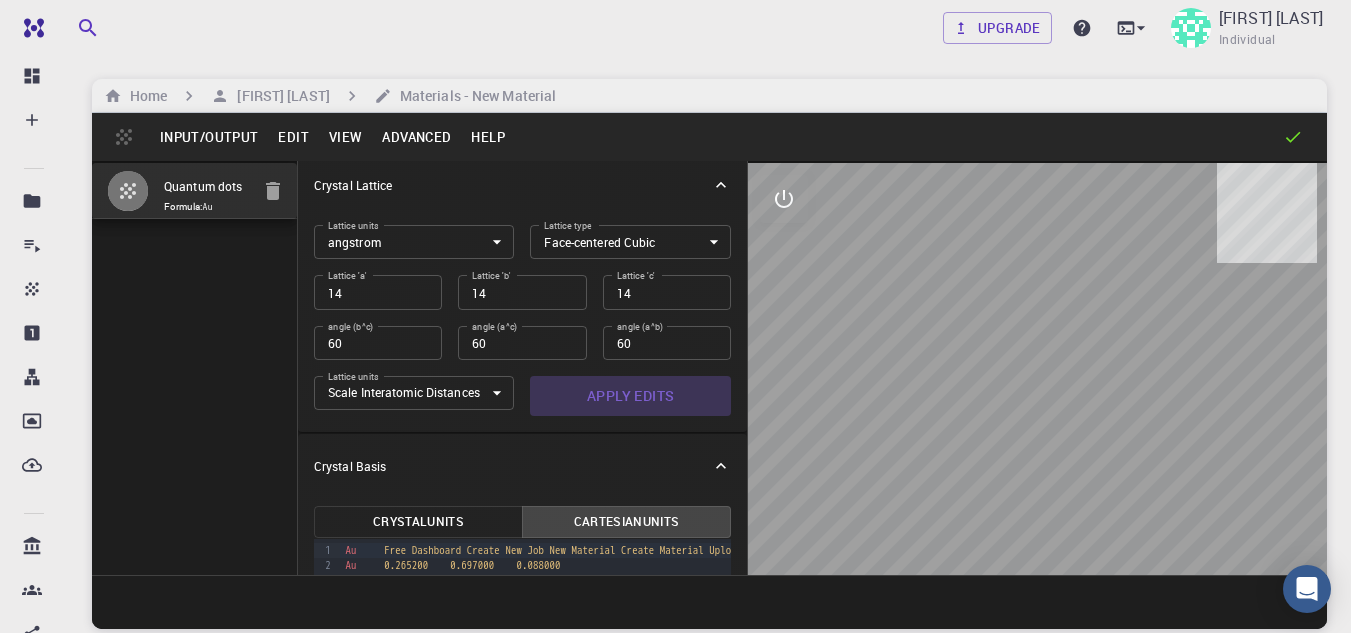 click on "Apply Edits" at bounding box center [630, 396] 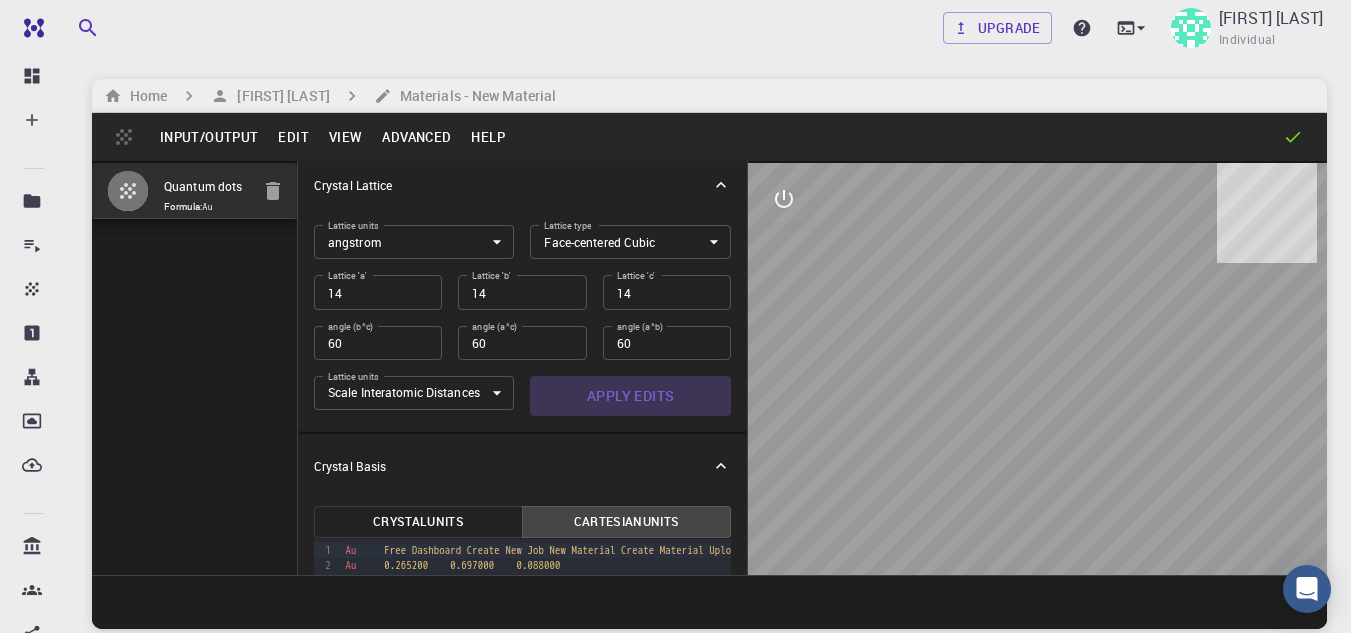 click on "Apply Edits" at bounding box center [630, 396] 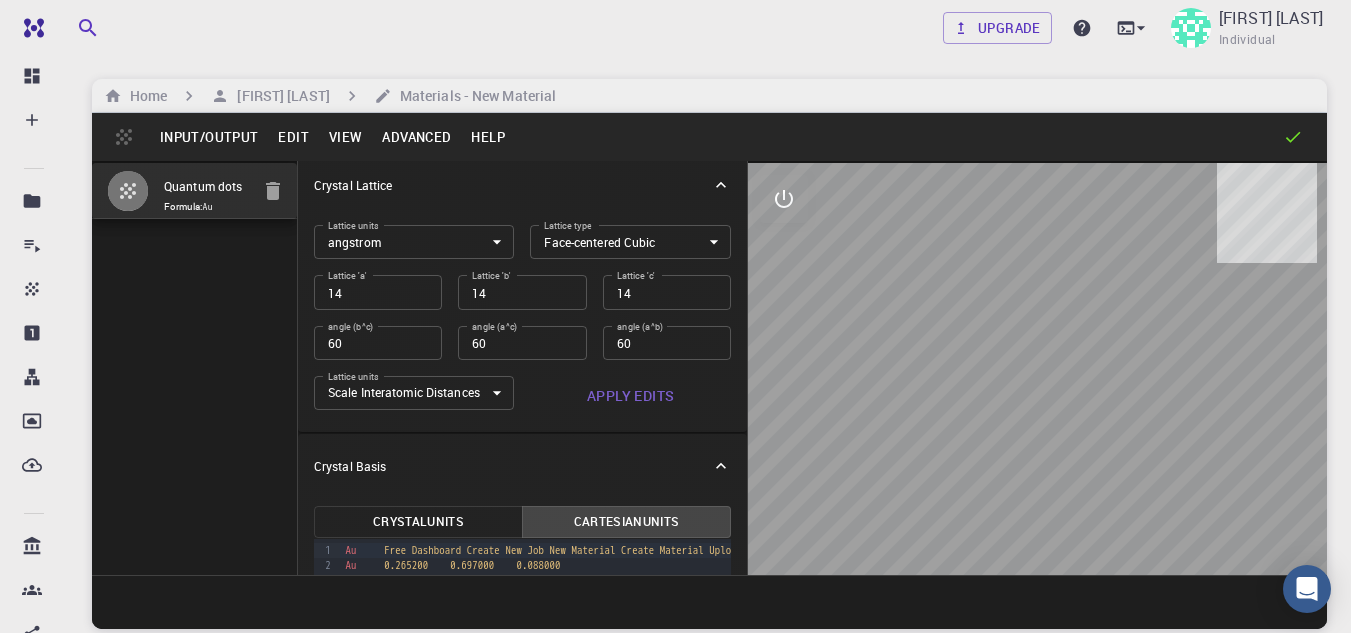 click on "Free Dashboard Create New Job New Material Create Material Upload File Import from Bank Import from 3rd Party New Workflow New Project Projects Jobs Materials Properties Workflows Dropbox External Uploads Bank Materials Workflows Accounts Shared with me Shared publicly Shared externally Documentation Contact Support Compute load: Low Upgrade [FIRST] [LAST] Individual Home [FIRST] [LAST] Materials - New Material Input/Output Edit View Advanced Help Quantum dots Formula: Au Crystal Lattice Lattice units angstrom angstrom Lattice units Lattice type Face-centered Cubic FCC Lattice type Lattice 'a' 14 Lattice 'a' Lattice 'b' 14 Lattice 'b' Lattice 'c' 14 Lattice 'c' angle (b^c) 60 angle (b^c) angle (a^c) 60 angle (a^c) angle (a^b) 60 angle (a^b) Lattice units Scale Interatomic Distances 0 Lattice units Apply Edits Crystal Basis Crystal Units Cartesian Units Selection deleted 9 1 2 3 4 5 › Au 0.321600 0.527700 0.006200 Au 0.265200 0.697000 0.088000 Au" at bounding box center [675, 392] 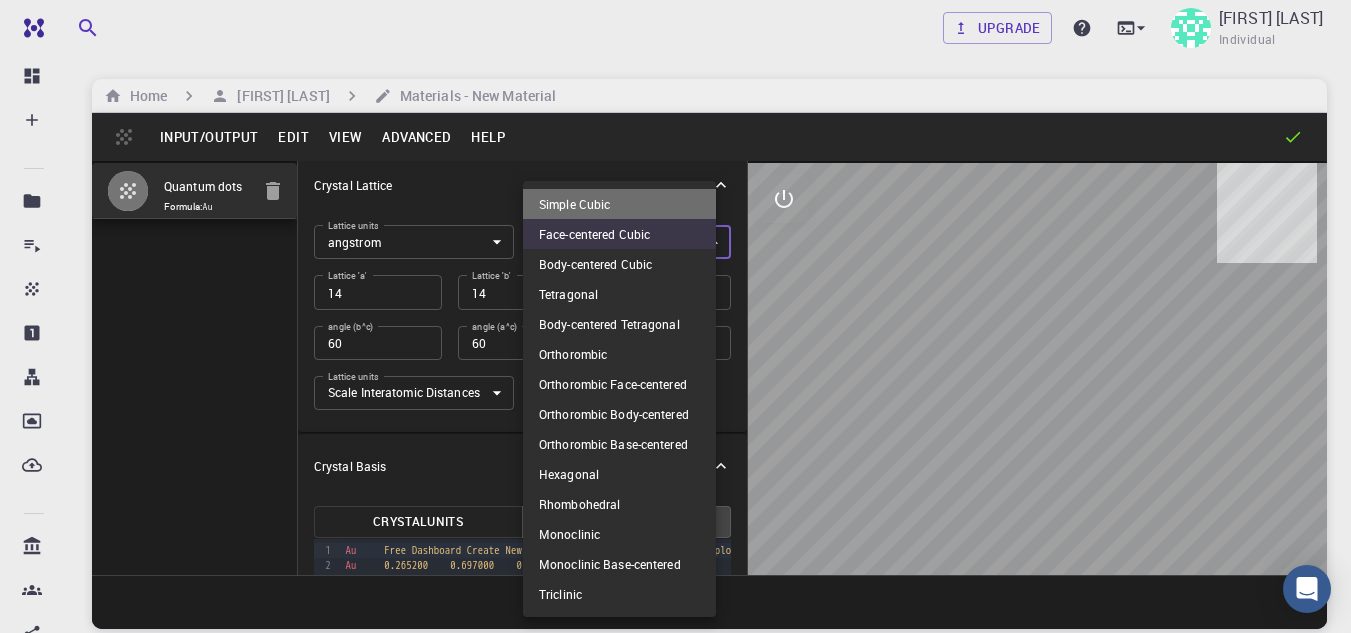click on "Simple Cubic" at bounding box center (619, 204) 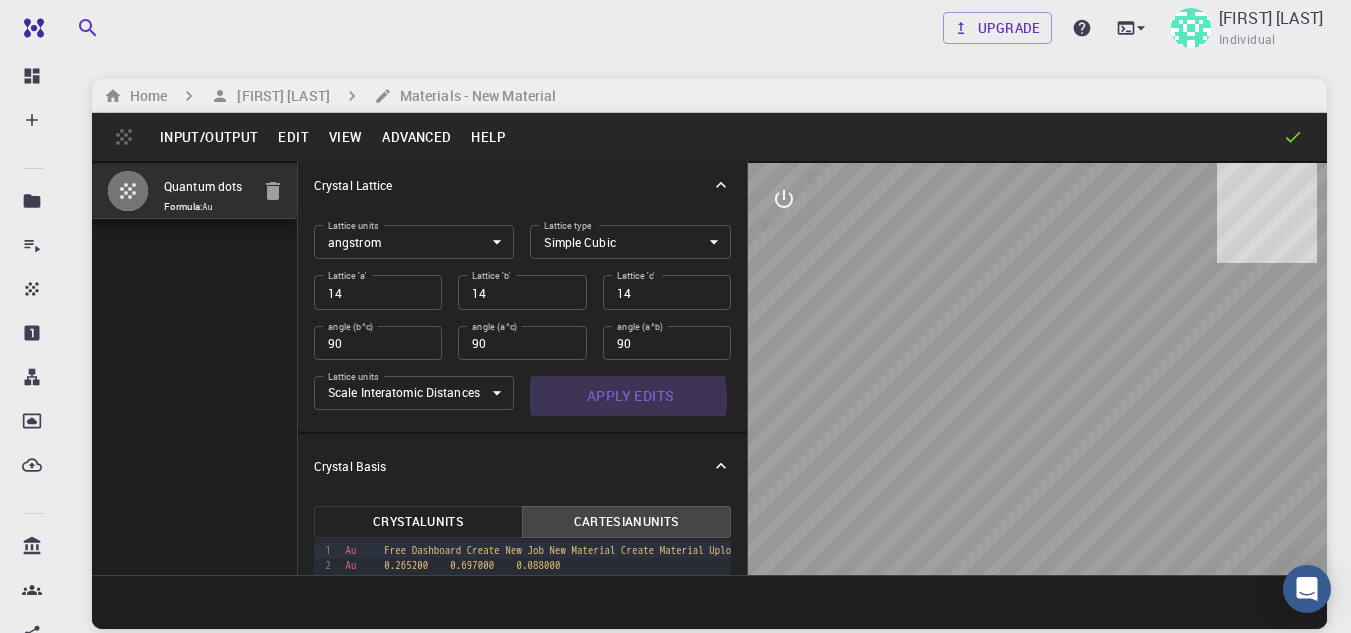 click on "Apply Edits" at bounding box center [630, 396] 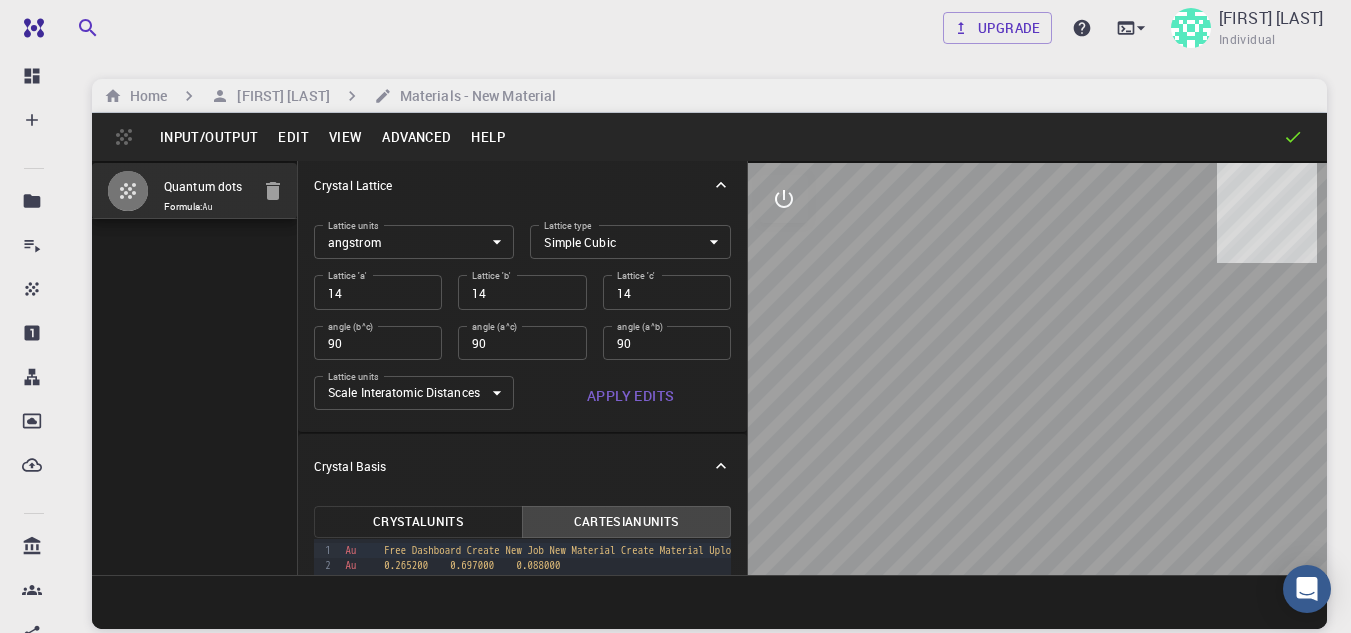 drag, startPoint x: 970, startPoint y: 406, endPoint x: 960, endPoint y: 417, distance: 14.866069 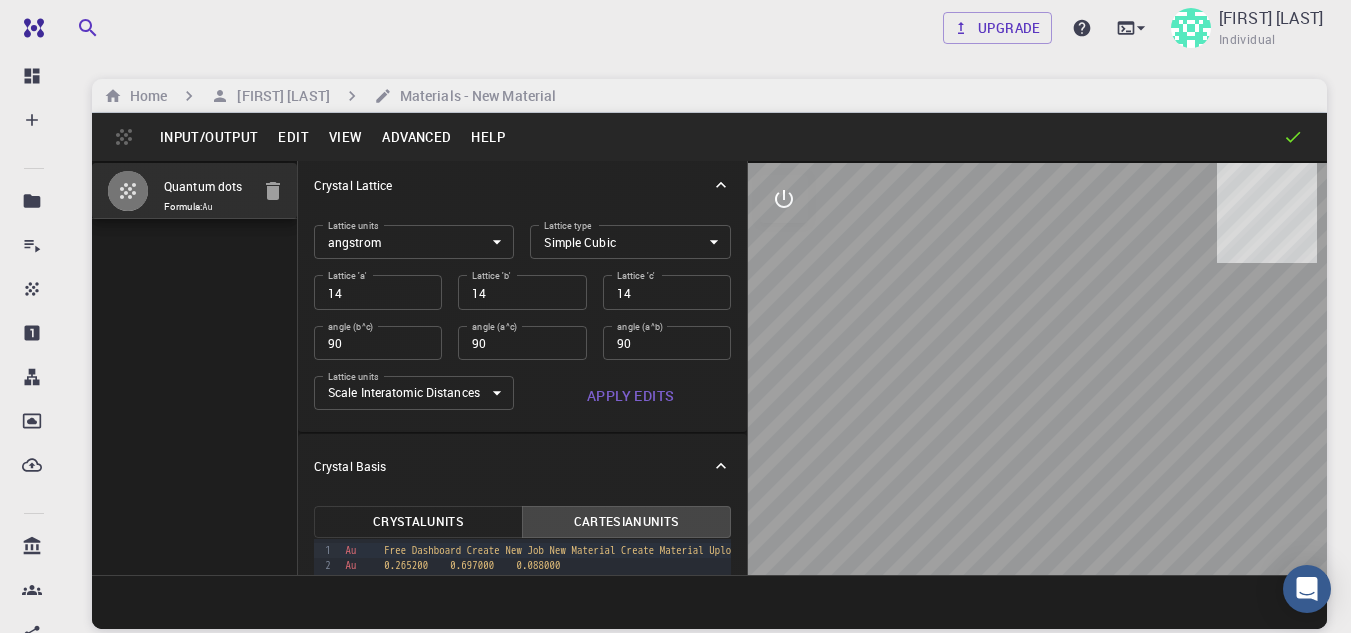 click at bounding box center (1037, 369) 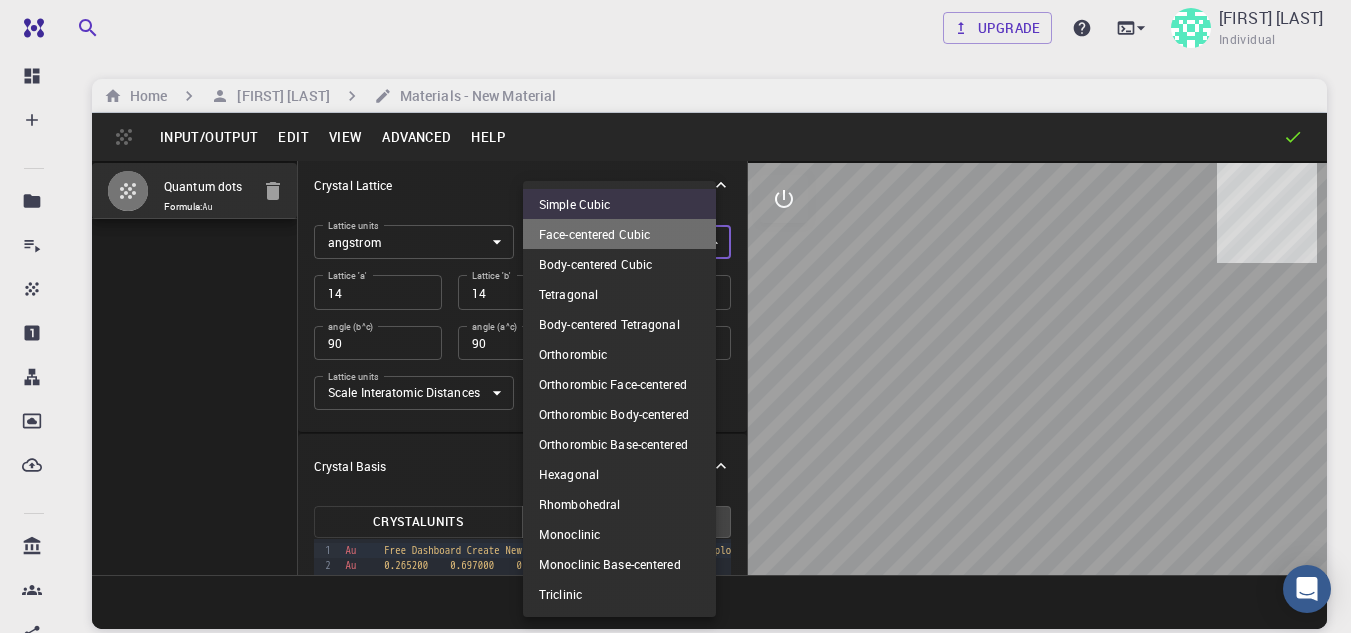 click on "Face-centered Cubic" at bounding box center (619, 234) 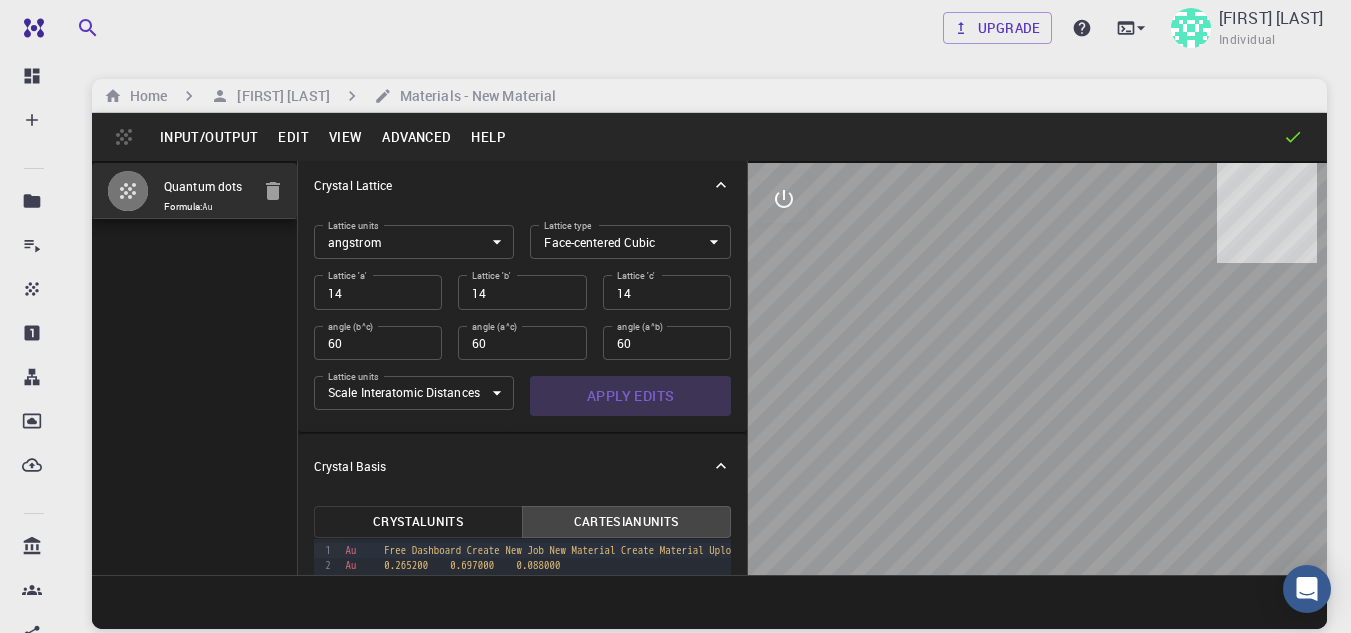 click on "Apply Edits" at bounding box center [630, 396] 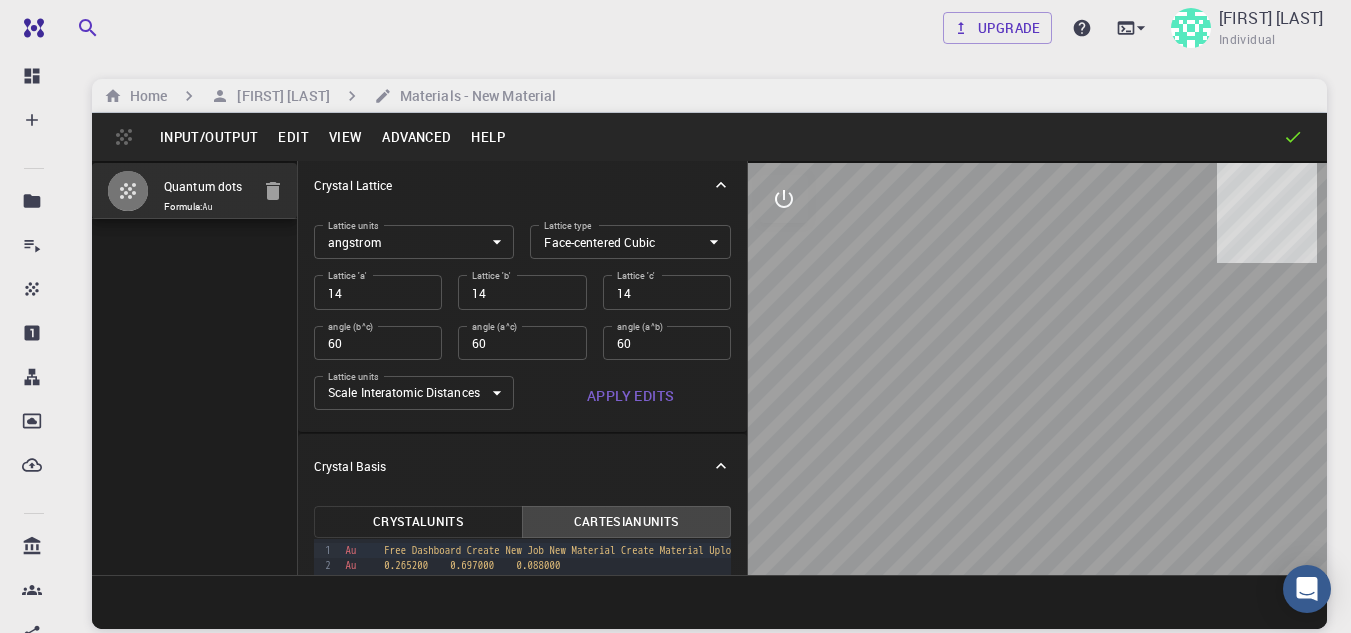 click 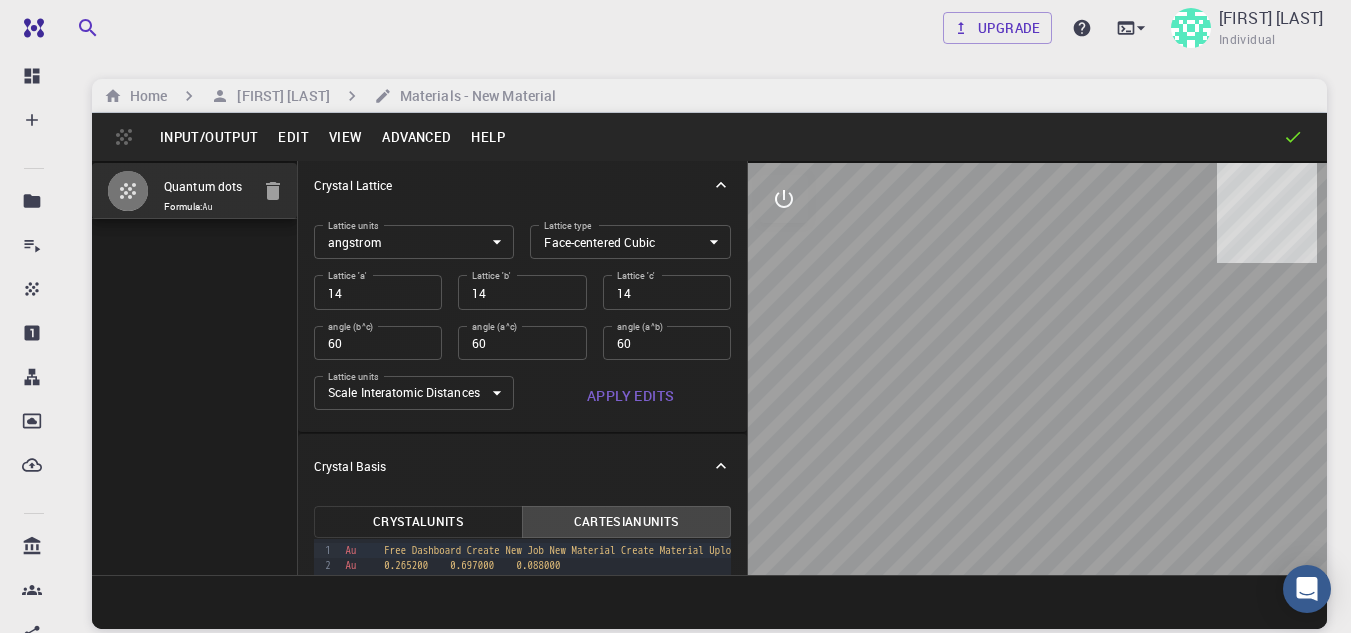 click 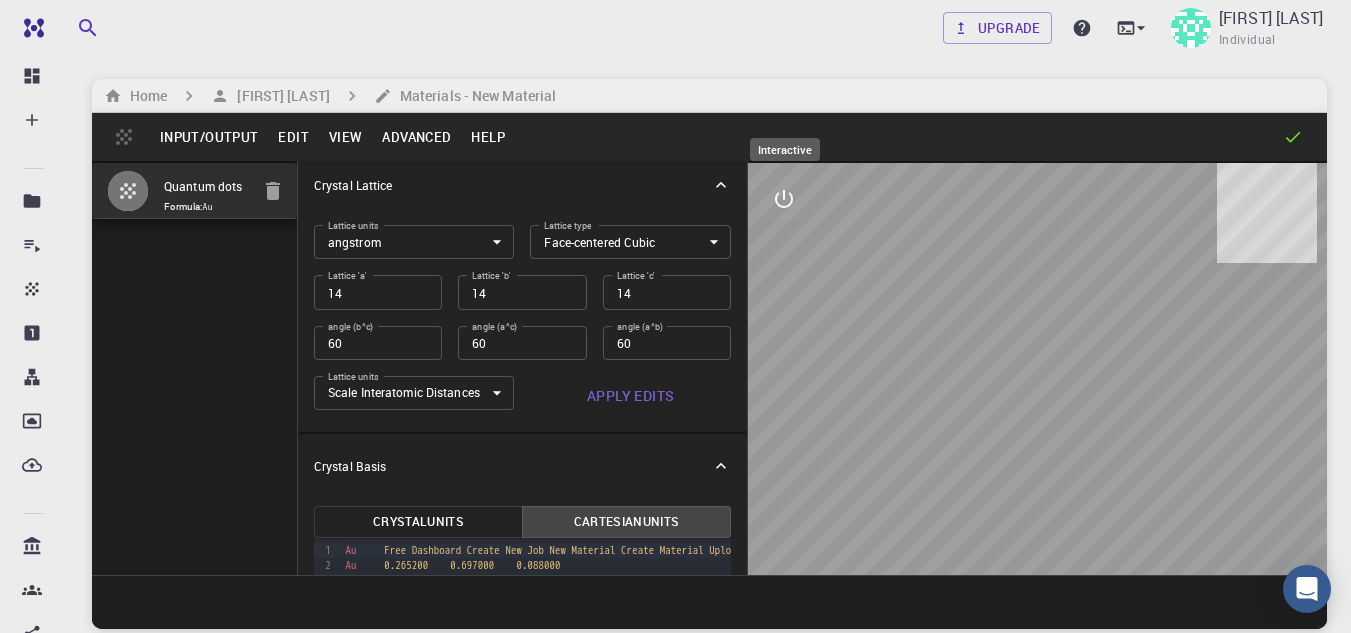 click 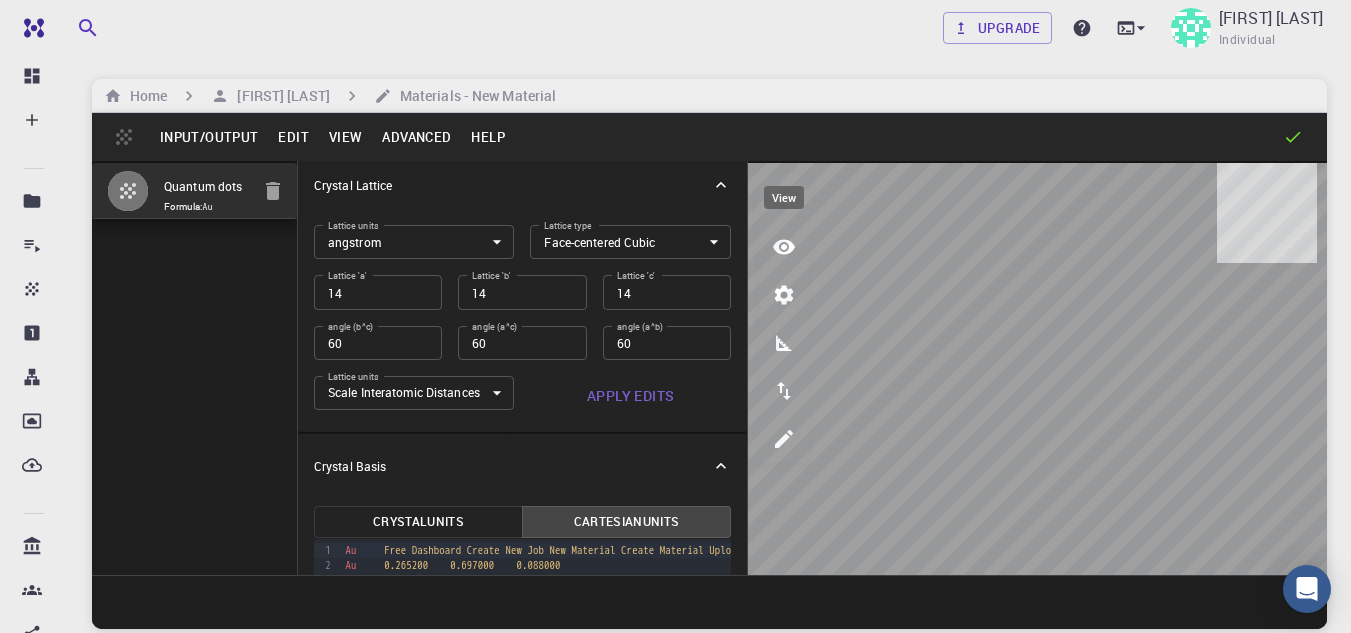 click 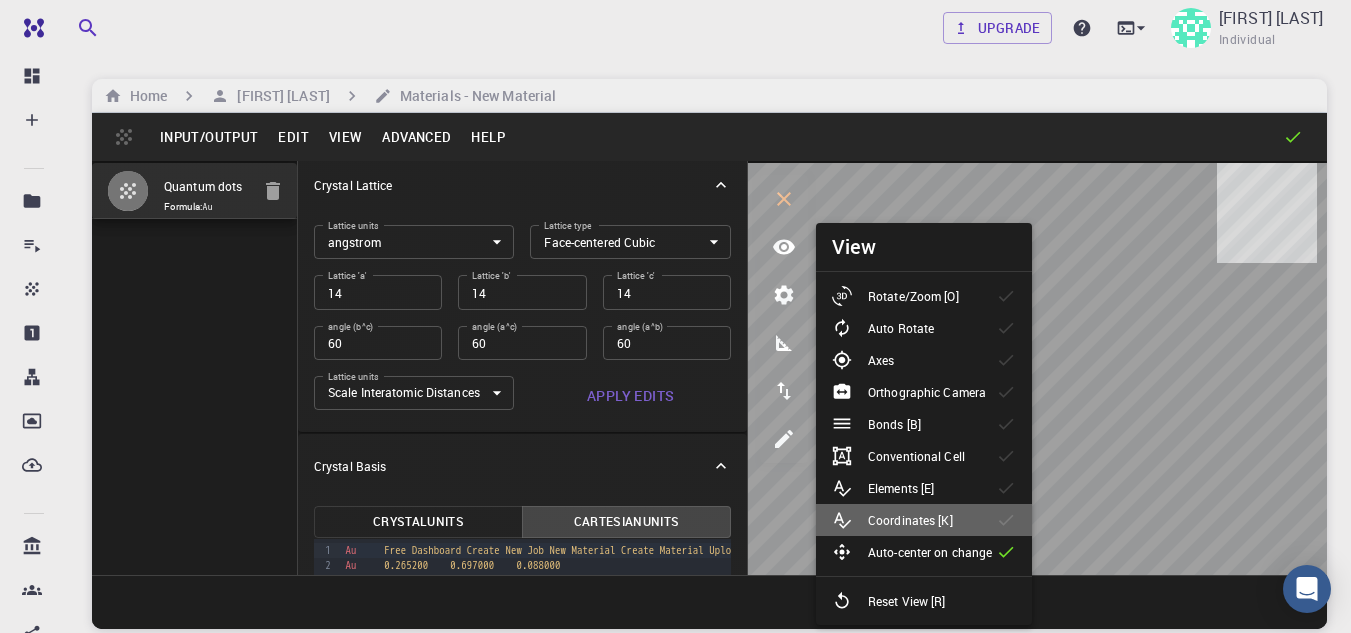 click on "Coordinates [K]" at bounding box center [910, 520] 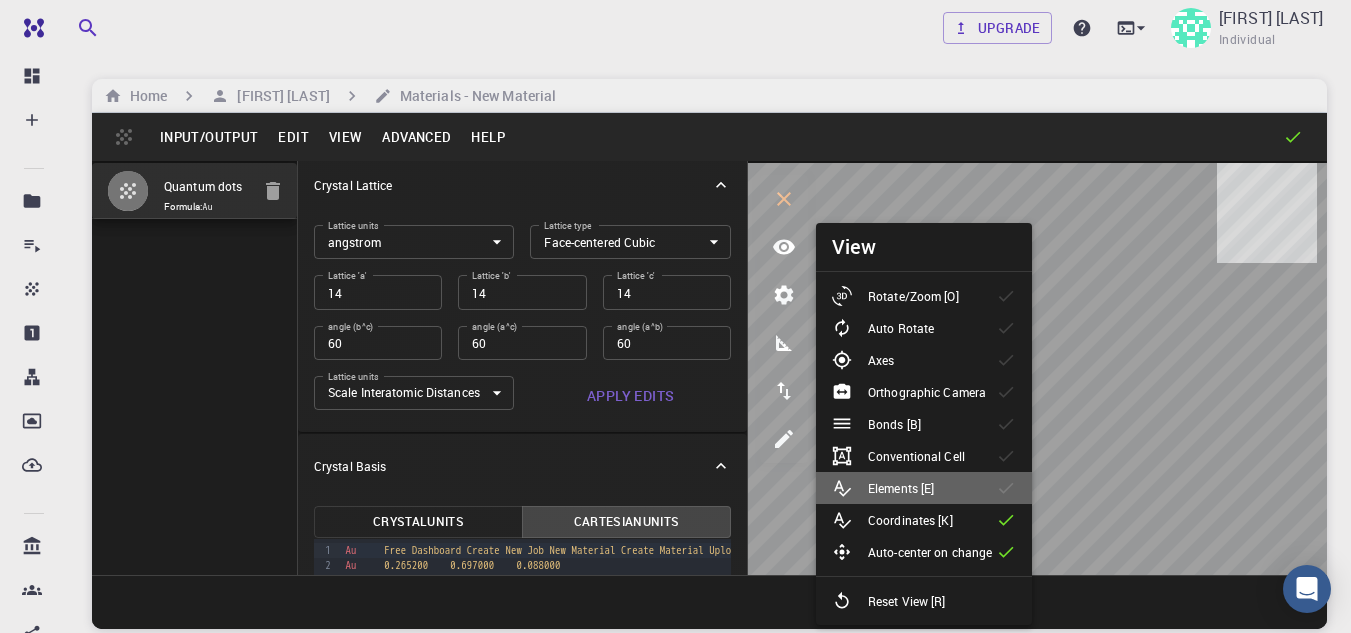 click on "Elements [E]" at bounding box center (924, 488) 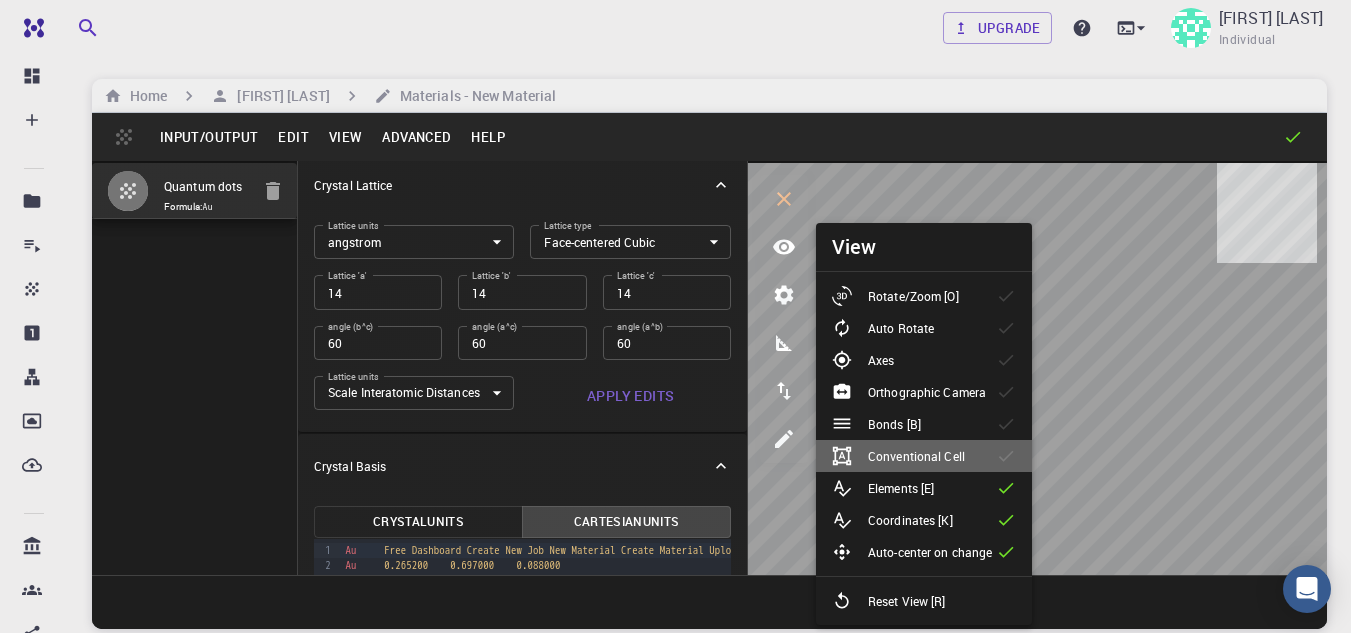 click on "Conventional Cell" at bounding box center (916, 456) 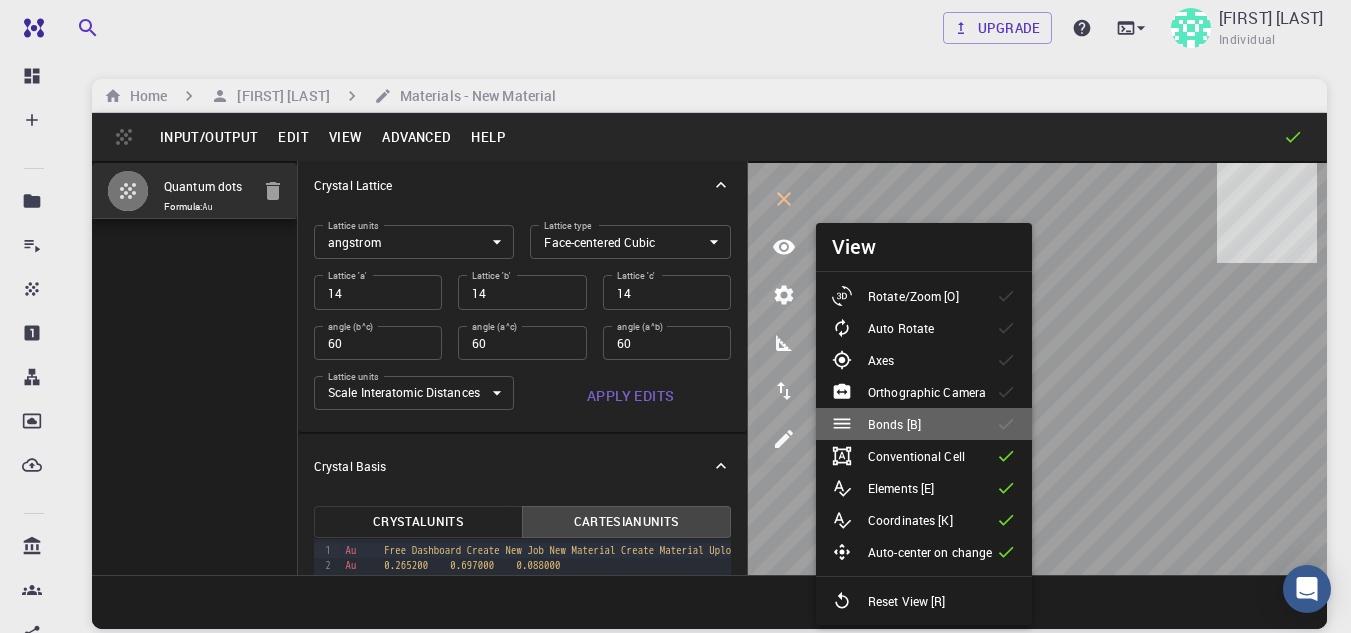 click on "Bonds [B]" at bounding box center (884, 424) 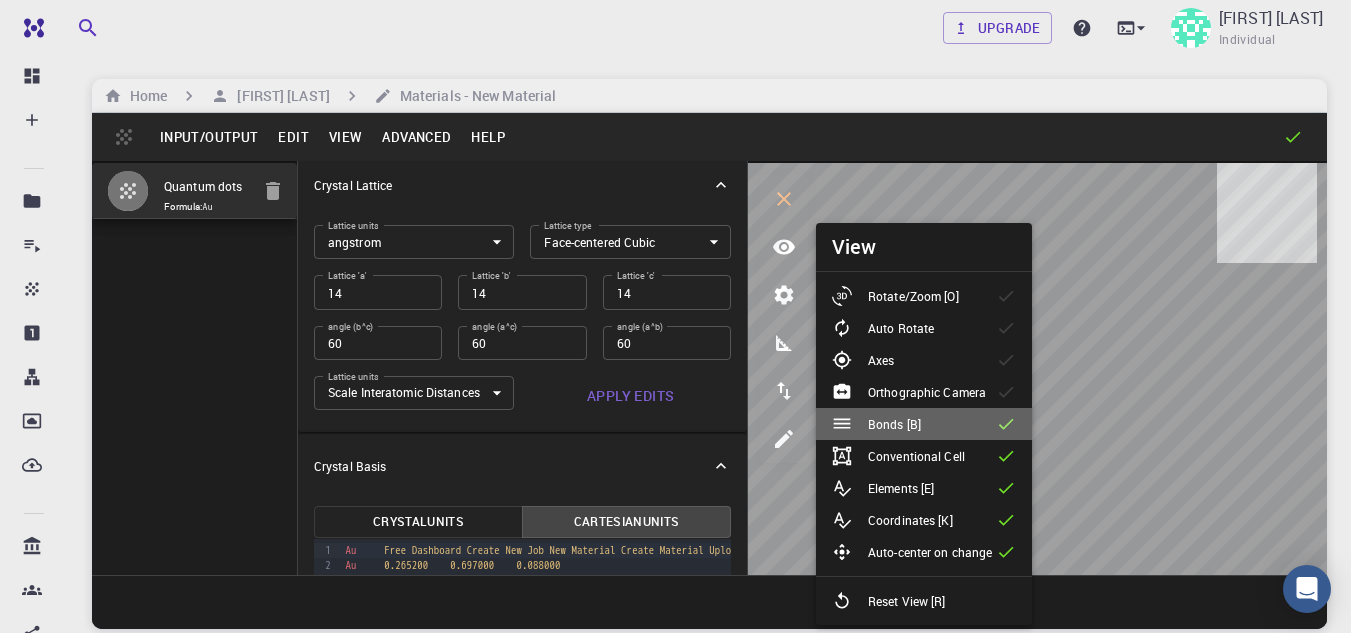 click 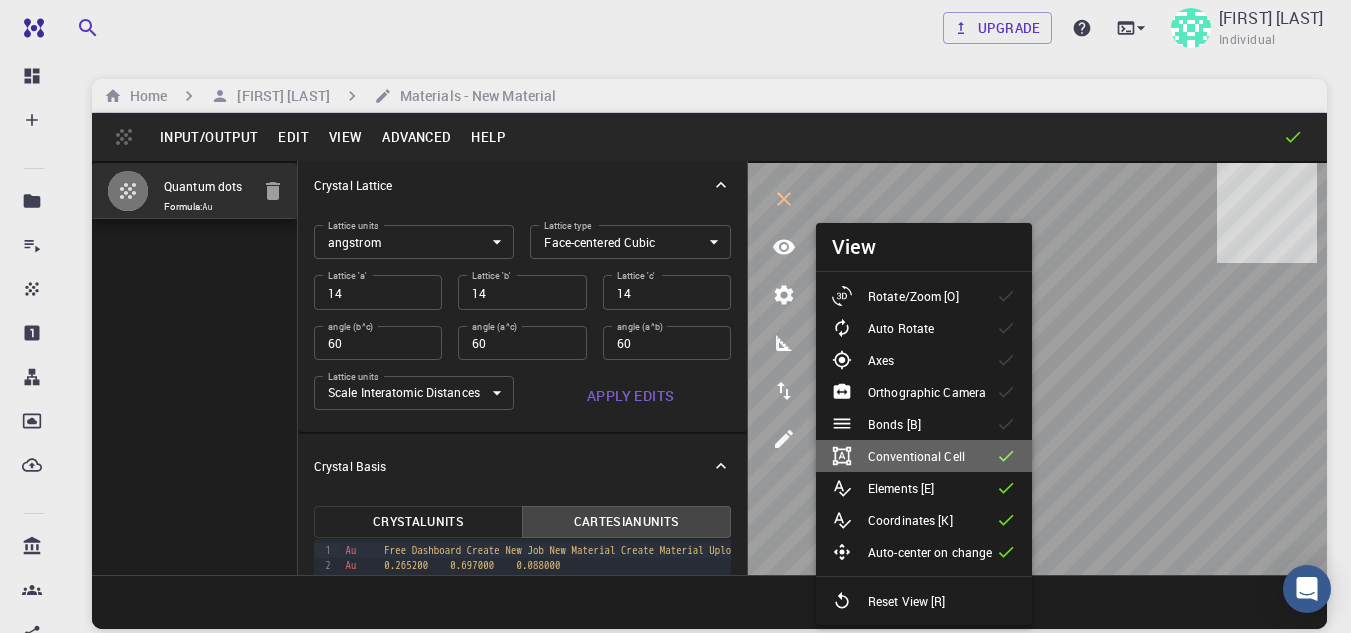 click on "Conventional Cell" at bounding box center (924, 456) 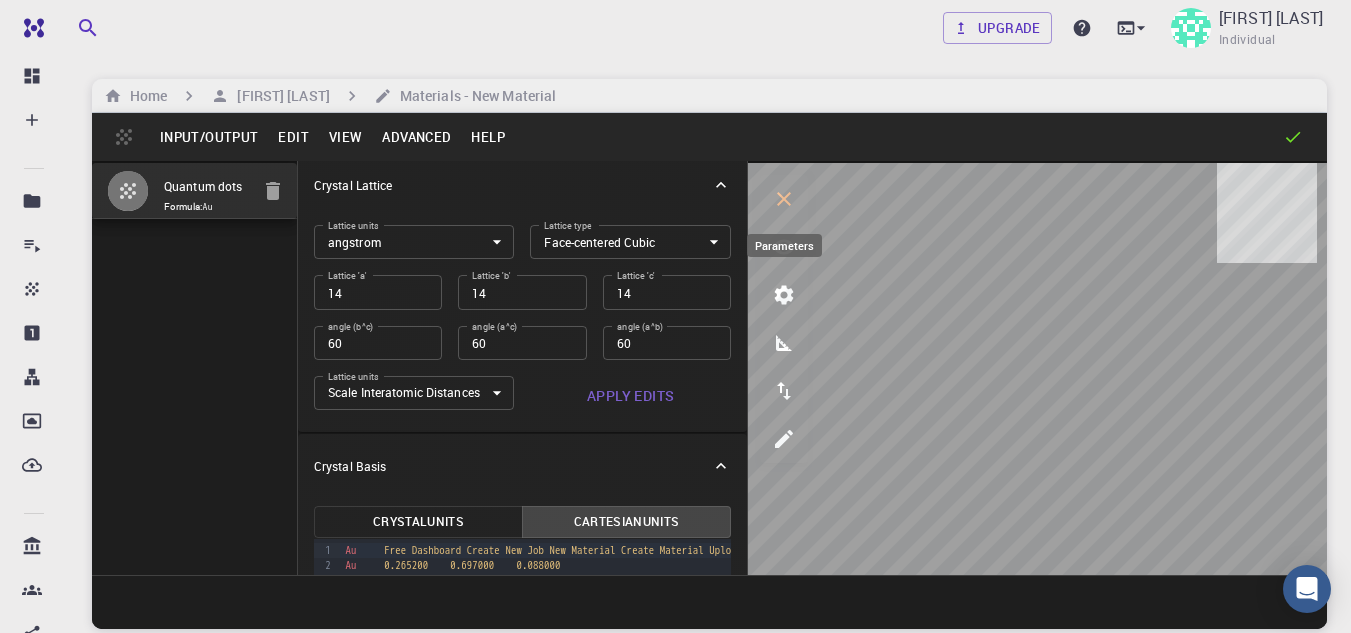 click at bounding box center [784, 295] 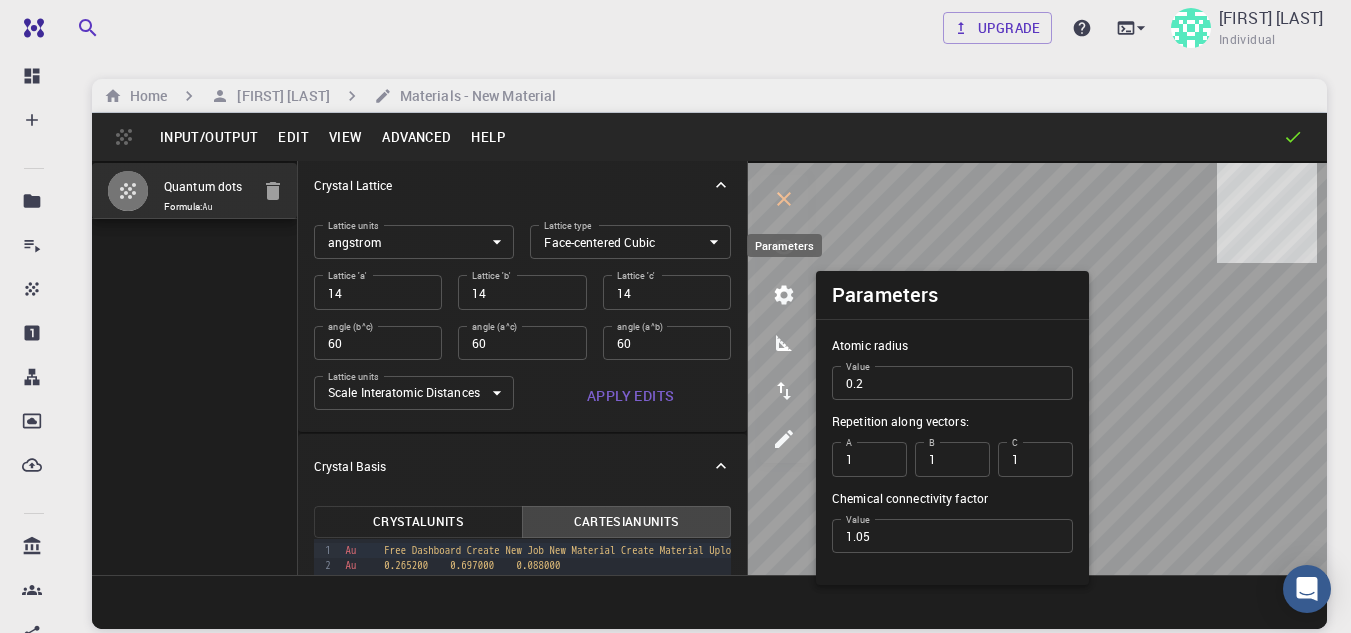 click 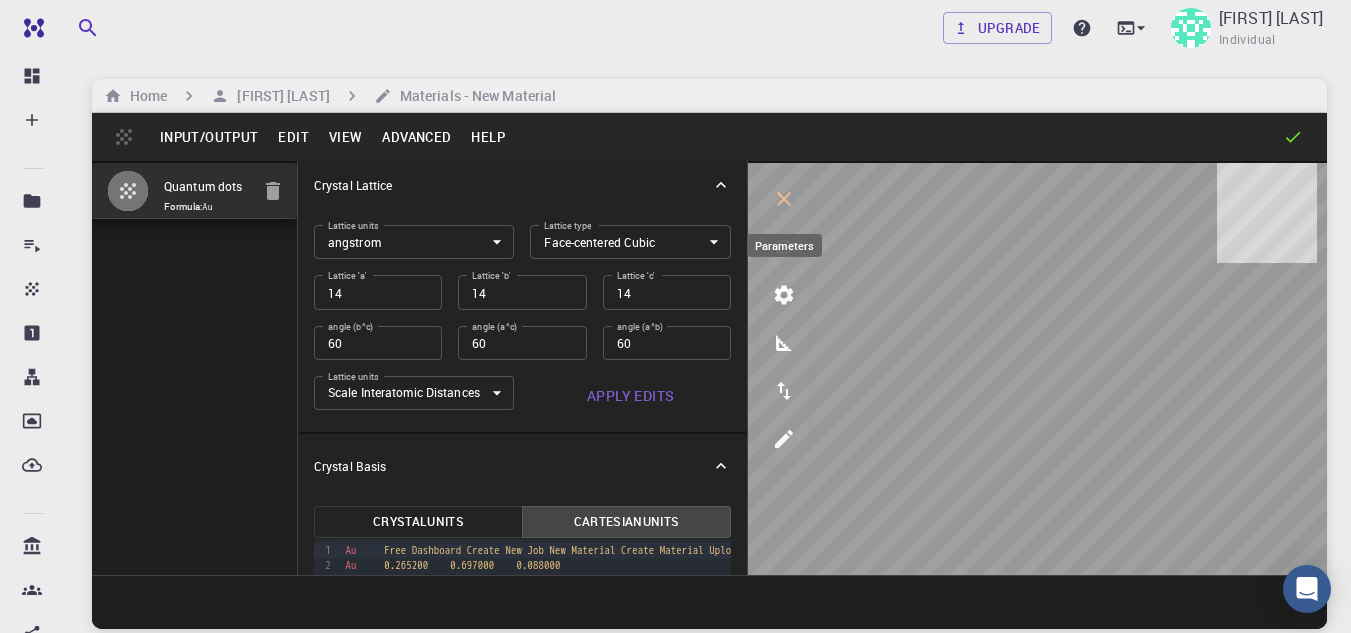 click 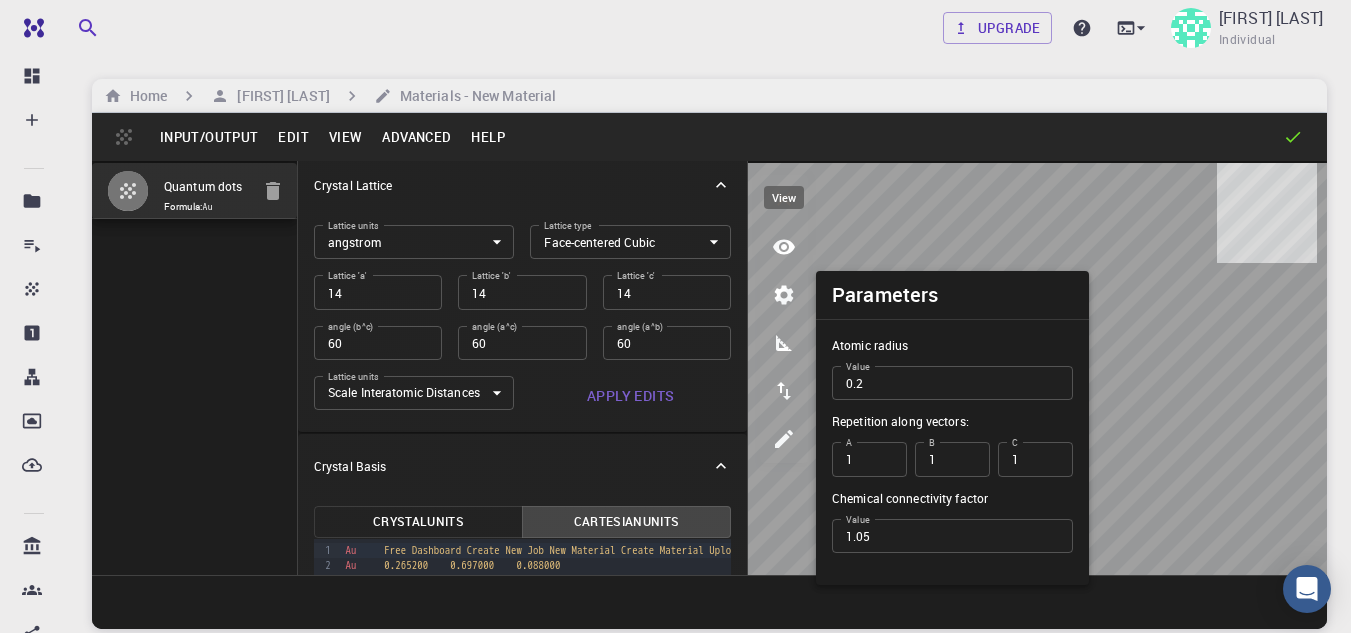 click at bounding box center [784, 247] 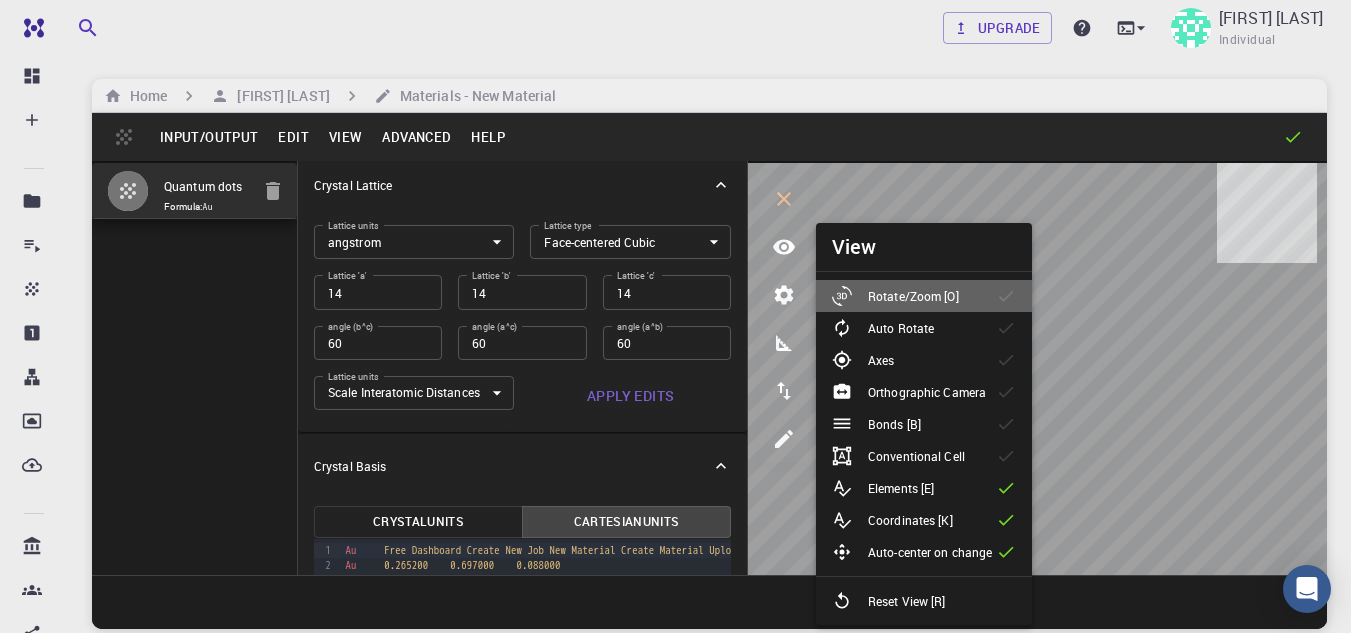 click 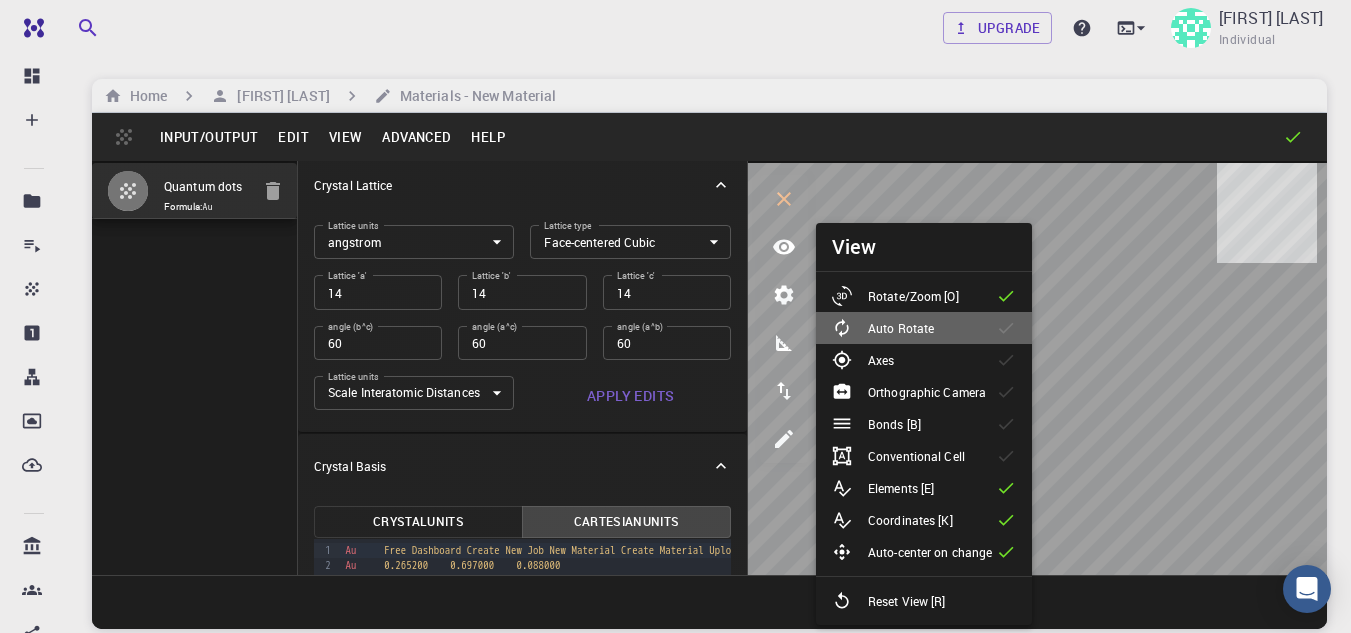 click 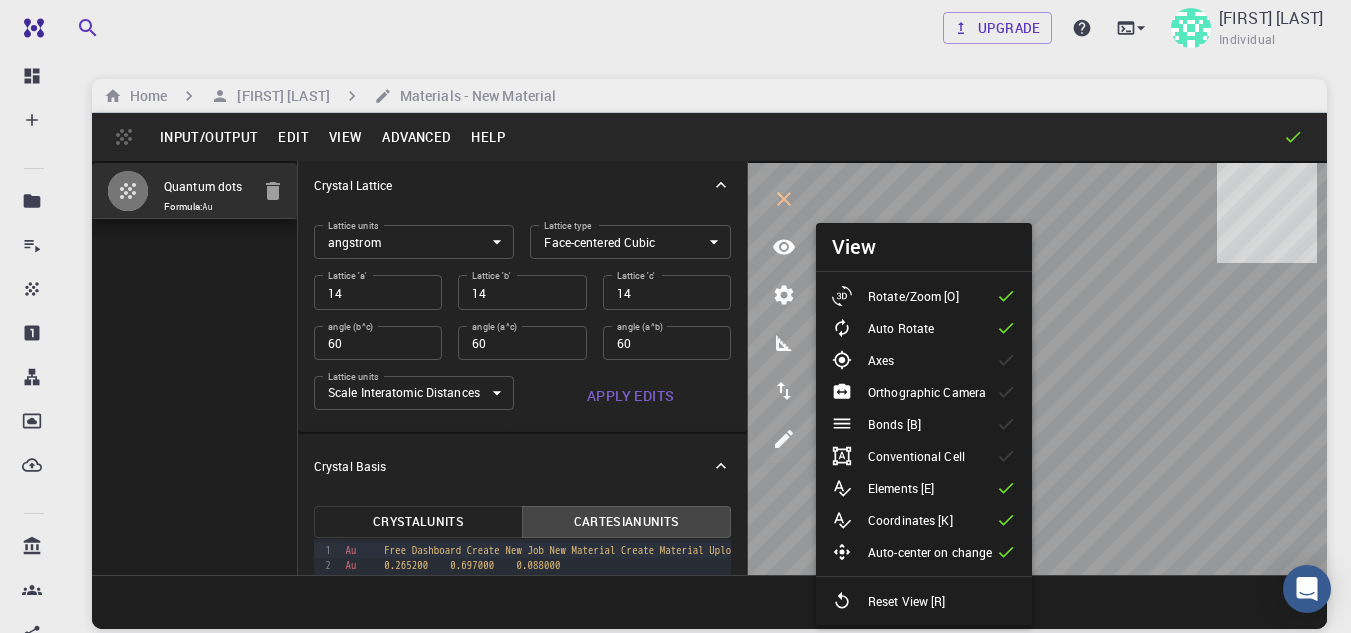 click 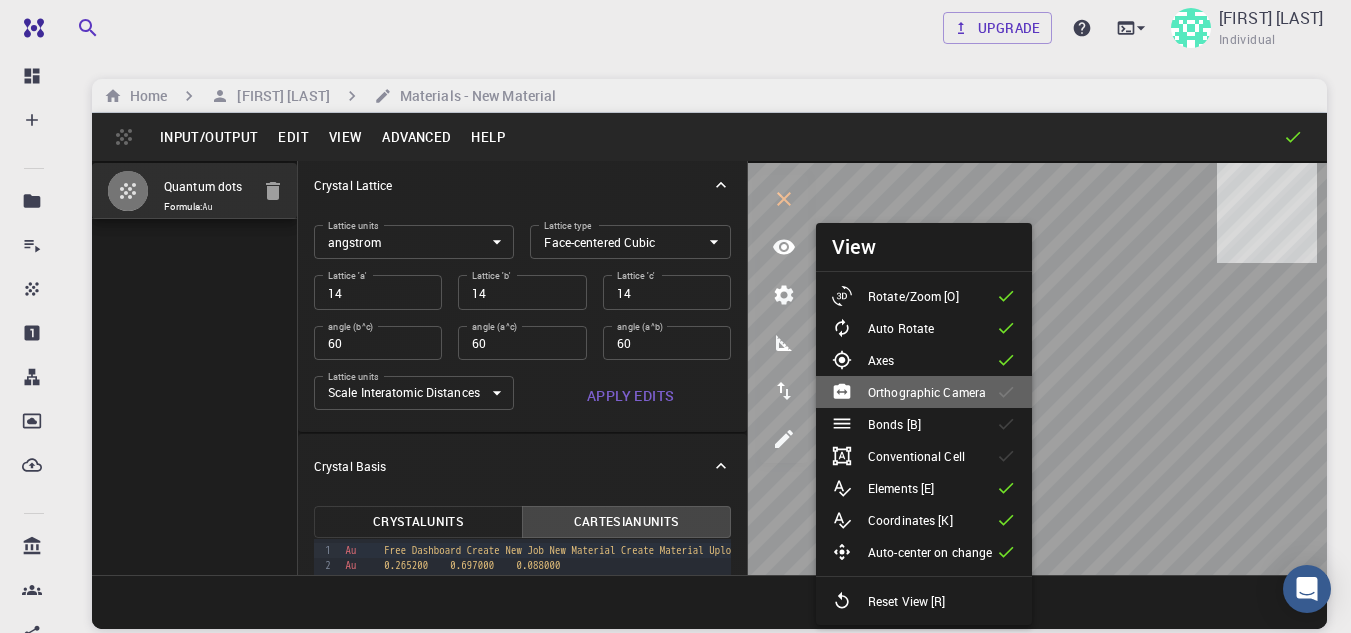click 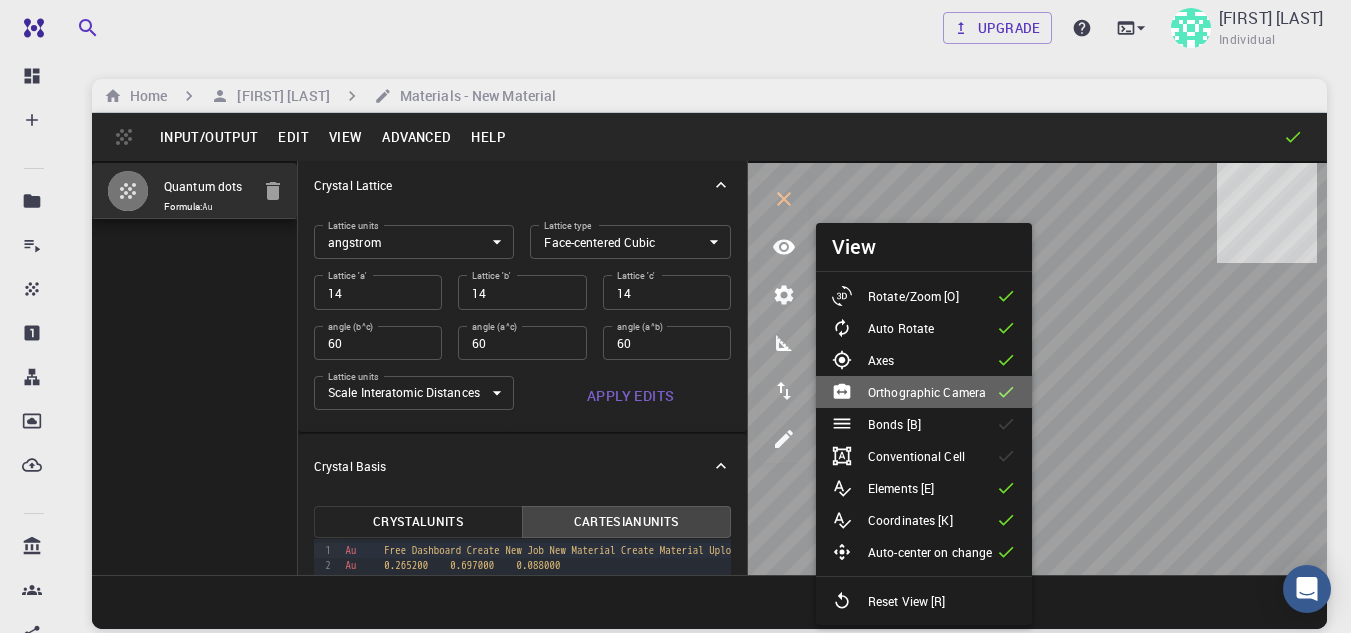 click 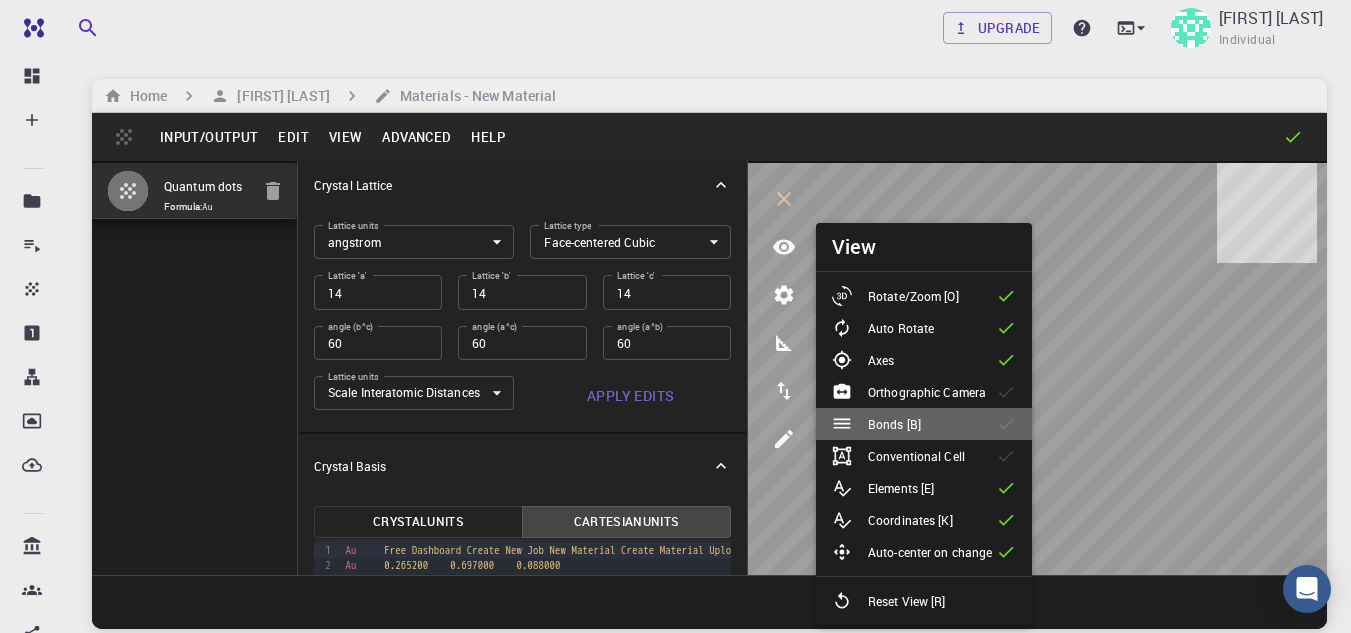 click 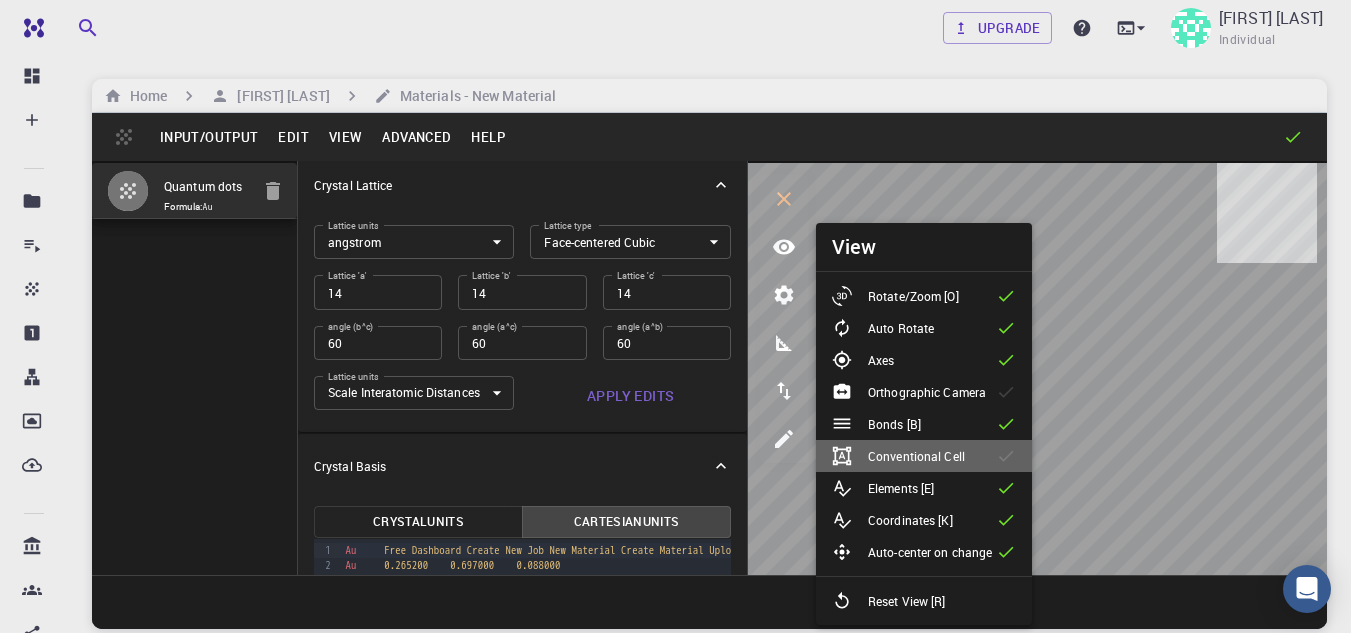 click 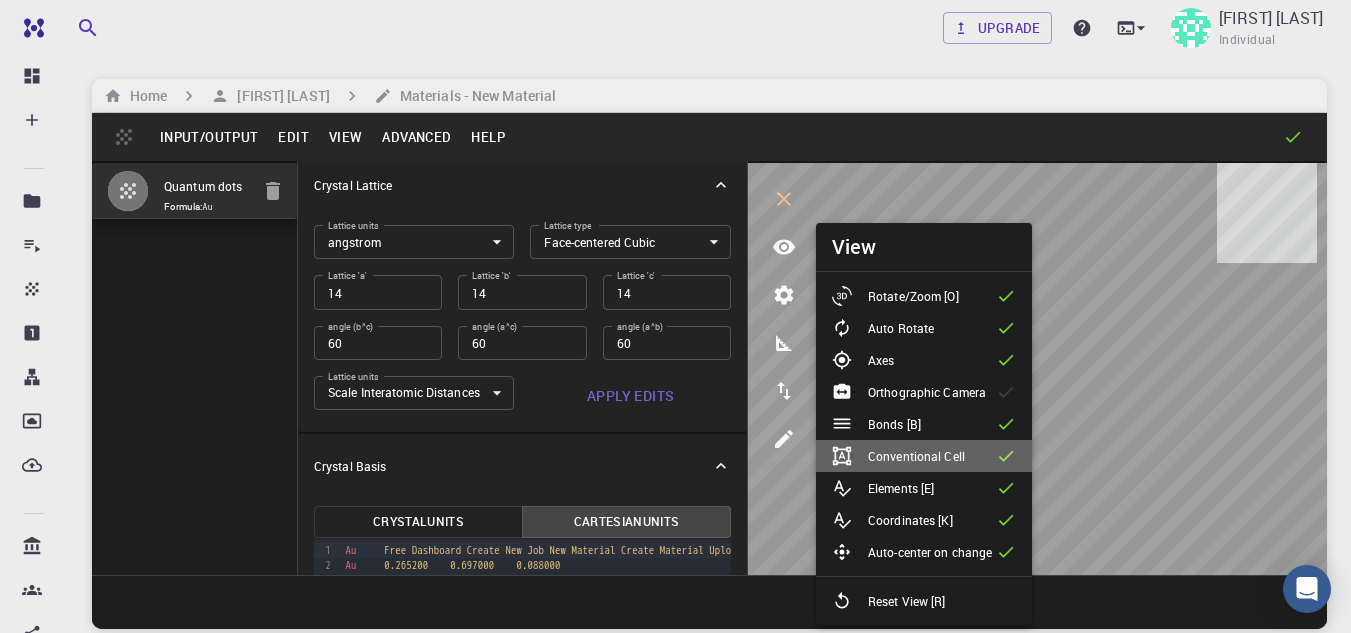 click 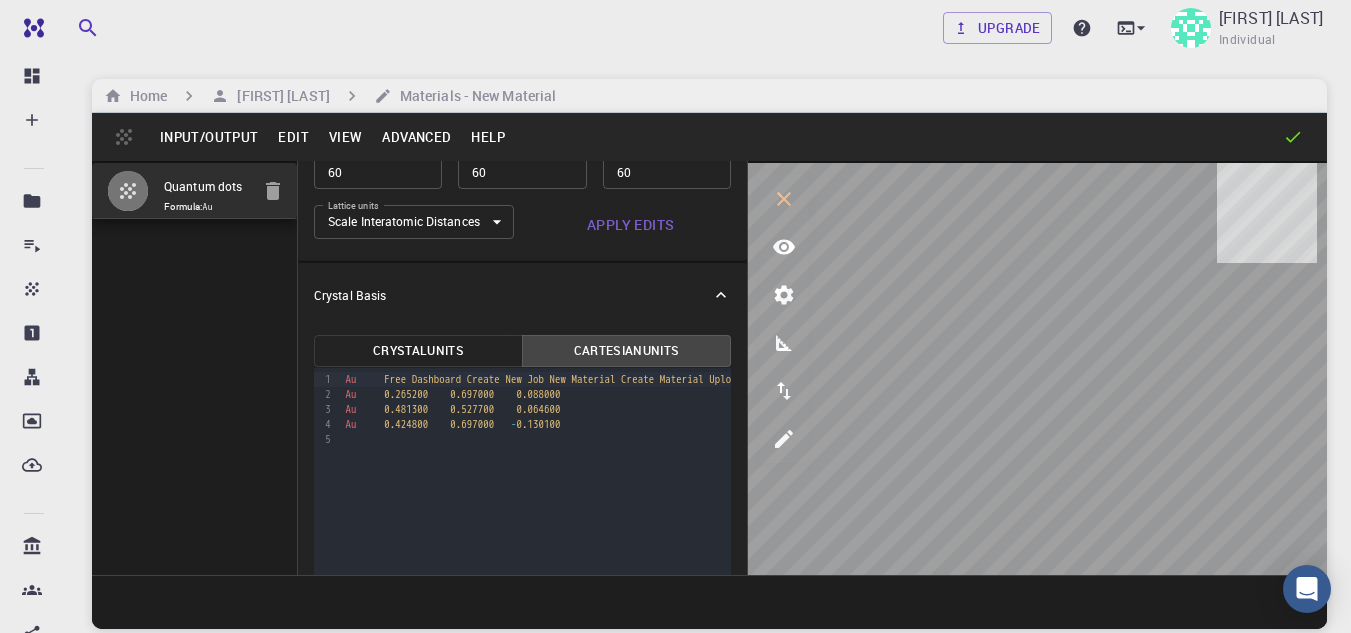 scroll, scrollTop: 186, scrollLeft: 0, axis: vertical 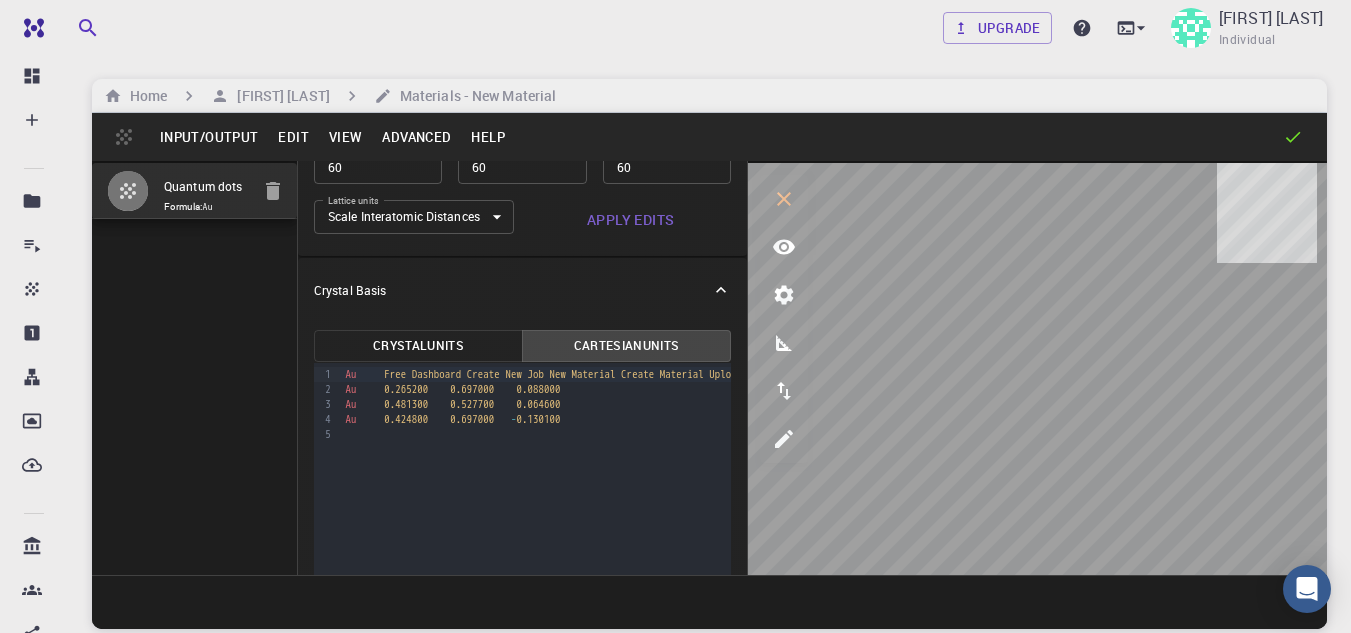 click on "Input/Output" at bounding box center [209, 137] 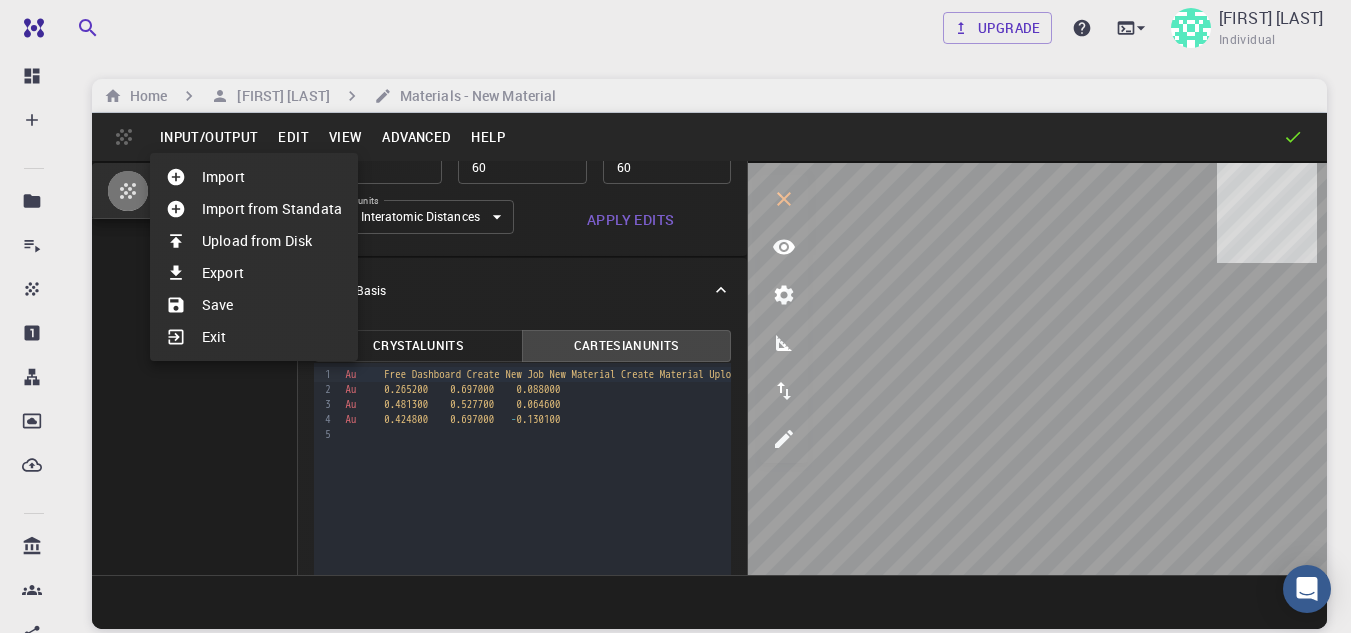 click on "Save" at bounding box center (254, 305) 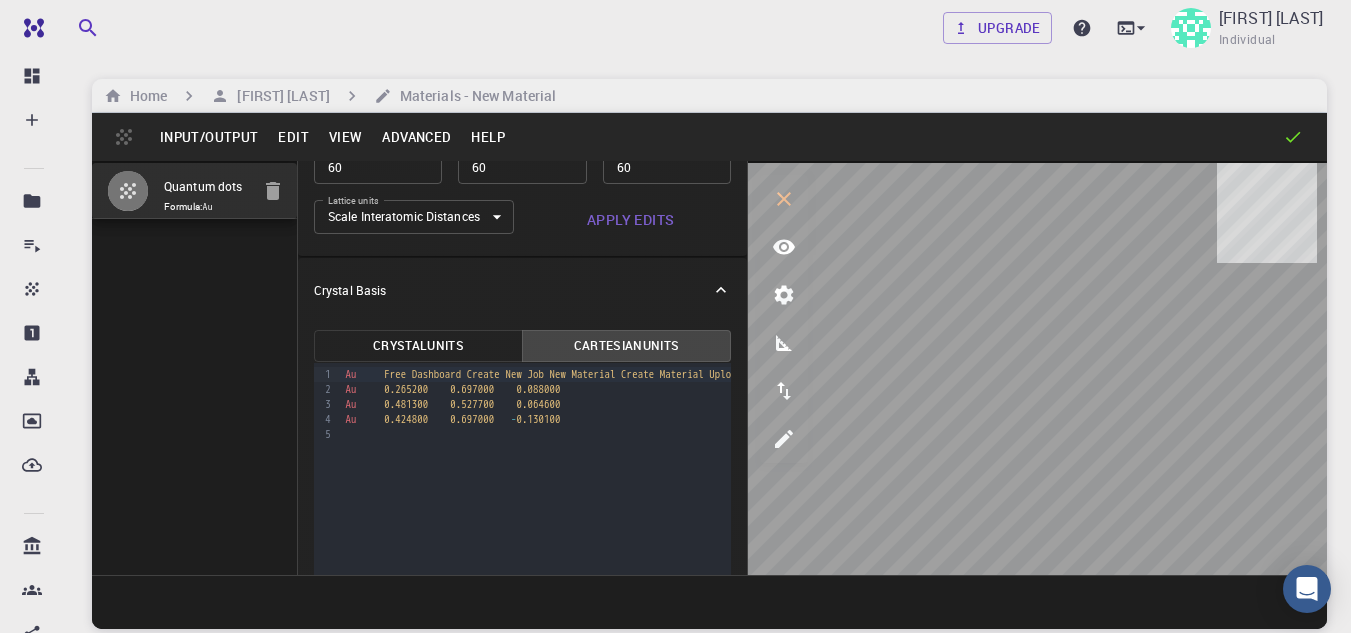 click on "Input/Output" at bounding box center [209, 137] 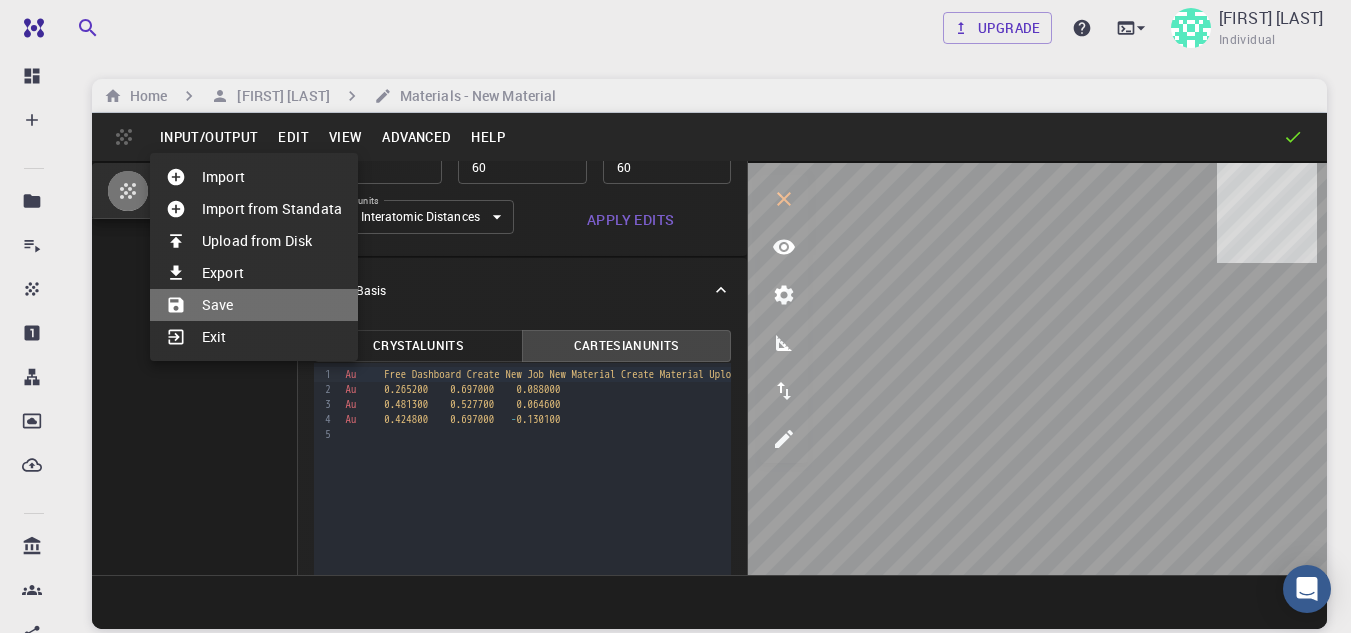 click on "Save" at bounding box center [254, 305] 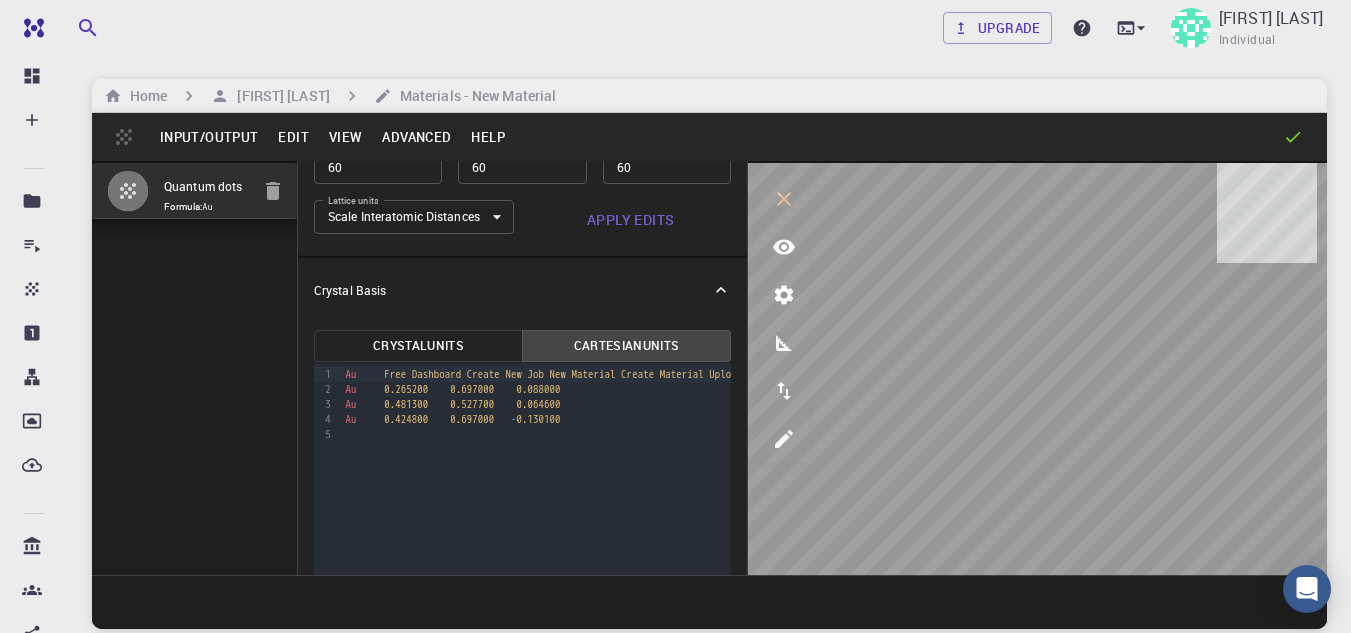 click on "Input/Output Edit View Advanced Help" at bounding box center [709, 137] 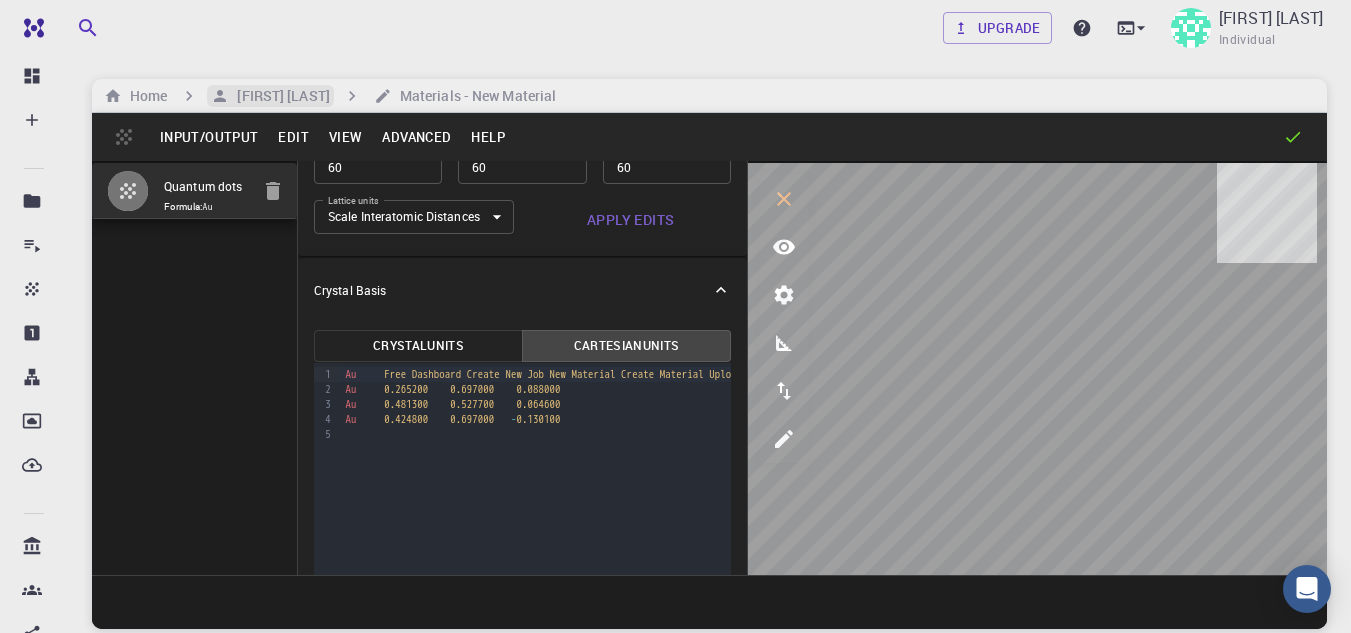 click on "[FIRST] [LAST]" at bounding box center (279, 96) 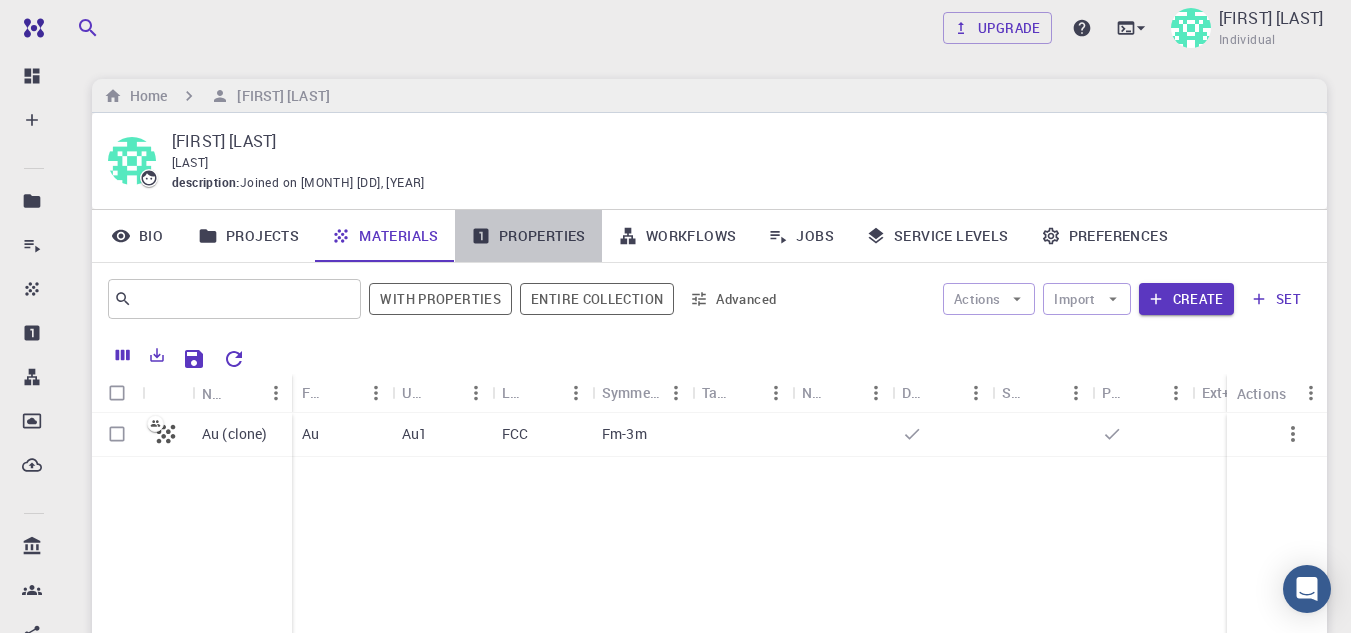click on "Properties" at bounding box center [528, 236] 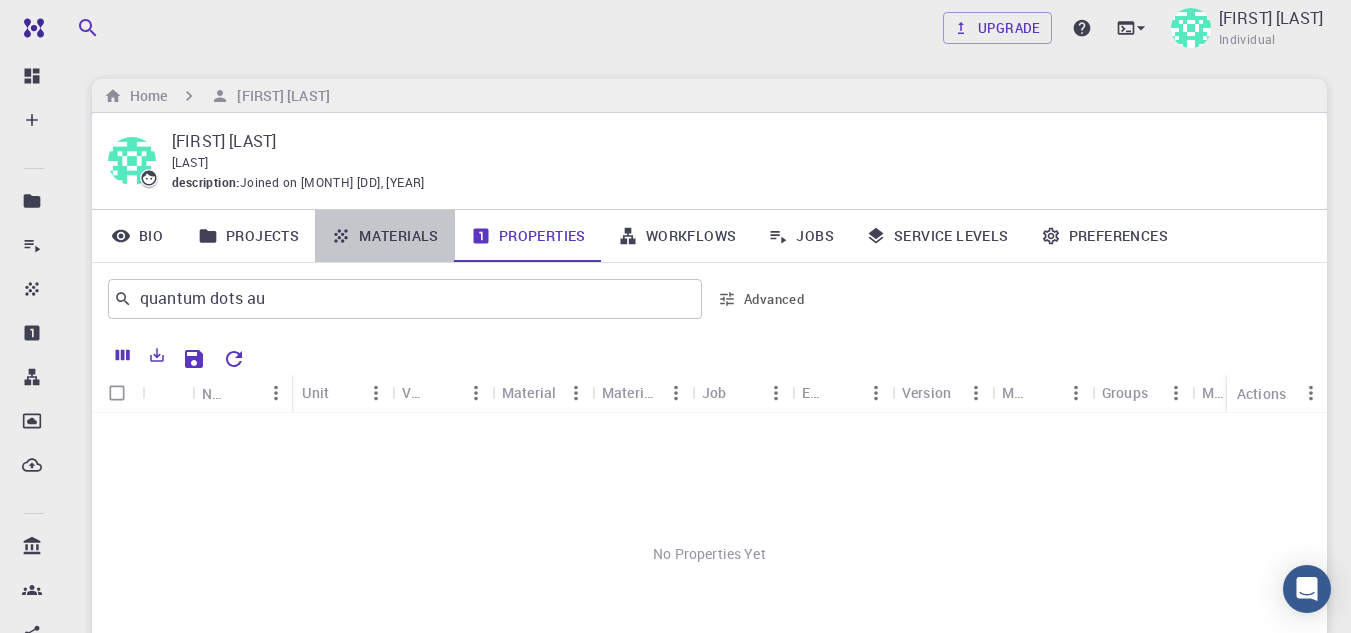 click on "Materials" at bounding box center [385, 236] 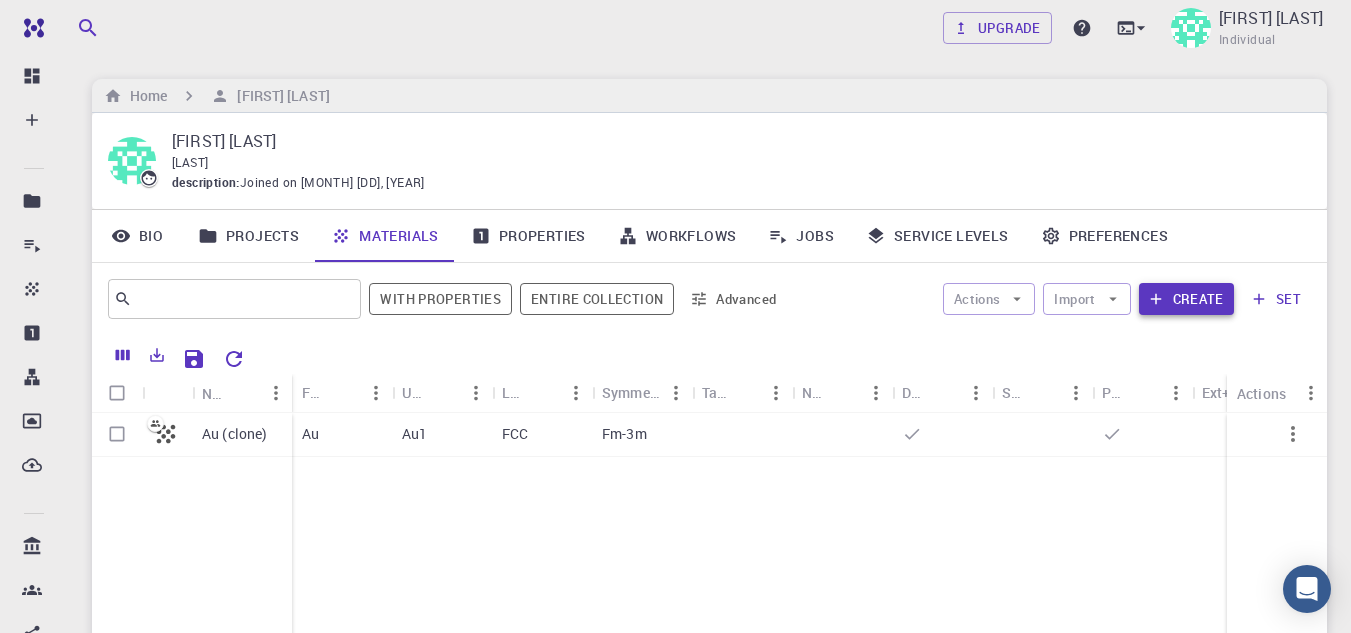 click on "Create" at bounding box center [1186, 299] 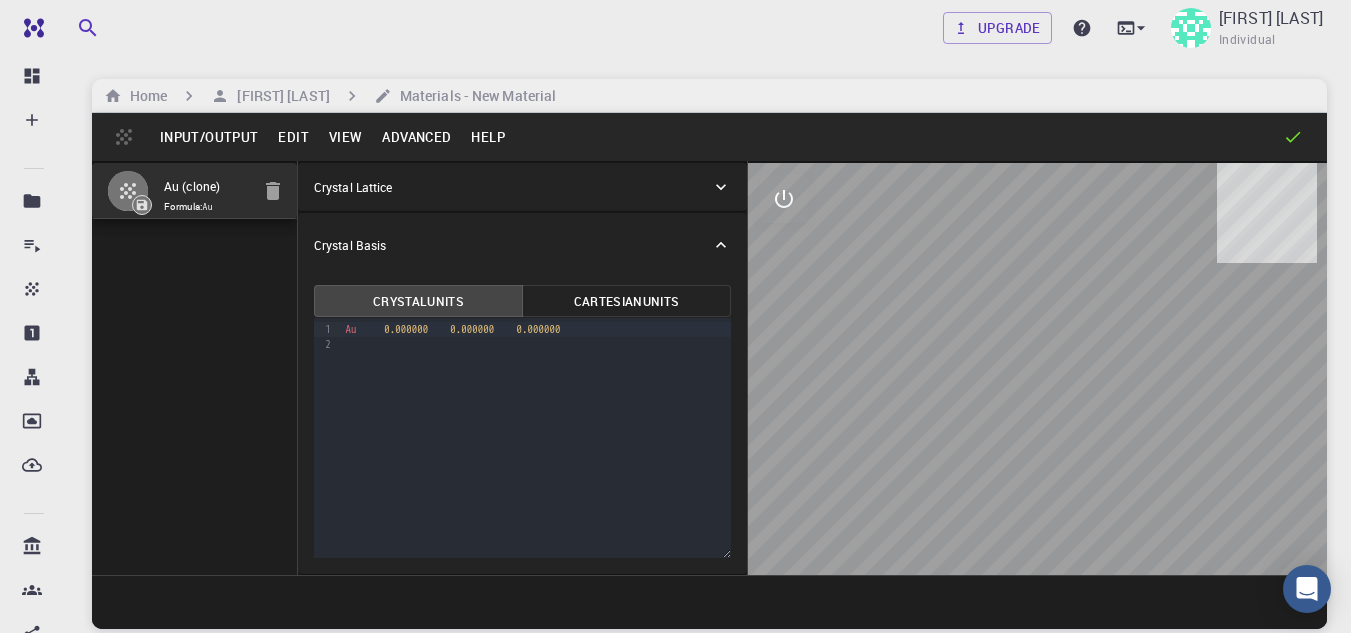click on "Input/Output Edit View Advanced Help" at bounding box center [709, 137] 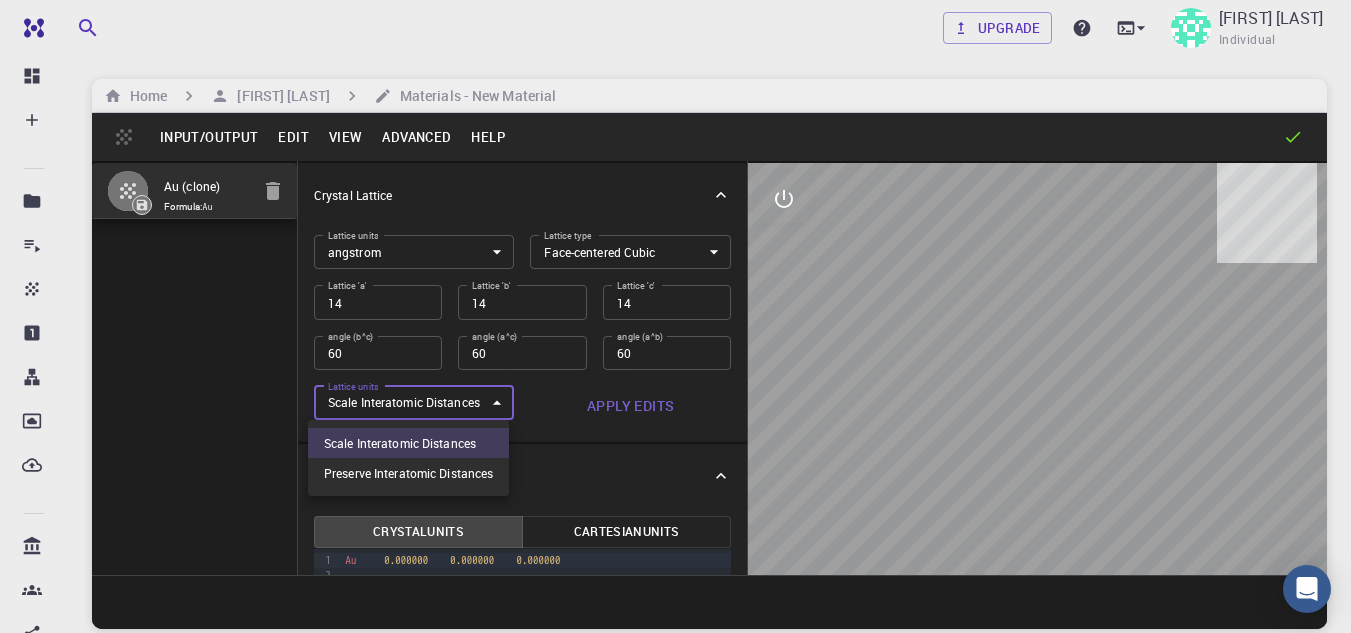 click on "Free Dashboard Create New Job New Material Create Material Upload File Import from Bank Import from 3rd Party New Workflow New Project Projects Jobs Materials Properties Workflows Dropbox External Uploads Bank Materials Workflows Accounts Shared with me Shared publicly Shared externally Documentation Contact Support Compute load: Low Upgrade [FIRST] [LAST] Individual Home [FIRST] [LAST] Materials - New Material Input/Output Edit View Advanced Help Au (clone) Formula: Au Crystal Lattice Lattice units angstrom angstrom Lattice units Lattice type Face-centered Cubic FCC Lattice type Lattice 'a' 14 Lattice 'a' Lattice 'b' 14 Lattice 'b' Lattice 'c' 14 Lattice 'c' angle (b^c) 60 angle (b^c) angle (a^c) 60 angle (a^c) angle (a^b) 60 angle (a^b) Lattice units Scale Interatomic Distances 0 Lattice units Apply Edits Crystal Basis Crystal Units Cartesian Units 9 1 2 › Au 0.000000 0.000000 0.000000 © 2025 Exabyte Inc. All rights reserved. Platform version 2025.7.24" at bounding box center (675, 392) 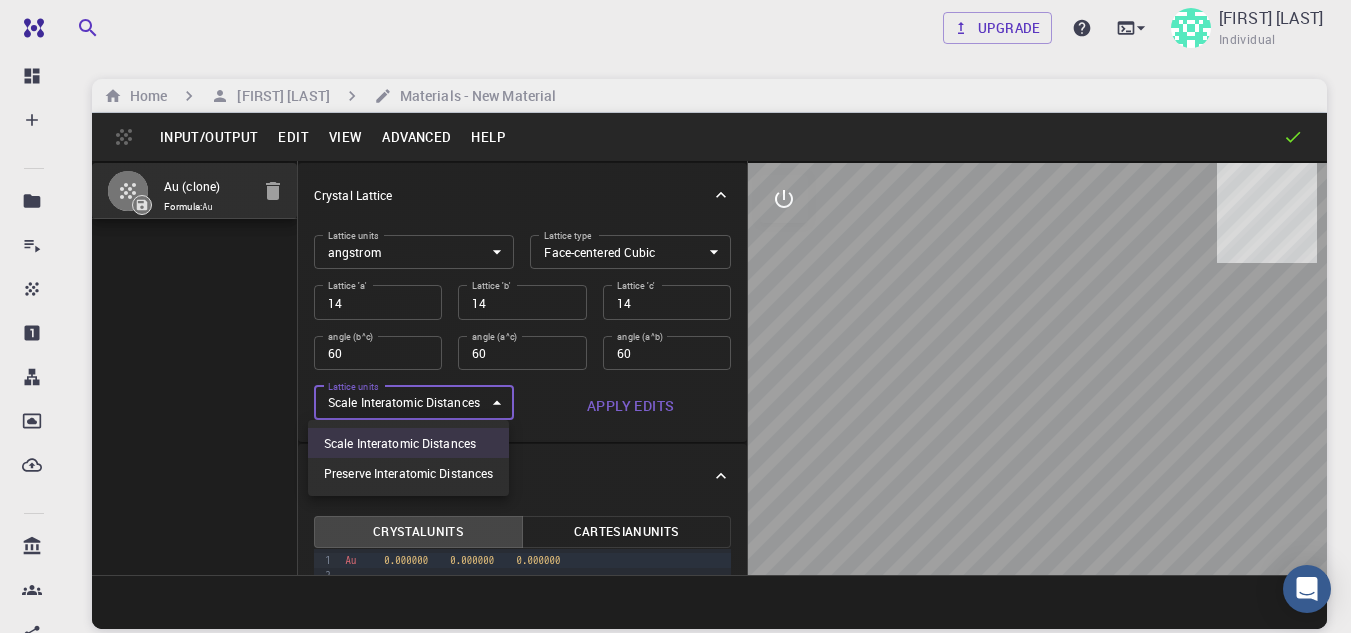 click at bounding box center [675, 316] 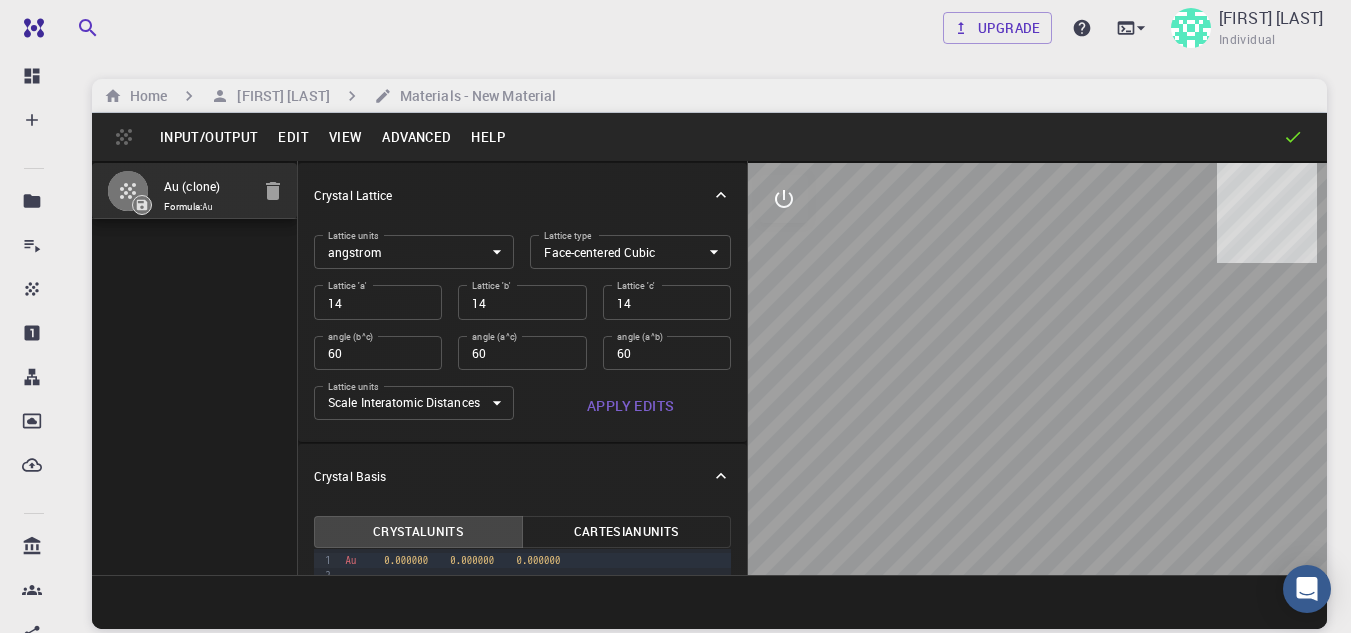 drag, startPoint x: 125, startPoint y: 145, endPoint x: 294, endPoint y: 147, distance: 169.01184 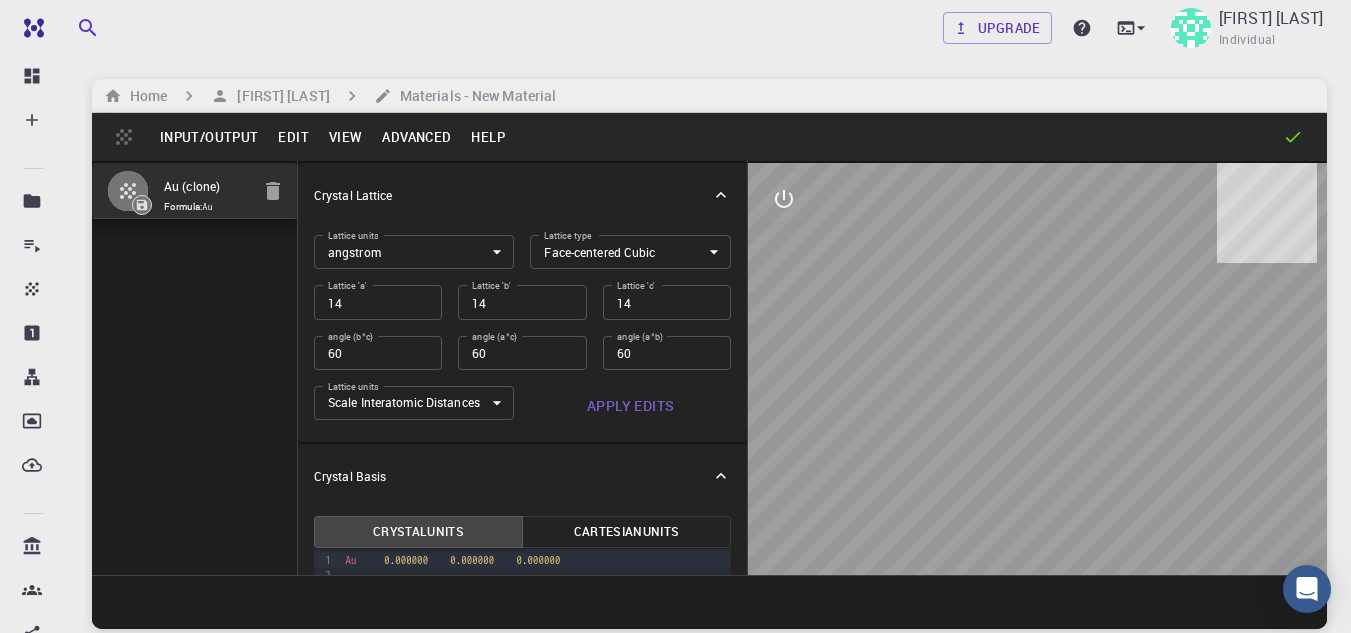click on "Input/Output Edit View Advanced Help" at bounding box center (709, 137) 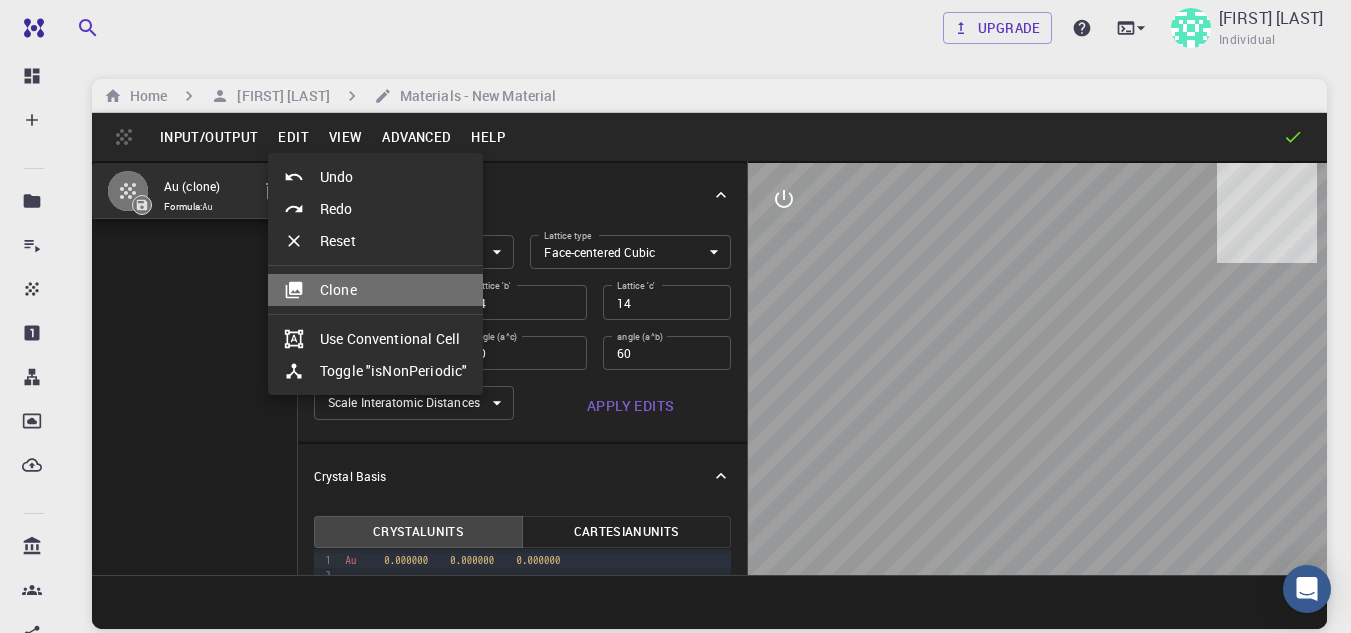 click on "Clone" at bounding box center [375, 290] 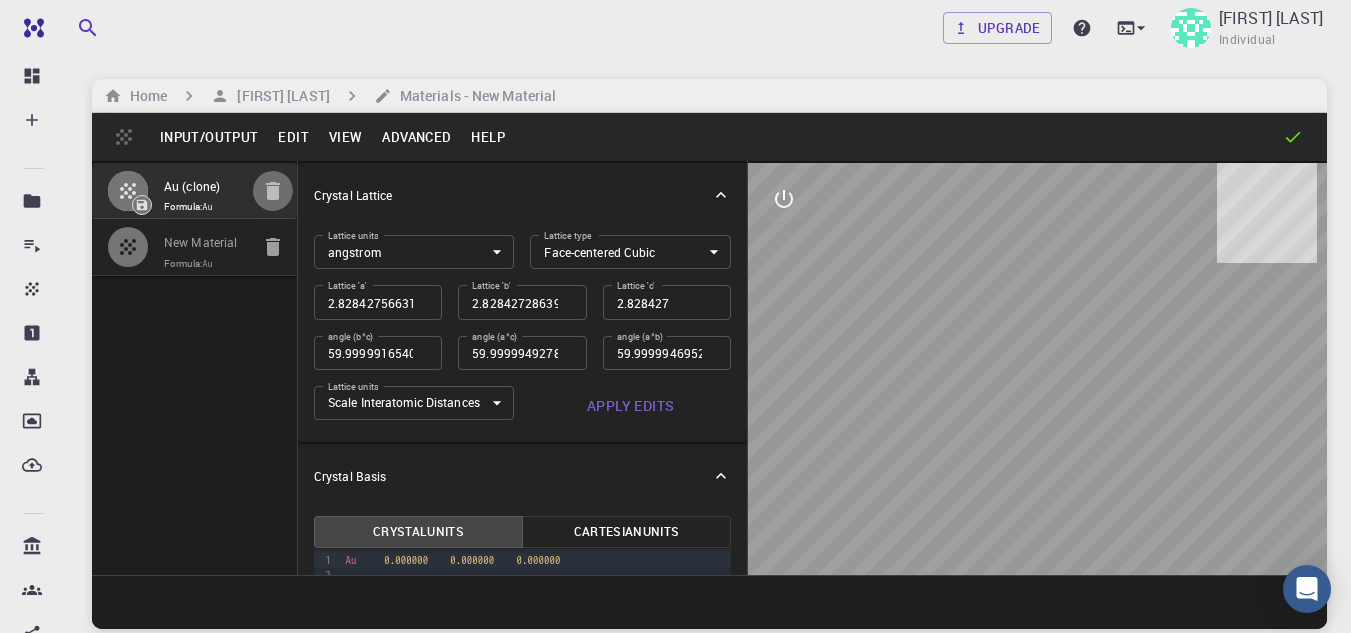 click 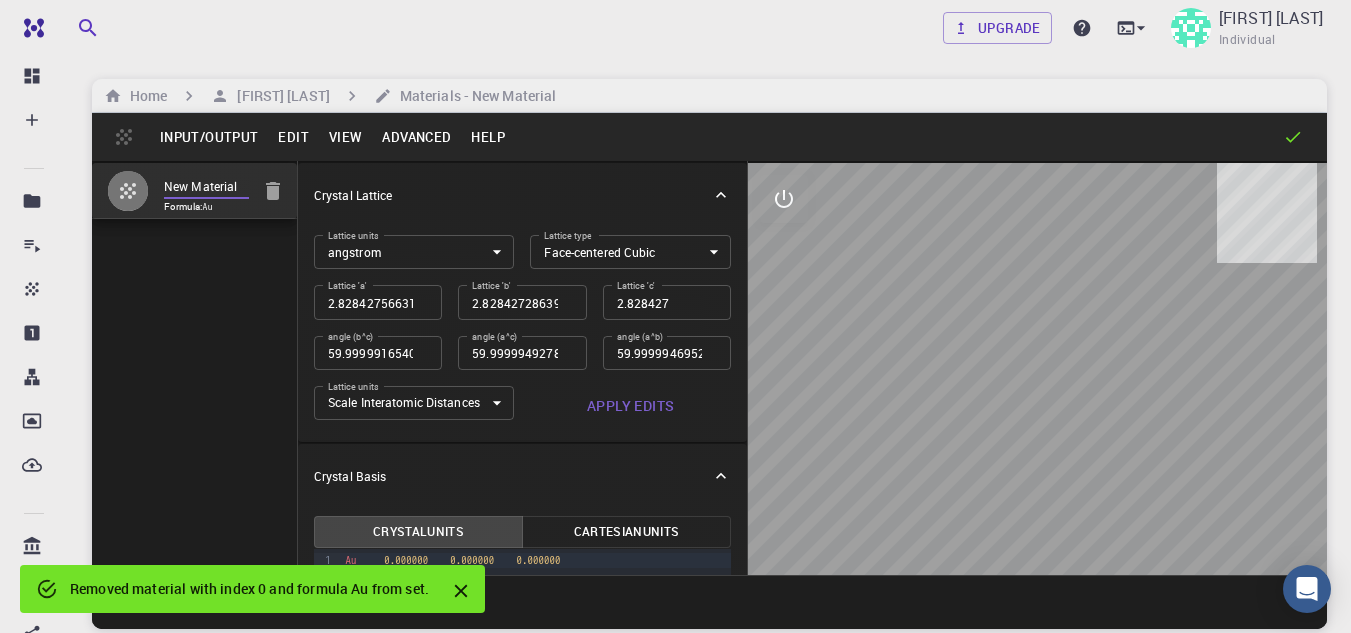 drag, startPoint x: 240, startPoint y: 186, endPoint x: 157, endPoint y: 186, distance: 83 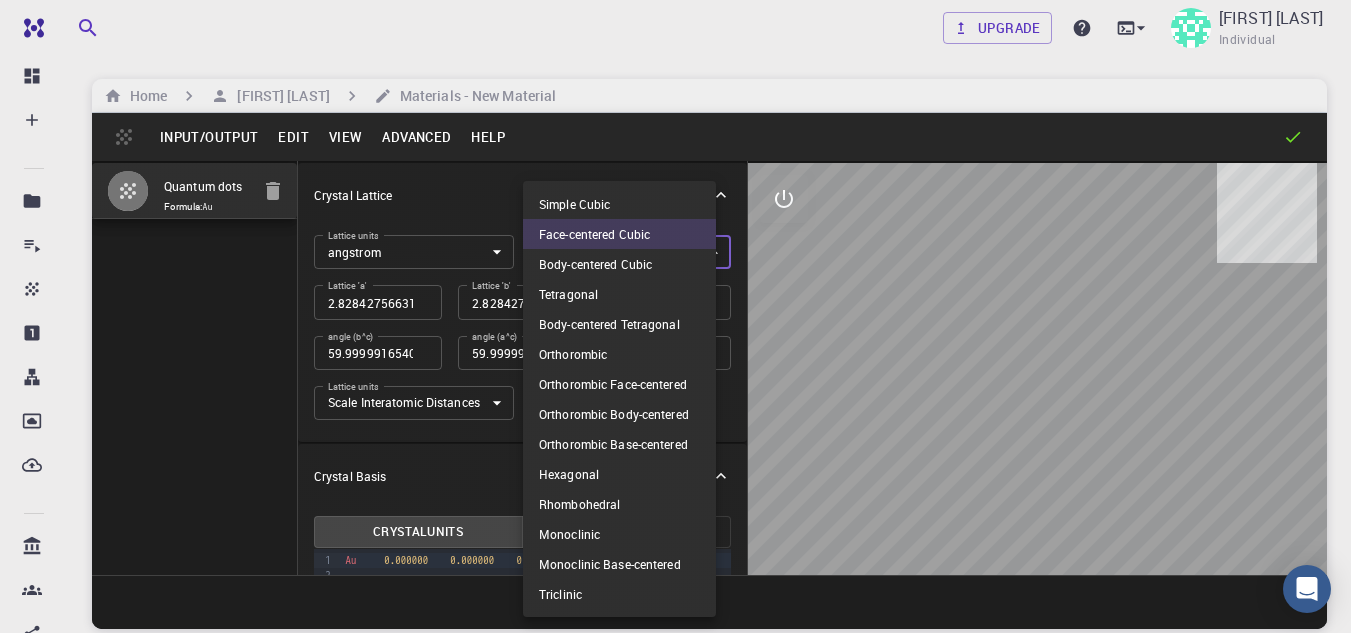 click on "Free Dashboard Create New Job New Material Create Material Upload File Import from Bank Import from 3rd Party New Workflow New Project Projects Jobs Materials Properties Workflows Dropbox External Uploads Bank Materials Workflows Accounts Shared with me Shared publicly Shared externally Documentation Contact Support Compute load: Low Upgrade [FIRST] [LAST] Individual Home [FIRST] [LAST] Materials - New Material Input/Output Edit View Advanced Help Quantum dots Formula:  Au Crystal Lattice Lattice units angstrom angstrom Lattice units Lattice type Face-centered Cubic FCC Lattice type Lattice 'a' 2.828427566315956 Lattice 'a' Lattice 'b' 2.828427286392309 Lattice 'b' Lattice 'c' 2.828427 Lattice 'c' angle (b^c) 59.99999165403561 angle (b^c) angle (a^c) 59.99999492786973 angle (a^c) angle (a^b) 59.9999946952201 angle (a^b) Lattice units Scale Interatomic Distances 0 Lattice units Apply Edits Crystal Basis Crystal  Units Cartesian  Units 9 1 2 › Au       0.000000      0.000000        ©  ." at bounding box center [675, 392] 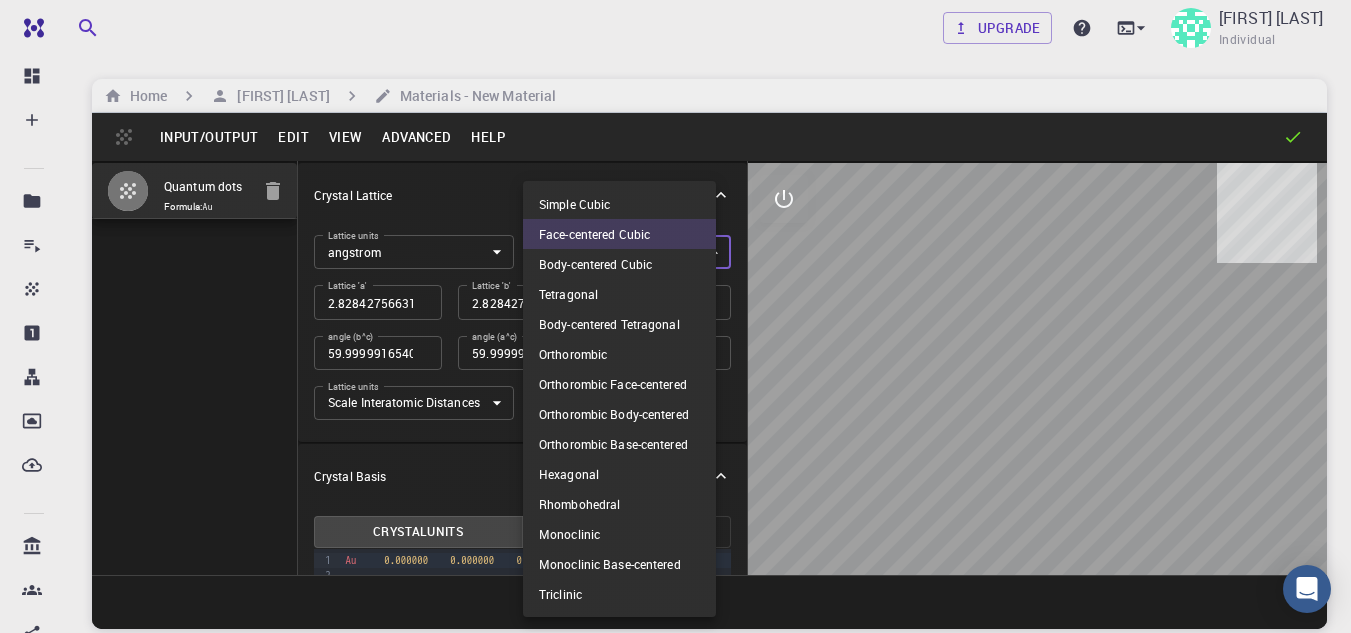 click on "Body-centered Cubic" at bounding box center [619, 264] 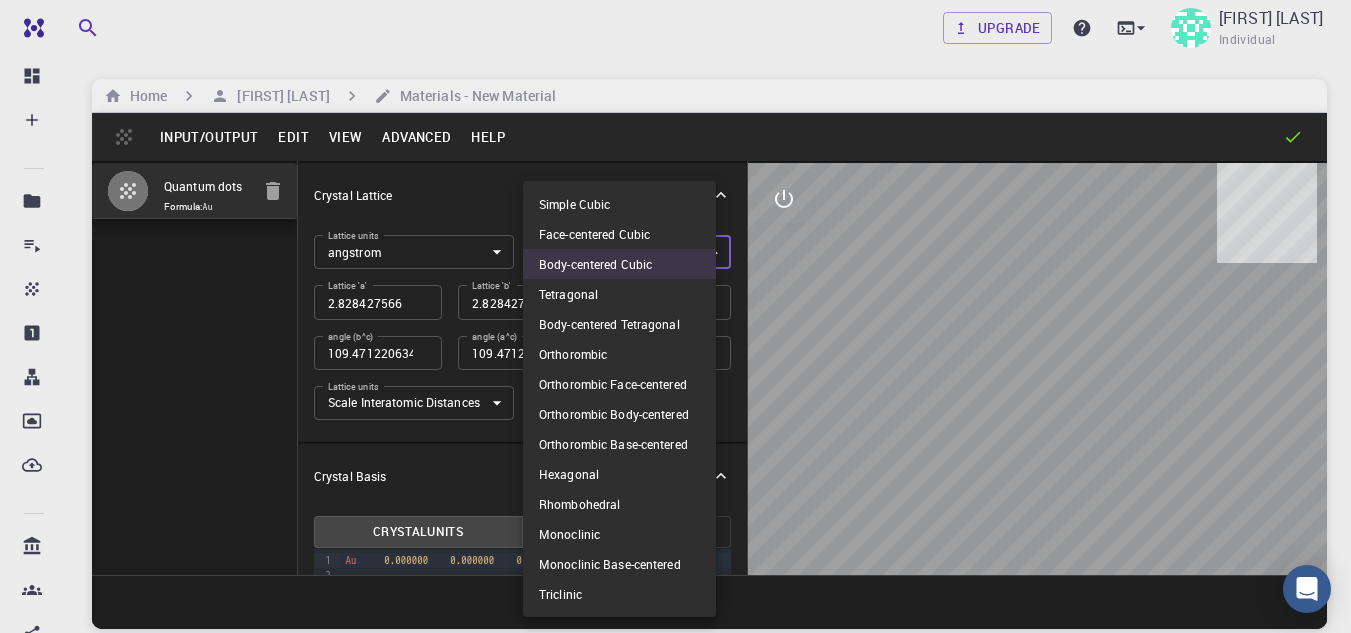 click on "Free Dashboard Create New Job New Material Create Material Upload File Import from Bank Import from 3rd Party New Workflow New Project Projects Jobs Materials Properties Workflows Dropbox External Uploads Bank Materials Workflows Accounts Shared with me Shared publicly Shared externally Documentation Contact Support Compute load: Low Upgrade [FIRST] [LAST] Individual Home [FIRST] [LAST] Materials - New Material Input/Output Edit View Advanced Help Quantum dots Formula: Au Crystal Lattice Lattice units angstrom angstrom Lattice units Lattice type Body-centered Cubic BCC Lattice type Lattice 'a' 2.828427566 Lattice 'a' Lattice 'b' 2.828427566 Lattice 'b' Lattice 'c' 2.828427566 Lattice 'c' angle (b^c) 109.471220634 angle (b^c) angle (a^c) 109.471220634 angle (a^c) angle (a^b) 109.471220634 angle (a^b) Lattice units Scale Interatomic Distances 0 Lattice units Apply Edits Crystal Basis Crystal Units Cartesian Units 9 1 2 › Au 0.000000 0.000000 0.000000 © [YEAR] ." at bounding box center (675, 392) 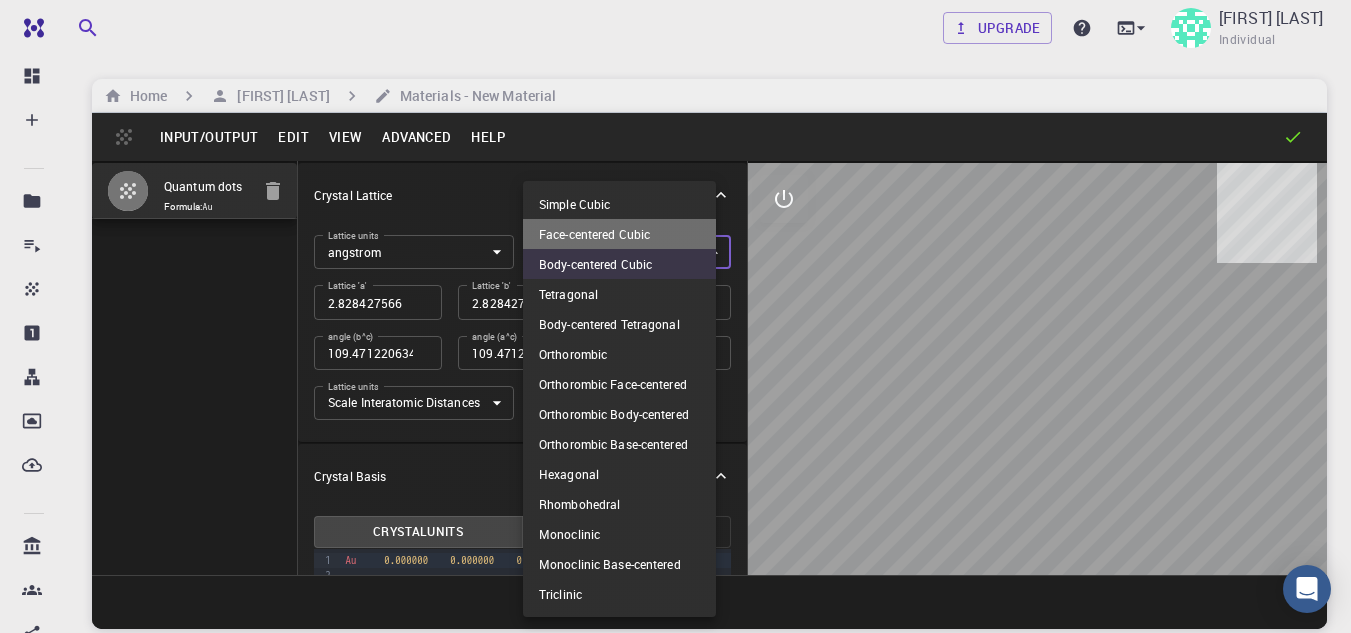 click on "Face-centered Cubic" at bounding box center (619, 234) 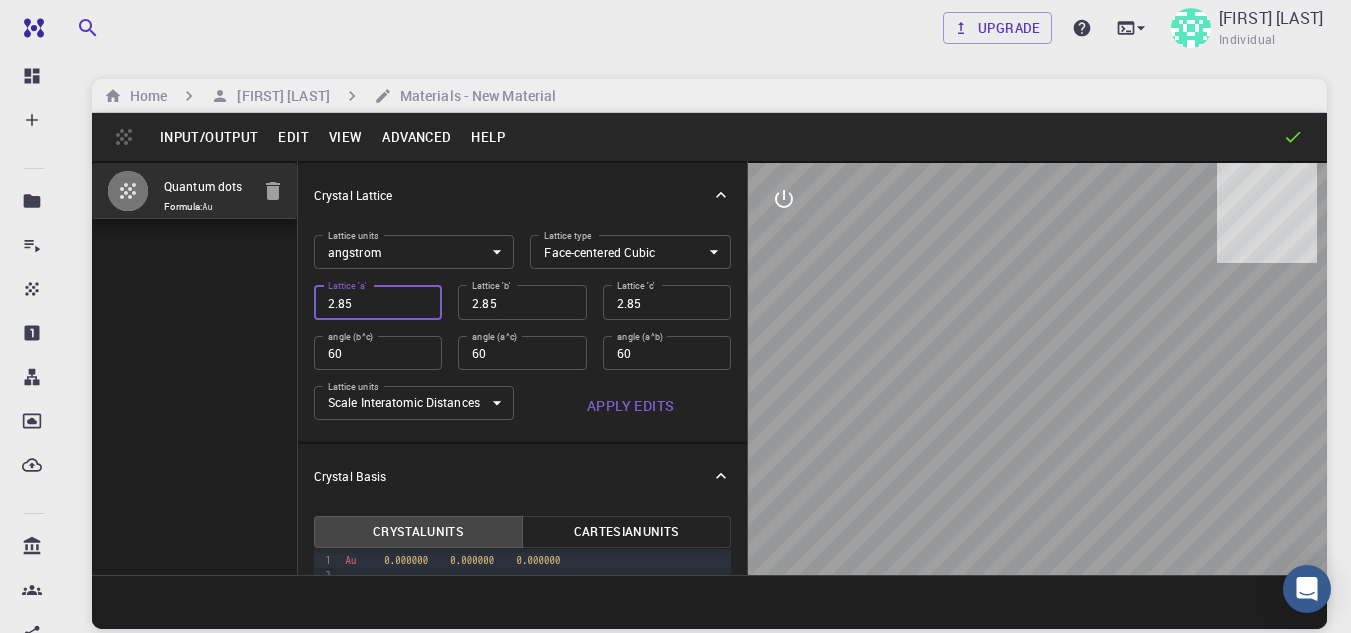 click on "2.85" at bounding box center (378, 302) 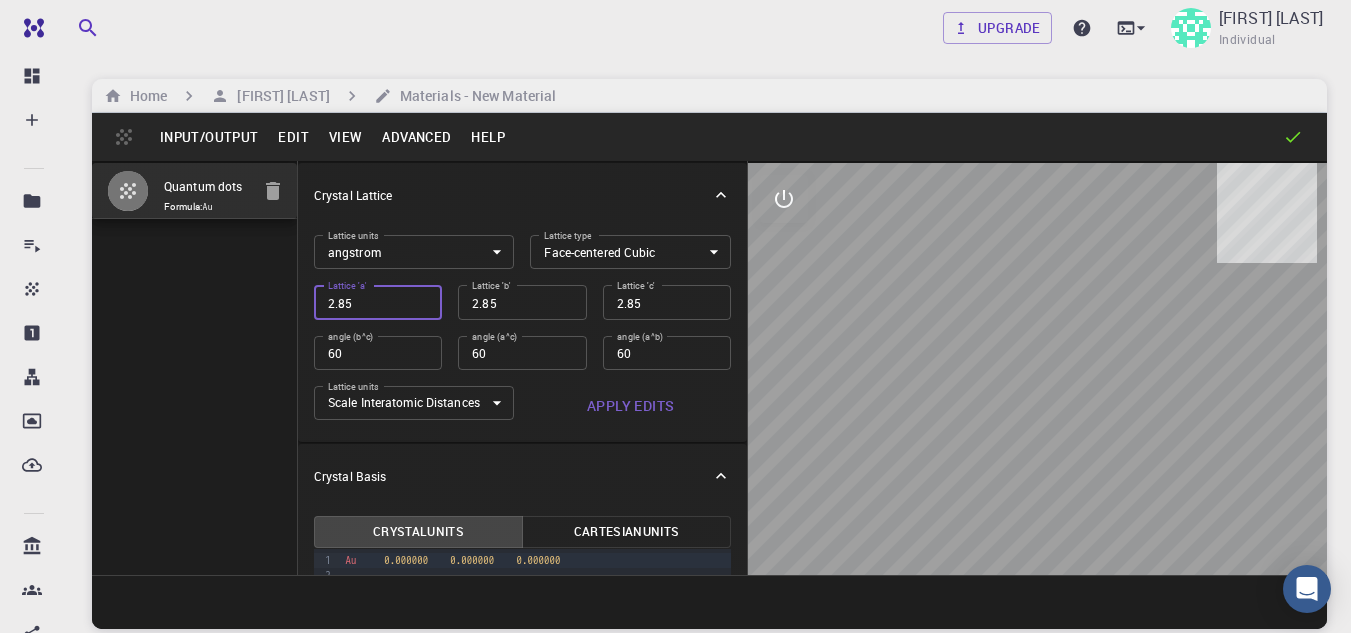 drag, startPoint x: 390, startPoint y: 296, endPoint x: 210, endPoint y: 313, distance: 180.801 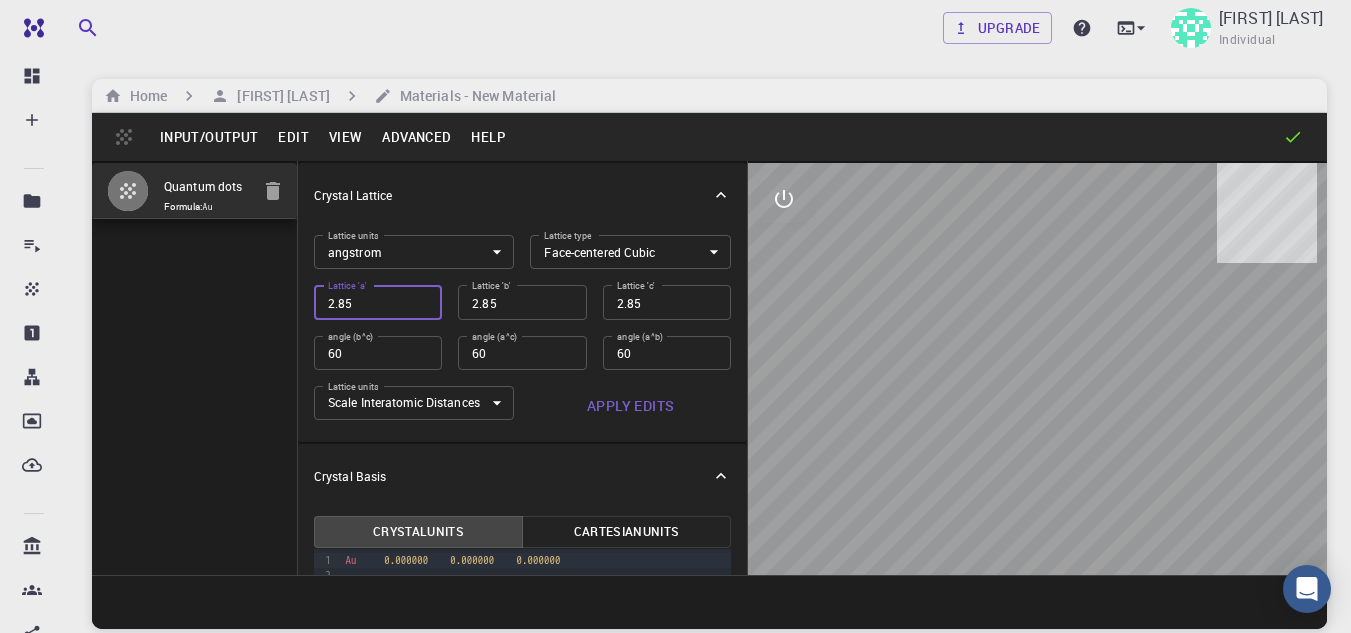 click on "Quantum dots Formula:  Au Crystal Lattice Lattice units angstrom angstrom Lattice units Lattice type Face-centered Cubic FCC Lattice type Lattice 'a' 2.85 Lattice 'a' Lattice 'b' 2.85 Lattice 'b' Lattice 'c' 2.85 Lattice 'c' angle (b^c) 60 angle (b^c) angle (a^c) 60 angle (a^c) angle (a^b) 60 angle (a^b) Lattice units Scale Interatomic Distances 0 Lattice units Apply Edits Crystal Basis Crystal  Units Cartesian  Units 9 1 2 › Au       0.000000      0.000000      0.000000" at bounding box center (709, 368) 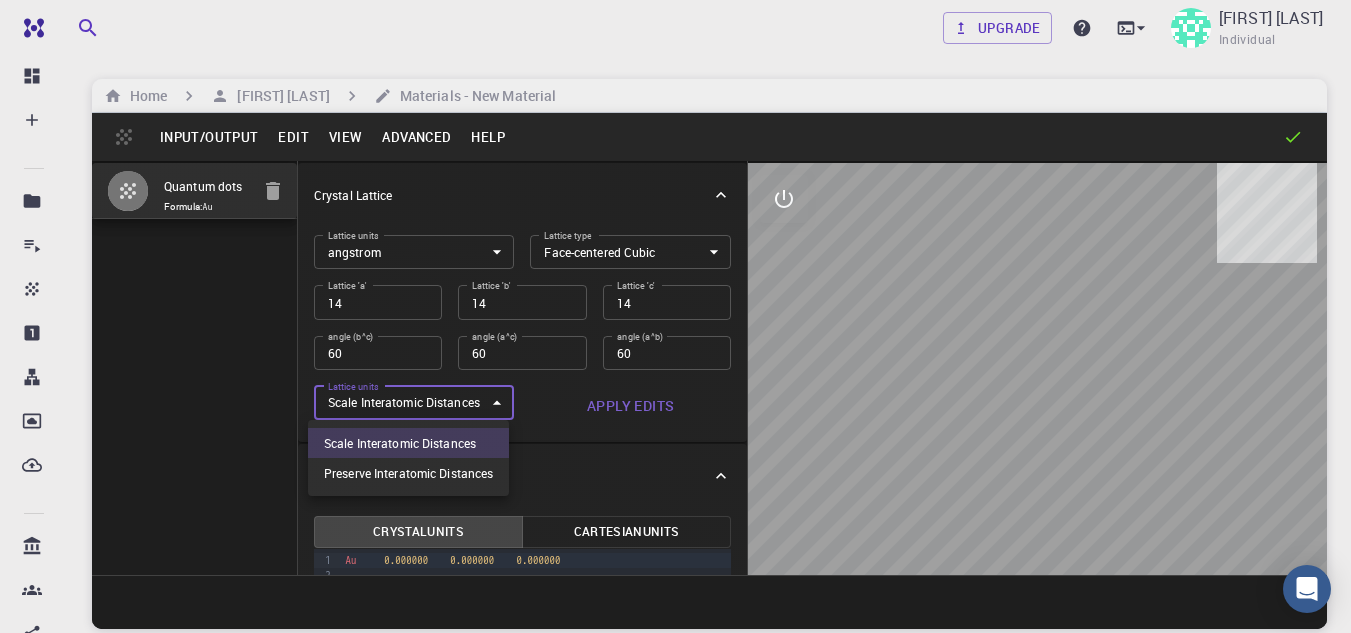 click on "Compute load: Low Upgrade [FIRST] [LAST] Individual Home [FIRST] [LAST] ©  [YEAR]   Exabyte Inc.   All rights reserved. Platform version  ." at bounding box center [675, 392] 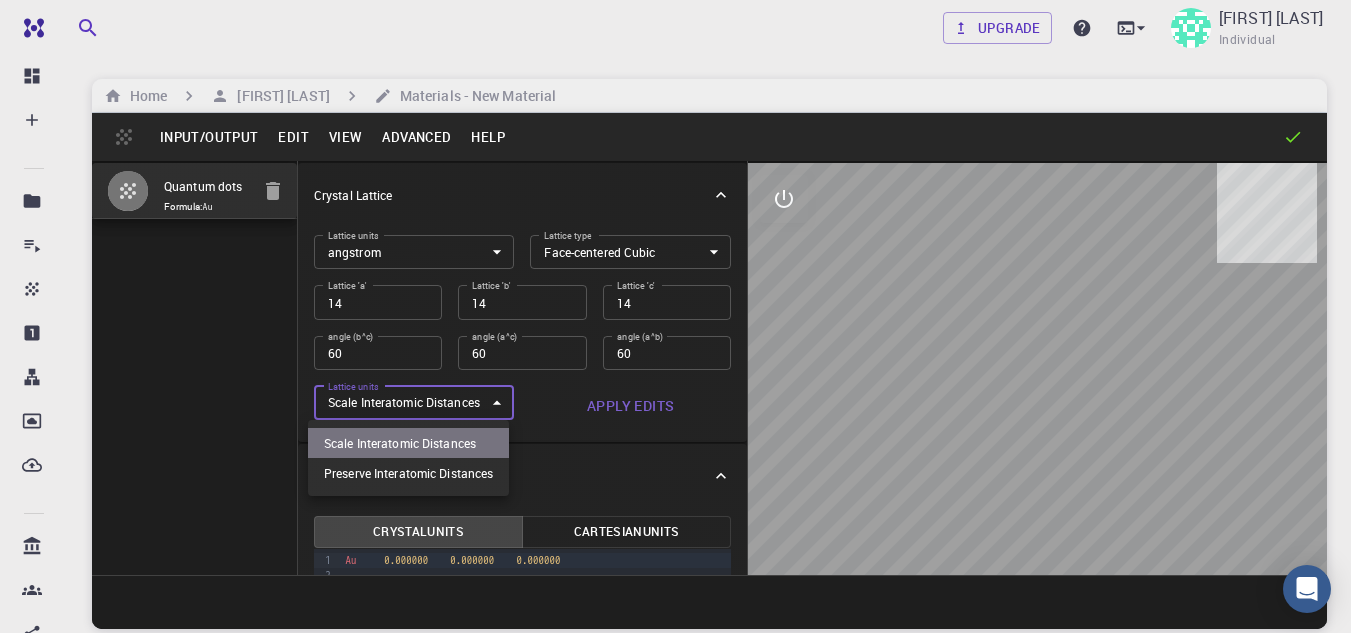 click on "Scale Interatomic Distances" at bounding box center (408, 443) 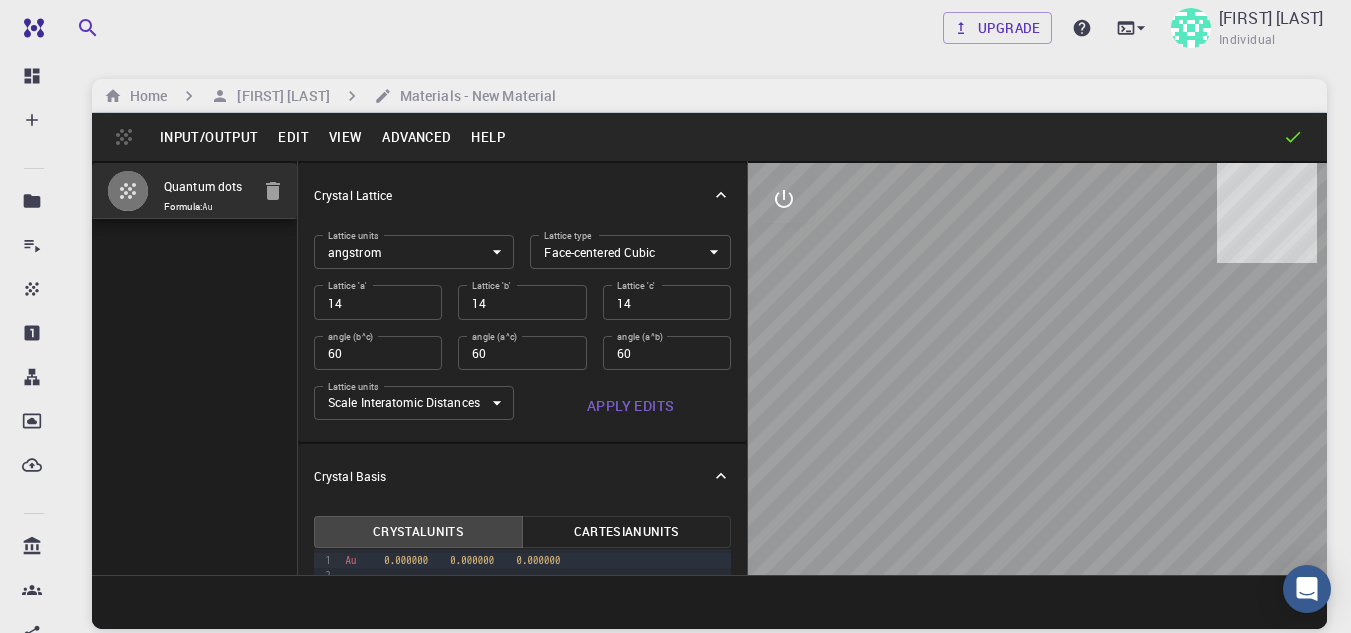 click at bounding box center (1037, 369) 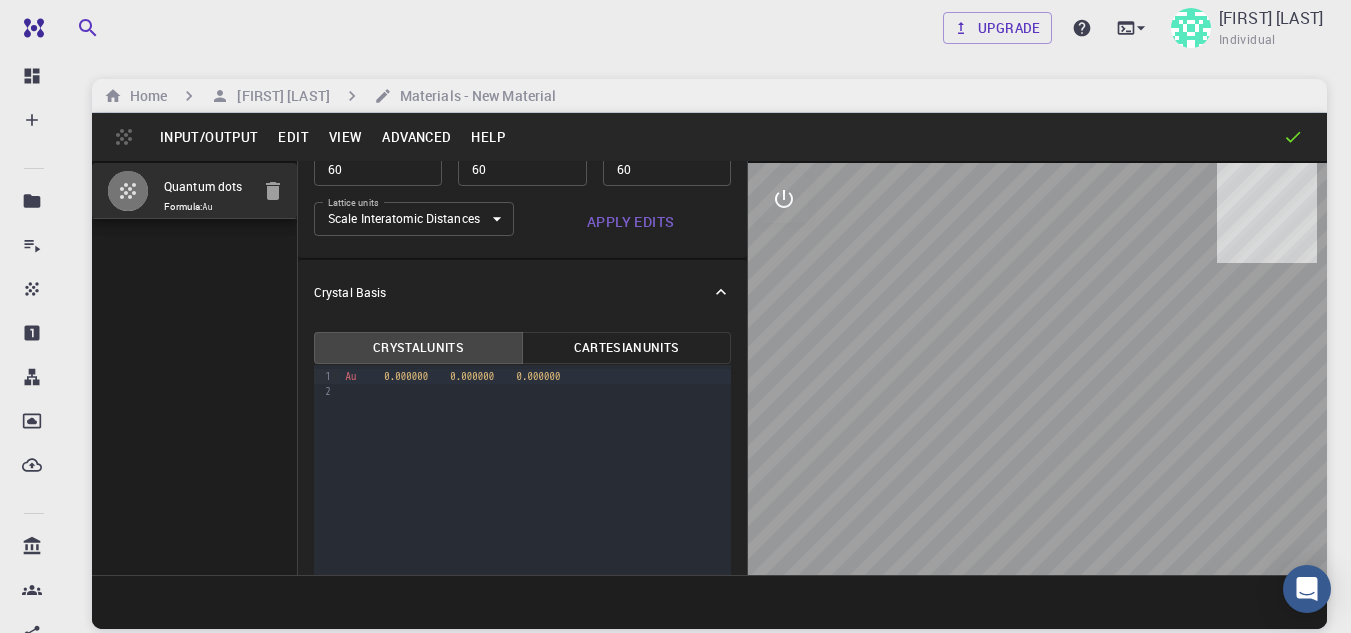scroll, scrollTop: 230, scrollLeft: 0, axis: vertical 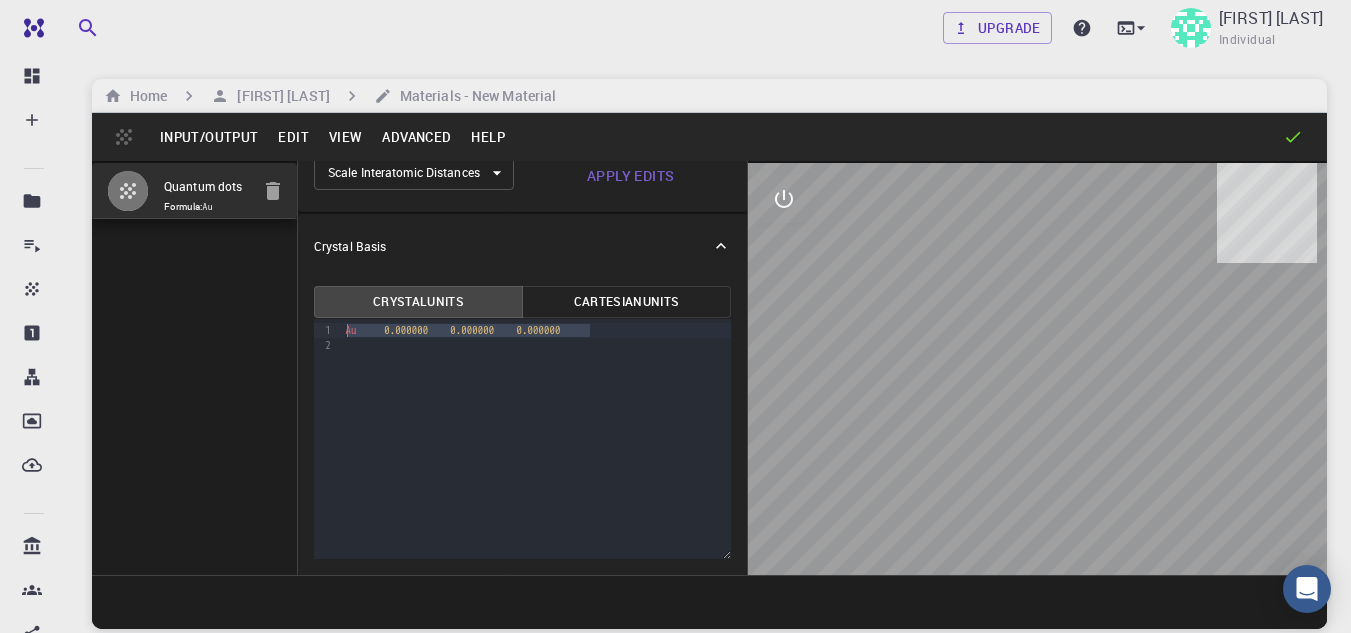 drag, startPoint x: 615, startPoint y: 326, endPoint x: 333, endPoint y: 328, distance: 282.00708 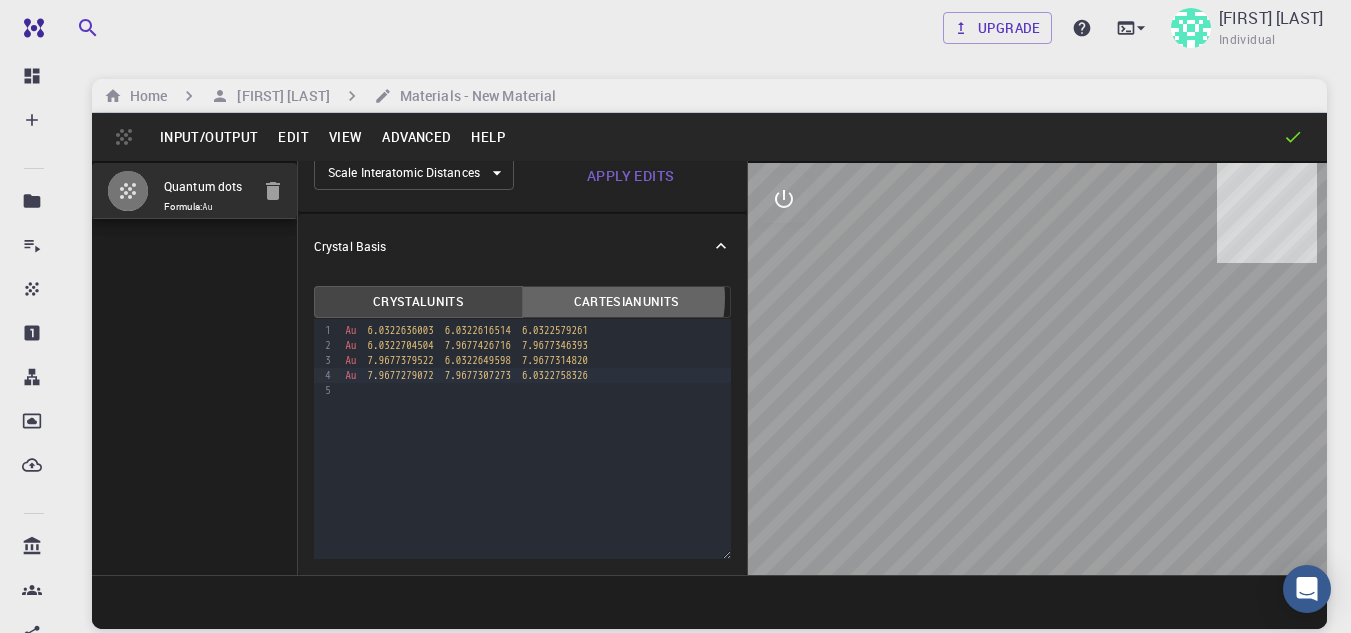 click on "Cartesian  Units" at bounding box center (626, 302) 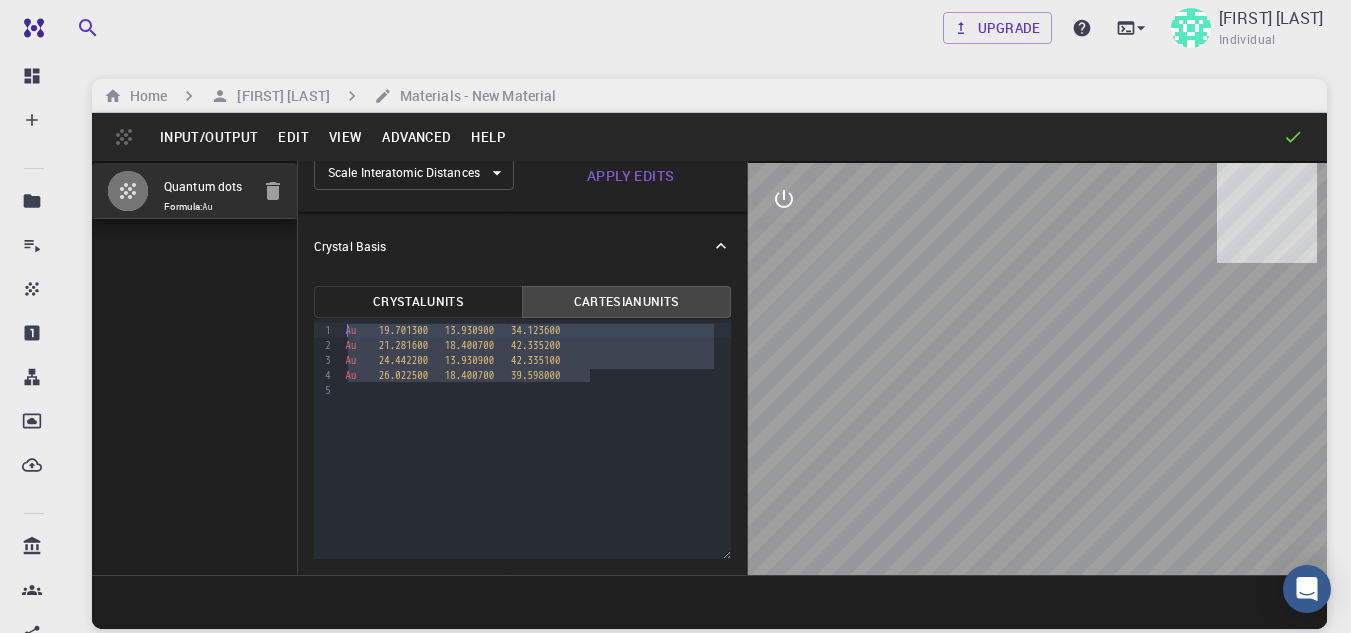 drag, startPoint x: 606, startPoint y: 370, endPoint x: 178, endPoint y: 292, distance: 435.0494 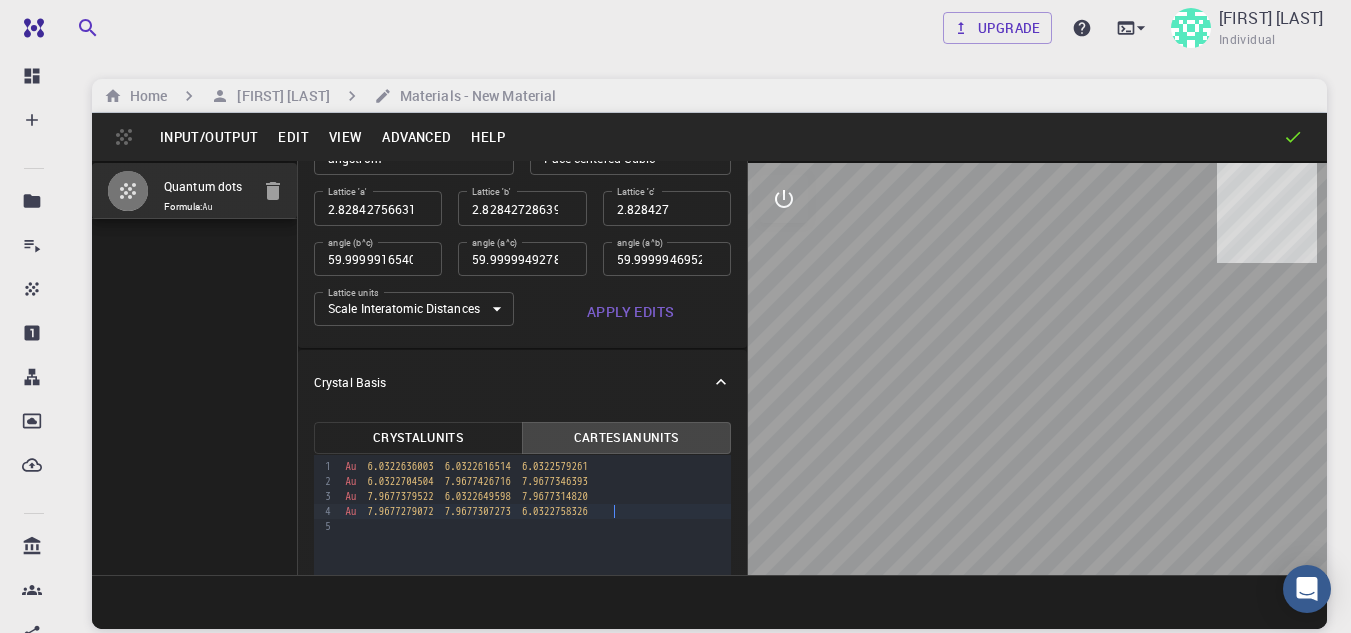 scroll, scrollTop: 80, scrollLeft: 0, axis: vertical 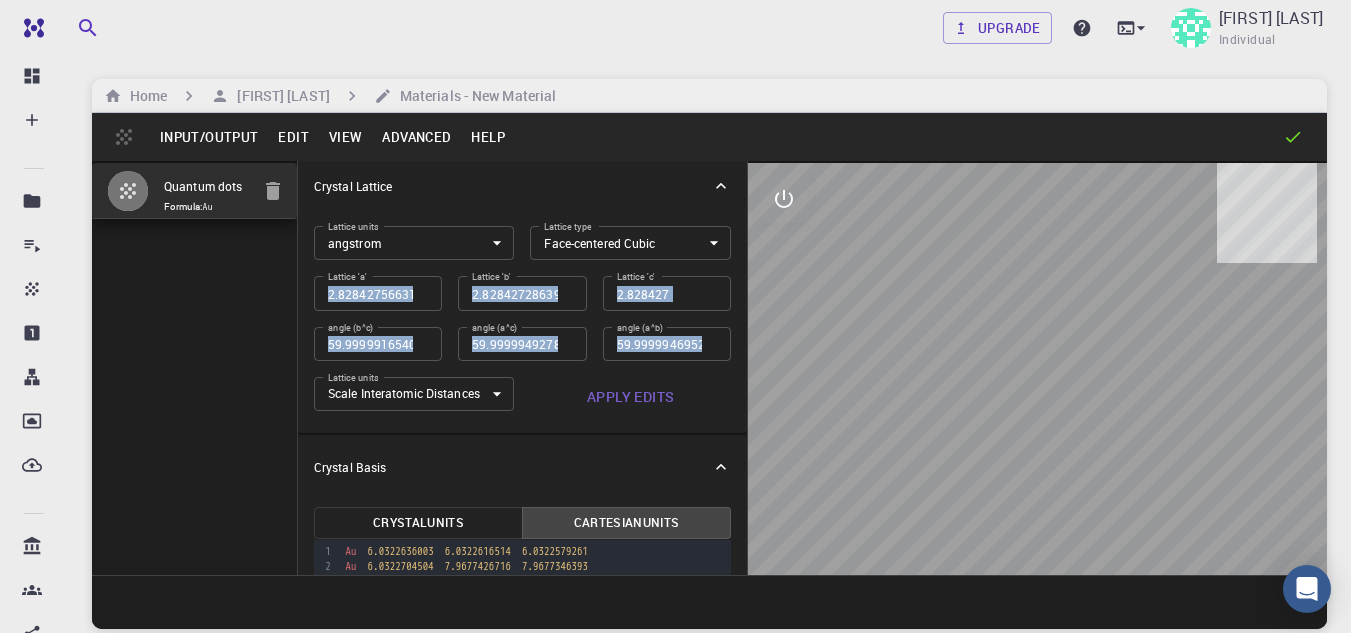 drag, startPoint x: 732, startPoint y: 285, endPoint x: 728, endPoint y: 241, distance: 44.181442 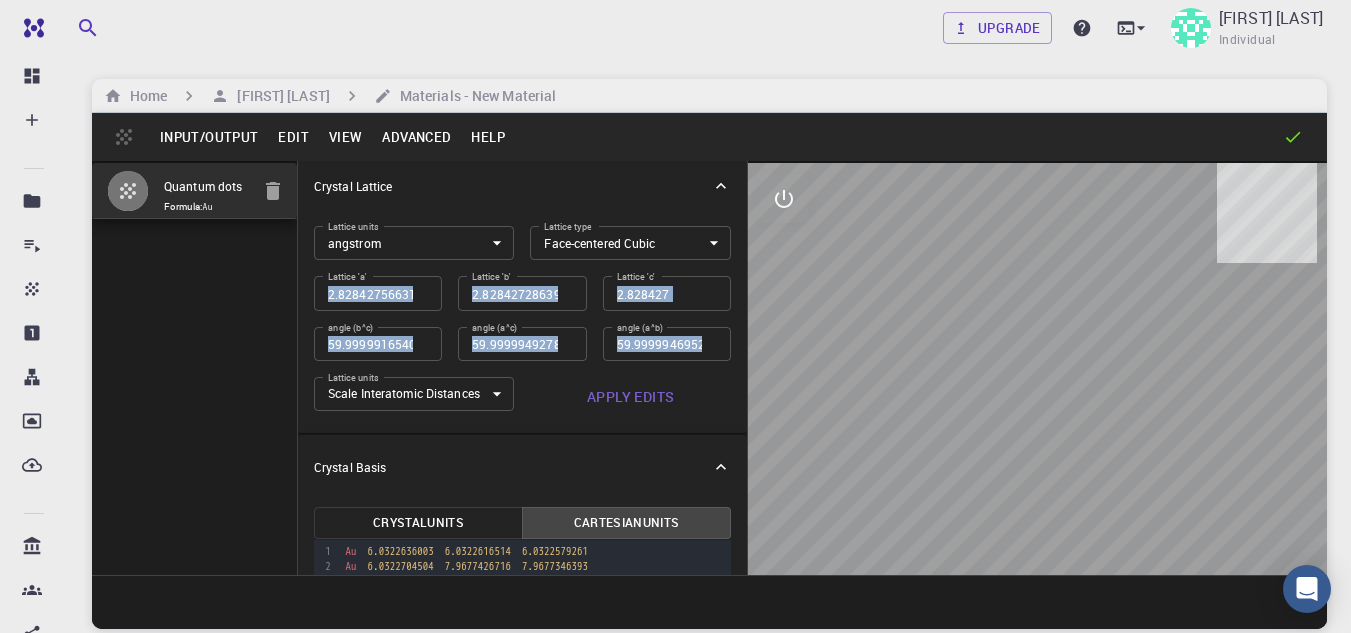 click on "Lattice units angstrom angstrom Lattice units Lattice type Face-centered Cubic FCC Lattice type Lattice 'a' 2.828427566315956 Lattice 'a' Lattice 'b' 2.828427286392309 Lattice 'b' Lattice 'c' 2.828427 Lattice 'c' angle (b^c) 59.99999165403561 angle (b^c) angle (a^c) 59.99999492786973 angle (a^c) angle (a^b) 59.9999946952201 angle (a^b) Lattice units Scale Interatomic Distances 0 Lattice units Apply Edits" at bounding box center [522, 325] 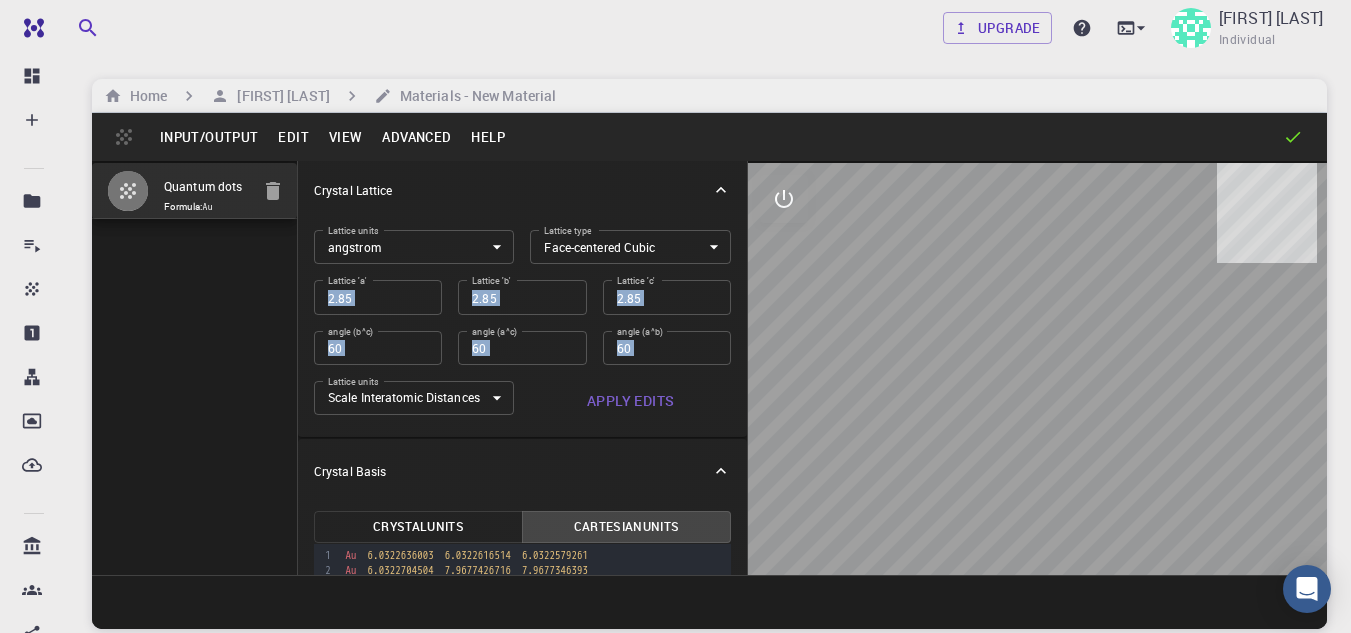 scroll, scrollTop: 0, scrollLeft: 0, axis: both 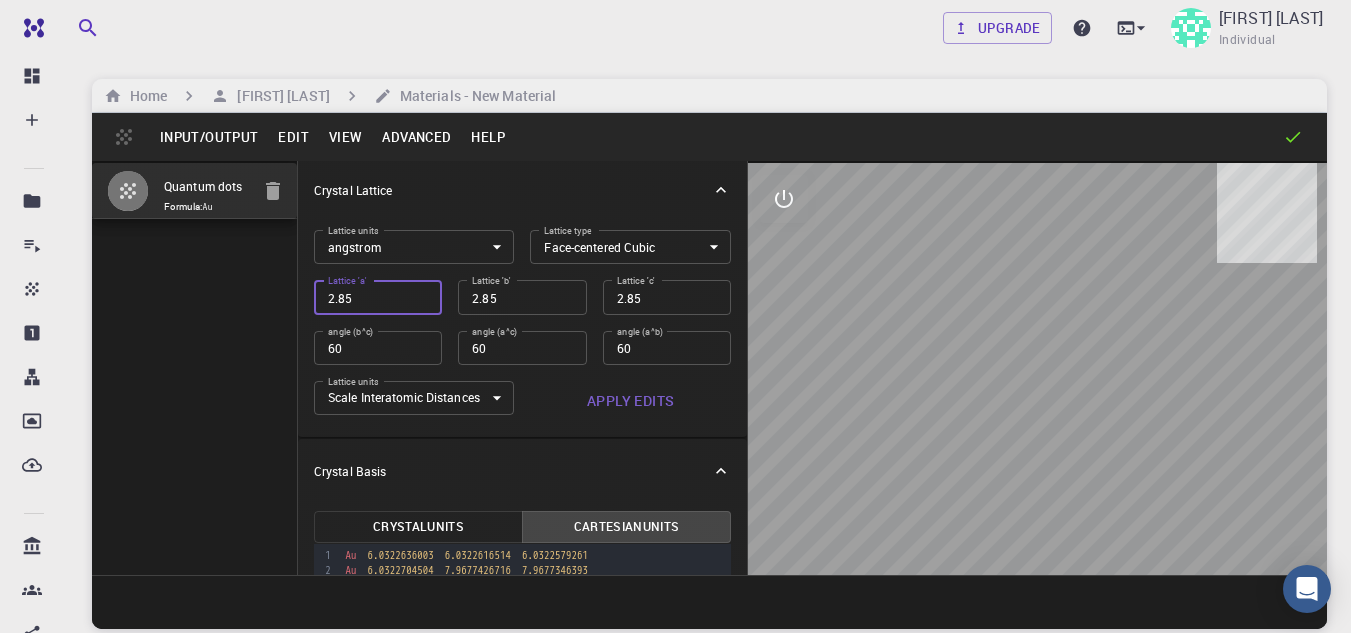 click on "2.85" at bounding box center [378, 297] 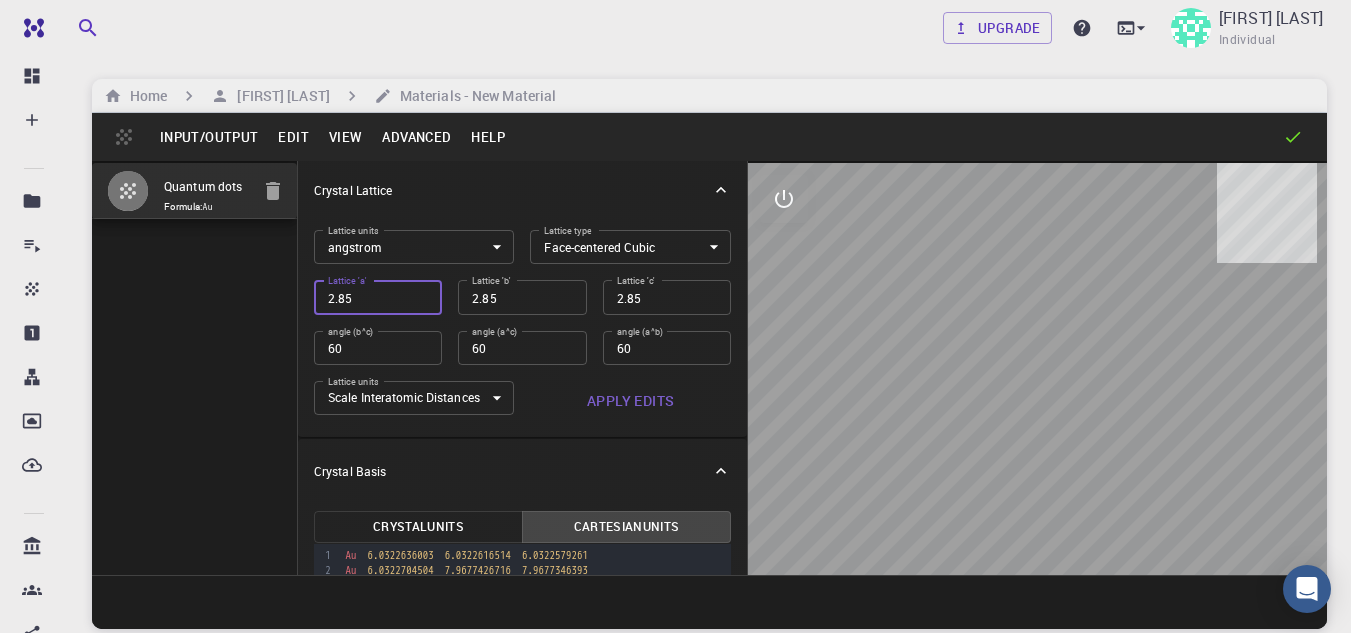 drag, startPoint x: 386, startPoint y: 295, endPoint x: 257, endPoint y: 305, distance: 129.38702 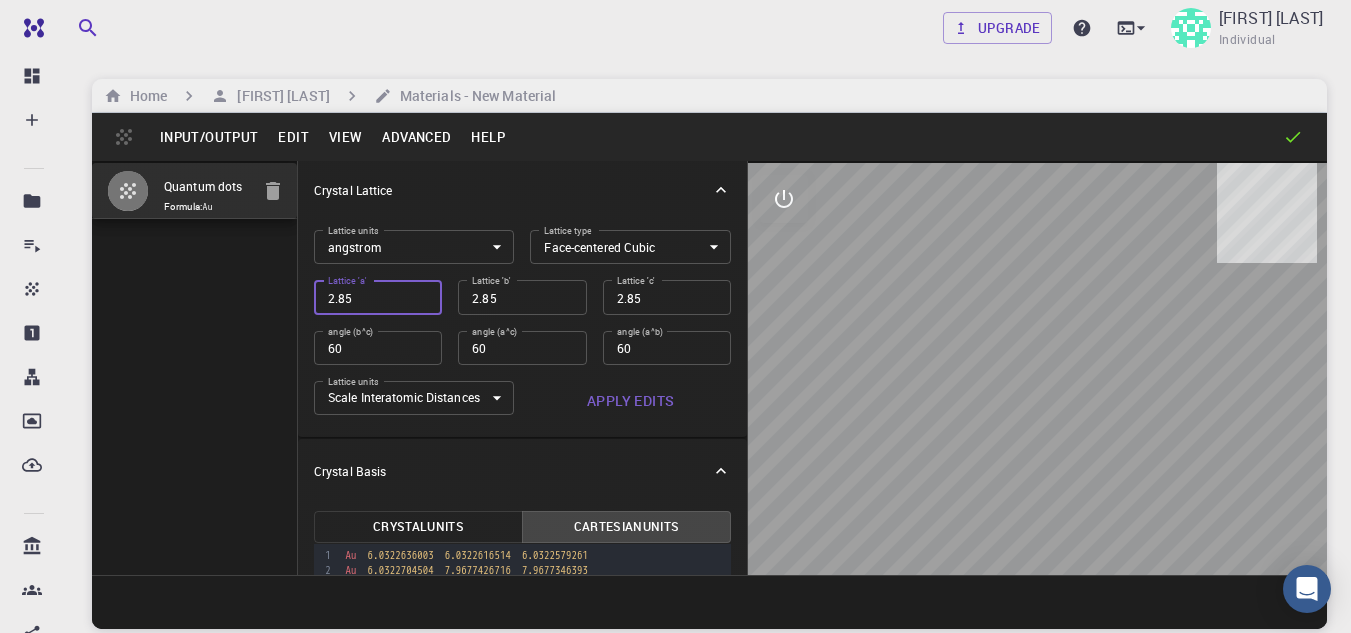 click on "Quantum dots Formula:  Au Crystal Lattice Lattice units angstrom angstrom Lattice units Lattice type Face-centered Cubic FCC Lattice type Lattice 'a' 2.85 Lattice 'a' Lattice 'b' 2.85 Lattice 'b' Lattice 'c' 2.85 Lattice 'c' angle (b^c) 60 angle (b^c) angle (a^c) 60 angle (a^c) angle (a^b) 60 angle (a^b) Lattice units Scale Interatomic Distances 0 Lattice units Apply Edits Crystal Basis Crystal  Units Cartesian  Units 9 1 2 3 4 5 › Au    6.0322636003    6.0322616514    6.0322579261 Au    6.0322704504    7.9677426716    7.9677346393 Au    7.9677379522    6.0322649598    7.9677314820 Au    7.9677279072    7.9677307273    6.0322758326" at bounding box center (709, 368) 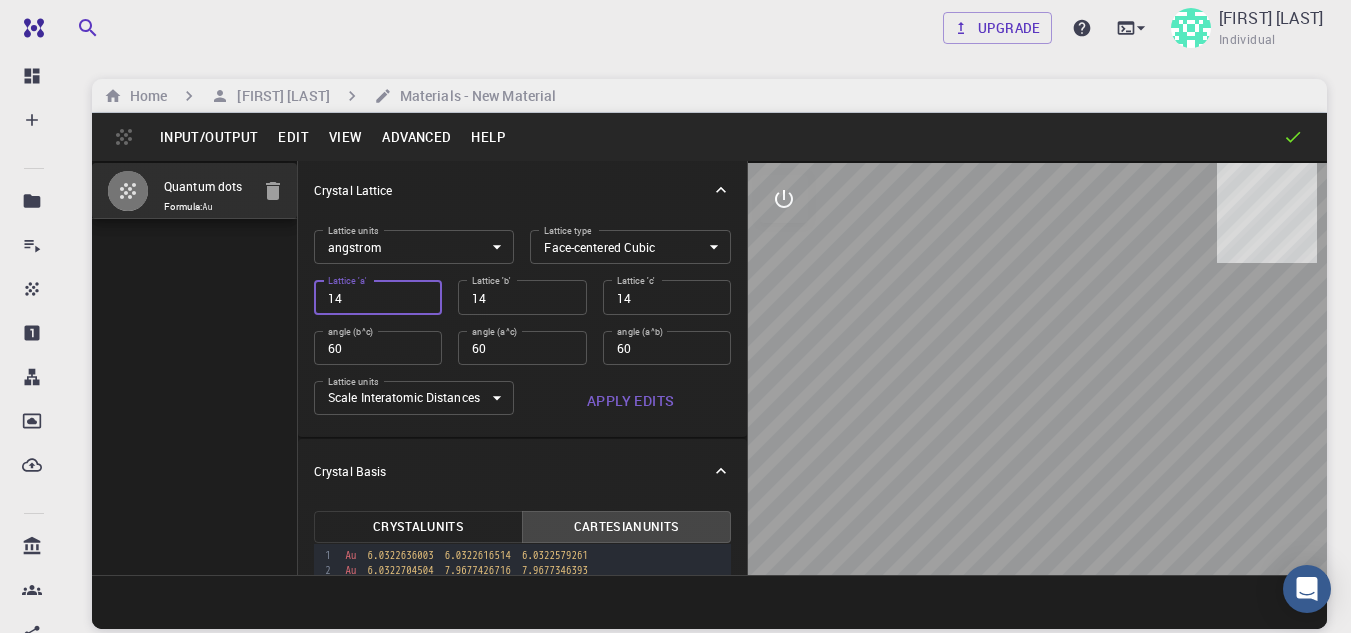 click on "Apply Edits" at bounding box center (630, 401) 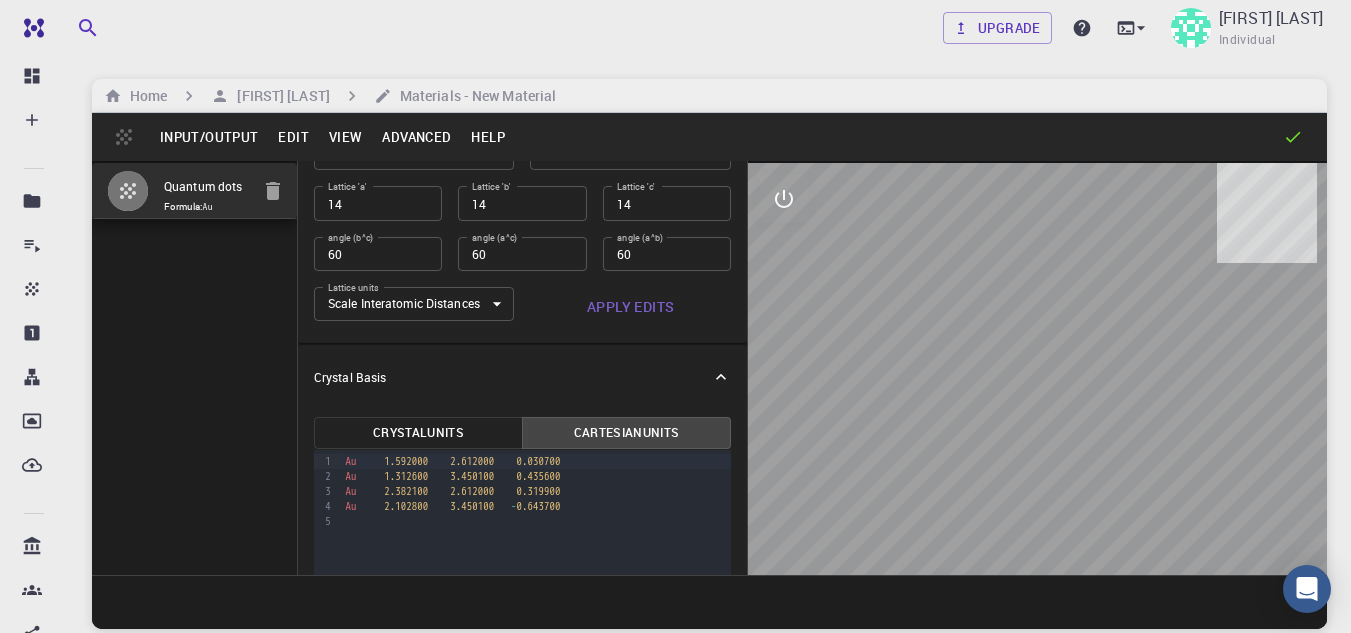 scroll, scrollTop: 106, scrollLeft: 0, axis: vertical 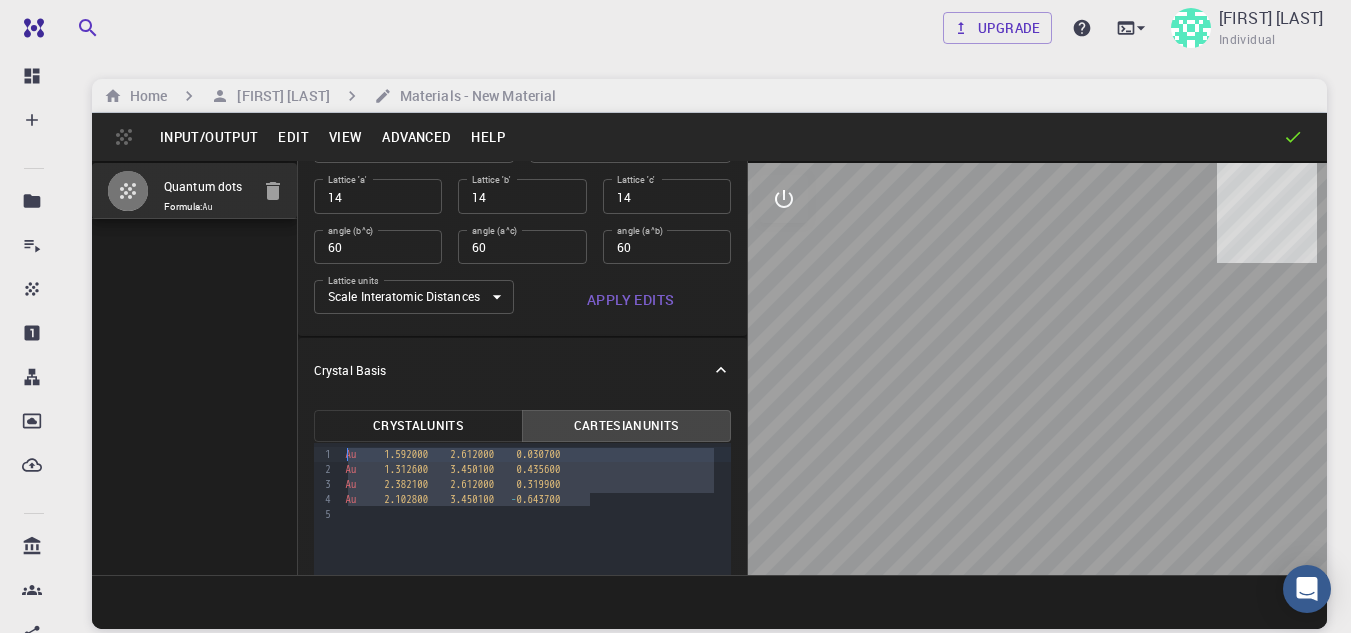 drag, startPoint x: 592, startPoint y: 501, endPoint x: 345, endPoint y: 444, distance: 253.49162 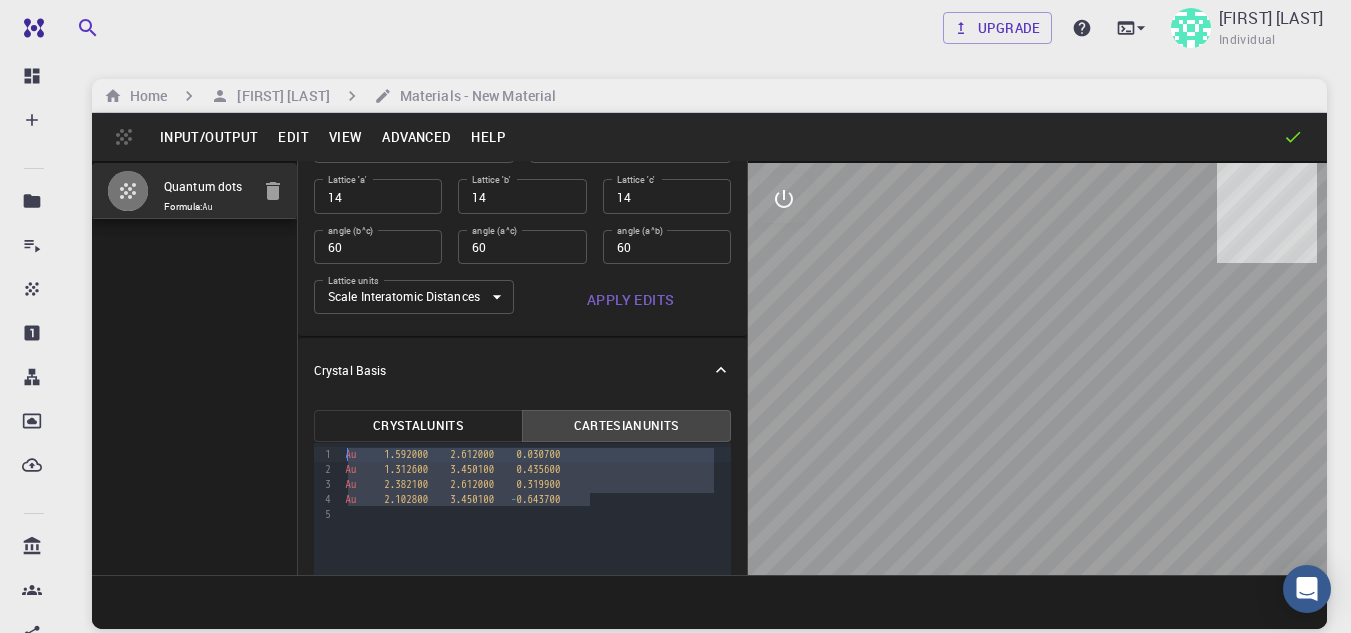 click on "Au       1.592000      2.612000      0.030700   Au       1.312600      3.450100      0.435600   Au       2.382100      2.612000      0.319900   Au       2.102800      3.450100     - 0.643700" at bounding box center [536, 485] 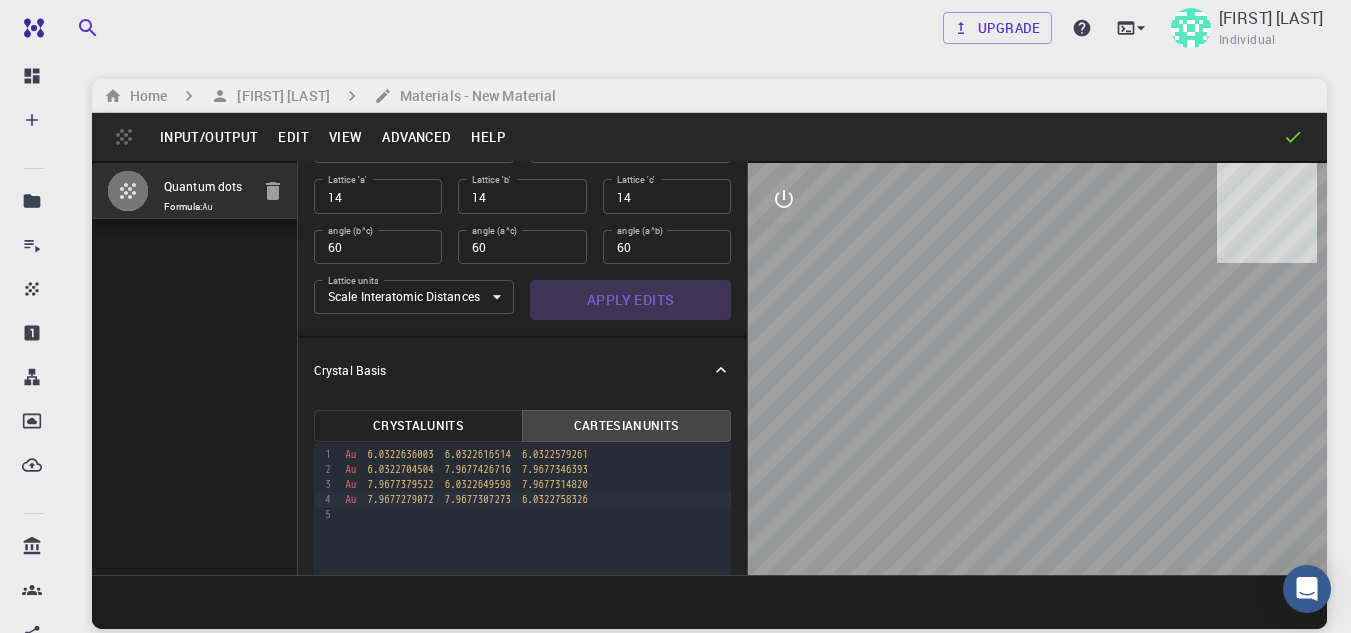 click on "Apply Edits" at bounding box center (630, 300) 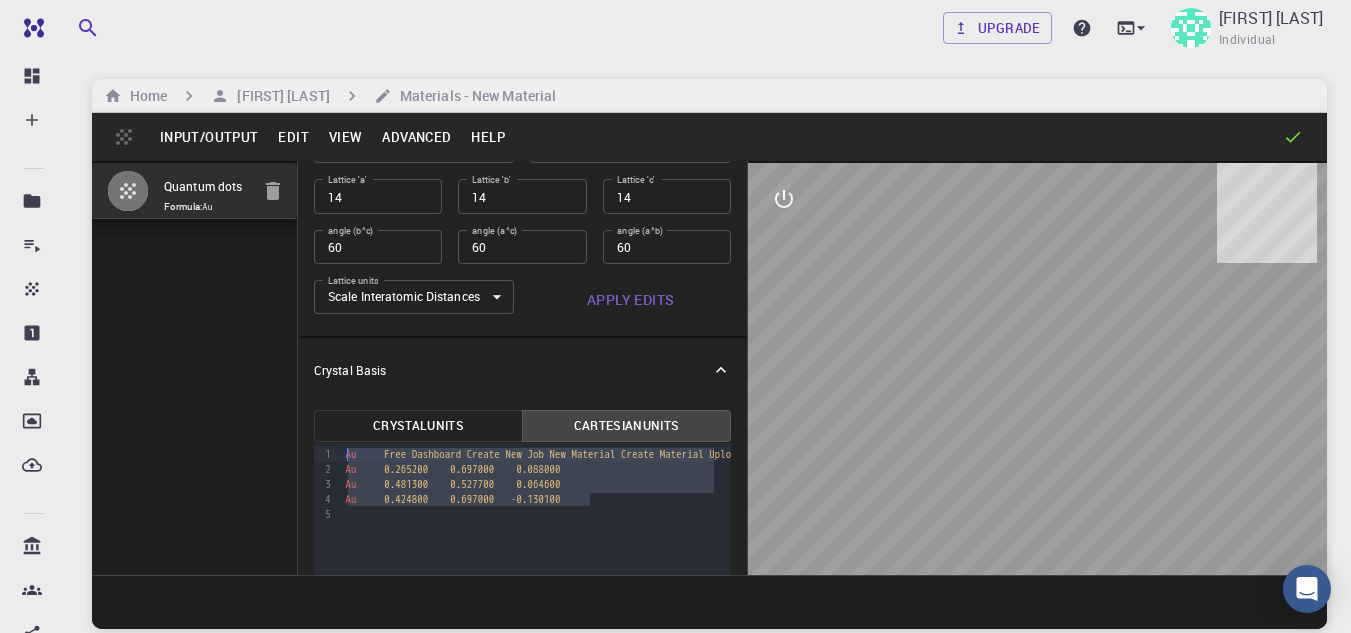 drag, startPoint x: 598, startPoint y: 497, endPoint x: 322, endPoint y: 447, distance: 280.49243 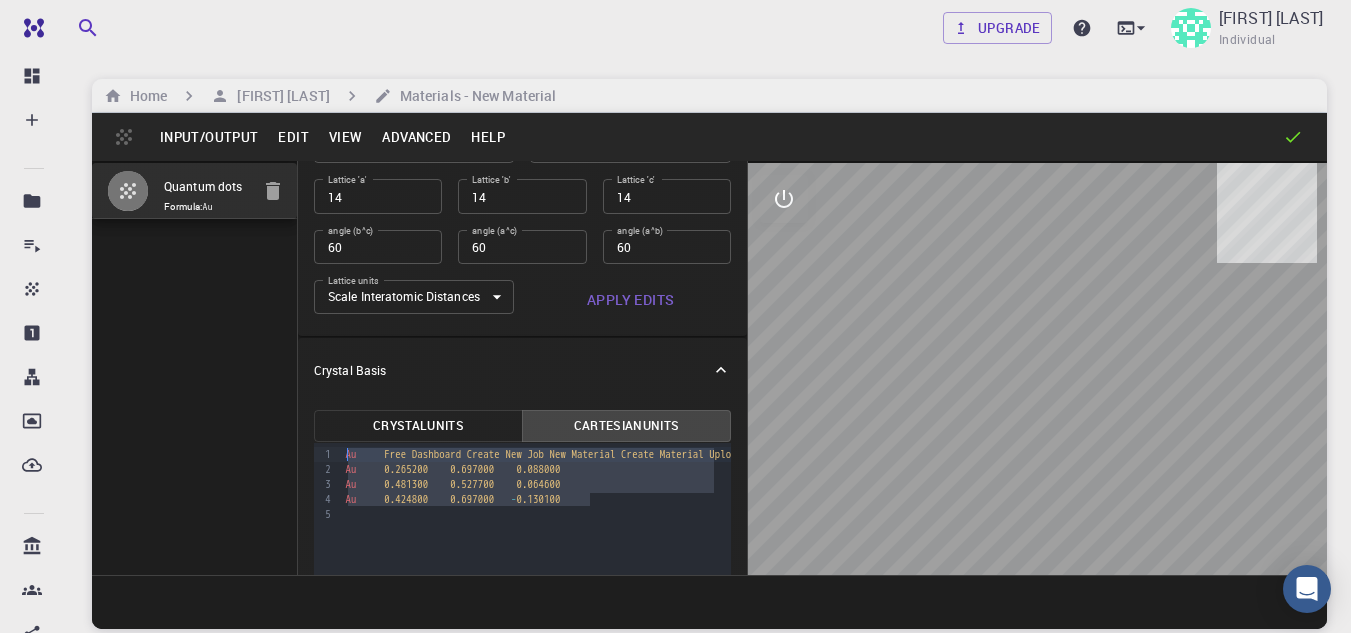 click on "9 1 2 3 4 5 › Au       0.321600      0.527700      0.006200   Au       0.265200      0.697000      0.088000   Au       0.481300      0.527700      0.064600   Au       0.424800      0.697000     - 0.130100" at bounding box center [522, 563] 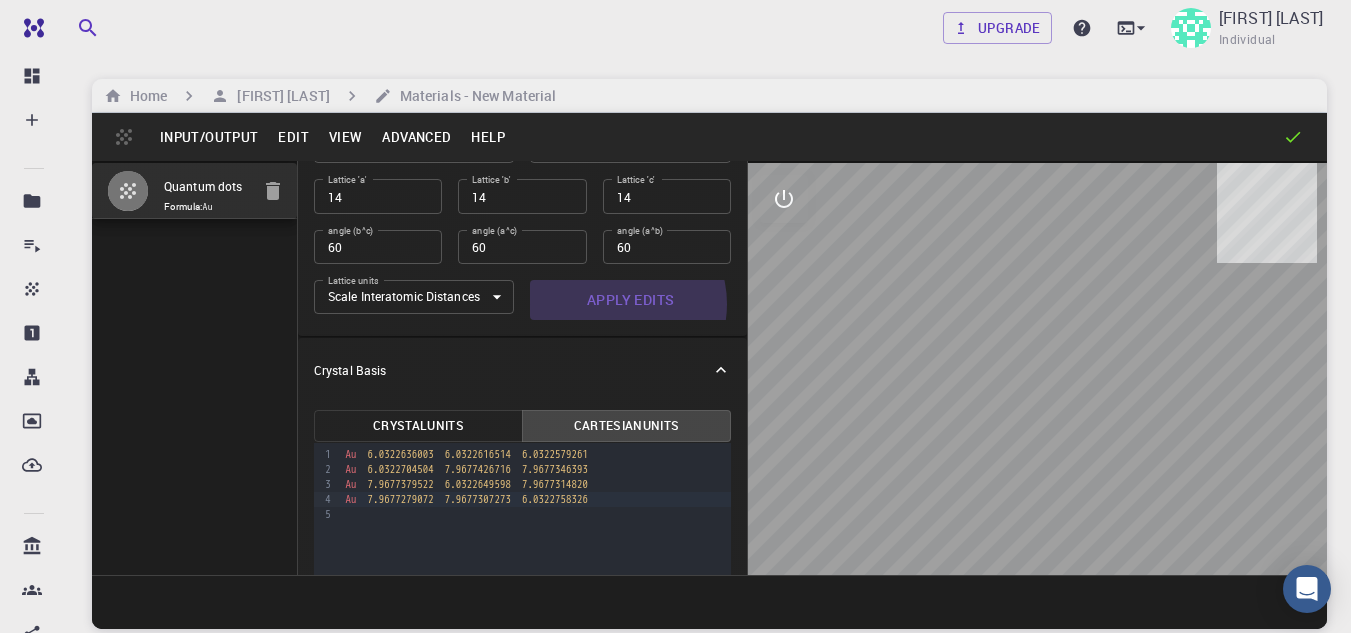 click on "Apply Edits" at bounding box center (630, 300) 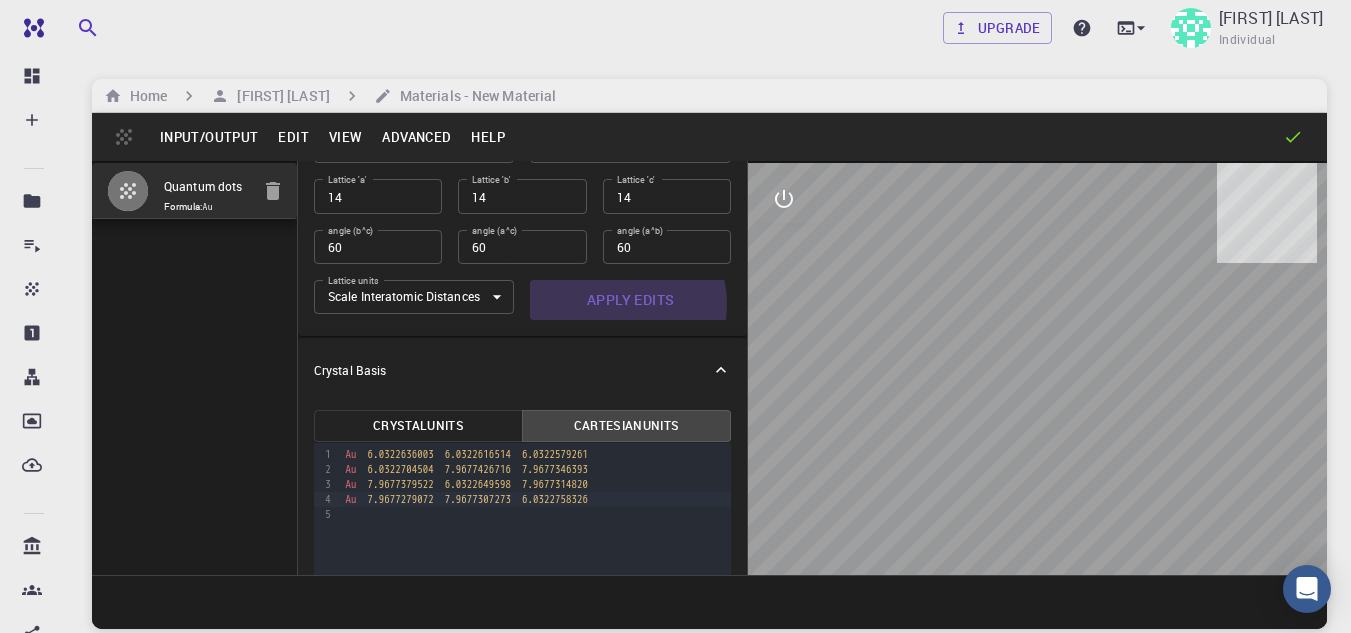 click on "Apply Edits" at bounding box center [630, 300] 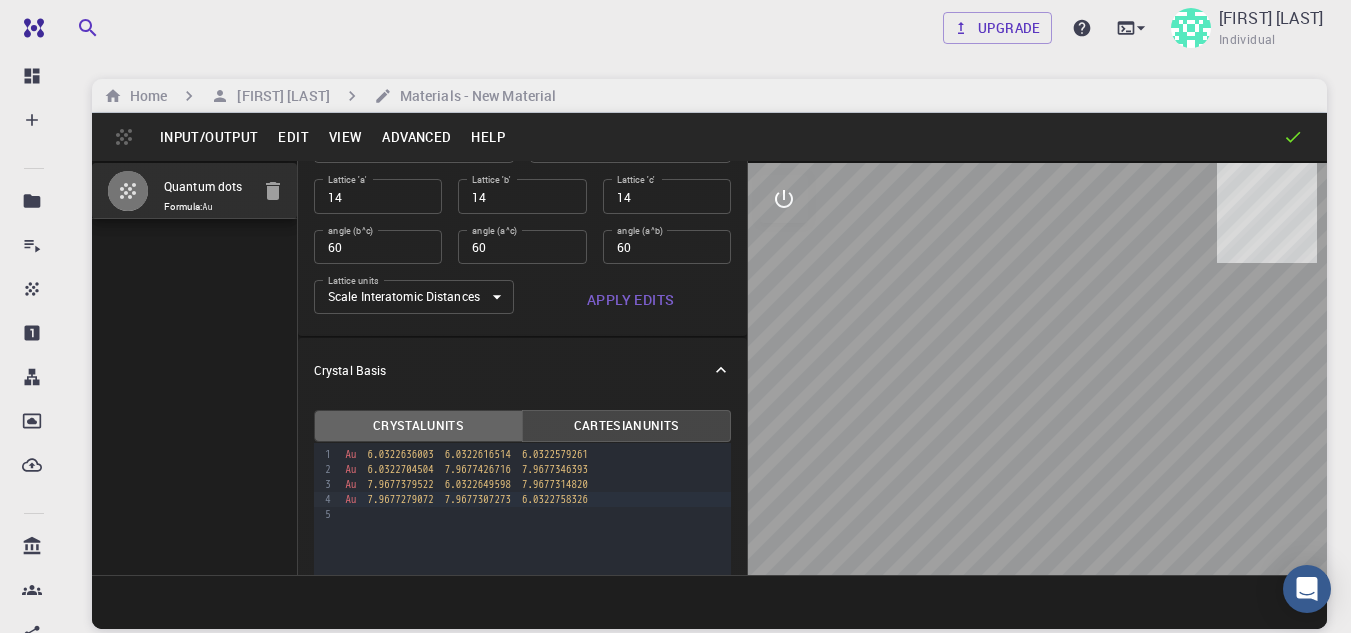click on "Crystal  Units" at bounding box center (418, 426) 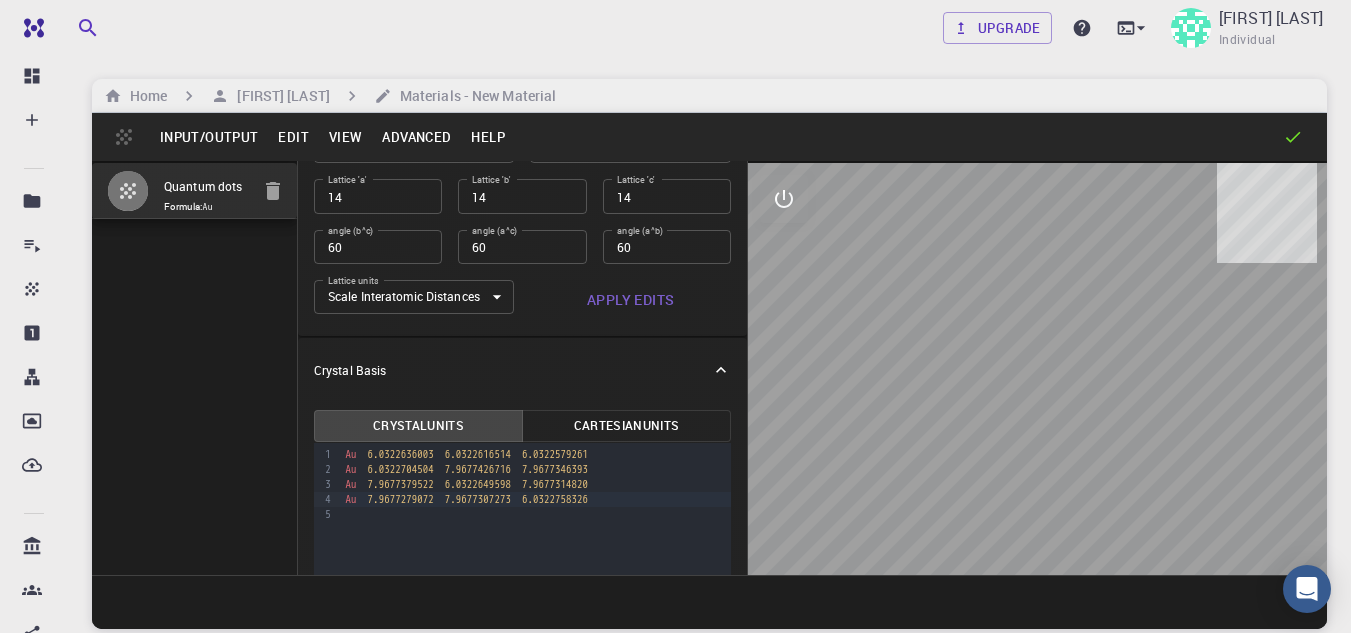 click on "Cartesian  Units" at bounding box center (626, 426) 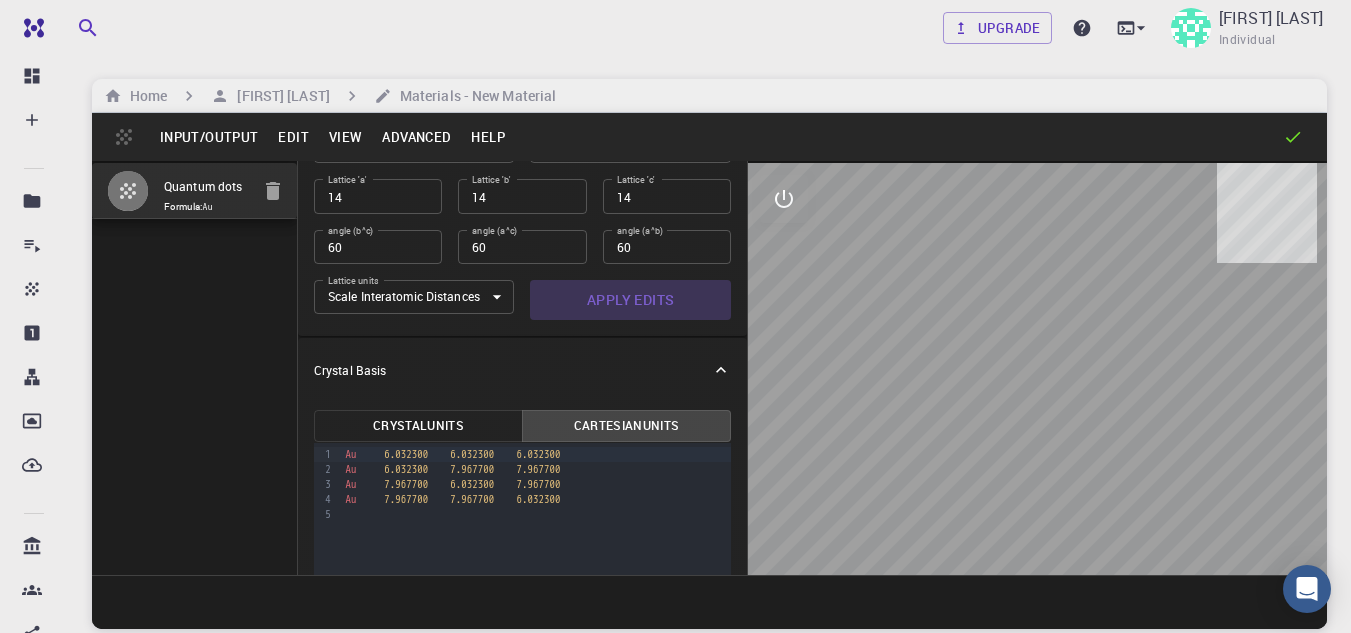 click on "Apply Edits" at bounding box center [630, 300] 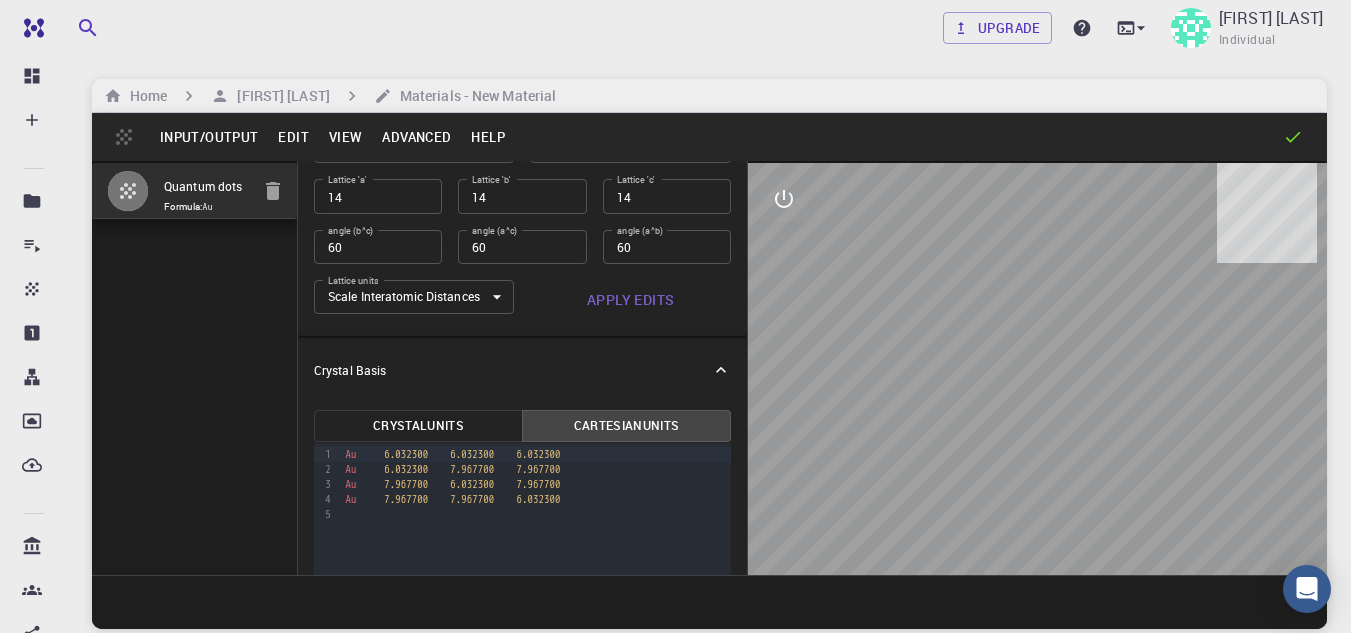 click on "Input/Output" at bounding box center [209, 137] 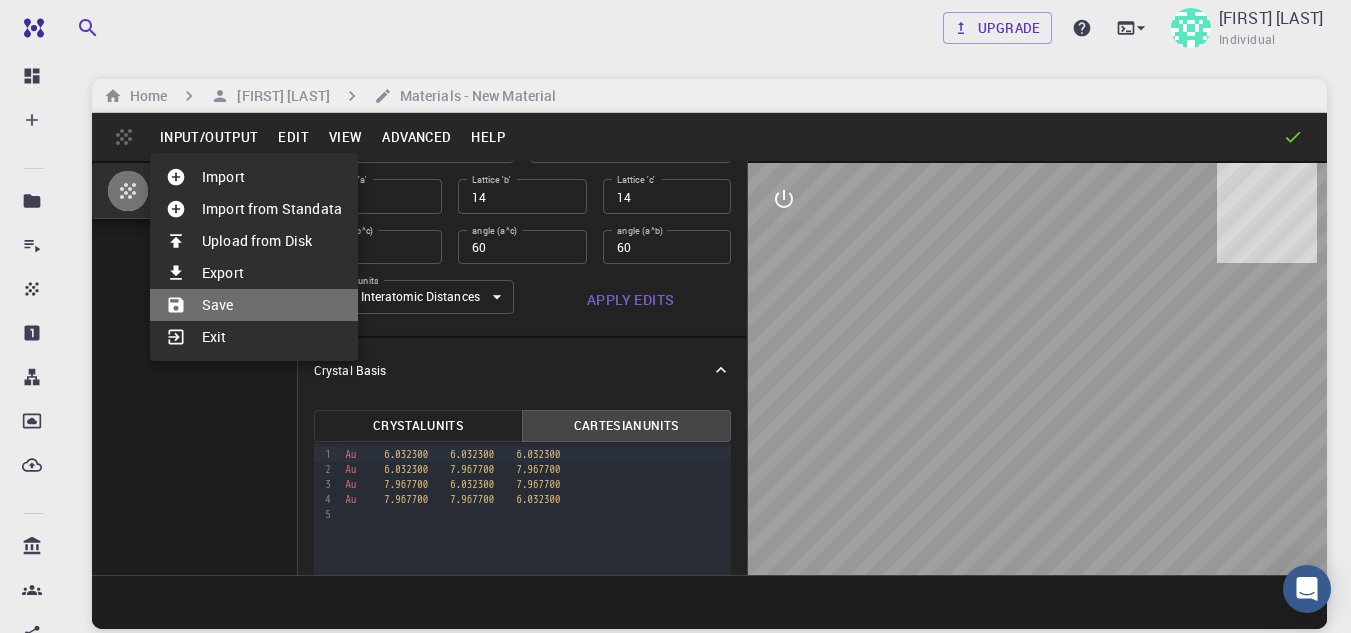 click on "Save" at bounding box center [254, 305] 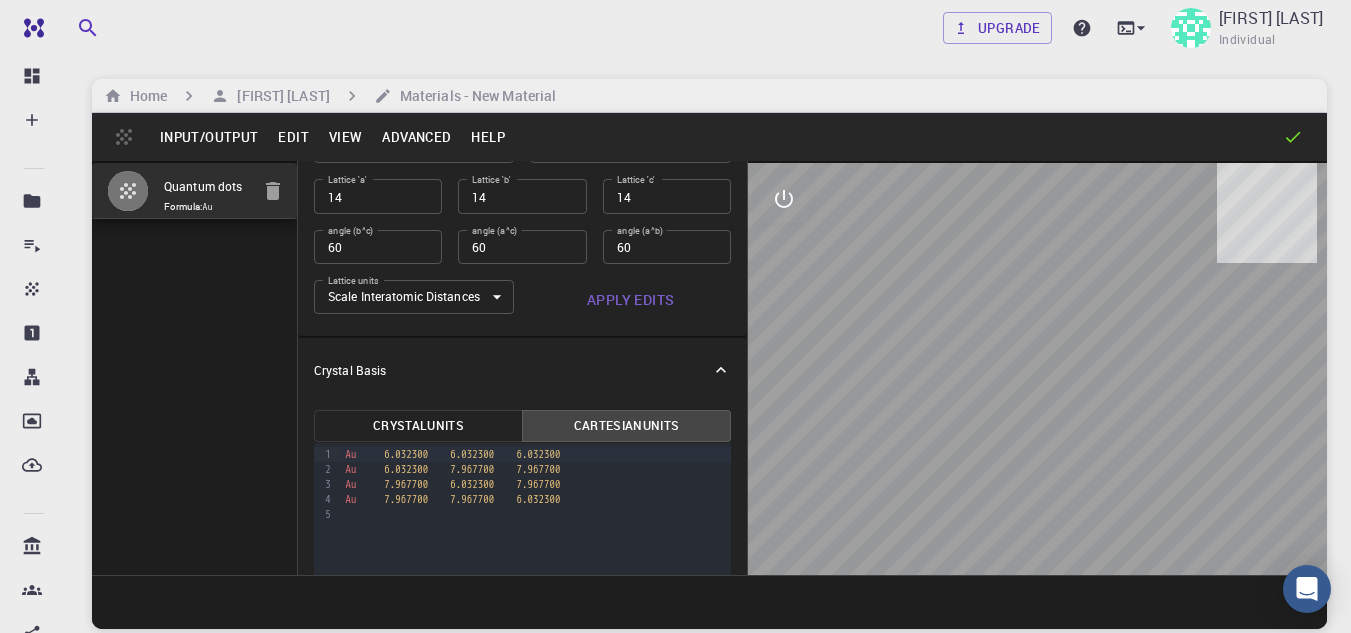click on "Input/Output" at bounding box center (209, 137) 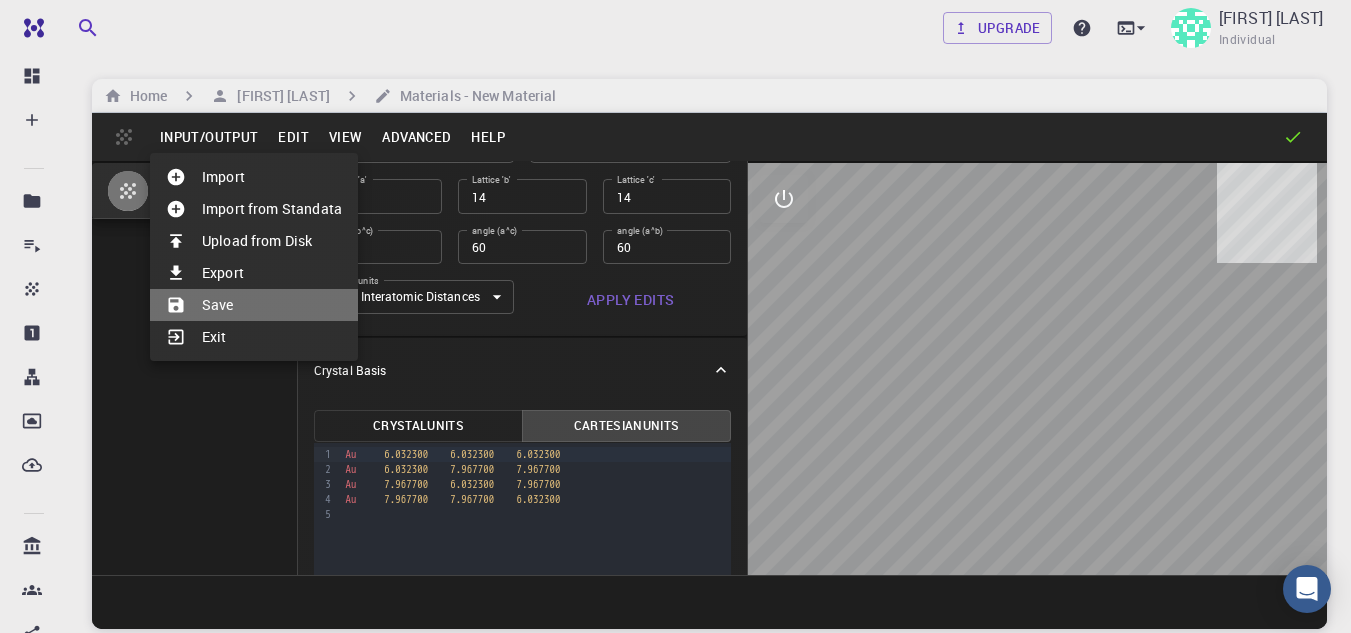 click on "Save" at bounding box center (254, 305) 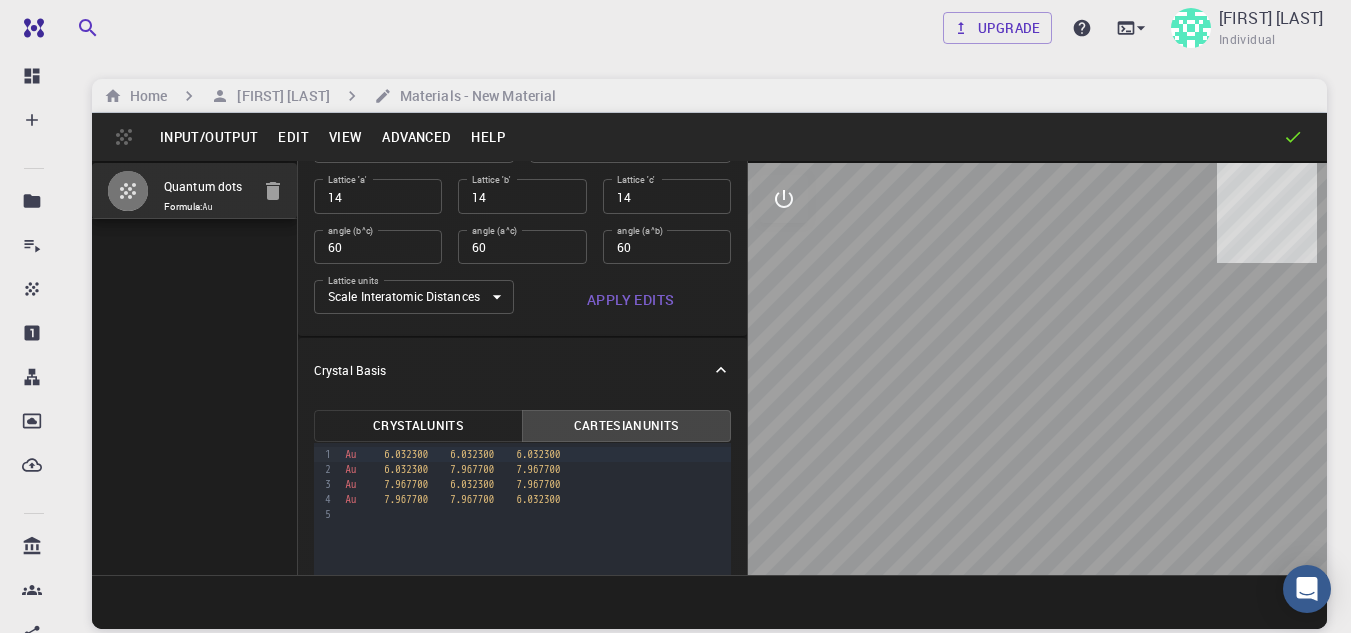 click on "Edit" at bounding box center [293, 137] 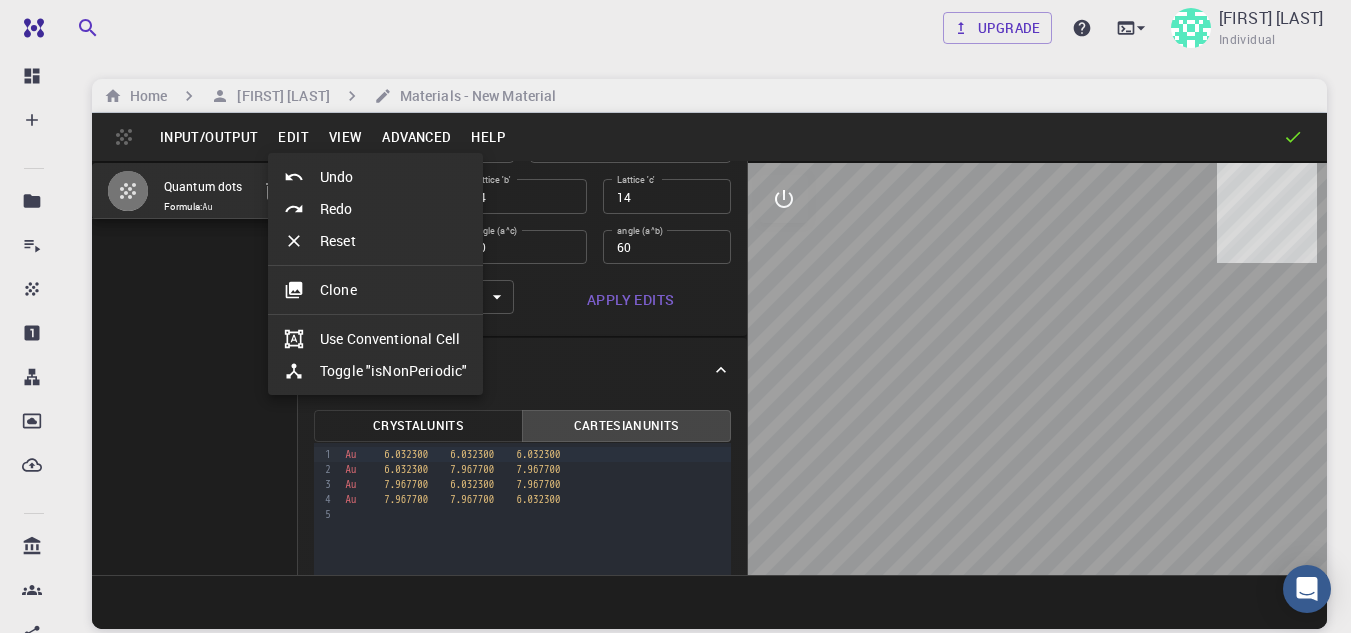 click at bounding box center [675, 316] 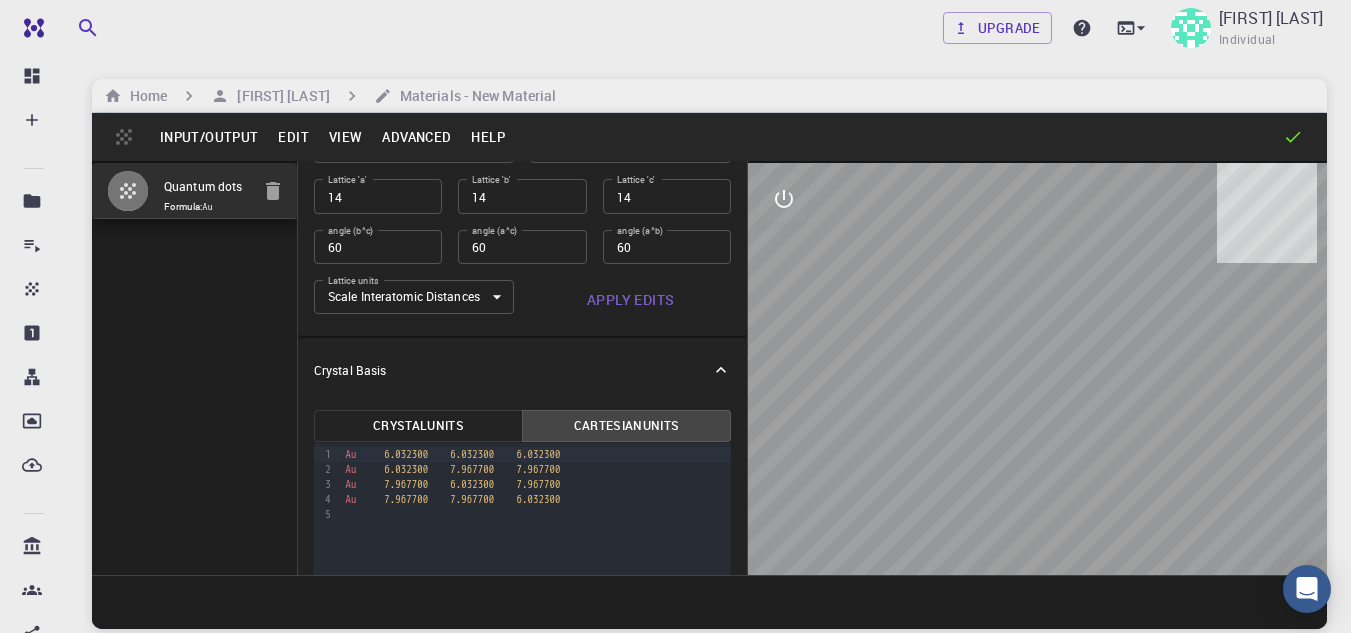 click on "Input/Output" at bounding box center (209, 137) 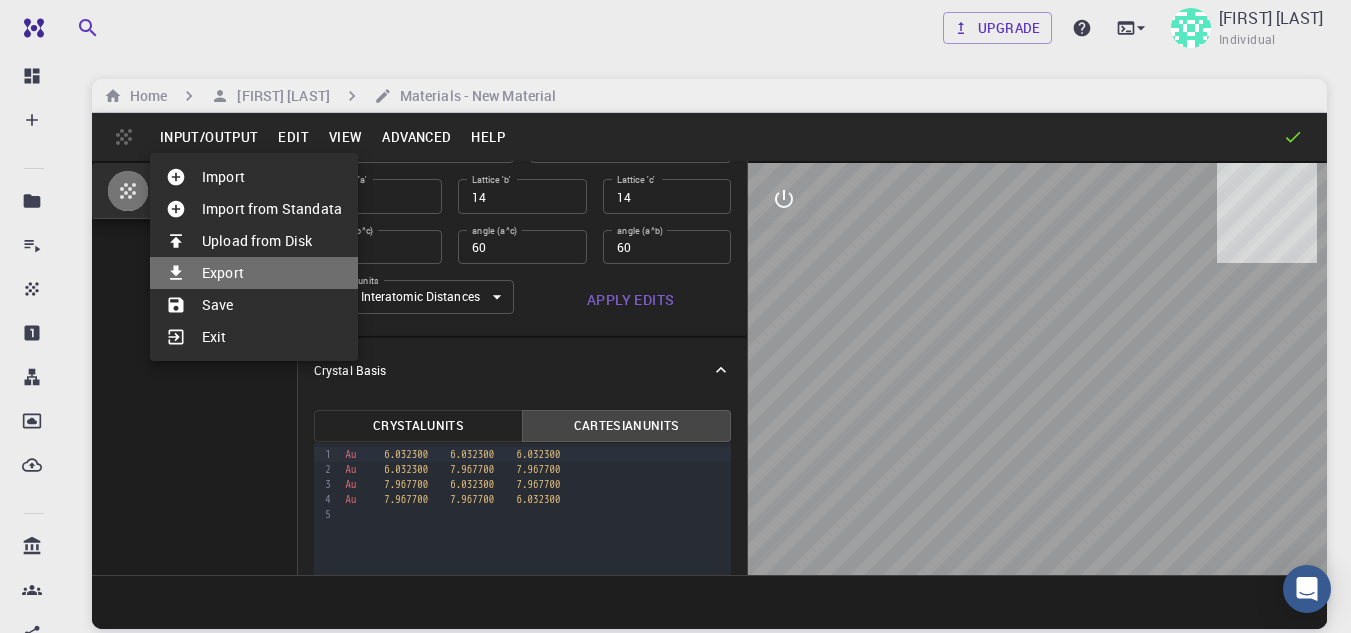 click on "Export" at bounding box center [254, 273] 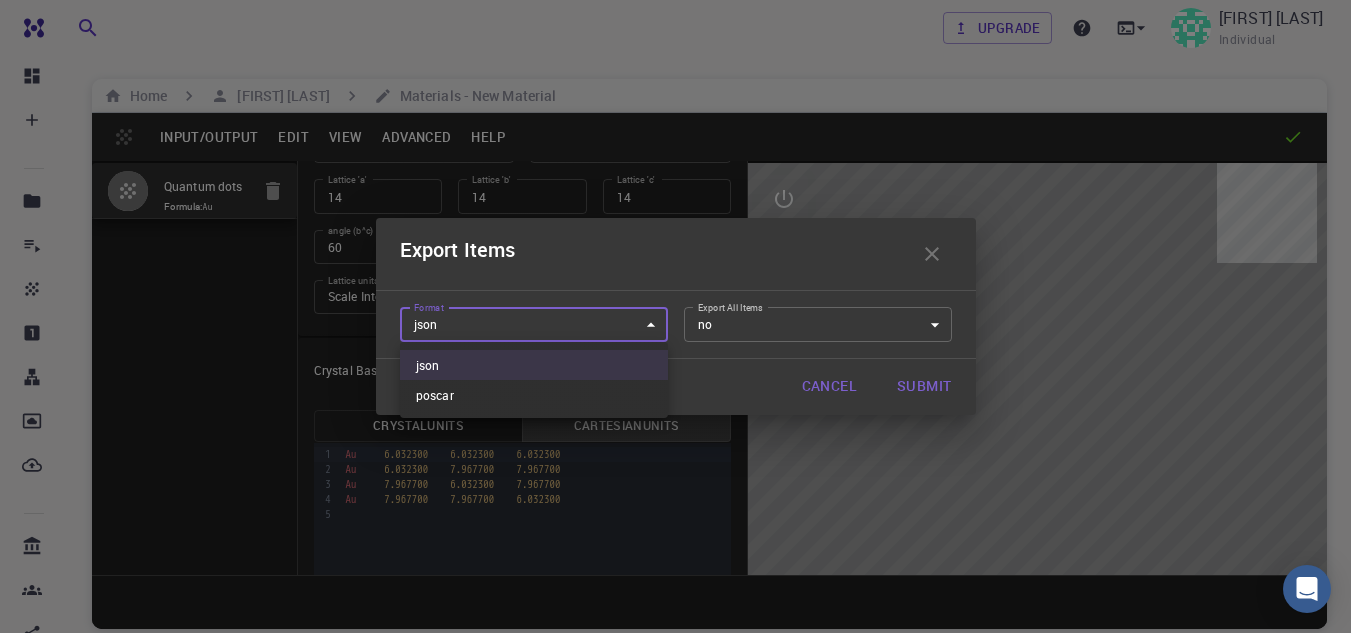 click on "Free Dashboard Create New Job New Material Create Material Upload File Import from Bank Import from 3rd Party New Workflow New Project Projects Jobs Materials Properties Workflows Dropbox External Uploads Bank Materials Workflows Accounts Shared with me Shared publicly Shared externally Documentation Contact Support Compute load: Low Upgrade [FIRST] [LAST] Individual Home [FIRST] [LAST] Materials - New Material Input/Output Edit View Advanced Help Quantum dots Formula:  Au Crystal Lattice Lattice units angstrom angstrom Lattice units Lattice type Face-centered Cubic FCC Lattice type Lattice 'a' 14 Lattice 'a' Lattice 'b' 14 Lattice 'b' Lattice 'c' 14 Lattice 'c' angle (b^c) 60 angle (b^c) angle (a^c) 60 angle (a^c) angle (a^b) 60 angle (a^b) Lattice units Scale Interatomic Distances 0 Lattice units Apply Edits Crystal Basis Crystal  Units Cartesian  Units 9 1 2 3 4 5 › Au       6.032300      6.032300      6.032300   Au       6.032300      7.967700      7.967700   Au       7.967700" at bounding box center [675, 392] 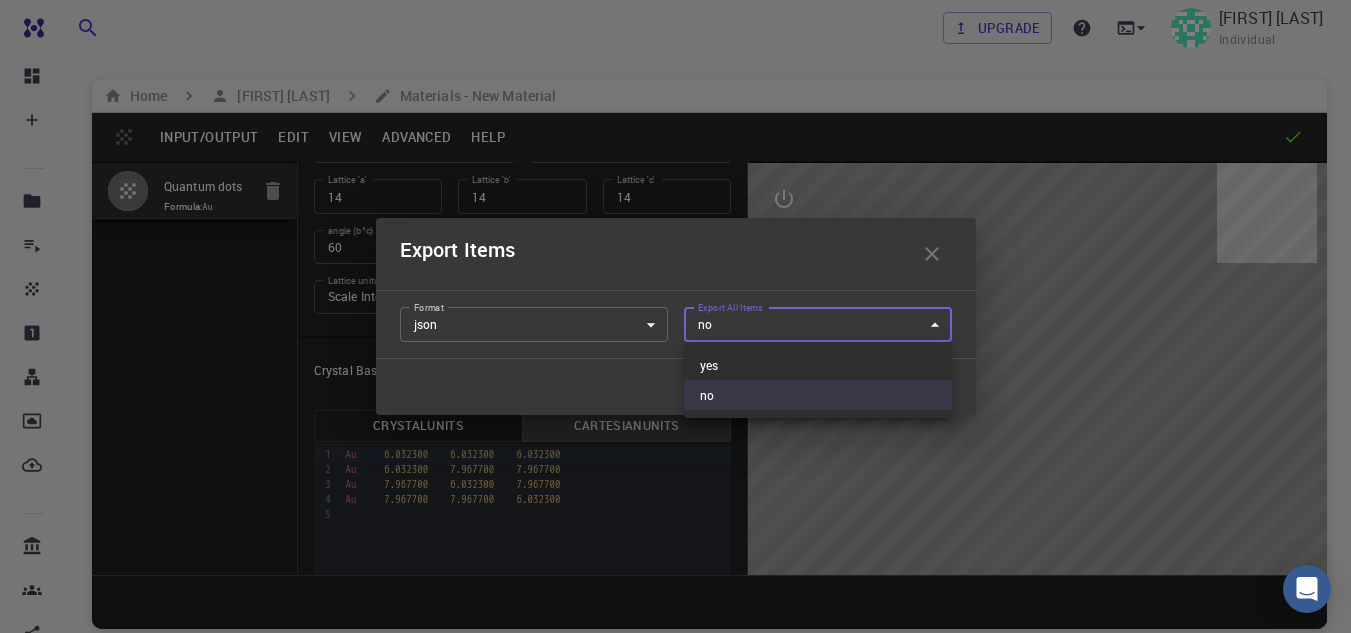 click on "Free Dashboard Create New Job New Material Create Material Upload File Import from Bank Import from 3rd Party New Workflow New Project Projects Jobs Materials Properties Workflows Dropbox External Uploads Bank Materials Workflows Accounts Shared with me Shared publicly Shared externally Documentation Contact Support Compute load: Low Upgrade [FIRST] [LAST] Individual Home [FIRST] [LAST] Materials - New Material Input/Output Edit View Advanced Help Quantum dots Formula:  Au Crystal Lattice Lattice units angstrom angstrom Lattice units Lattice type Face-centered Cubic FCC Lattice type Lattice 'a' 14 Lattice 'a' Lattice 'b' 14 Lattice 'b' Lattice 'c' 14 Lattice 'c' angle (b^c) 60 angle (b^c) angle (a^c) 60 angle (a^c) angle (a^b) 60 angle (a^b) Lattice units Scale Interatomic Distances 0 Lattice units Apply Edits Crystal Basis Crystal  Units Cartesian  Units 9 1 2 3 4 5 › Au       6.032300      6.032300      6.032300   Au       6.032300      7.967700      7.967700   Au       7.967700" at bounding box center (675, 392) 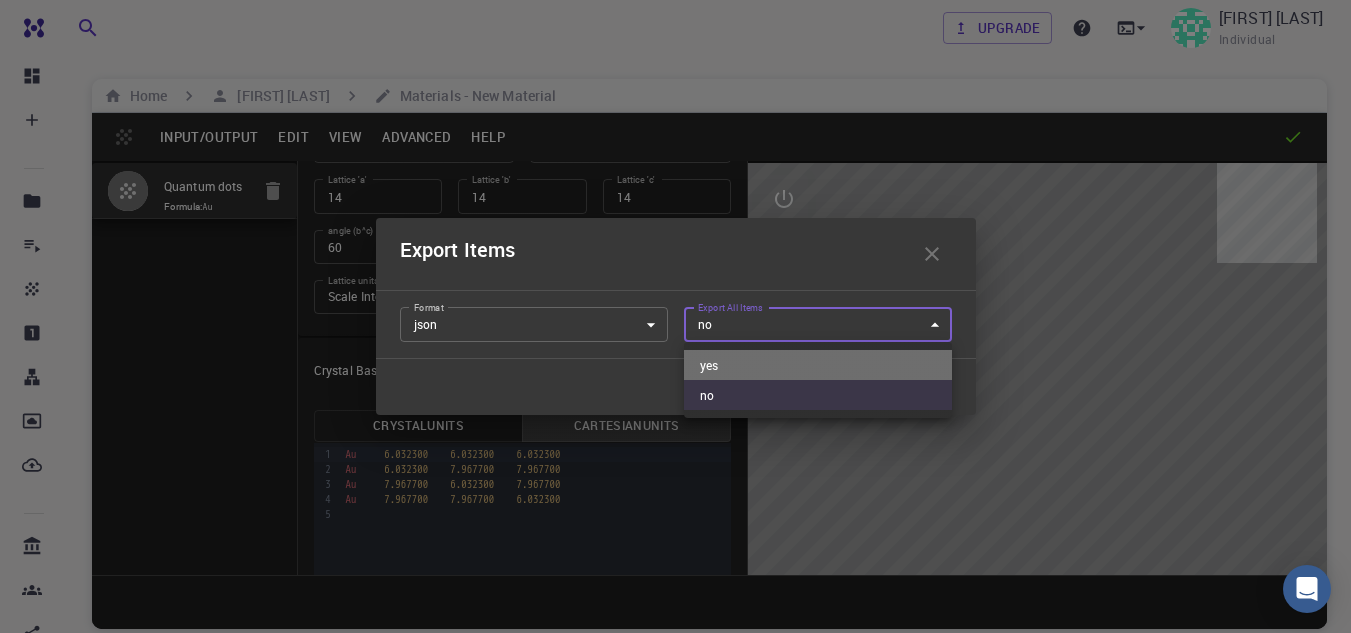 click on "yes" at bounding box center (818, 365) 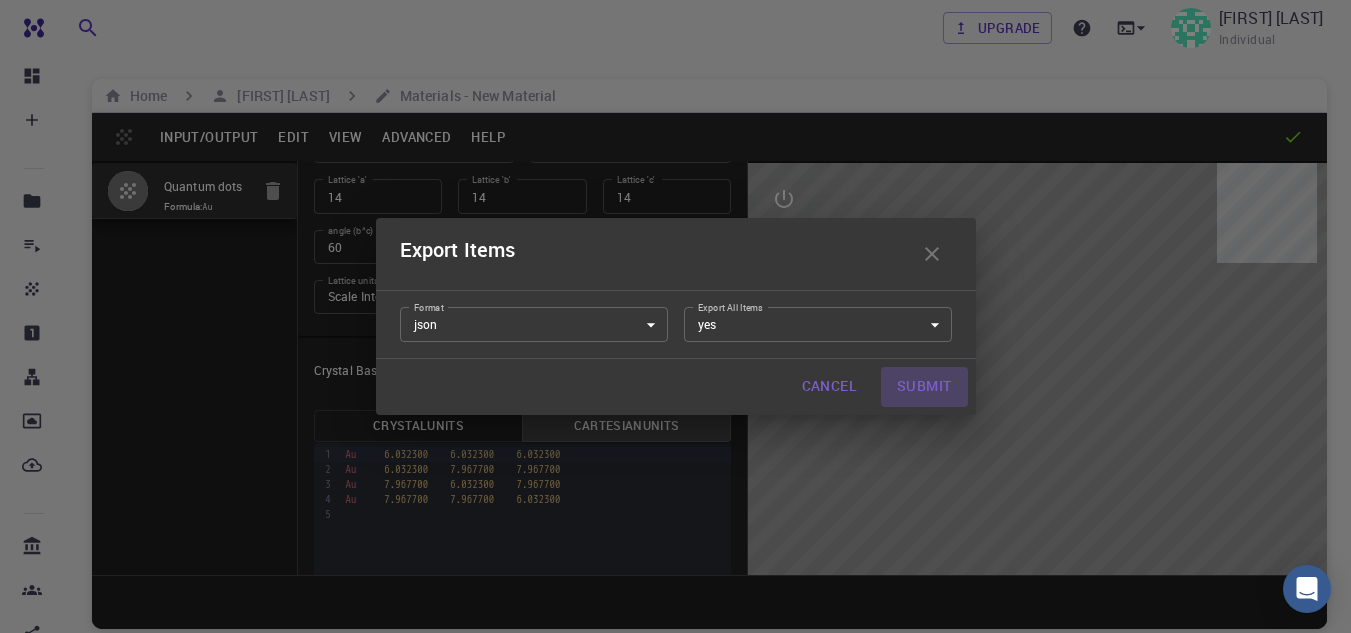 click on "Submit" at bounding box center [924, 387] 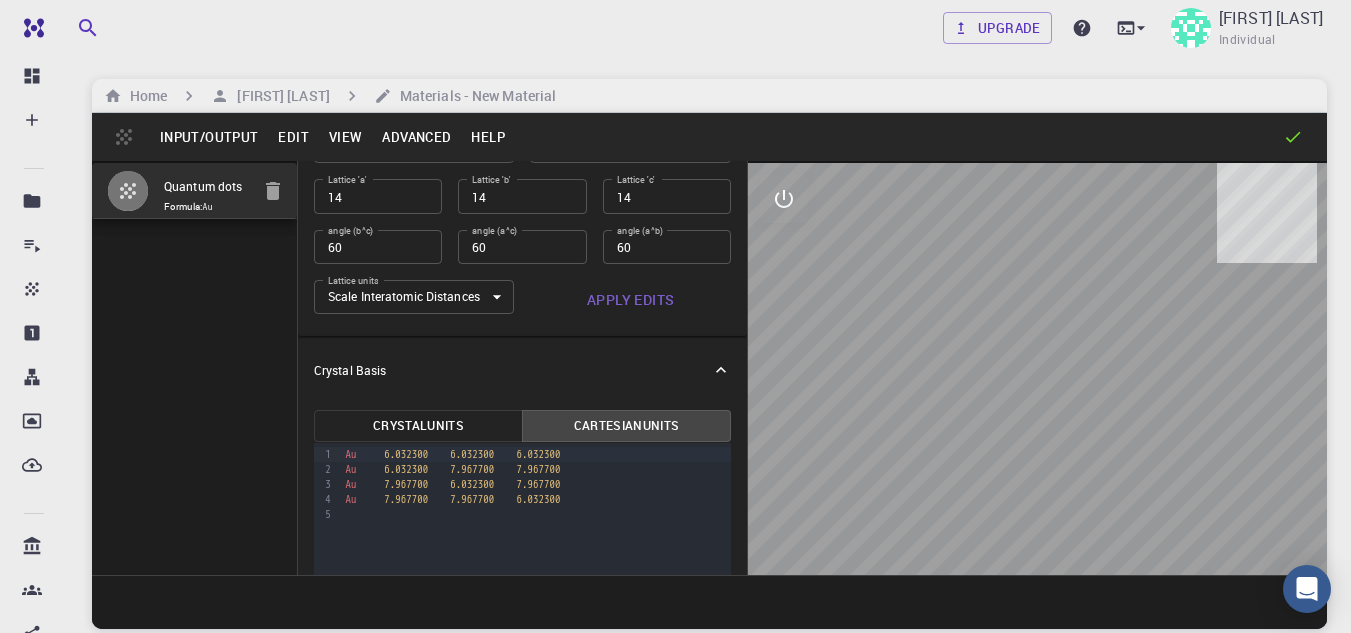 click on "Input/Output" at bounding box center [209, 137] 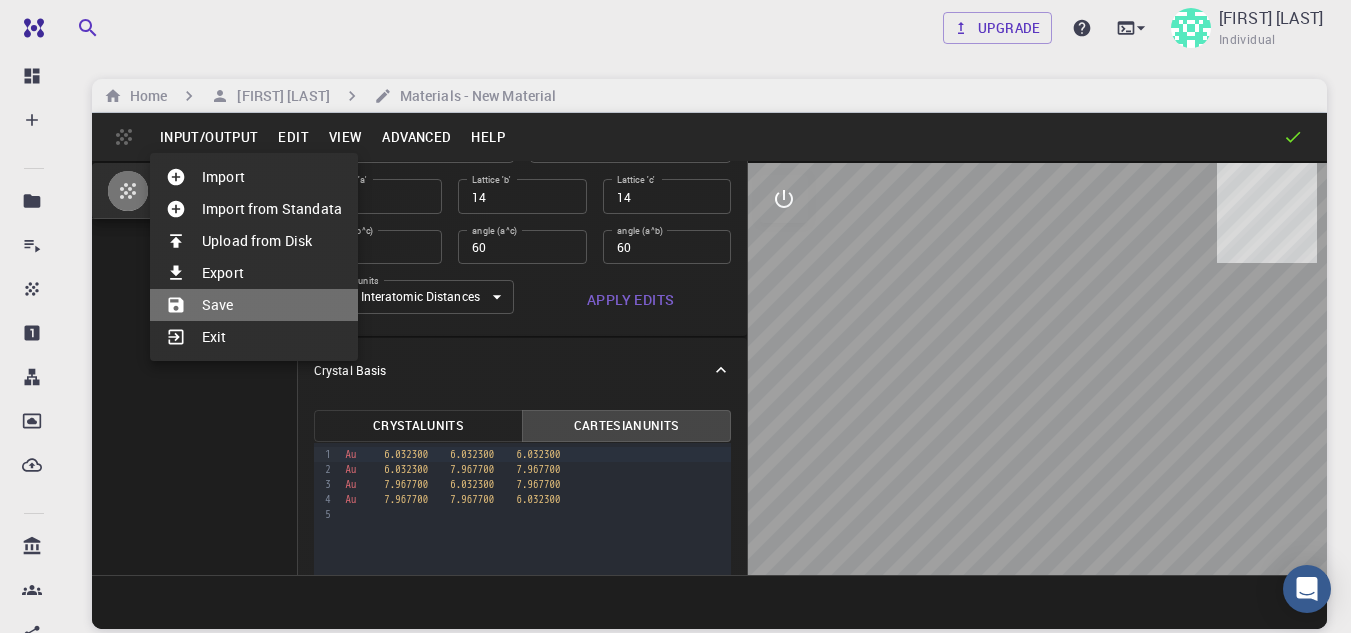 click on "Save" at bounding box center (254, 305) 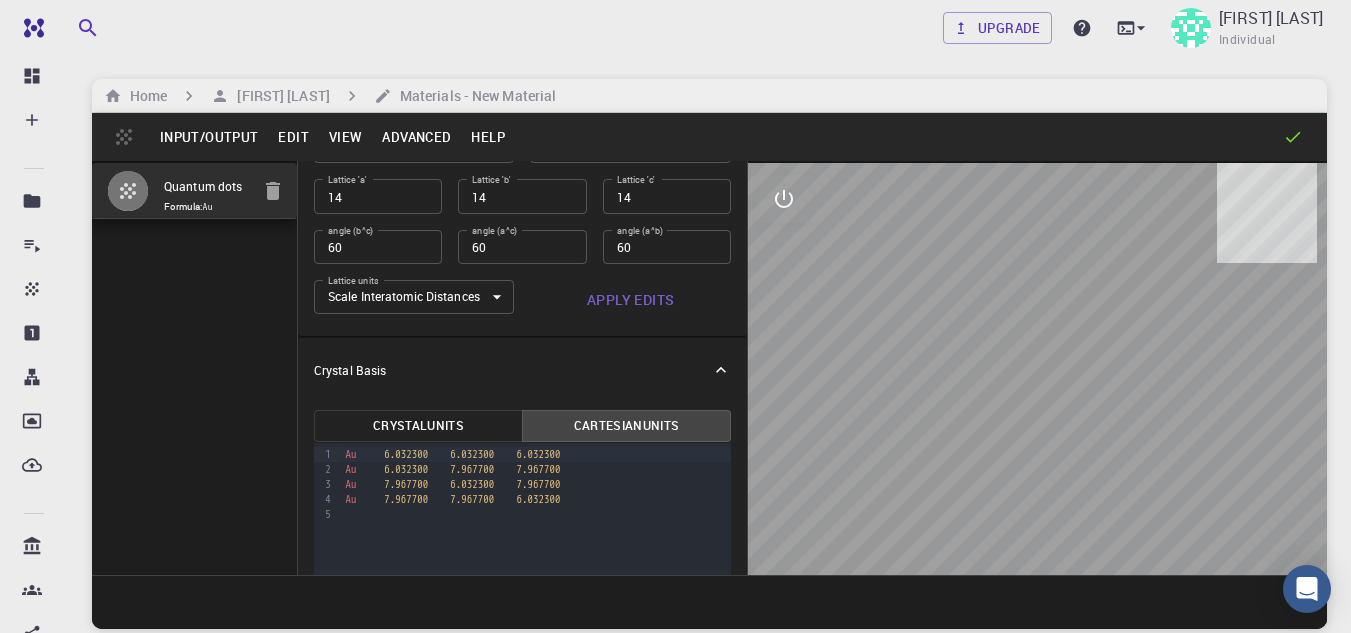 click on "Input/Output" at bounding box center (209, 137) 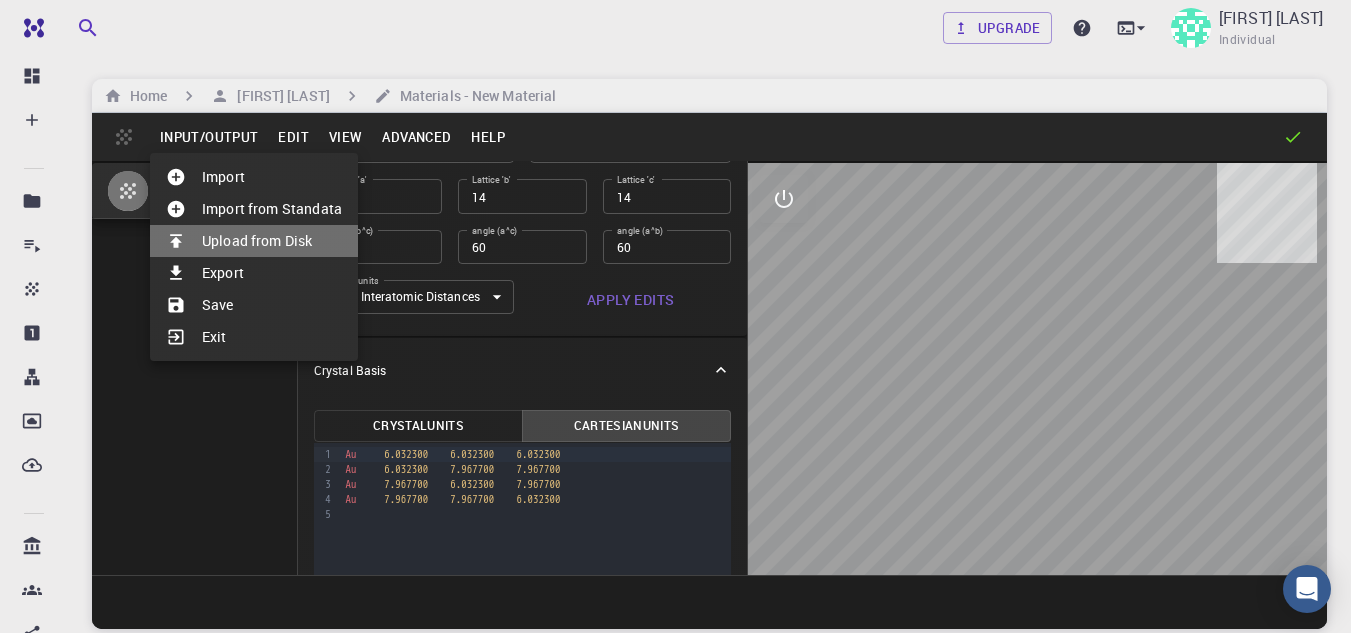click on "Upload from Disk" at bounding box center [254, 241] 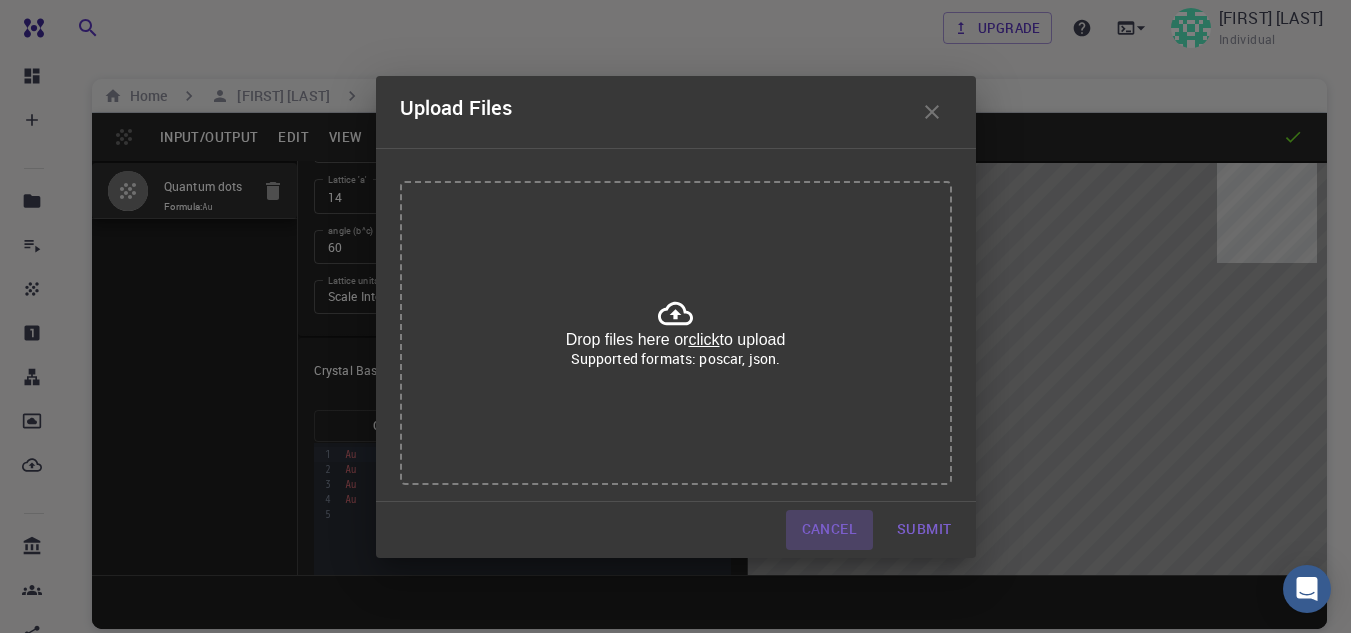 click on "Cancel" at bounding box center (829, 530) 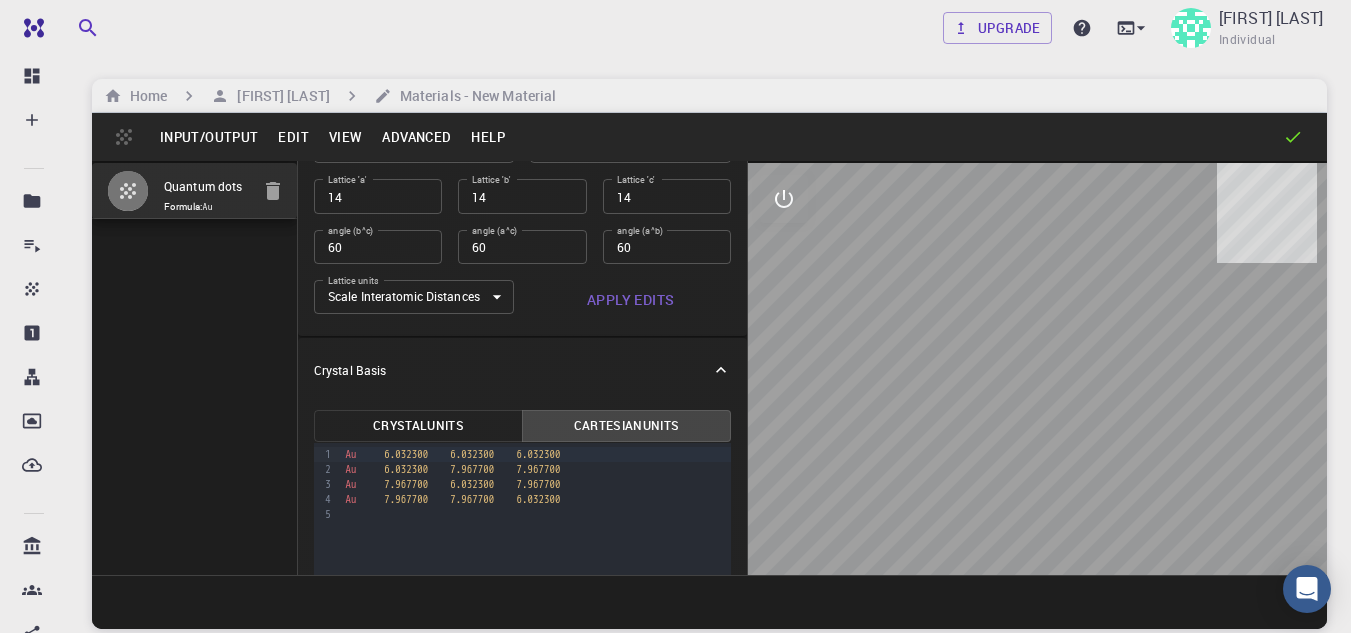click on "Edit" at bounding box center (293, 137) 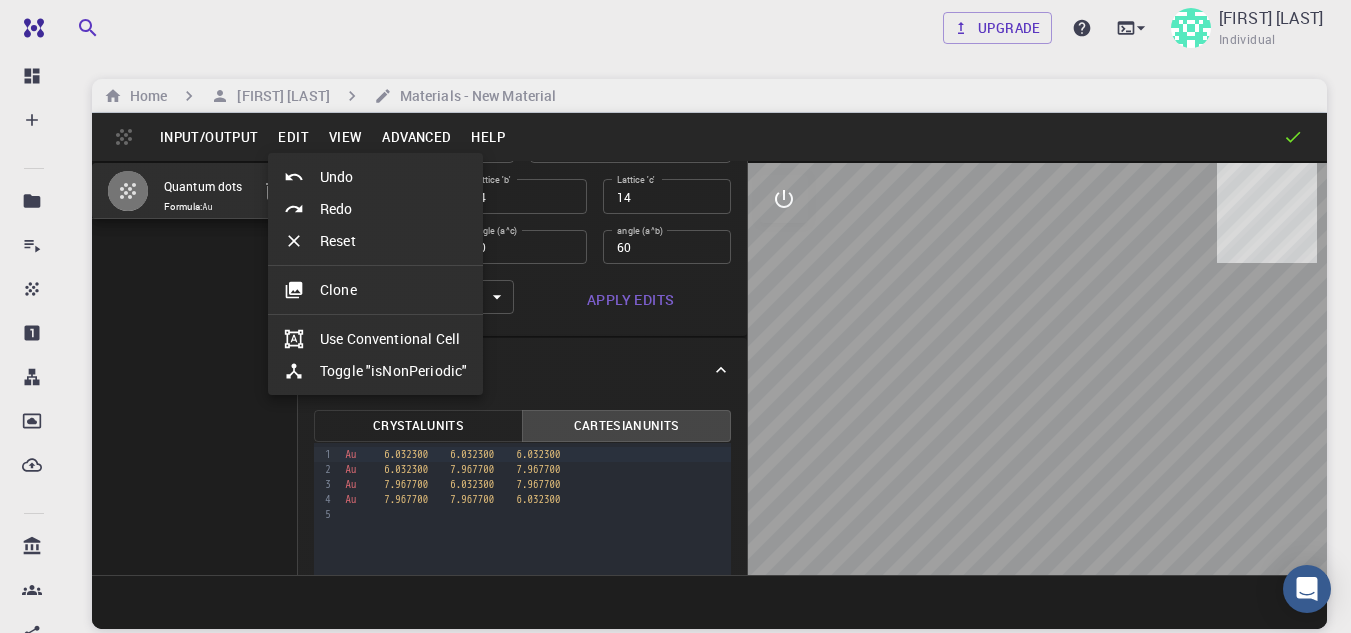 click at bounding box center [675, 316] 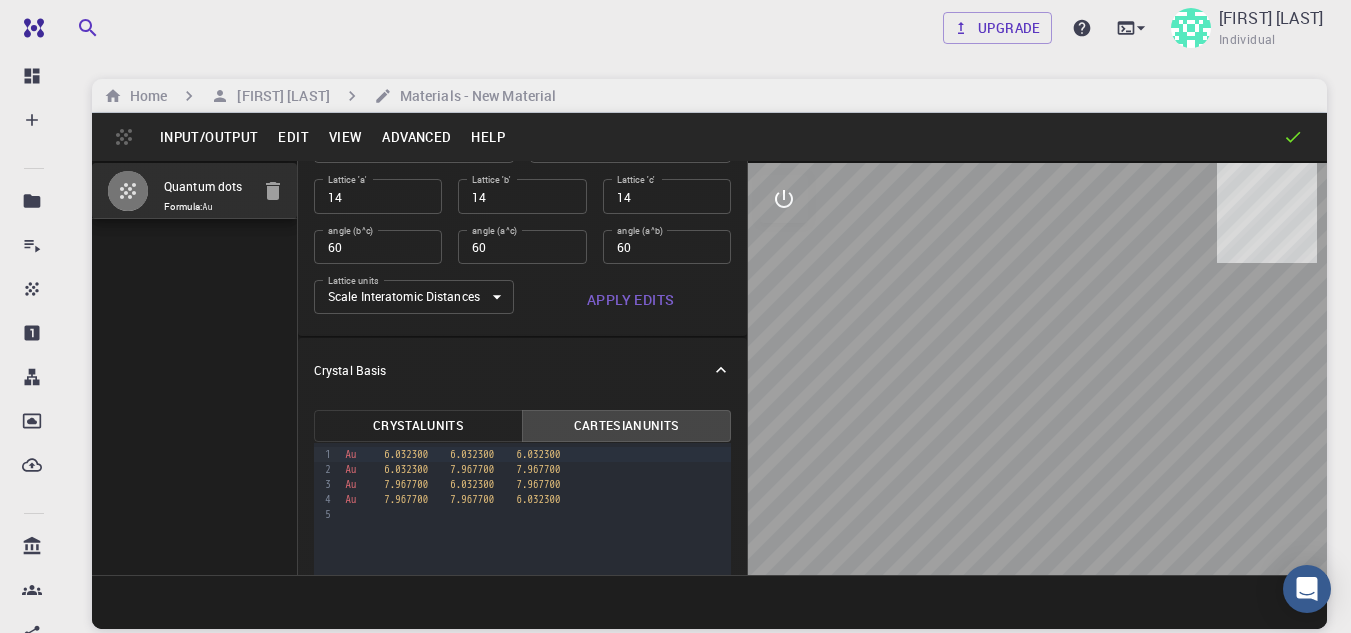click on "Advanced" at bounding box center (416, 137) 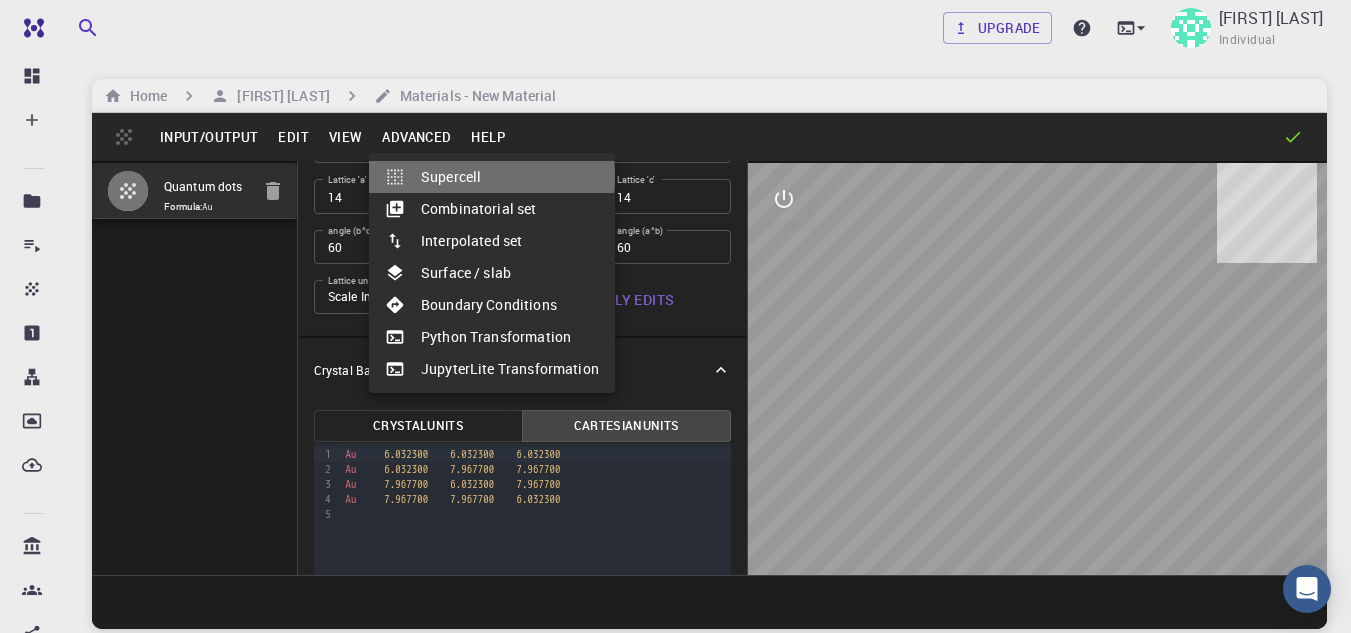 click on "Supercell" at bounding box center [492, 177] 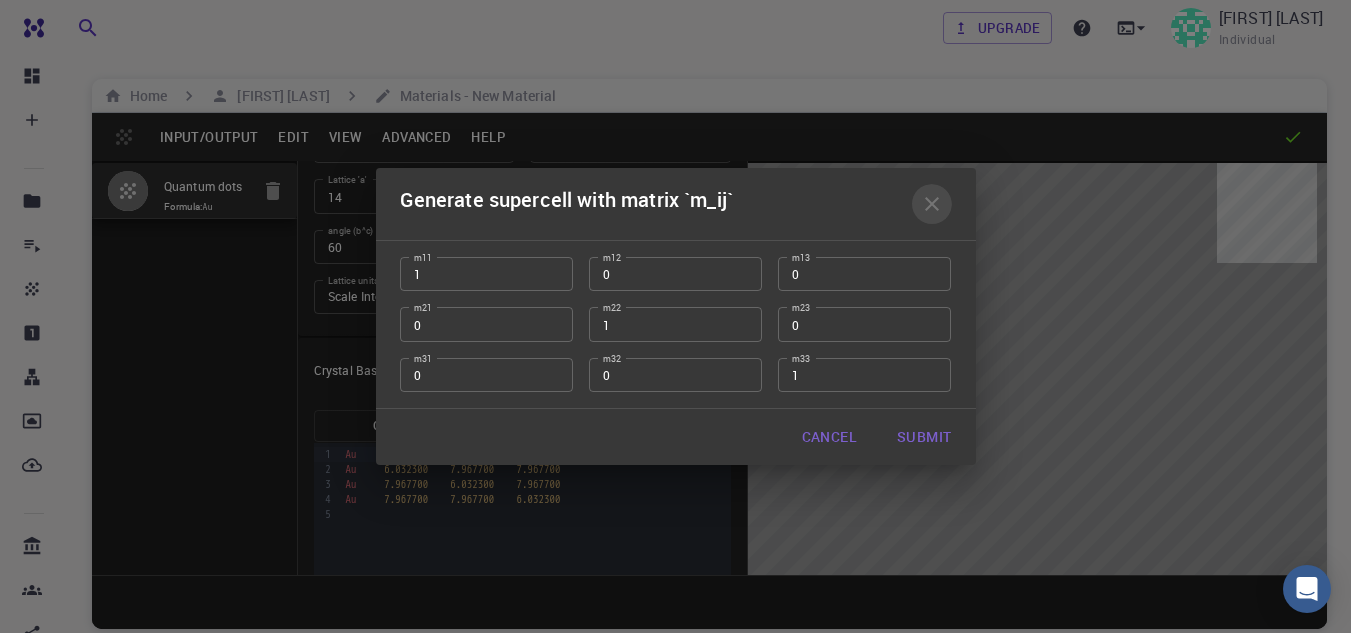 click 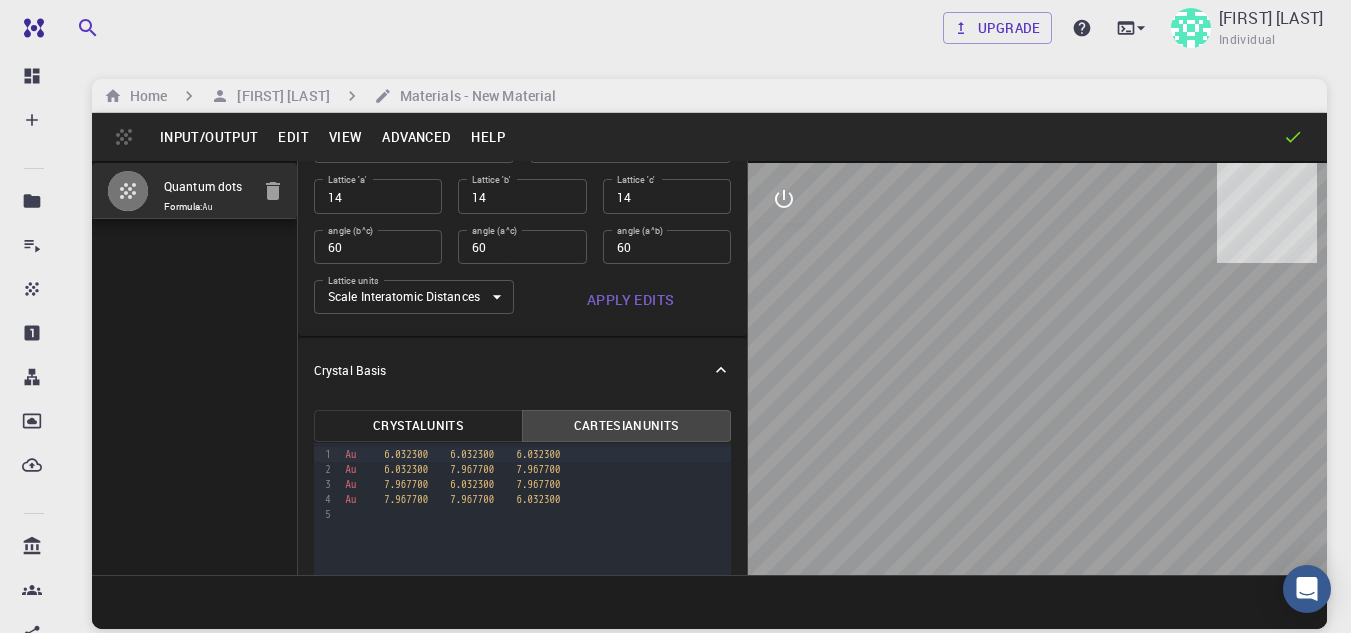click on "Advanced" at bounding box center (416, 137) 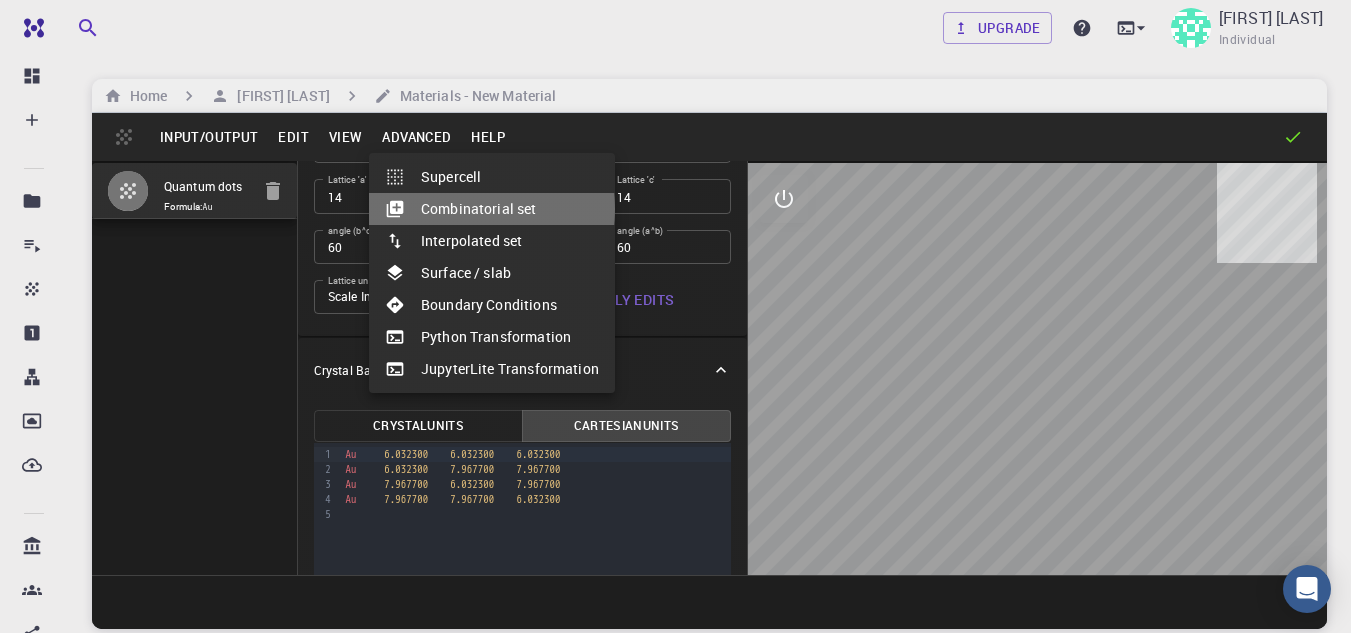 click on "Combinatorial set" at bounding box center (492, 209) 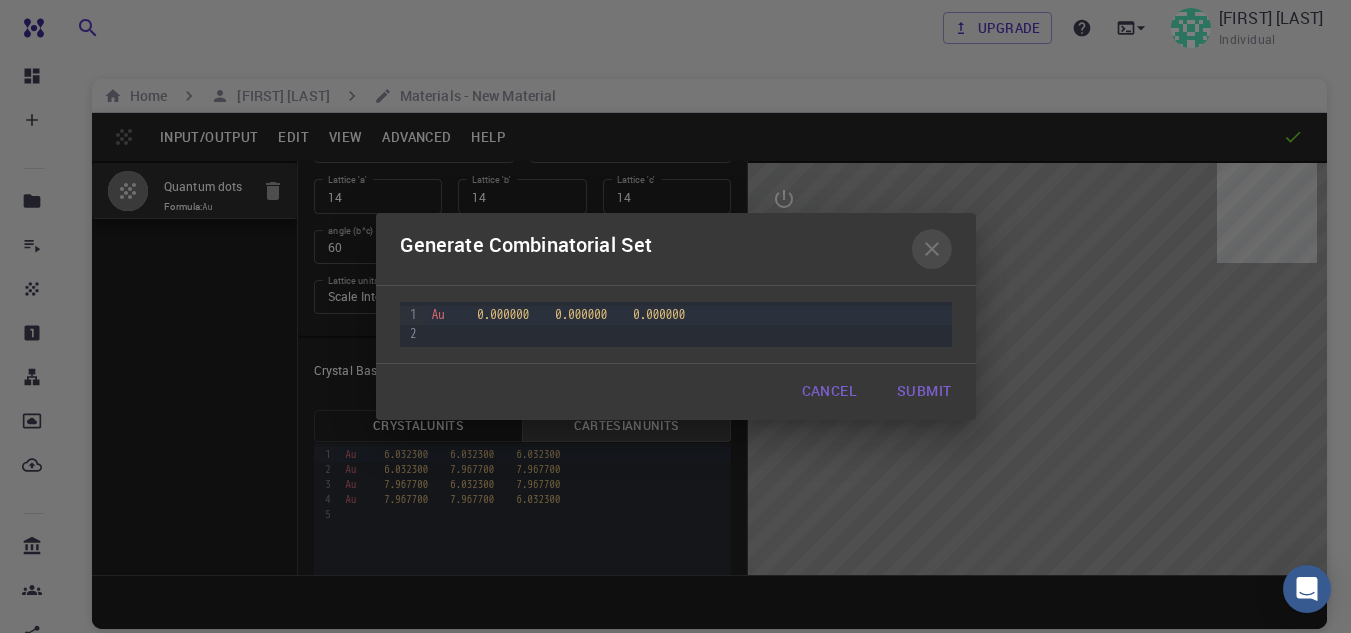 click 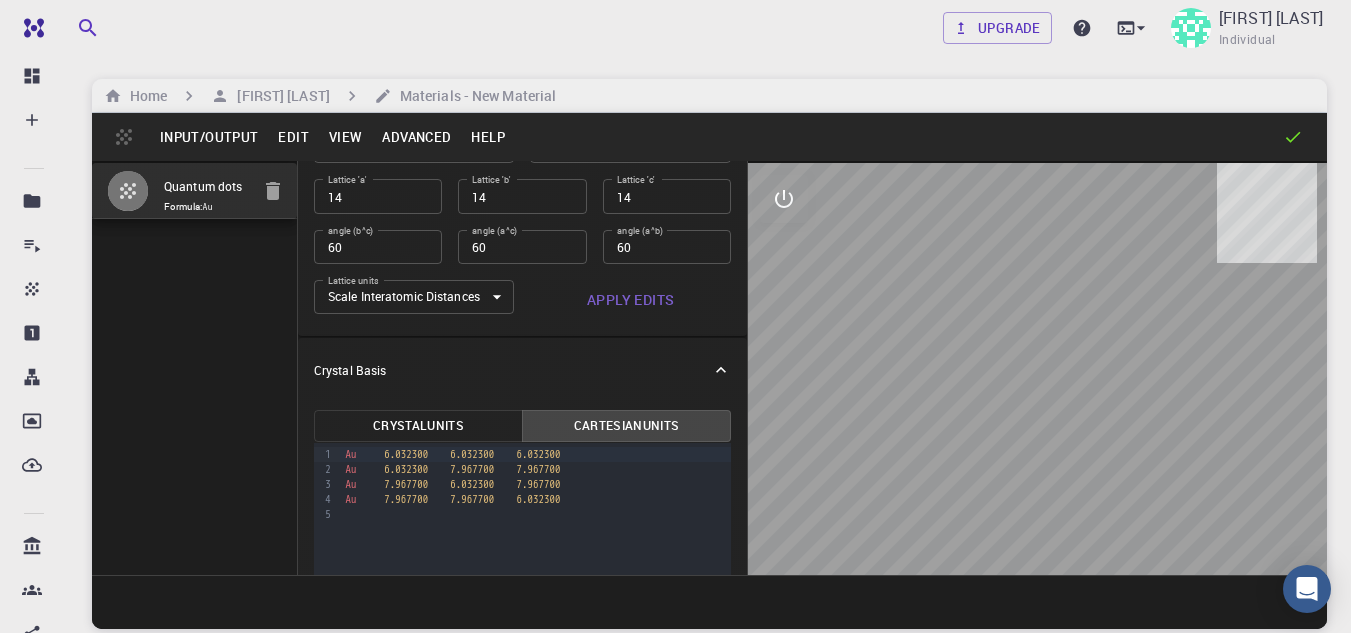 click on "Advanced" at bounding box center [416, 137] 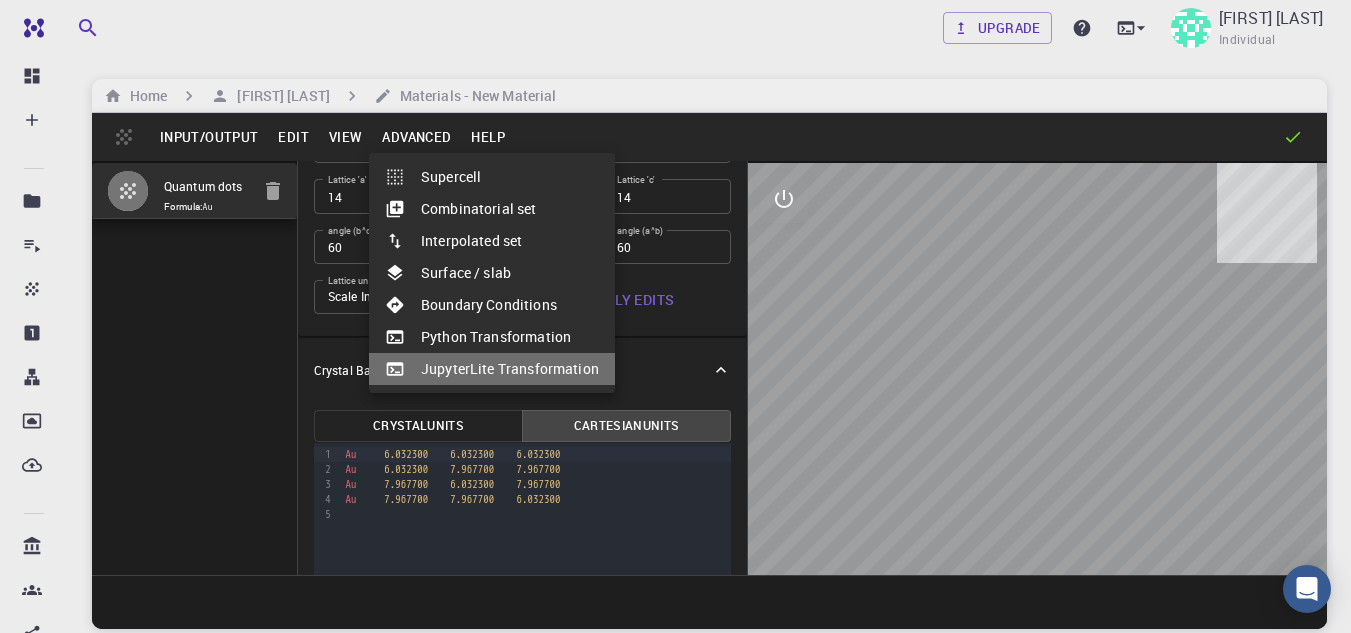 click on "JupyterLite Transformation" at bounding box center (492, 369) 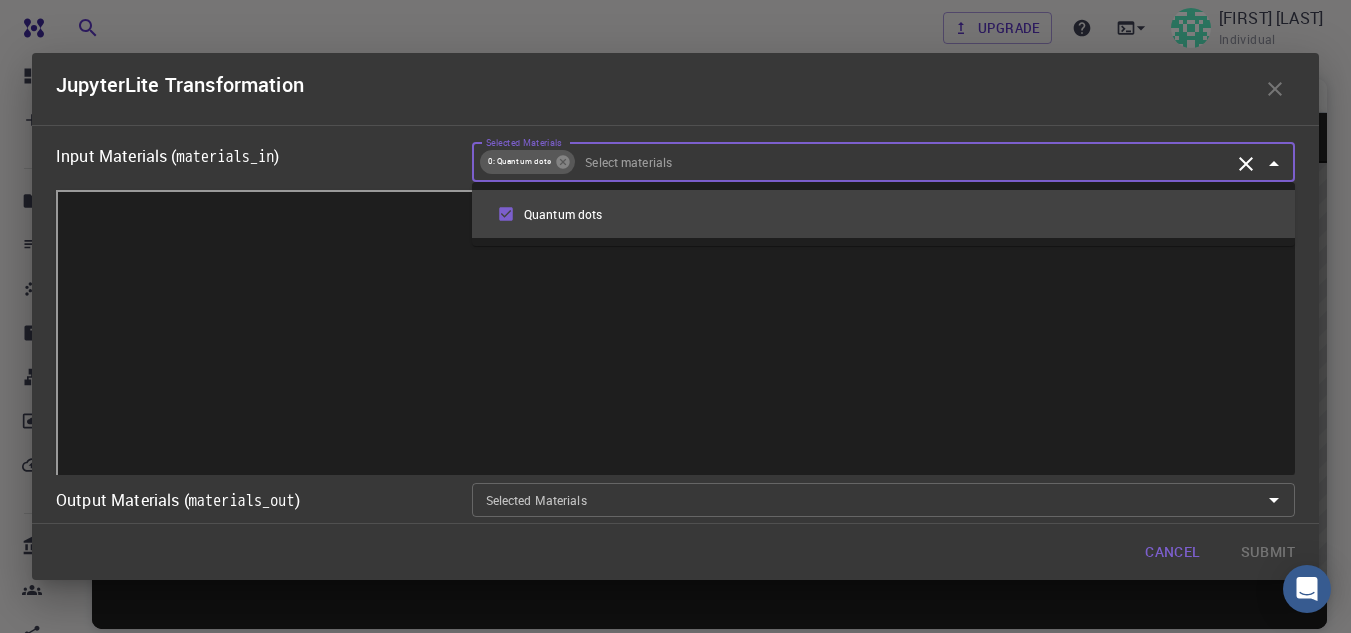 click on "Selected Materials" at bounding box center (903, 162) 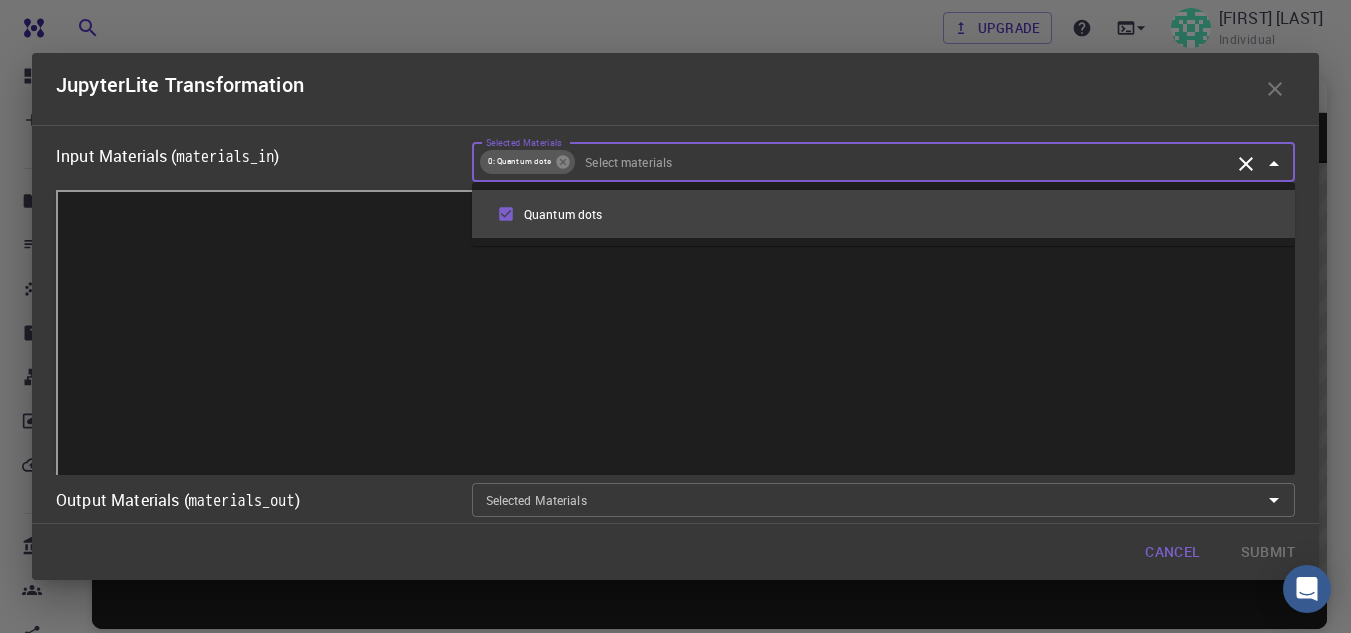 click at bounding box center [1275, 89] 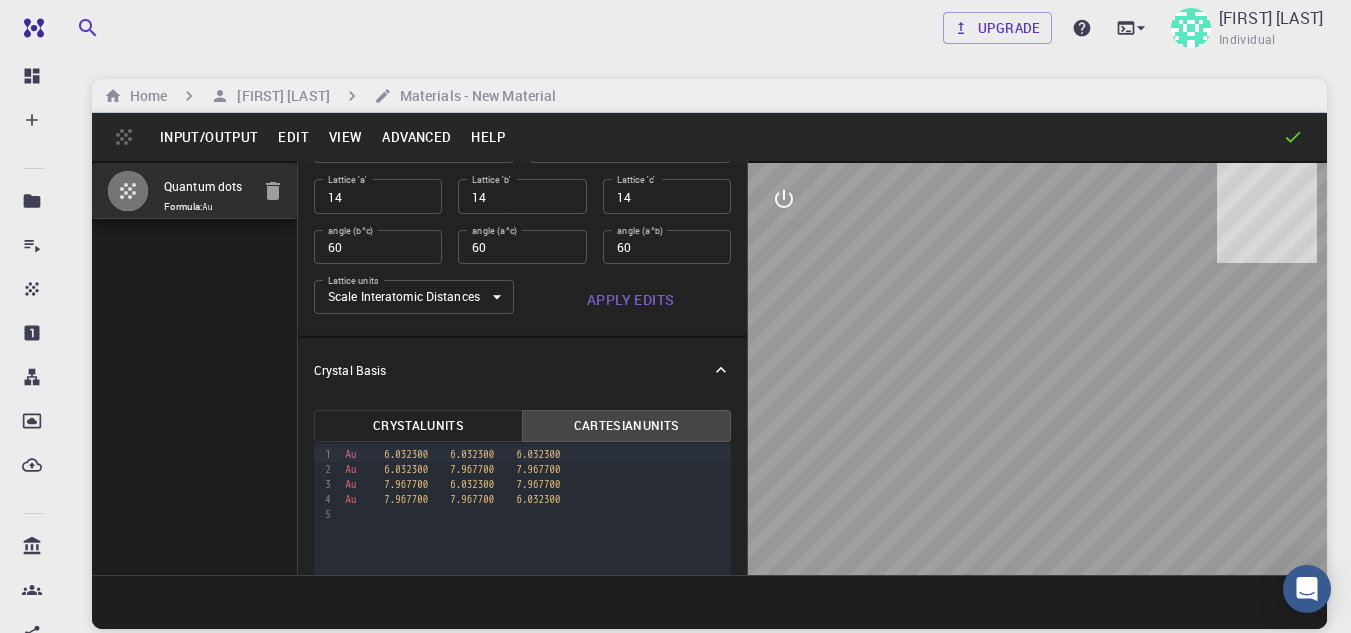 click on "Advanced" at bounding box center (416, 137) 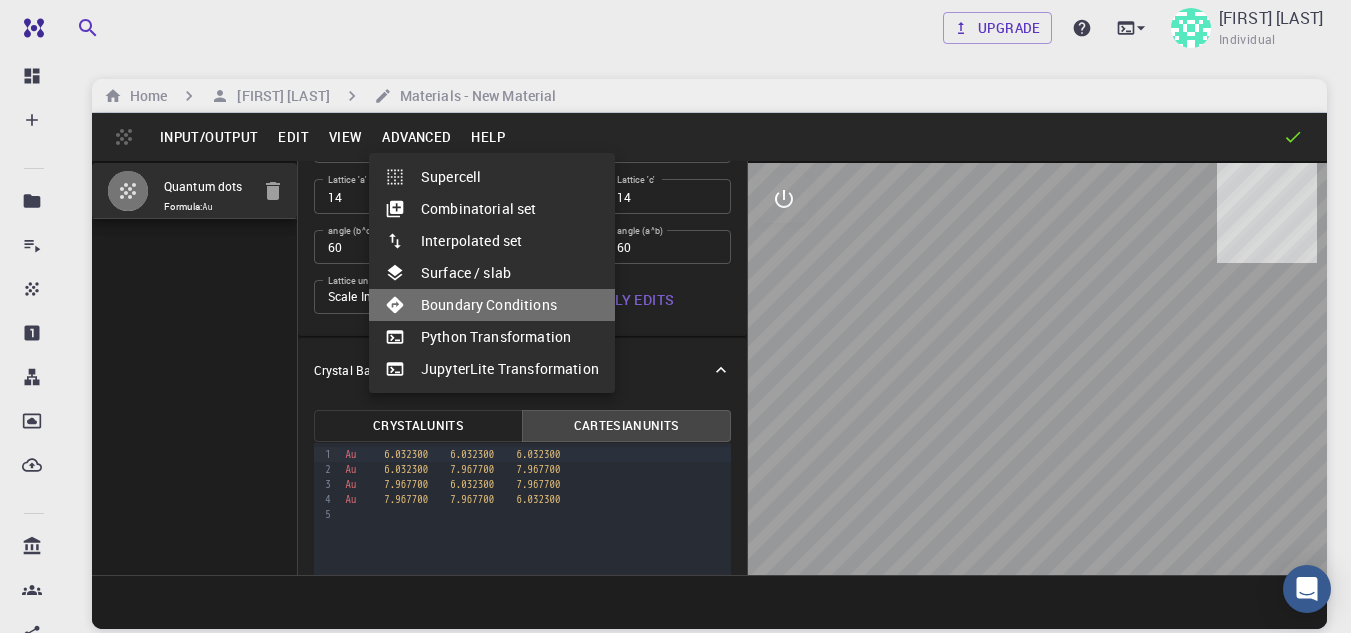 click on "Boundary Conditions" at bounding box center (492, 305) 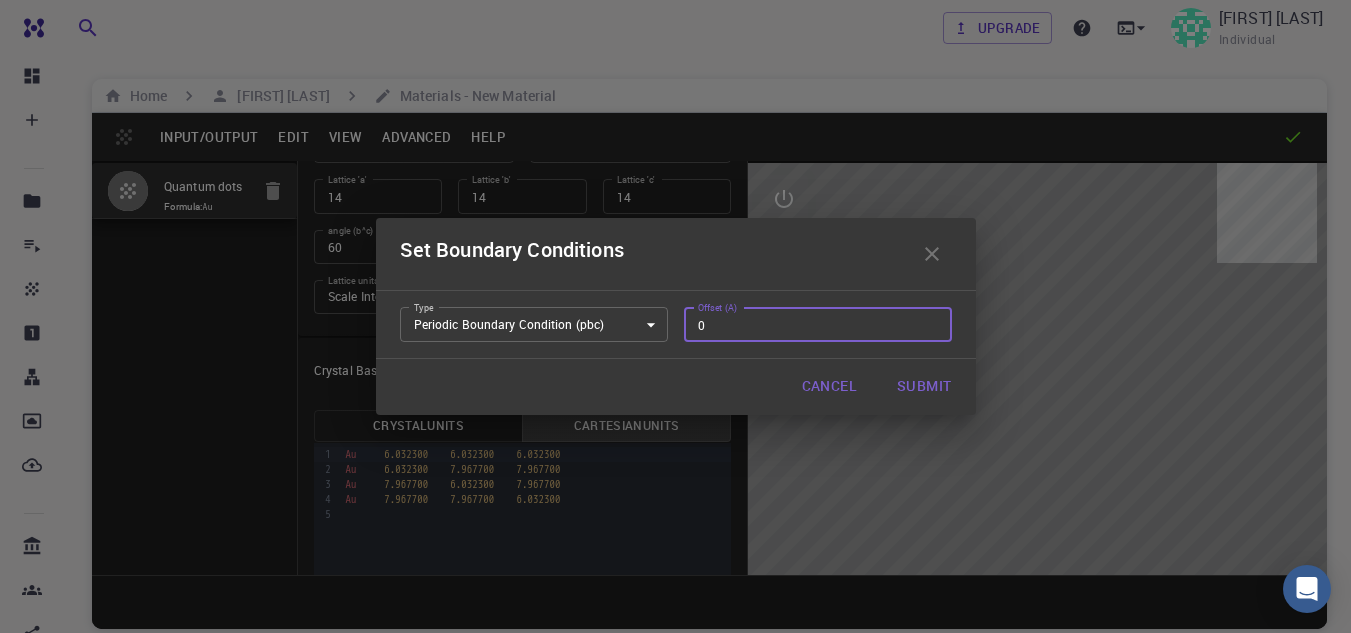 click on "0" at bounding box center (818, 324) 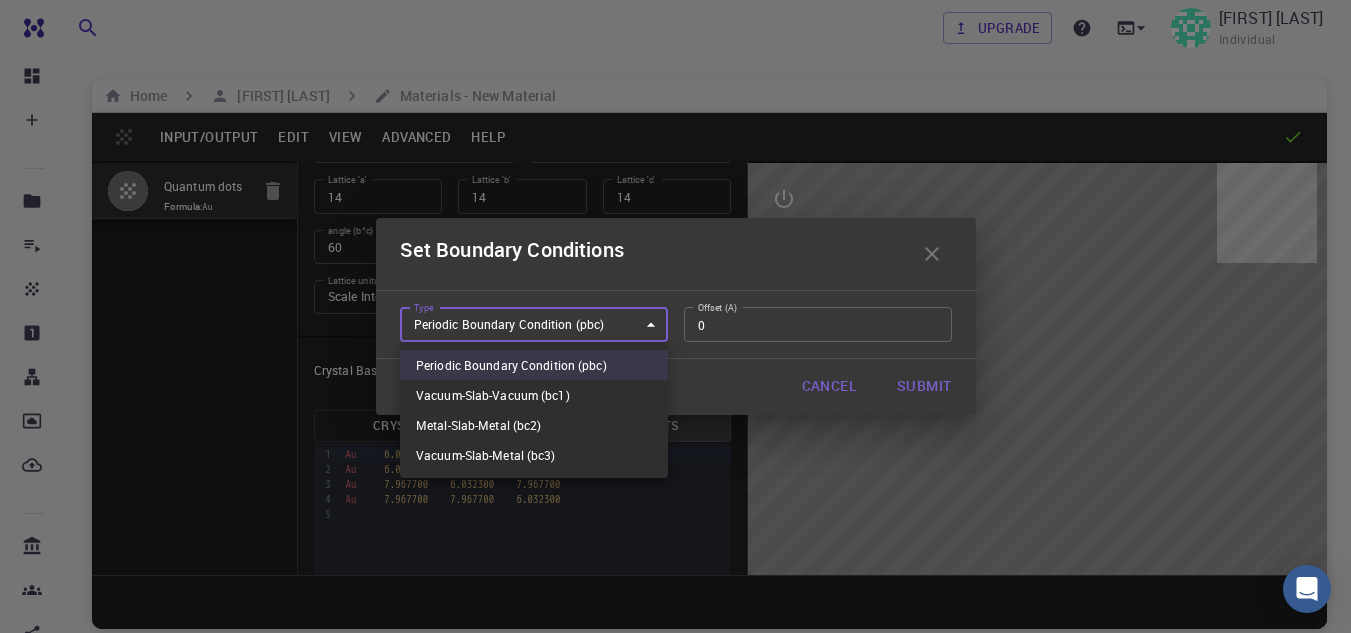 click on "Free Dashboard Create New Job New Material Create Material Upload File Import from Bank Import from 3rd Party New Workflow New Project Projects Jobs Materials Properties Workflows Dropbox External Uploads Bank Materials Workflows Accounts Shared with me Shared publicly Shared externally Documentation Contact Support Compute load: Low Upgrade [FIRST] [LAST] Individual Home [FIRST] [LAST] Materials - New Material Input/Output Edit View Advanced Help Quantum dots Formula:  Au Crystal Lattice Lattice units angstrom angstrom Lattice units Lattice type Face-centered Cubic FCC Lattice type Lattice 'a' 14 Lattice 'a' Lattice 'b' 14 Lattice 'b' Lattice 'c' 14 Lattice 'c' angle (b^c) 60 angle (b^c) angle (a^c) 60 angle (a^c) angle (a^b) 60 angle (a^b) Lattice units Scale Interatomic Distances 0 Lattice units Apply Edits Crystal Basis Crystal  Units Cartesian  Units 9 1 2 3 4 5 › Au       6.032300      6.032300      6.032300   Au       6.032300      7.967700      7.967700   Au       7.967700" at bounding box center (675, 392) 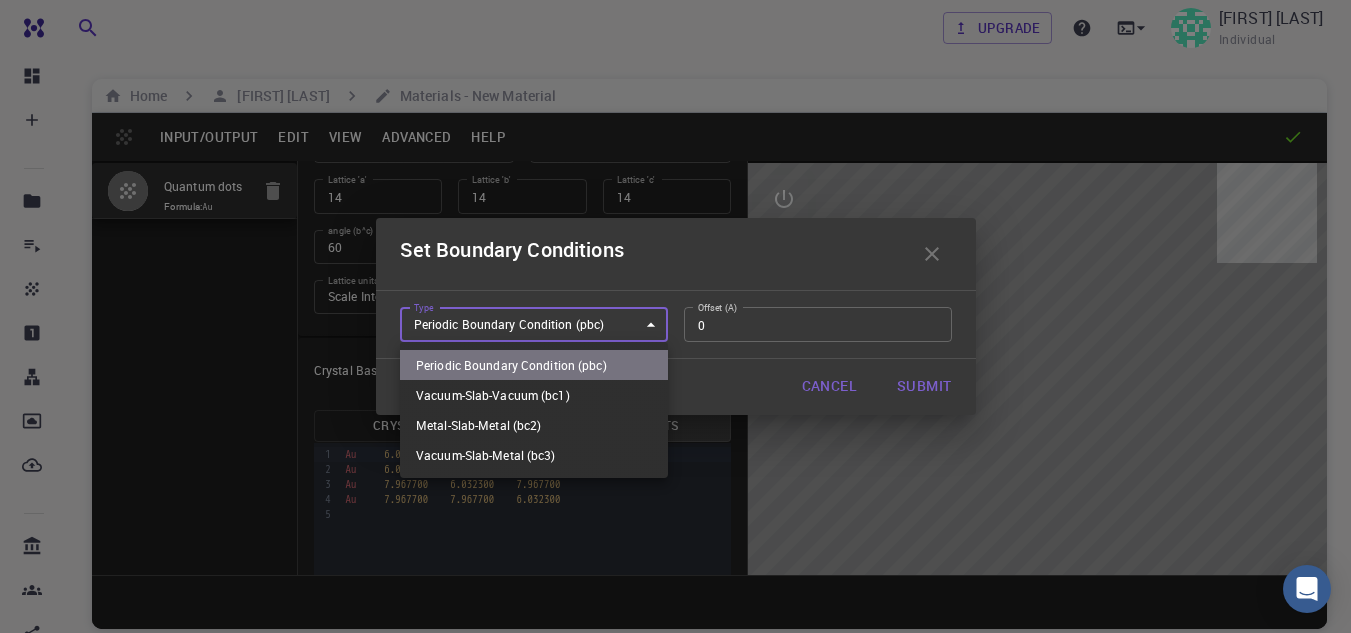 click on "Periodic Boundary Condition (pbc)" at bounding box center [534, 365] 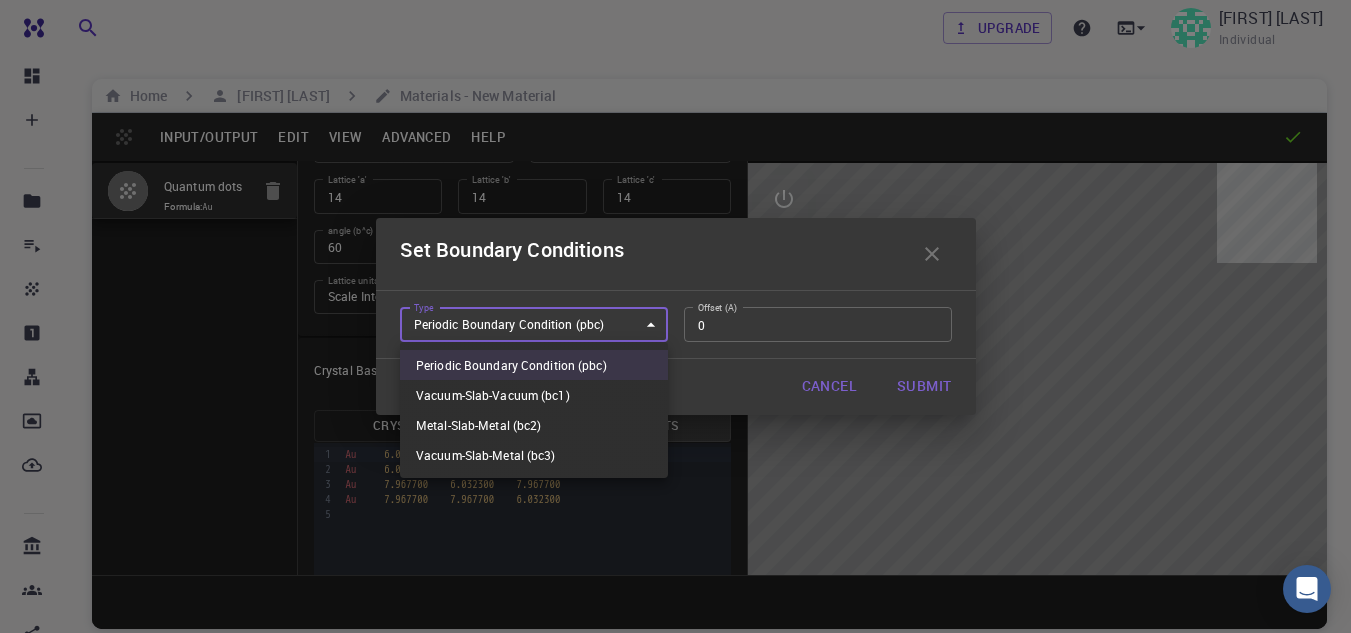 click on "Free Dashboard Create New Job New Material Create Material Upload File Import from Bank Import from 3rd Party New Workflow New Project Projects Jobs Materials Properties Workflows Dropbox External Uploads Bank Materials Workflows Accounts Shared with me Shared publicly Shared externally Documentation Contact Support Compute load: Low Upgrade [FIRST] [LAST] Individual Home [FIRST] [LAST] Materials - New Material Input/Output Edit View Advanced Help Quantum dots Formula:  Au Crystal Lattice Lattice units angstrom angstrom Lattice units Lattice type Face-centered Cubic FCC Lattice type Lattice 'a' 14 Lattice 'a' Lattice 'b' 14 Lattice 'b' Lattice 'c' 14 Lattice 'c' angle (b^c) 60 angle (b^c) angle (a^c) 60 angle (a^c) angle (a^b) 60 angle (a^b) Lattice units Scale Interatomic Distances 0 Lattice units Apply Edits Crystal Basis Crystal  Units Cartesian  Units 9 1 2 3 4 5 › Au       6.032300      6.032300      6.032300   Au       6.032300      7.967700      7.967700   Au       7.967700" at bounding box center (675, 392) 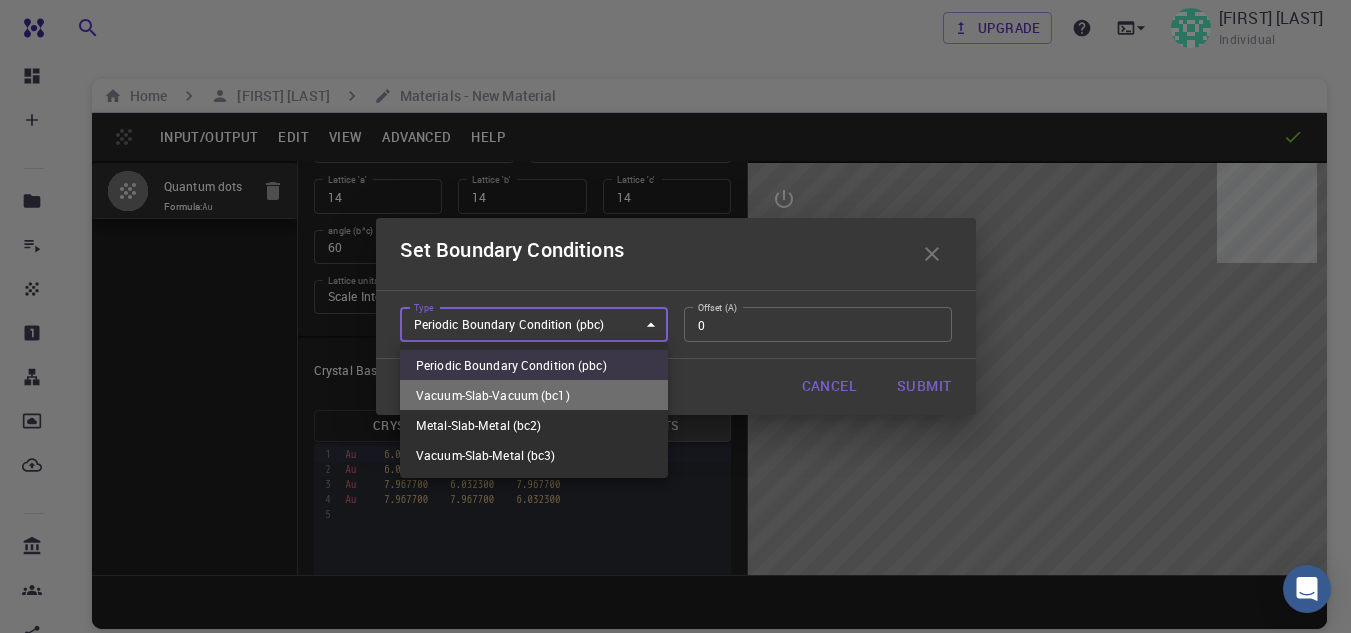 click on "Vacuum-Slab-Vacuum (bc1)" at bounding box center (534, 395) 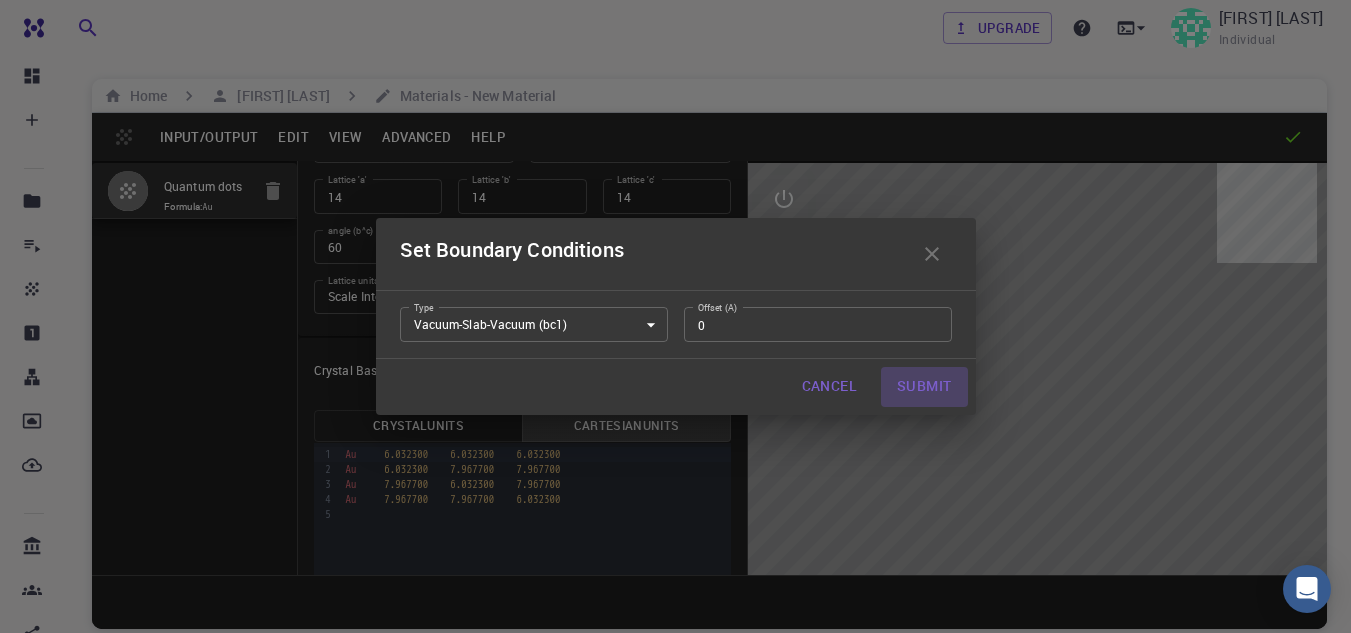 click on "Submit" at bounding box center [924, 387] 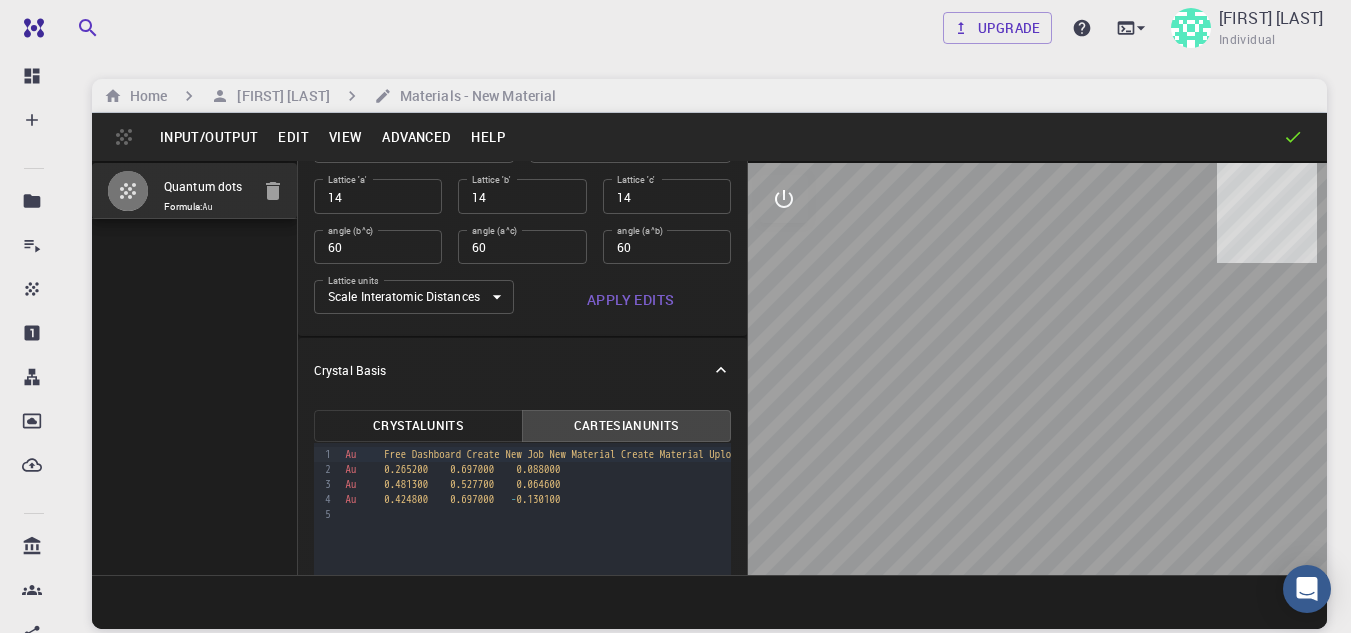 drag, startPoint x: 1072, startPoint y: 452, endPoint x: 1030, endPoint y: 422, distance: 51.613953 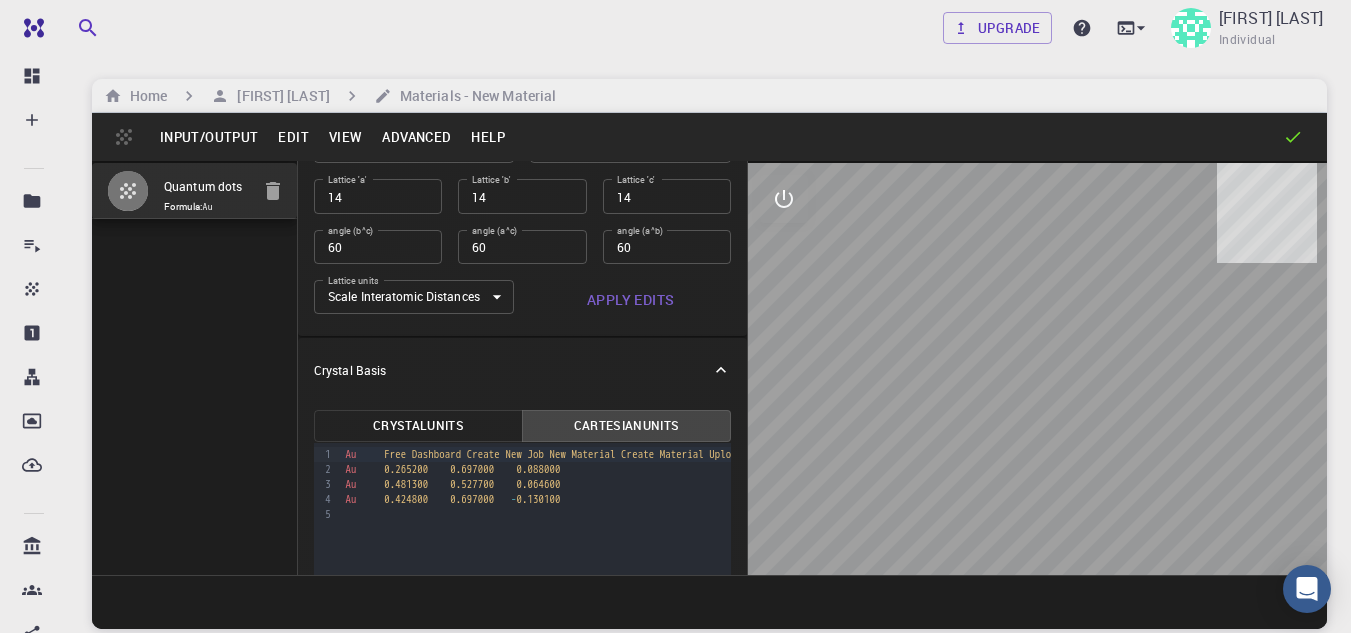 click at bounding box center (1037, 369) 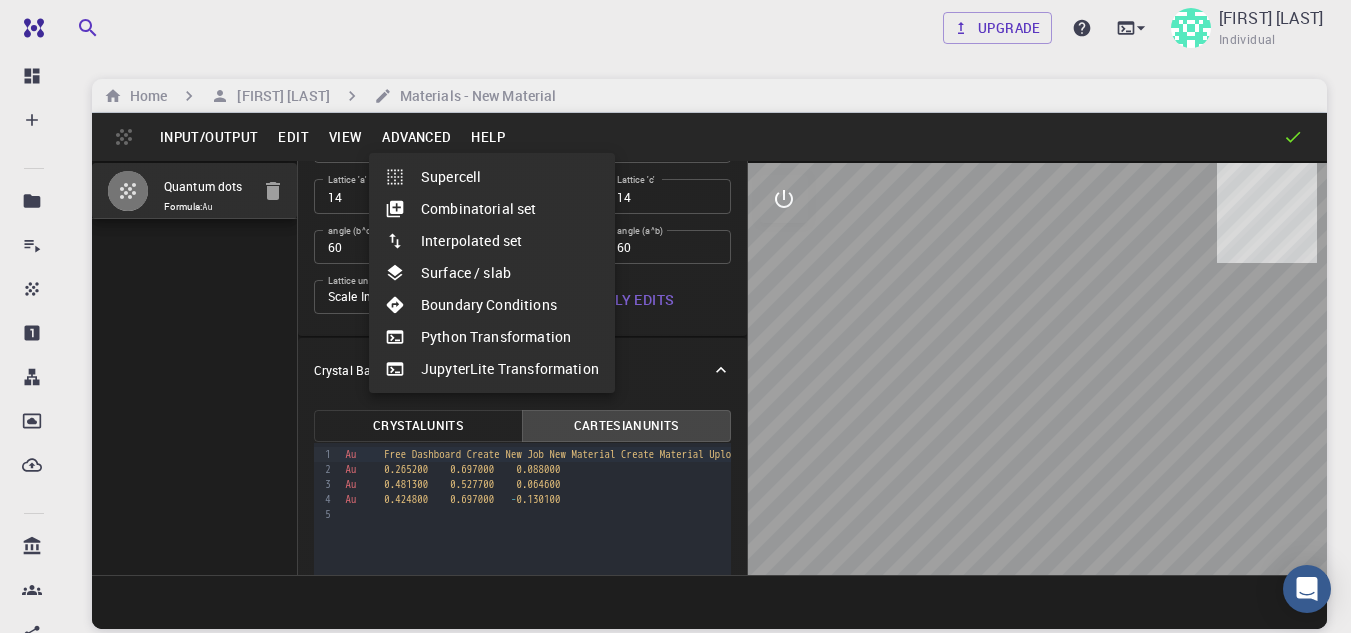 click on "Boundary Conditions" at bounding box center [492, 305] 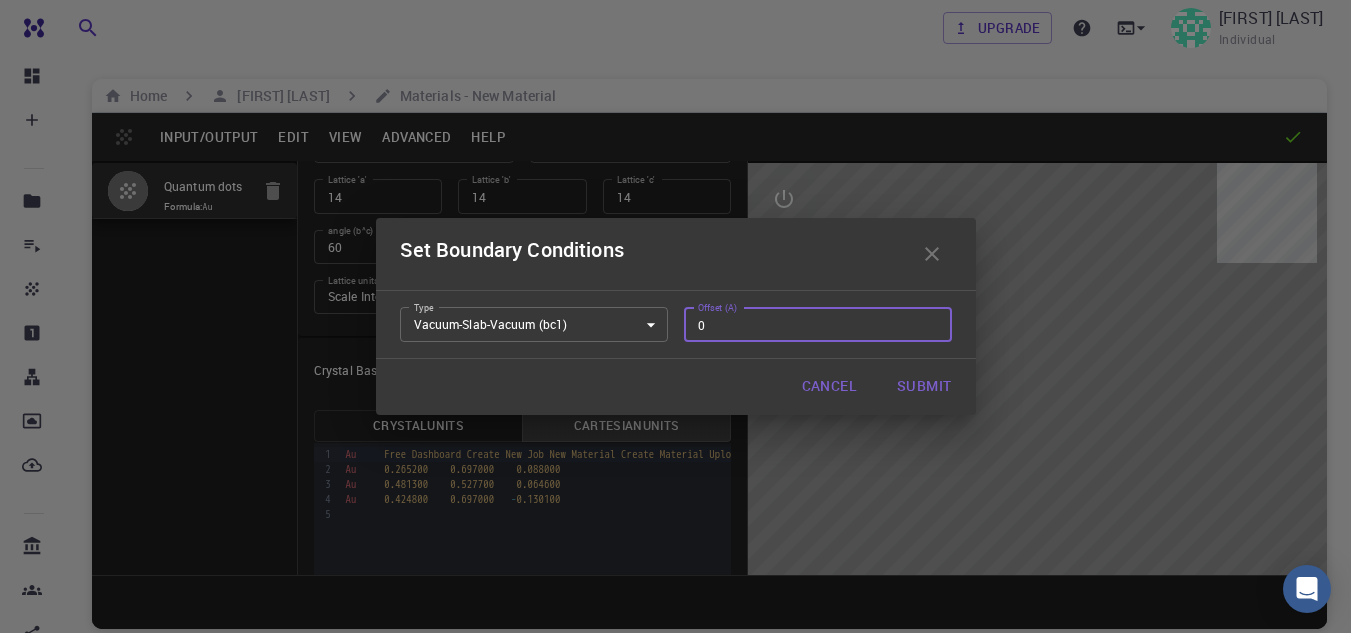 drag, startPoint x: 717, startPoint y: 333, endPoint x: 690, endPoint y: 328, distance: 27.45906 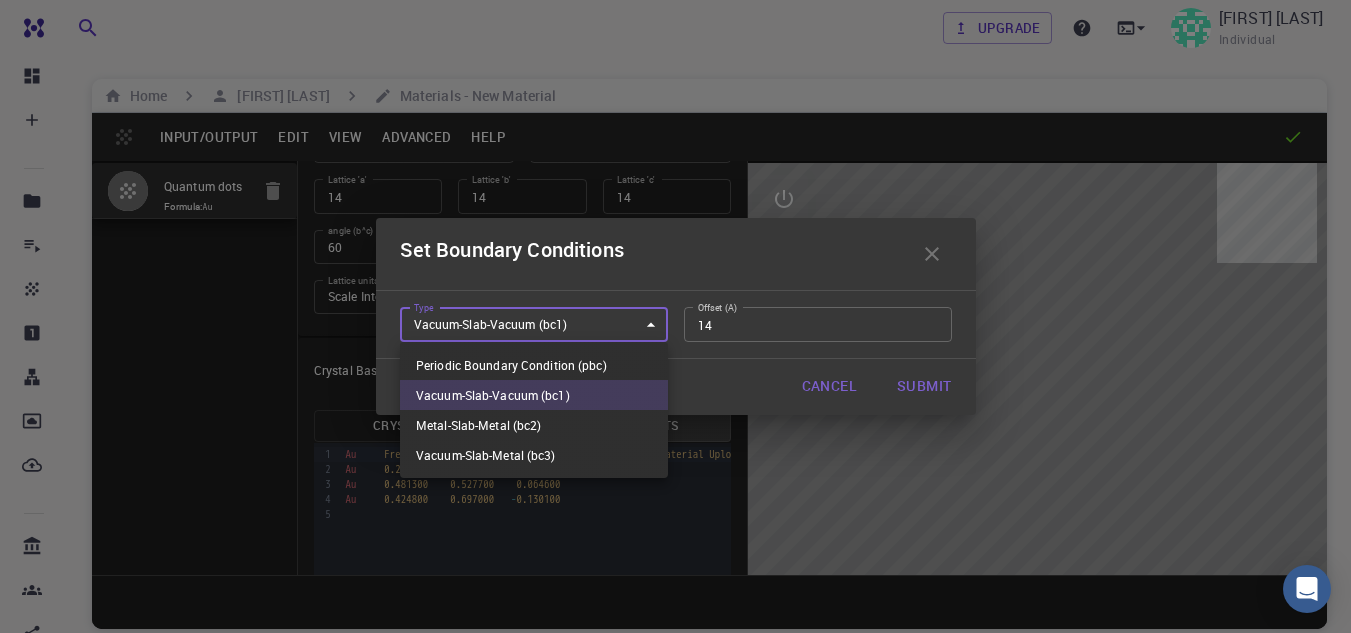 click on "Free Dashboard Create New Job New Material Create Material Upload File Import from Bank Import from 3rd Party New Workflow New Project Projects Jobs Materials Properties Workflows Dropbox External Uploads Bank Materials Workflows Accounts Shared with me Shared publicly Shared externally Documentation Contact Support Compute load: Low Upgrade Muhammad aldila Individual Home Muhammad aldila Materials - New Material Input/Output Edit View Advanced Help Quantum dots Formula: Au Crystal Lattice Lattice units angstrom angstrom Lattice units Lattice type Face-centered Cubic FCC Lattice type Lattice 'a' 14 Lattice 'a' Lattice 'b' 14 Lattice 'b' Lattice 'c' 14 Lattice 'c' angle (b^c) 60 angle (b^c) angle (a^c) 60 angle (a^c) angle (a^b) 60 angle (a^b) Lattice units Scale Interatomic Distances 0 Lattice units Apply Edits Crystal Basis Crystal Units Cartesian Units 9 1 2 3 4 5 › Au 0.321600 0.527700 0.006200 Au 0.265200 0.697000 0.088000 Au 0.481300" at bounding box center (675, 392) 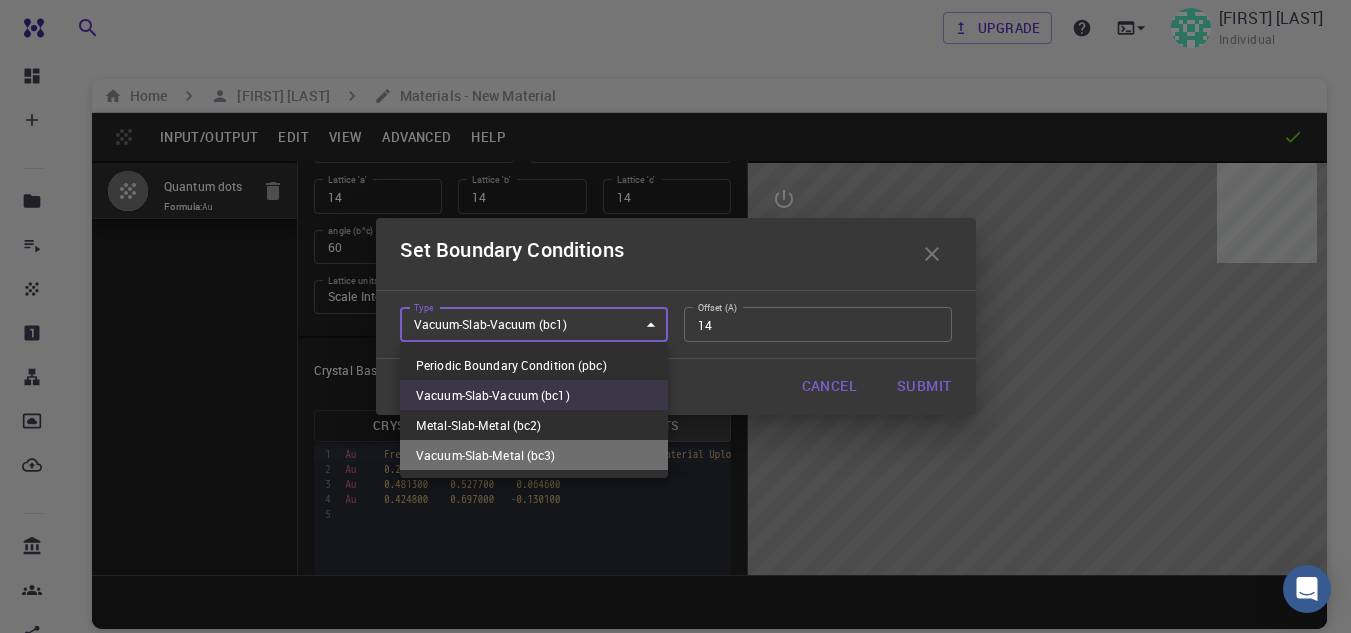 click on "Vacuum-Slab-Metal (bc3)" at bounding box center [534, 455] 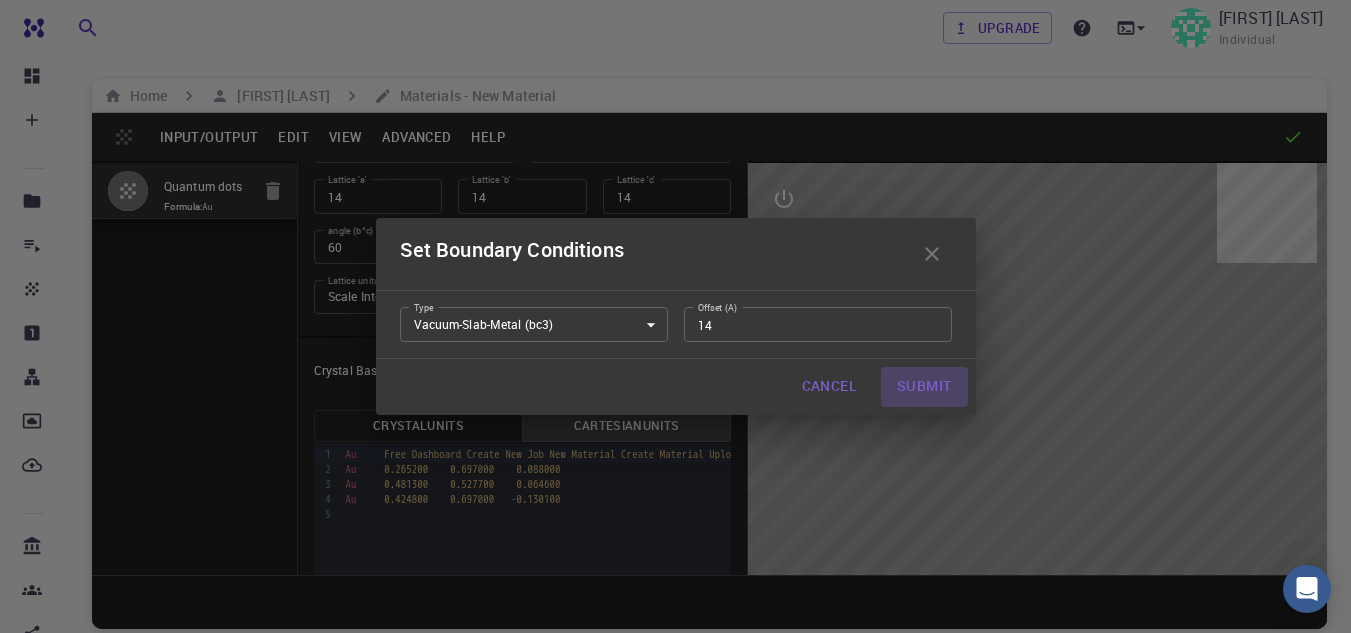 click on "Submit" at bounding box center [924, 387] 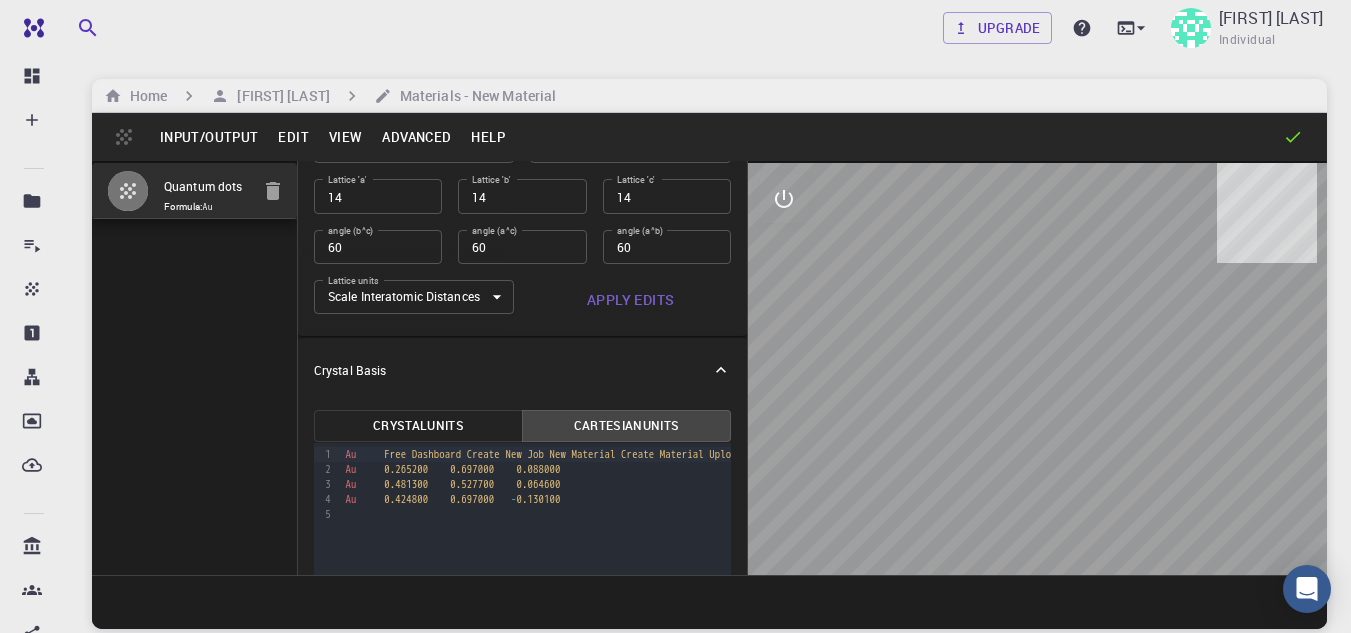 drag, startPoint x: 962, startPoint y: 396, endPoint x: 973, endPoint y: 396, distance: 11 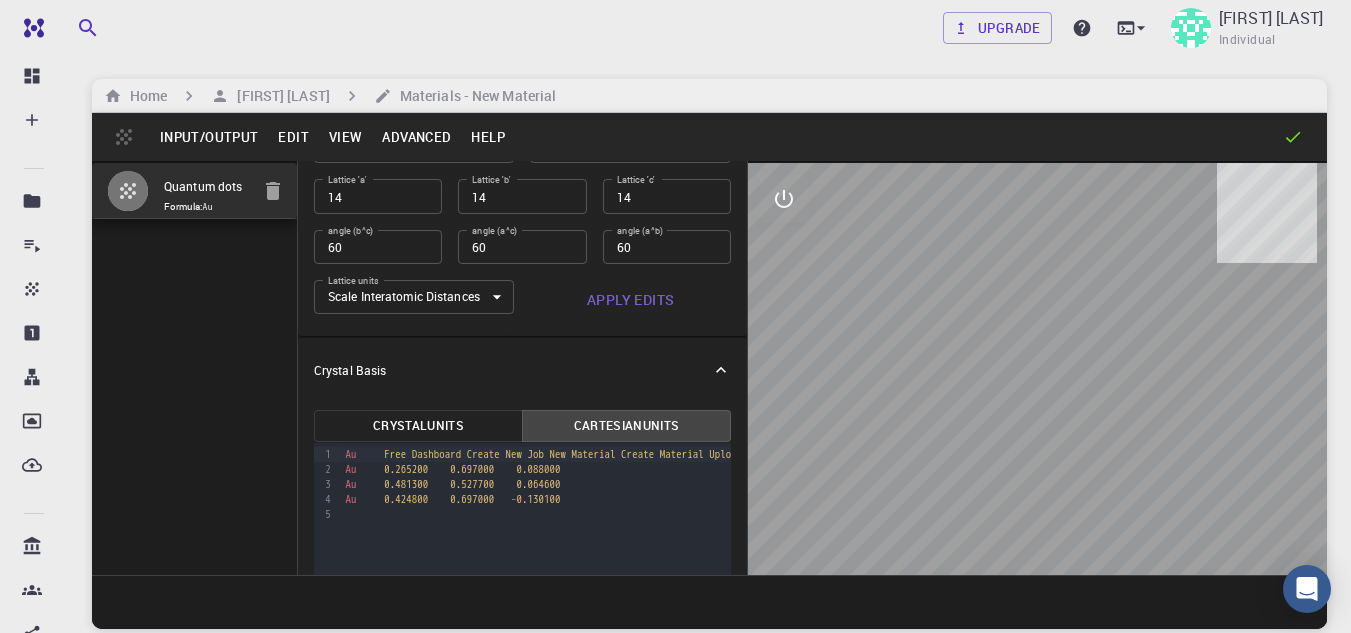 click at bounding box center (1037, 369) 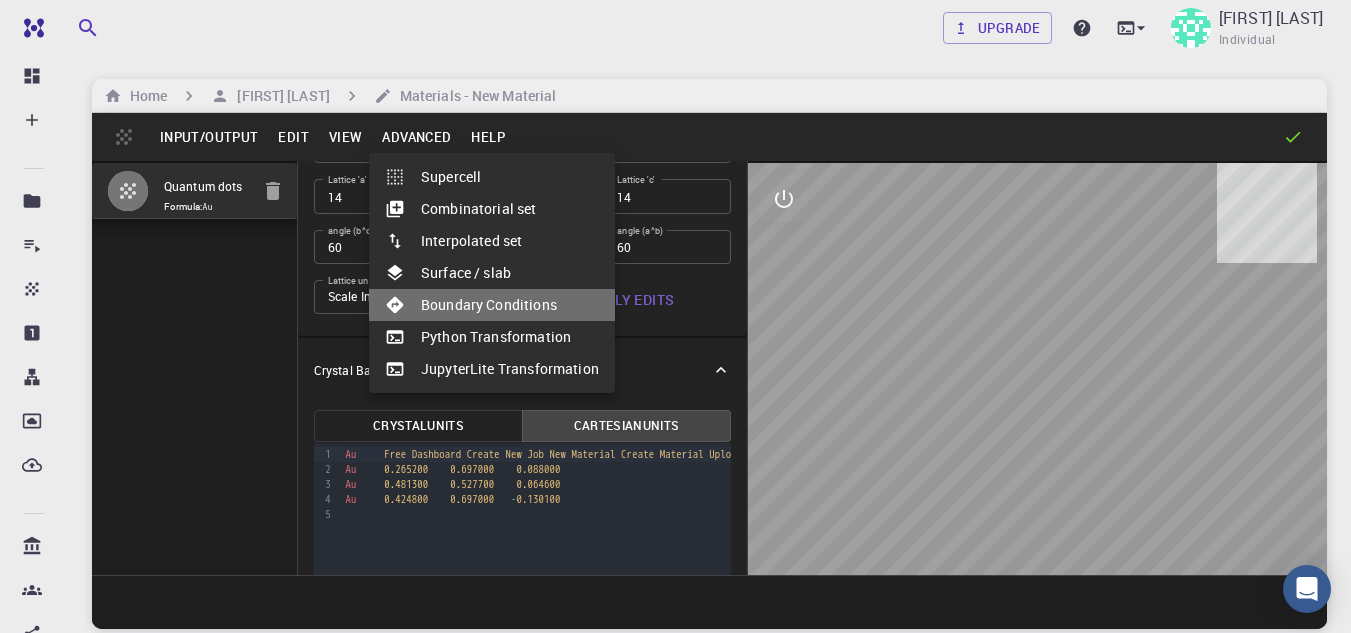 click on "Boundary Conditions" at bounding box center [492, 305] 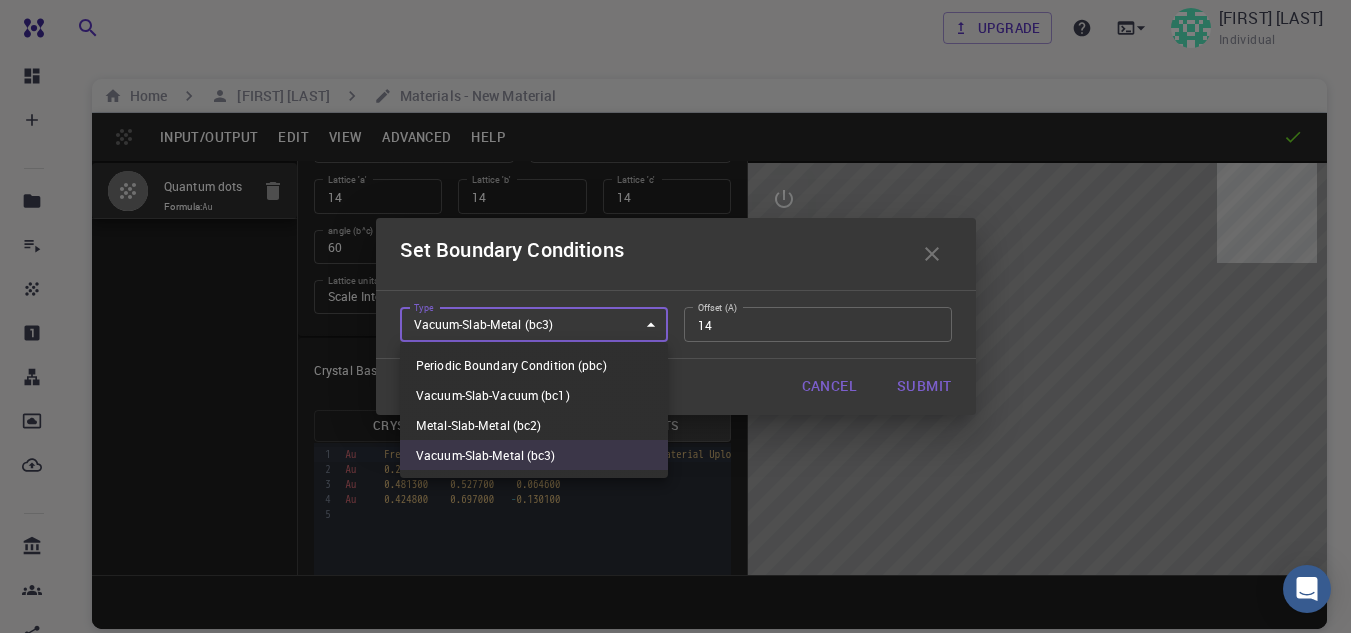 click on "Free Dashboard Create New Job New Material Create Material Upload File Import from Bank Import from 3rd Party New Workflow New Project Projects Jobs Materials Properties Workflows Dropbox External Uploads Bank Materials Workflows Accounts Shared with me Shared publicly Shared externally Documentation Contact Support Compute load: Low Upgrade Muhammad aldila Individual Home Muhammad aldila Materials - New Material Input/Output Edit View Advanced Help Quantum dots Formula: Au Crystal Lattice Lattice units angstrom angstrom Lattice units Lattice type Face-centered Cubic FCC Lattice type Lattice 'a' 14 Lattice 'a' Lattice 'b' 14 Lattice 'b' Lattice 'c' 14 Lattice 'c' angle (b^c) 60 angle (b^c) angle (a^c) 60 angle (a^c) angle (a^b) 60 angle (a^b) Lattice units Scale Interatomic Distances 0 Lattice units Apply Edits Crystal Basis Crystal Units Cartesian Units 9 1 2 3 4 5 › Au 0.321600 0.527700 0.006200 Au 0.265200 0.697000 0.088000 Au 0.481300" at bounding box center [675, 392] 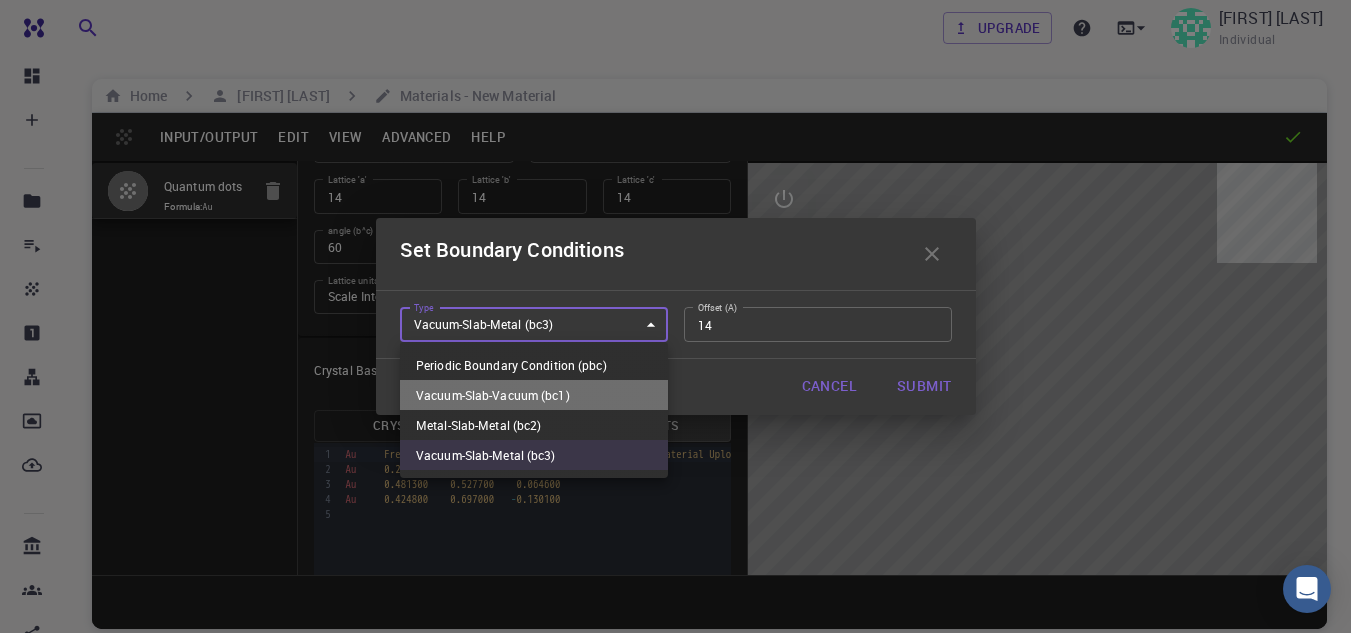 click on "Vacuum-Slab-Vacuum (bc1)" at bounding box center (534, 395) 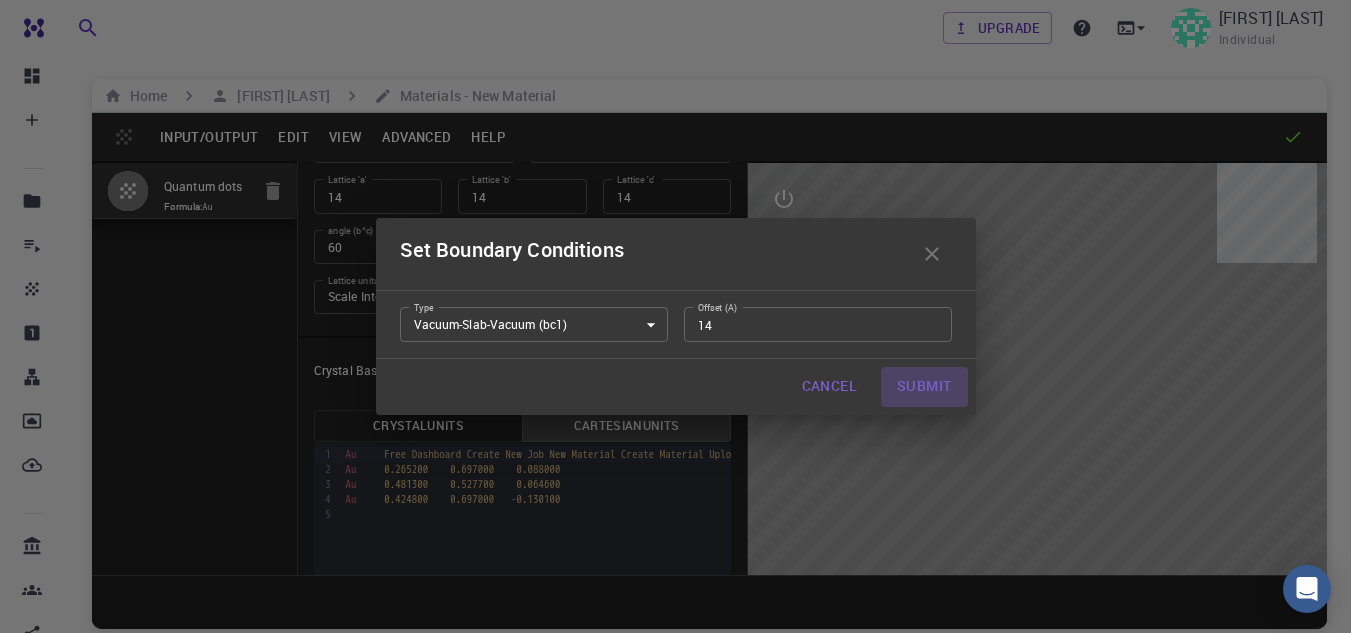 click on "Submit" at bounding box center [924, 387] 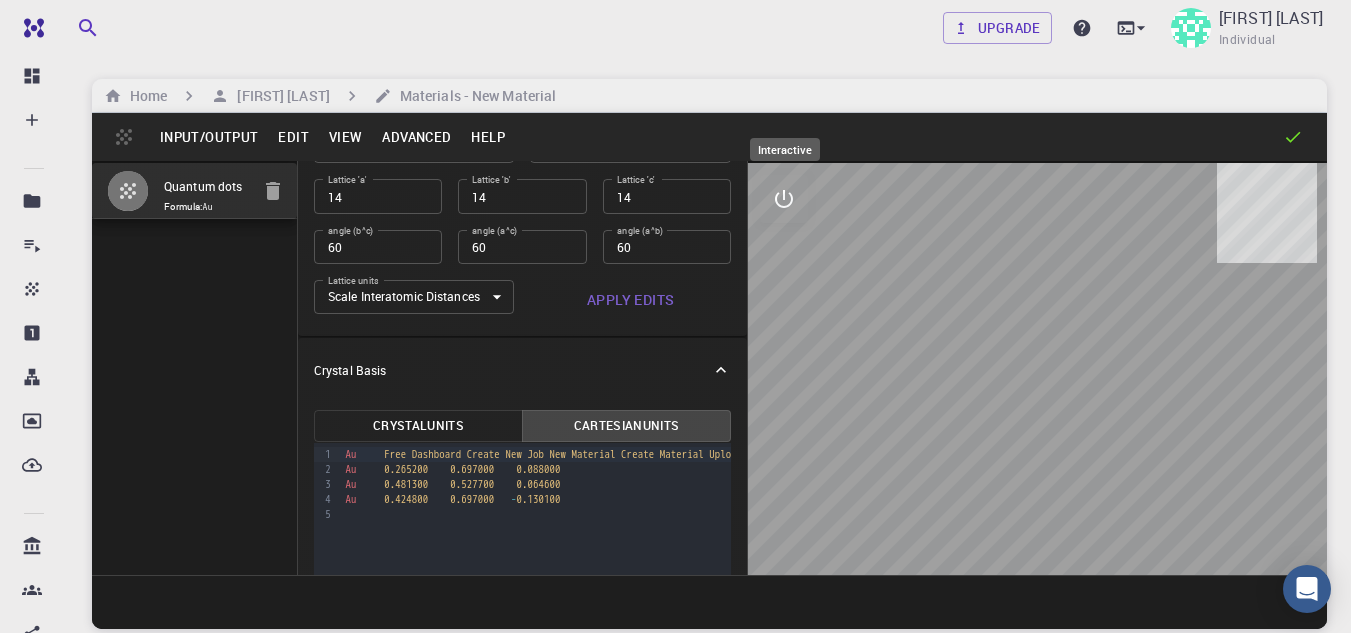 click 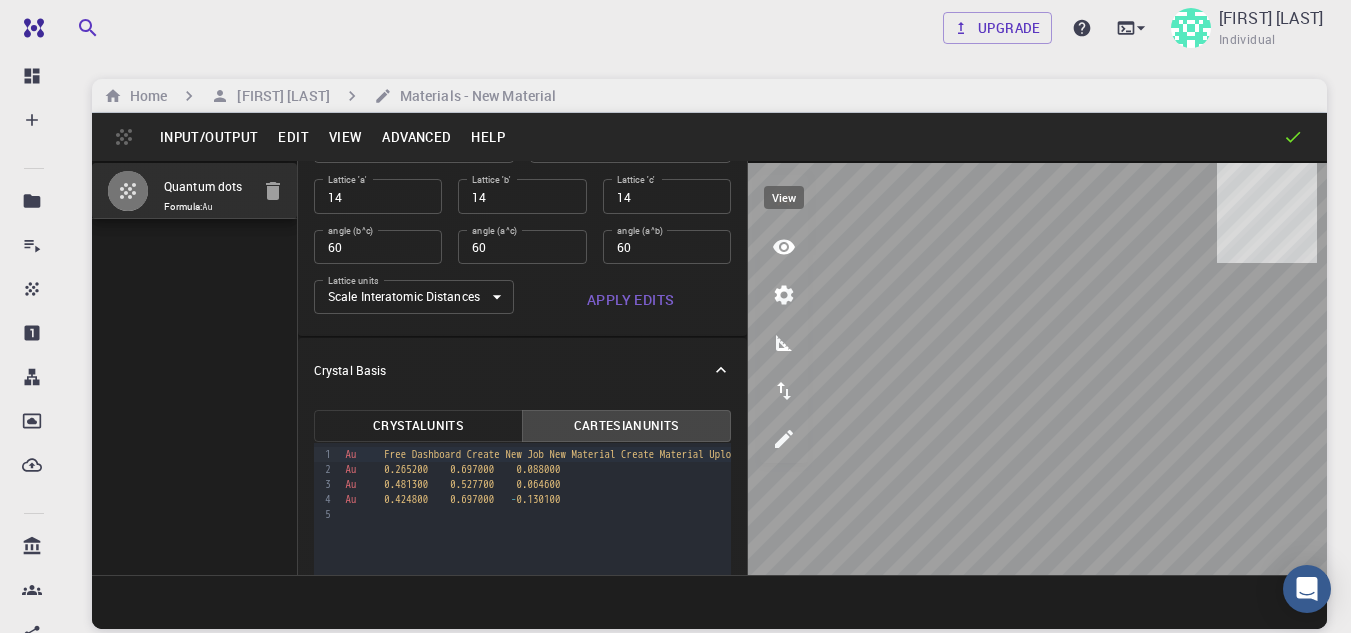 click 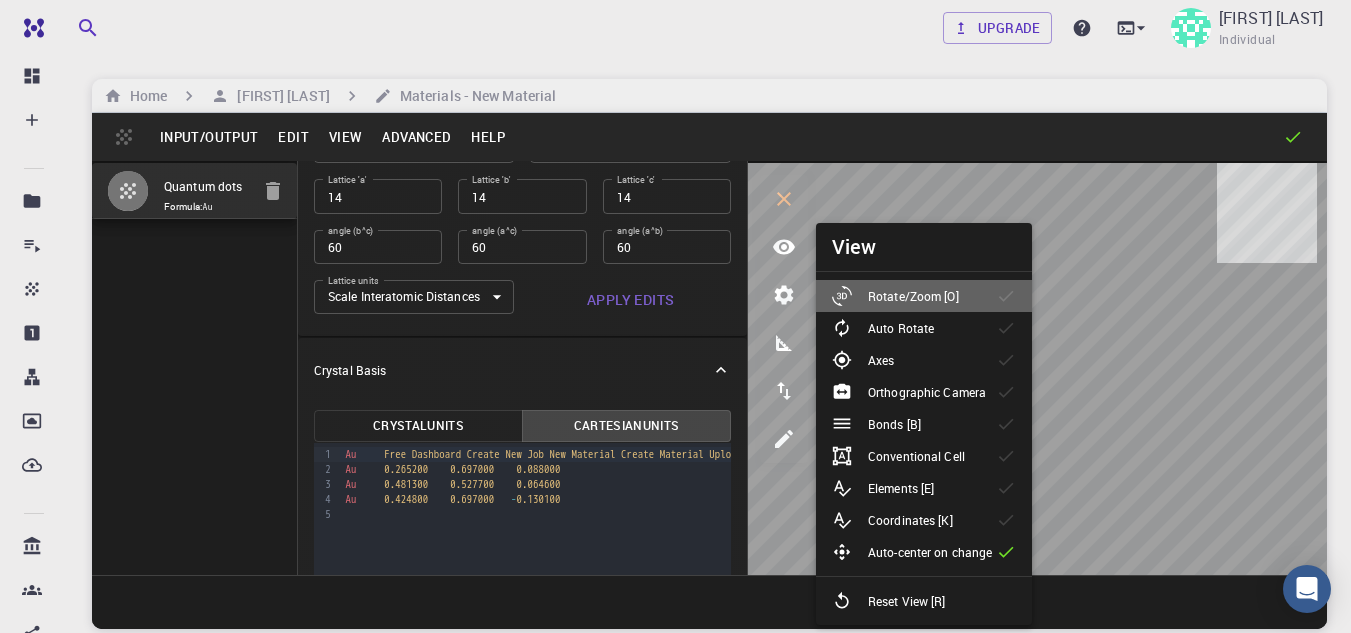 click on "Rotate/Zoom [O]" at bounding box center [913, 296] 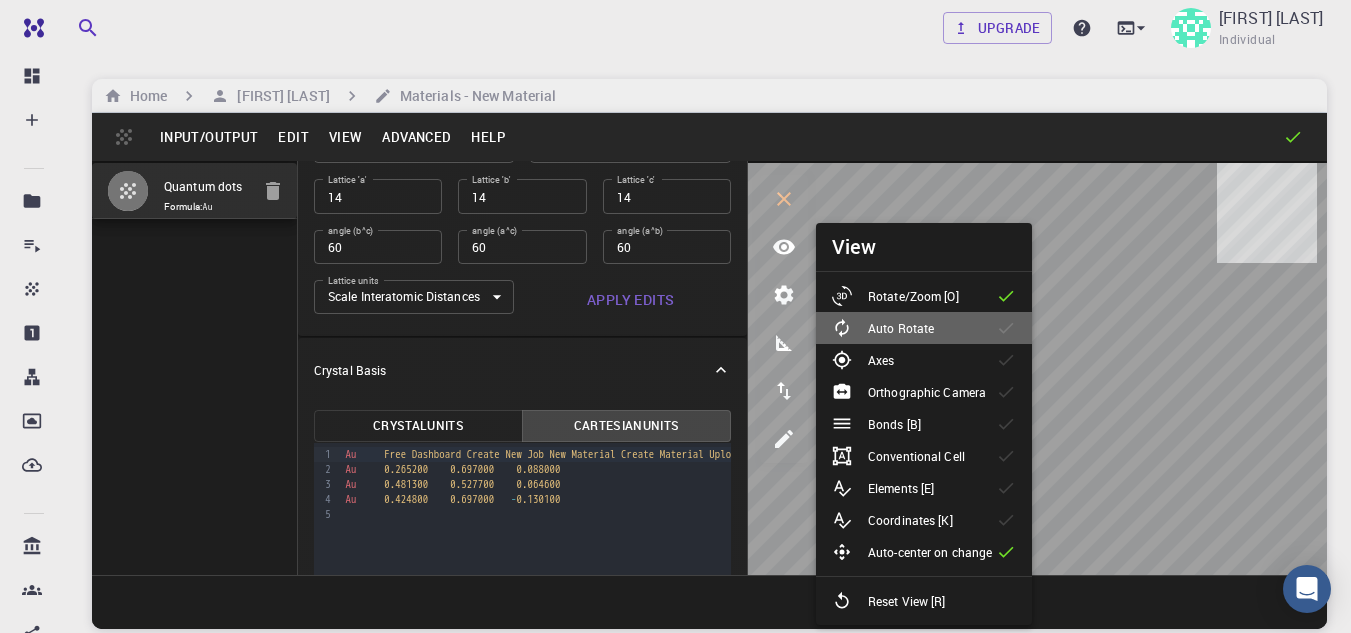 click on "Auto Rotate" at bounding box center (924, 328) 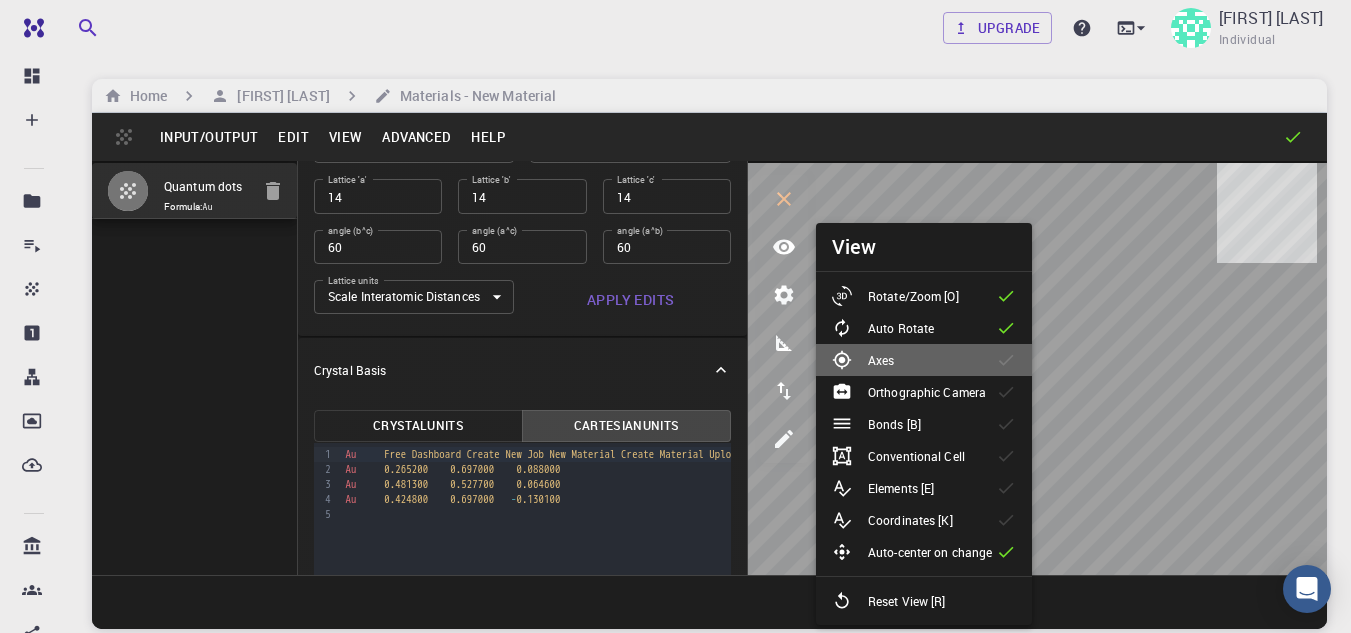 click 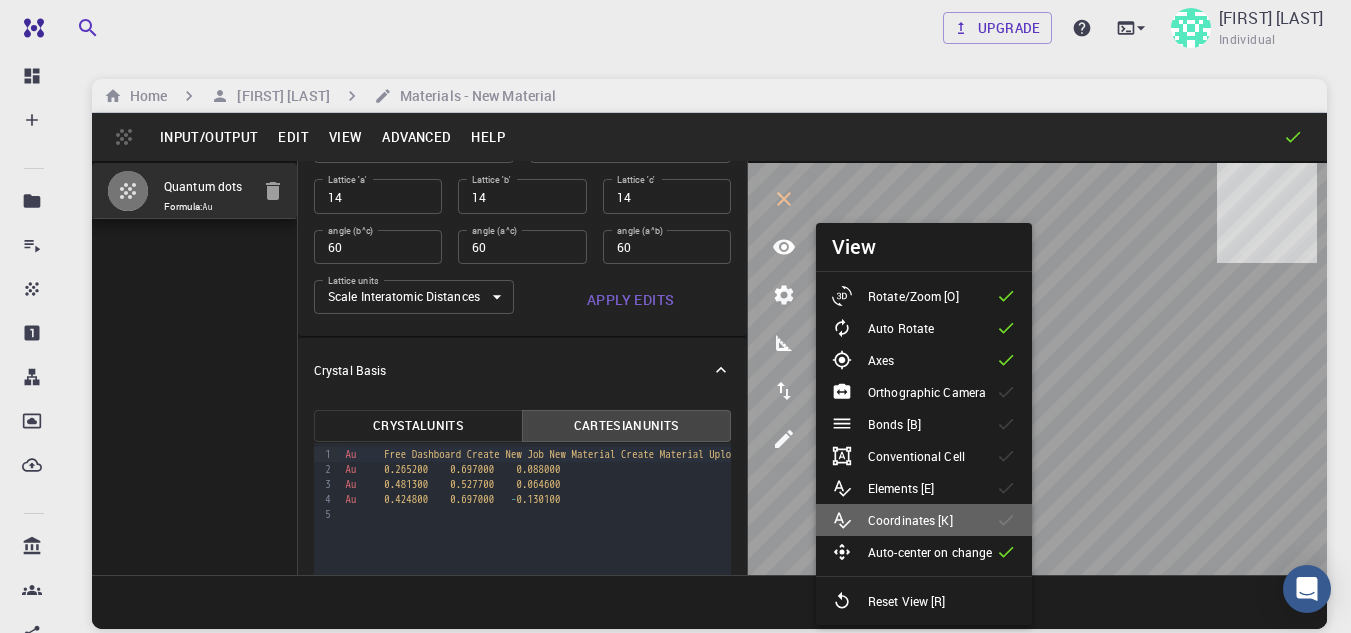 click on "Coordinates [K]" at bounding box center [924, 520] 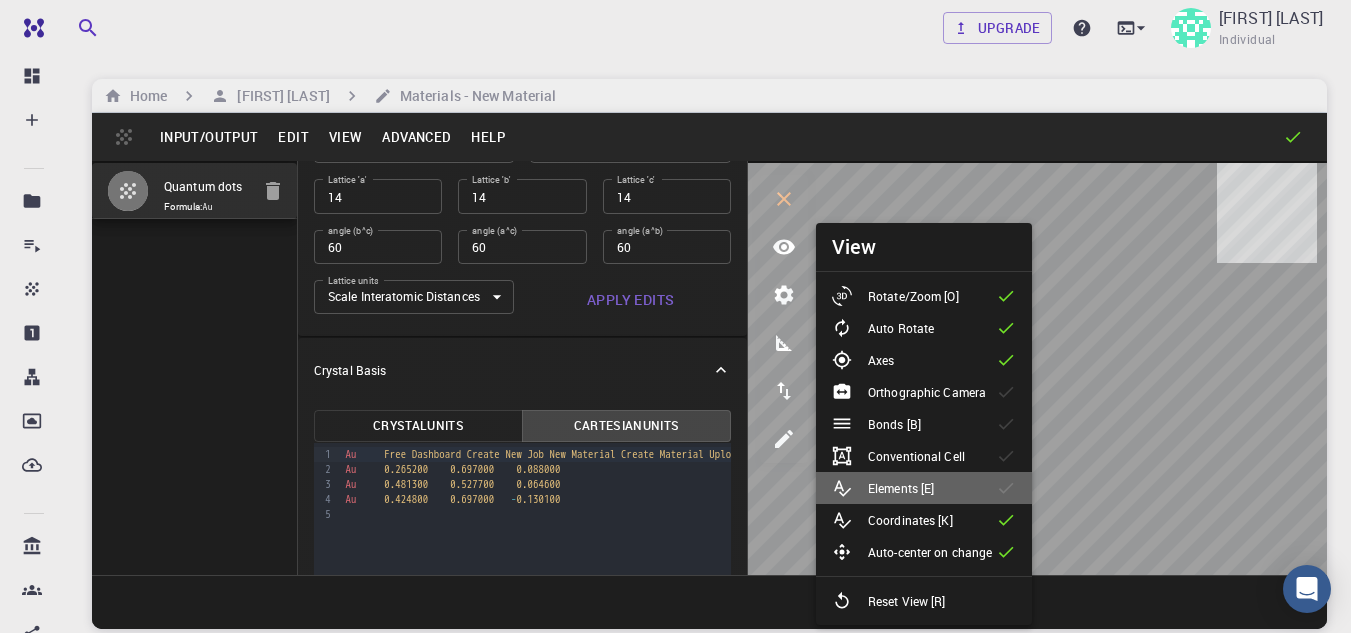 click 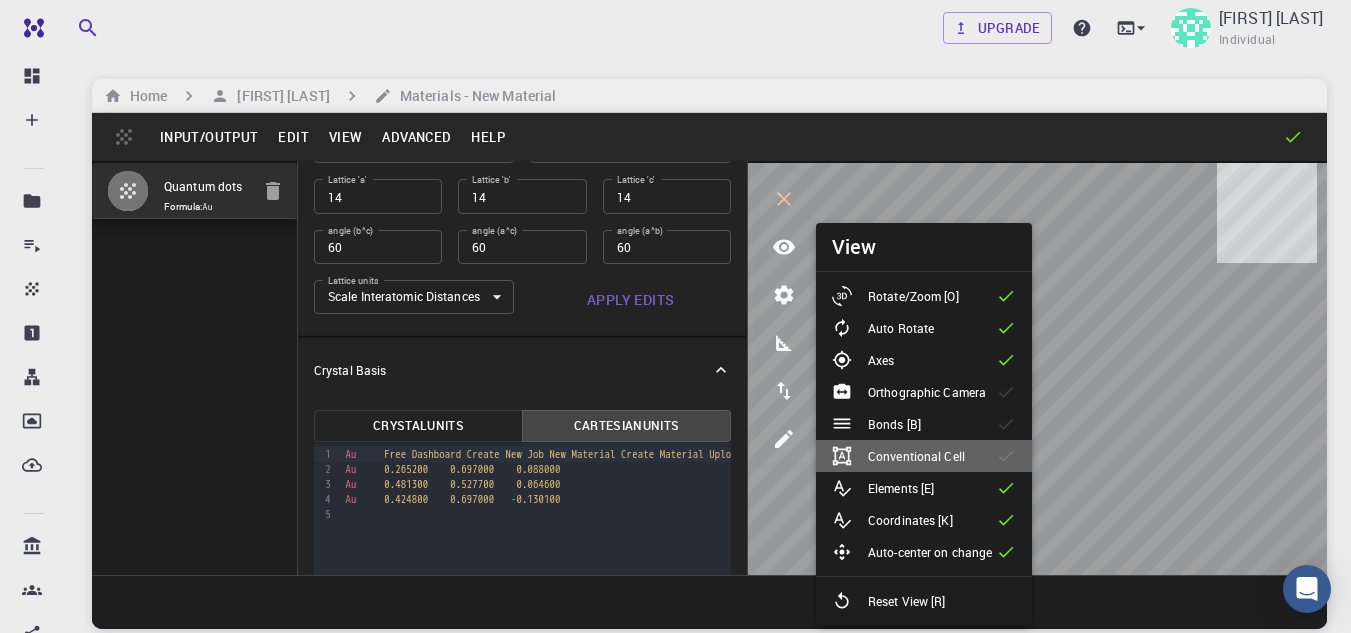 click on "Conventional Cell" at bounding box center (924, 456) 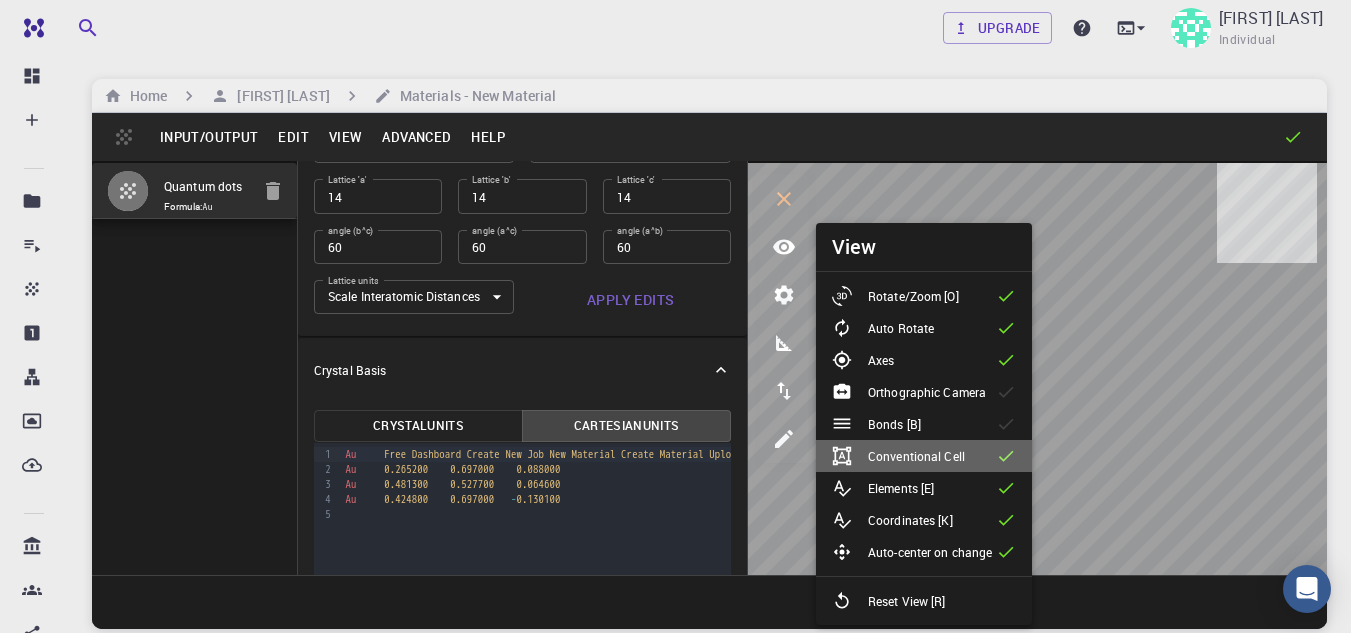 click on "Conventional Cell" at bounding box center (924, 456) 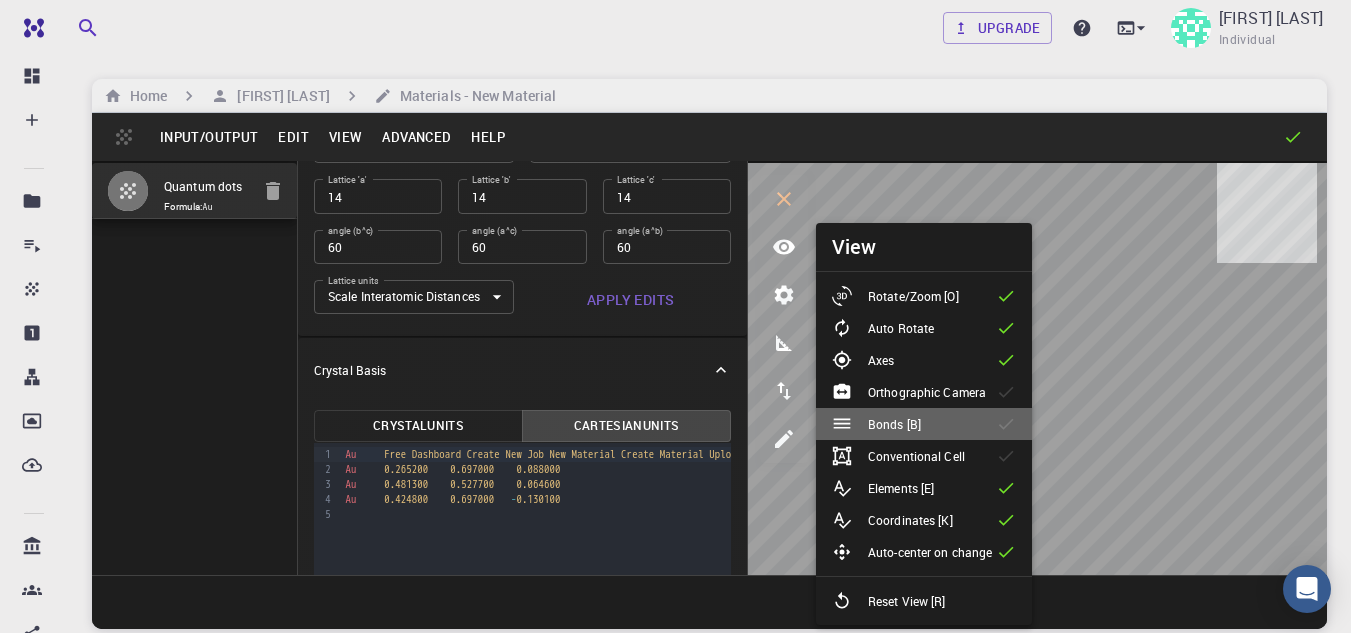 click on "Bonds [B]" at bounding box center [924, 424] 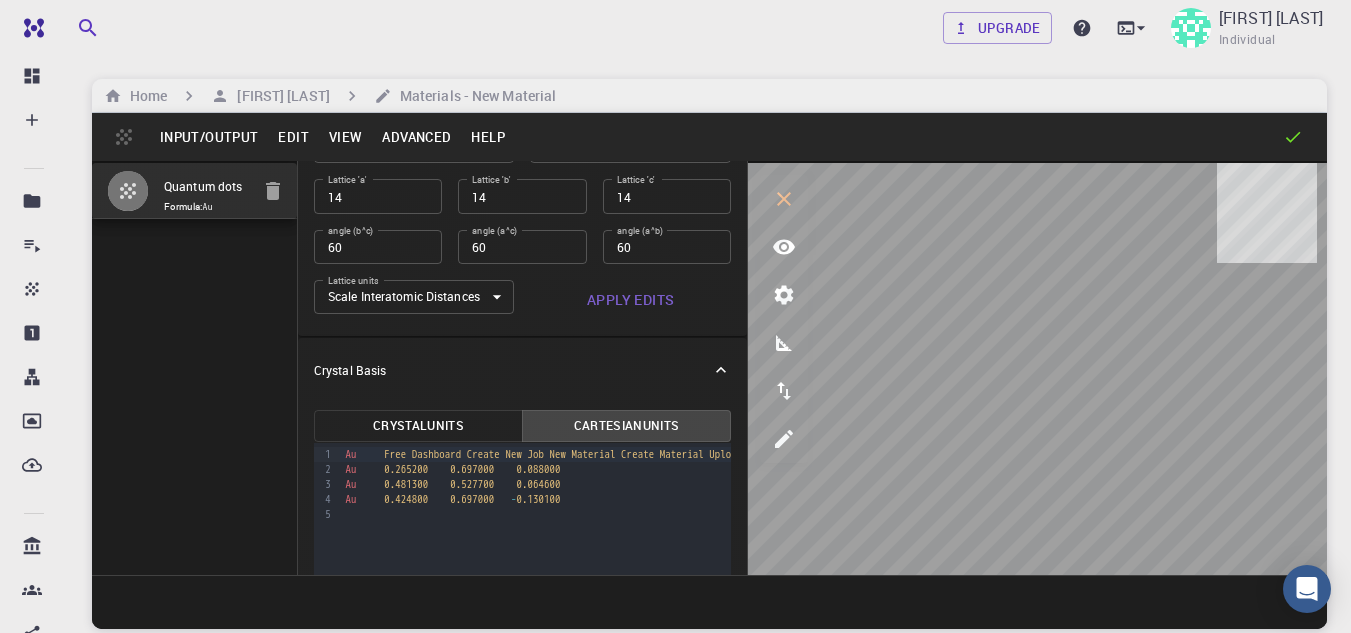 click on "Advanced" at bounding box center (416, 137) 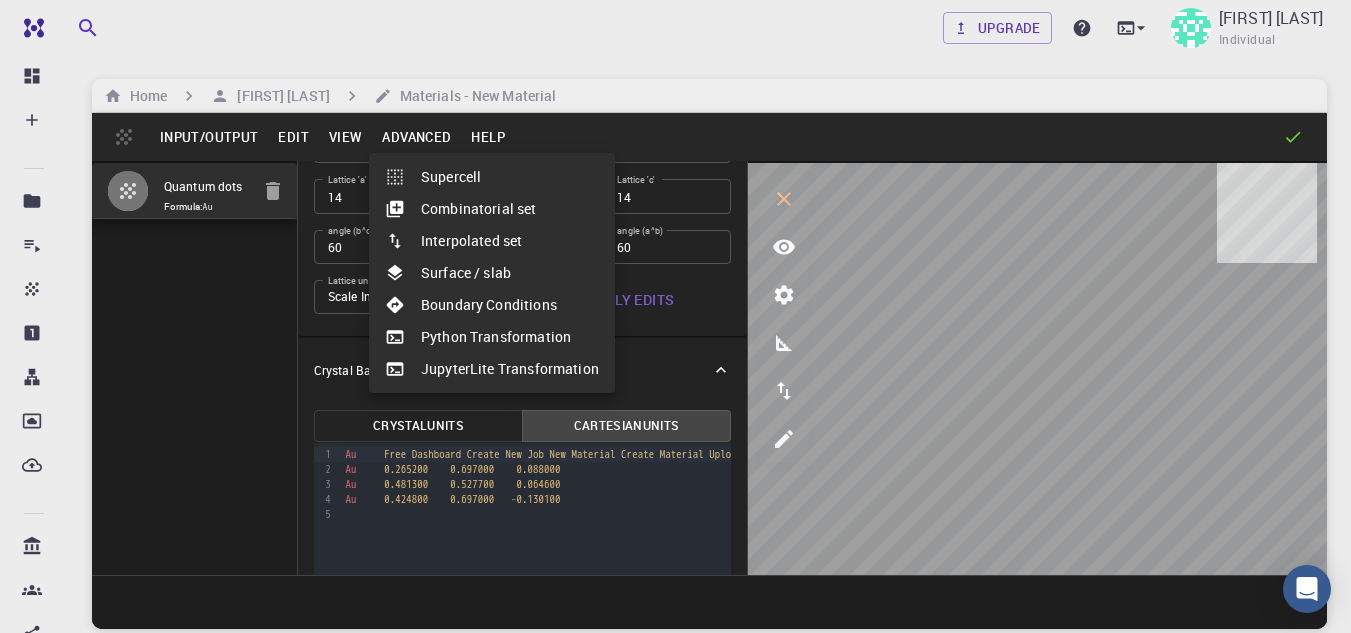 click on "Boundary Conditions" at bounding box center [492, 305] 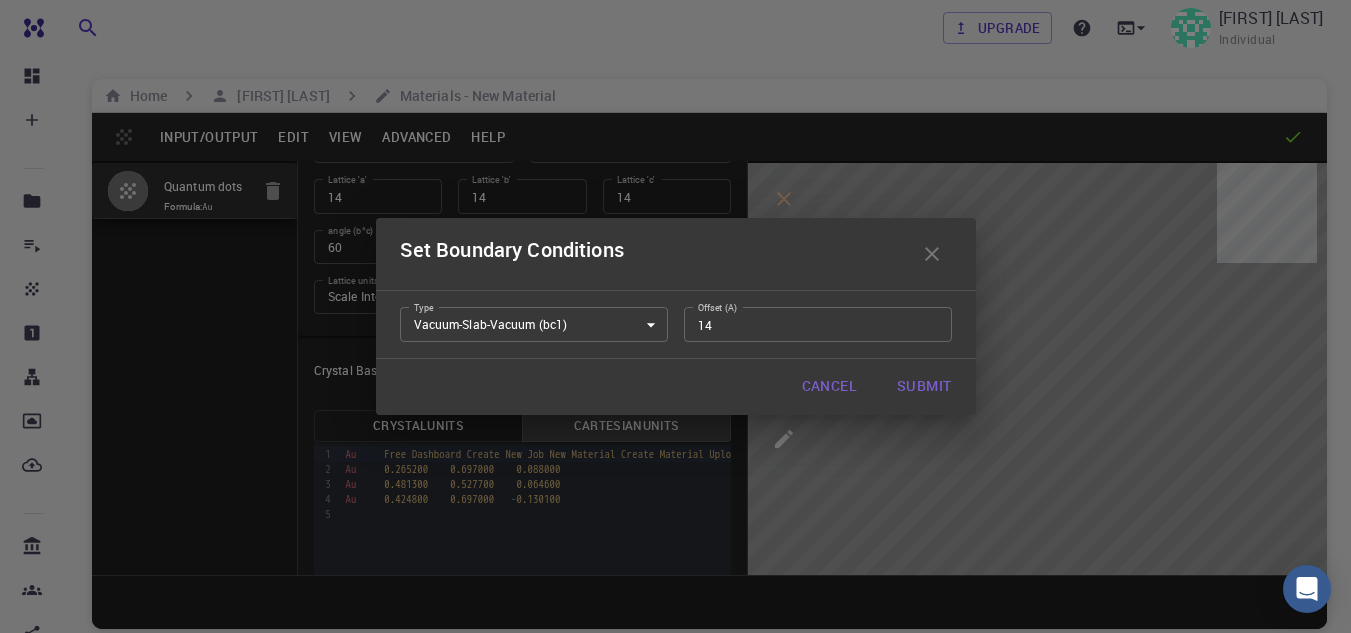 click on "Free Dashboard Create New Job New Material Create Material Upload File Import from Bank Import from 3rd Party New Workflow New Project Projects Jobs Materials Properties Workflows Dropbox External Uploads Bank Materials Workflows Accounts Shared with me Shared publicly Shared externally Documentation Contact Support Compute load: Low Upgrade Muhammad aldila Individual Home Muhammad aldila Materials - New Material Input/Output Edit View Advanced Help Quantum dots Formula: Au Crystal Lattice Lattice units angstrom angstrom Lattice units Lattice type Face-centered Cubic FCC Lattice type Lattice 'a' 14 Lattice 'a' Lattice 'b' 14 Lattice 'b' Lattice 'c' 14 Lattice 'c' angle (b^c) 60 angle (b^c) angle (a^c) 60 angle (a^c) angle (a^b) 60 angle (a^b) Lattice units Scale Interatomic Distances 0 Lattice units Apply Edits Crystal Basis Crystal Units Cartesian Units 9 1 2 3 4 5 › Au 0.321600 0.527700 0.006200 Au 0.265200 0.697000 0.088000 Au 0.481300" at bounding box center (675, 392) 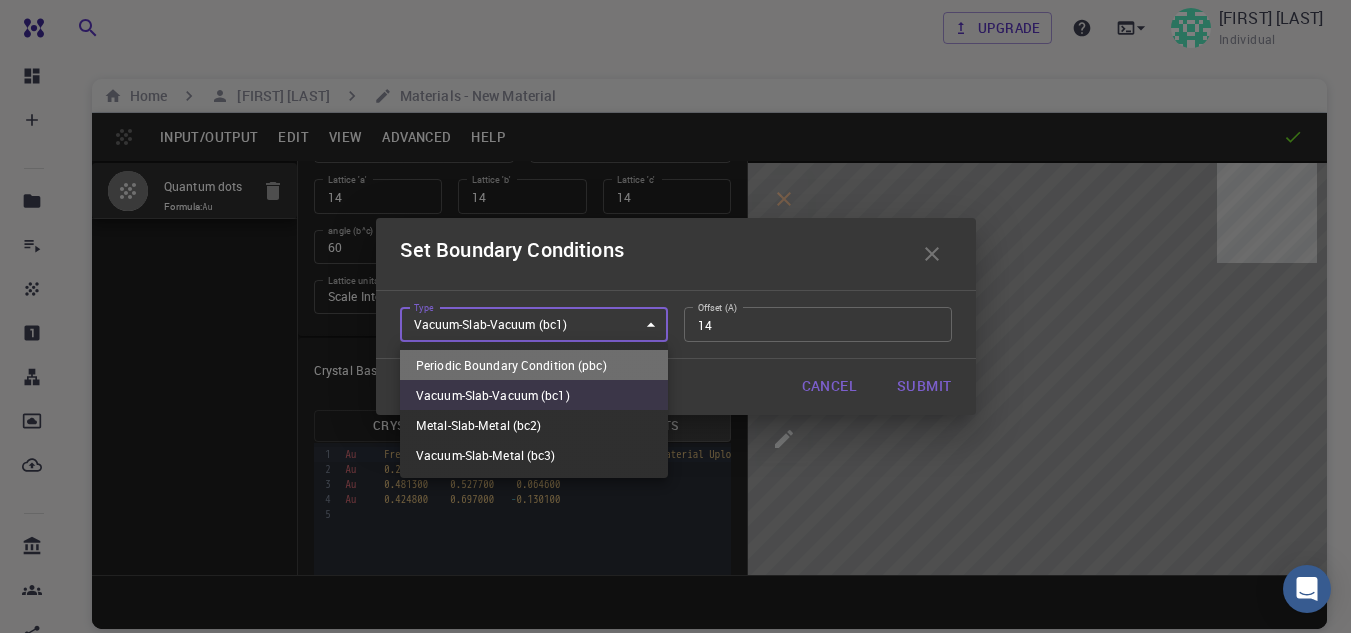 click on "Periodic Boundary Condition (pbc)" at bounding box center [534, 365] 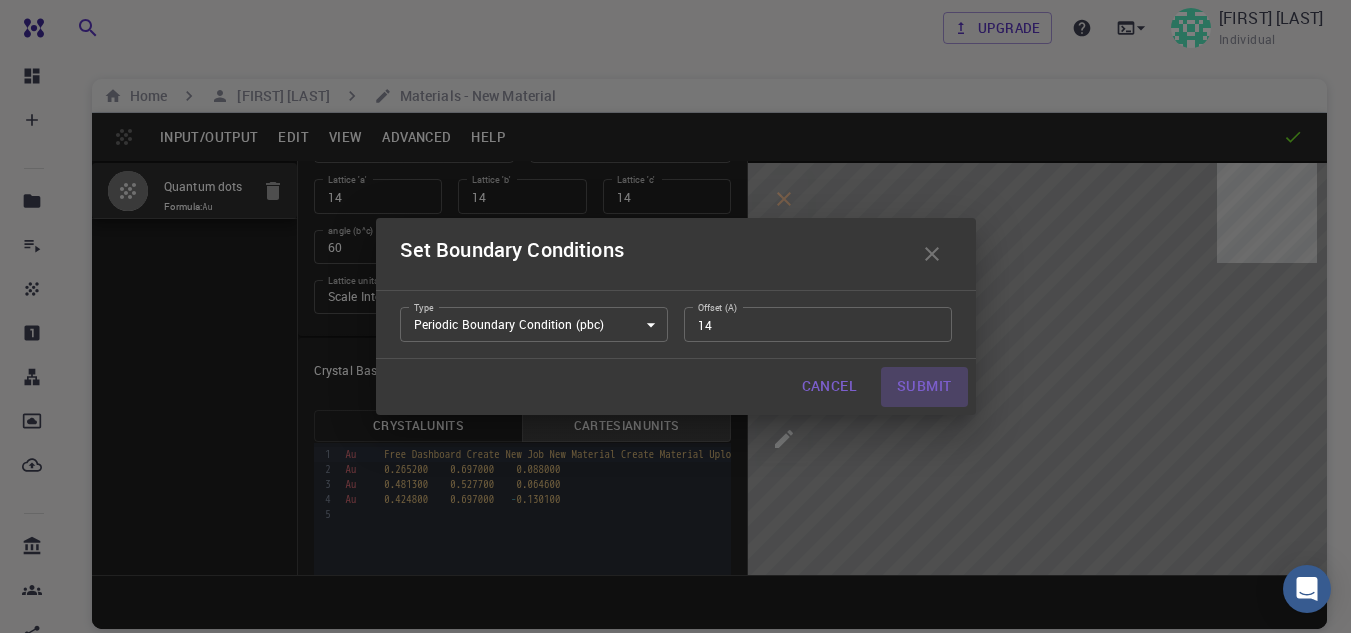 click on "Submit" at bounding box center [924, 387] 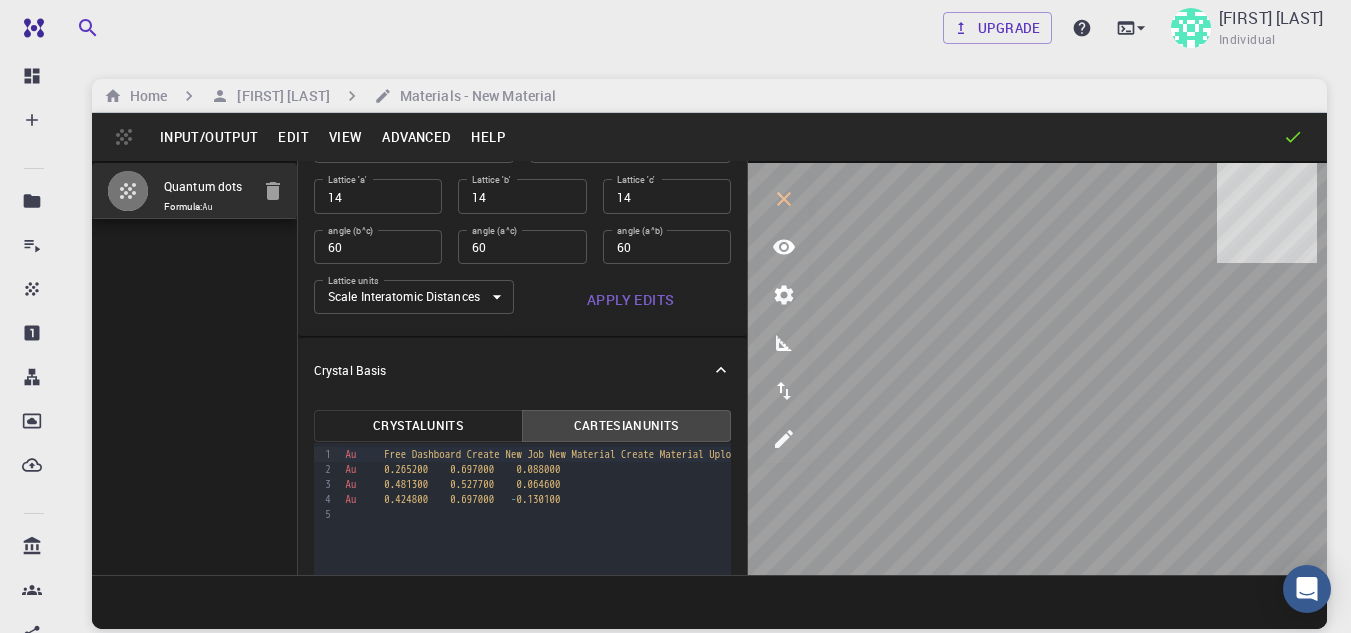 click on "Advanced" at bounding box center (416, 137) 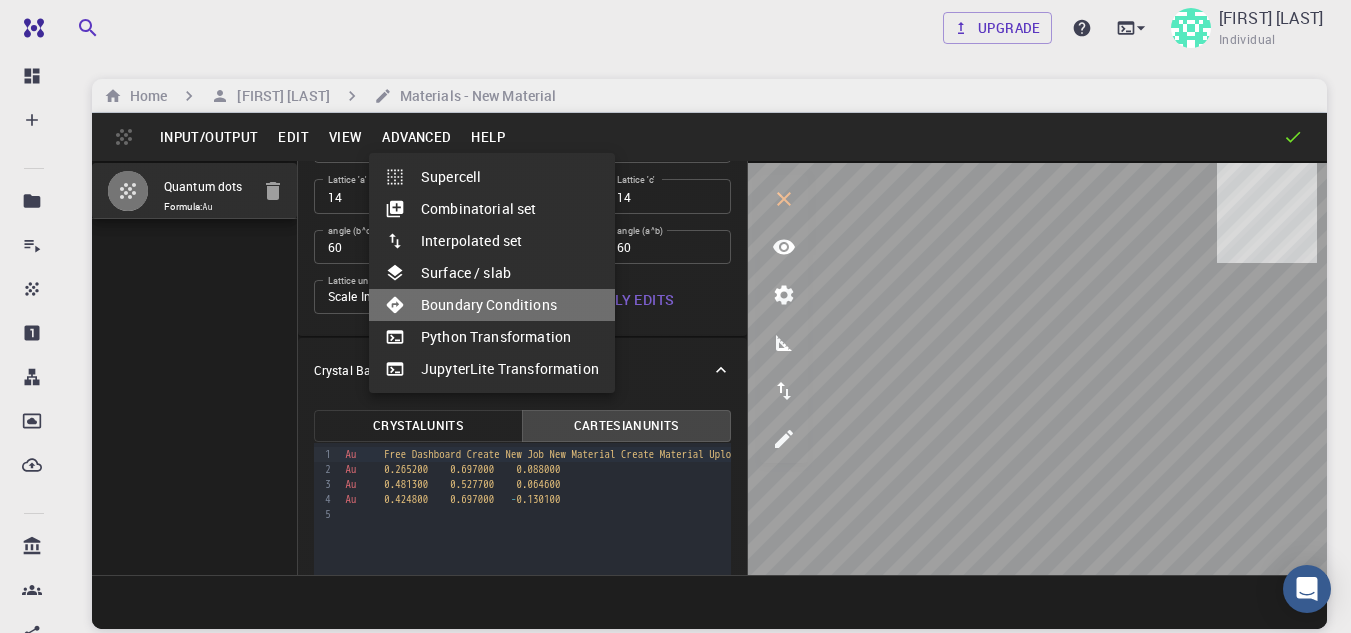 click on "Boundary Conditions" at bounding box center (492, 305) 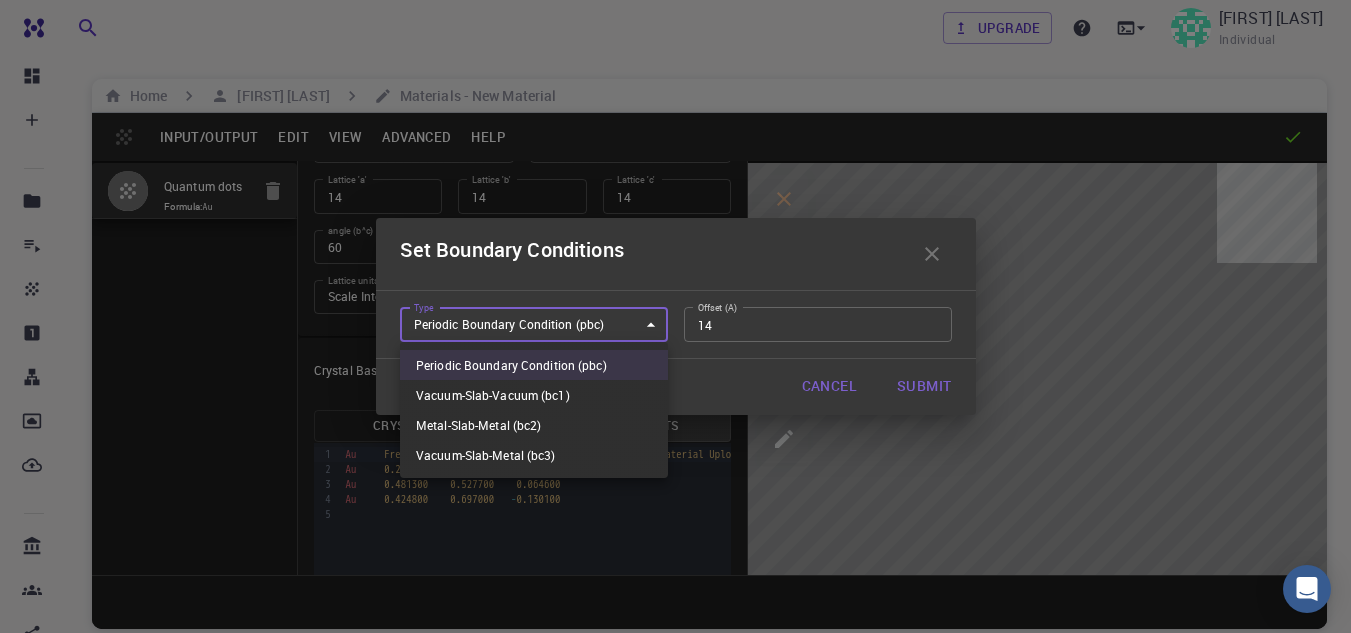 click on "Free Dashboard Create New Job New Material Create Material Upload File Import from Bank Import from 3rd Party New Workflow New Project Projects Jobs Materials Properties Workflows Dropbox External Uploads Bank Materials Workflows Accounts Shared with me Shared publicly Shared externally Documentation Contact Support Compute load: Low Upgrade Muhammad aldila Individual Home Muhammad aldila Materials - New Material Input/Output Edit View Advanced Help Quantum dots Formula: Au Crystal Lattice Lattice units angstrom angstrom Lattice units Lattice type Face-centered Cubic FCC Lattice type Lattice 'a' 14 Lattice 'a' Lattice 'b' 14 Lattice 'b' Lattice 'c' 14 Lattice 'c' angle (b^c) 60 angle (b^c) angle (a^c) 60 angle (a^c) angle (a^b) 60 angle (a^b) Lattice units Scale Interatomic Distances 0 Lattice units Apply Edits Crystal Basis Crystal Units Cartesian Units 9 1 2 3 4 5 › Au 0.321600 0.527700 0.006200 Au 0.265200 0.697000 0.088000 Au 0.481300" at bounding box center (675, 392) 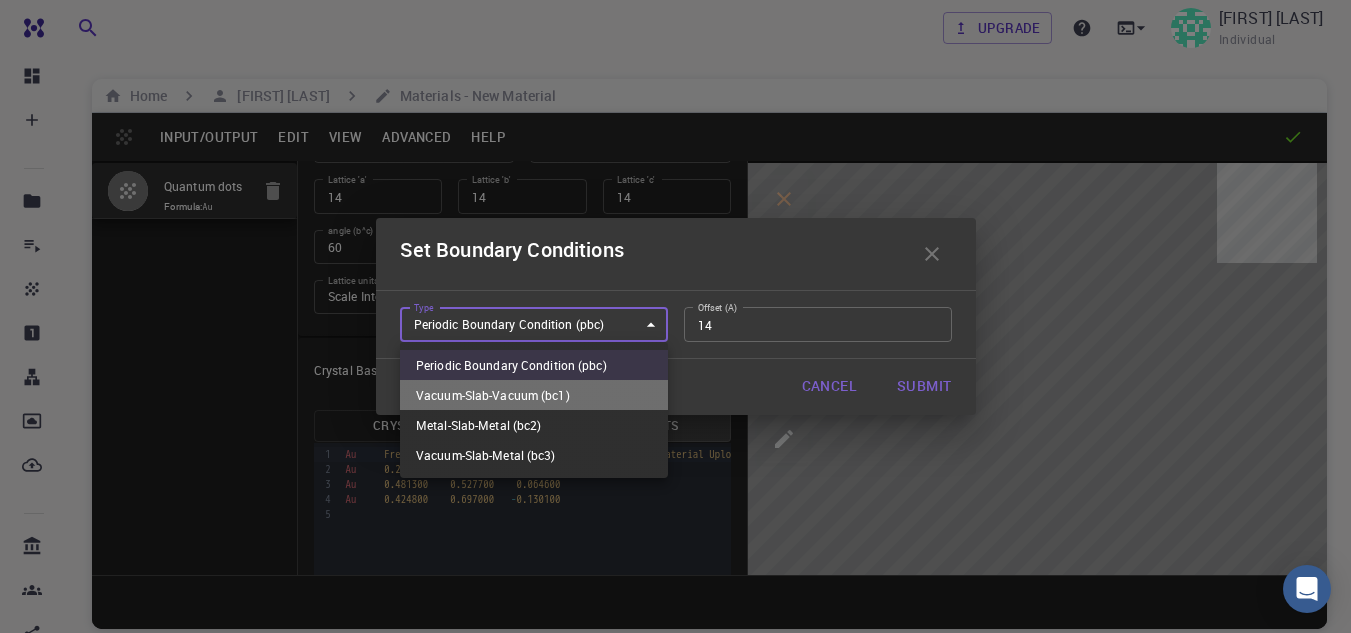 click on "Vacuum-Slab-Vacuum (bc1)" at bounding box center (534, 395) 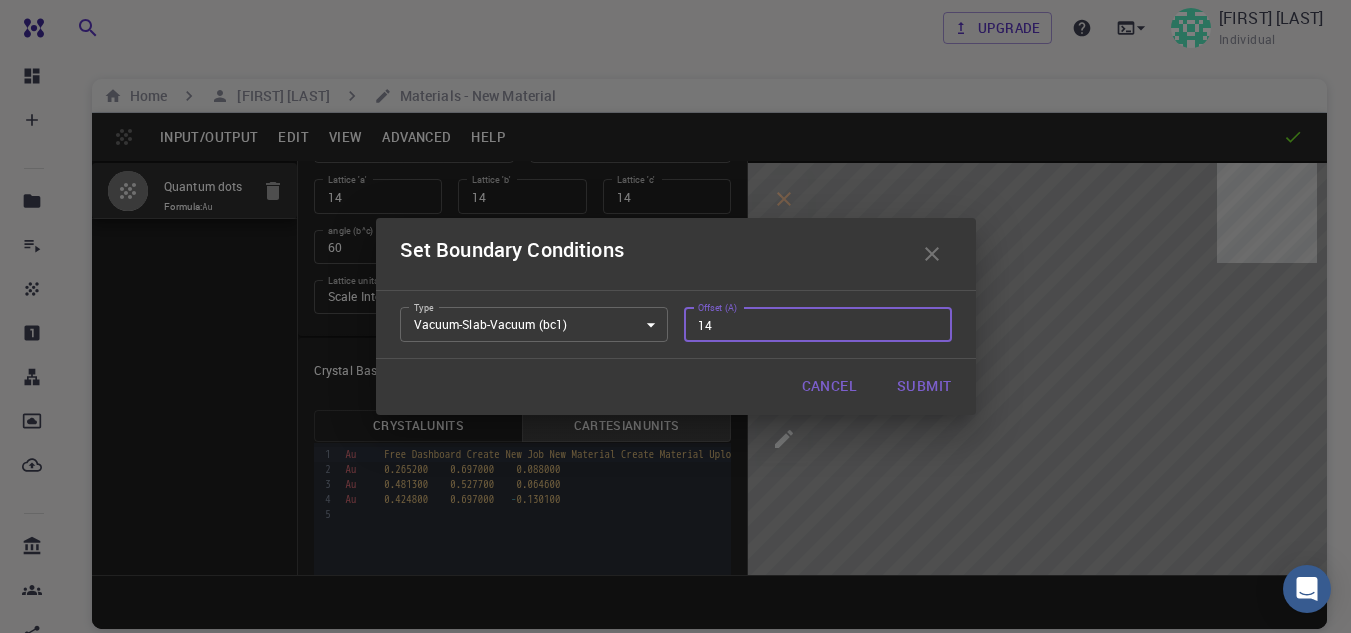 drag, startPoint x: 727, startPoint y: 326, endPoint x: 686, endPoint y: 322, distance: 41.19466 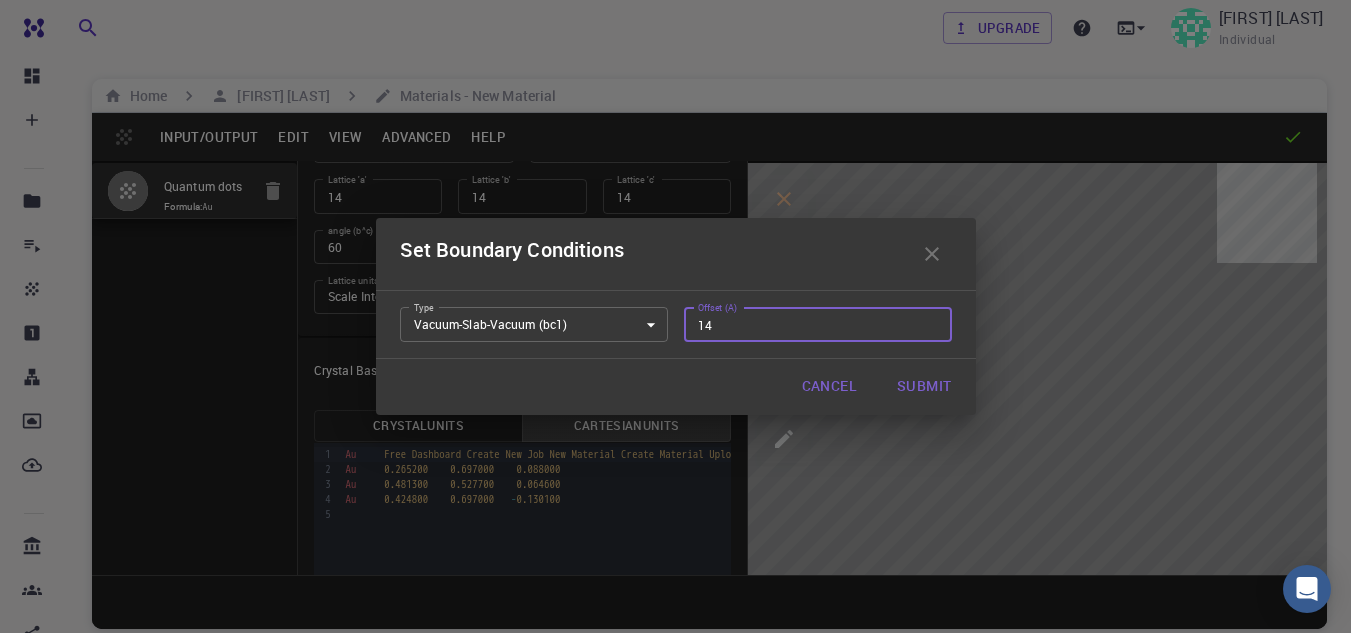 click on "14" at bounding box center [818, 324] 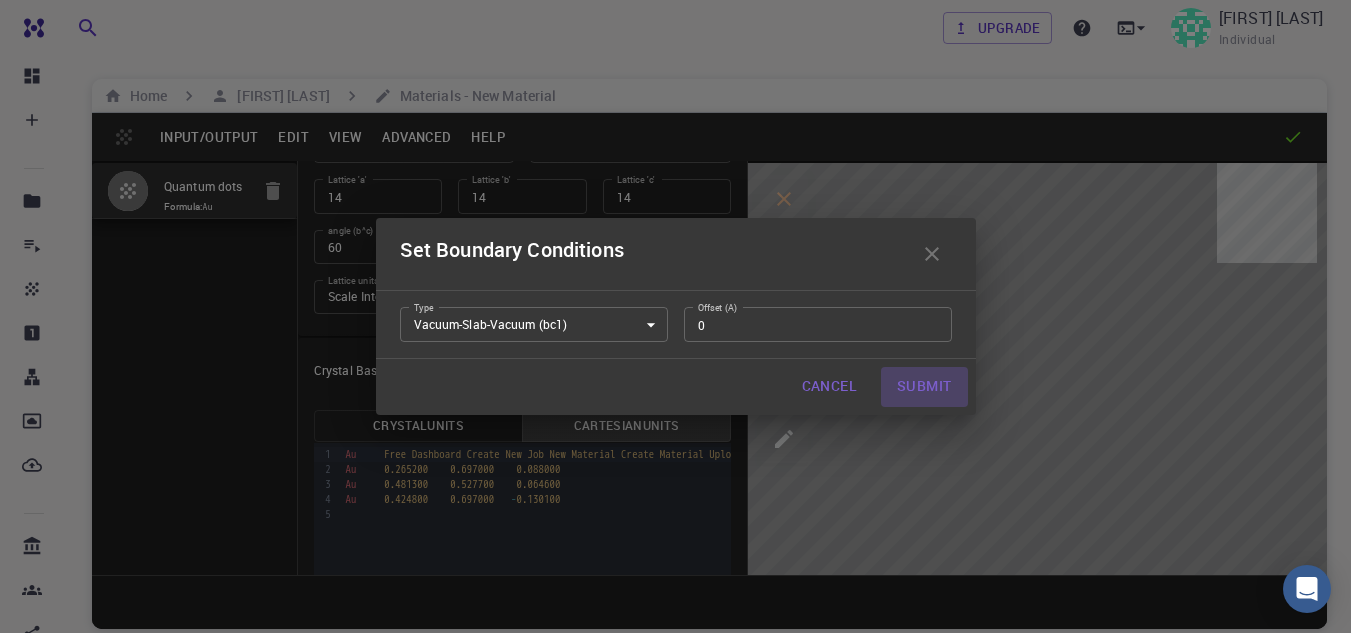click on "Submit" at bounding box center (924, 387) 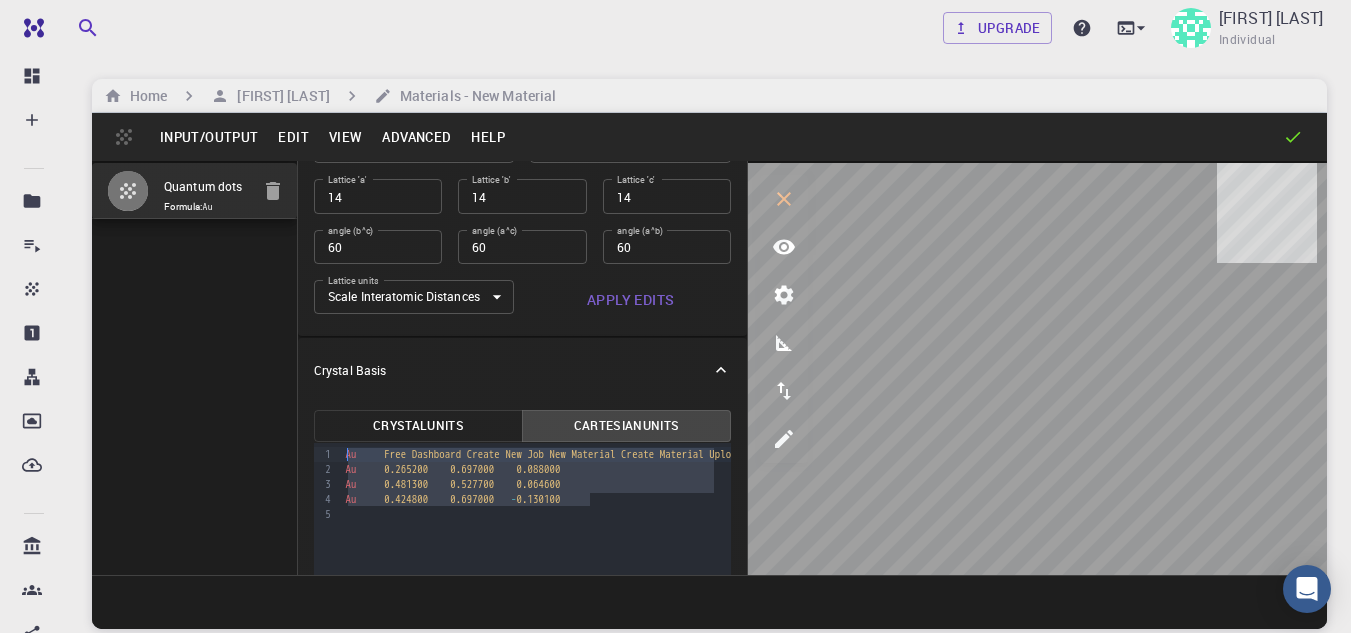 drag, startPoint x: 607, startPoint y: 502, endPoint x: 335, endPoint y: 451, distance: 276.73996 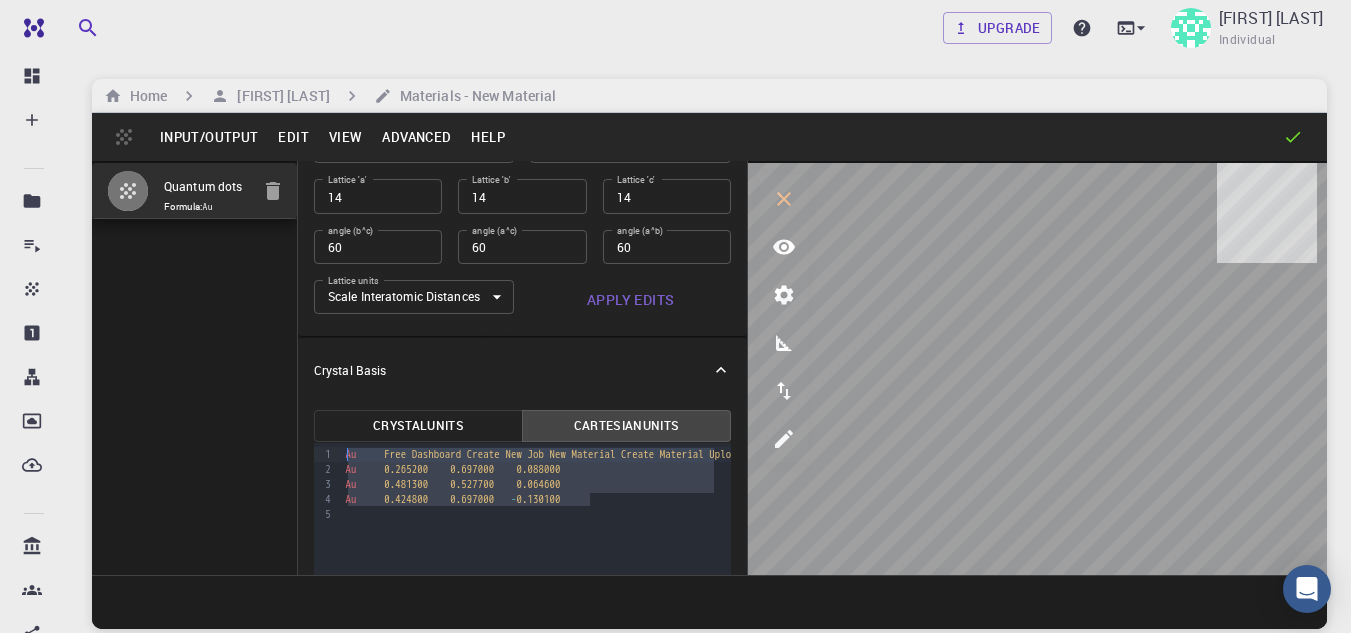 click on "9 1 2 3 4 5 › Au       0.321600      0.527700      0.006200   Au       0.265200      0.697000      0.088000   Au       0.481300      0.527700      0.064600   Au       0.424800      0.697000     - 0.130100" at bounding box center (522, 563) 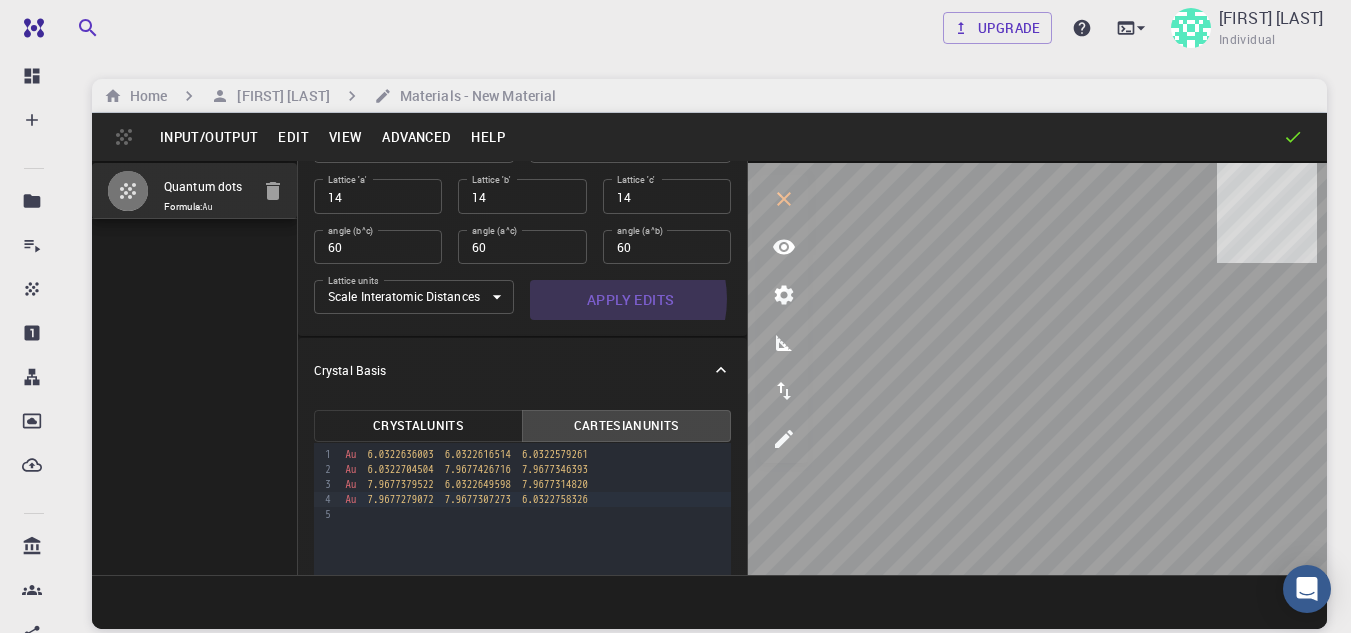 click on "Apply Edits" at bounding box center (630, 300) 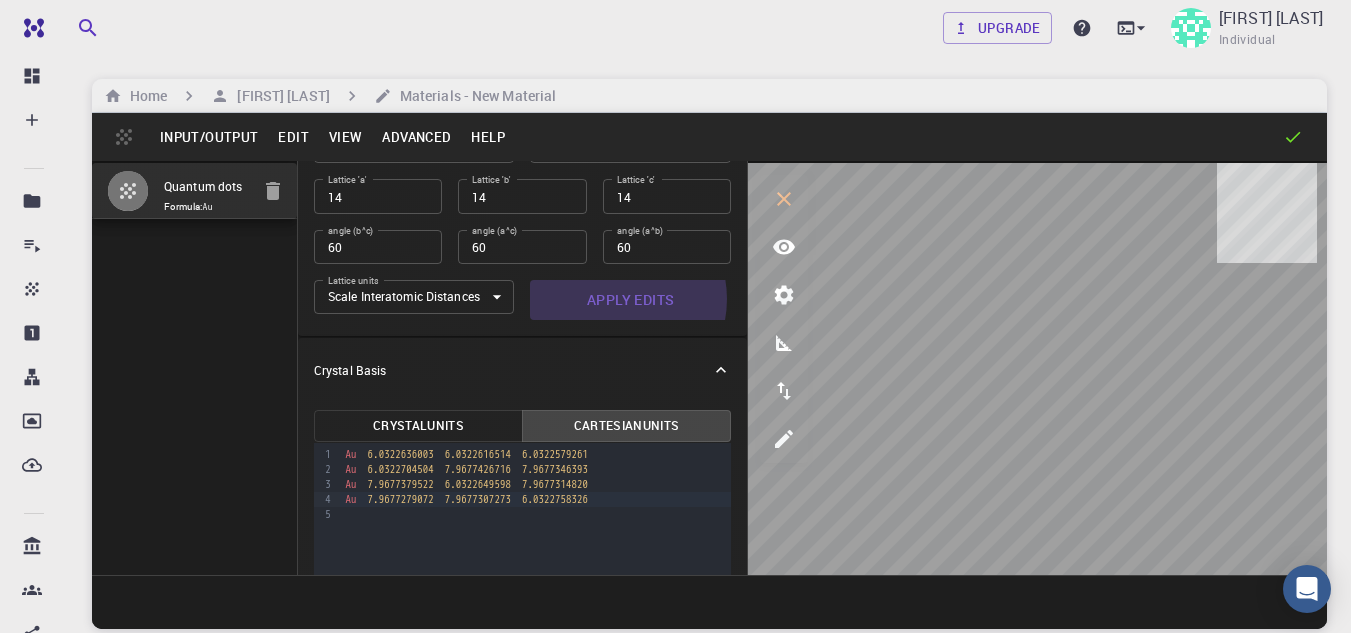click on "Apply Edits" at bounding box center (630, 300) 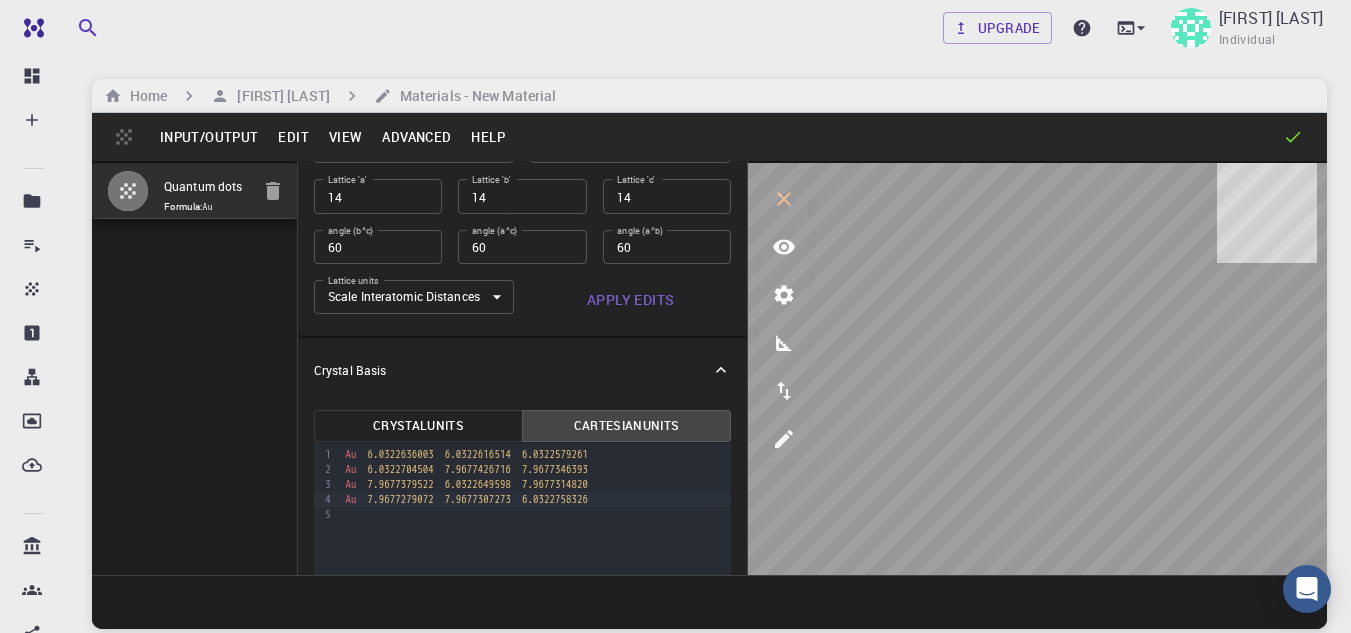 click on "Input/Output" at bounding box center (209, 137) 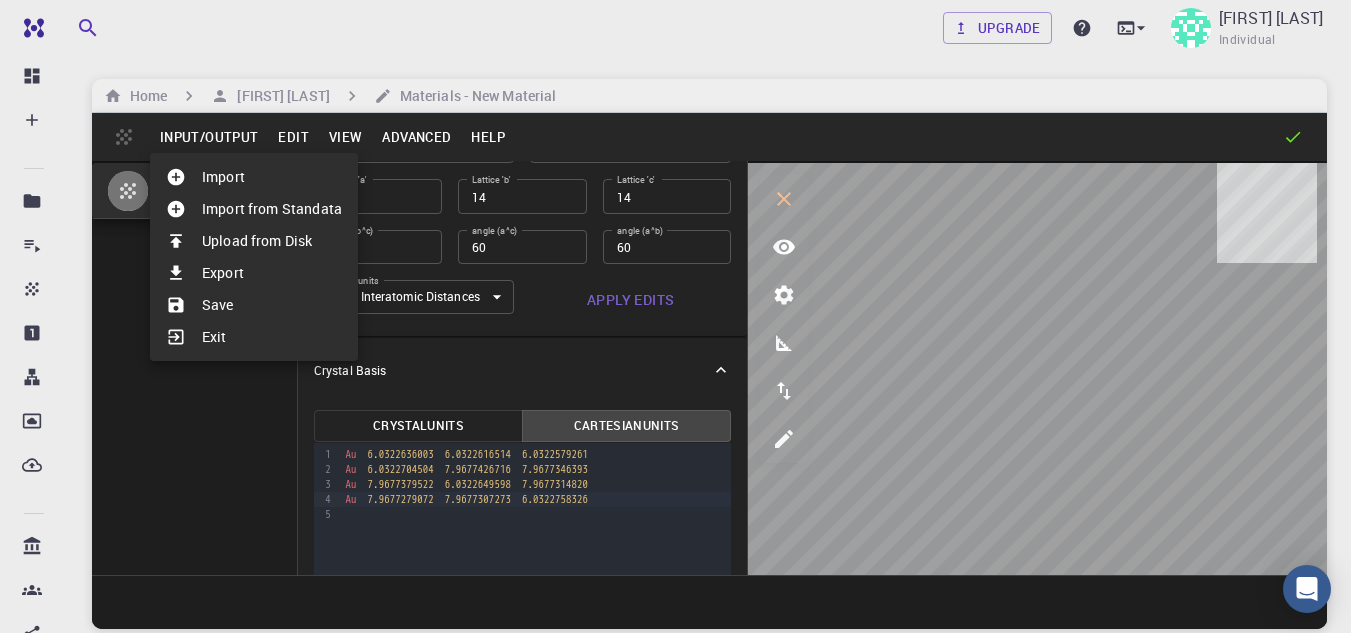 click on "Save" at bounding box center (254, 305) 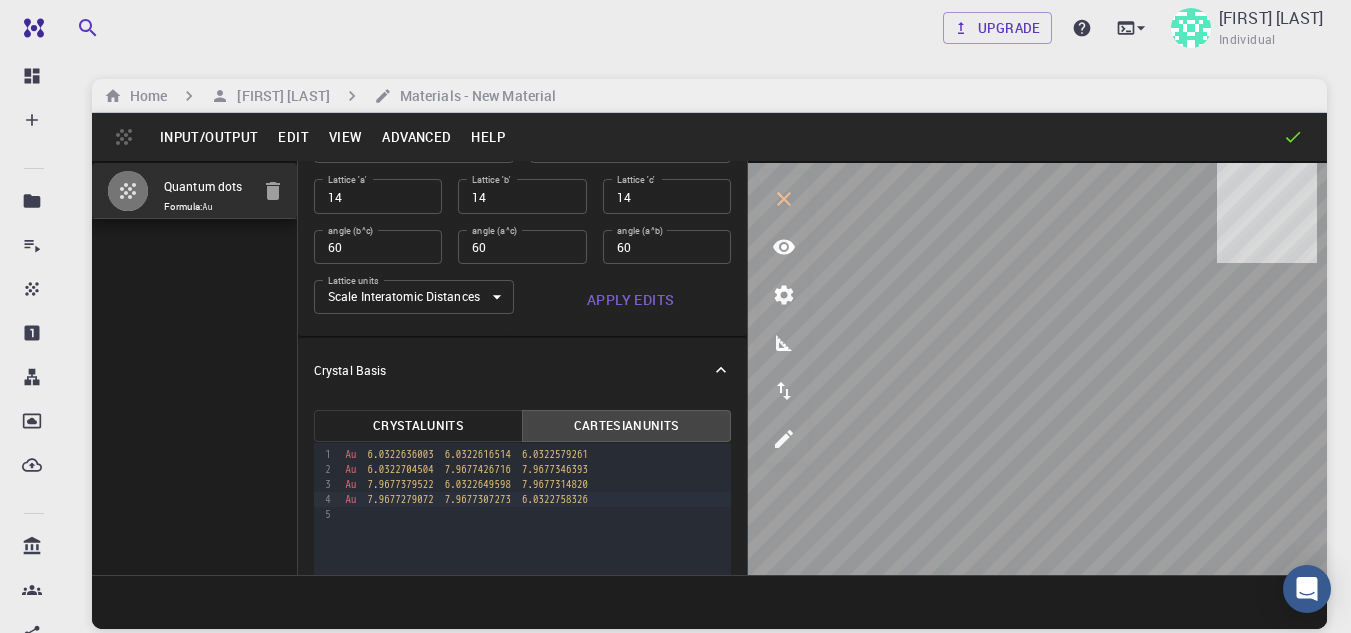 drag, startPoint x: 169, startPoint y: 203, endPoint x: 78, endPoint y: 283, distance: 121.16518 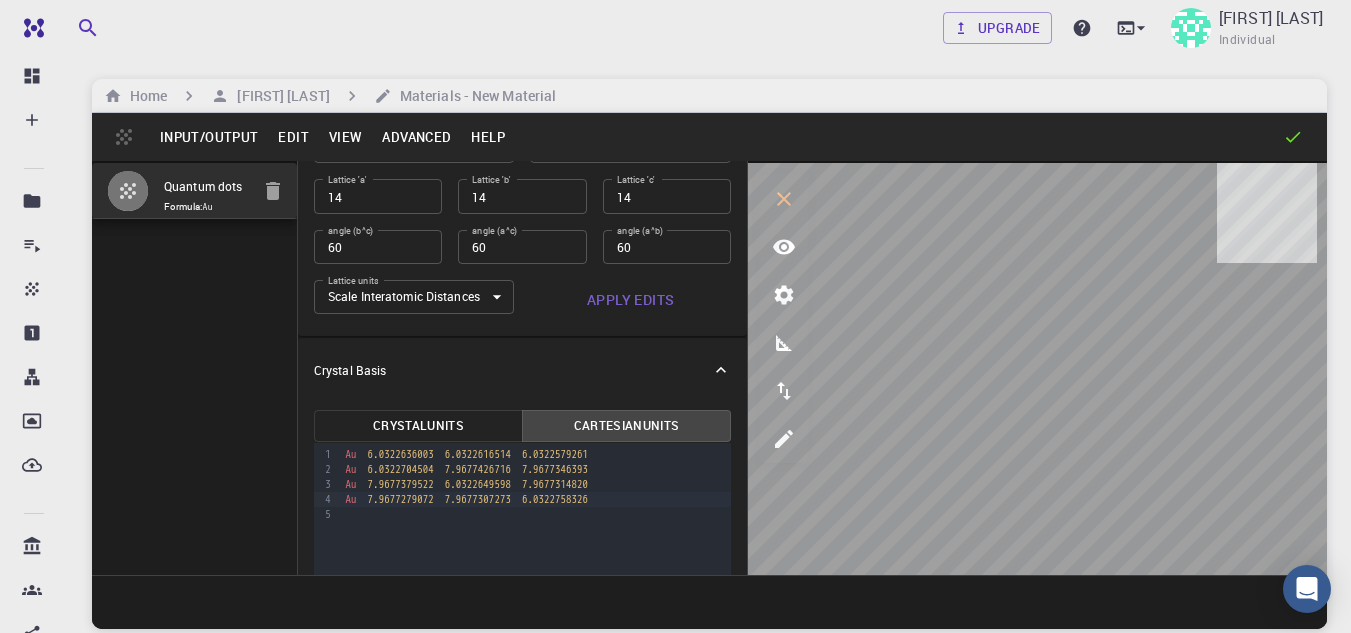 click on "Upgrade [FIRST] [LAST] Individual Home [FIRST] [LAST] Materials - New Material Input/Output Edit View Advanced Help Quantum dots Formula:  Au Crystal Lattice Lattice units angstrom angstrom Lattice units Lattice type Face-centered Cubic FCC Lattice type Lattice 'a' 14 Lattice 'a' Lattice 'b' 14 Lattice 'b' Lattice 'c' 14 Lattice 'c' angle (b^c) 60 angle (b^c) angle (a^c) 60 angle (a^c) angle (a^b) 60 angle (a^b) Lattice units Scale Interatomic Distances 0 Lattice units Apply Edits Crystal Basis Crystal  Units Cartesian  Units 9 1 2 3 4 5 › Au    6.0322636003    6.0322616514    6.0322579261 Au    6.0322704504    7.9677426716    7.9677346393 Au    7.9677379522    6.0322649598    7.9677314820 Au    7.9677279072    7.9677307273    6.0322758326 ©  2025   Exabyte Inc.   All rights reserved. Platform version  2025.7.24 . Documentation Video Tutorials Terms of service Privacy statement" at bounding box center [709, 392] 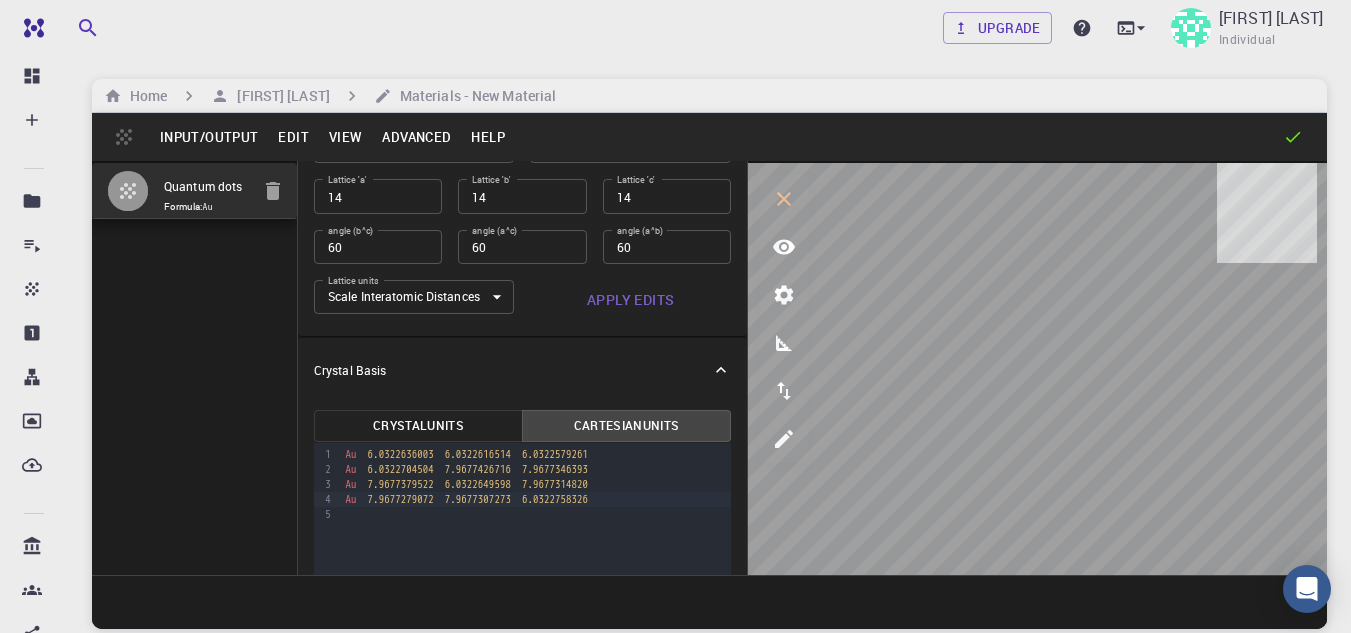 click 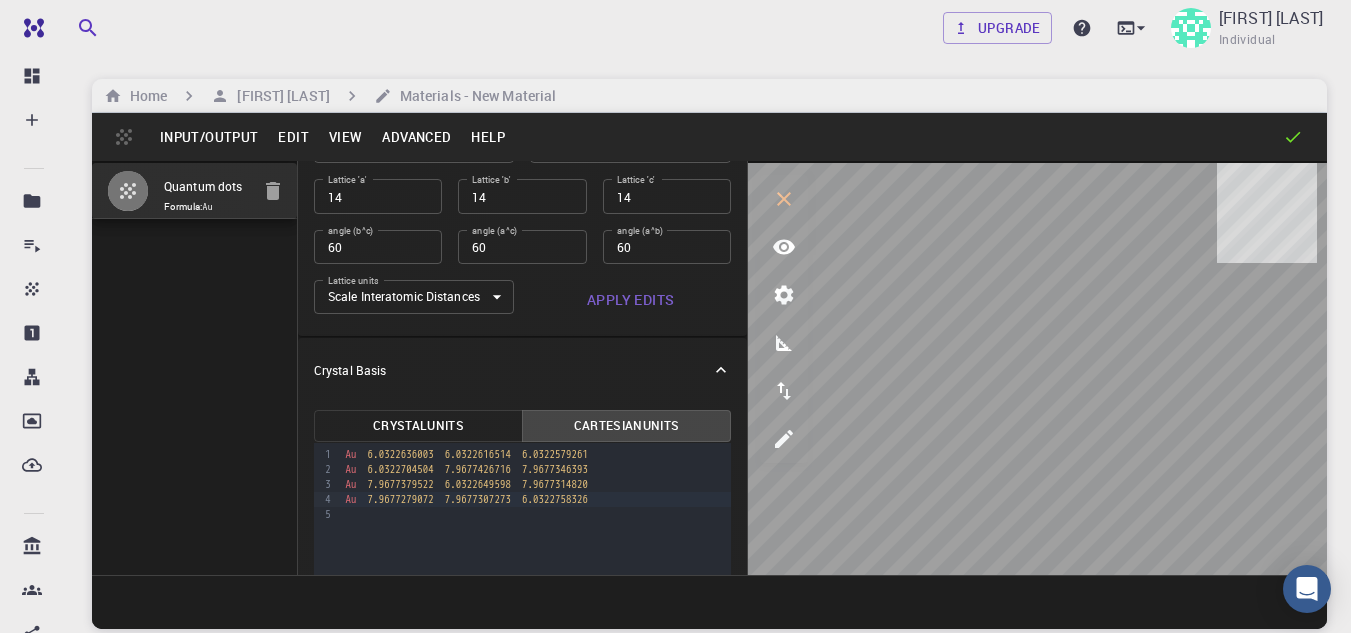 click 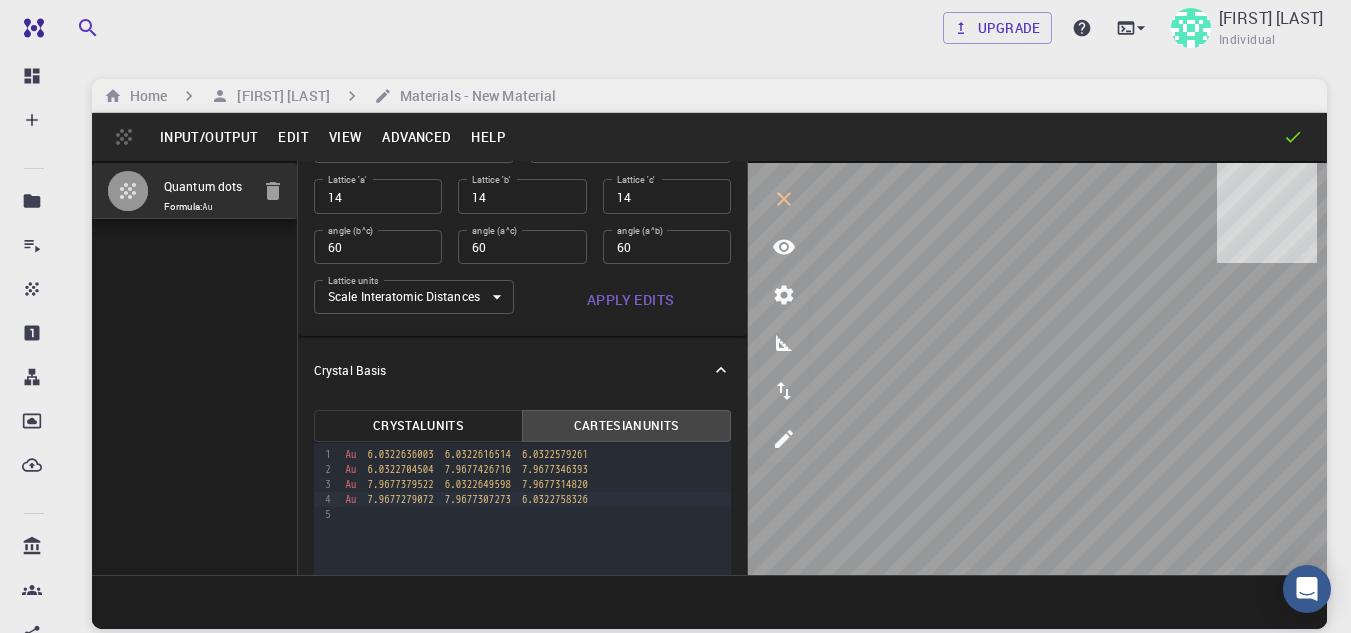 click 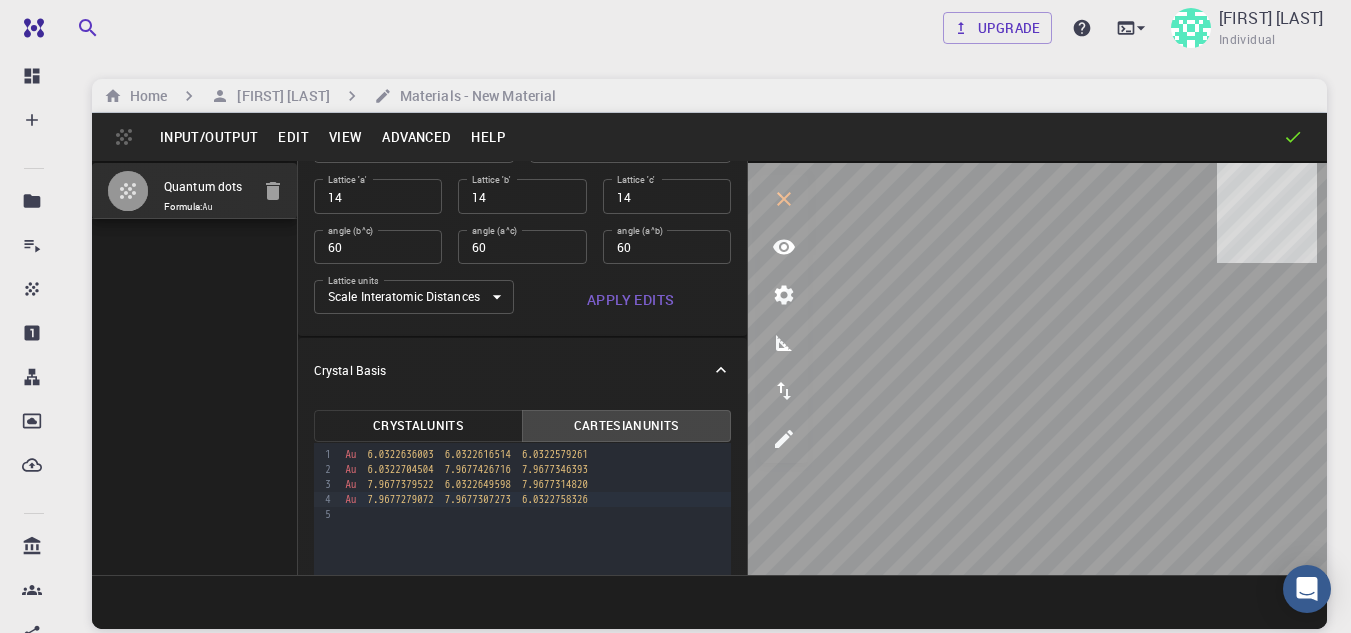 click 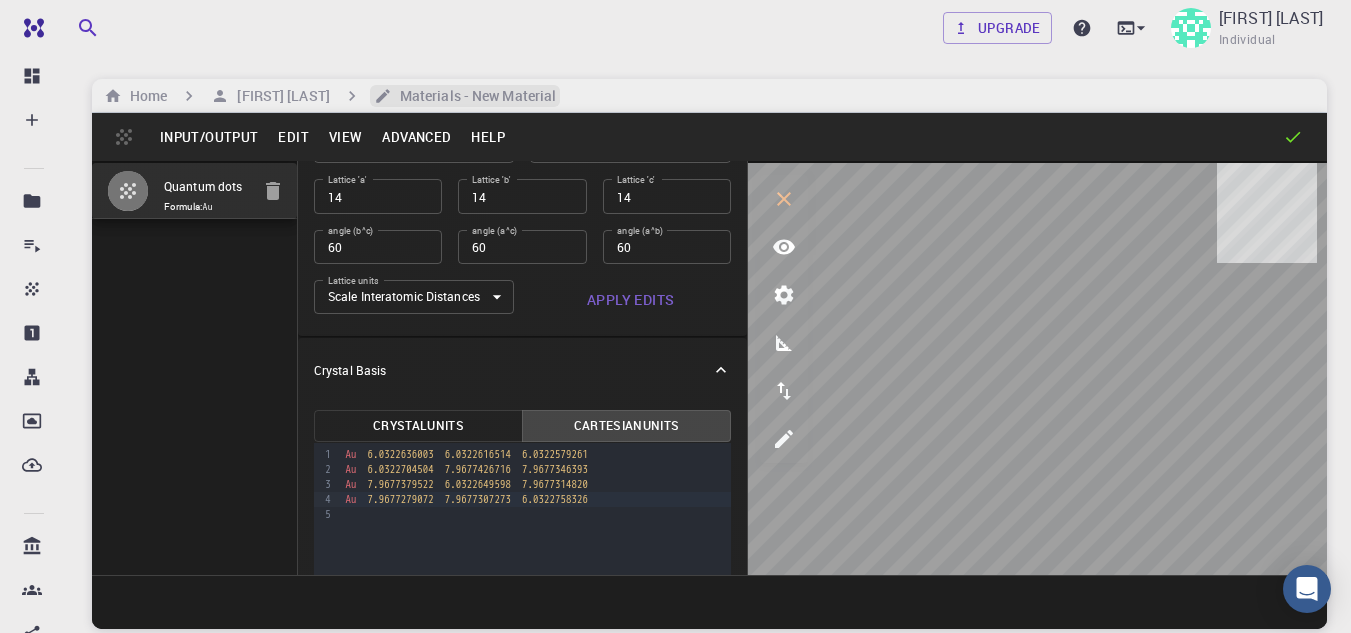 click 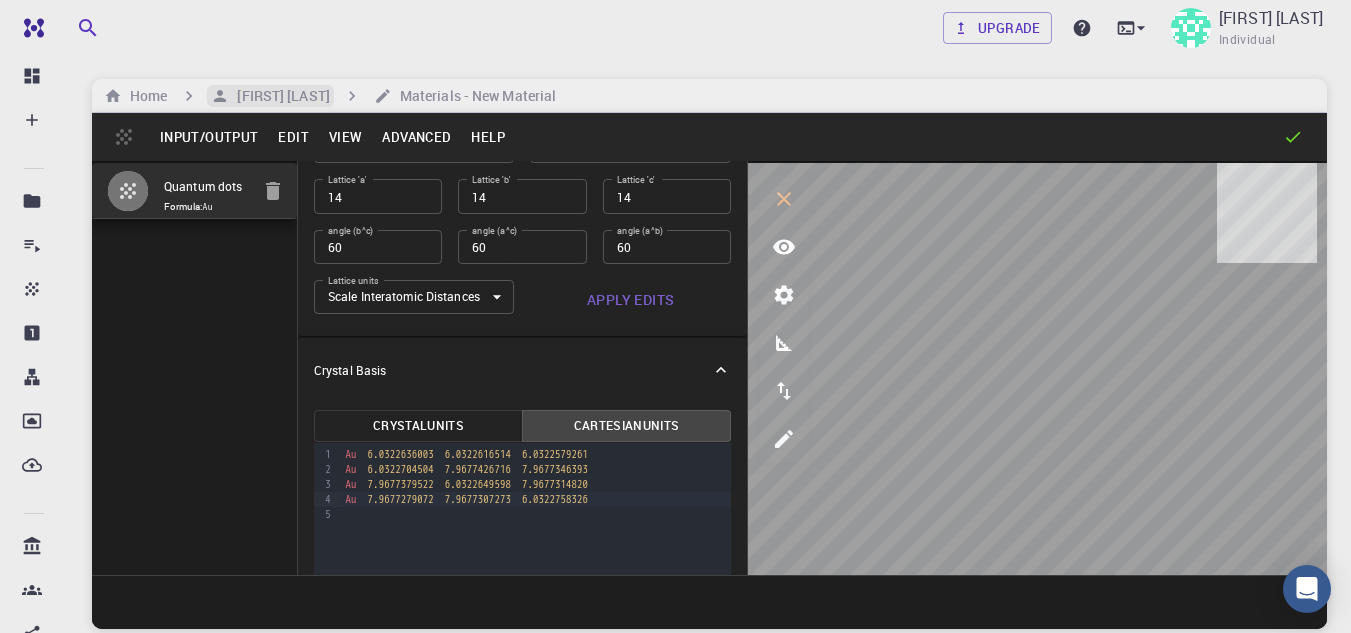 click on "[FIRST] [LAST]" at bounding box center [279, 96] 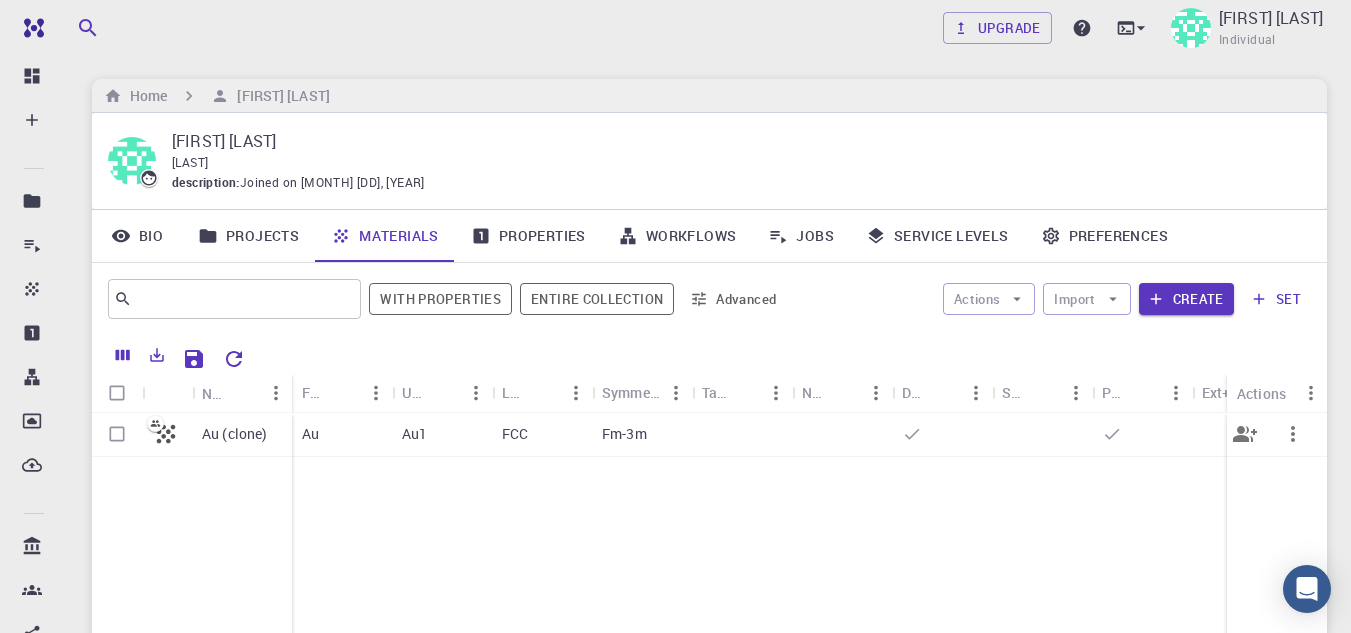 click on "Au (clone)" at bounding box center (235, 434) 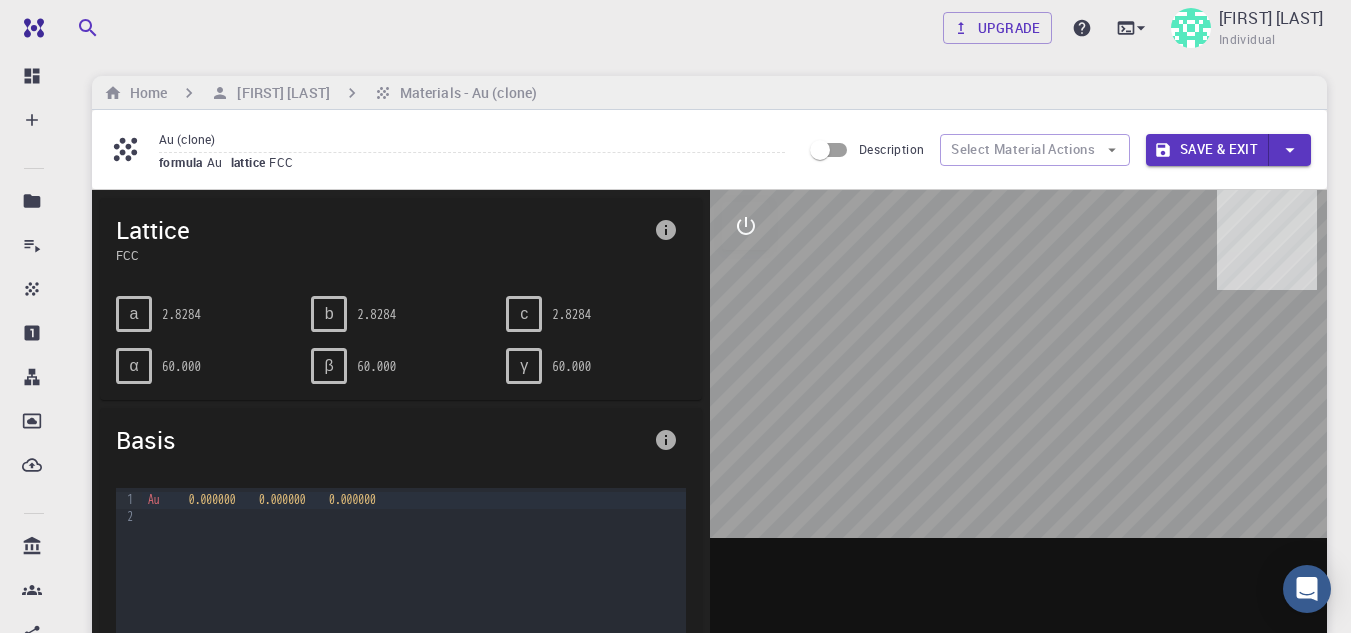 scroll, scrollTop: 0, scrollLeft: 0, axis: both 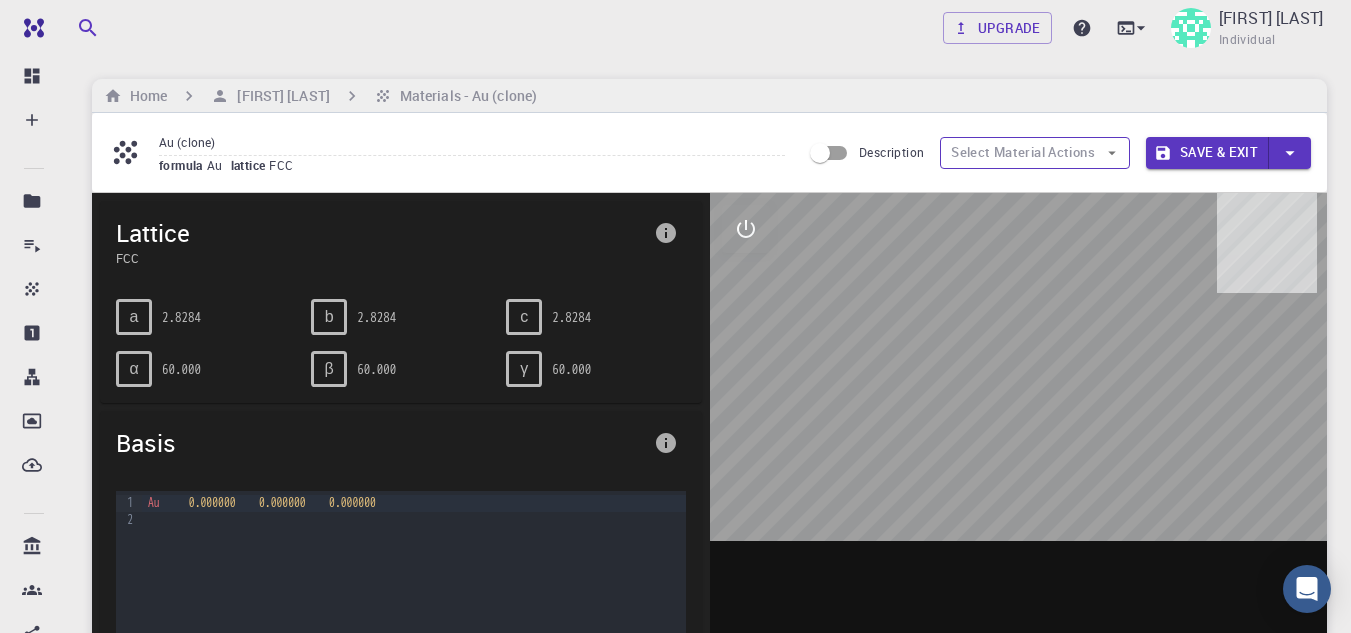 click on "Select Material Actions" at bounding box center (1035, 153) 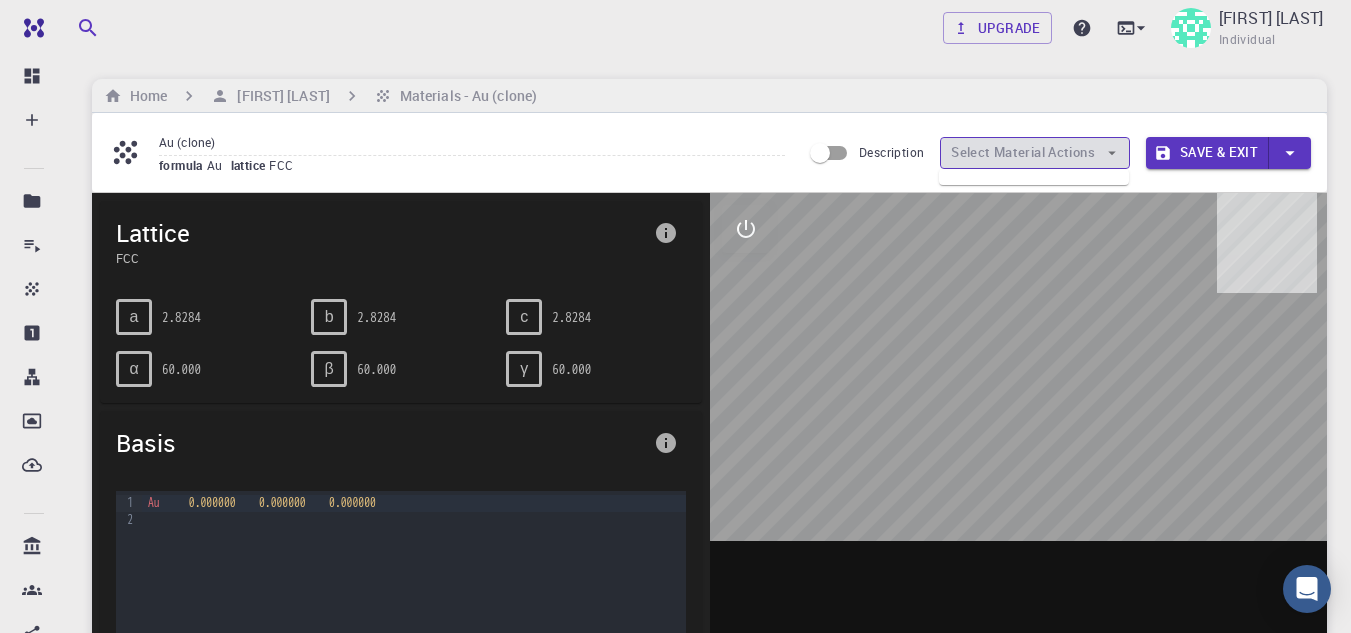 click on "Select Material Actions" at bounding box center [1035, 153] 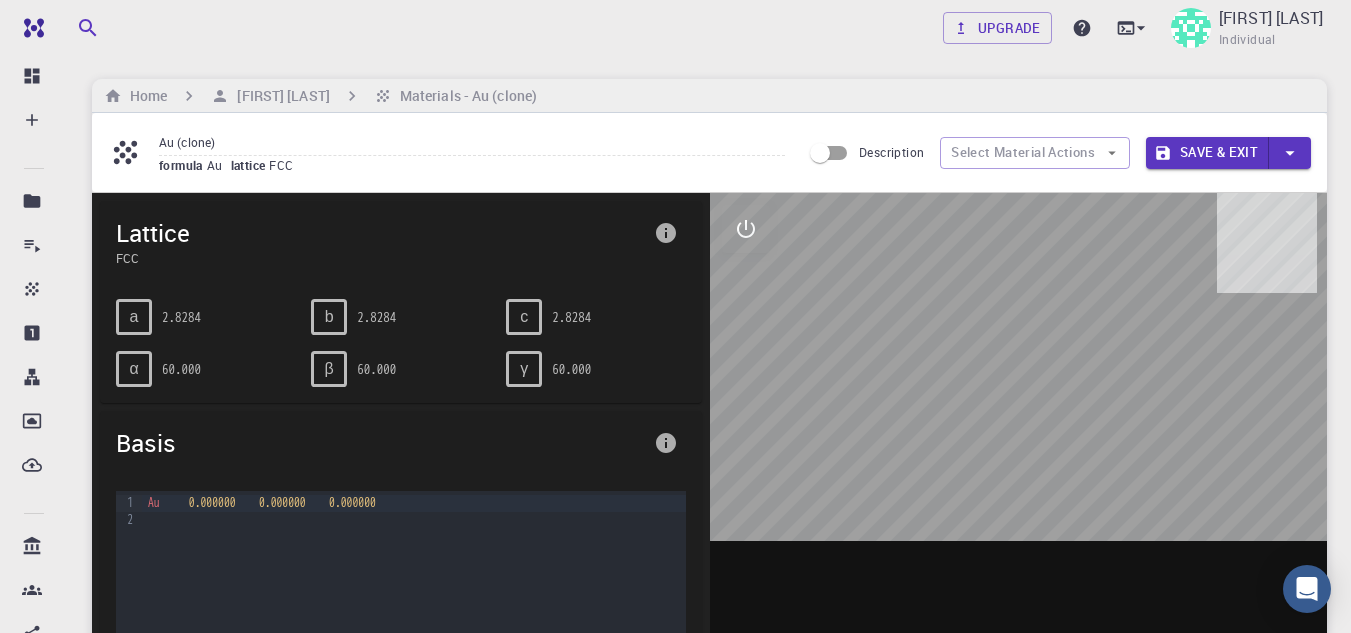 click on "Au (clone) formula Au lattice FCC Description Select Material Actions Save & Exit" at bounding box center (709, 152) 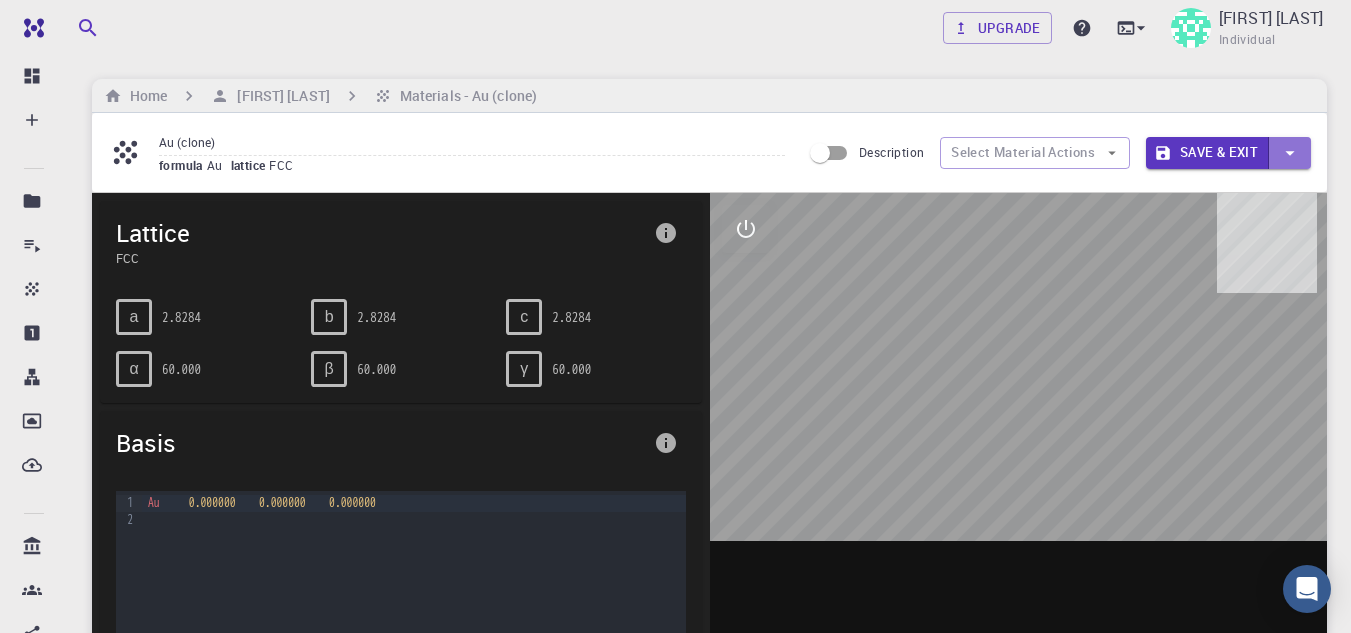 click 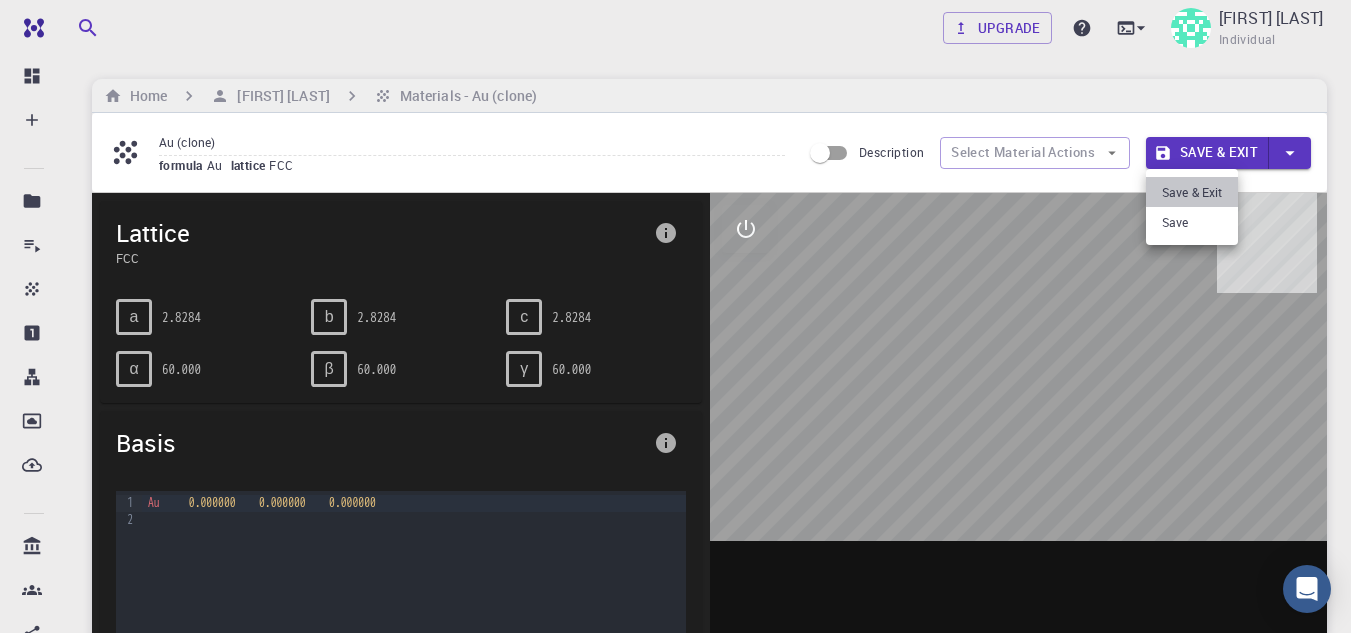 click on "Save & Exit" at bounding box center [1192, 192] 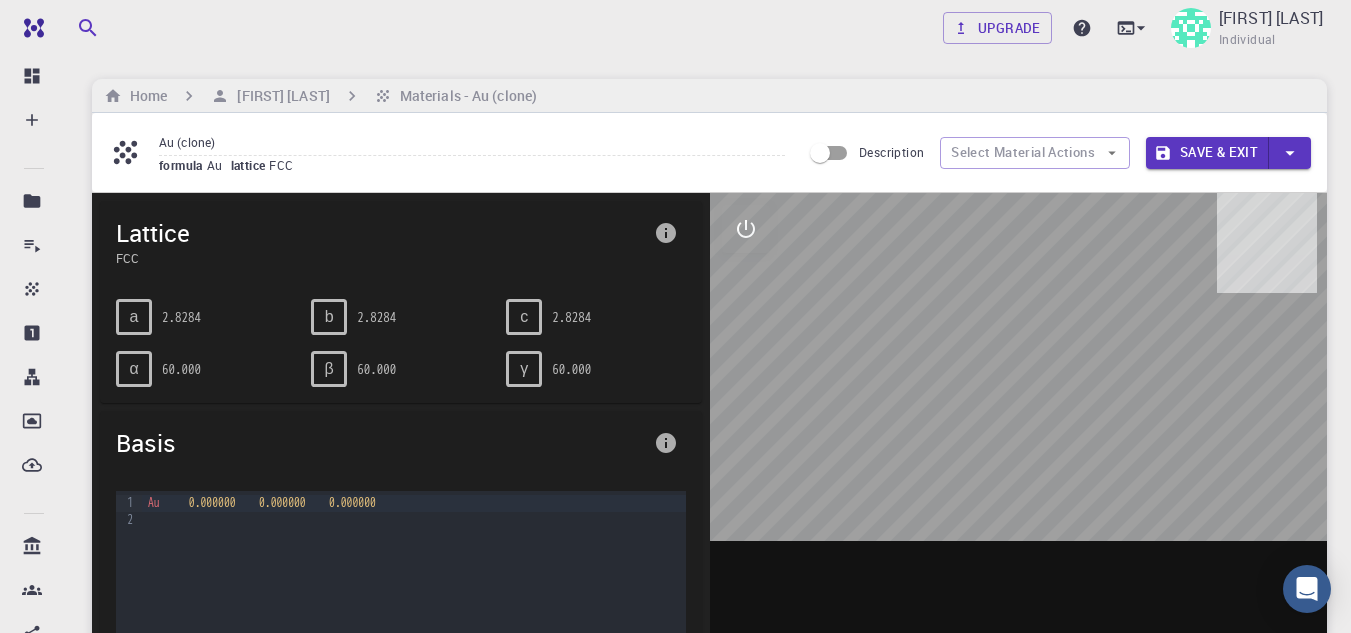 click on "α 60.000" at bounding box center (205, 369) 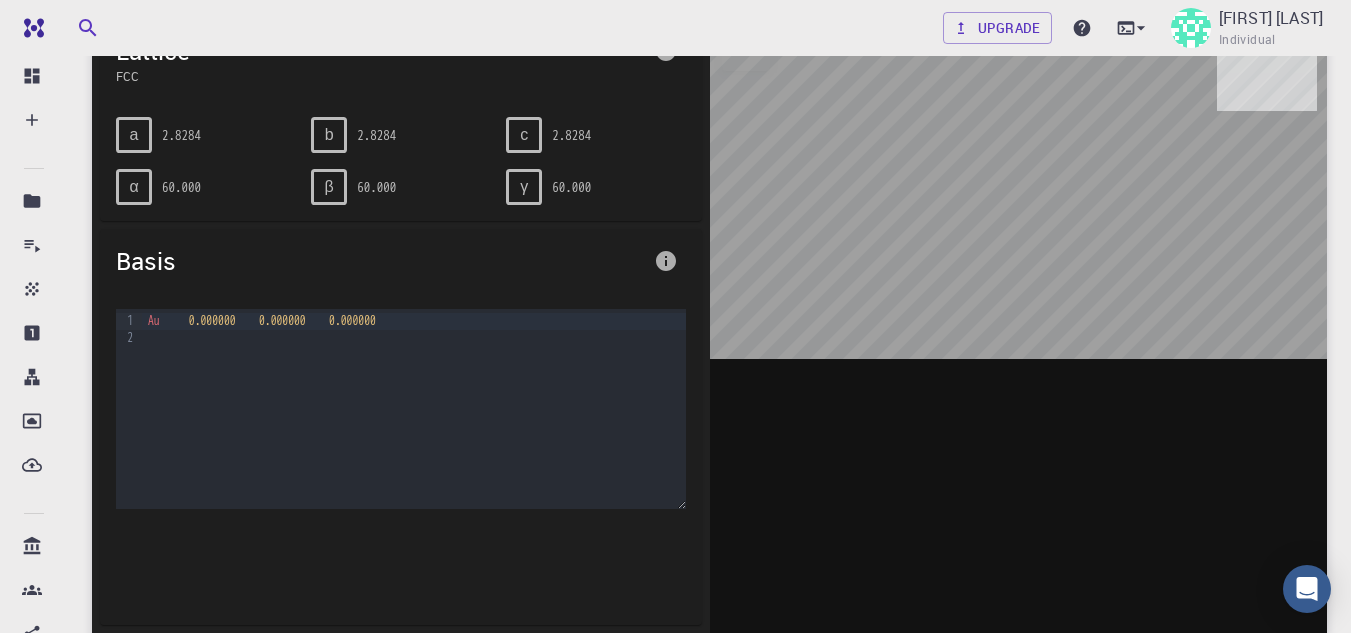 scroll, scrollTop: 0, scrollLeft: 0, axis: both 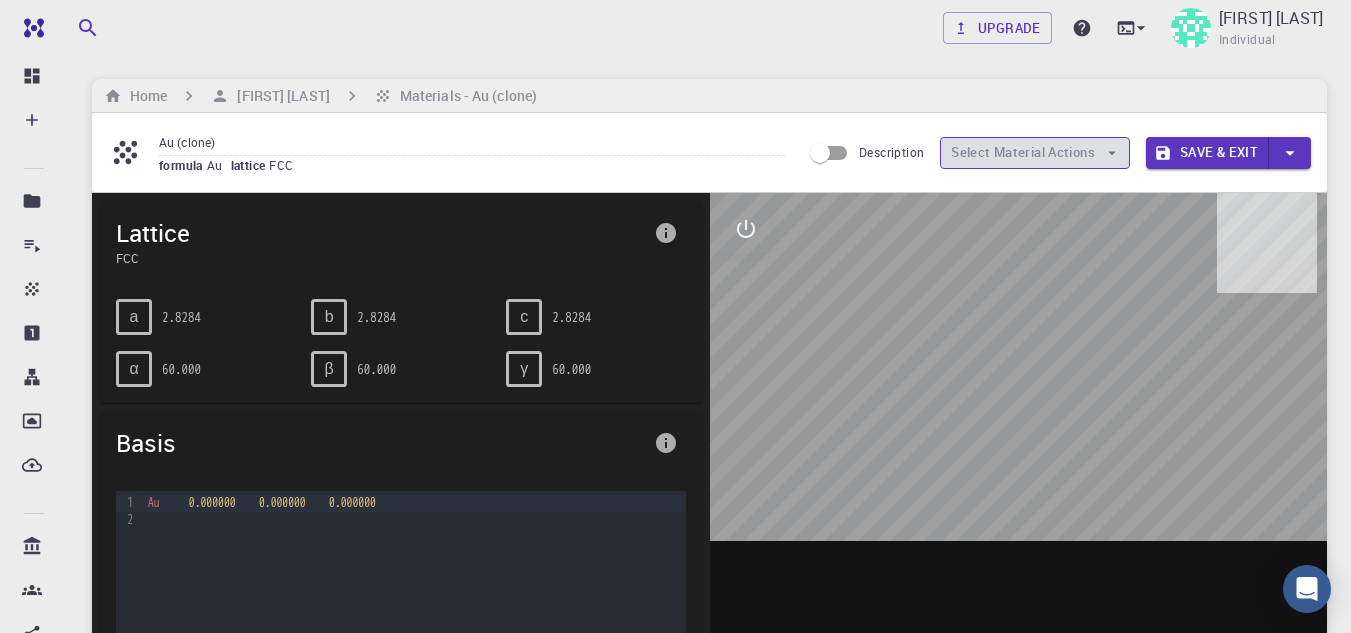click on "Select Material Actions" at bounding box center [1035, 153] 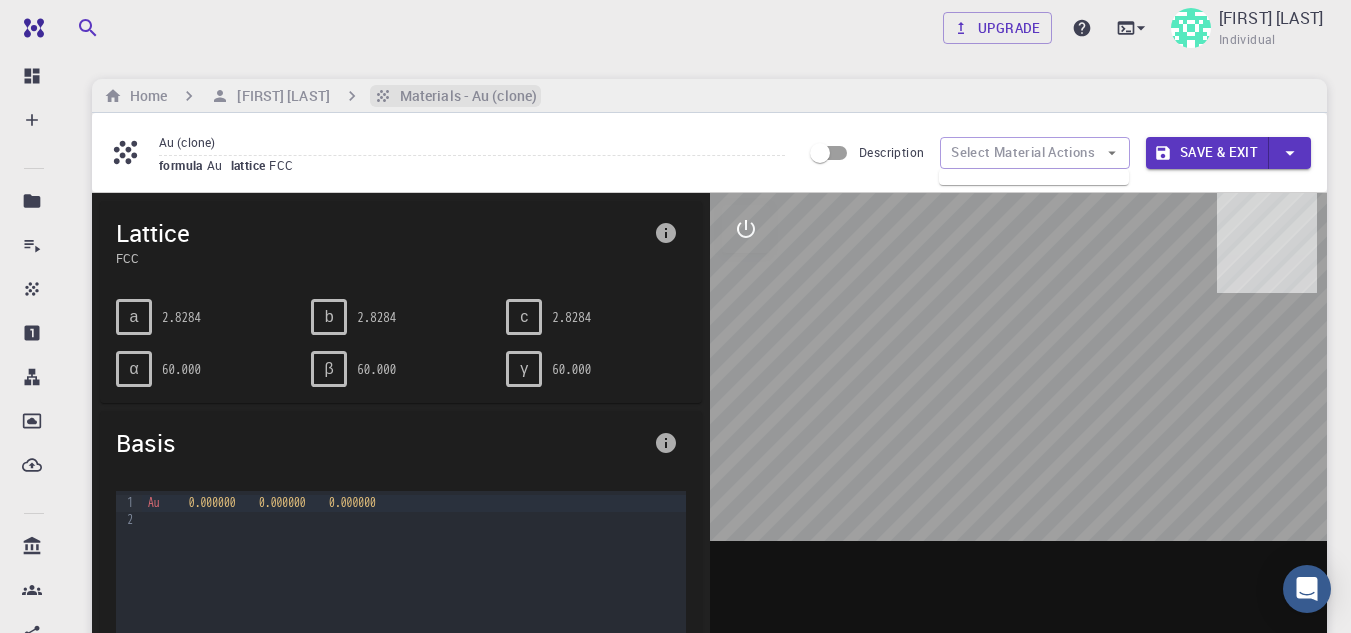 click on "Materials - Au (clone)" at bounding box center [464, 96] 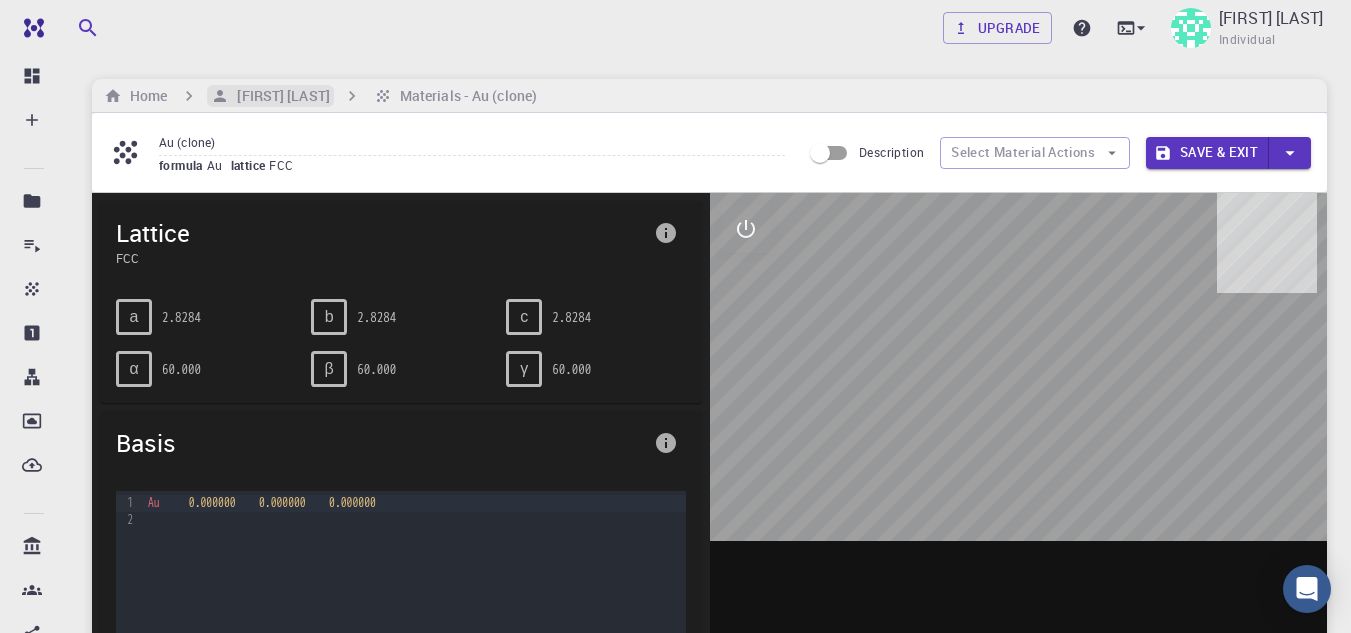 click on "[FIRST] [LAST]" at bounding box center (279, 96) 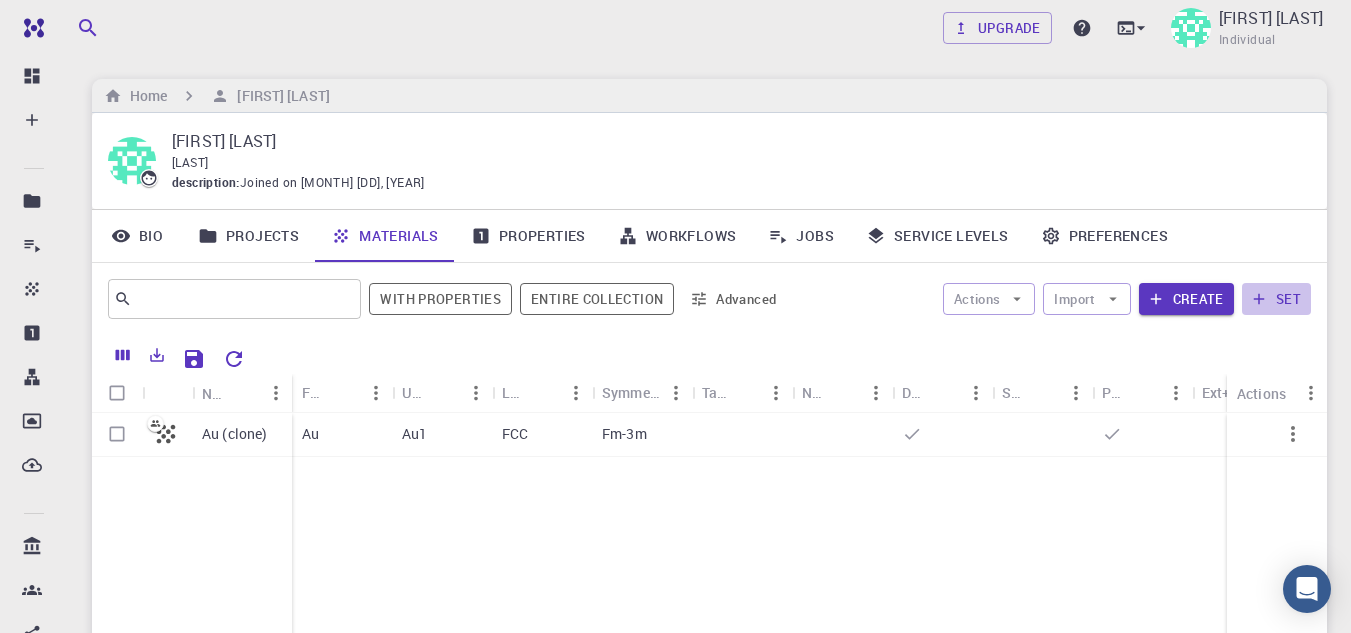 click 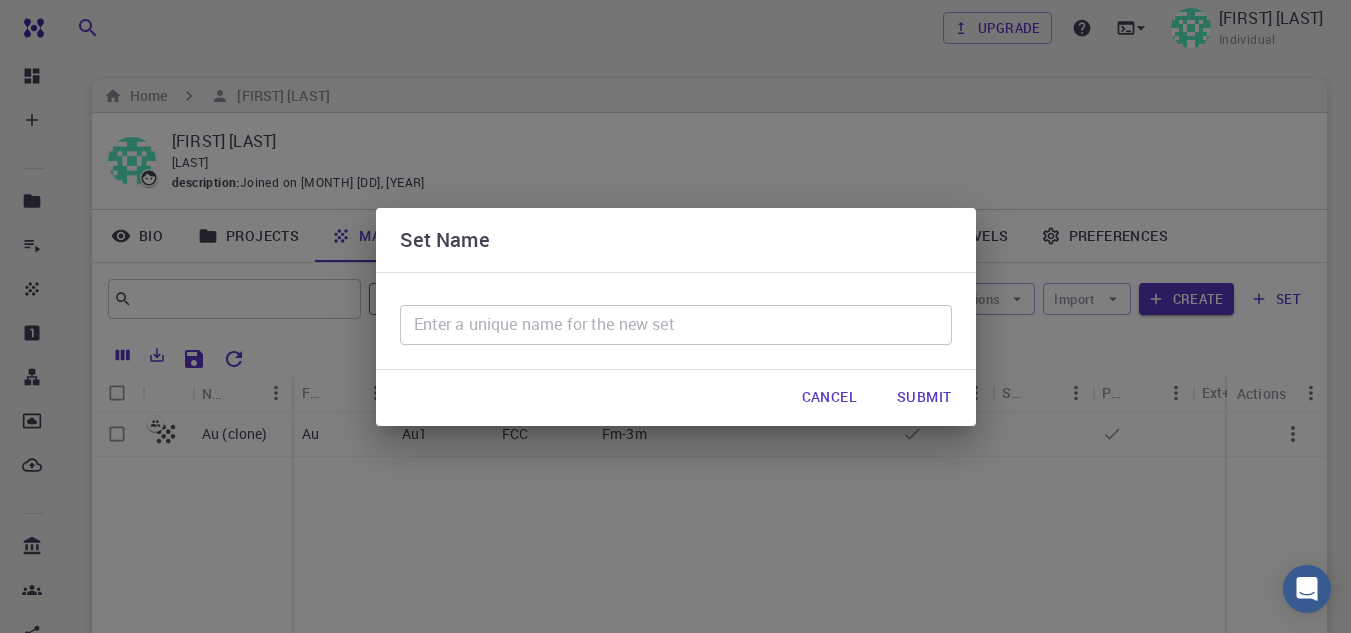 click at bounding box center [676, 325] 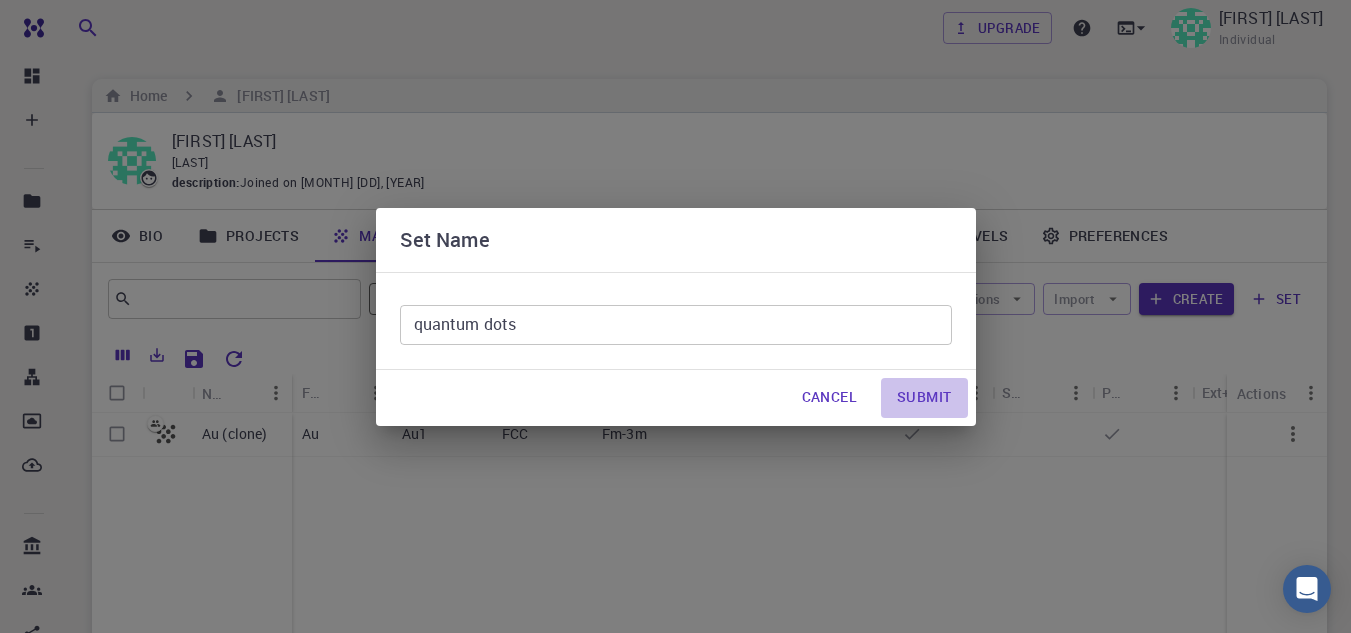 click on "Submit" at bounding box center (924, 398) 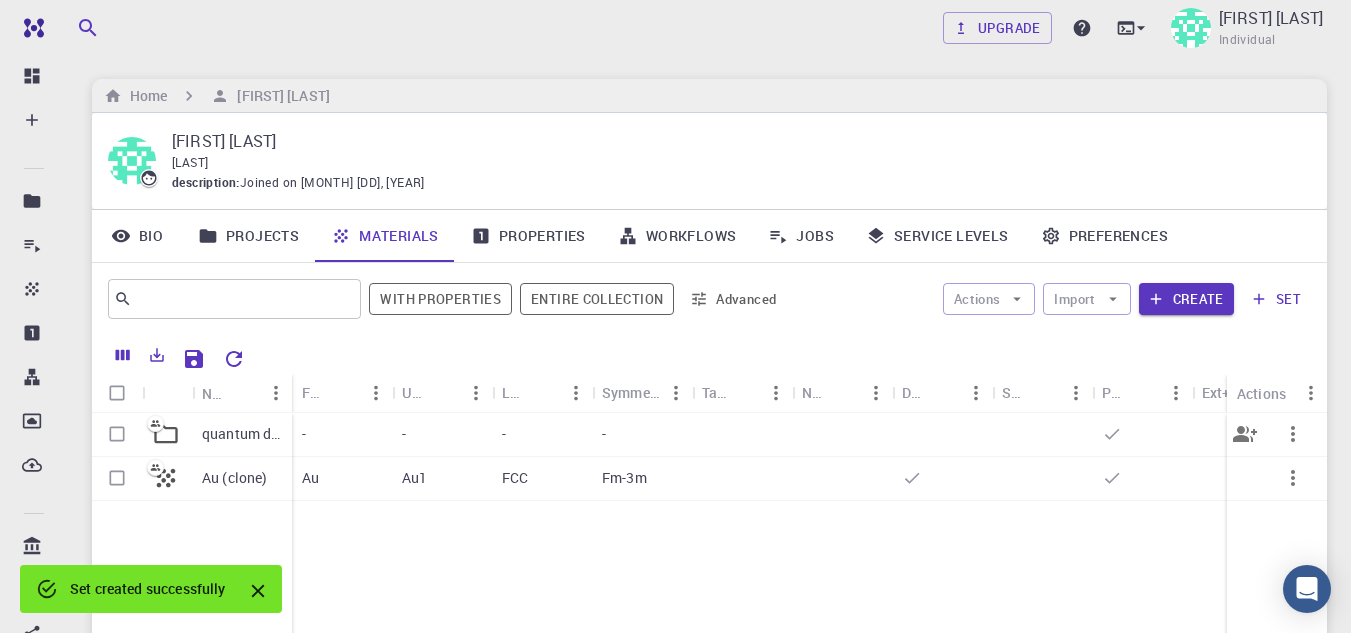 click on "quantum dots" at bounding box center [242, 434] 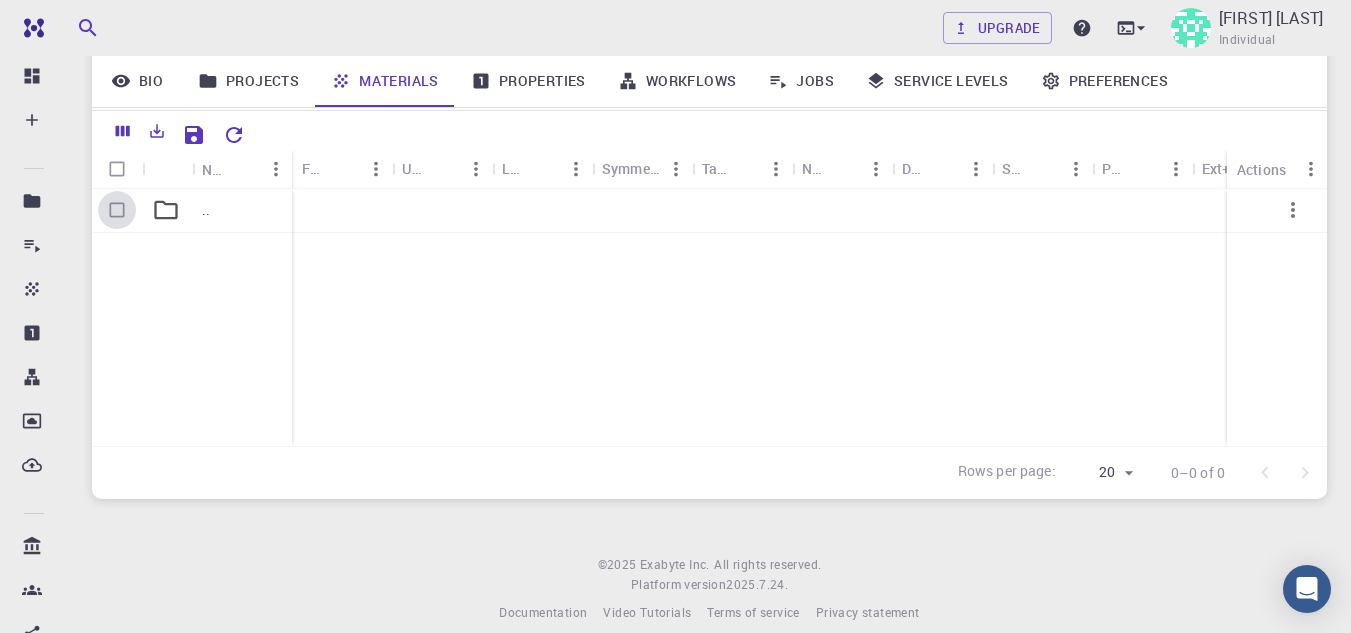 click at bounding box center [117, 210] 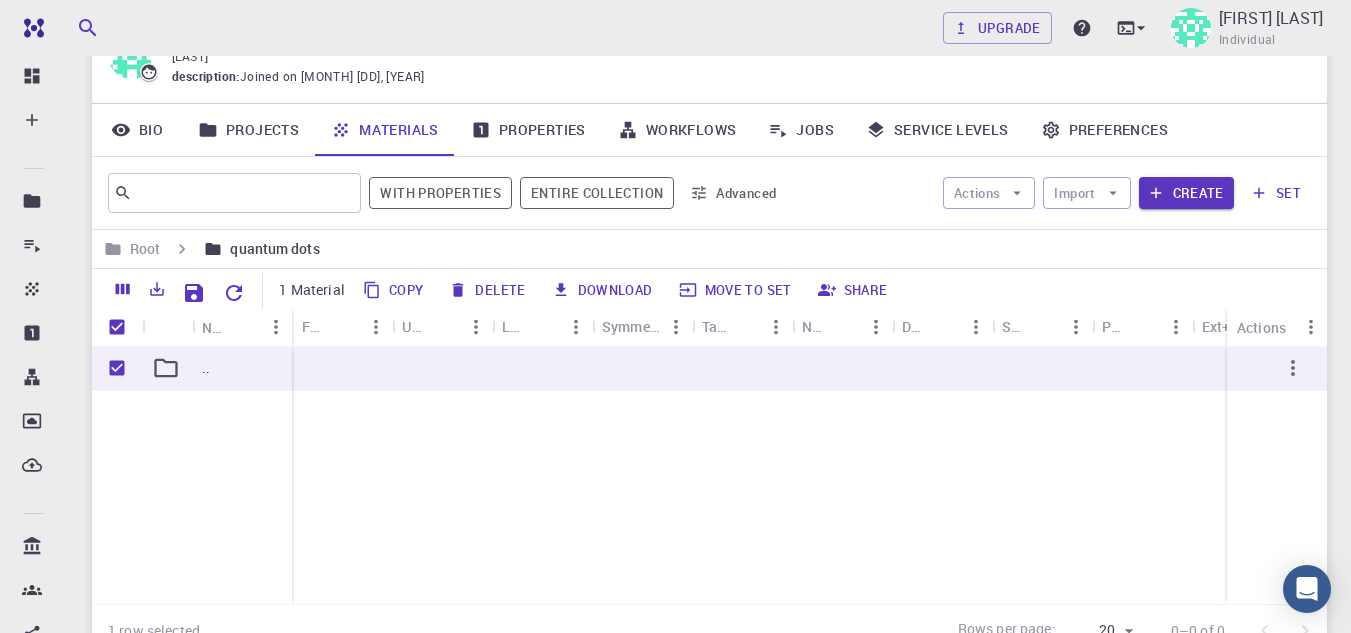 scroll, scrollTop: 104, scrollLeft: 0, axis: vertical 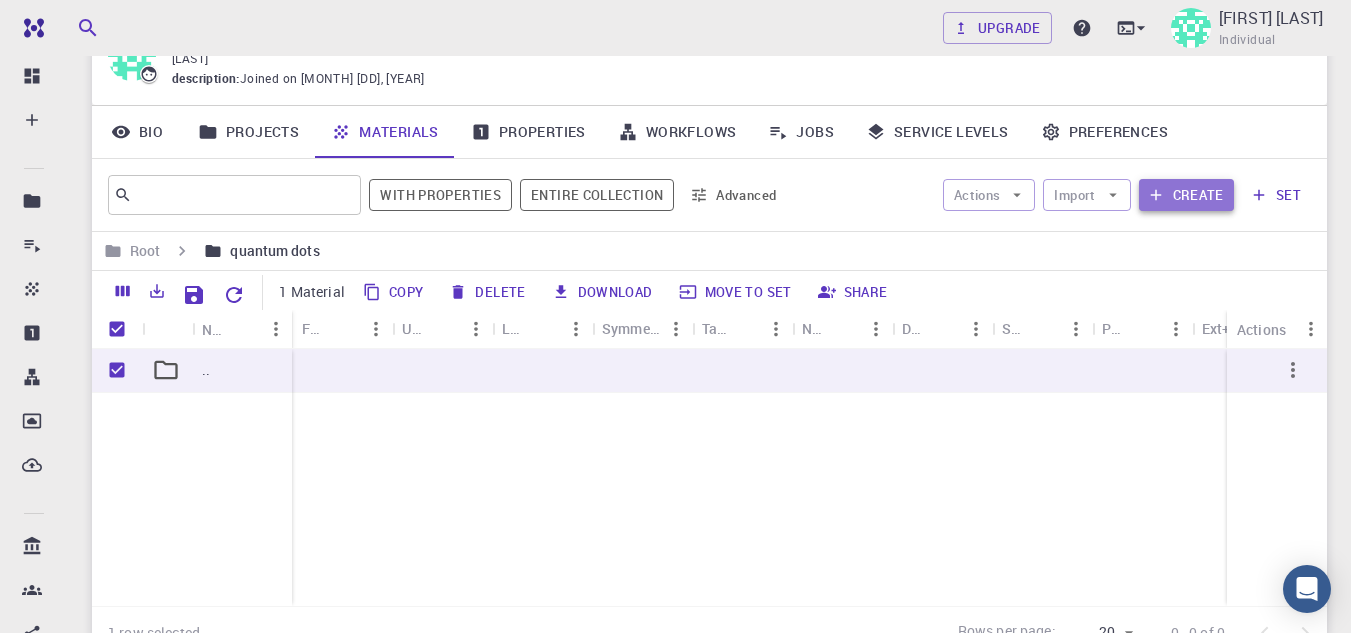 click on "Create" at bounding box center (1186, 195) 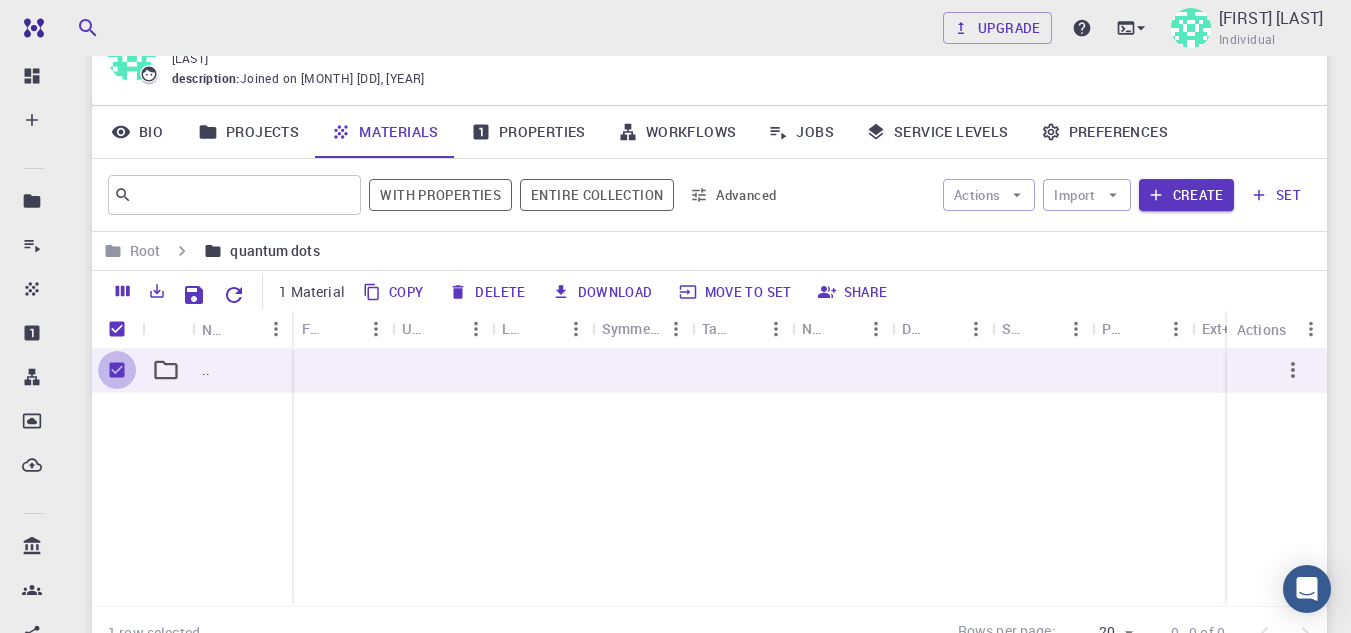 click at bounding box center (117, 370) 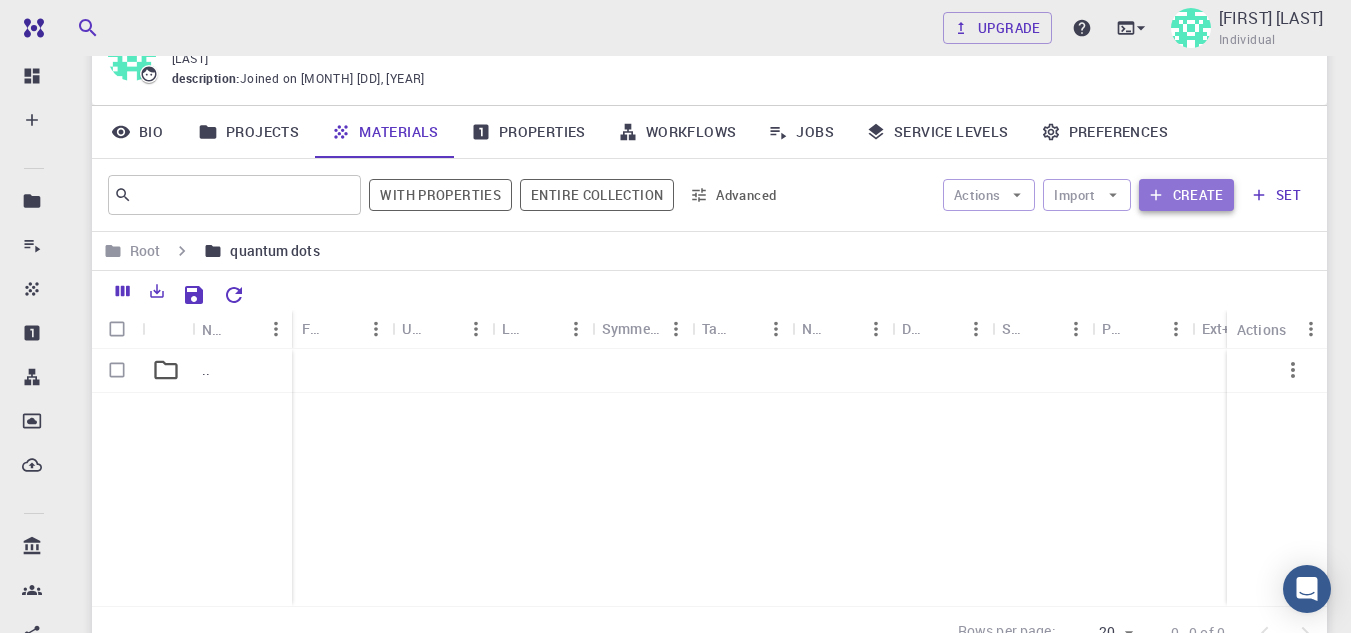 click on "Create" at bounding box center (1186, 195) 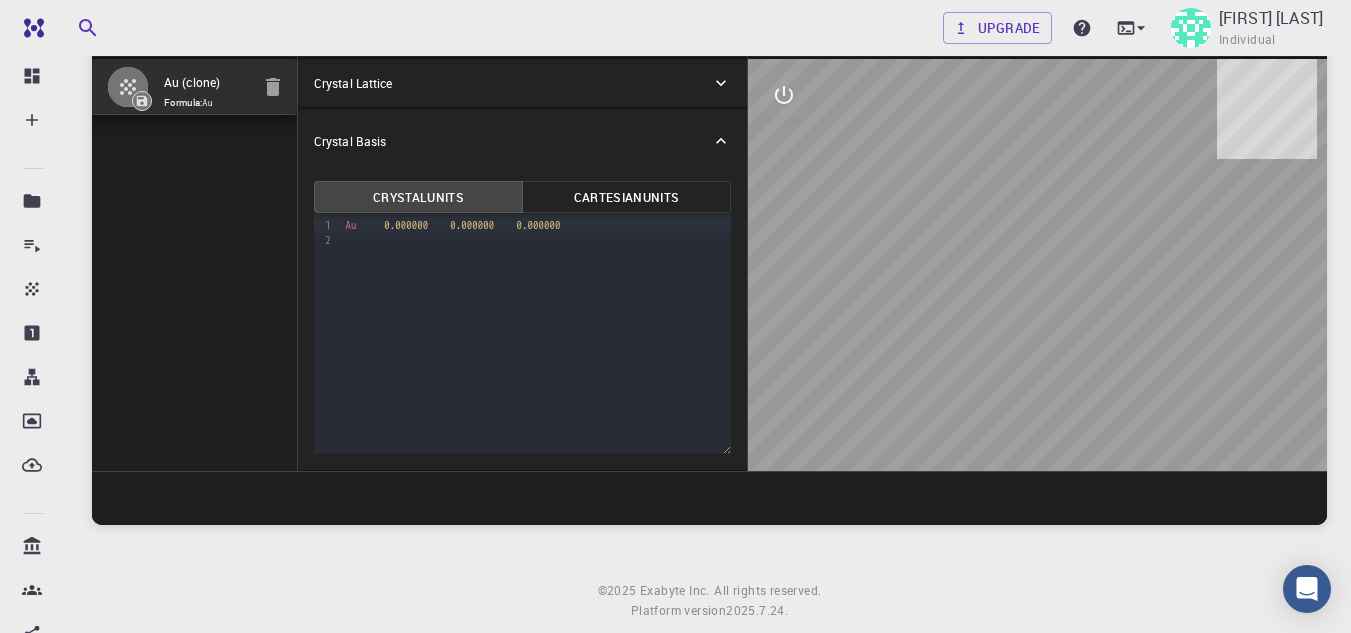 click on "Crystal Lattice" at bounding box center [512, 83] 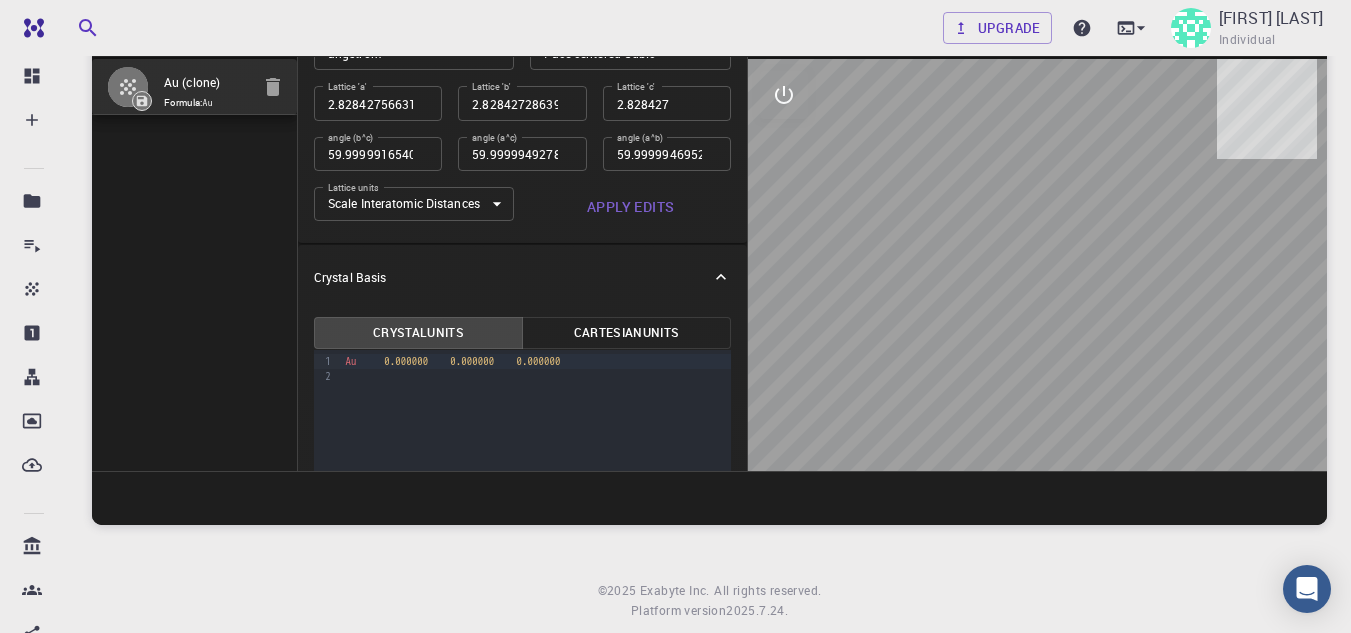 scroll, scrollTop: 100, scrollLeft: 0, axis: vertical 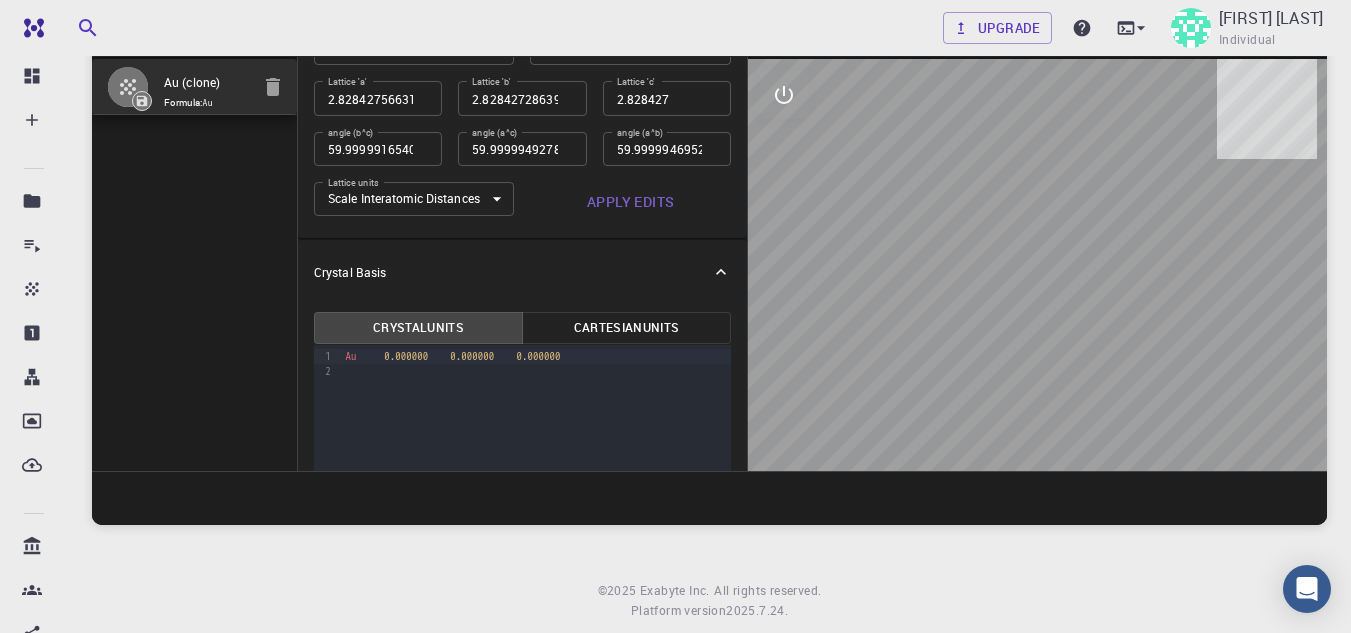 click 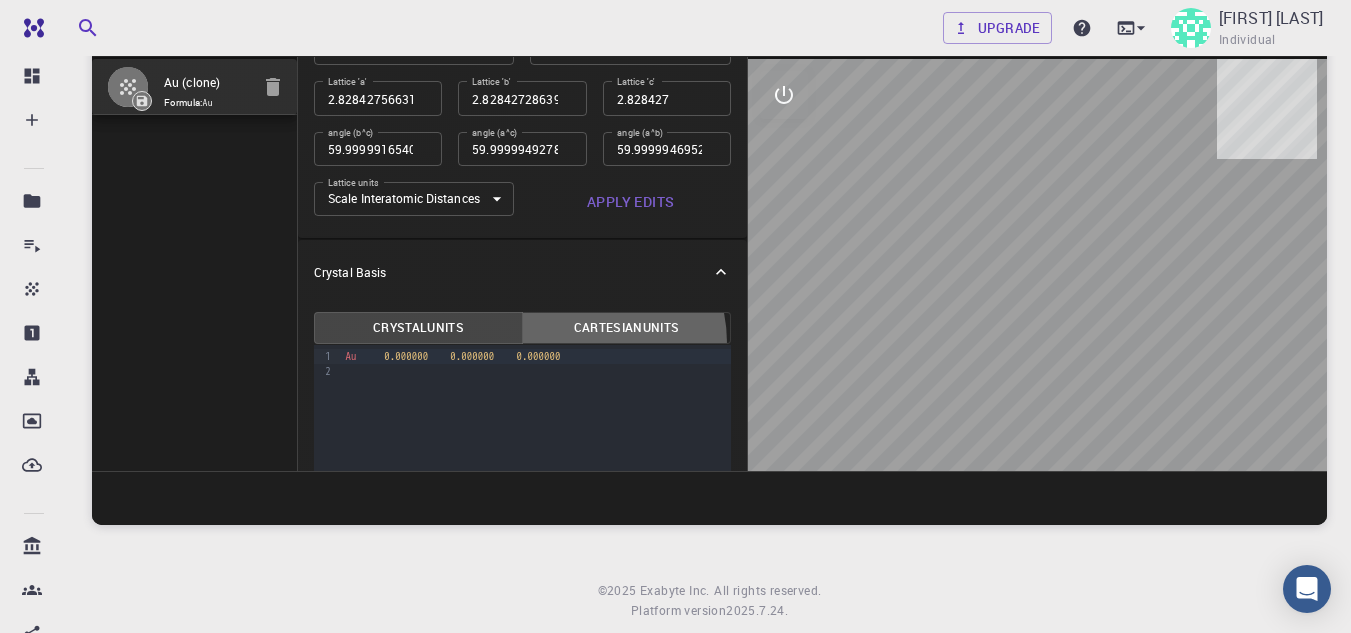 click on "Cartesian  Units" at bounding box center [626, 328] 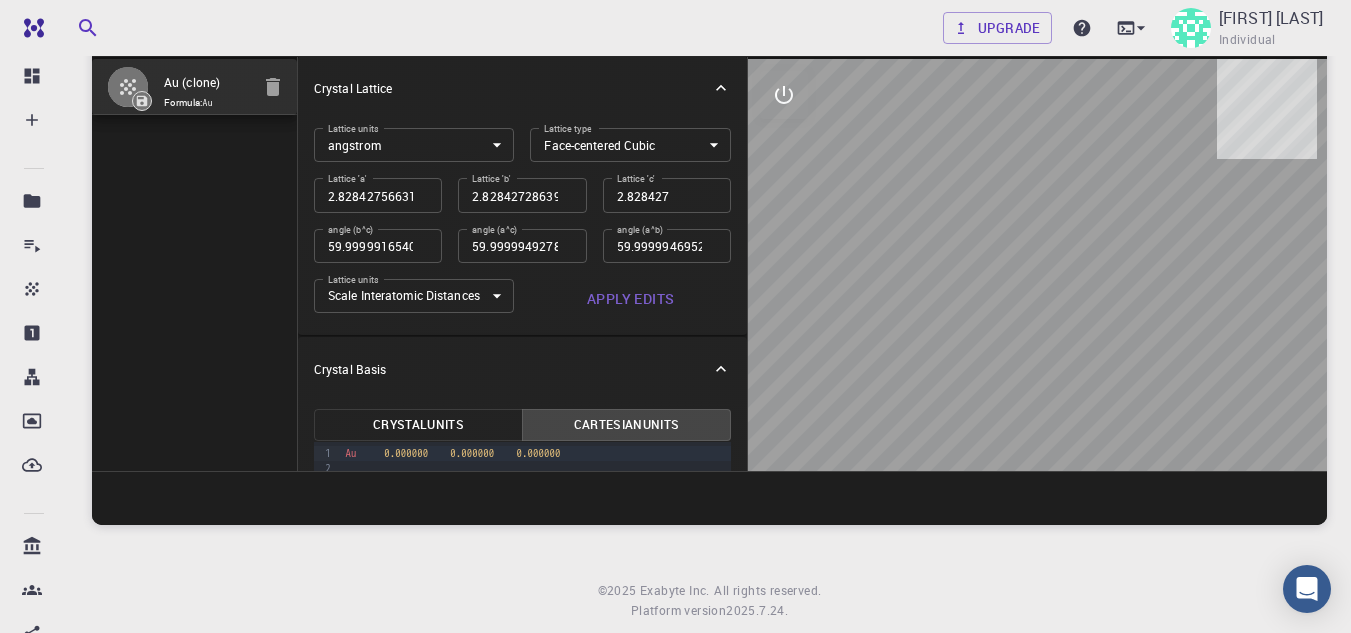 scroll, scrollTop: 0, scrollLeft: 0, axis: both 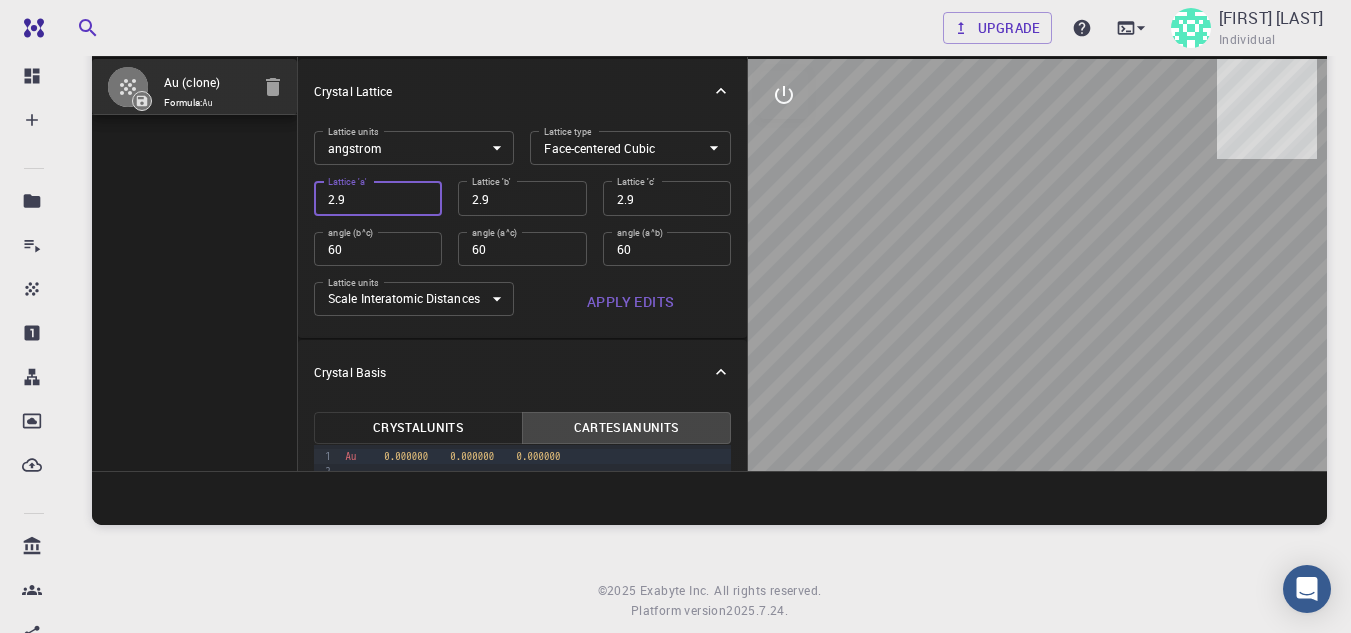 drag, startPoint x: 414, startPoint y: 206, endPoint x: 312, endPoint y: 190, distance: 103.24728 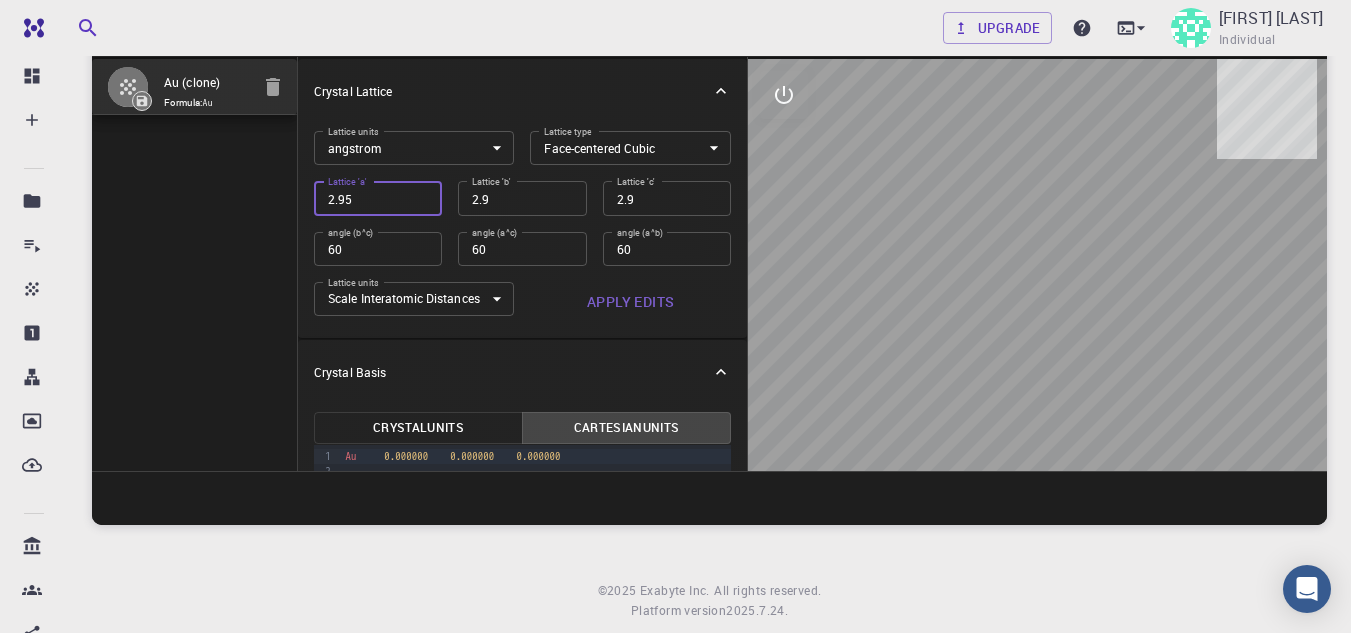 click on "2.95" at bounding box center [378, 198] 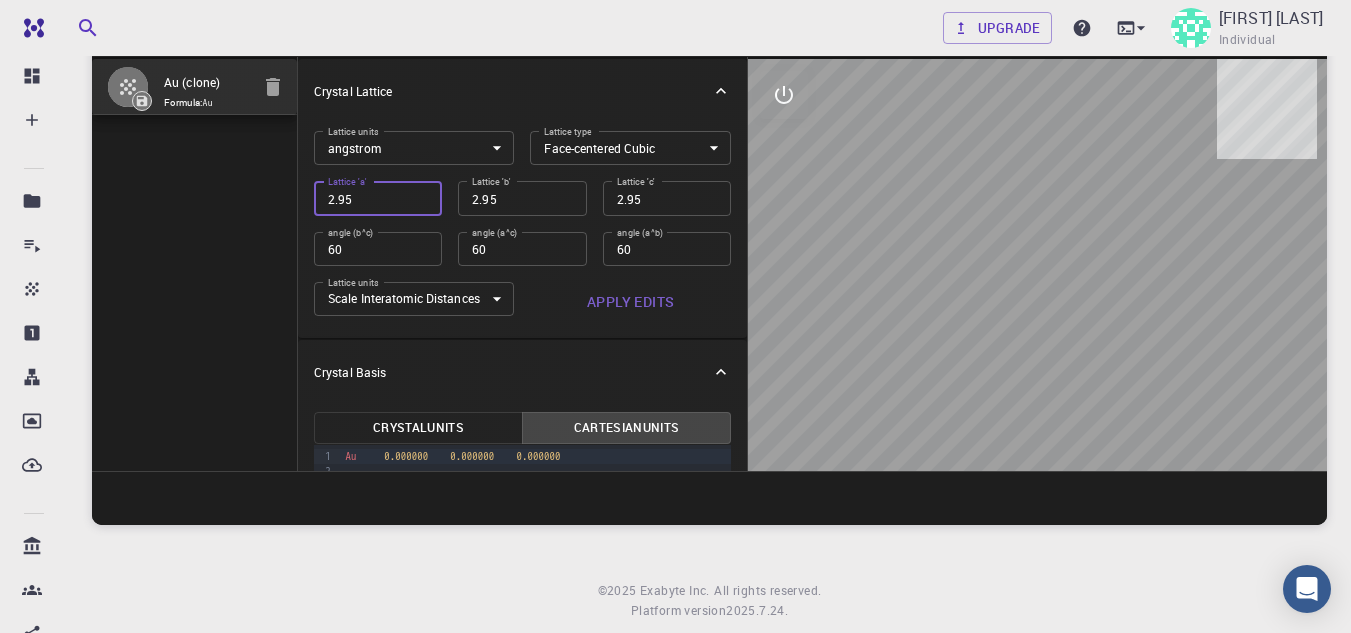 drag, startPoint x: 366, startPoint y: 203, endPoint x: 260, endPoint y: 196, distance: 106.23088 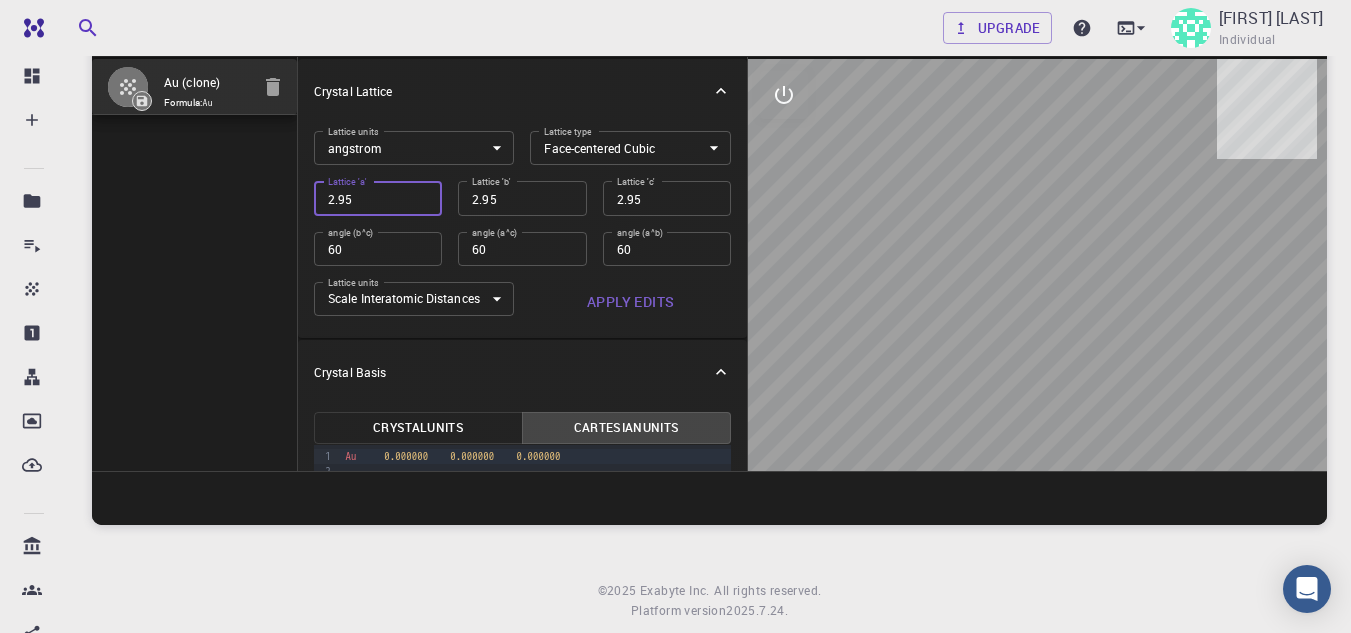click on "Au (clone) Formula:  Au Crystal Lattice Lattice units angstrom angstrom Lattice units Lattice type Face-centered Cubic FCC Lattice type Lattice 'a' 2.95 Lattice 'a' Lattice 'b' 2.95 Lattice 'b' Lattice 'c' 2.95 Lattice 'c' angle (b^c) 60 angle (b^c) angle (a^c) 60 angle (a^c) angle (a^b) 60 angle (a^b) Lattice units Scale Interatomic Distances 0 Lattice units Apply Edits Crystal Basis Crystal  Units Cartesian  Units 9 1 2 › Au       0.000000      0.000000      0.000000" at bounding box center [709, 264] 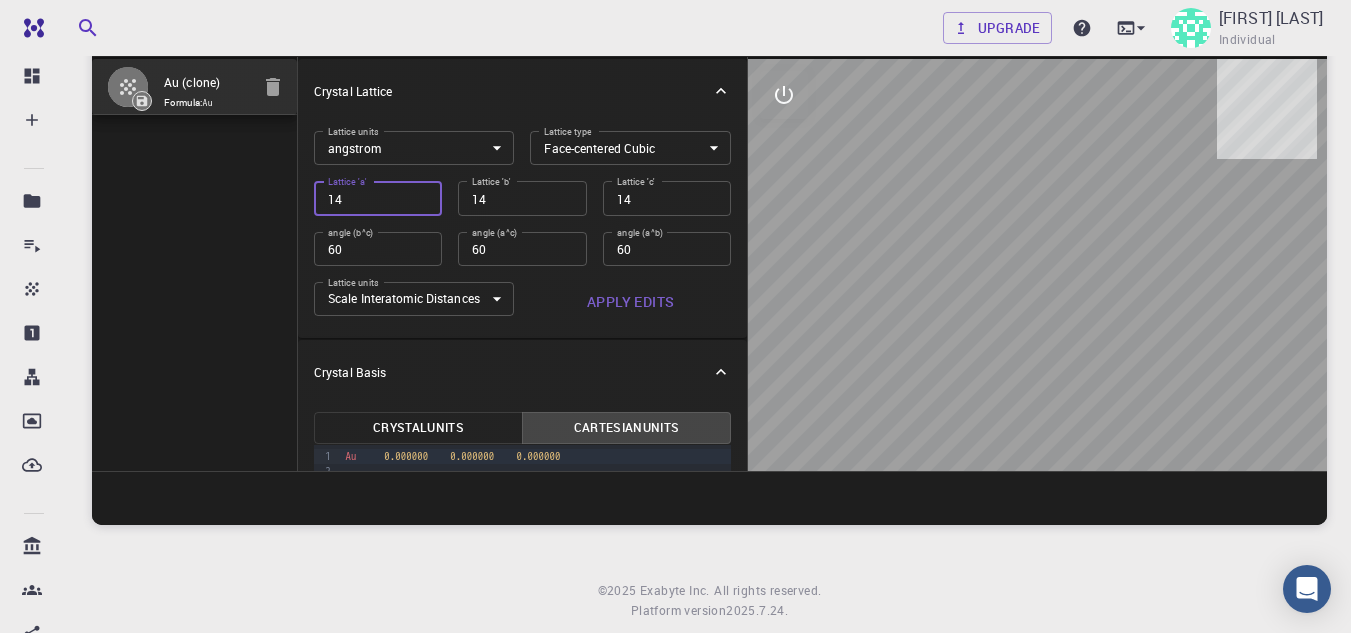 click on "Apply Edits" at bounding box center [630, 302] 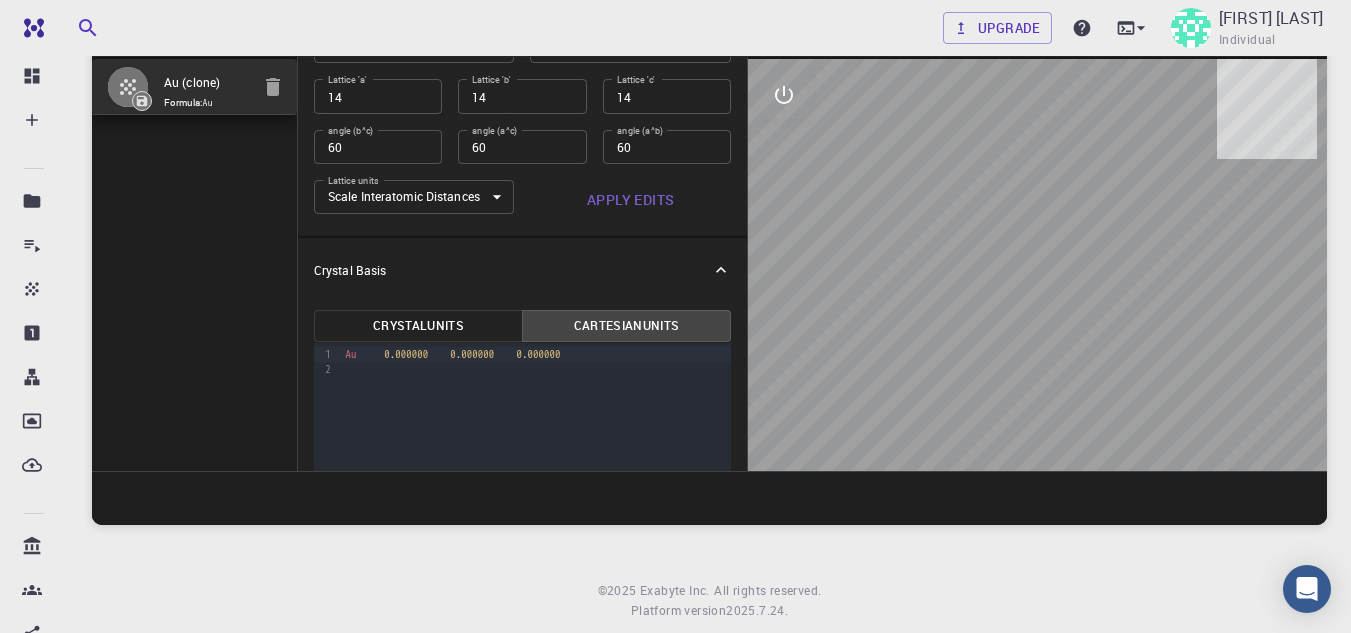 scroll, scrollTop: 118, scrollLeft: 0, axis: vertical 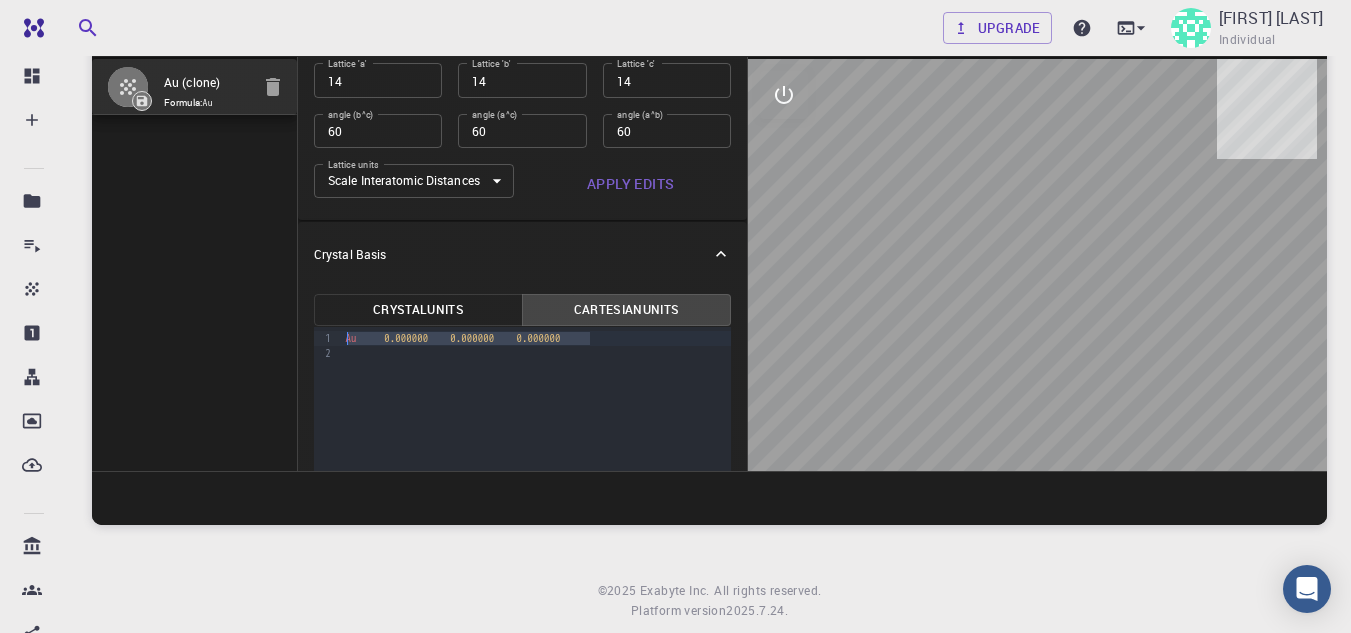 drag, startPoint x: 623, startPoint y: 335, endPoint x: 266, endPoint y: 330, distance: 357.035 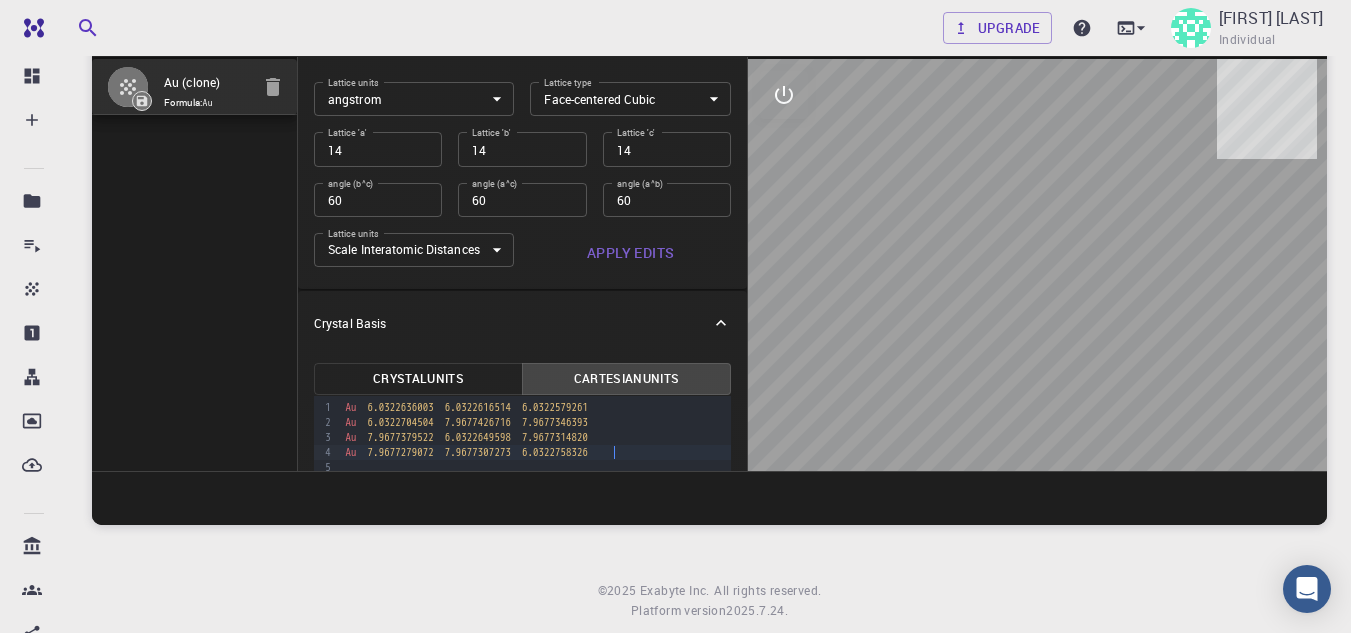 scroll, scrollTop: 0, scrollLeft: 0, axis: both 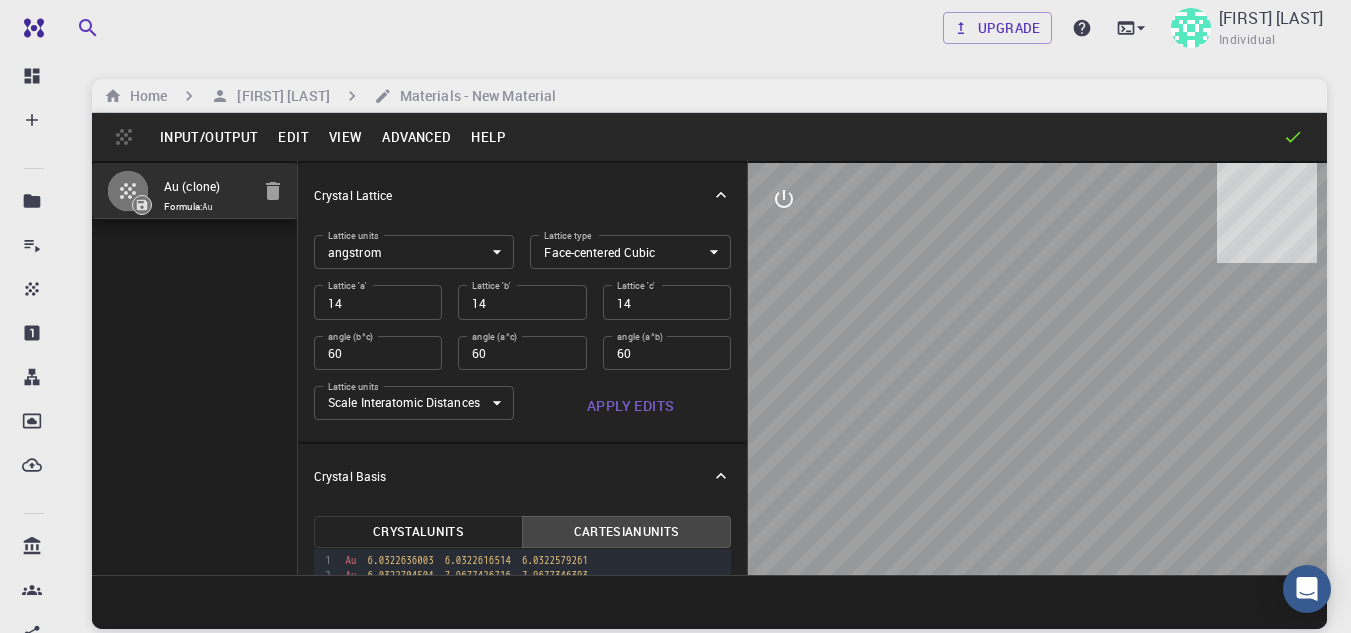 click on "Advanced" at bounding box center (416, 137) 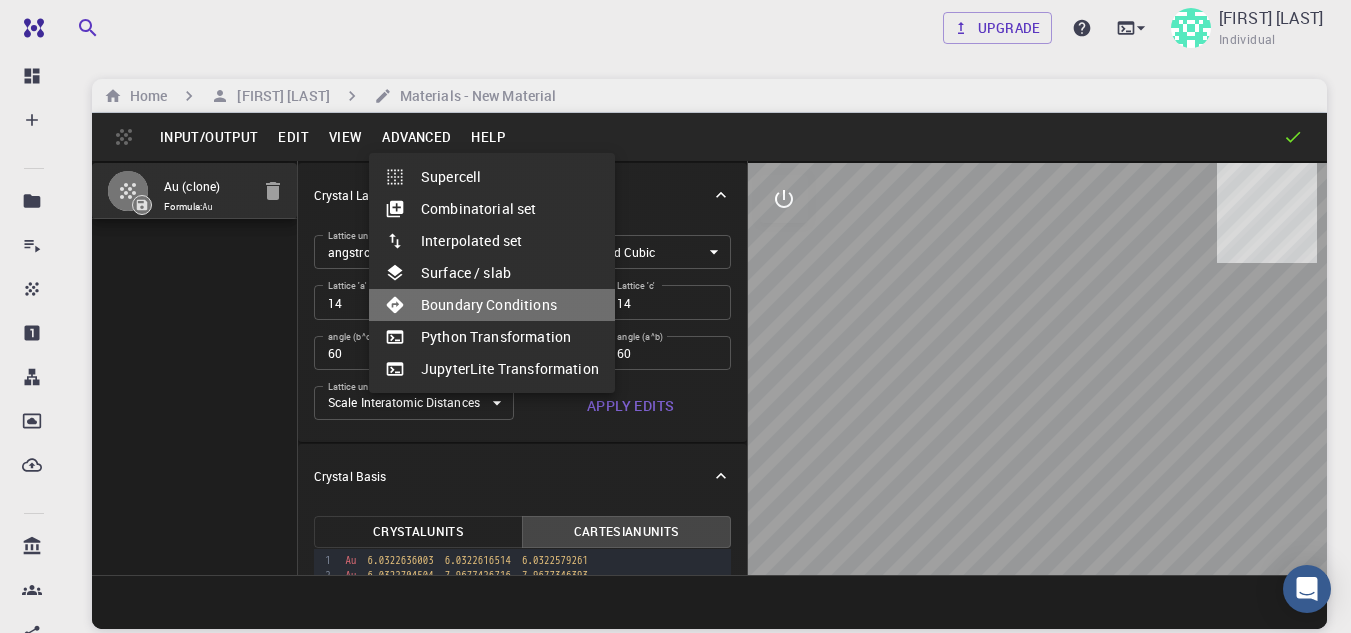 click on "Boundary Conditions" at bounding box center (492, 305) 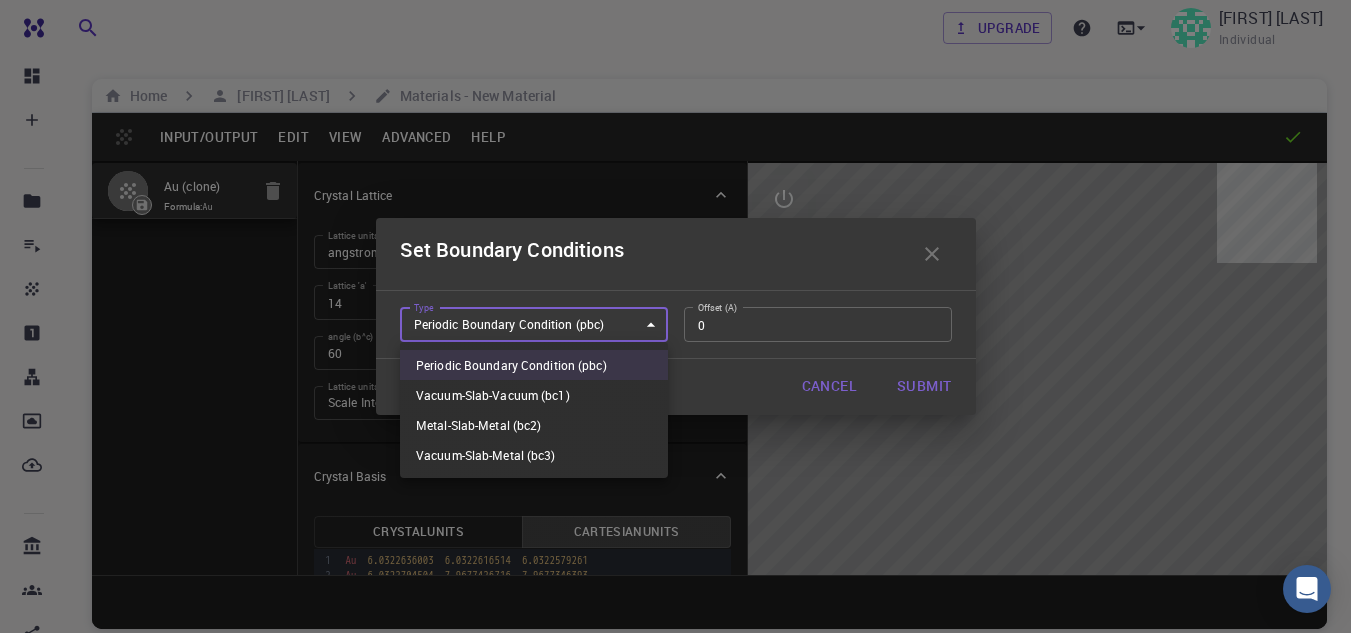 click on "Free Dashboard Create New Job New Material Create Material Upload File Import from Bank Import from 3rd Party New Workflow New Project Projects Jobs Materials Properties Workflows Dropbox External Uploads Bank Materials Workflows Accounts Shared with me Shared publicly Shared externally Documentation Contact Support Compute load: Low Upgrade Muhammad aldila Individual Home Muhammad aldila Materials - New Material Input/Output Edit View Advanced Help Au (clone) Formula: Au Crystal Lattice Lattice units angstrom angstrom Lattice units Lattice type Face-centered Cubic FCC Lattice type Lattice 'a' 14 Lattice 'a' Lattice 'b' 14 Lattice 'b' Lattice 'c' 14 Lattice 'c' angle (b^c) 60 angle (b^c) angle (a^c) 60 angle (a^c) angle (a^b) 60 angle (a^b) Lattice units Scale Interatomic Distances 0 Lattice units Apply Edits Crystal Basis Crystal Units Cartesian Units 9 1 2 3 4 5 › Au 6.0322636003 6.0322616514 6.0322579261 Au 6.0322704504 7.9677426716 7.9677346393 Au 7.9677379522" at bounding box center (675, 392) 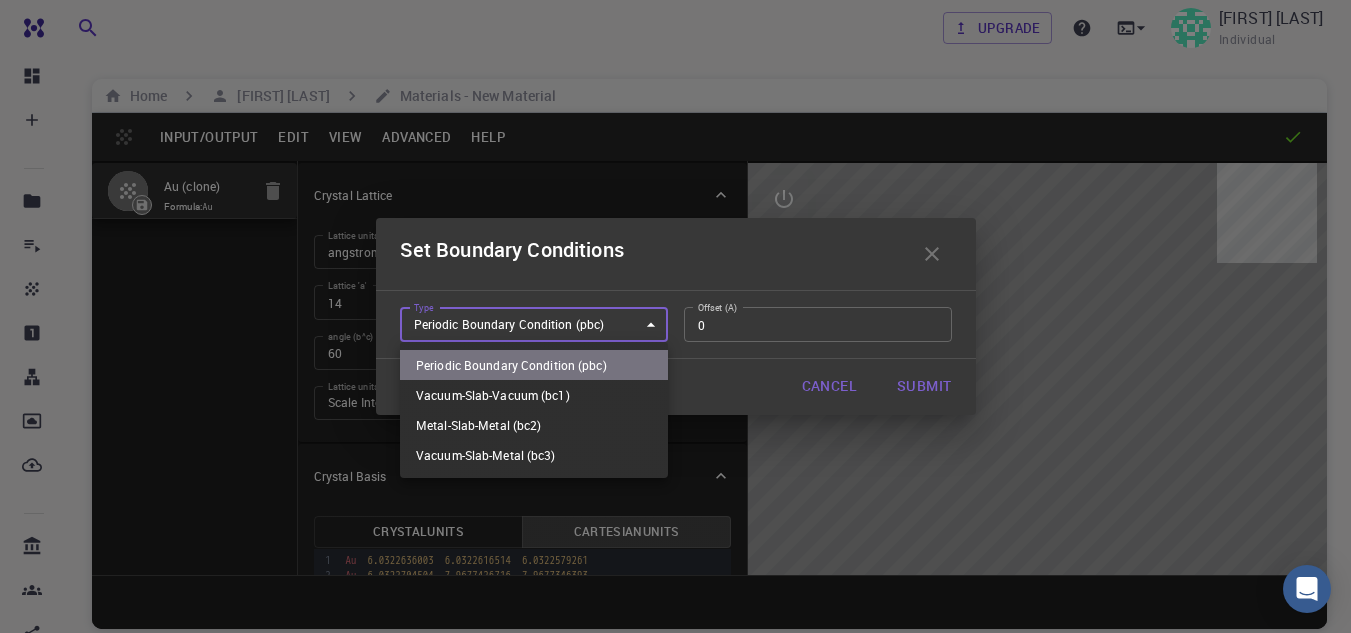 click on "Periodic Boundary Condition (pbc)" at bounding box center (534, 365) 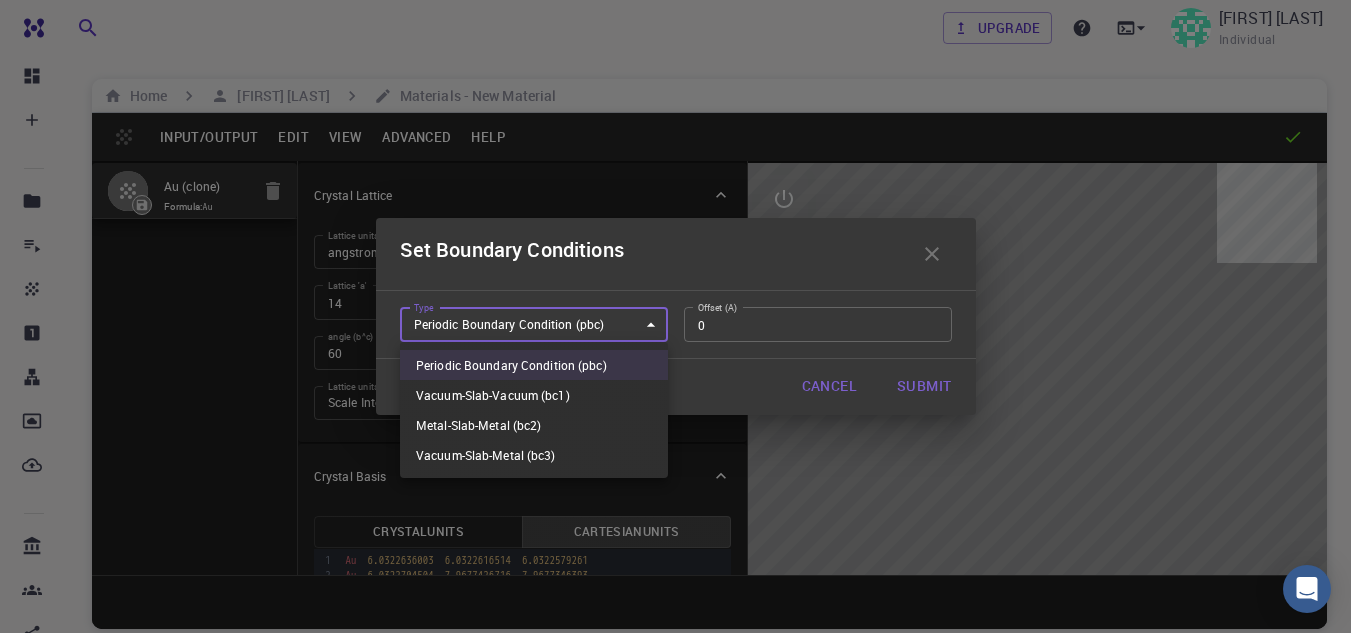 click on "Free Dashboard Create New Job New Material Create Material Upload File Import from Bank Import from 3rd Party New Workflow New Project Projects Jobs Materials Properties Workflows Dropbox External Uploads Bank Materials Workflows Accounts Shared with me Shared publicly Shared externally Documentation Contact Support Compute load: Low Upgrade Muhammad aldila Individual Home Muhammad aldila Materials - New Material Input/Output Edit View Advanced Help Au (clone) Formula: Au Crystal Lattice Lattice units angstrom angstrom Lattice units Lattice type Face-centered Cubic FCC Lattice type Lattice 'a' 14 Lattice 'a' Lattice 'b' 14 Lattice 'b' Lattice 'c' 14 Lattice 'c' angle (b^c) 60 angle (b^c) angle (a^c) 60 angle (a^c) angle (a^b) 60 angle (a^b) Lattice units Scale Interatomic Distances 0 Lattice units Apply Edits Crystal Basis Crystal Units Cartesian Units 9 1 2 3 4 5 › Au 6.0322636003 6.0322616514 6.0322579261 Au 6.0322704504 7.9677426716 7.9677346393 Au 7.9677379522" at bounding box center [675, 392] 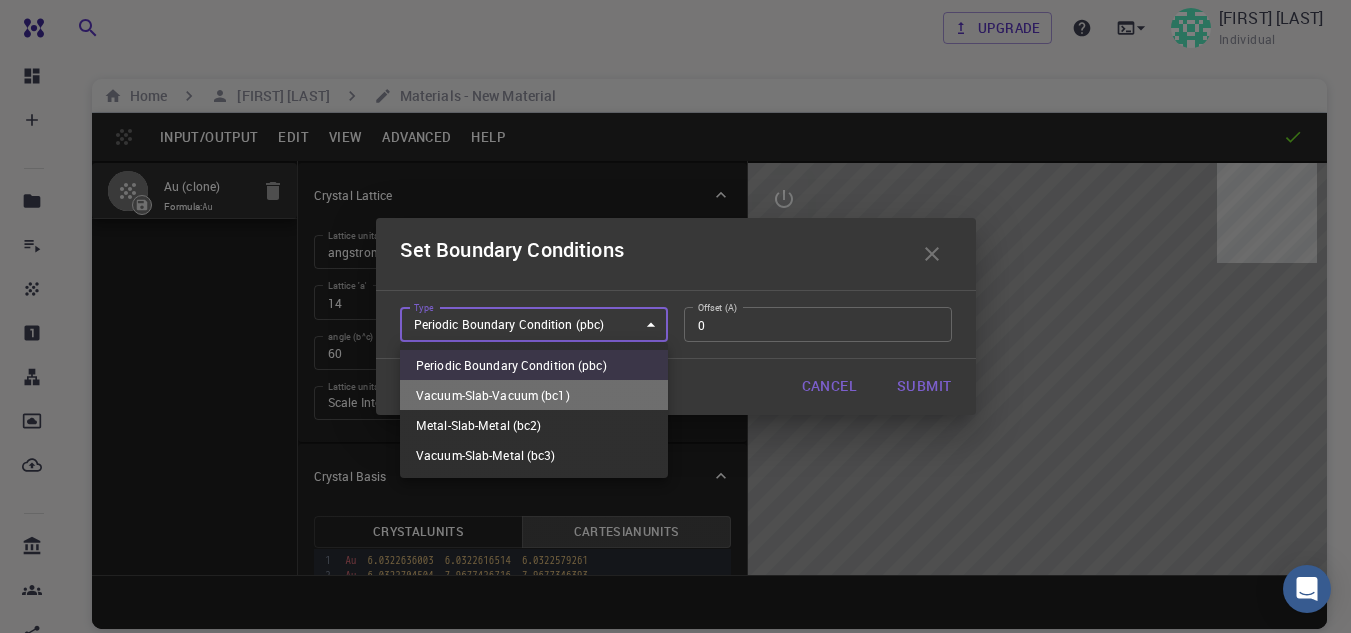 click on "Vacuum-Slab-Vacuum (bc1)" at bounding box center (534, 395) 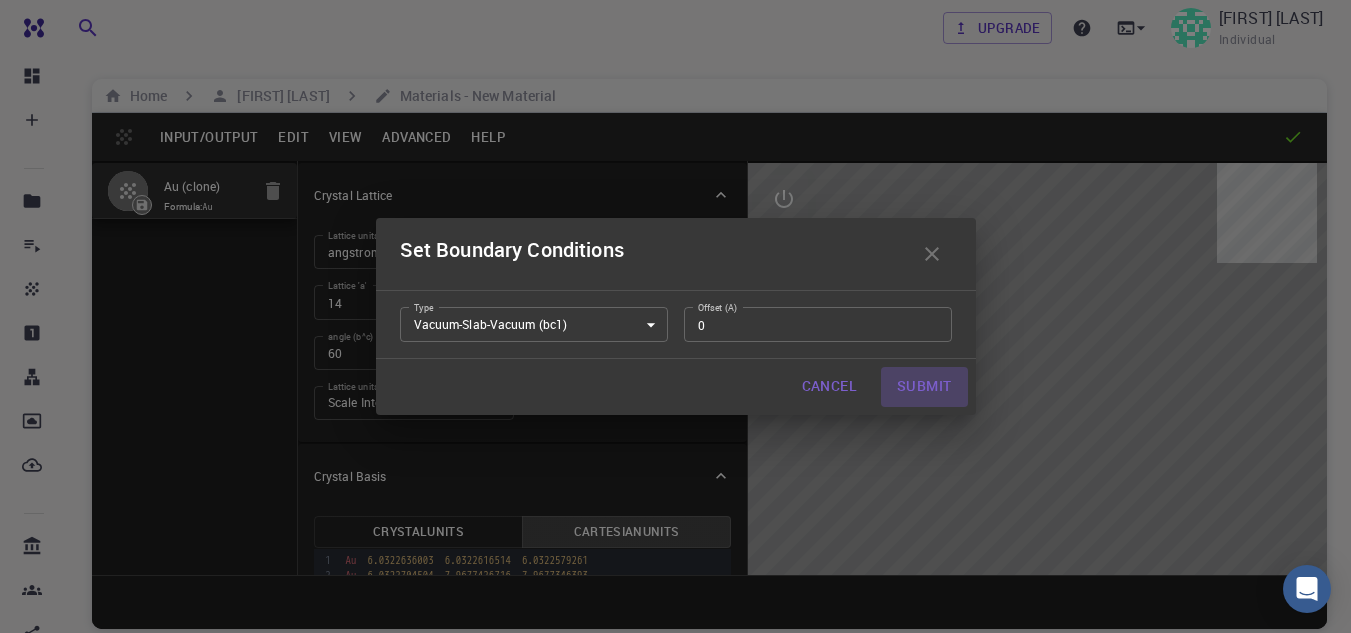 click on "Submit" at bounding box center [924, 387] 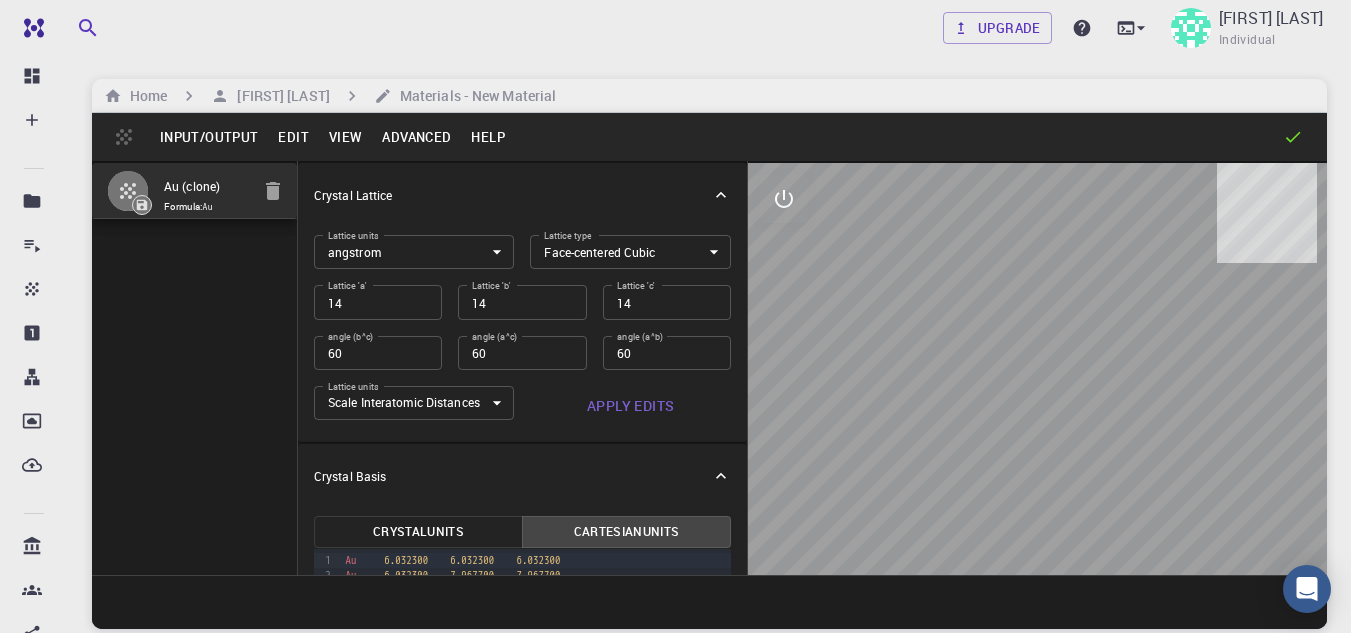 drag, startPoint x: 917, startPoint y: 380, endPoint x: 895, endPoint y: 356, distance: 32.55764 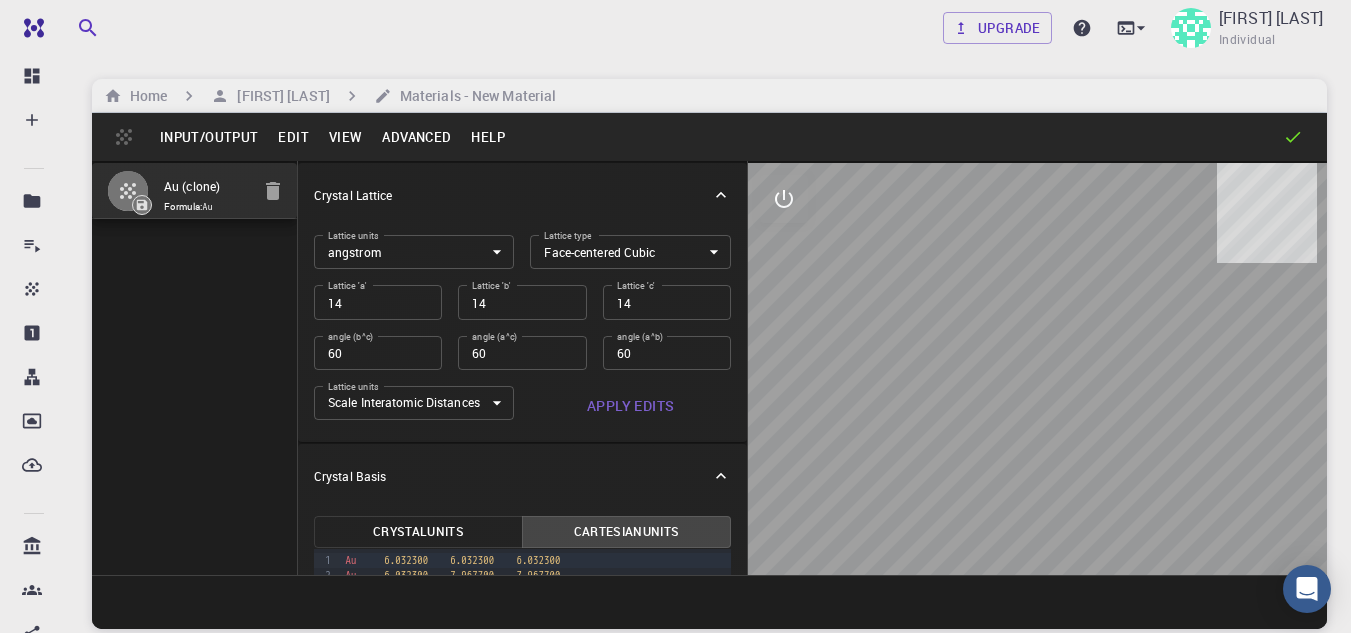 click at bounding box center [1037, 369] 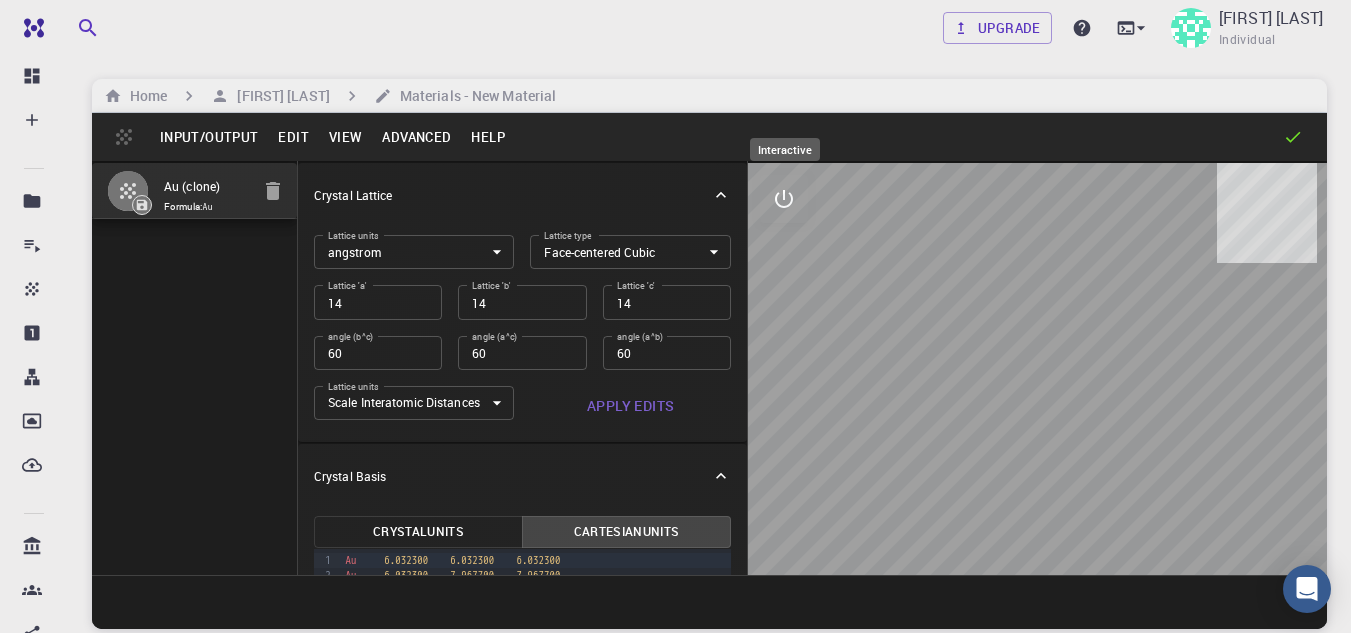 click 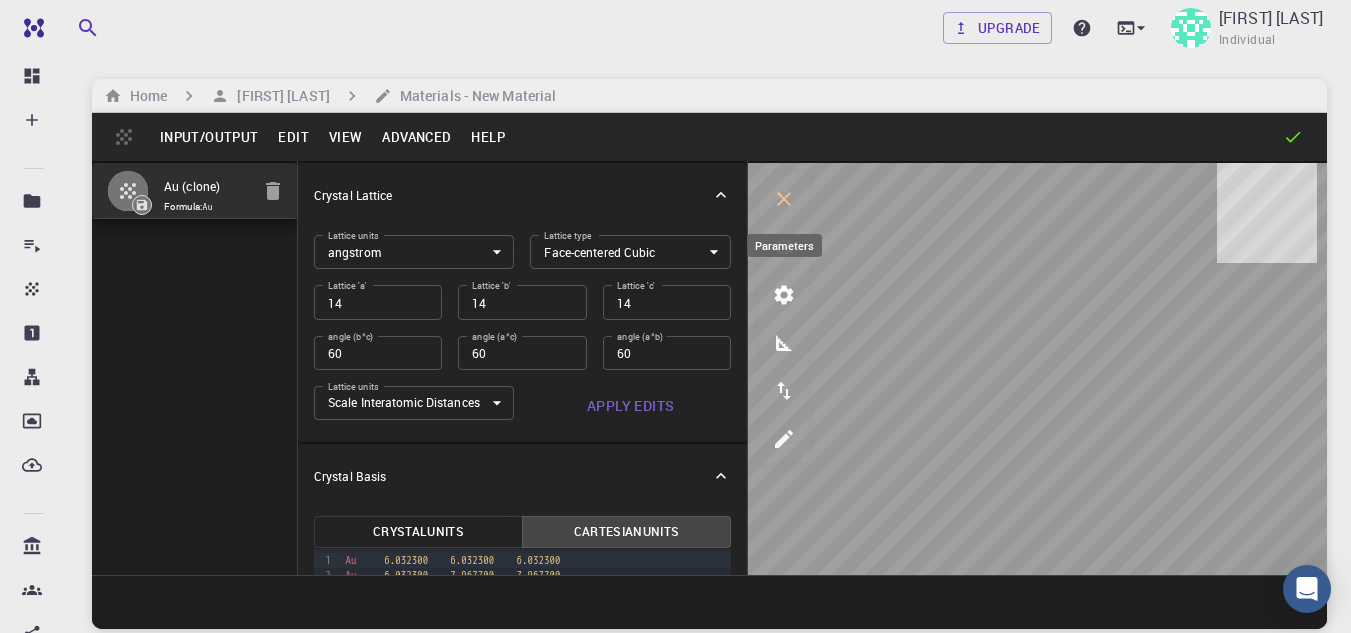 click 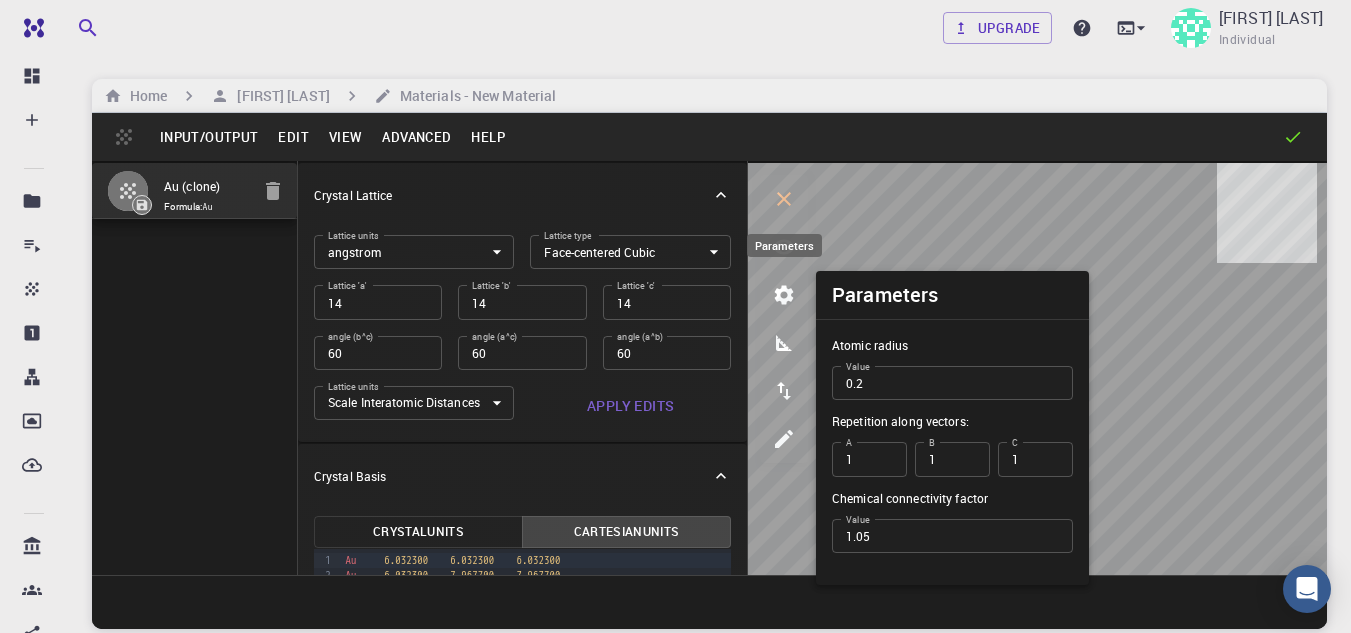 click 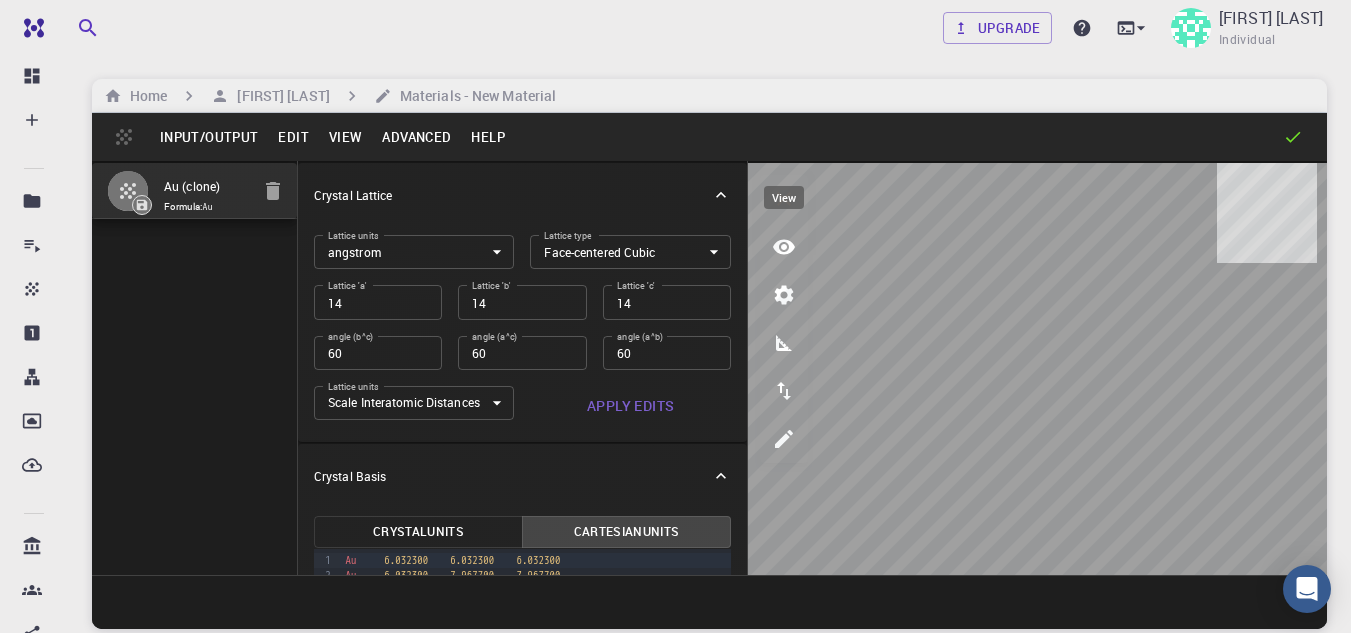 click 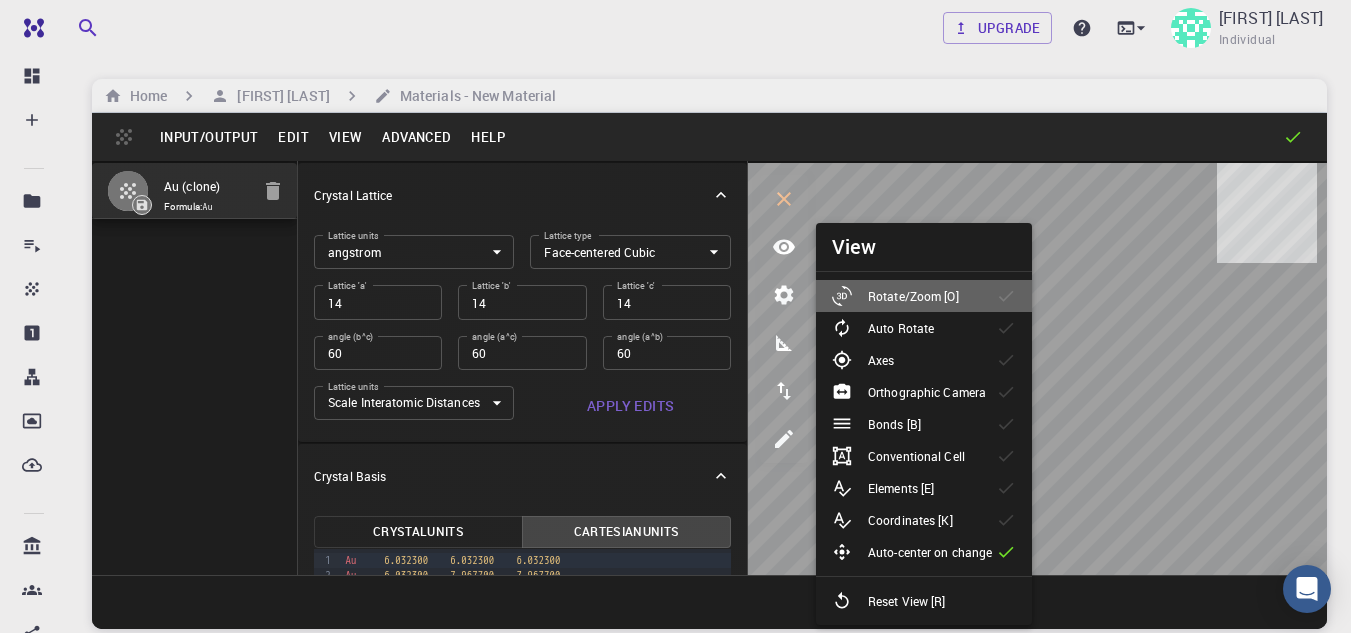 click on "Rotate/Zoom [O]" at bounding box center [924, 296] 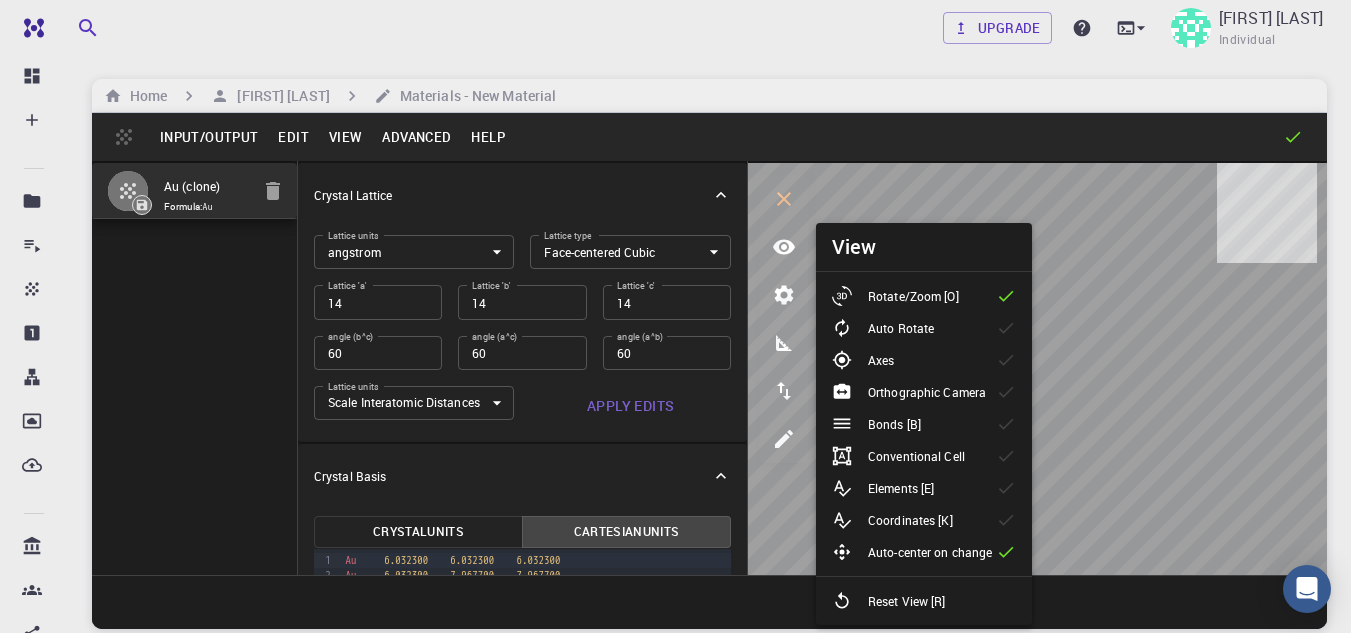 click 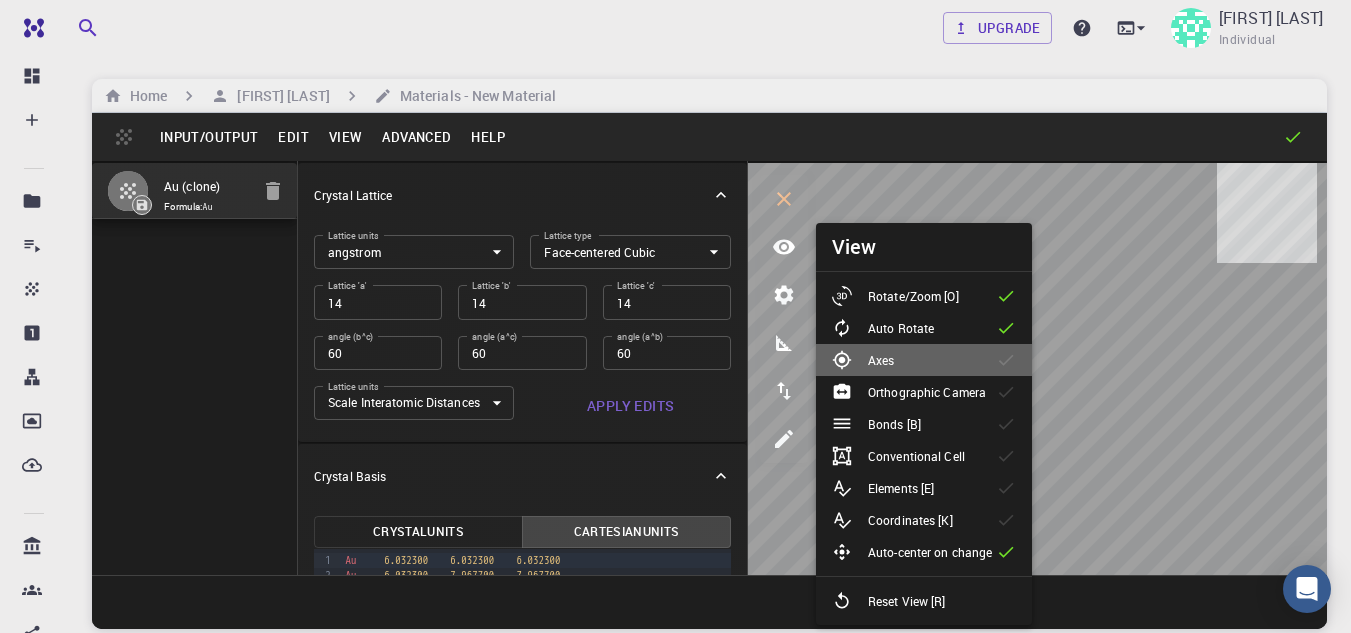 click 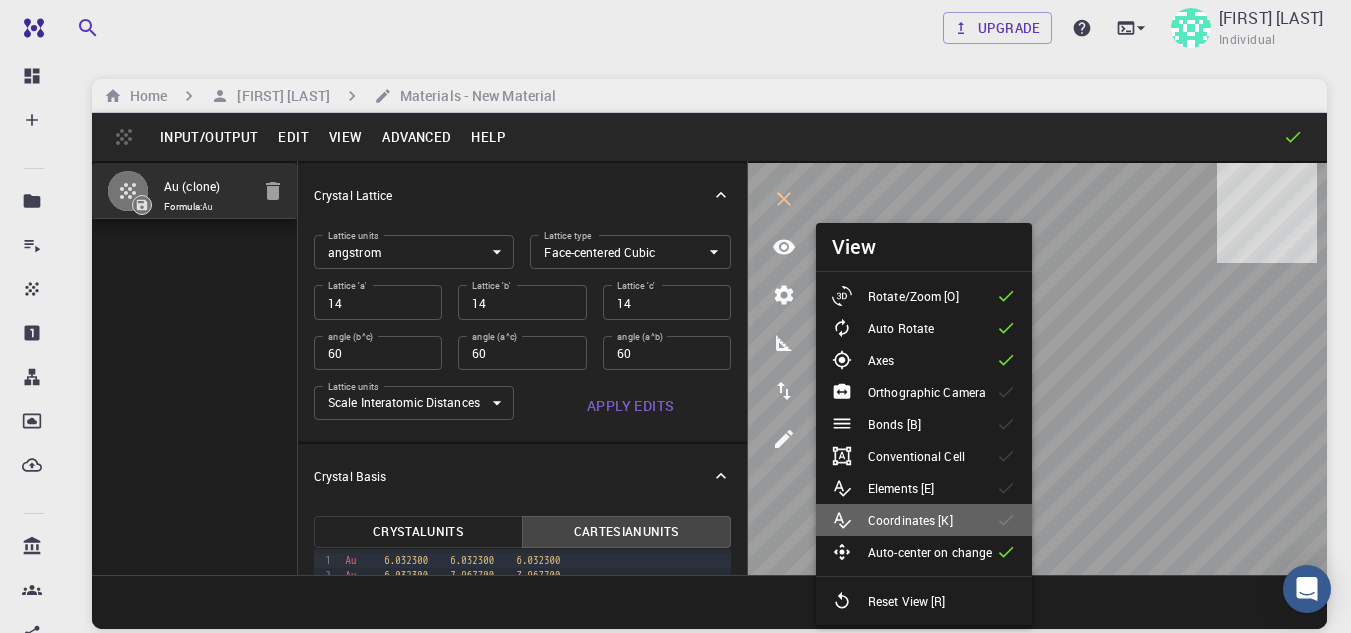 click on "Coordinates [K]" at bounding box center [924, 520] 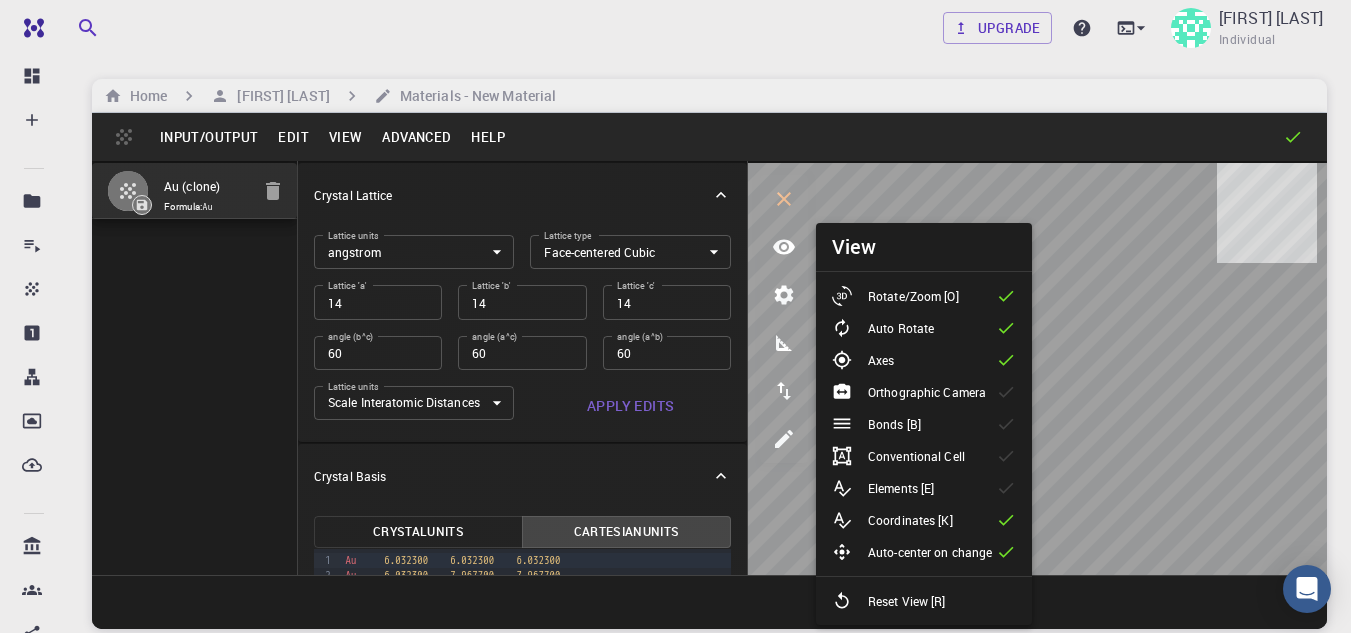 click 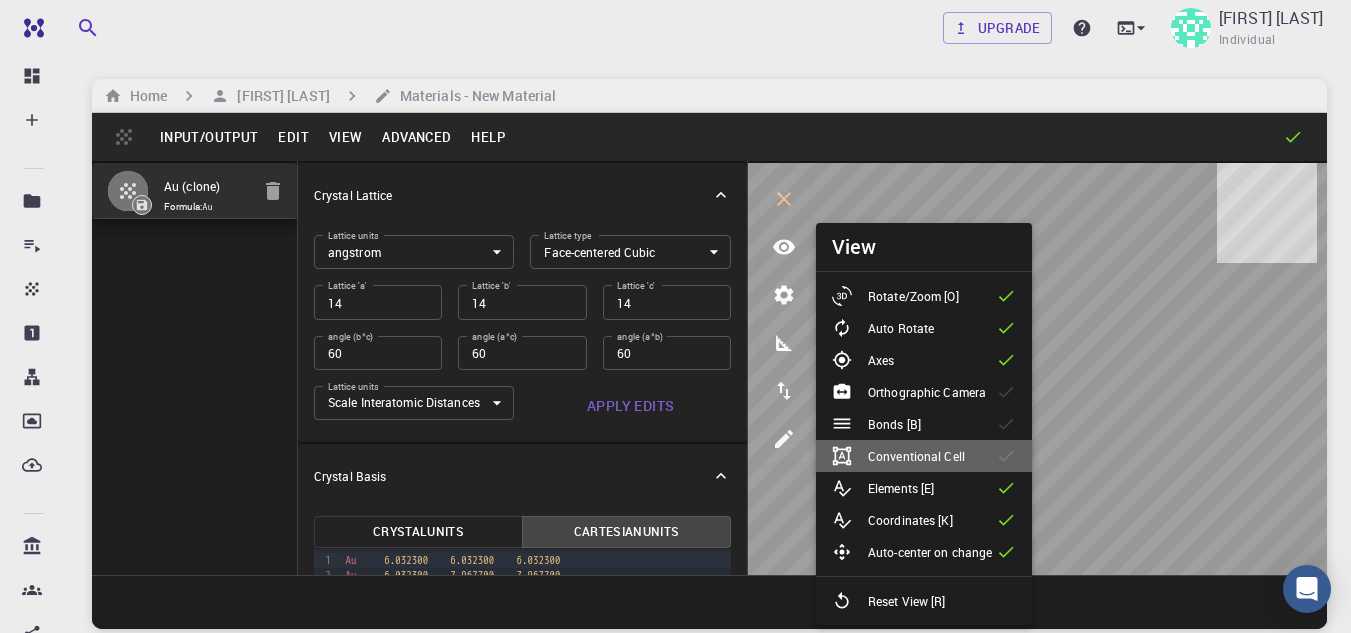 click 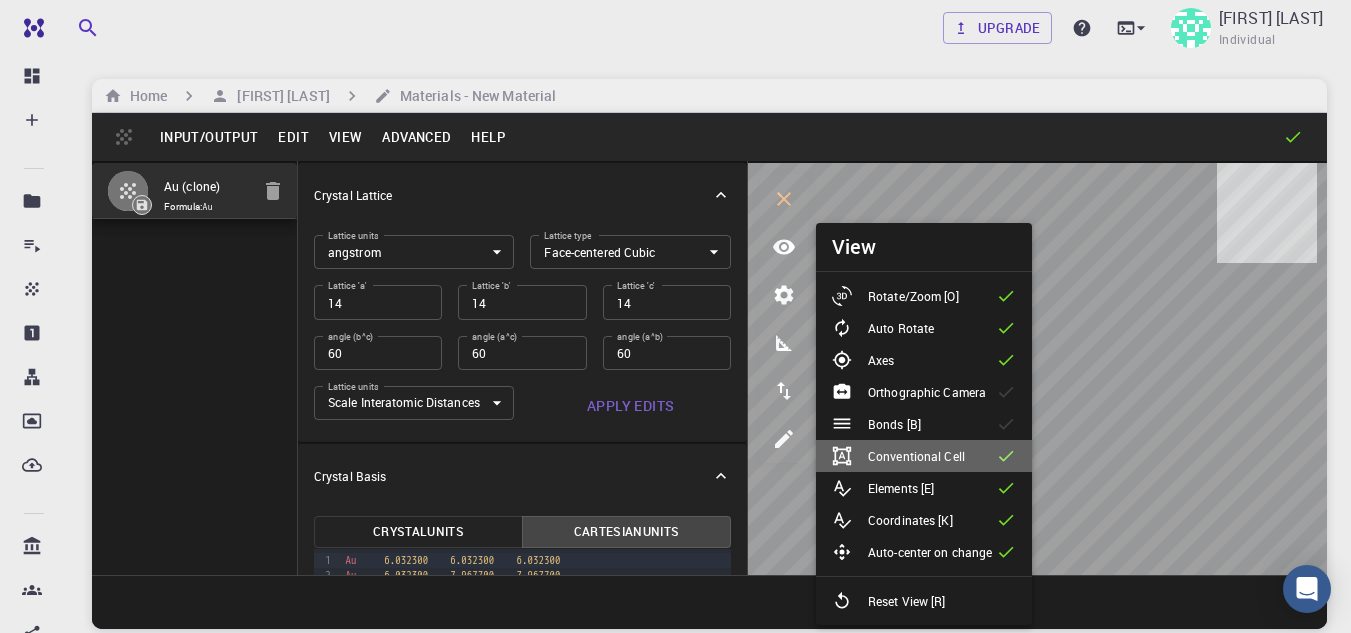 click 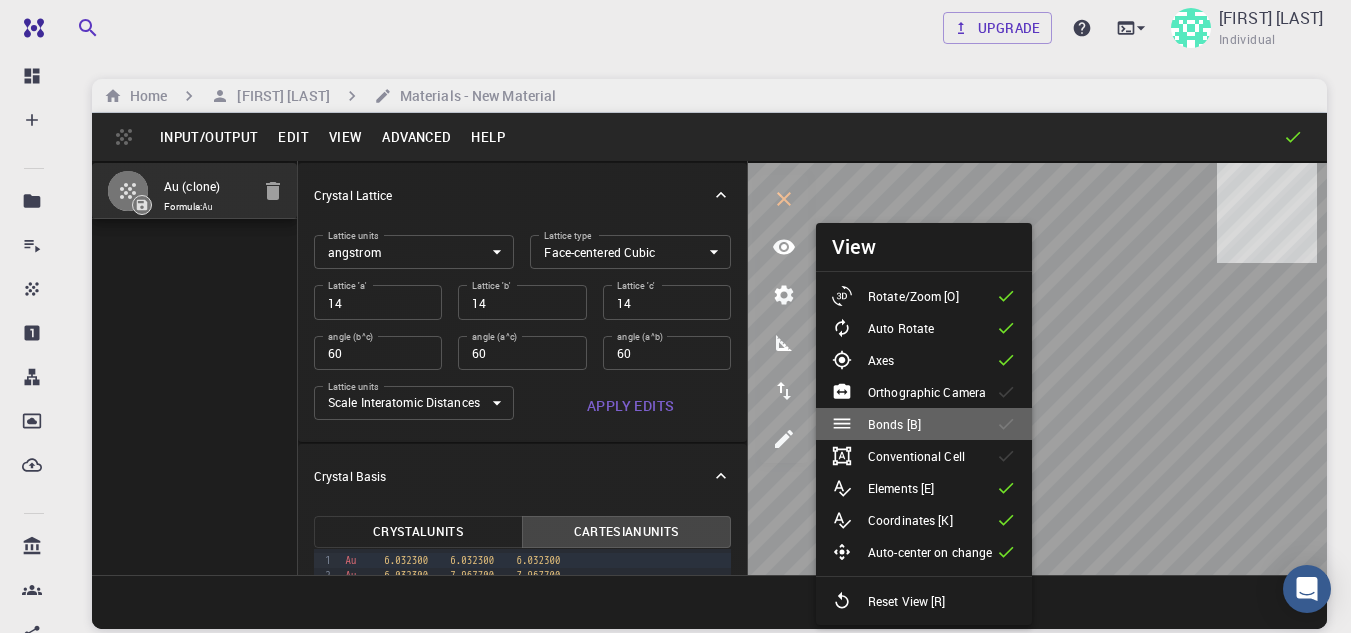 click 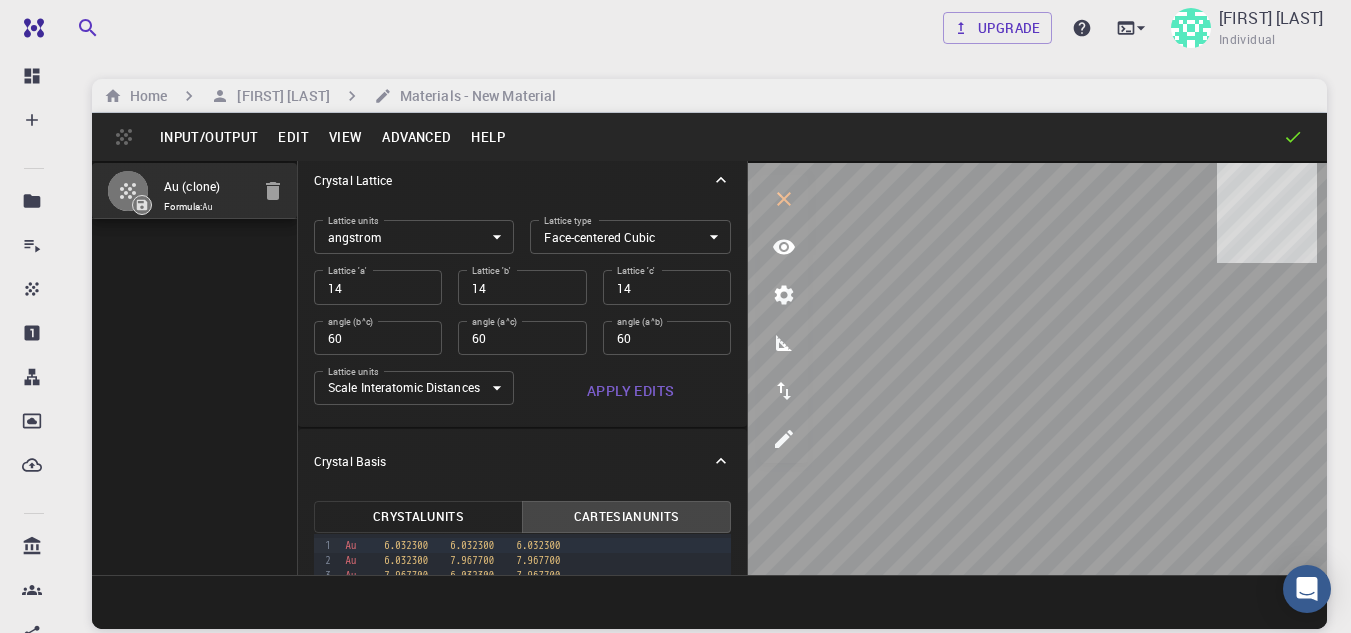 scroll, scrollTop: 0, scrollLeft: 0, axis: both 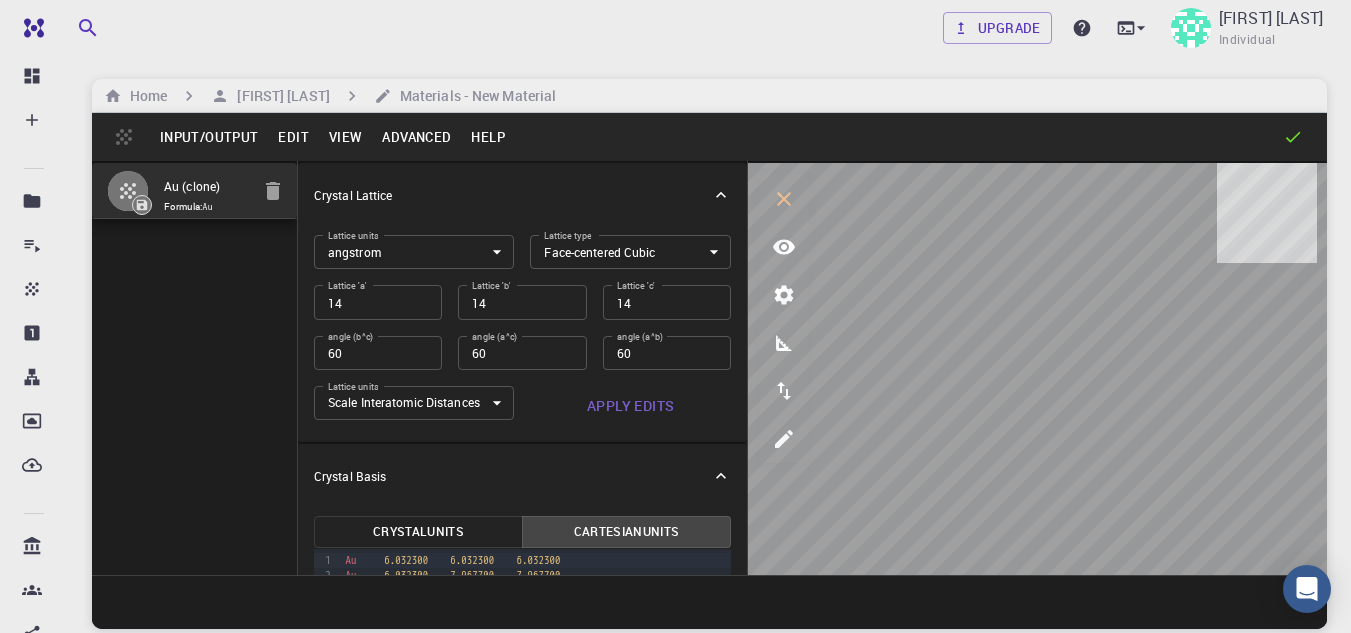 click on "Free Dashboard Create New Job New Material Create Material Upload File Import from Bank Import from 3rd Party New Workflow New Project Projects Jobs Materials Properties Workflows Dropbox External Uploads Bank Materials Workflows Accounts Shared with me Shared publicly Shared externally Documentation Contact Support Compute load: Low Upgrade Muhammad aldila Individual Home Muhammad aldila Materials - New Material Input/Output Edit View Advanced Help Au (clone) Formula: Au Crystal Lattice Lattice units angstrom angstrom Lattice units Lattice type Face-centered Cubic FCC Lattice type Lattice 'a' 14 Lattice 'a' Lattice 'b' 14 Lattice 'b' Lattice 'c' 14 Lattice 'c' angle (b^c) 60 angle (b^c) angle (a^c) 60 angle (a^c) angle (a^b) 60 angle (a^b) Lattice units Scale Interatomic Distances 0 Lattice units Apply Edits Crystal Basis Crystal Units Cartesian Units 9 1 2 3 4 5 › Au 6.032300 6.032300 6.032300 Au 6.032300 7.967700 7.967700 Au 7.967700" at bounding box center (675, 392) 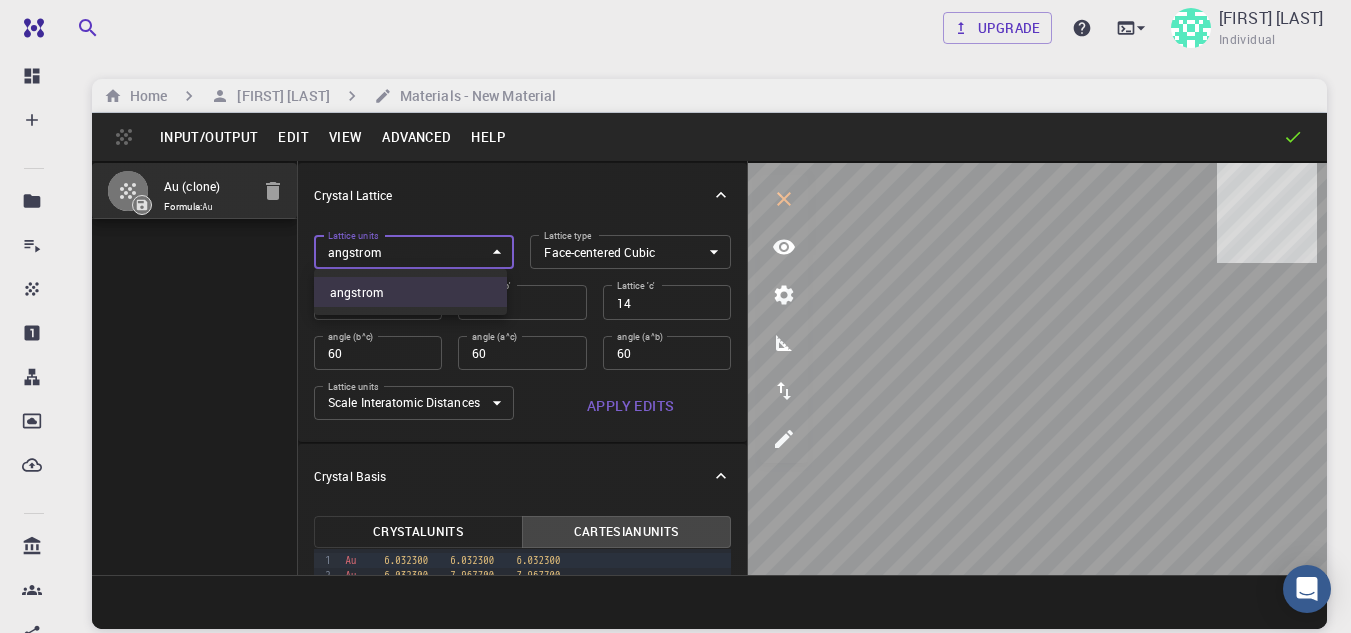 click at bounding box center (675, 316) 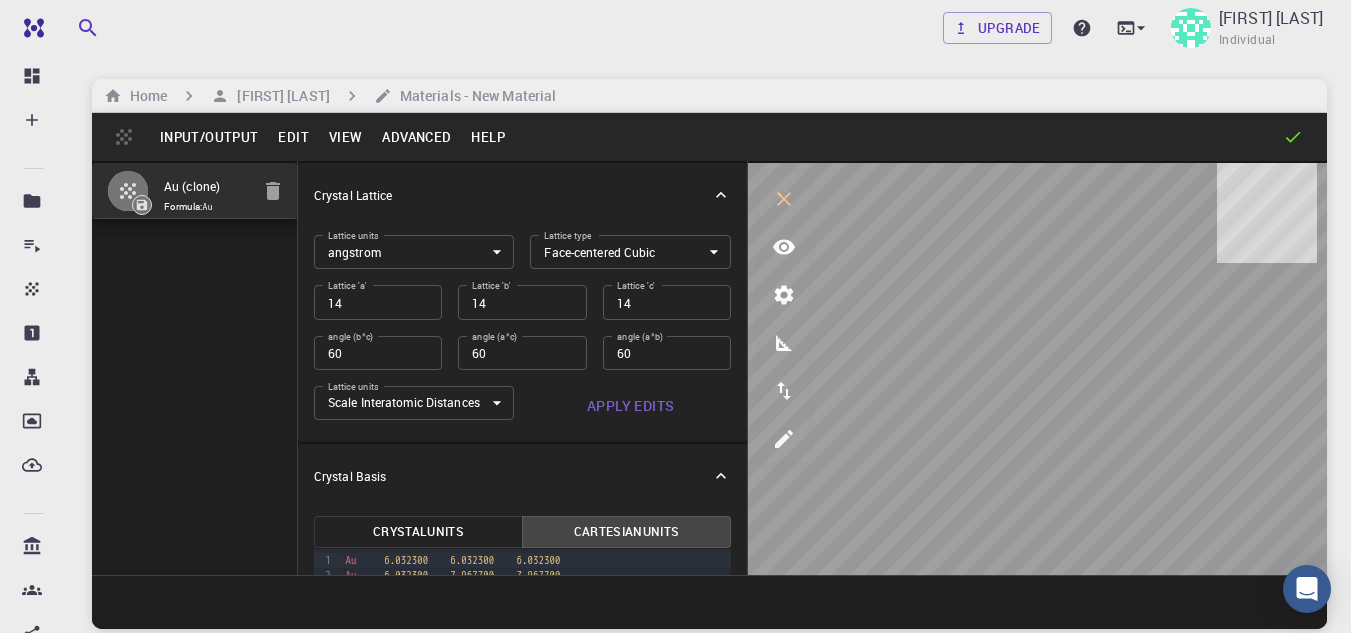 click on "Input/Output" at bounding box center (209, 137) 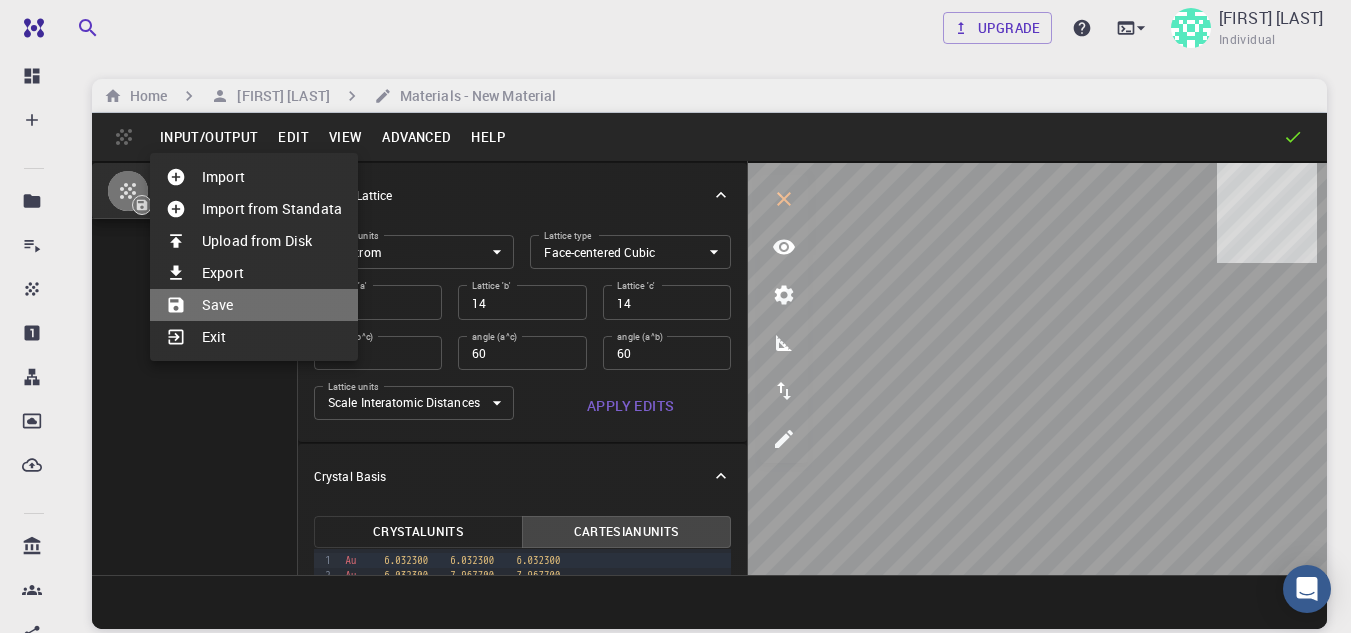 click on "Save" at bounding box center (254, 305) 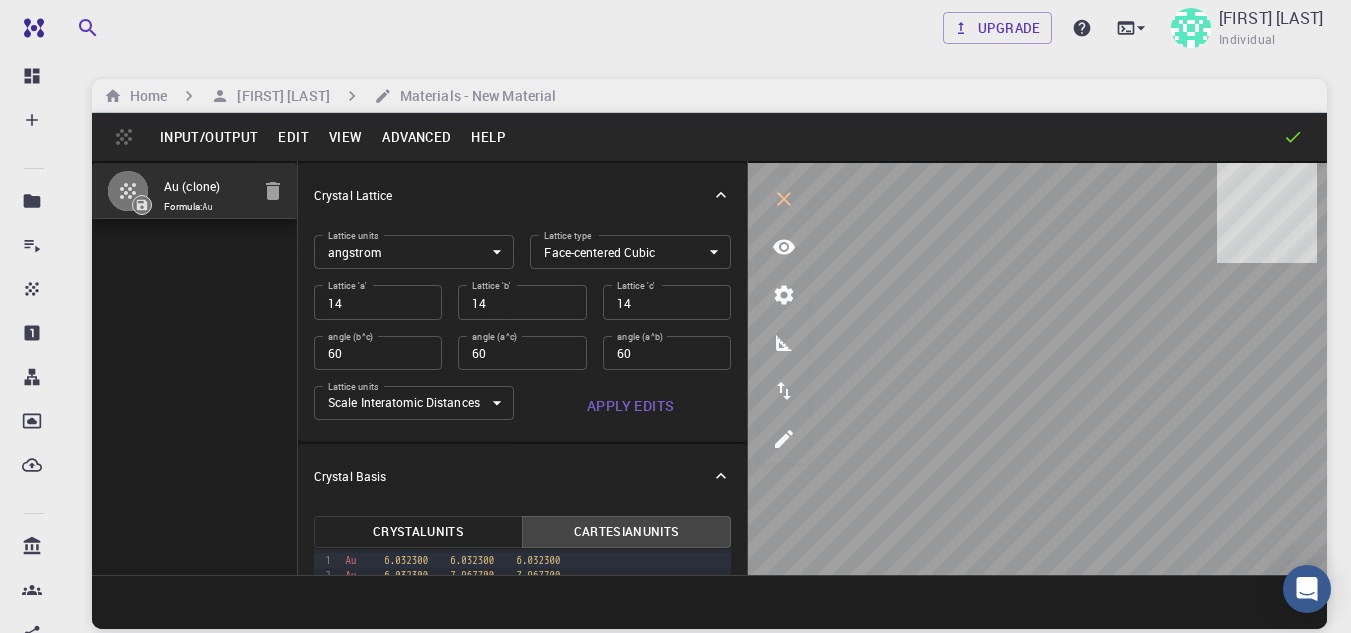 click on "Help" at bounding box center (488, 137) 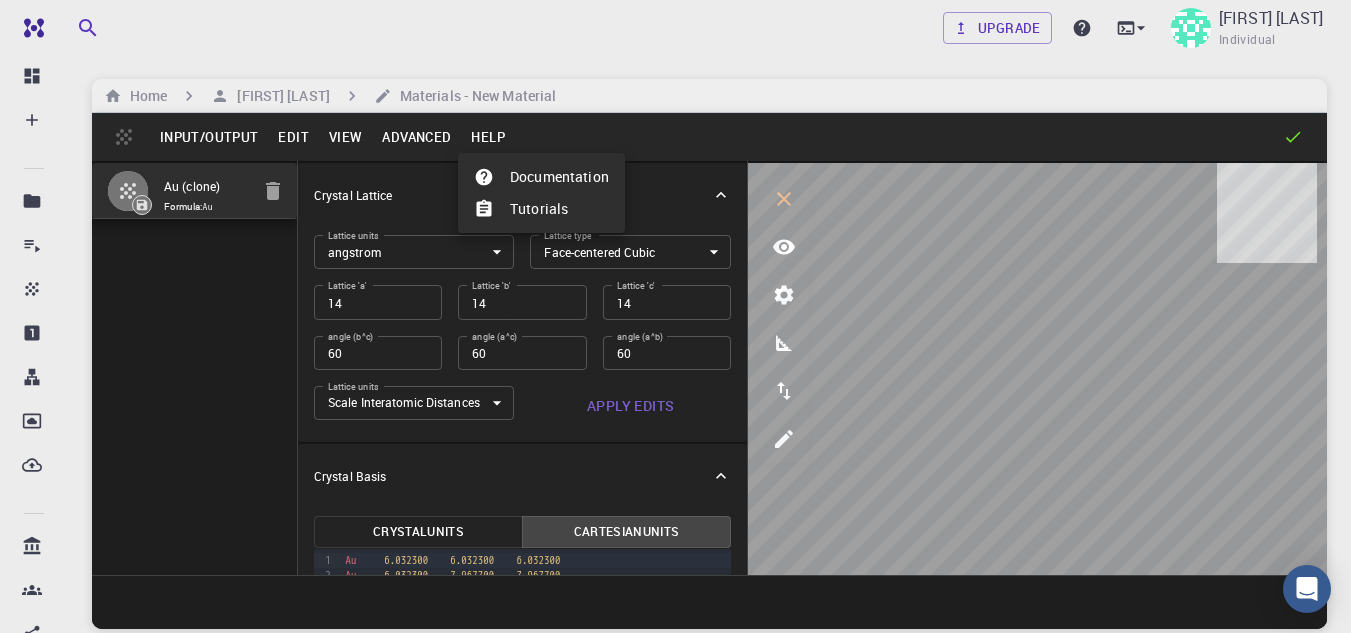 click at bounding box center (675, 316) 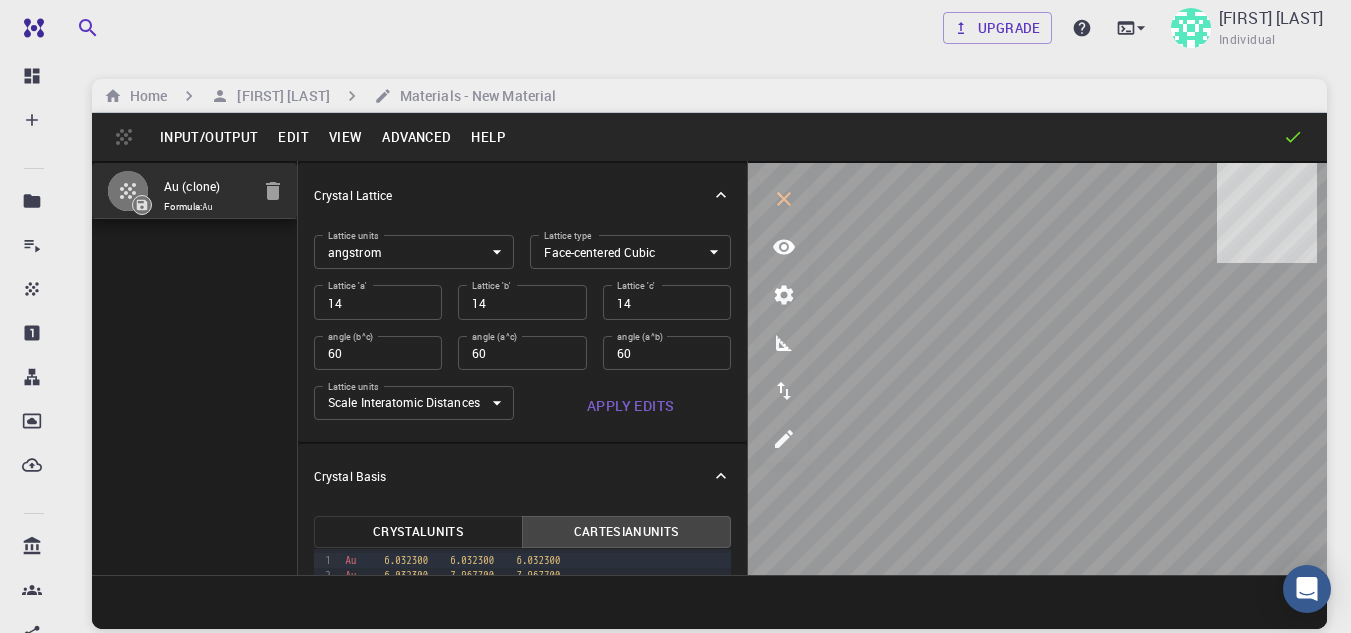 click on "Advanced" at bounding box center [416, 137] 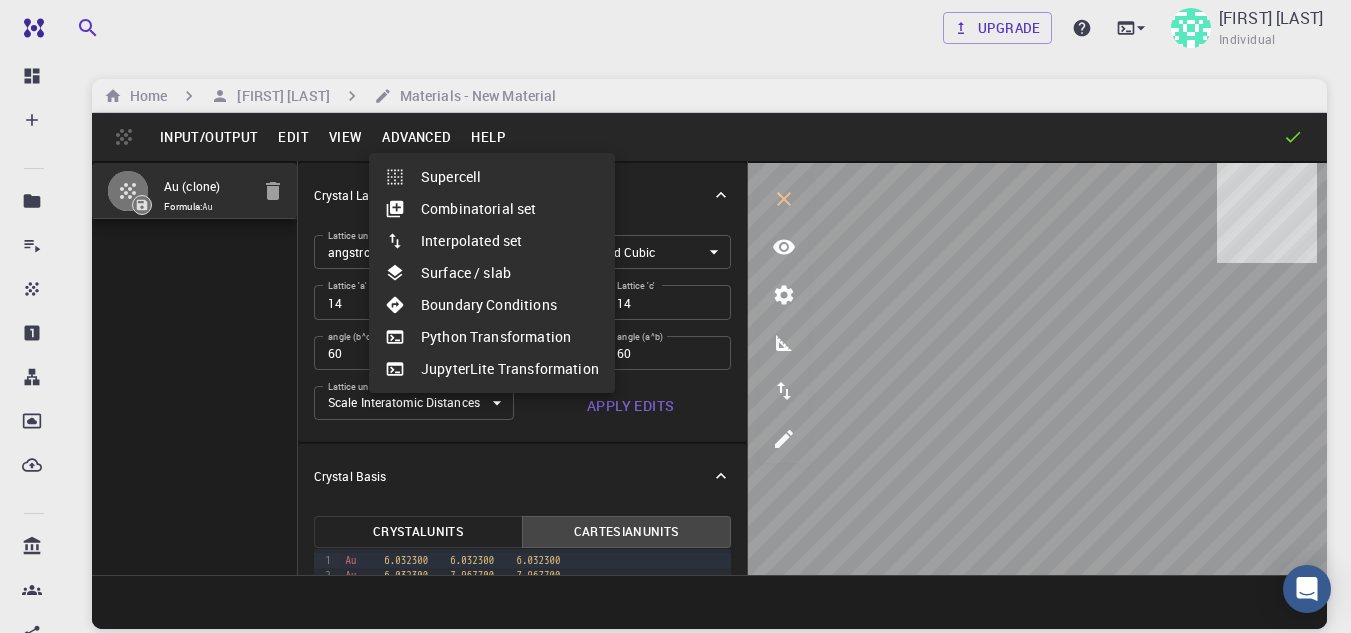 click at bounding box center [675, 316] 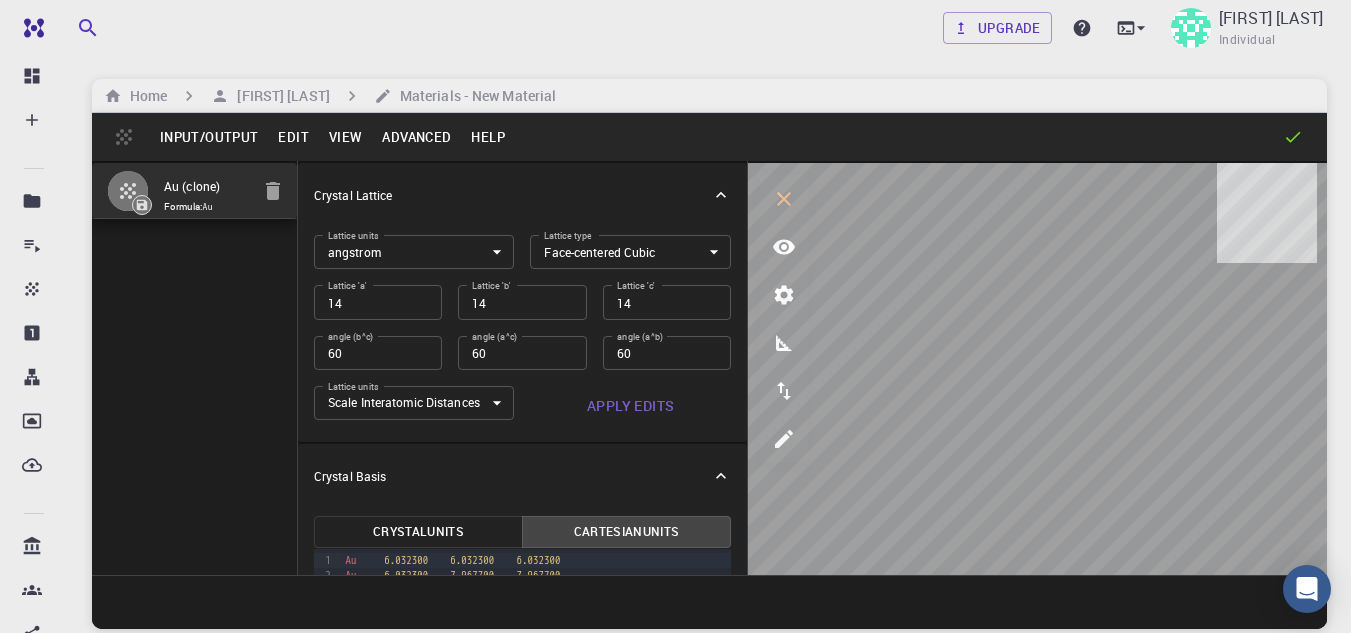 click on "View" at bounding box center (346, 137) 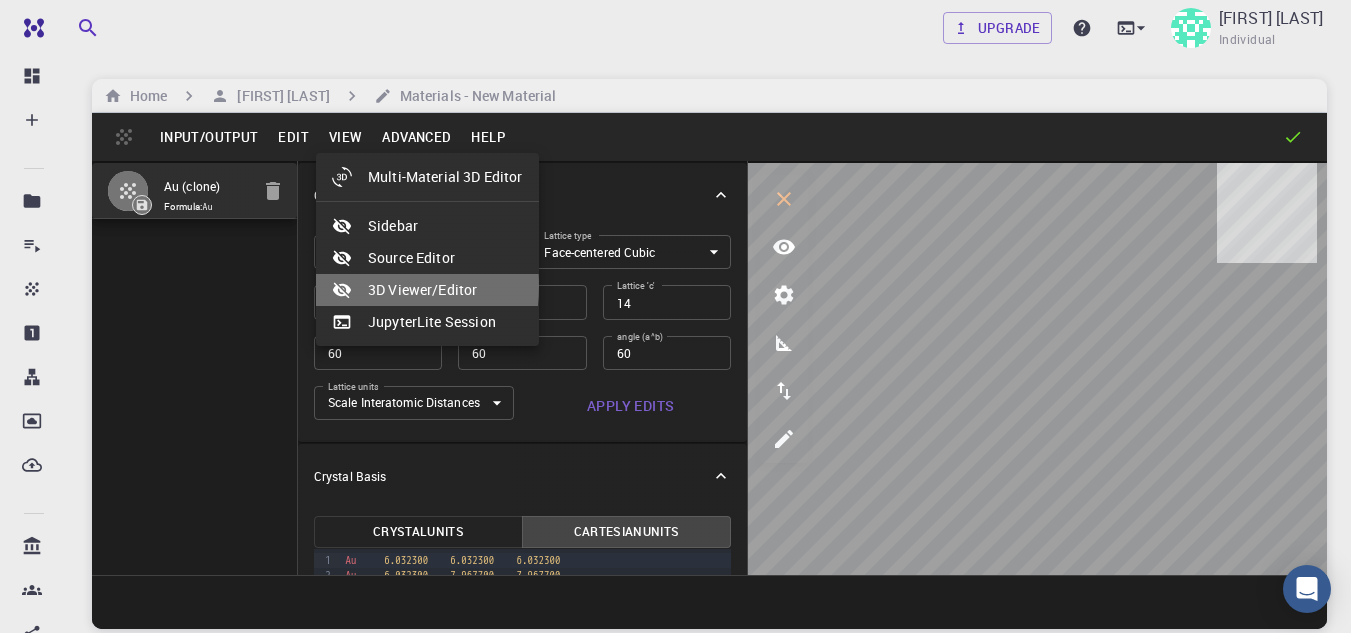 click 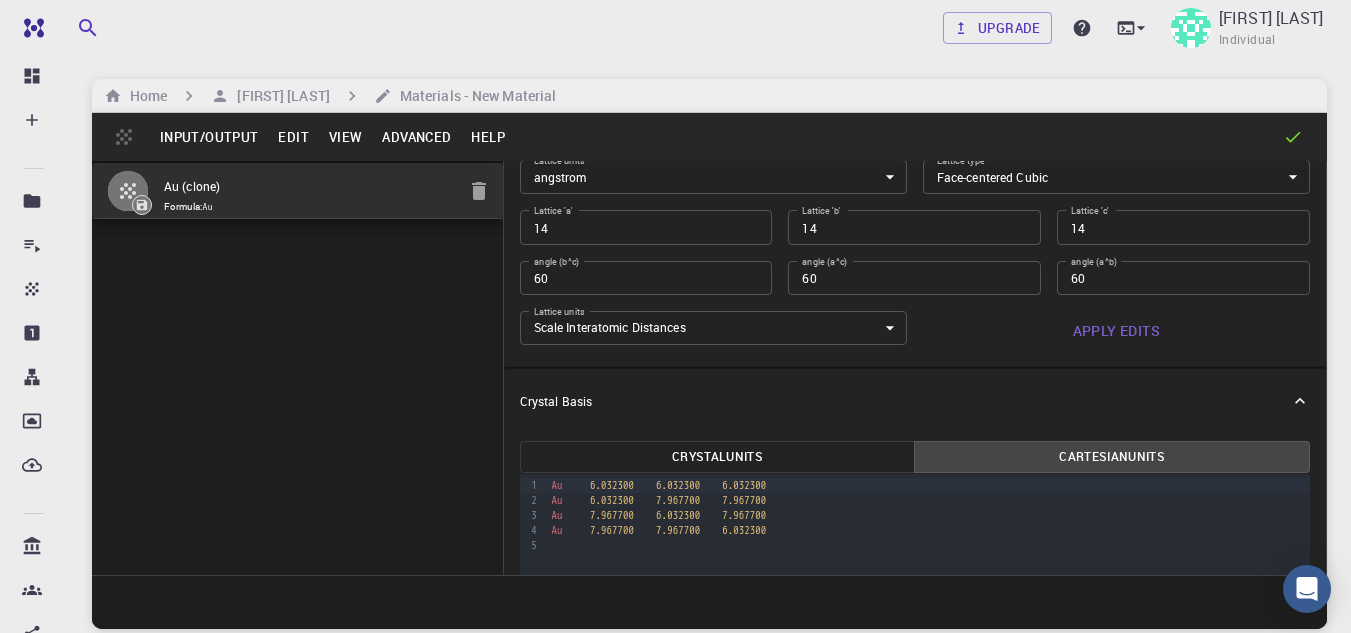 scroll, scrollTop: 0, scrollLeft: 0, axis: both 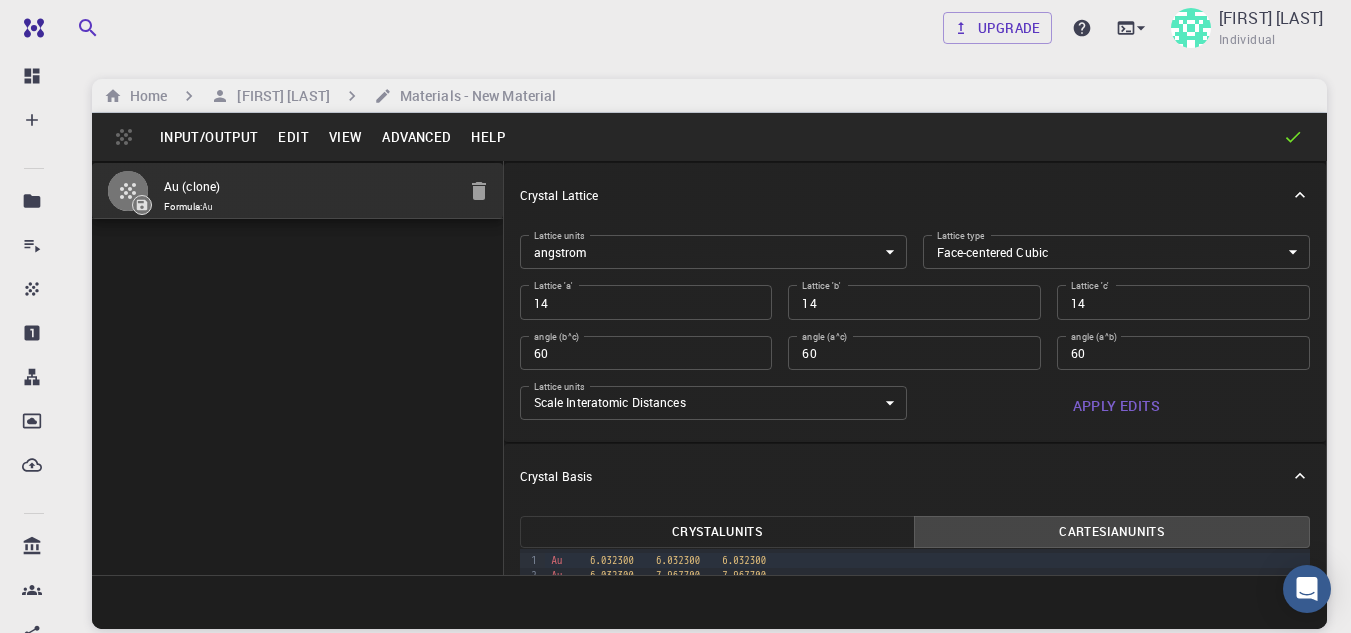 click on "View" at bounding box center [346, 137] 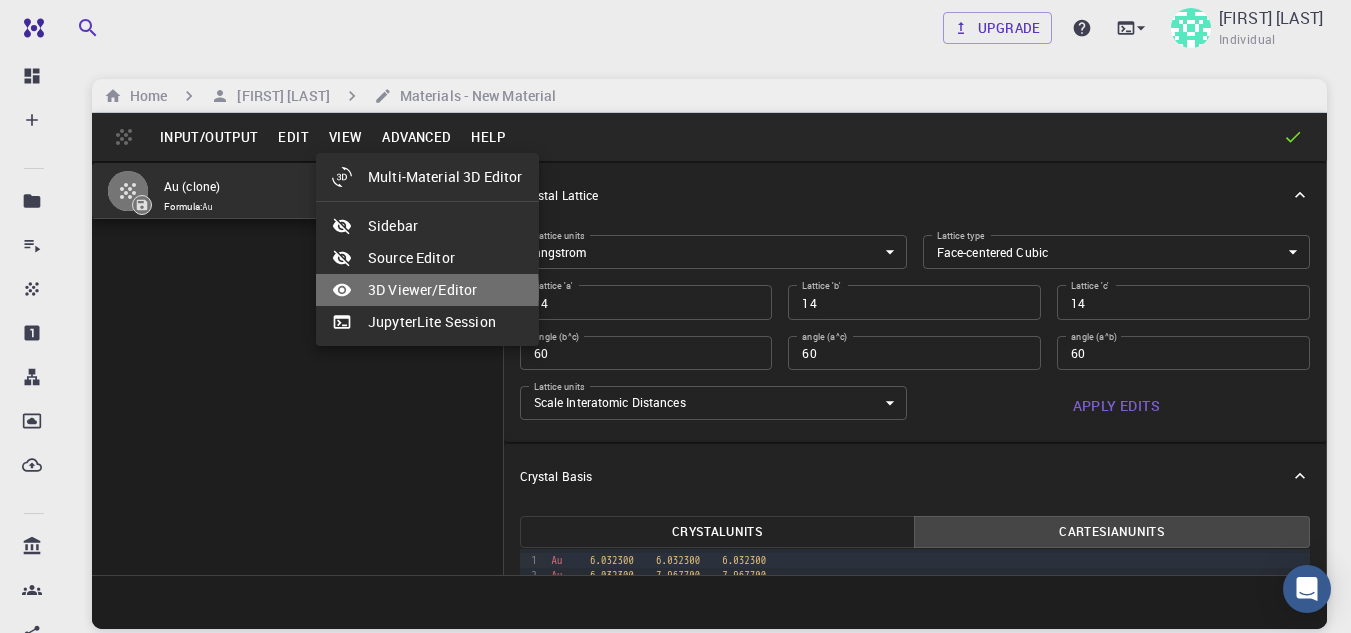 click 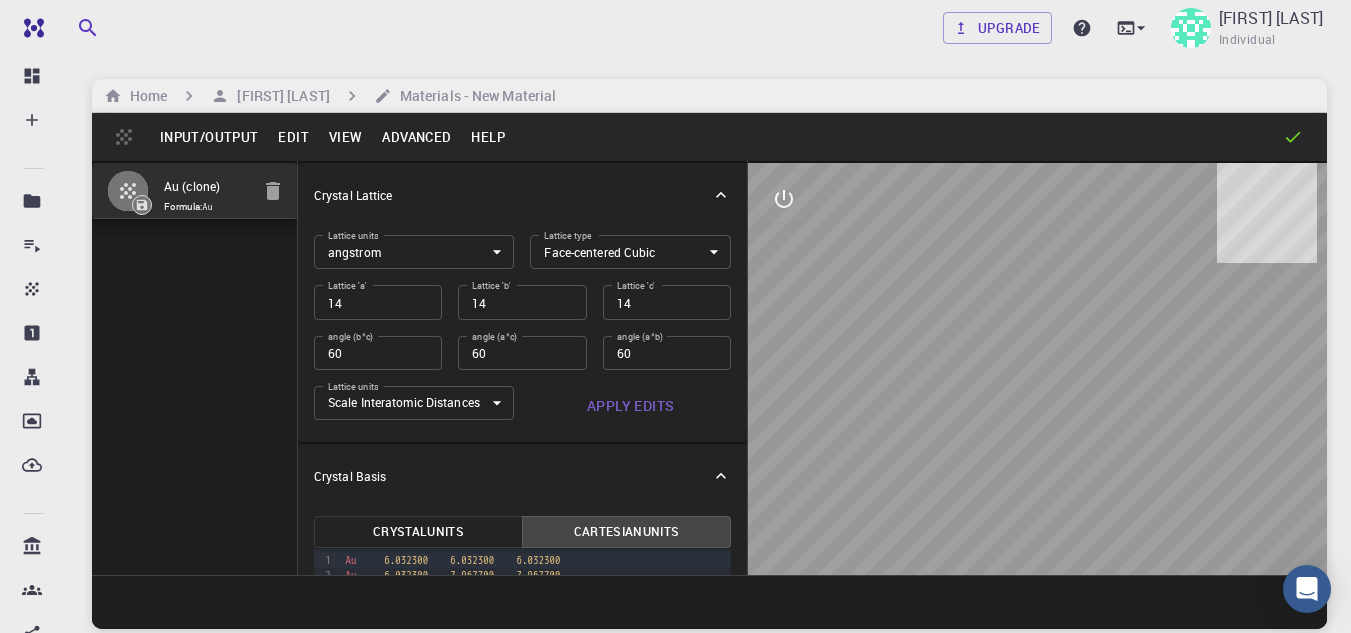 click on "View" at bounding box center [346, 137] 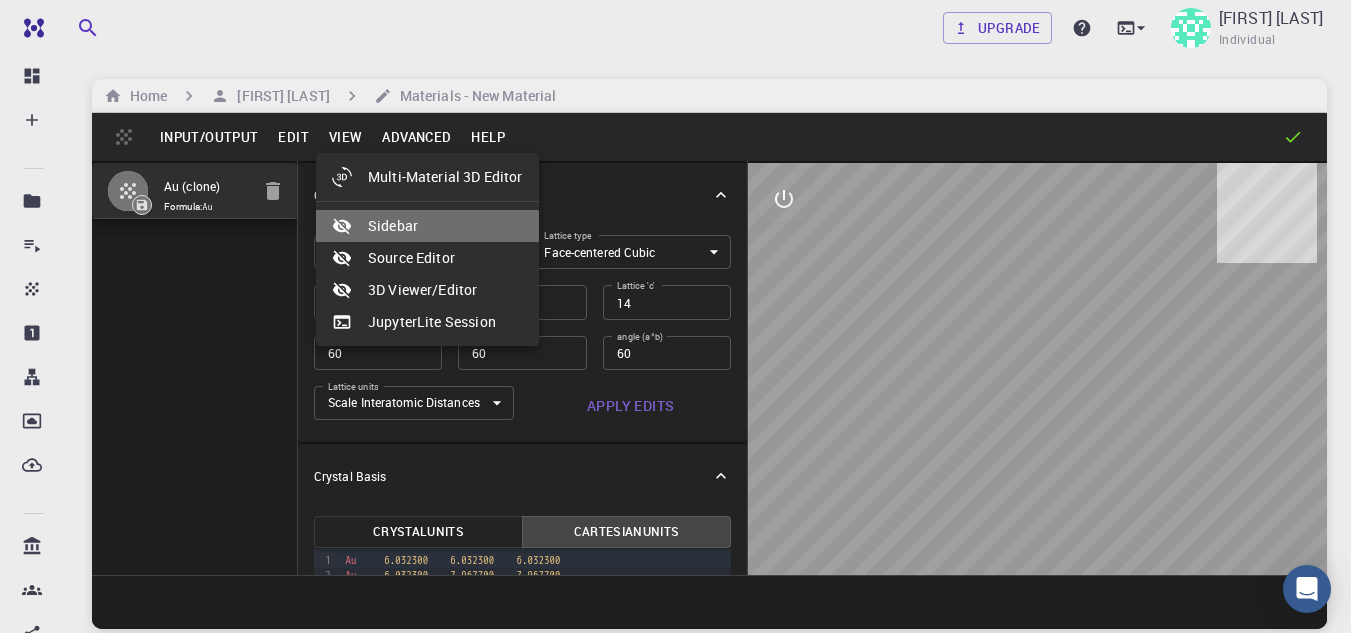 click 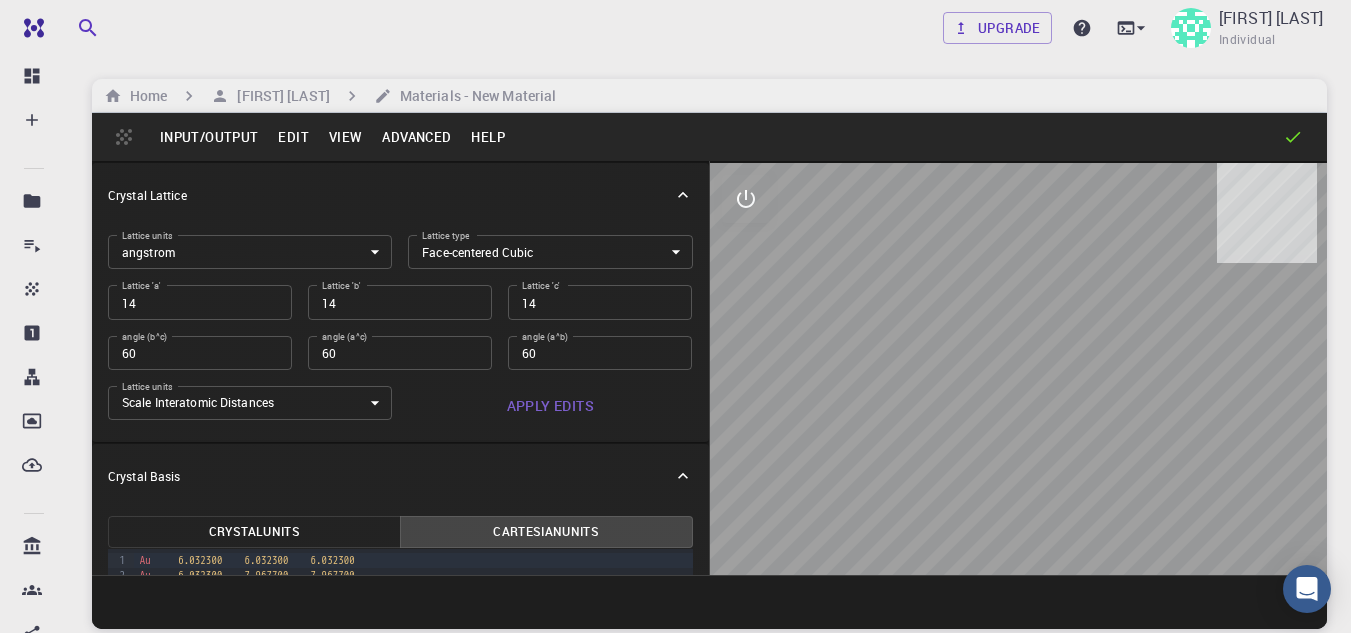 click on "View" at bounding box center [346, 137] 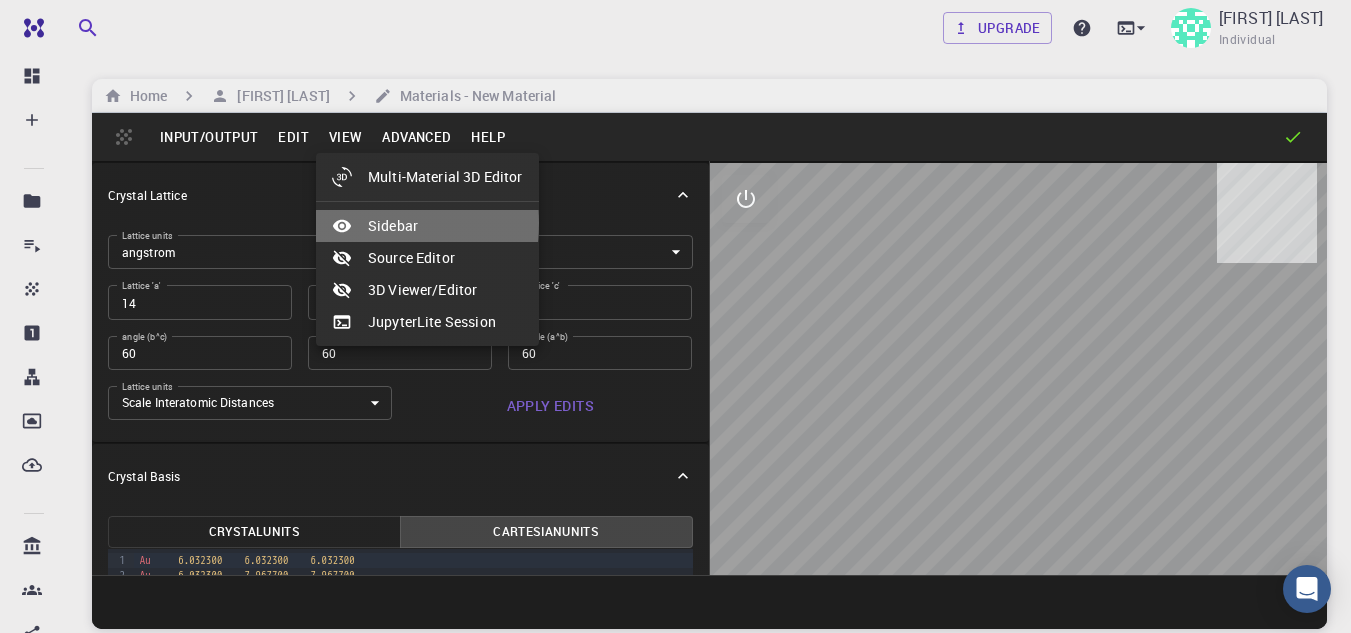 click 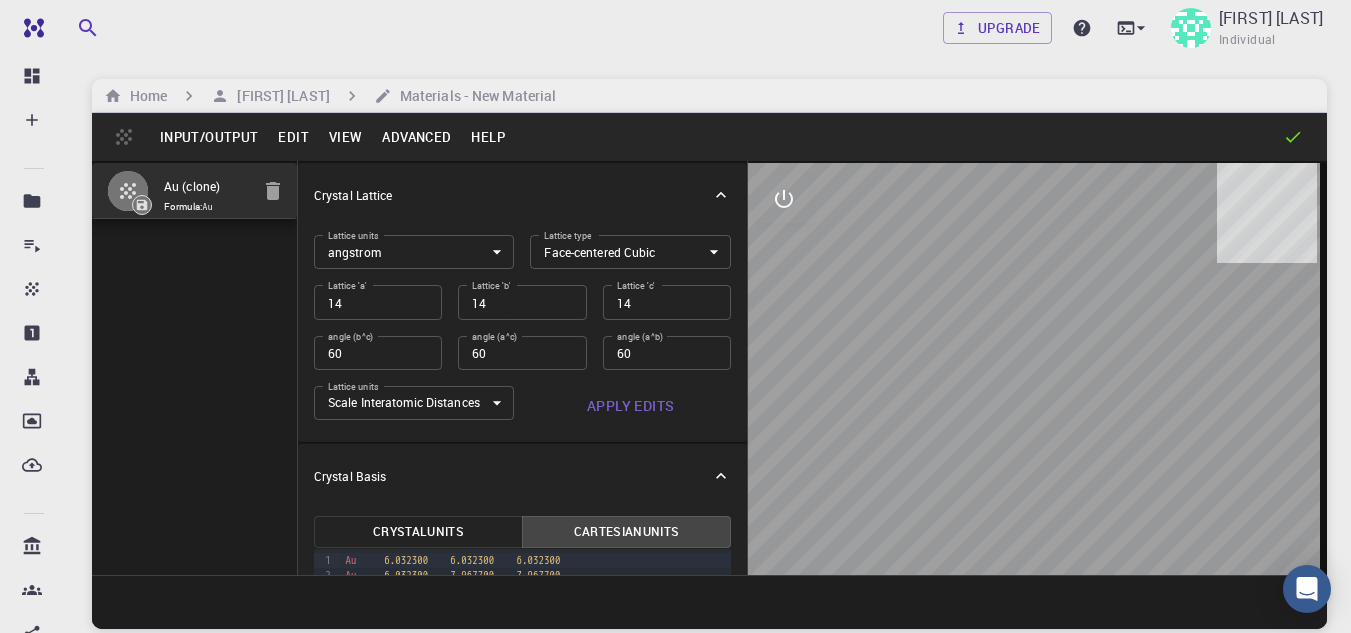 click on "View" at bounding box center [346, 137] 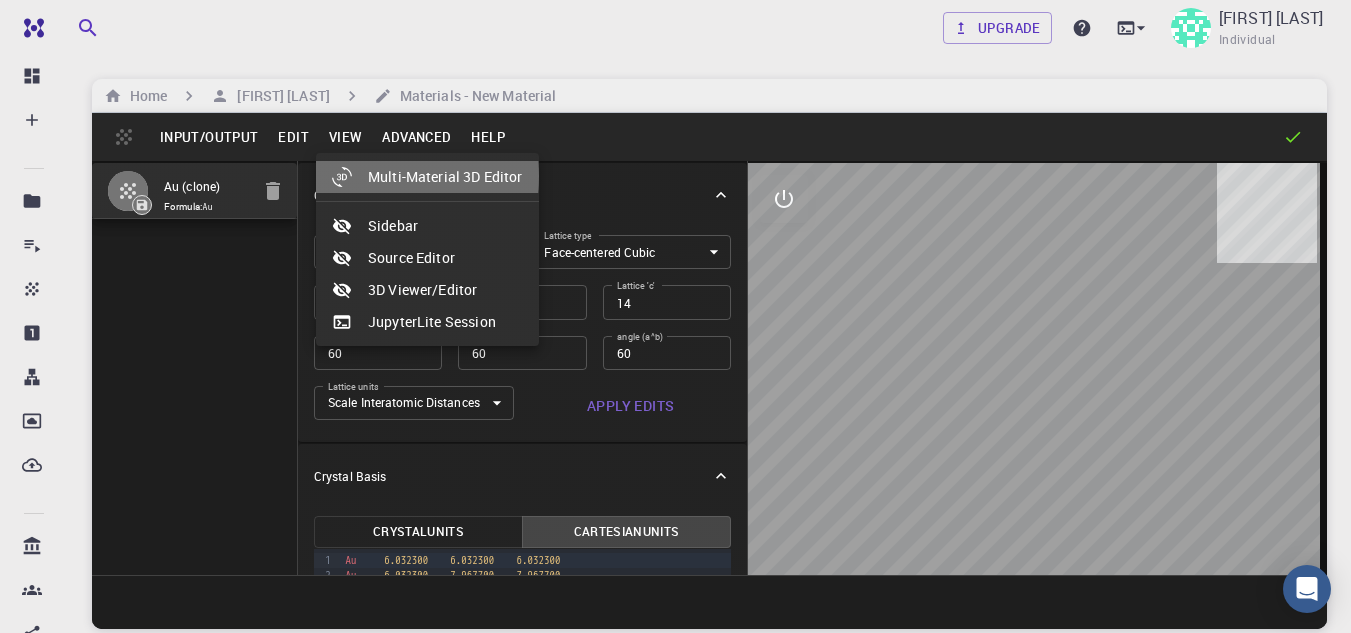 click 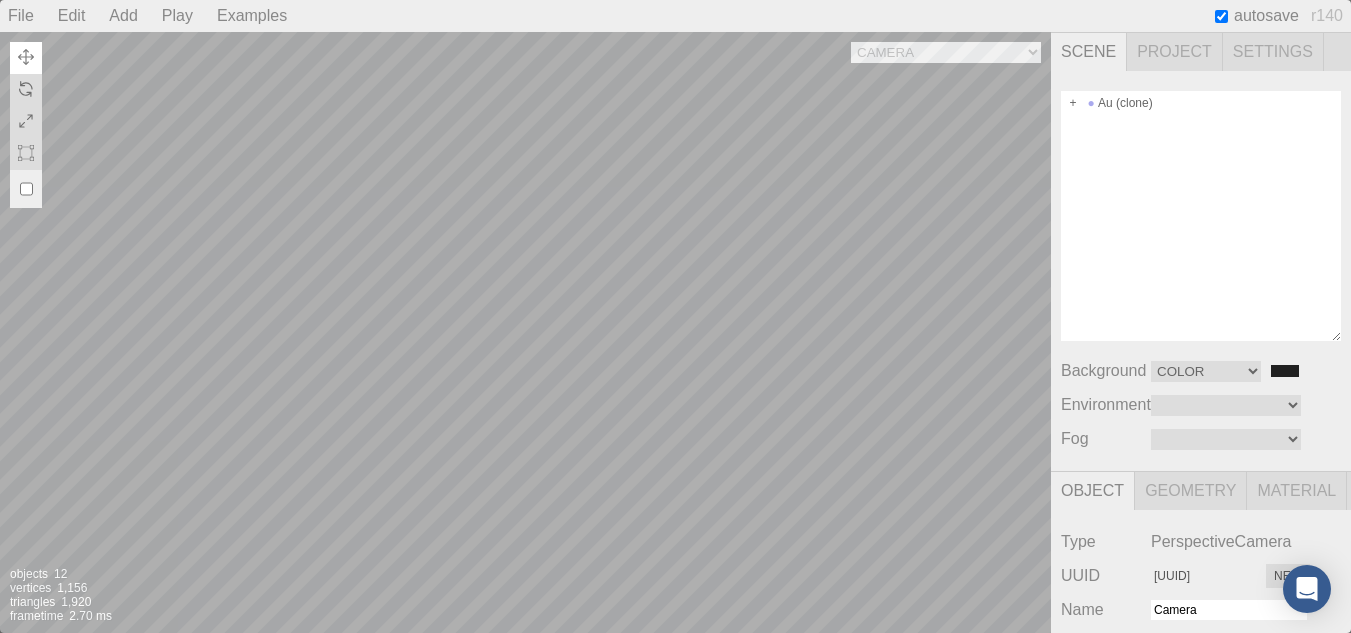 click on "Camera OrthographicCamera PerspectiveCamera Objects 12 Vertices 1,156 Triangles 1,920 Frametime 2.70 ms" at bounding box center (525, 332) 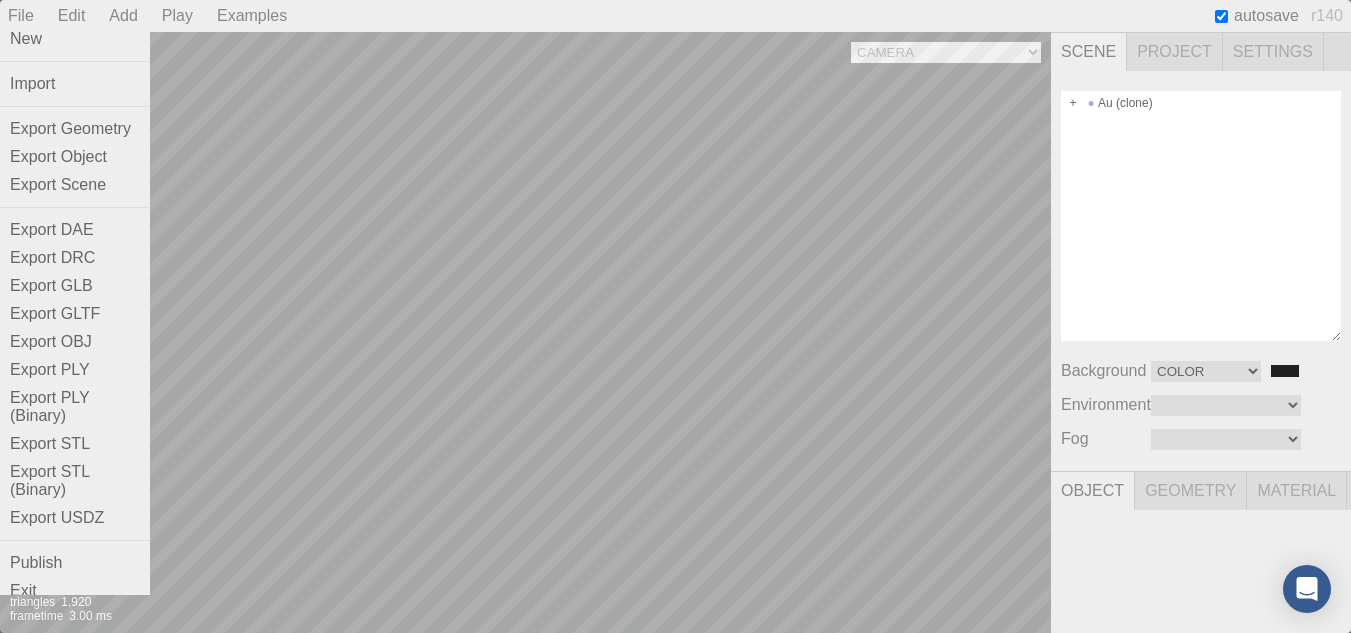 scroll, scrollTop: 0, scrollLeft: 0, axis: both 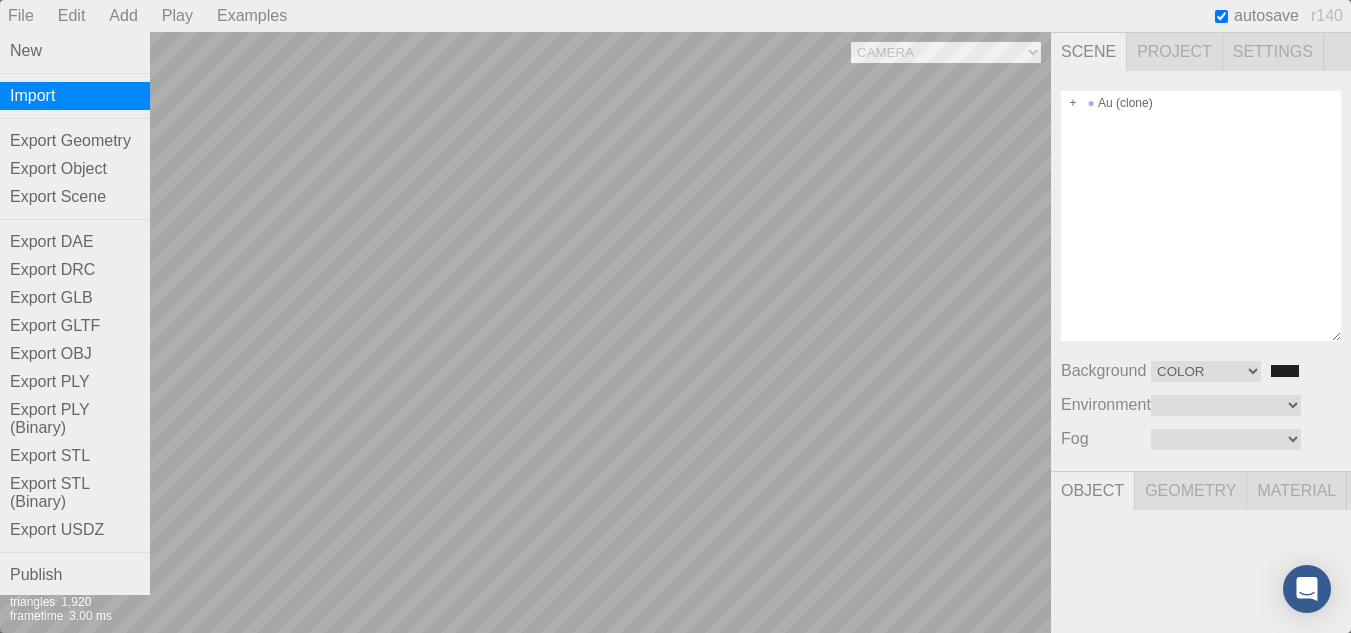 click on "Import" at bounding box center (75, 96) 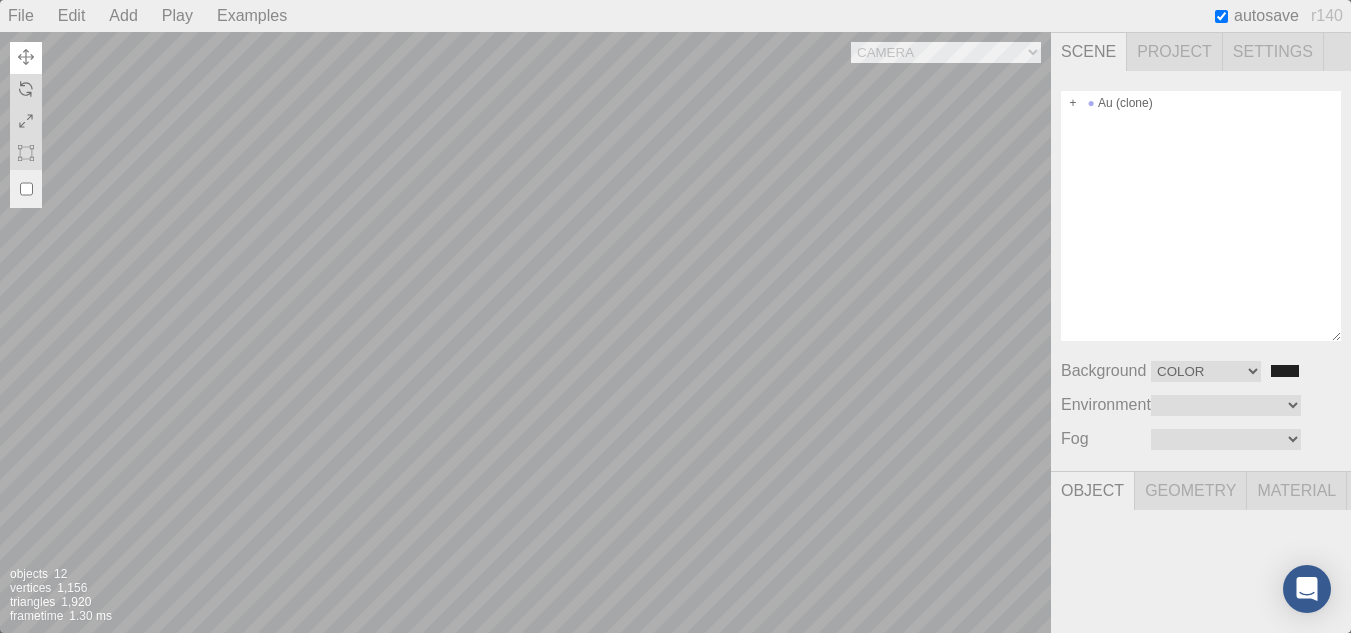 click on "Camera OrthographicCamera PerspectiveCamera Objects 12 Vertices 1,156 Triangles 1,920 Frametime 1.30 ms" at bounding box center [525, 332] 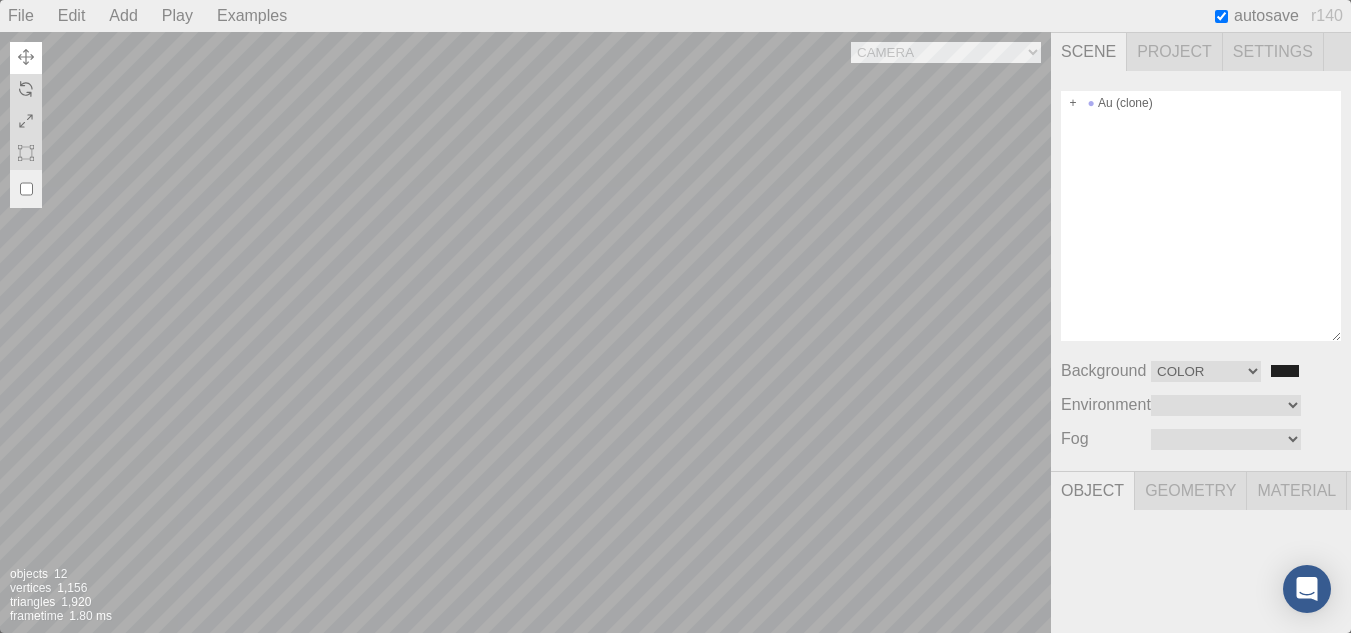 click on "Camera OrthographicCamera PerspectiveCamera Objects 12 Vertices 1,156 Triangles 1,920 Frametime 1.80 ms" at bounding box center [525, 332] 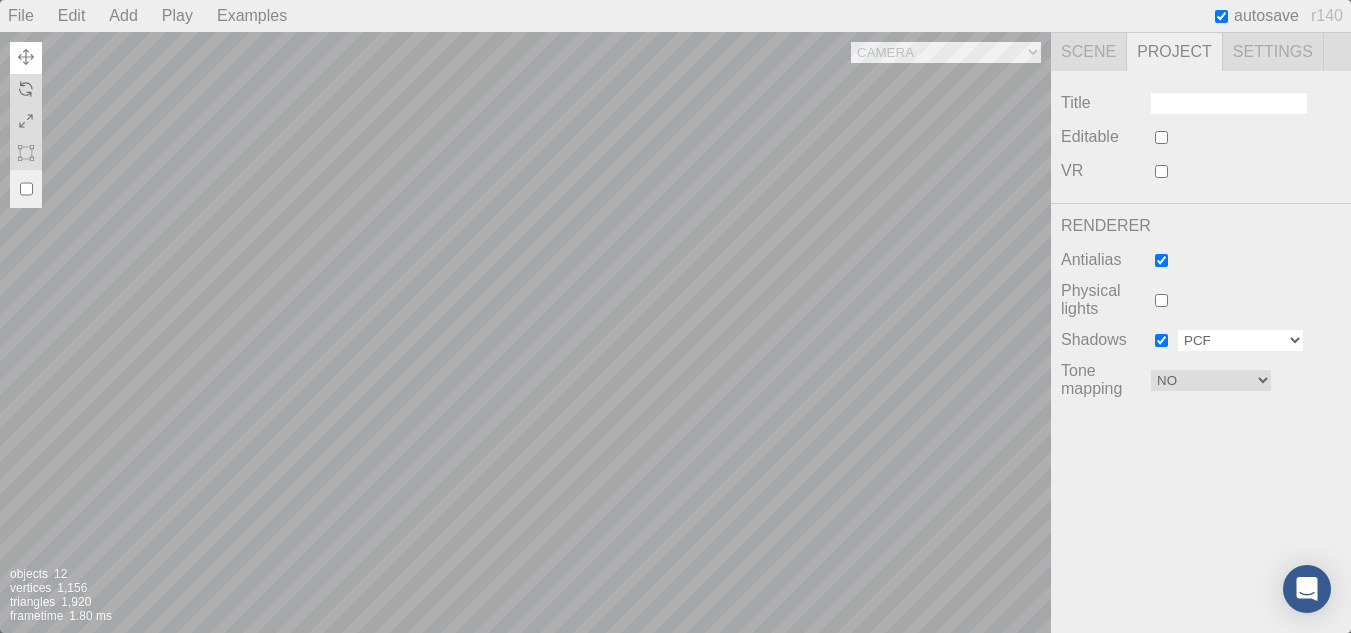 click on "Basic PCF PCF Soft" at bounding box center [1240, 340] 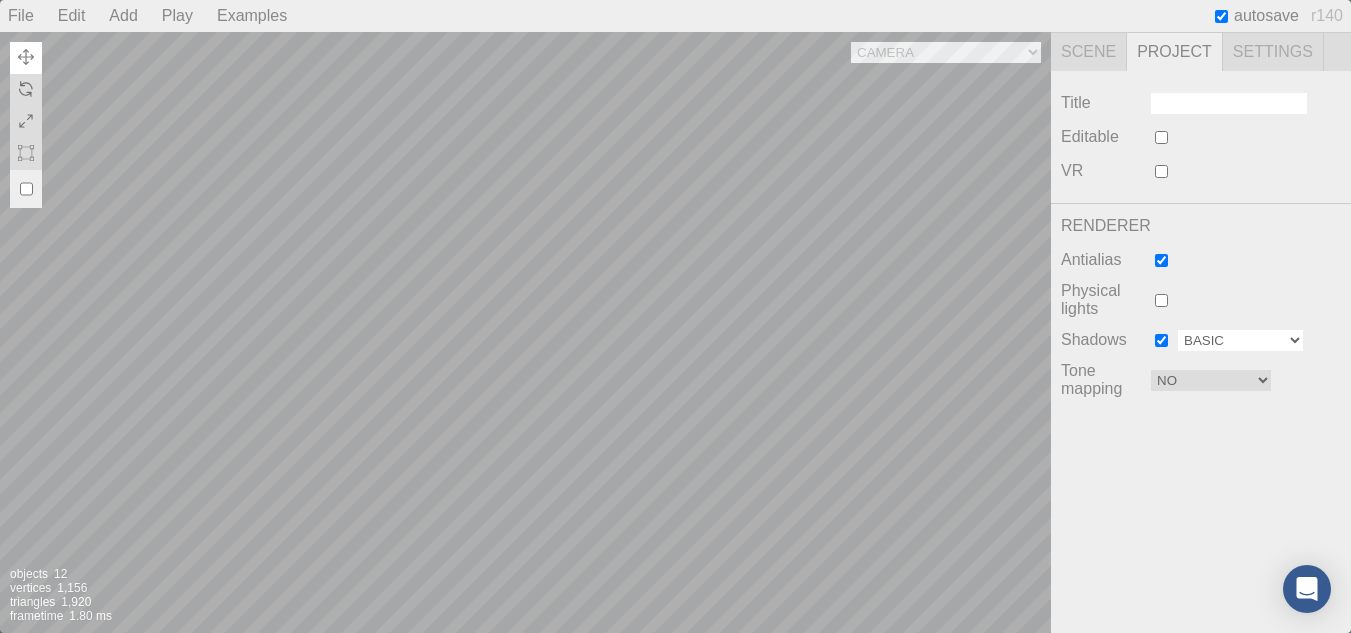 click on "Basic PCF PCF Soft" at bounding box center [1240, 340] 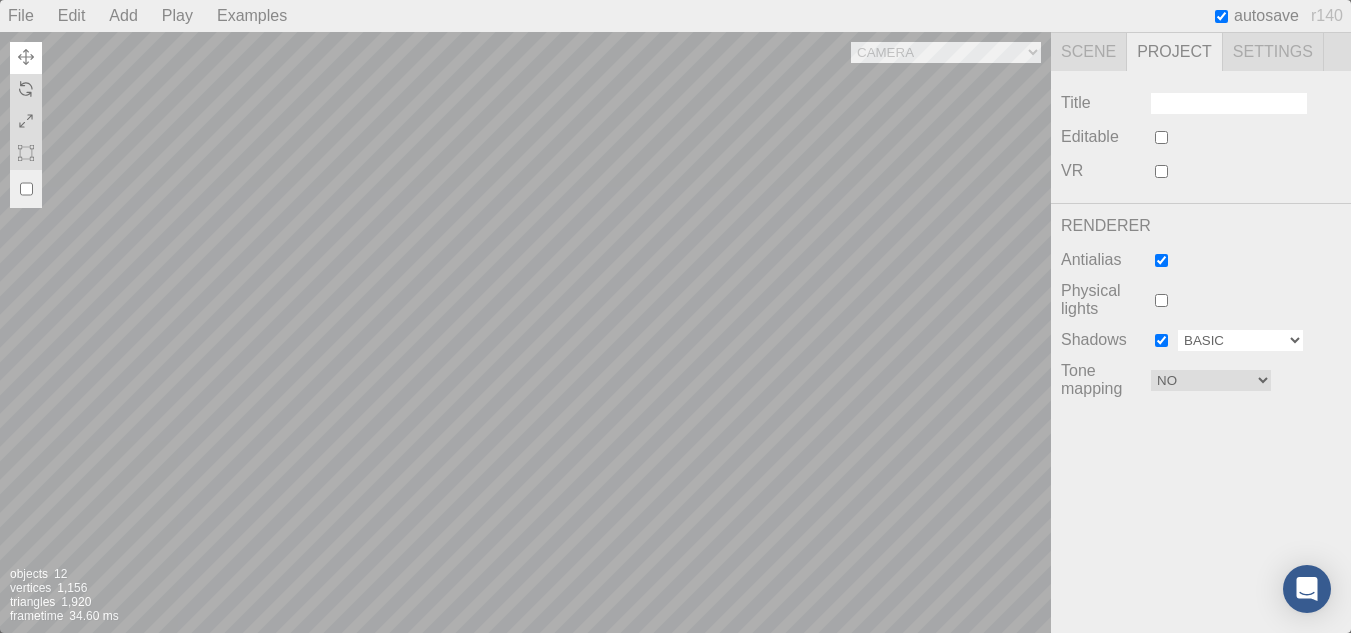 click on "Basic PCF PCF Soft" at bounding box center (1240, 340) 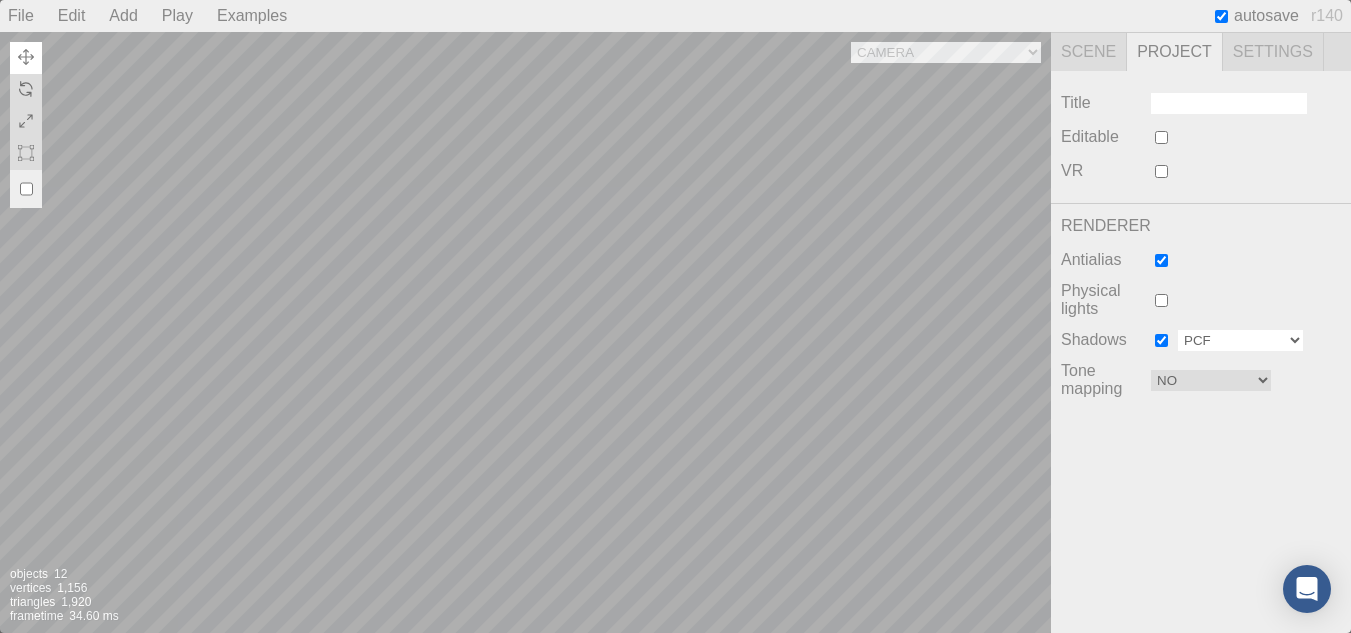 click on "Basic PCF PCF Soft" at bounding box center (1240, 340) 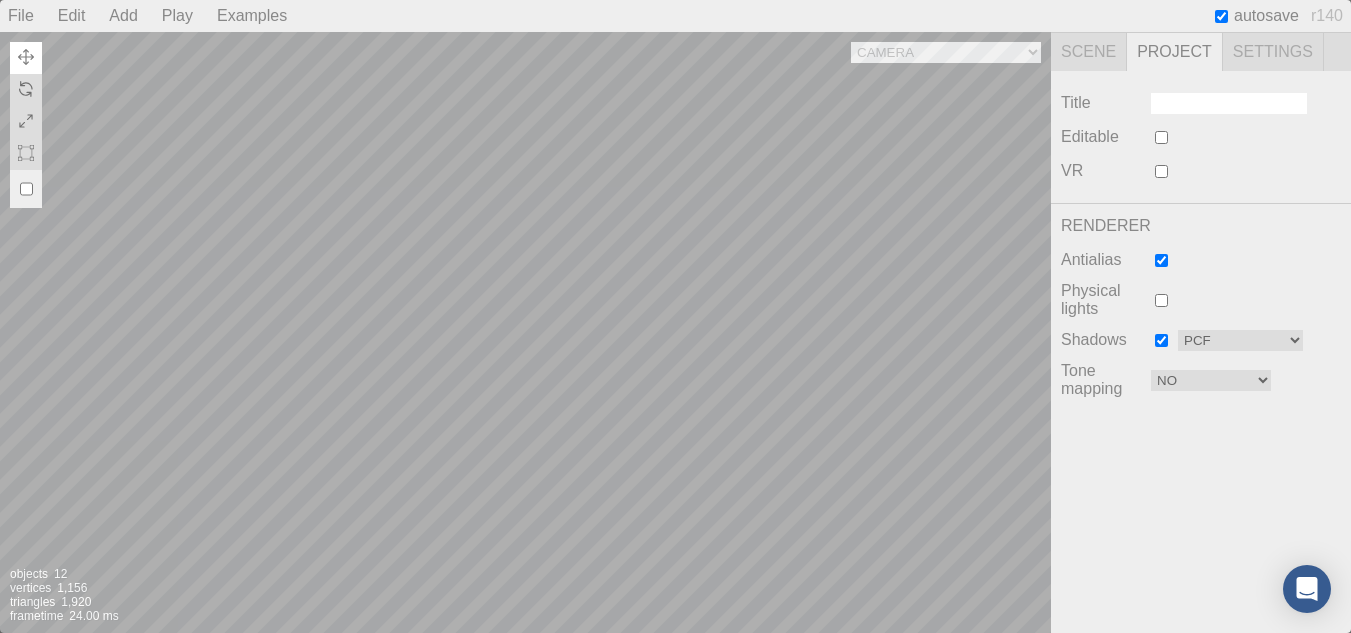 click on "Settings" at bounding box center [1273, 52] 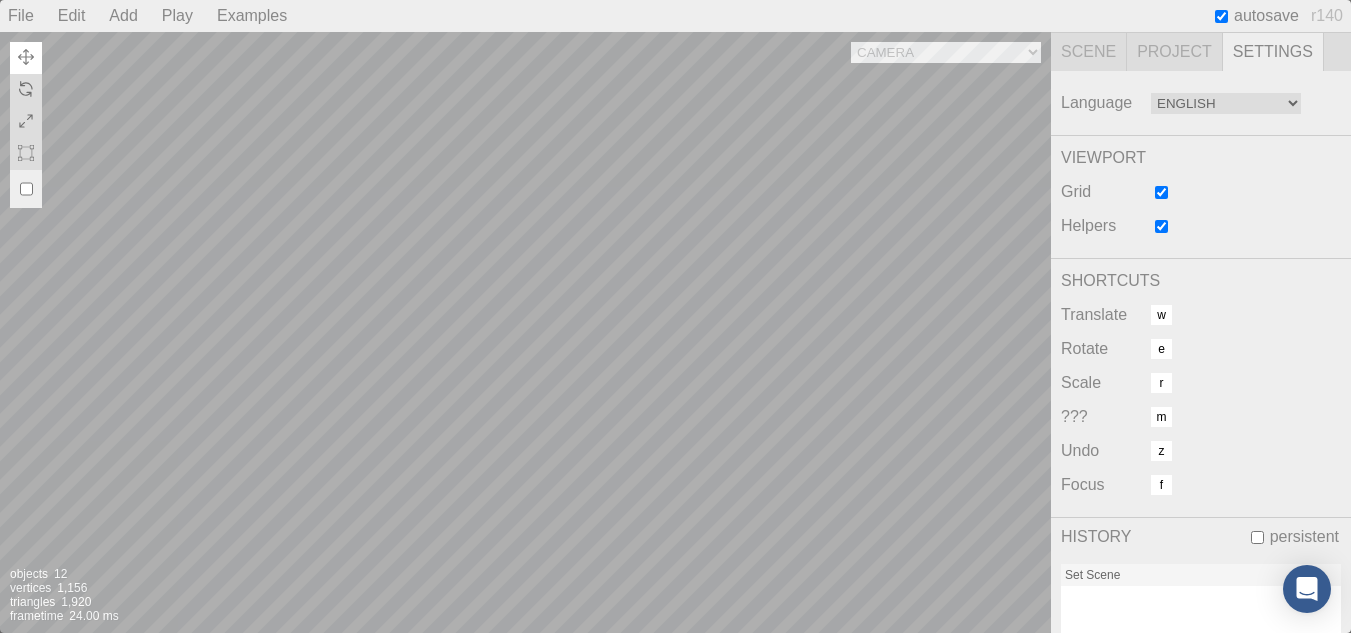 click on "Settings" at bounding box center (1273, 52) 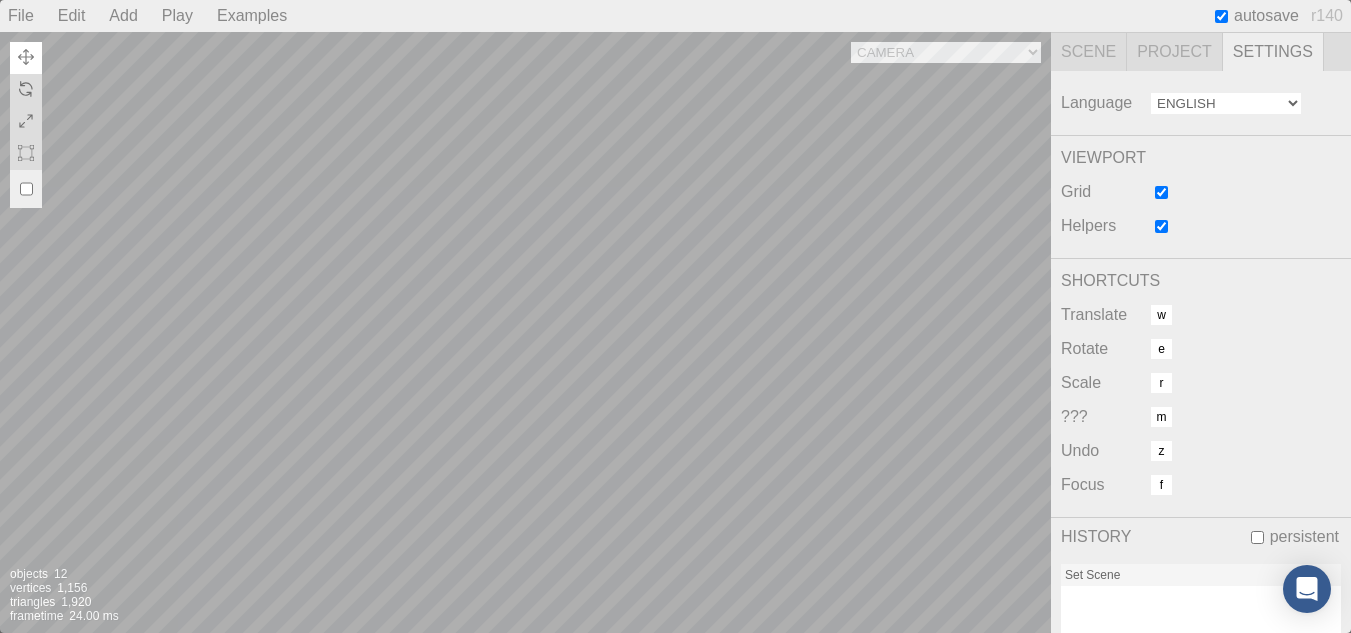 click on "English Français 中文" at bounding box center (1226, 103) 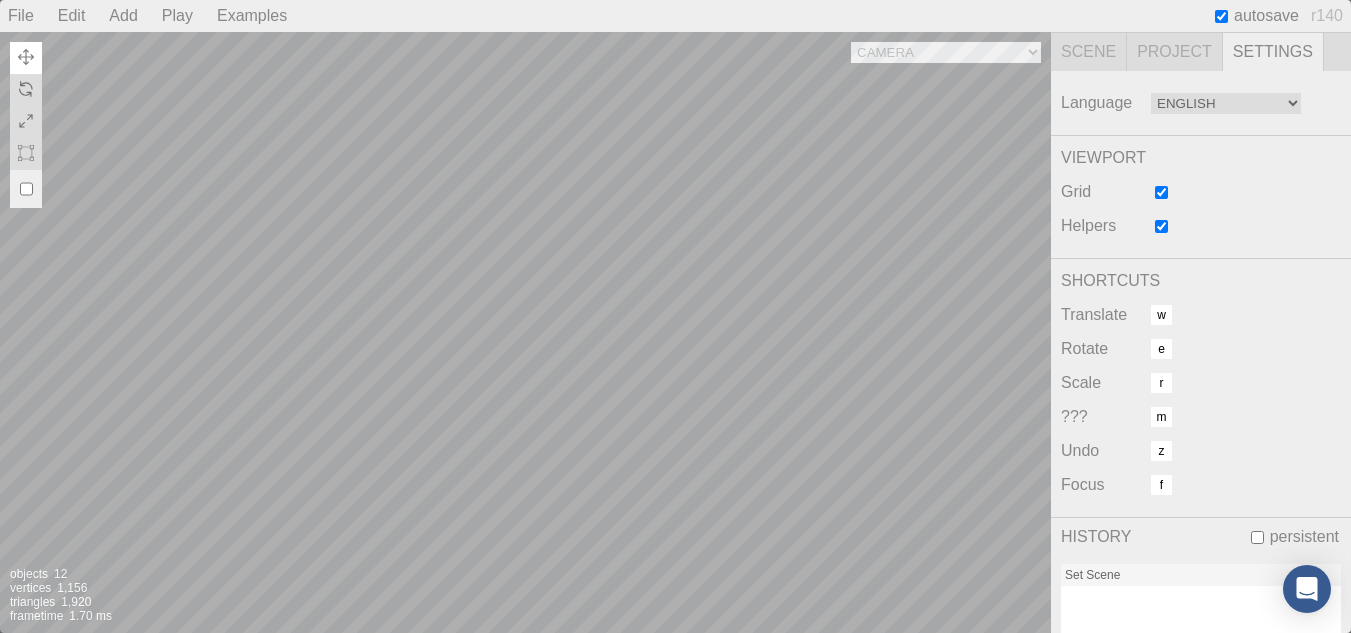 click on "Camera OrthographicCamera PerspectiveCamera Objects 12 Vertices 1,156 Triangles 1,920 Frametime 1.70 ms" at bounding box center [525, 332] 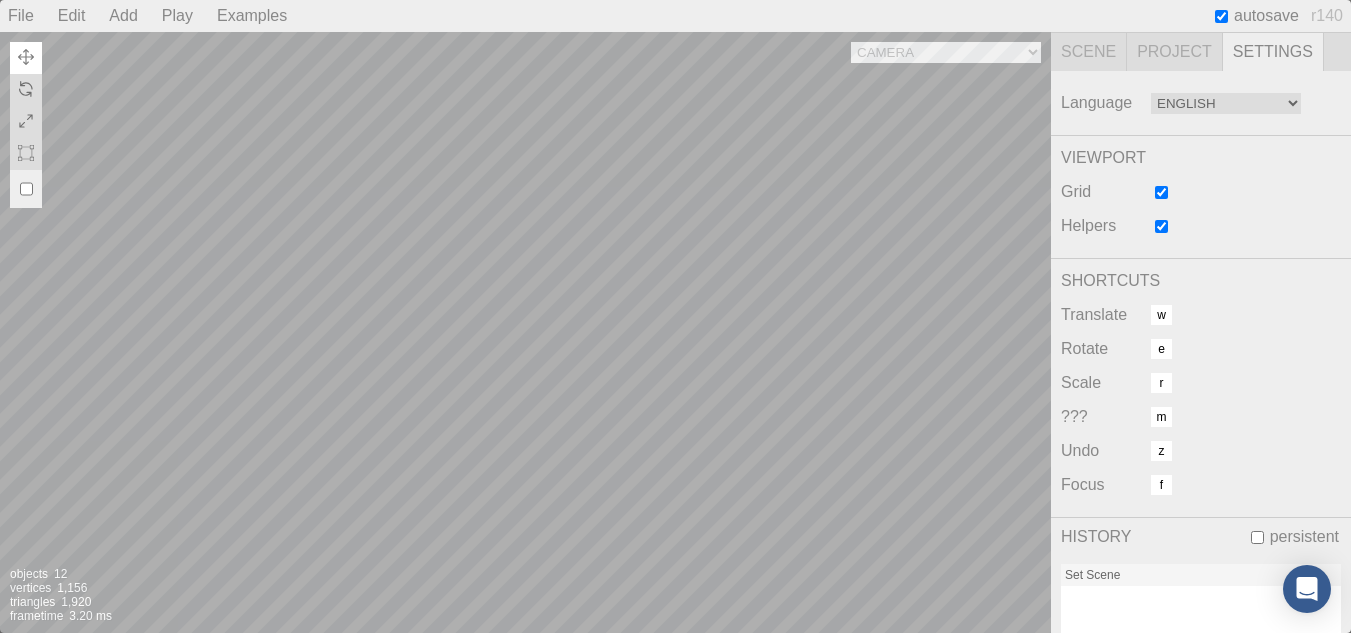 drag, startPoint x: 1325, startPoint y: 60, endPoint x: 1326, endPoint y: 89, distance: 29.017237 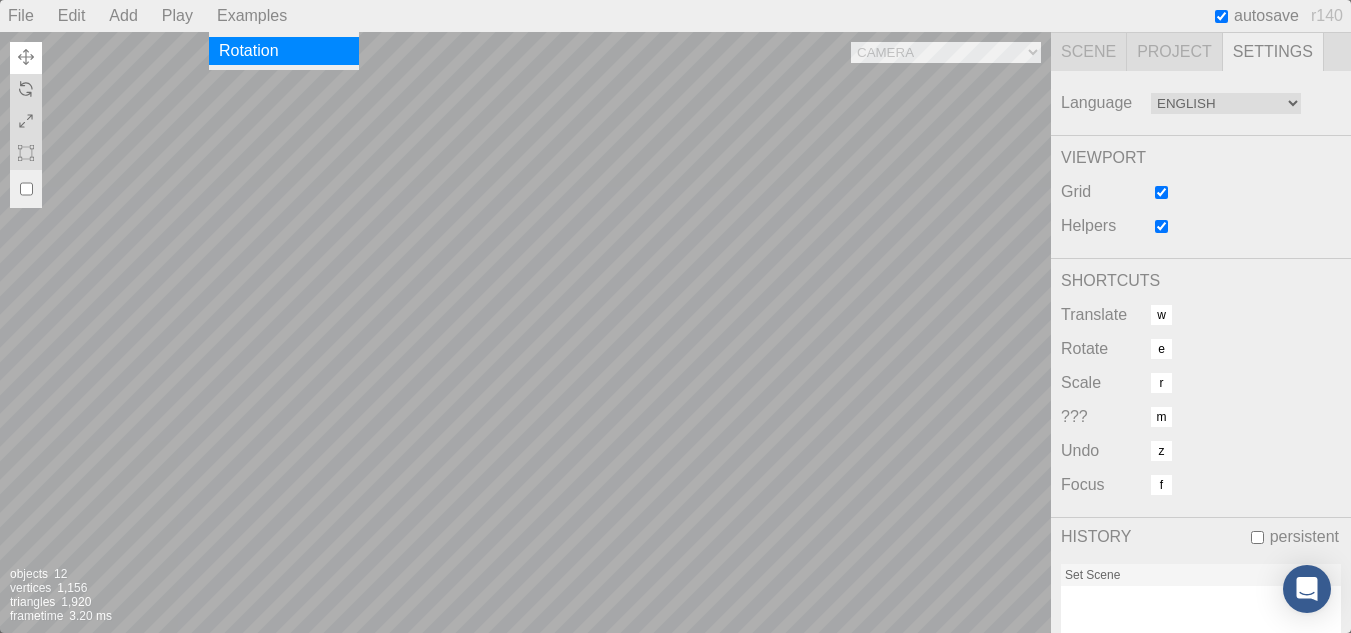 click on "Rotation" at bounding box center [284, 51] 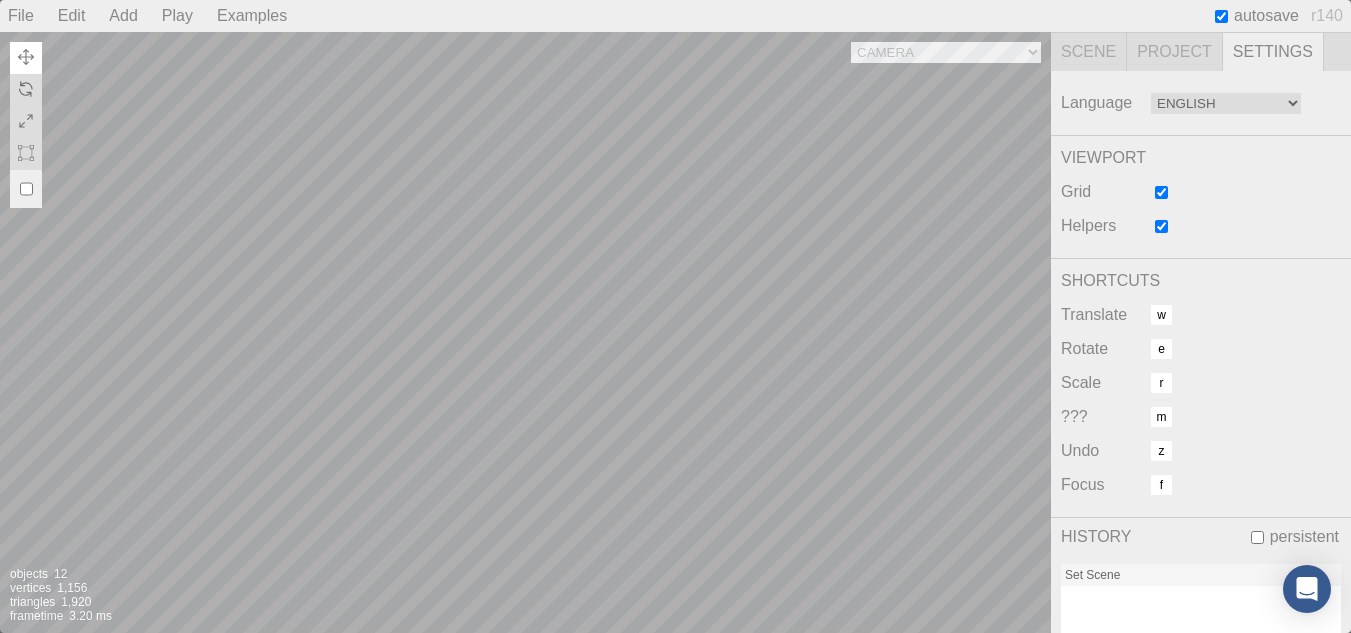 click on "Play" at bounding box center [177, 16] 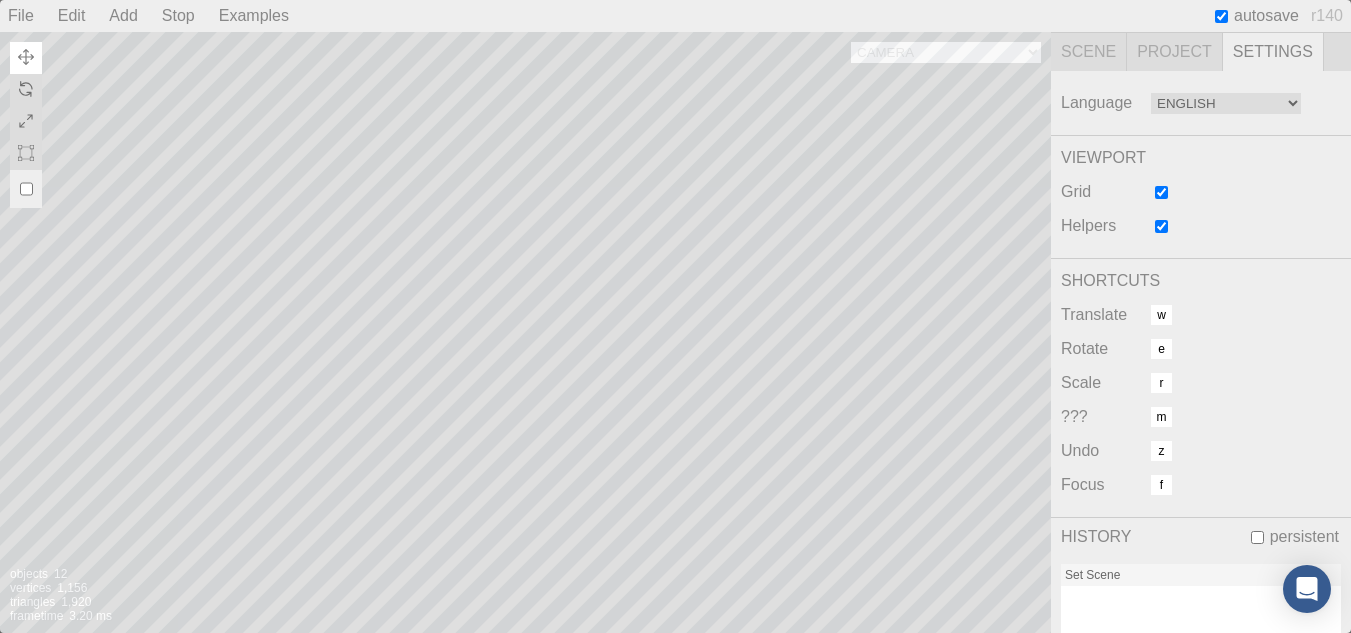 click on "Stop" at bounding box center (178, 16) 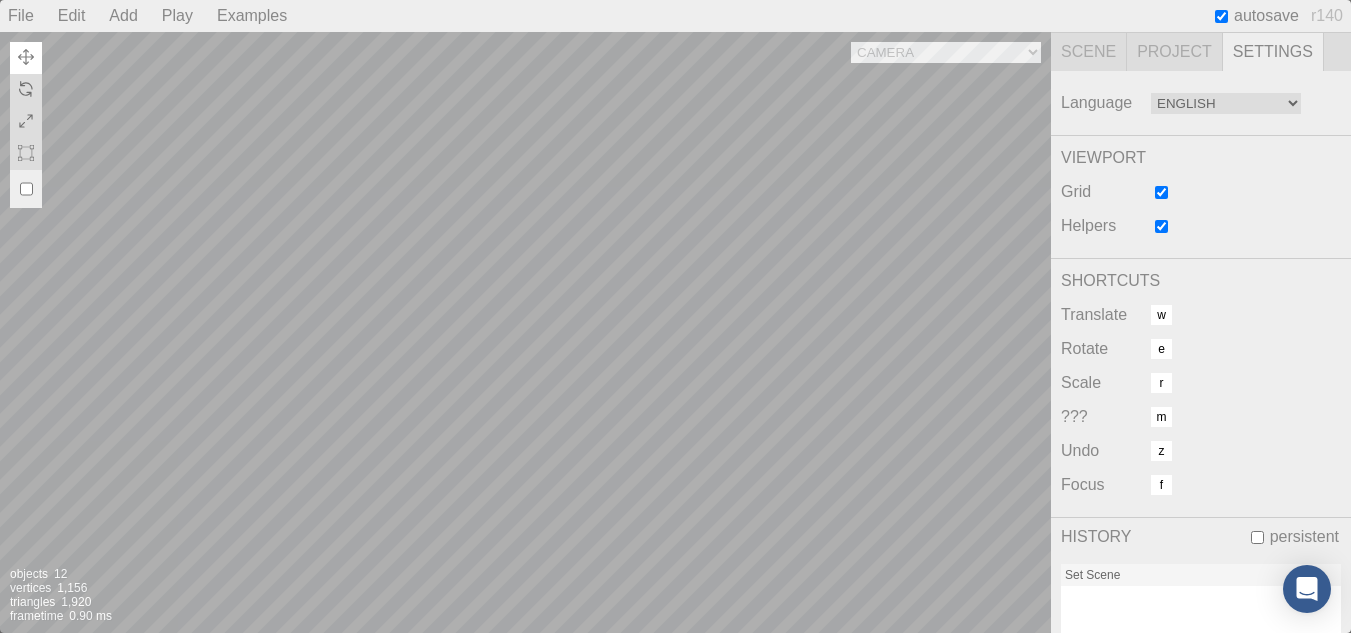 click on "Camera OrthographicCamera PerspectiveCamera Objects 12 Vertices 1,156 Triangles 1,920 Frametime 0.90 ms" at bounding box center (525, 332) 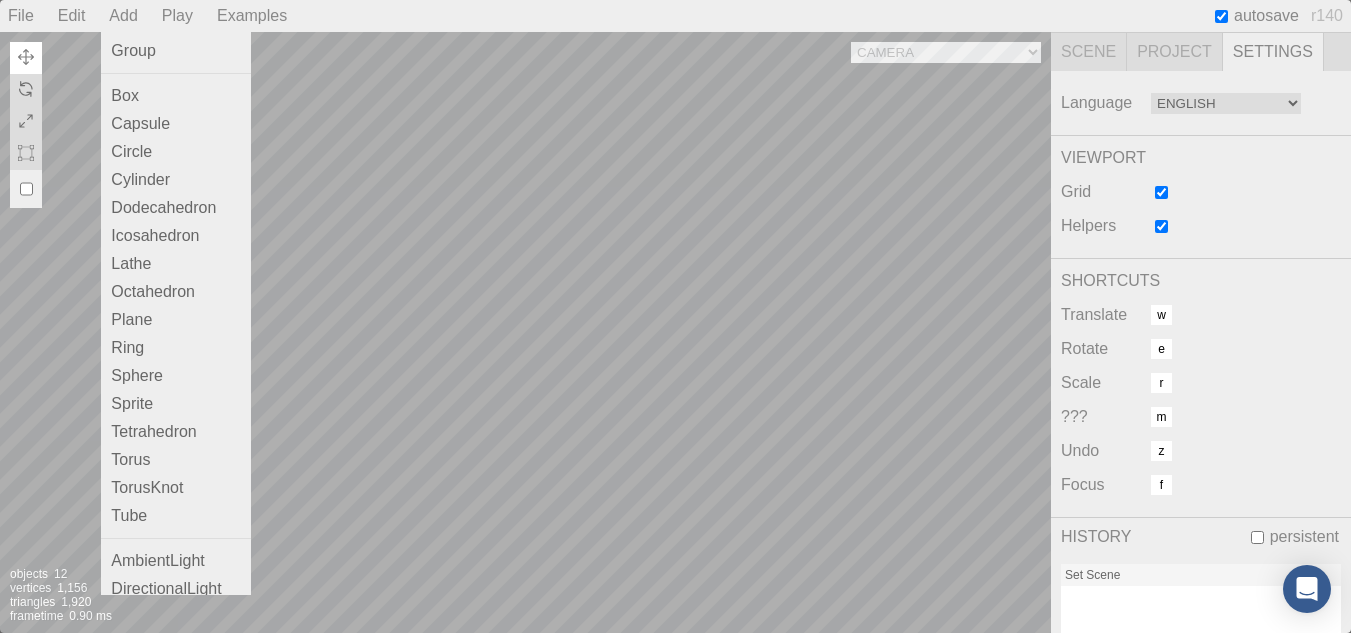 click on "Add" at bounding box center [123, 16] 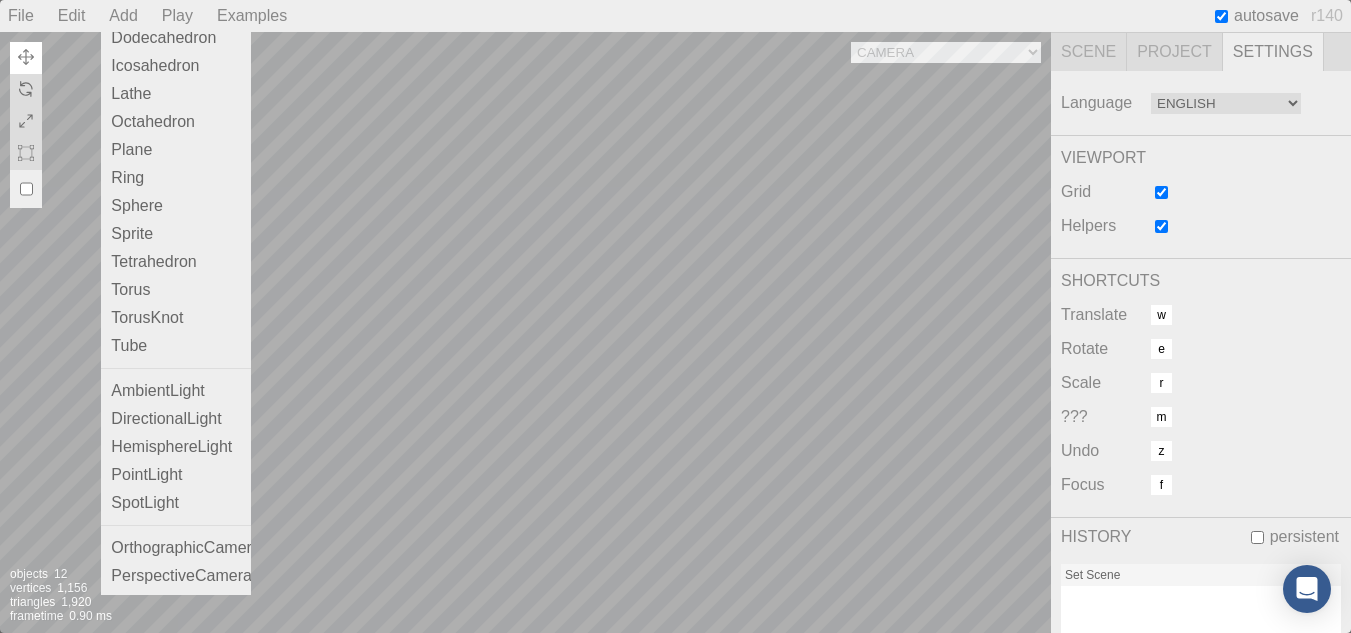 scroll, scrollTop: 0, scrollLeft: 0, axis: both 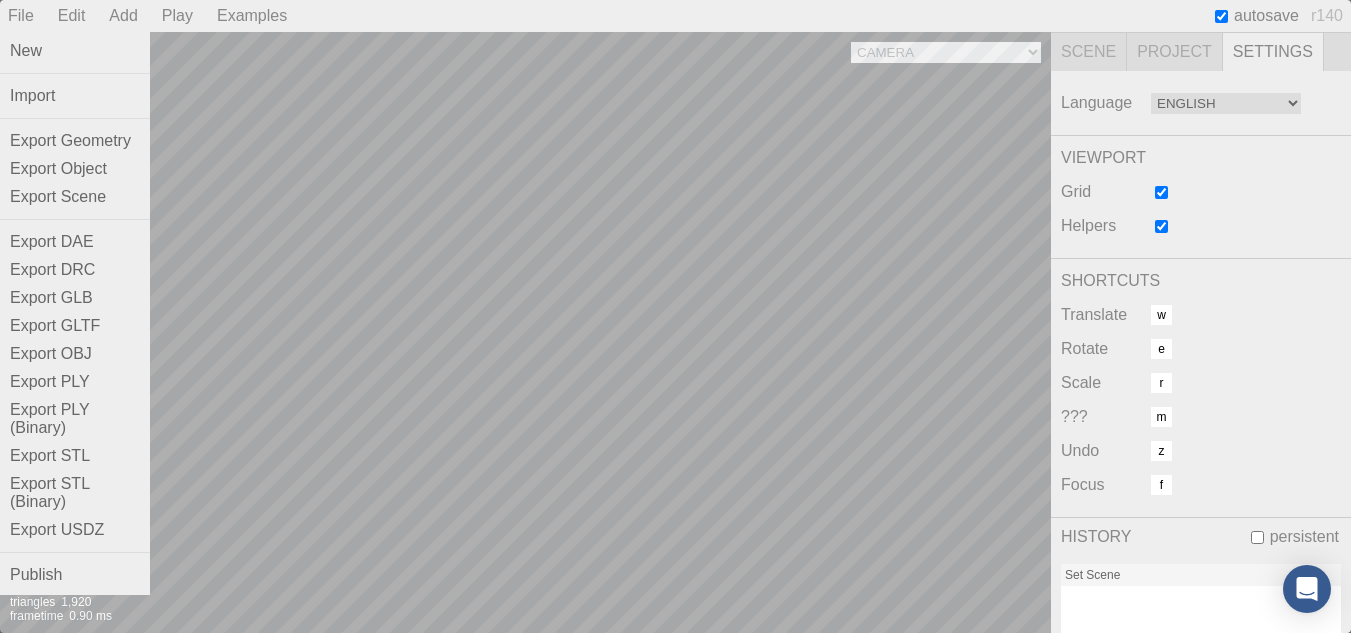 click on "File" at bounding box center (21, 16) 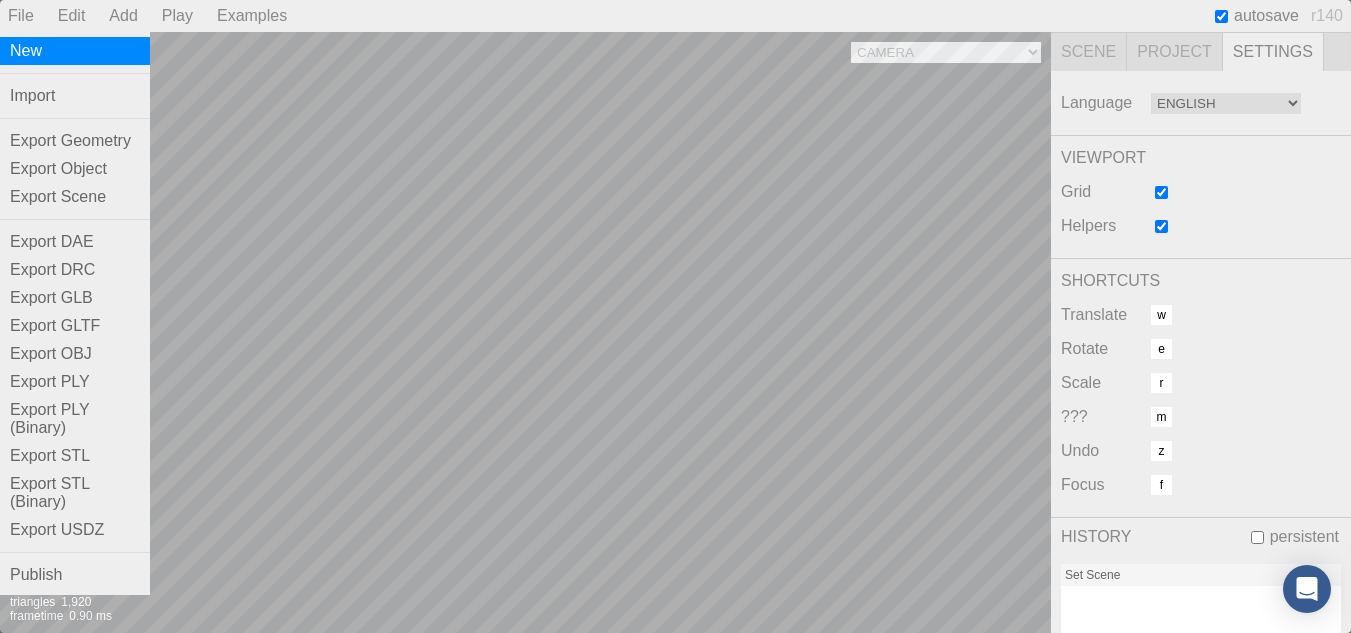 click on "New" at bounding box center [75, 51] 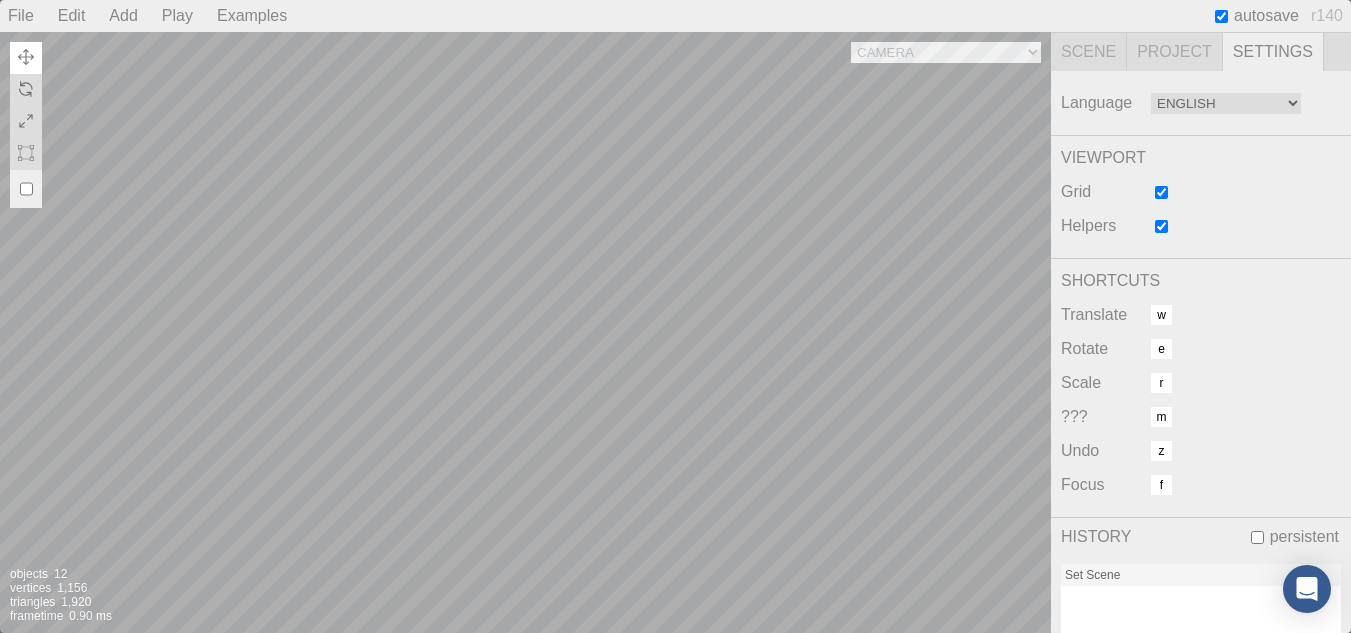 click at bounding box center [1221, 16] 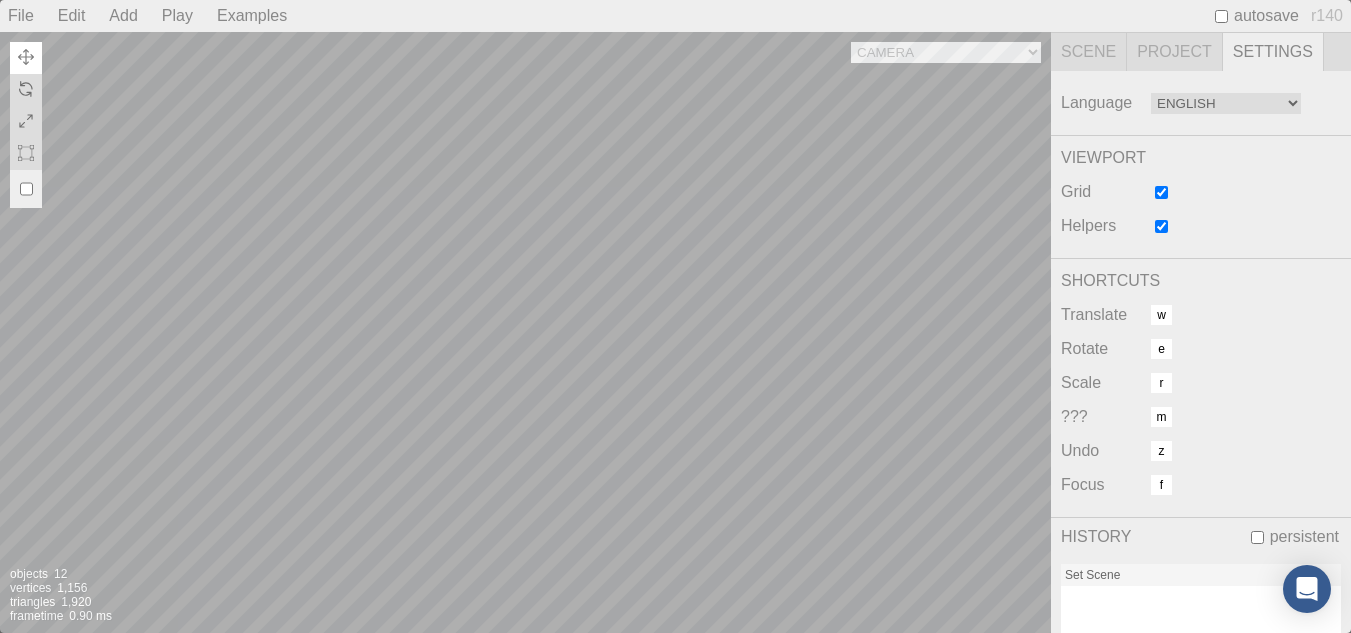 click at bounding box center (1221, 16) 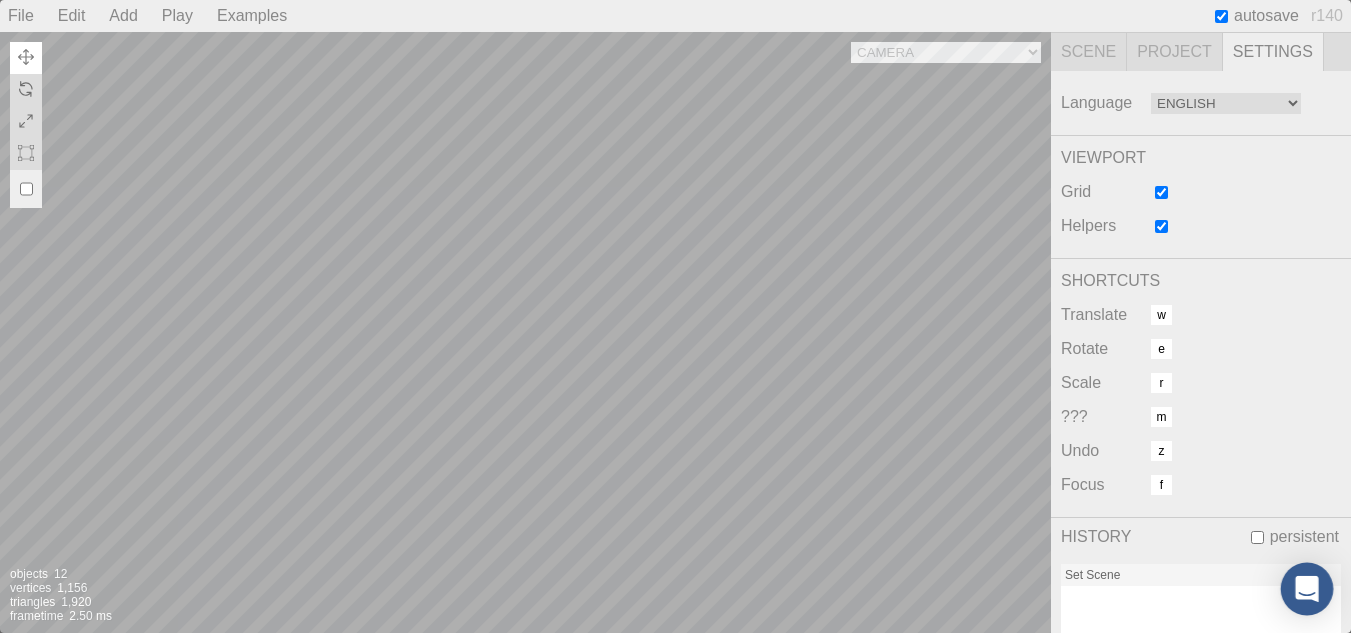 click 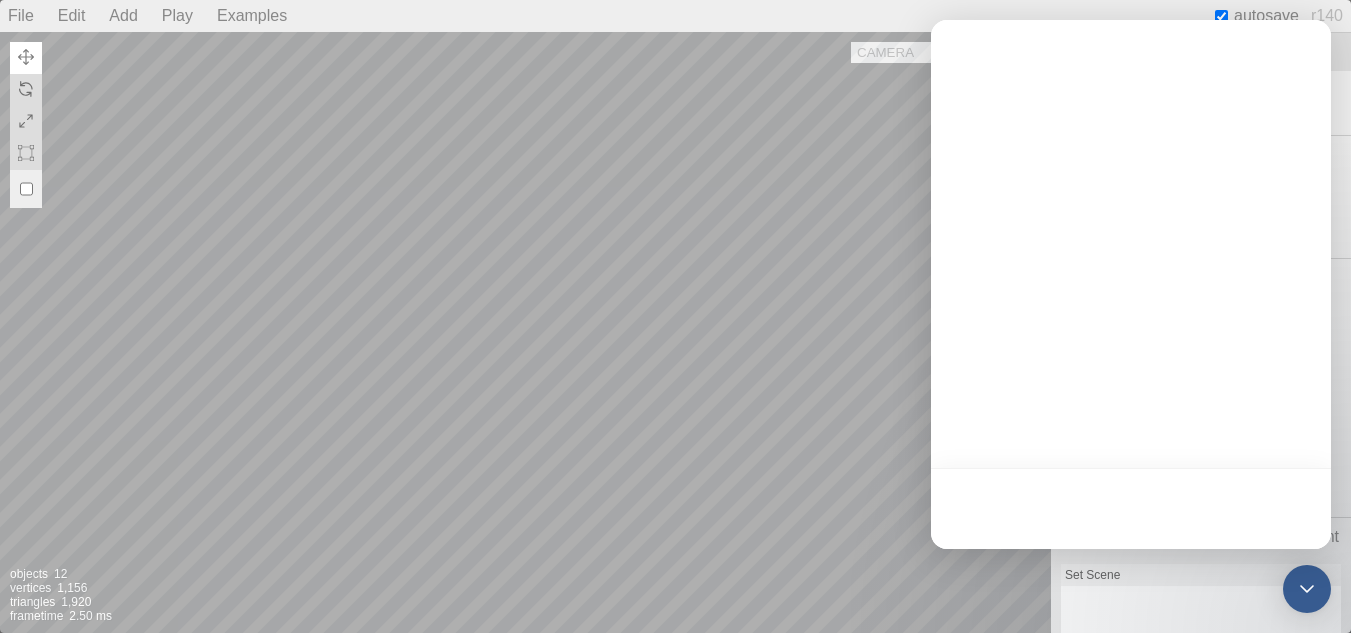 click on "Camera OrthographicCamera PerspectiveCamera Objects 12 Vertices 1,156 Triangles 1,920 Frametime 2.50 ms" at bounding box center (525, 332) 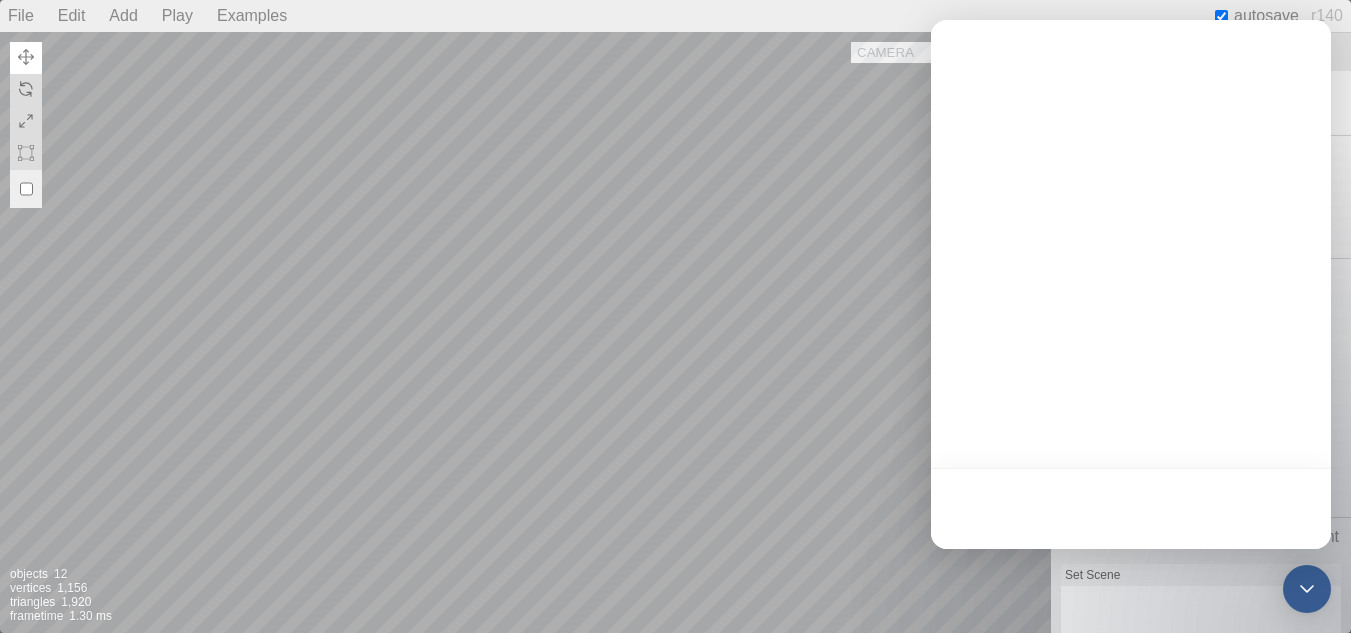click on "Camera OrthographicCamera PerspectiveCamera Objects 12 Vertices 1,156 Triangles 1,920 Frametime 1.30 ms" at bounding box center (525, 332) 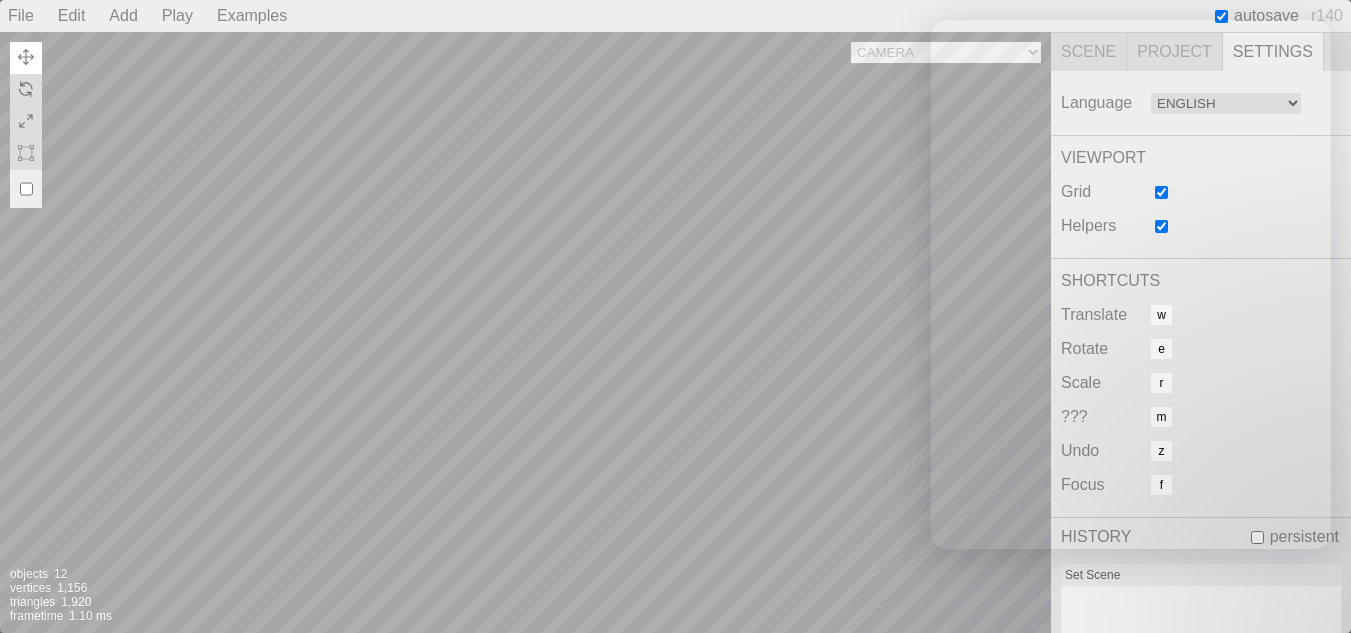 click on "Set Scene" at bounding box center [1201, 575] 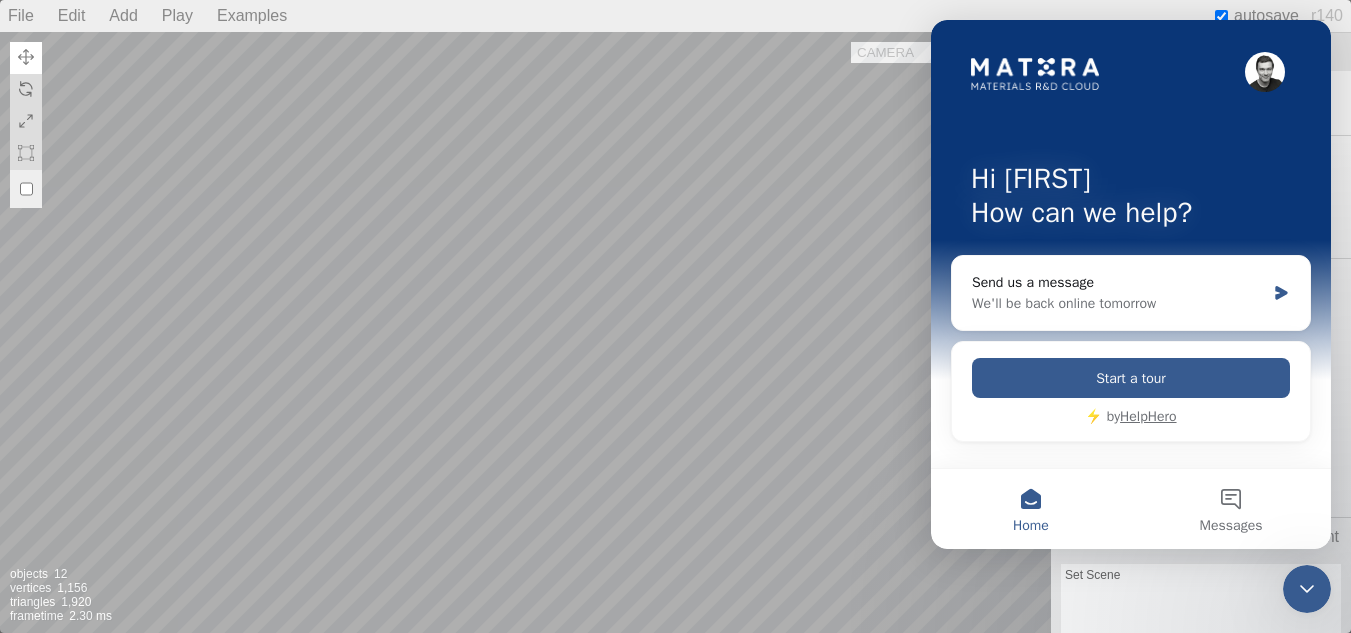 scroll, scrollTop: 0, scrollLeft: 0, axis: both 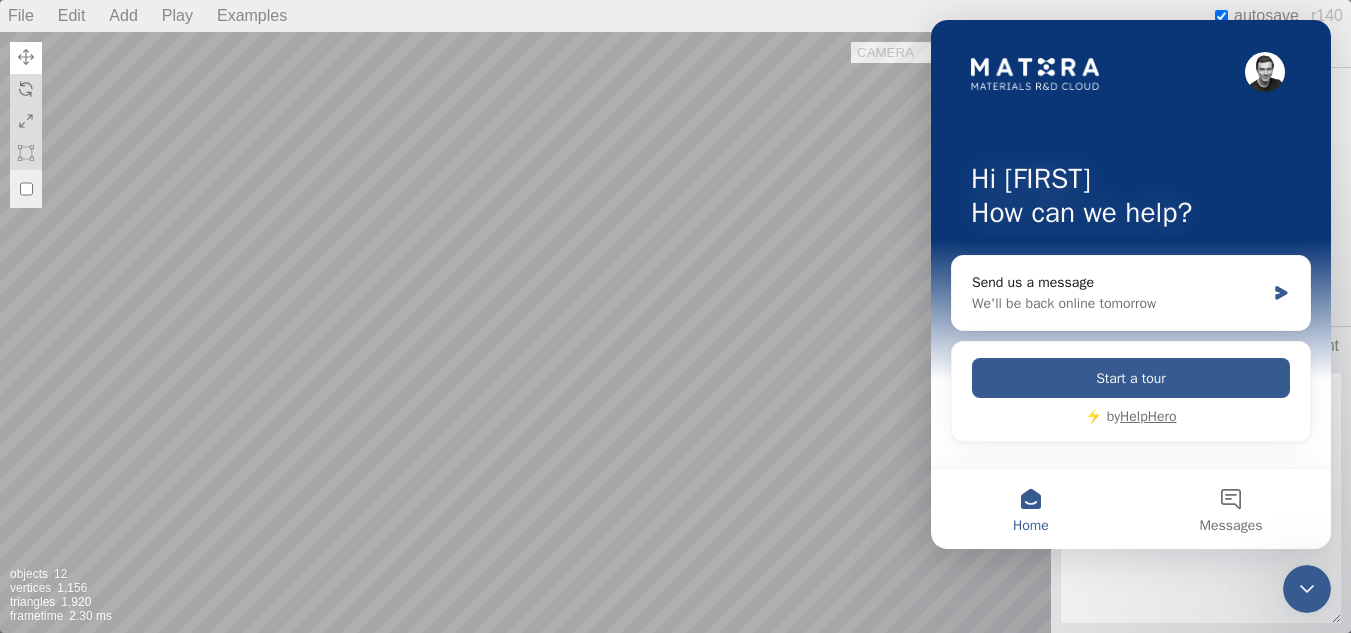 drag, startPoint x: 1342, startPoint y: 584, endPoint x: 30, endPoint y: 20, distance: 1428.0896 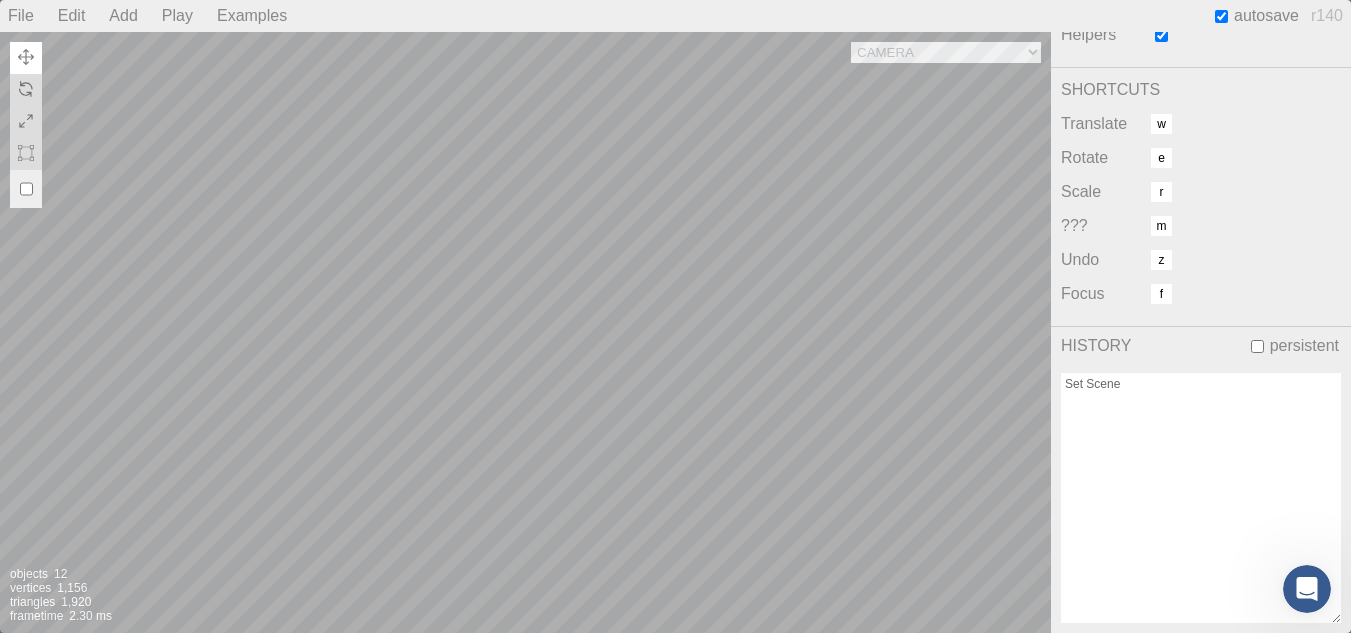 scroll, scrollTop: 0, scrollLeft: 0, axis: both 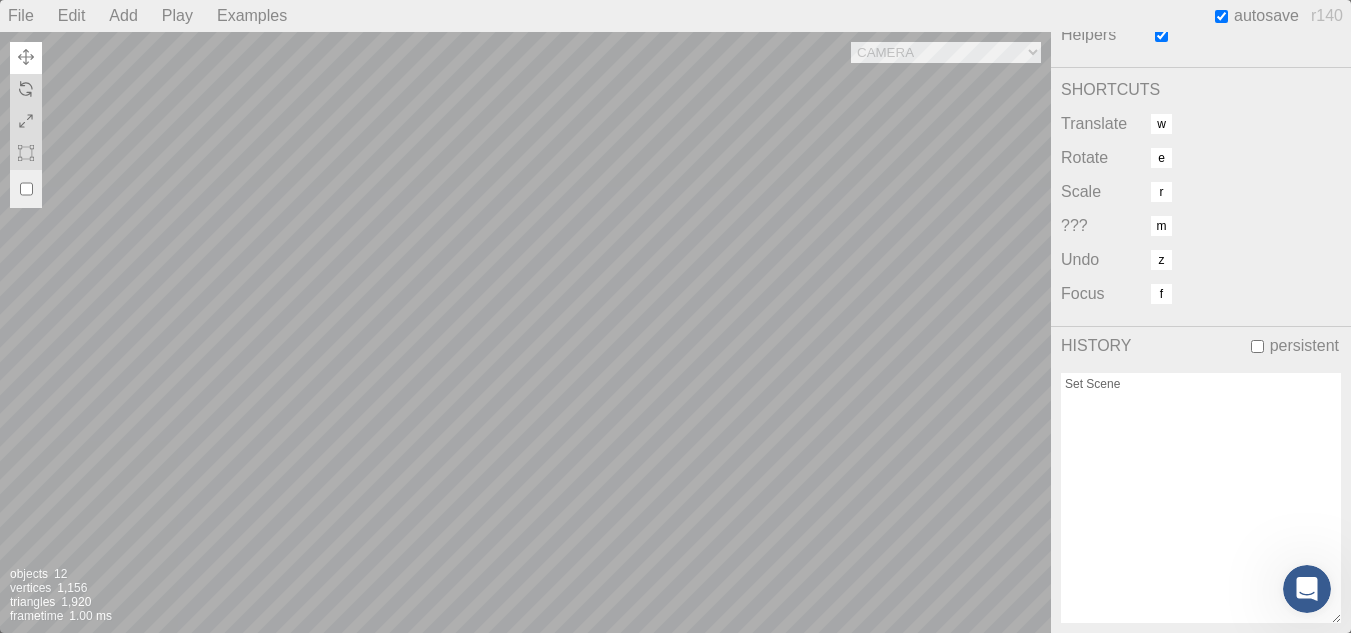 click on "Camera OrthographicCamera PerspectiveCamera Objects 12 Vertices 1,156 Triangles 1,920 Frametime 1.00 ms" at bounding box center (525, 332) 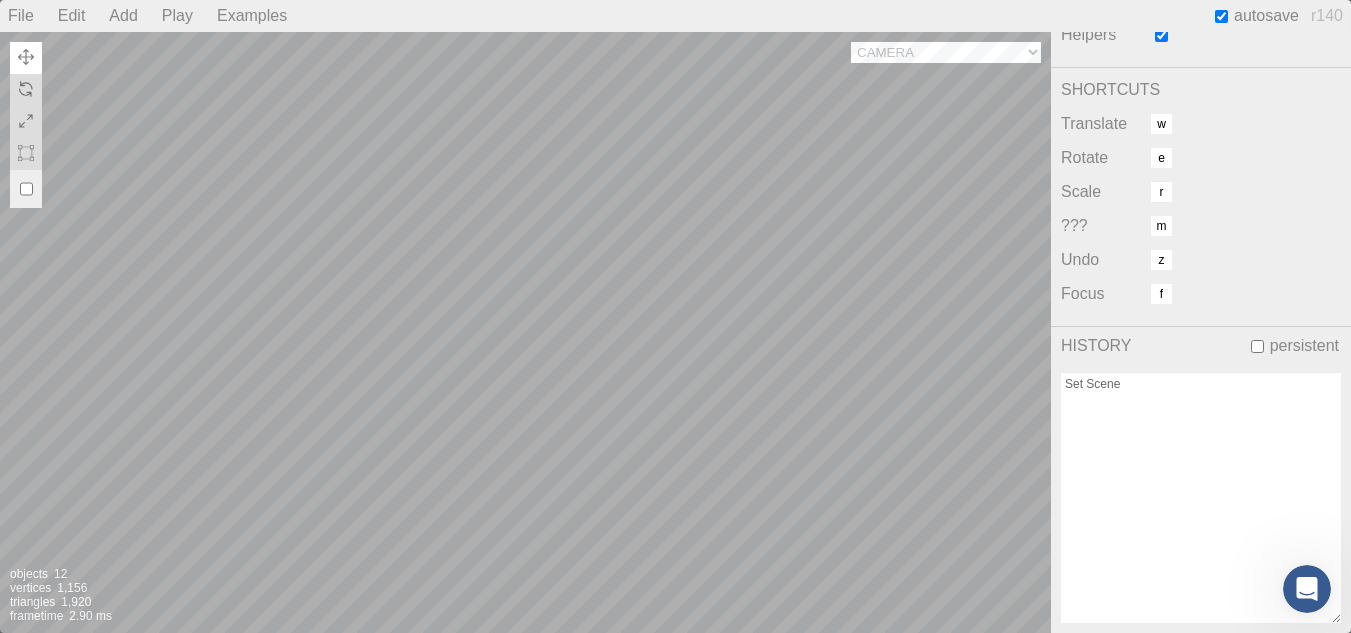 click on "Camera OrthographicCamera PerspectiveCamera" at bounding box center (946, 52) 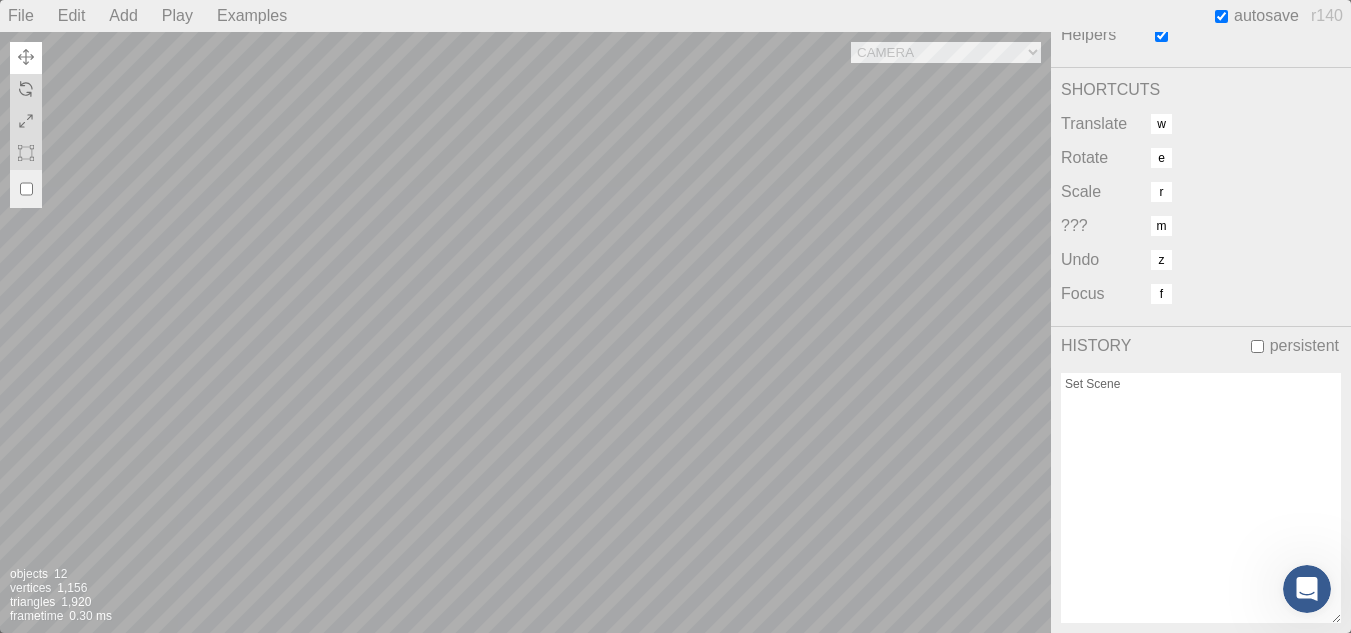 click on "Camera OrthographicCamera PerspectiveCamera Objects 12 Vertices 1,156 Triangles 1,920 Frametime 0.30 ms" at bounding box center (525, 332) 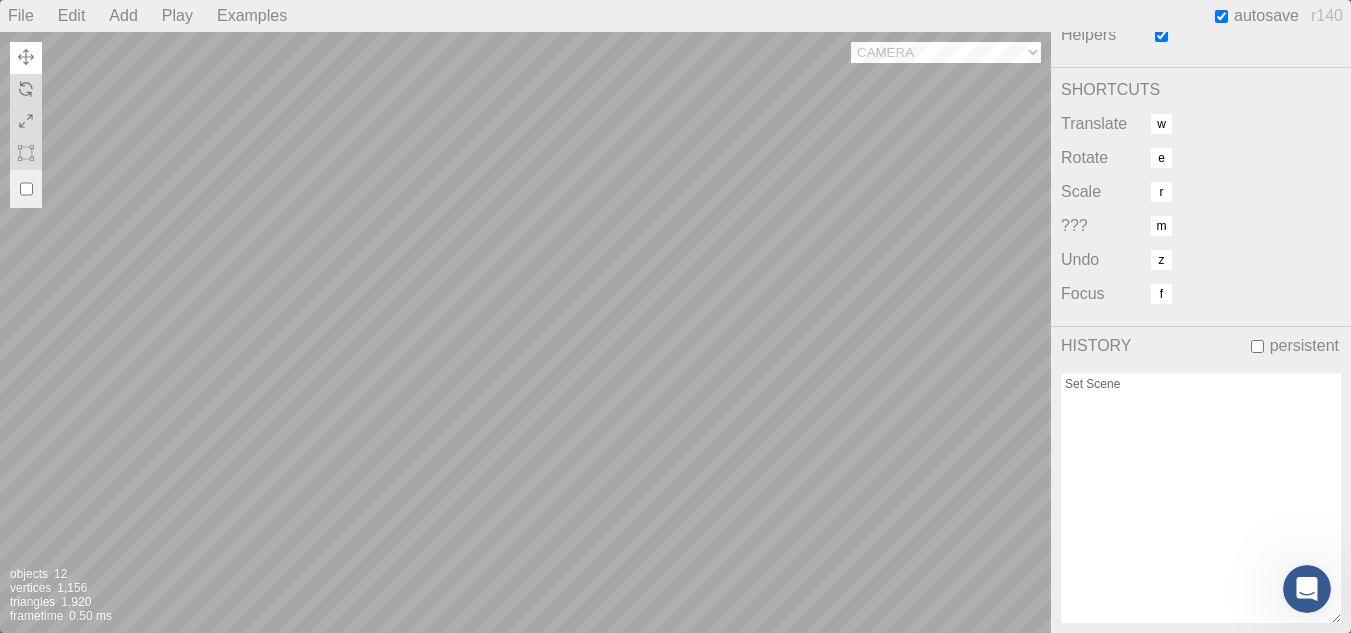 click on "Camera OrthographicCamera PerspectiveCamera" at bounding box center (946, 52) 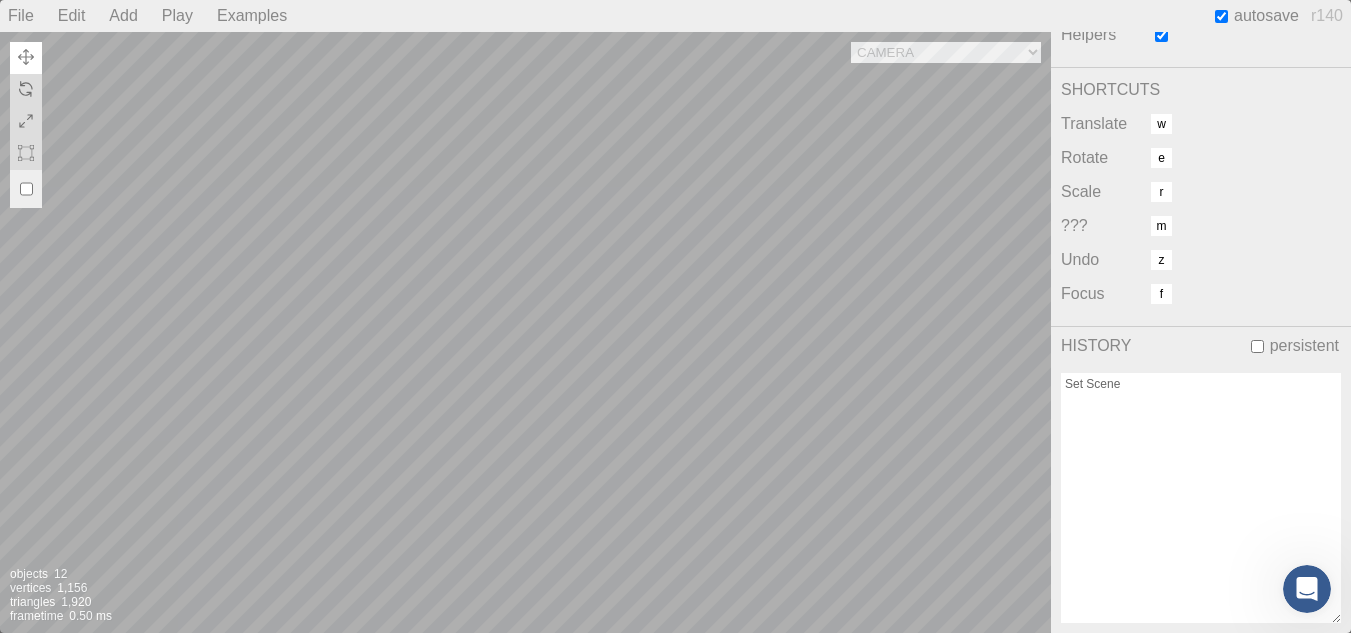 click on "Camera OrthographicCamera PerspectiveCamera Objects 12 Vertices 1,156 Triangles 1,920 Frametime 0.50 ms" at bounding box center [525, 332] 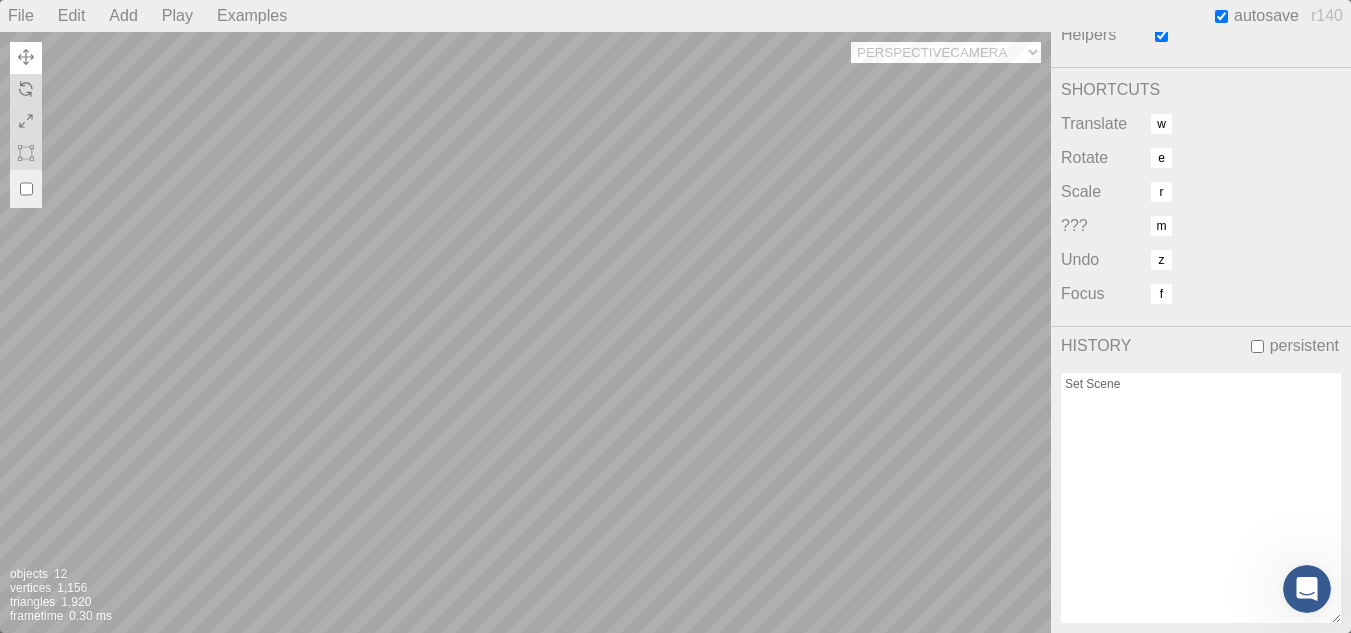 click on "Camera OrthographicCamera PerspectiveCamera" at bounding box center [946, 52] 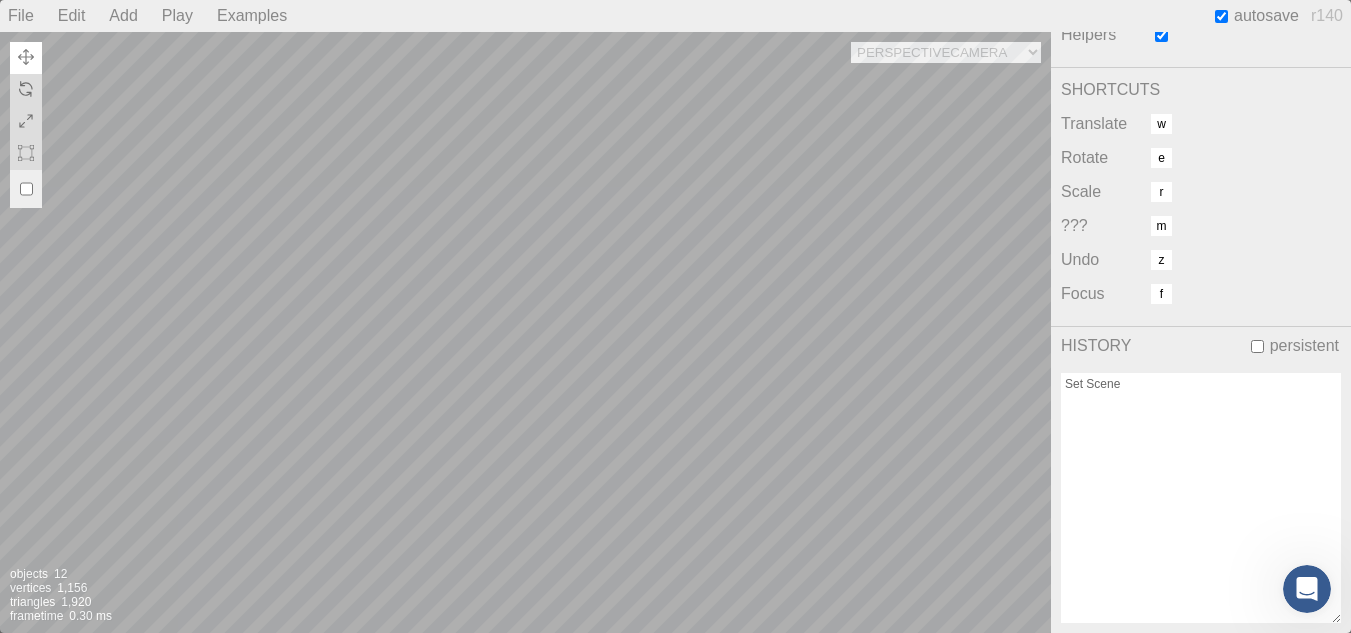click on "Camera OrthographicCamera PerspectiveCamera Objects 12 Vertices 1,156 Triangles 1,920 Frametime 0.30 ms" at bounding box center (525, 332) 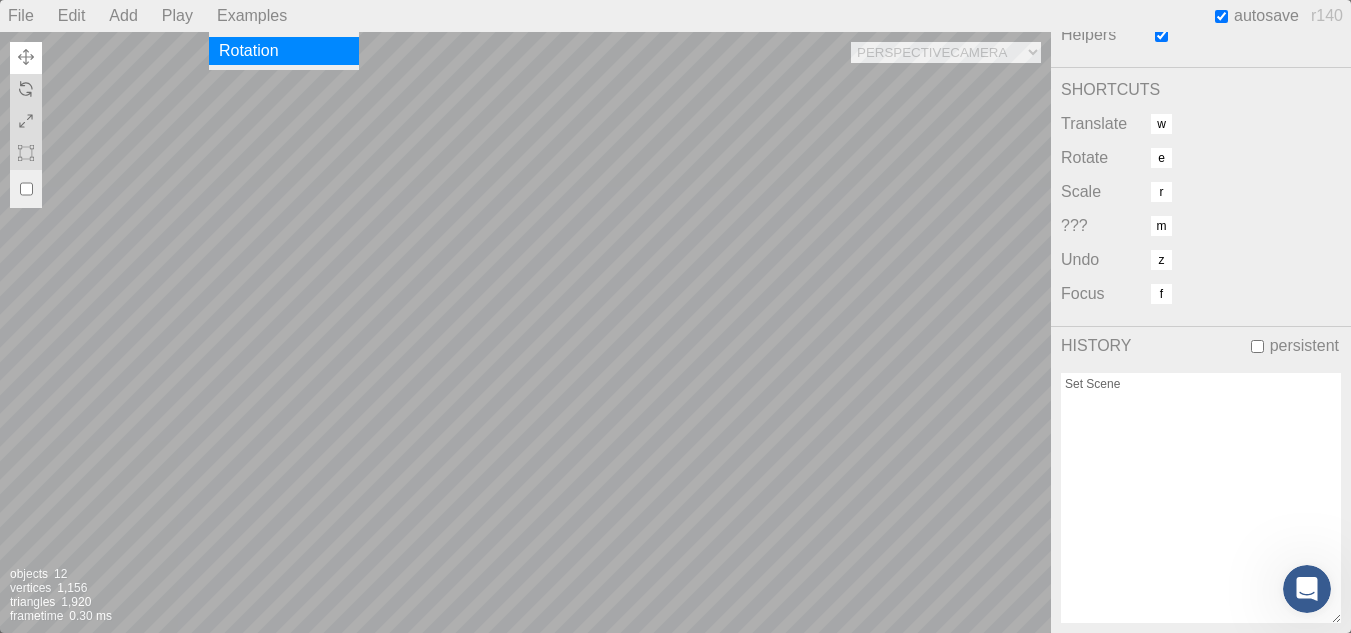 click on "Rotation" at bounding box center [284, 51] 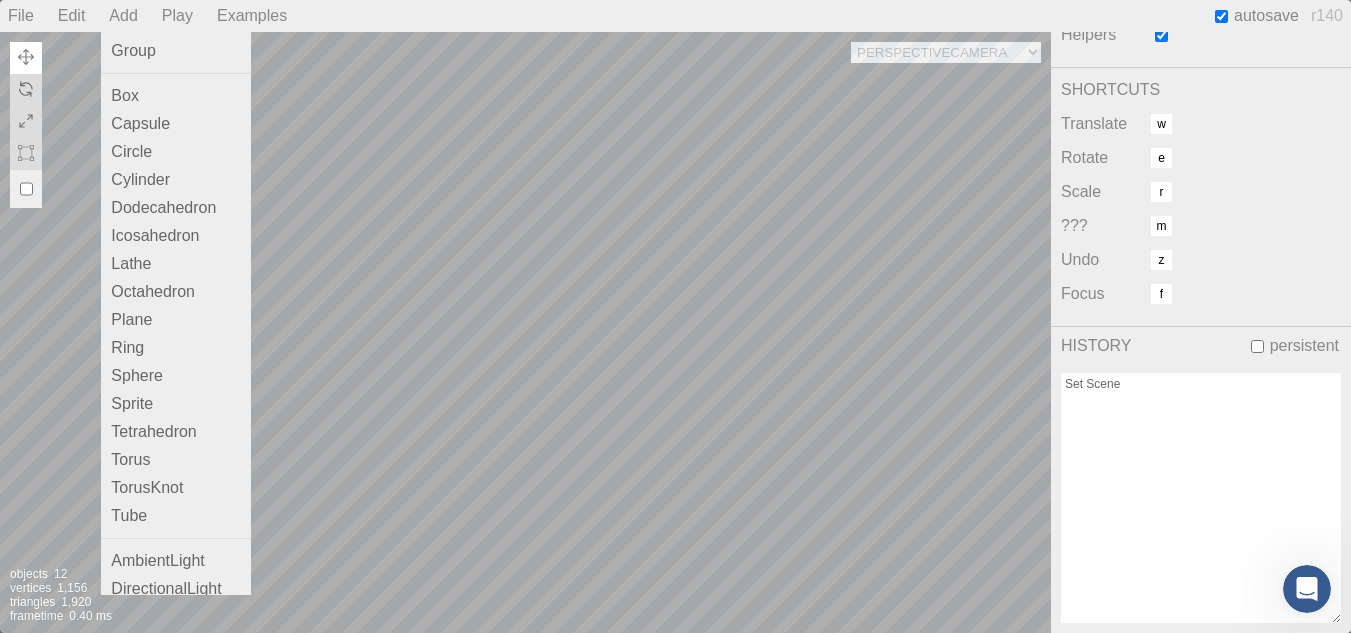 drag, startPoint x: 251, startPoint y: 118, endPoint x: 242, endPoint y: 189, distance: 71.568146 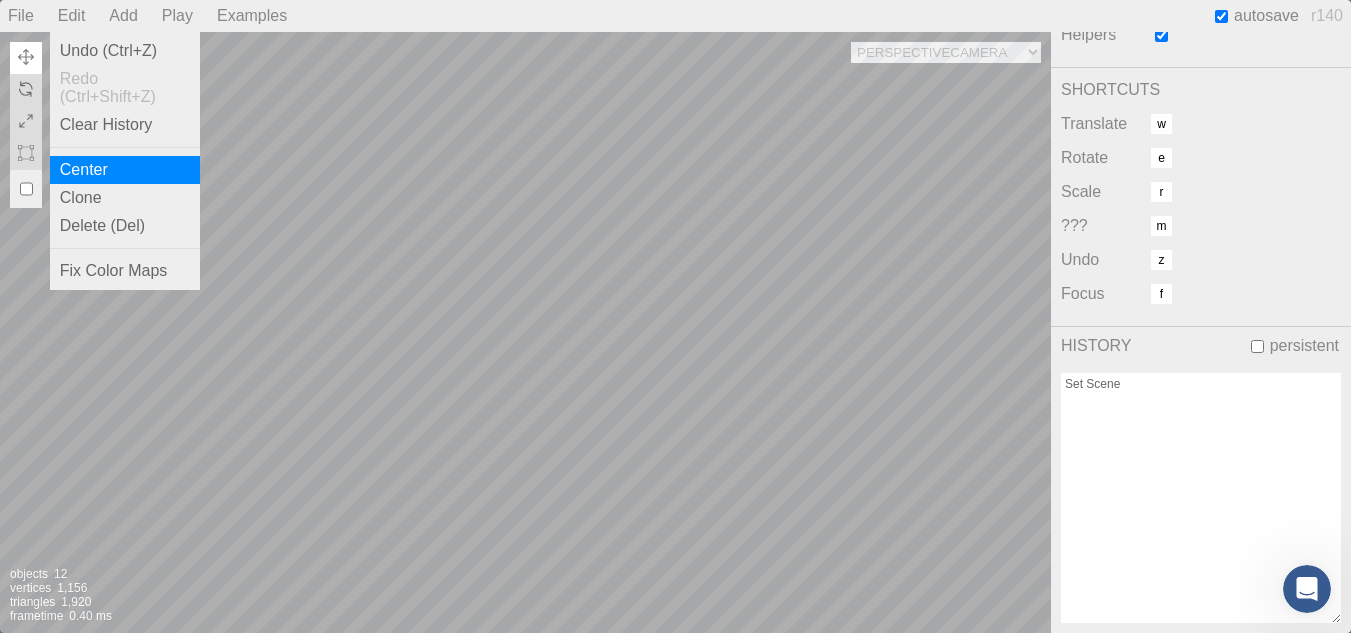 click on "Center" at bounding box center [125, 170] 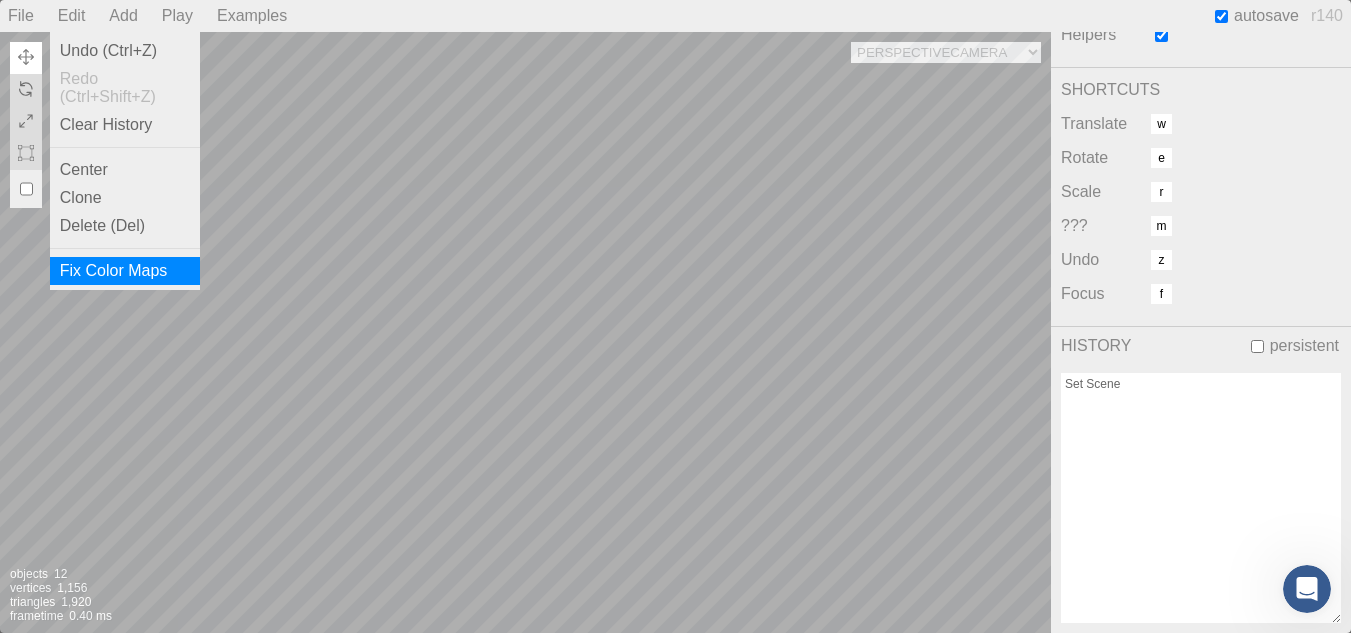 click on "Fix Color Maps" at bounding box center (125, 271) 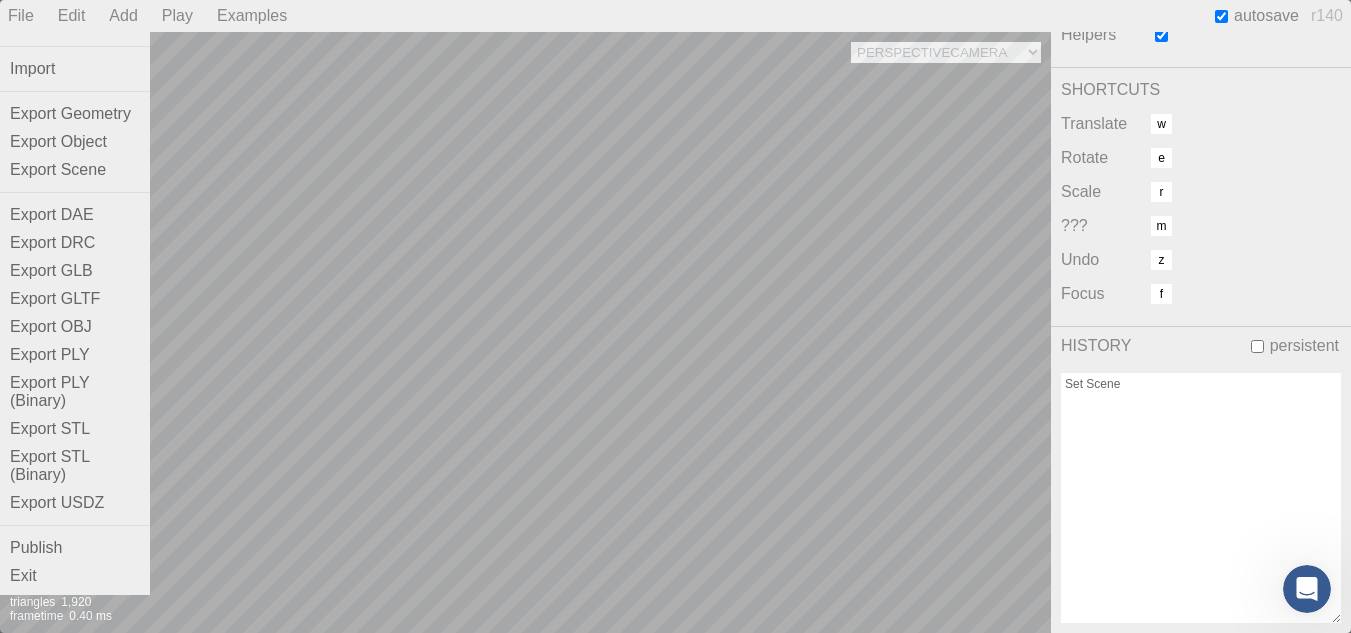 scroll, scrollTop: 45, scrollLeft: 0, axis: vertical 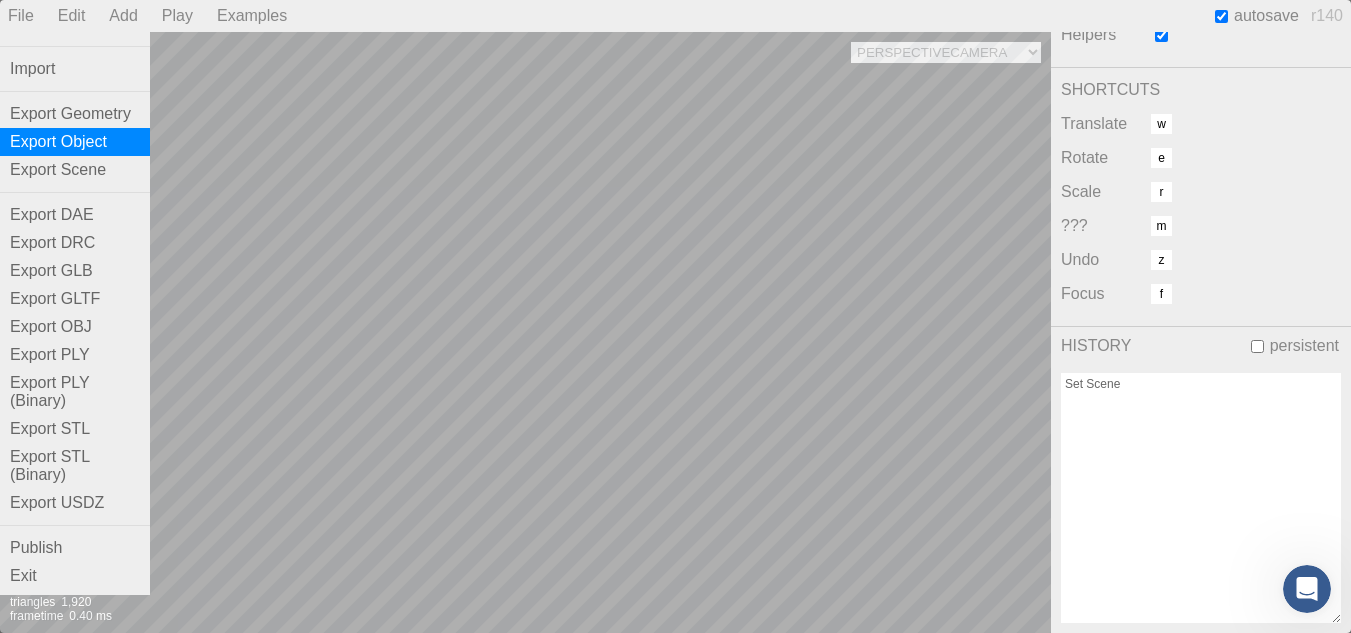 click on "Export Object" at bounding box center (75, 142) 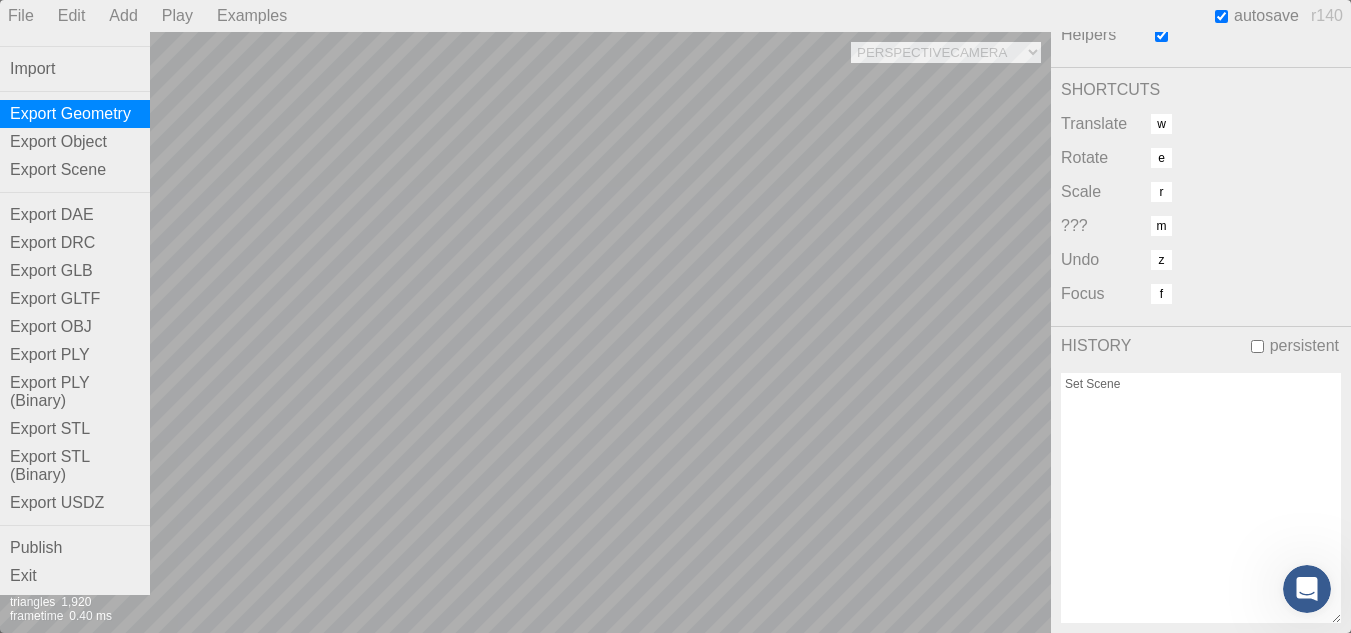 click on "Export Geometry" at bounding box center [75, 114] 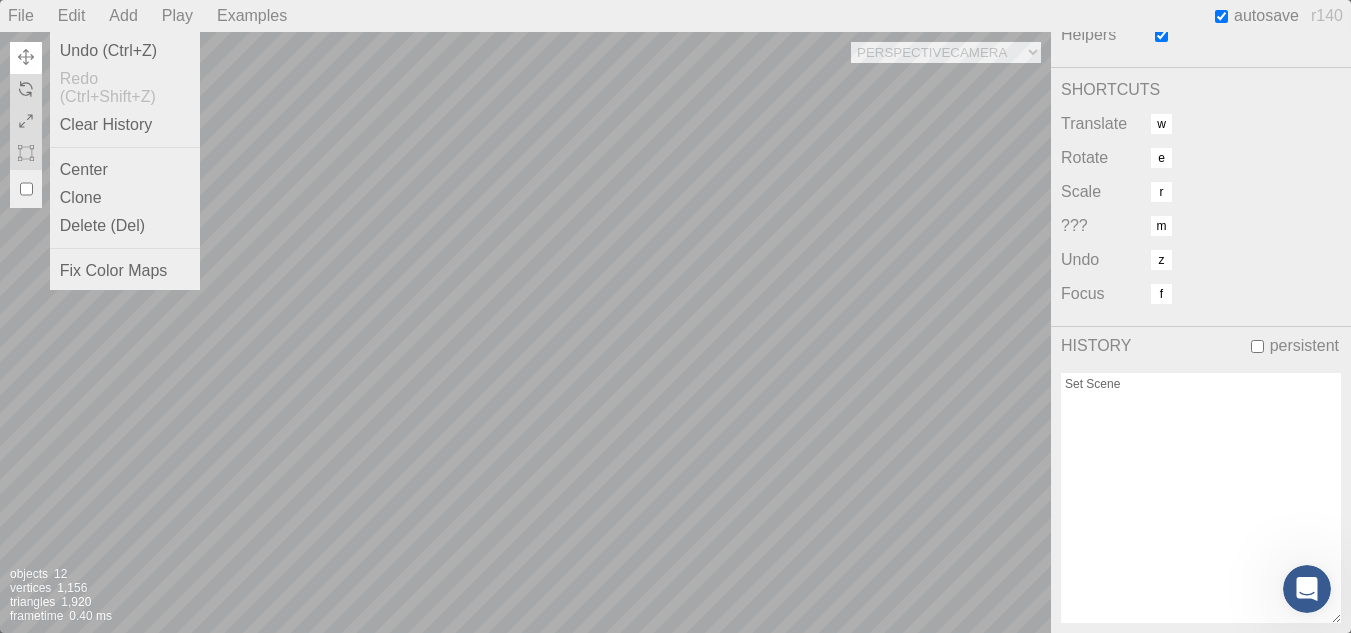 scroll, scrollTop: 104, scrollLeft: 0, axis: vertical 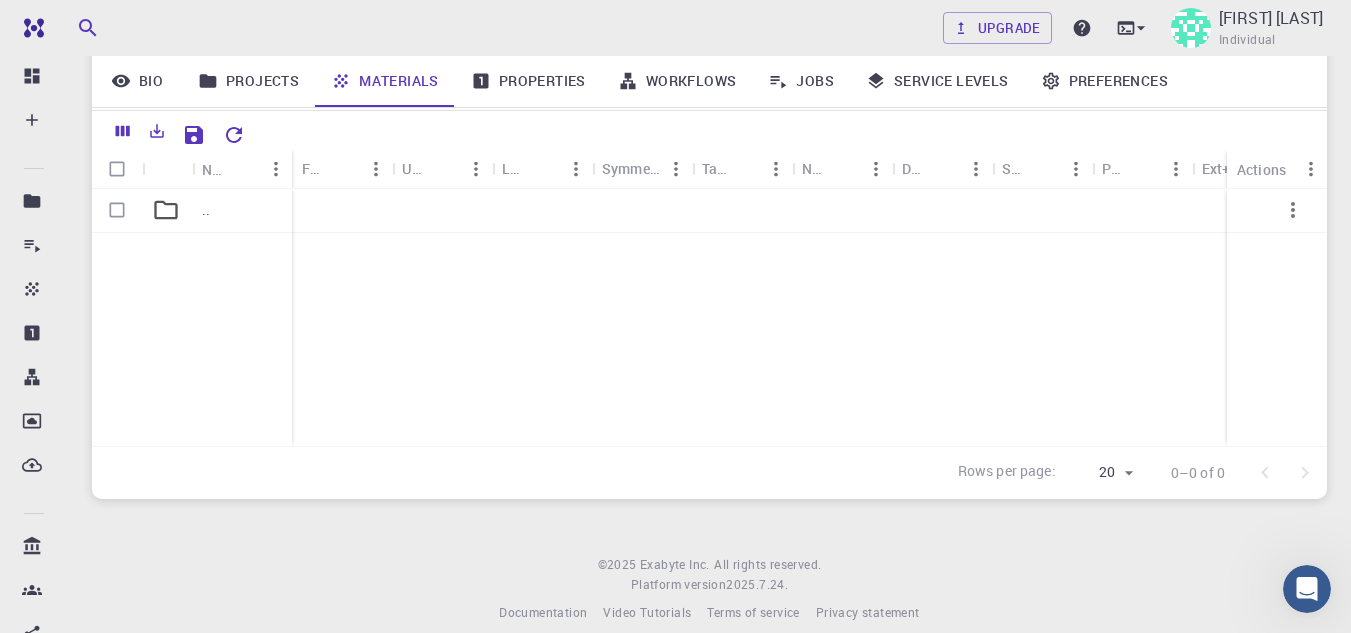 click on ".." at bounding box center (242, 211) 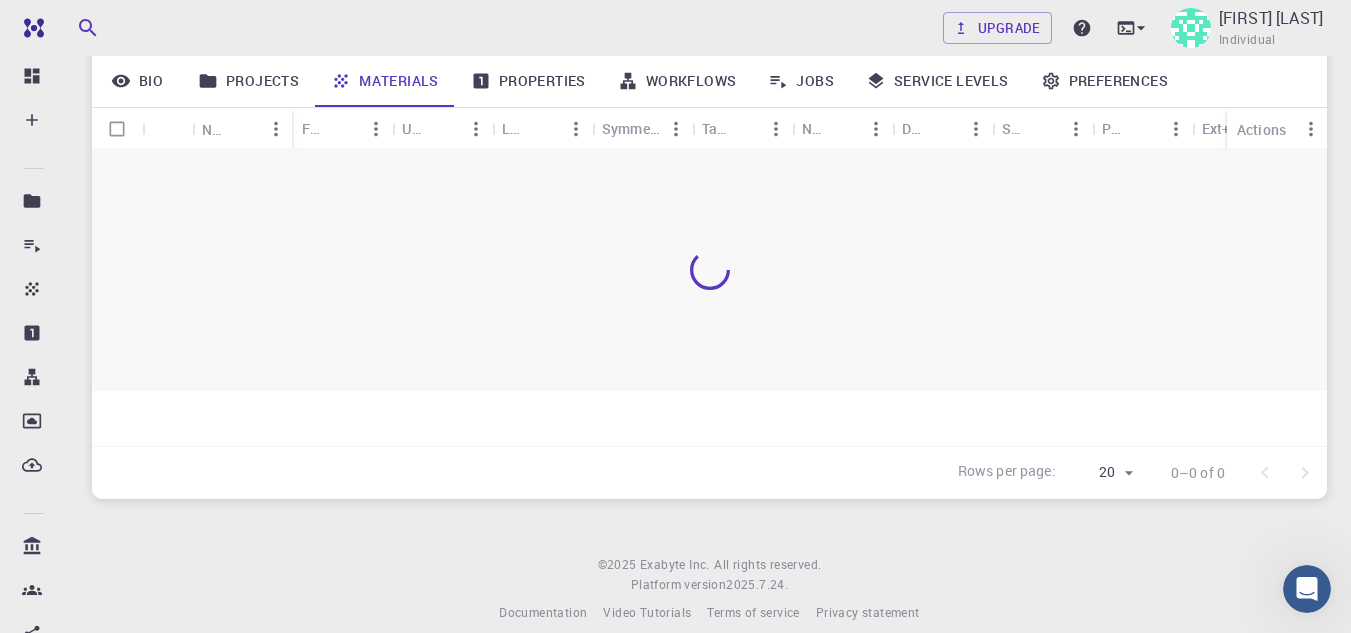 scroll, scrollTop: 262, scrollLeft: 0, axis: vertical 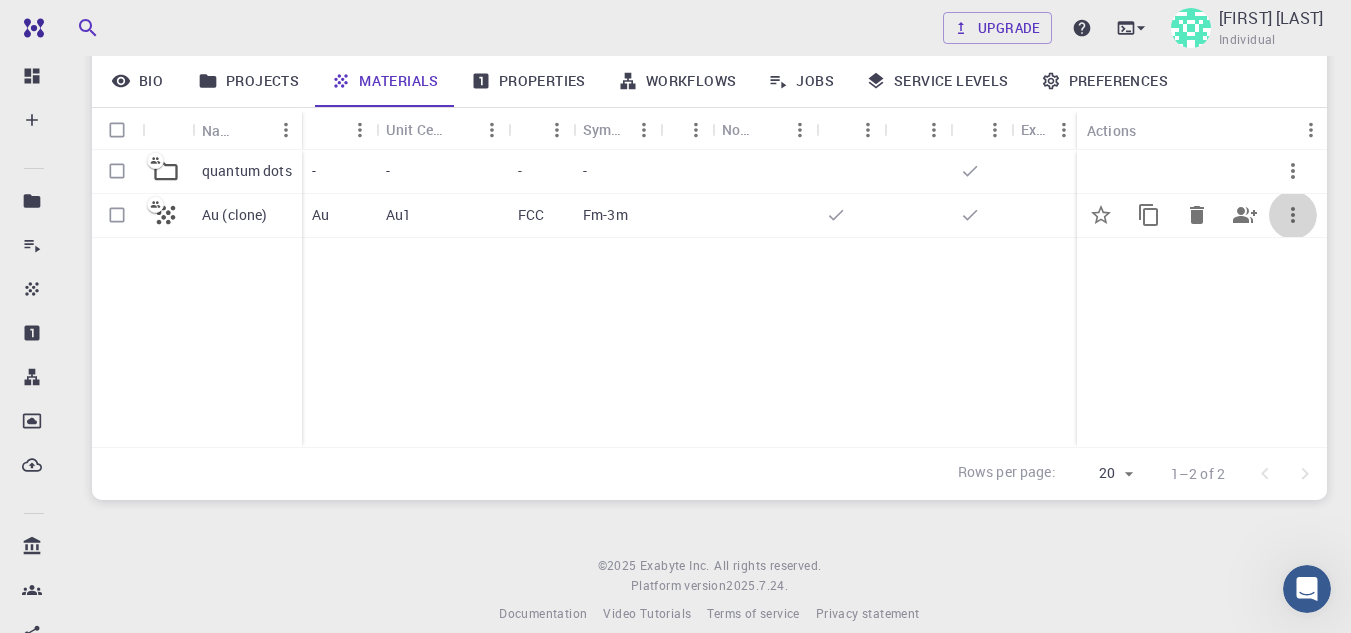 click at bounding box center (1293, 215) 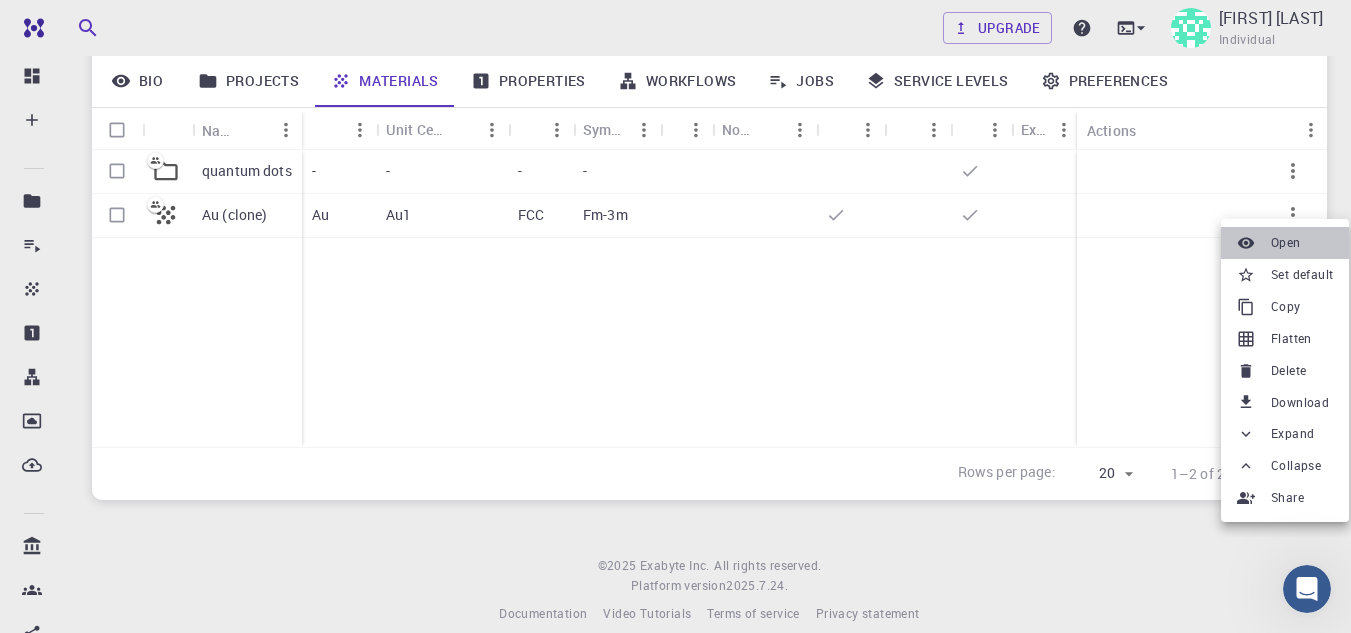click on "Open" at bounding box center [1286, 243] 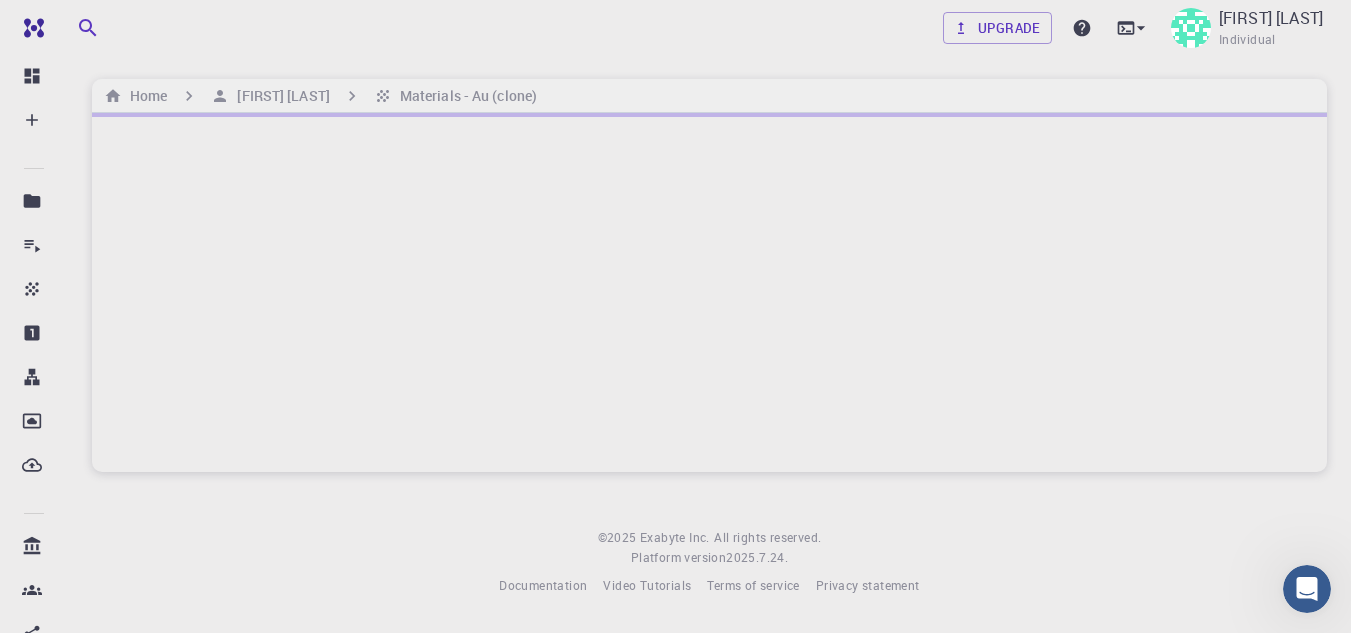 scroll, scrollTop: 0, scrollLeft: 0, axis: both 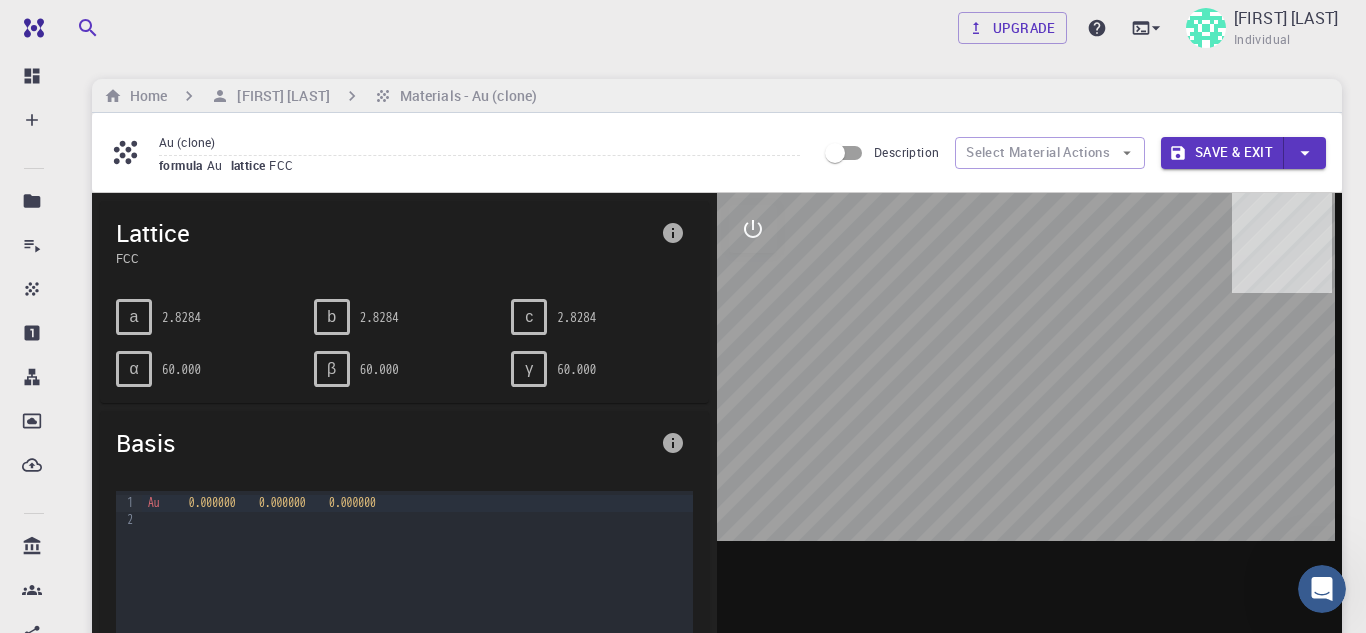 click on "b 2.8284" at bounding box center [405, 317] 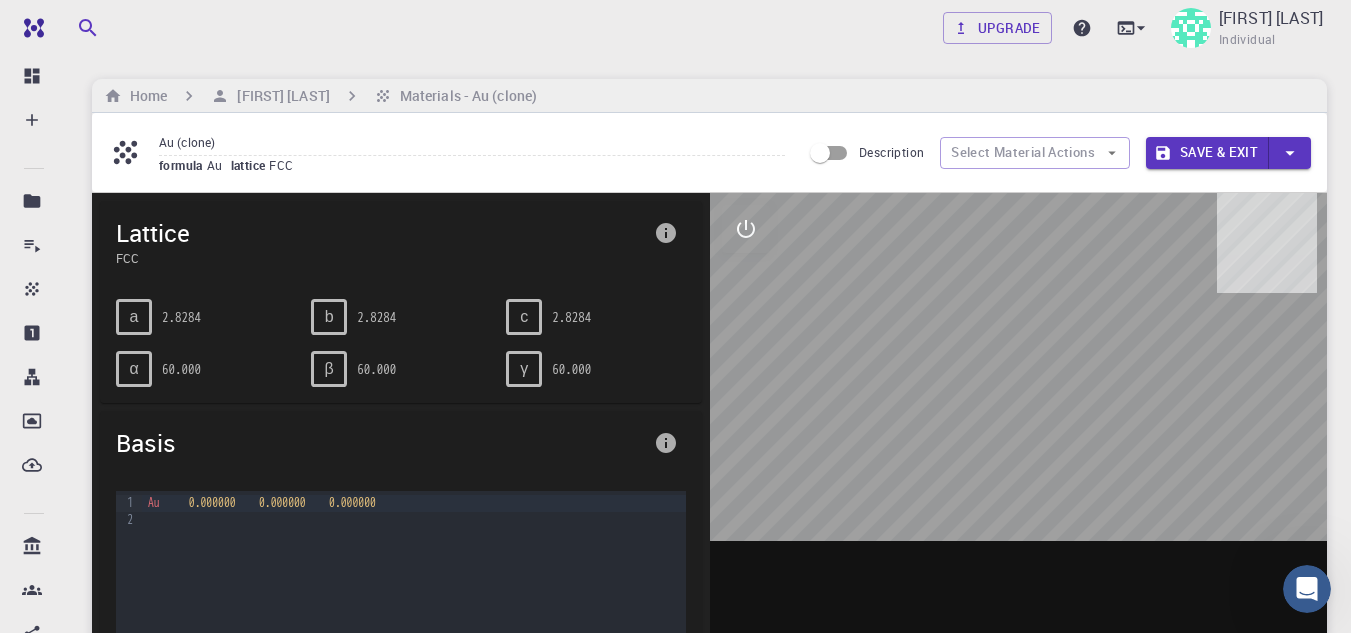 click at bounding box center (1019, 504) 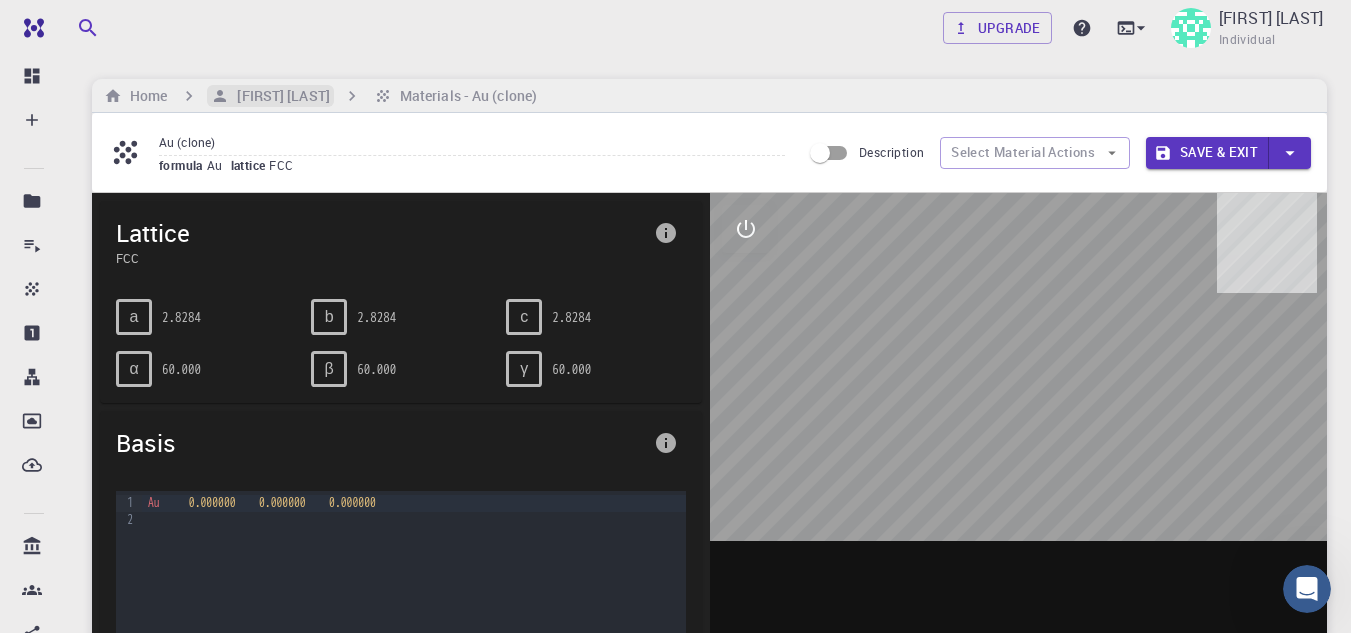 click on "[FIRST] [LAST]" at bounding box center (270, 96) 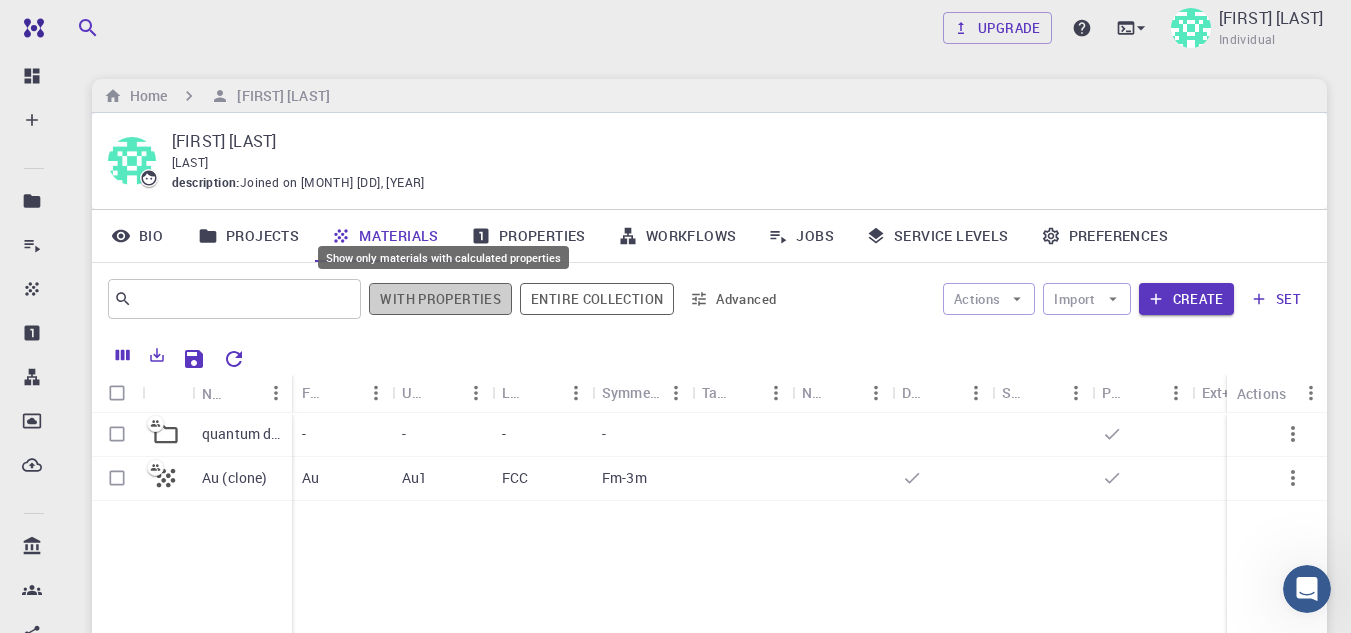 click on "With properties" at bounding box center (440, 299) 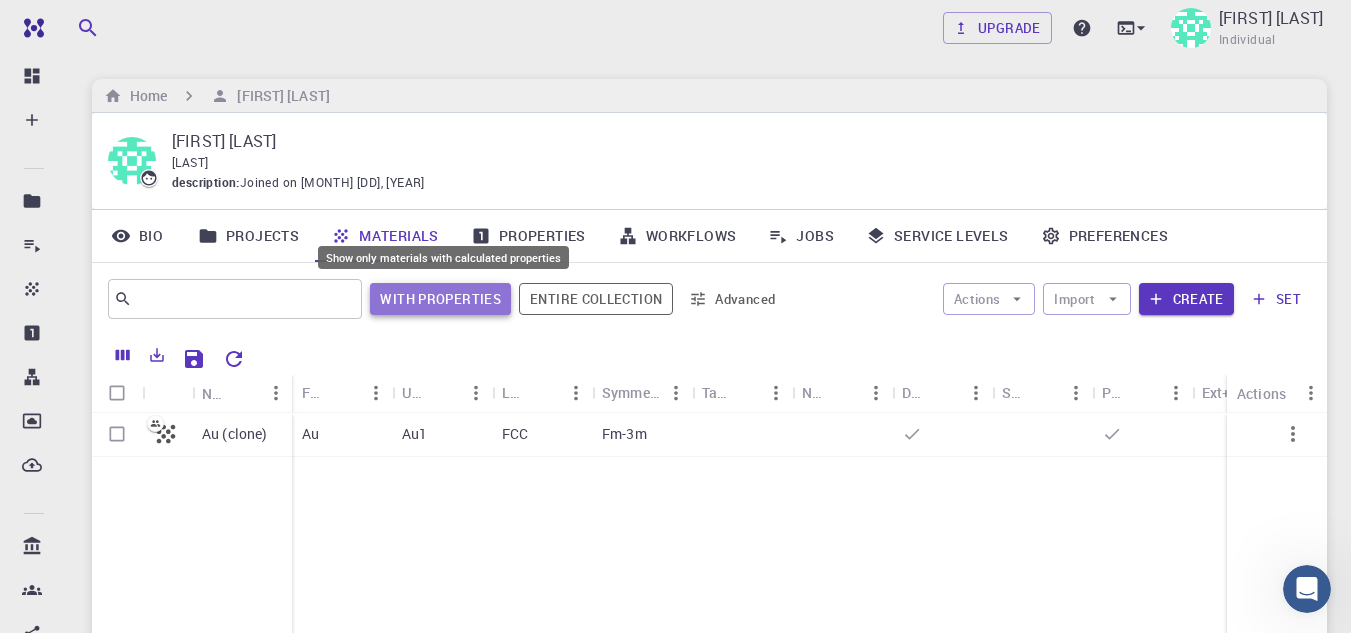click on "With properties" at bounding box center [440, 299] 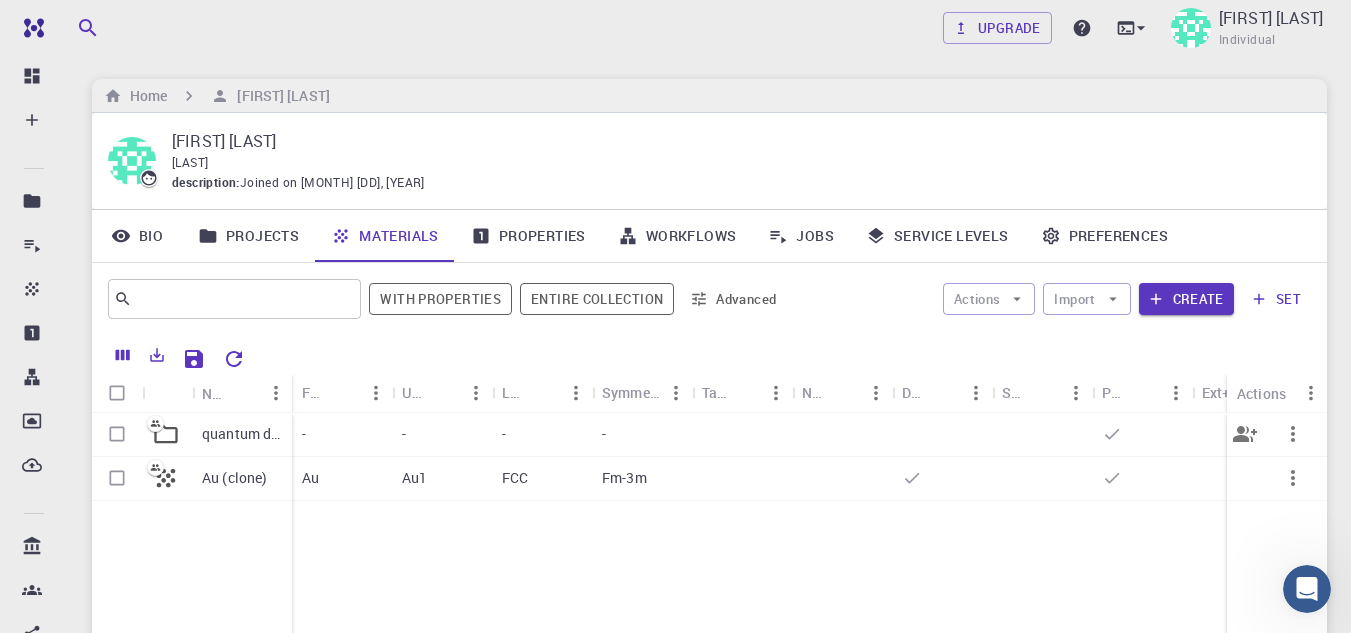 click on "-" at bounding box center (642, 435) 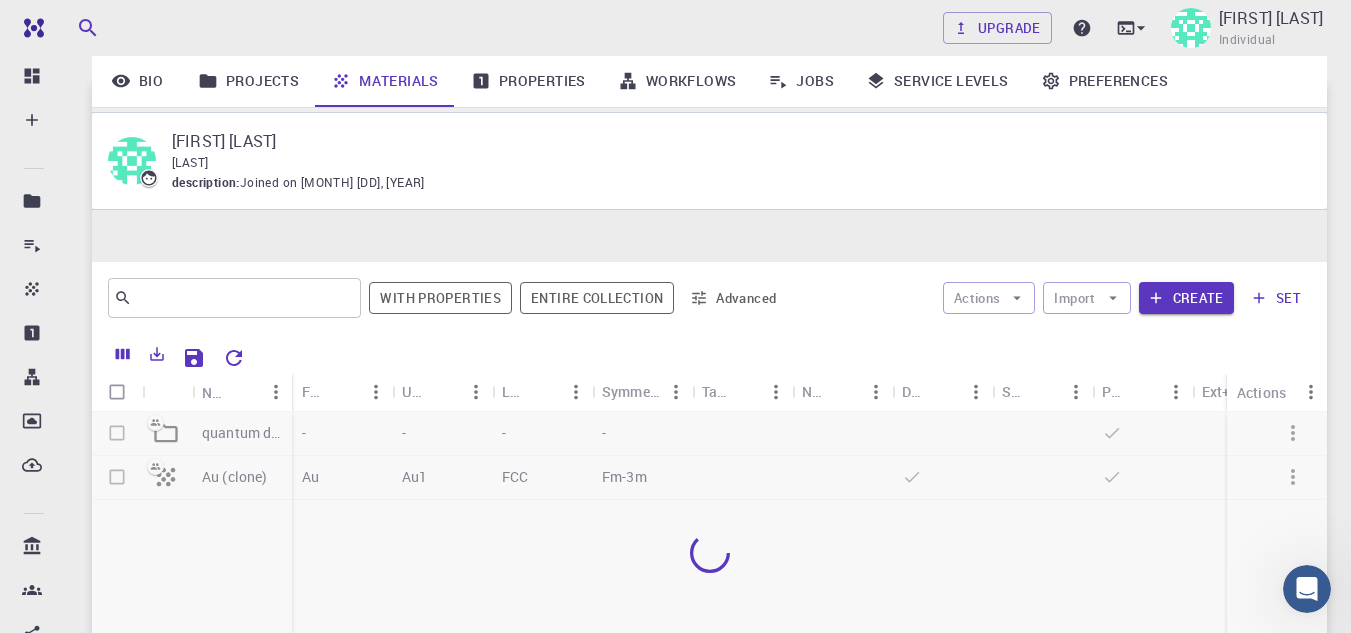 scroll, scrollTop: 263, scrollLeft: 0, axis: vertical 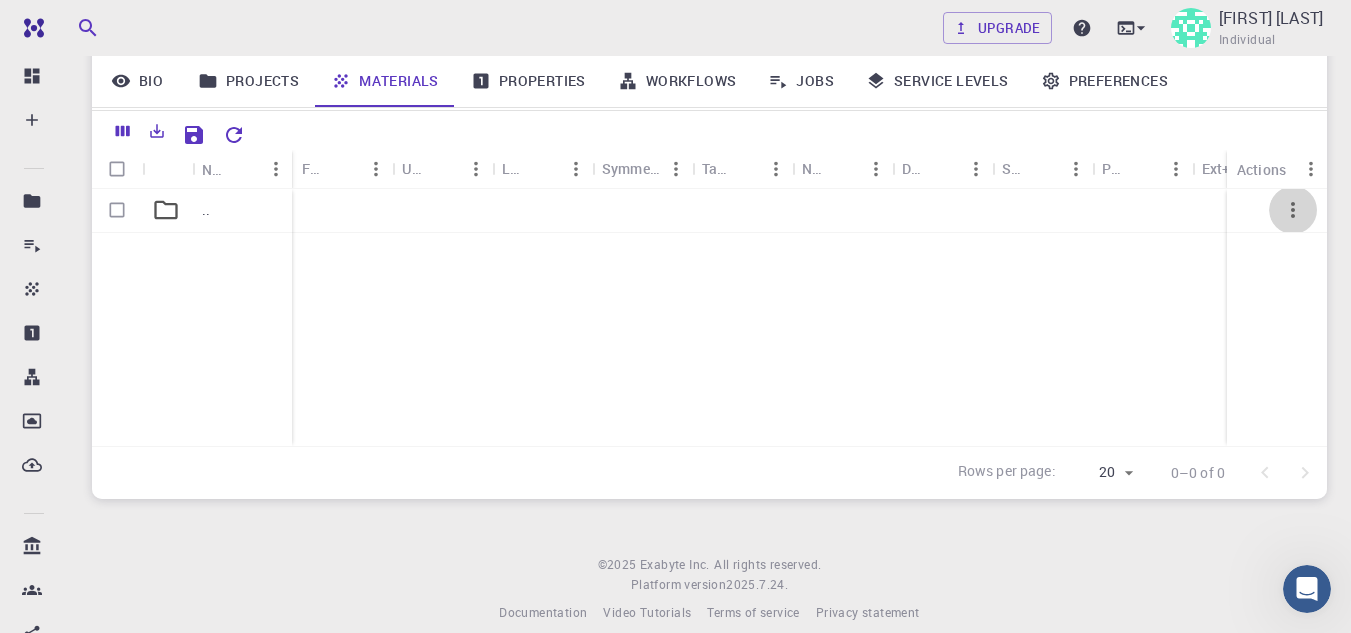 click at bounding box center (1293, 210) 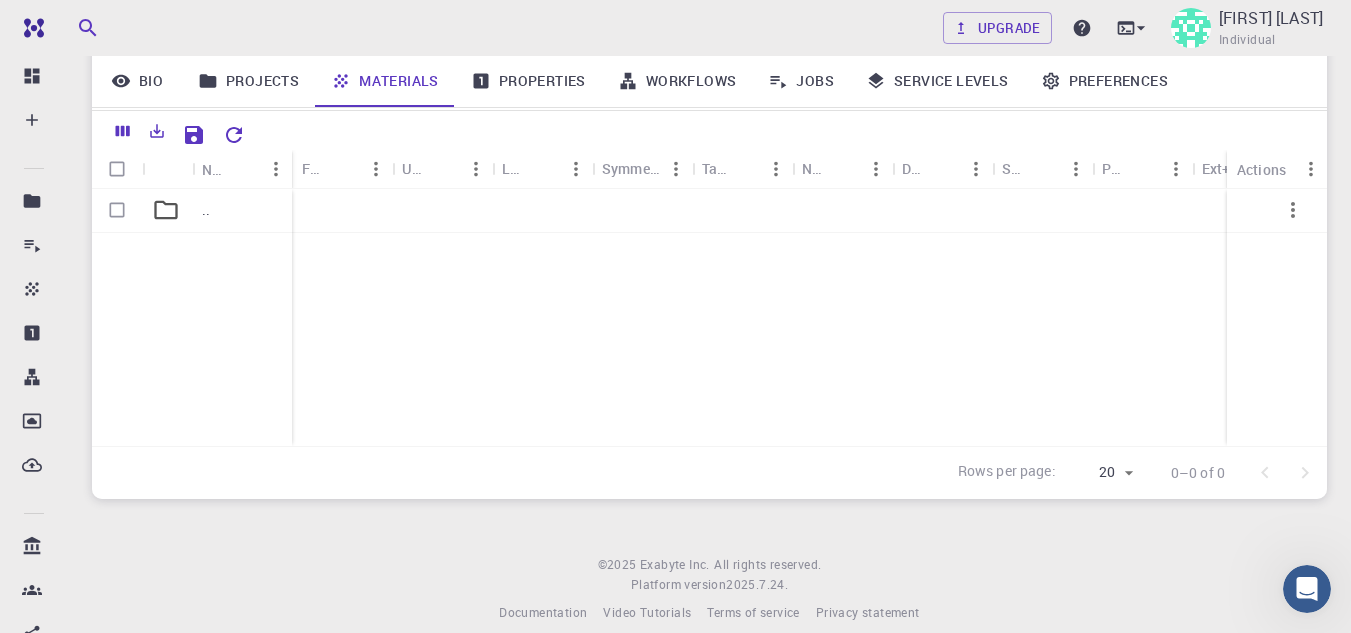 click on "©  2025   Exabyte Inc.   All rights reserved. Platform version  2025.7.24 . Documentation Video Tutorials Terms of service Privacy statement" at bounding box center [709, 589] 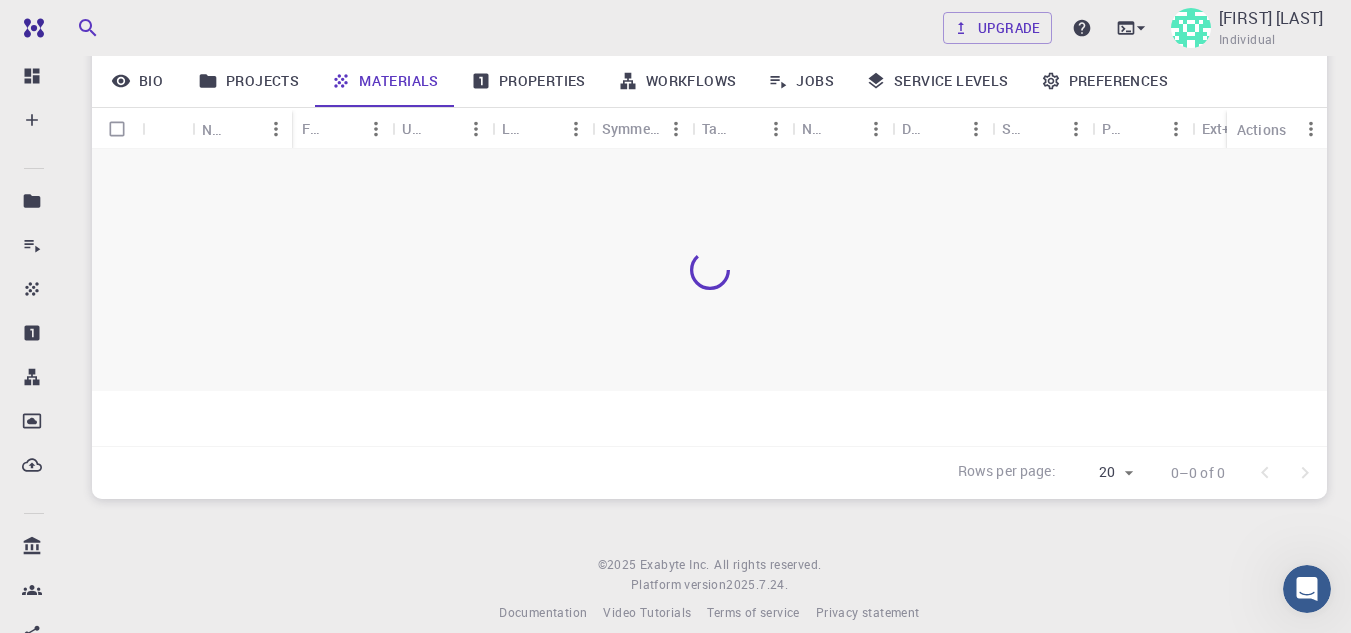 scroll, scrollTop: 262, scrollLeft: 0, axis: vertical 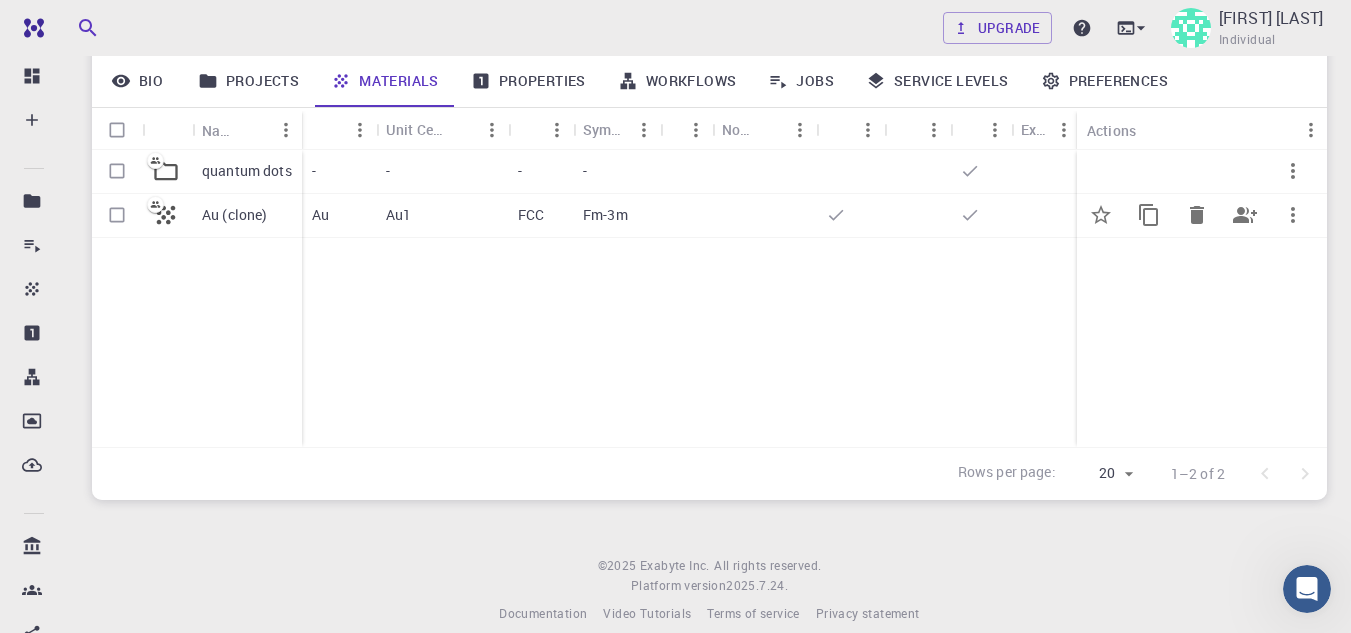 click on "FCC" at bounding box center [540, 216] 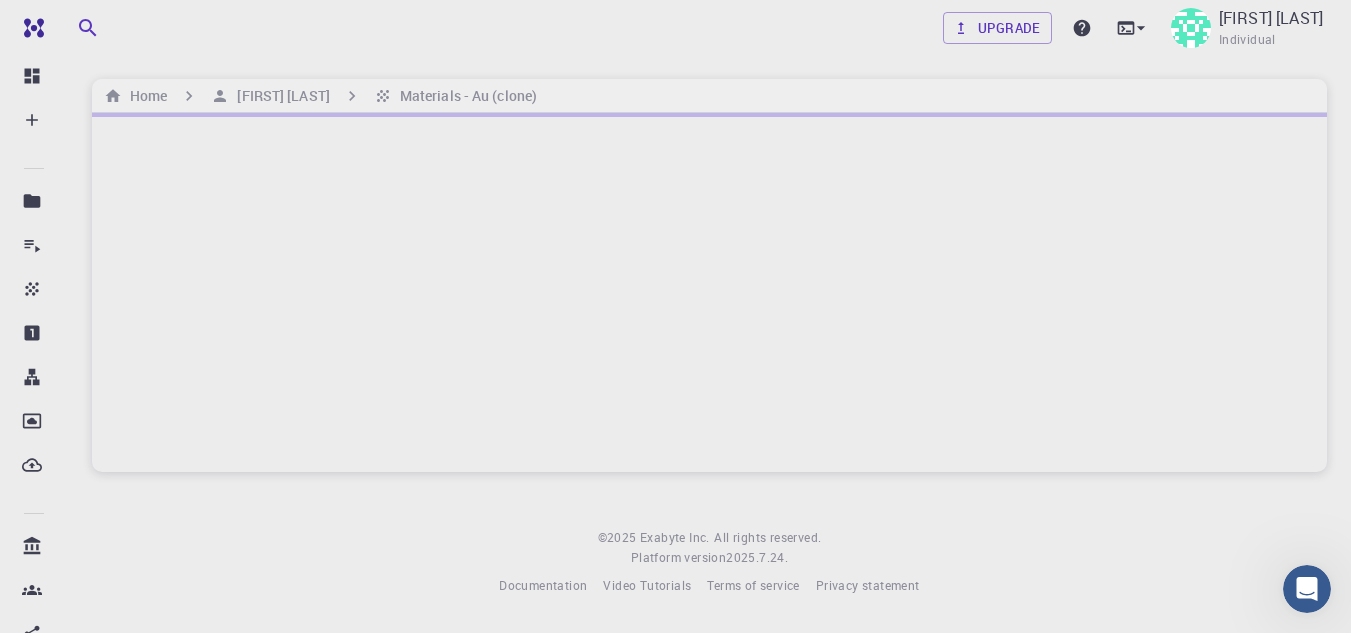 scroll, scrollTop: 0, scrollLeft: 0, axis: both 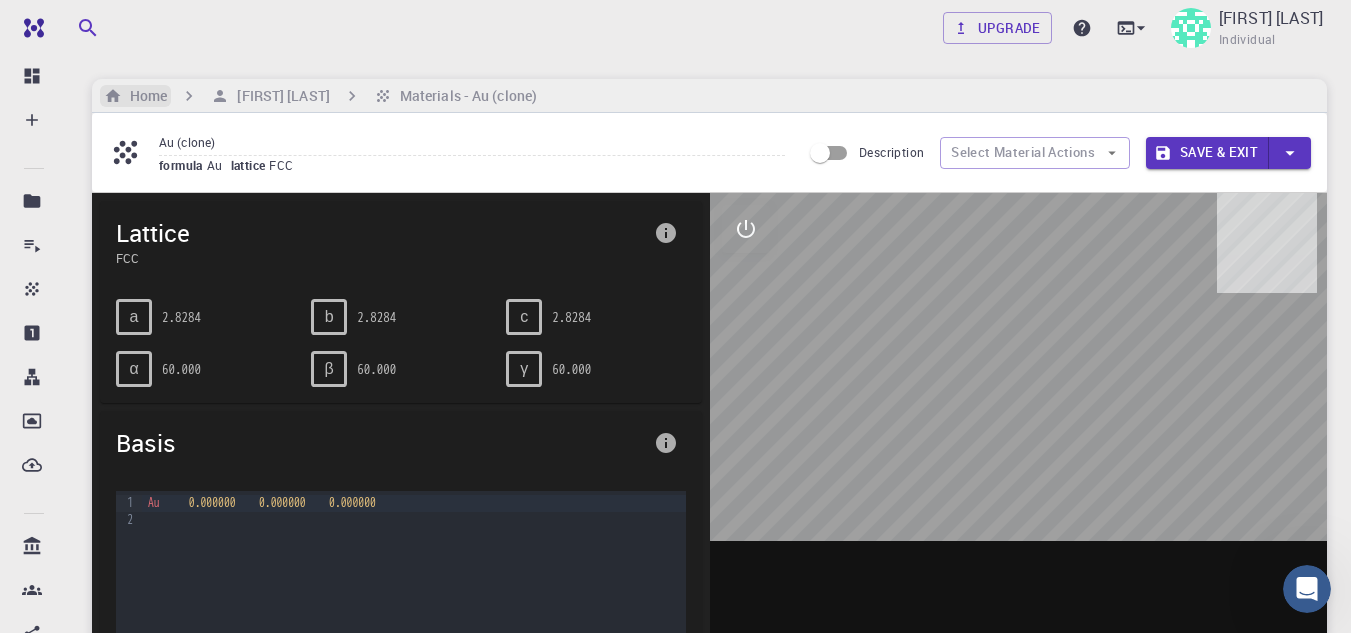 click on "Home" at bounding box center (144, 96) 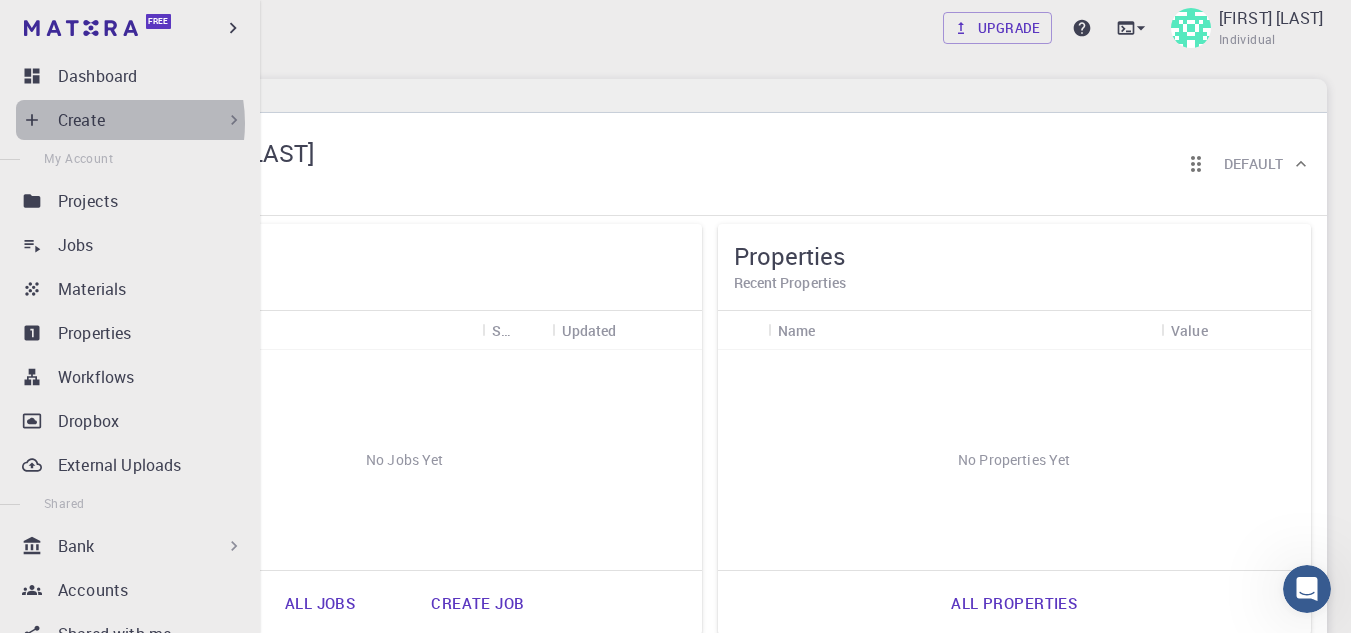 click on "Create" at bounding box center [81, 120] 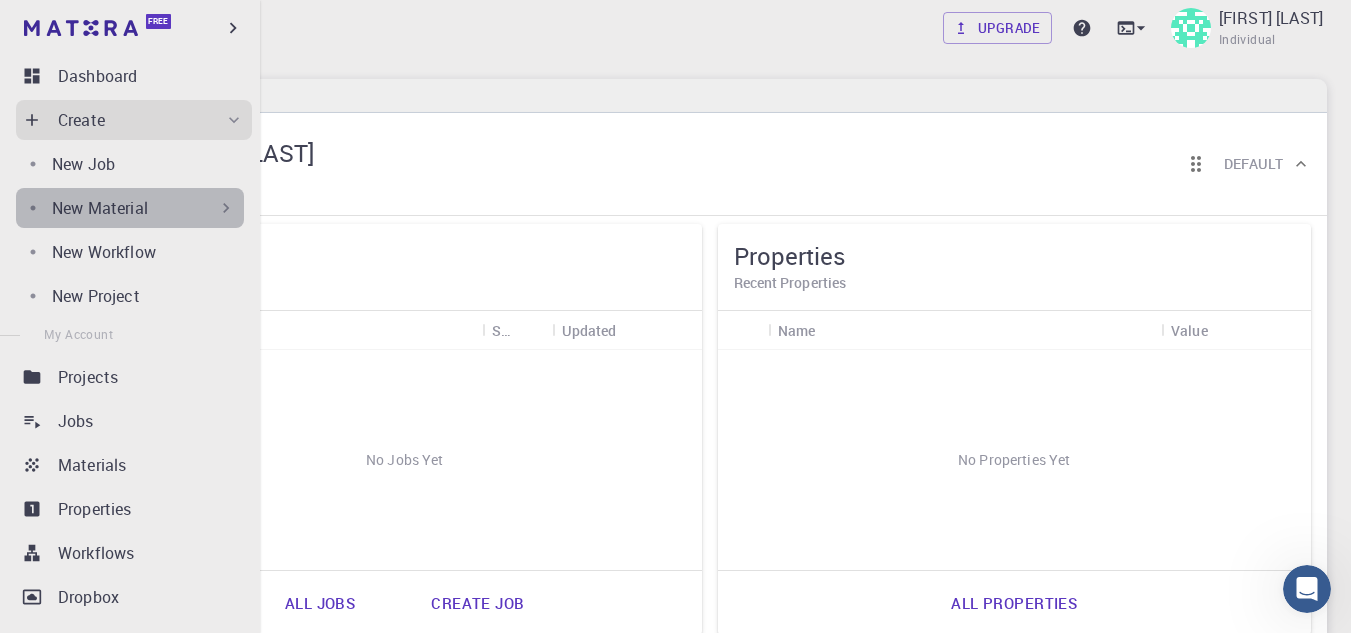 click on "New Material" at bounding box center (144, 208) 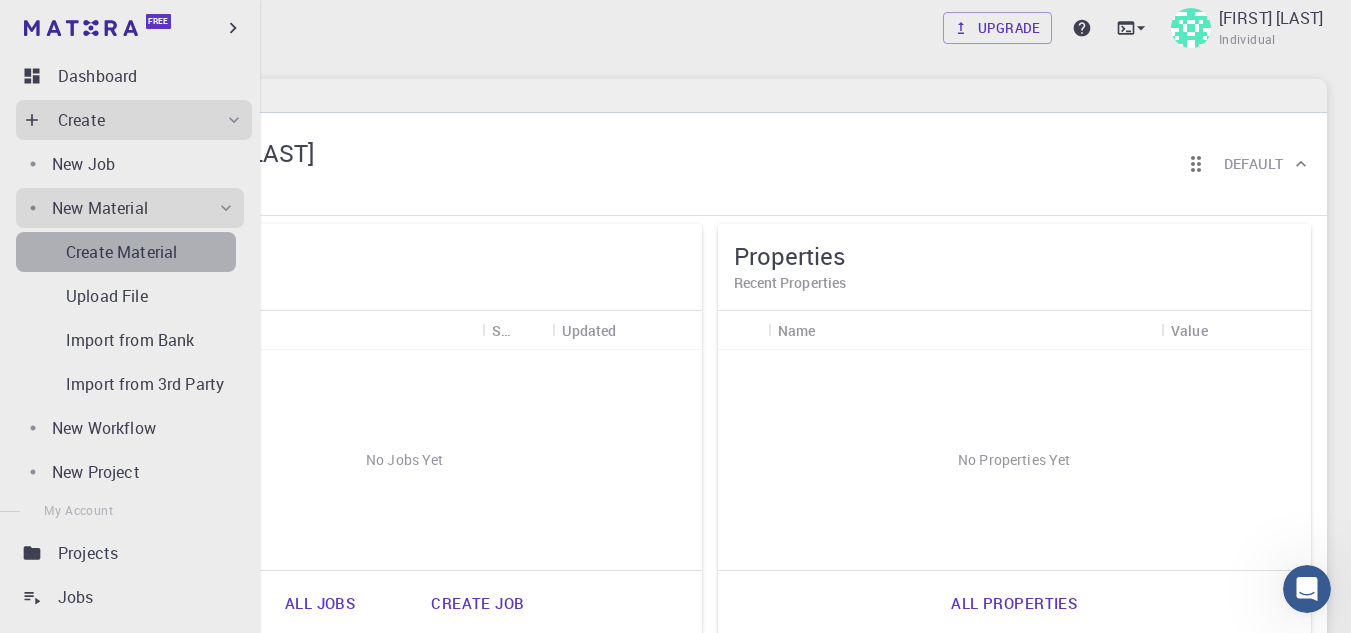 click on "Create Material" at bounding box center [151, 252] 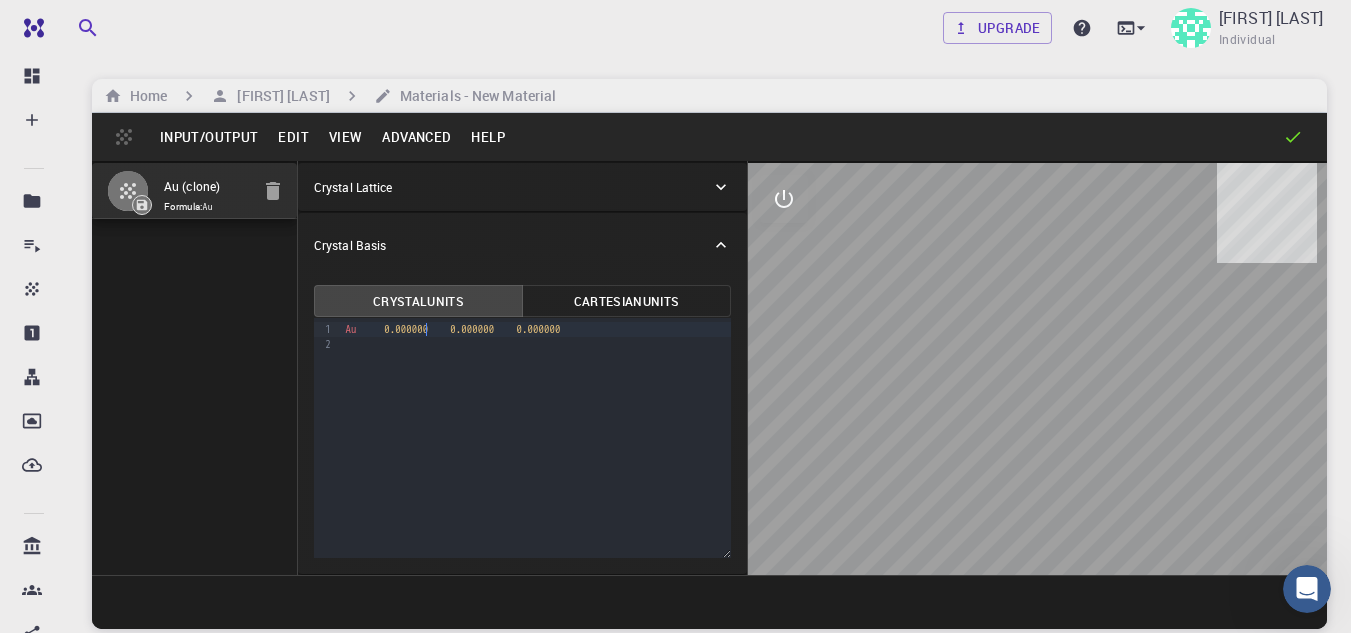 click on "0.000000" at bounding box center (406, 329) 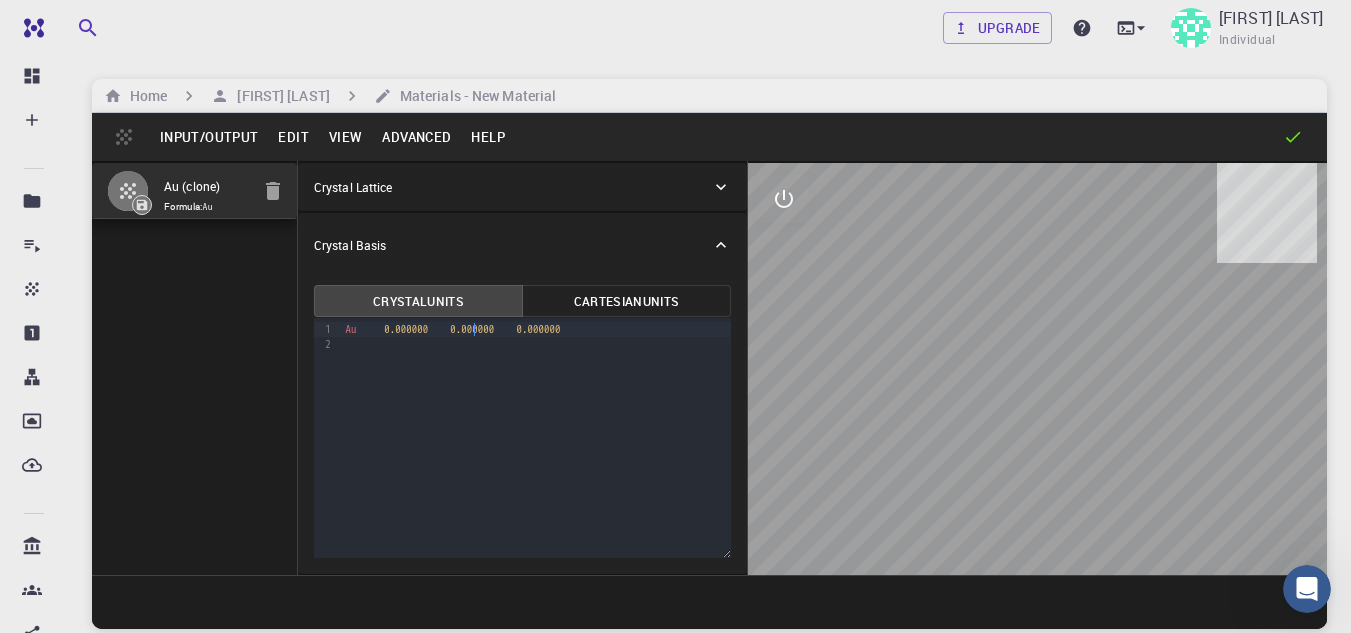 click on "0.000000" at bounding box center (472, 329) 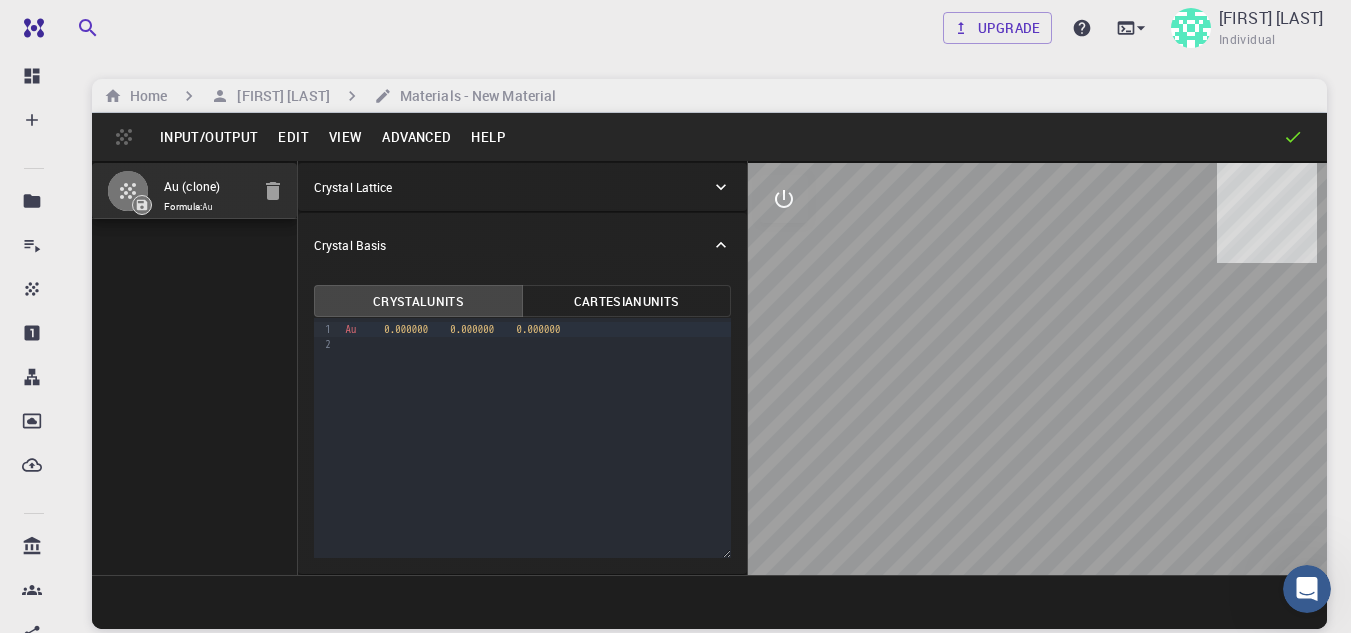click on "Edit" at bounding box center [293, 137] 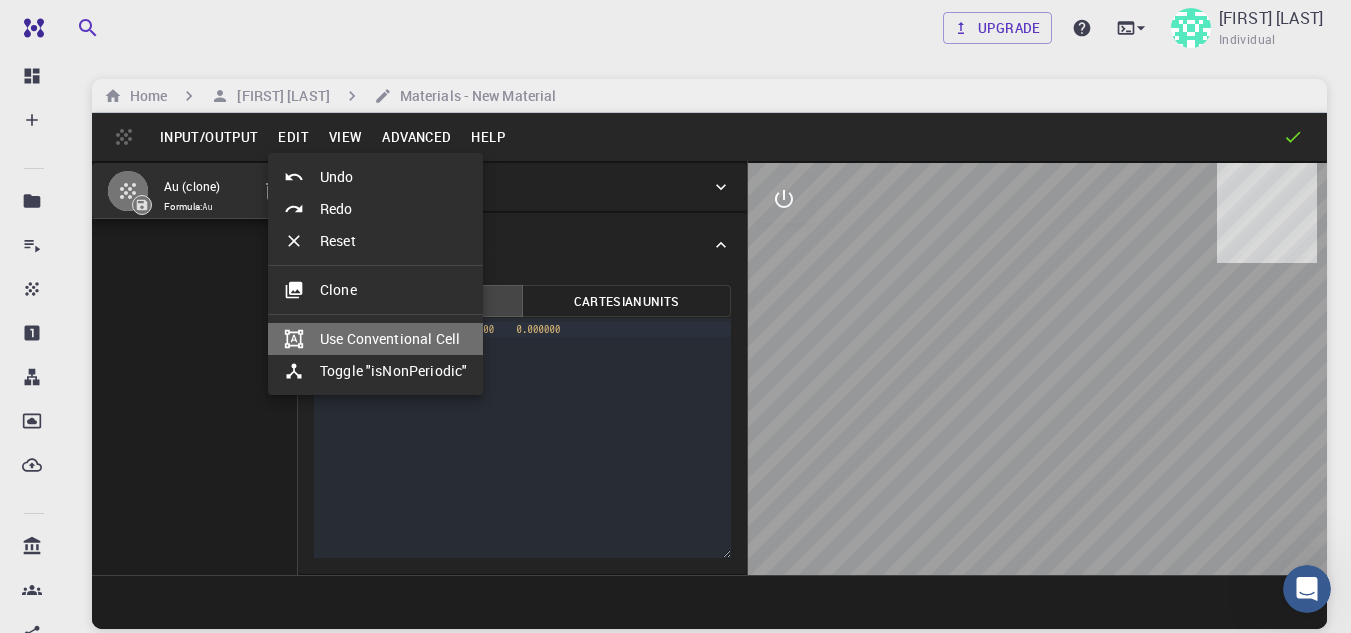 click on "Use Conventional Cell" at bounding box center (375, 339) 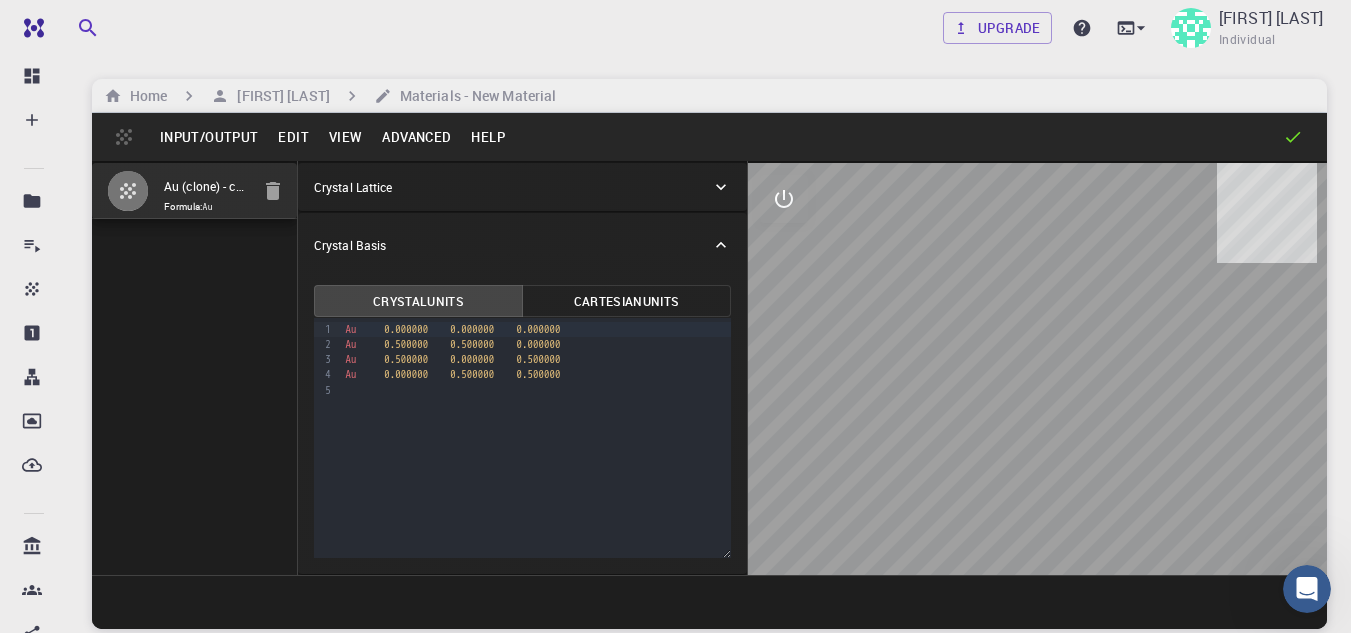 drag, startPoint x: 992, startPoint y: 469, endPoint x: 949, endPoint y: 452, distance: 46.238514 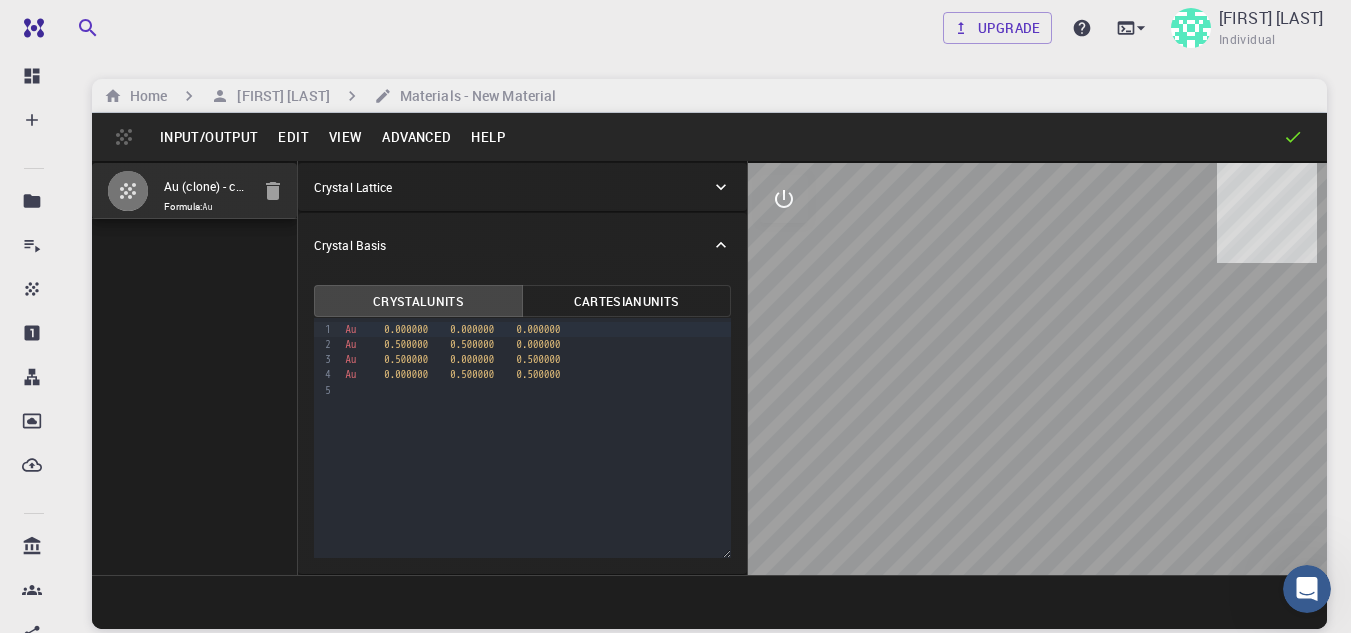 click at bounding box center (1037, 369) 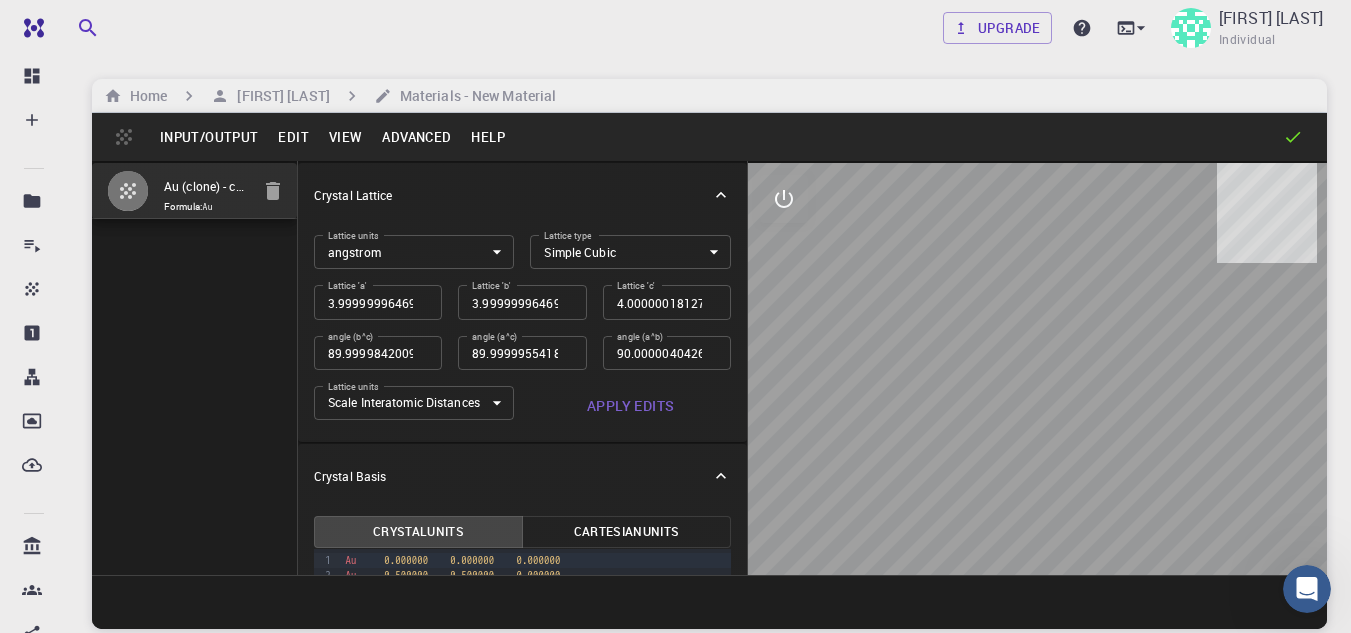 click on "Crystal Basis" at bounding box center [512, 476] 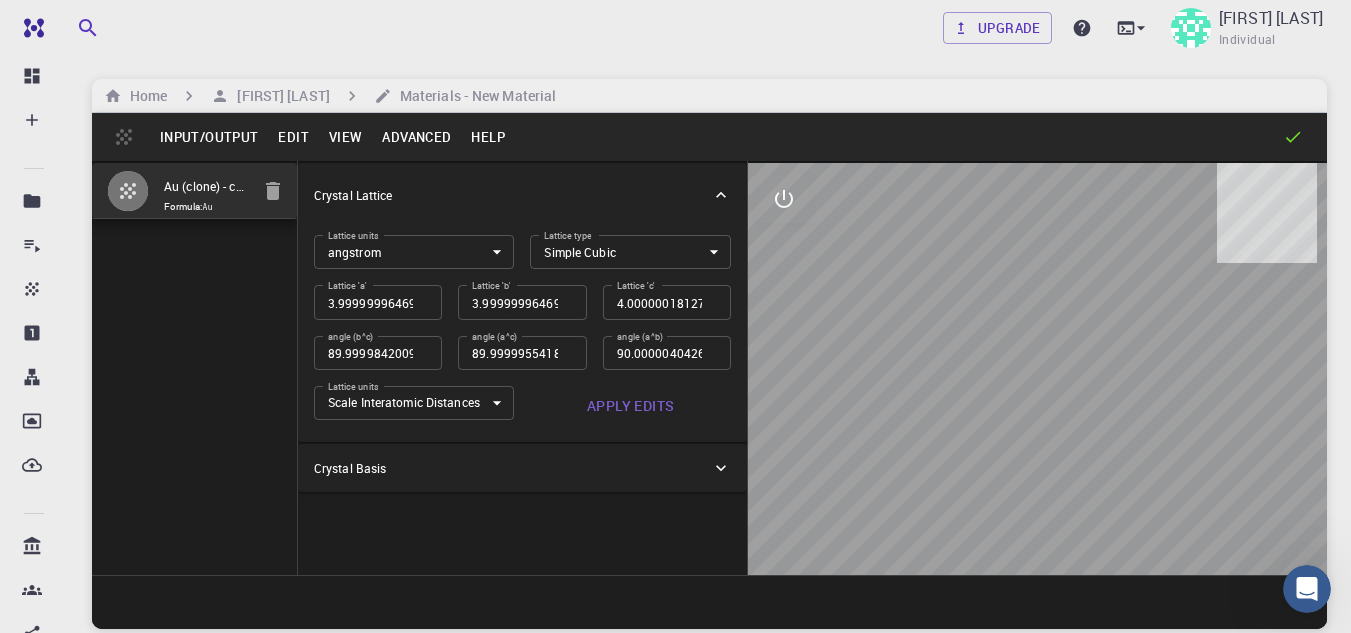 click on "Crystal Basis" at bounding box center [522, 468] 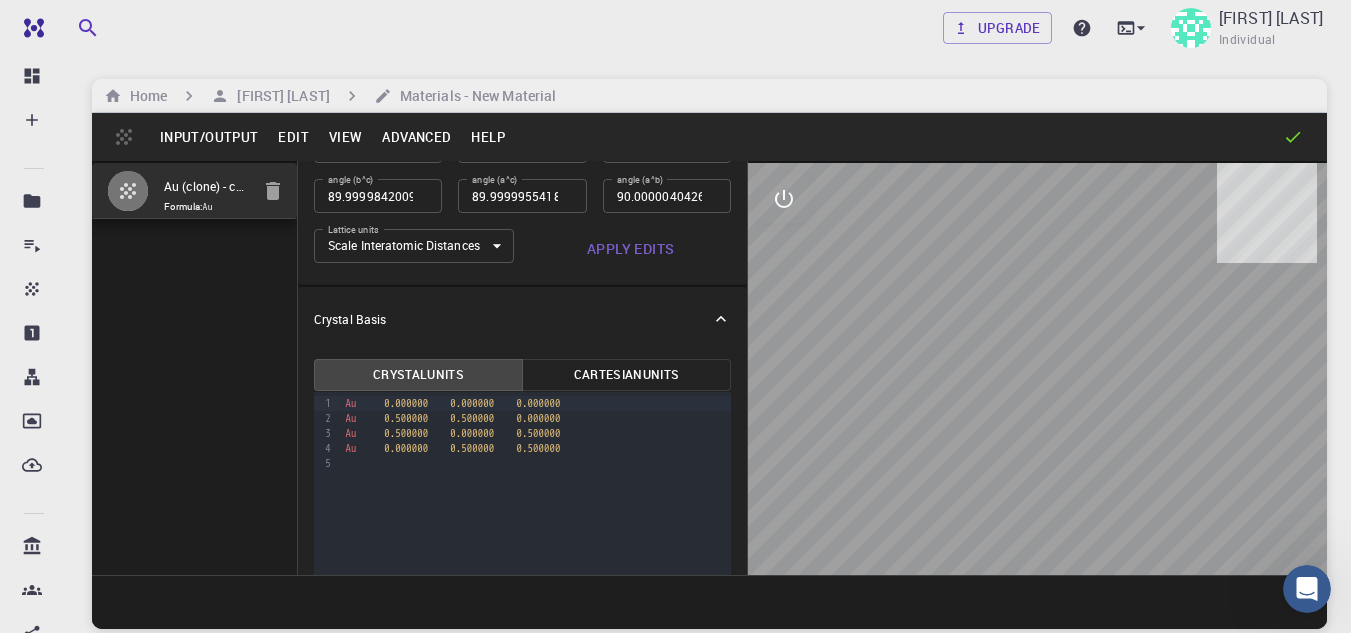scroll, scrollTop: 170, scrollLeft: 0, axis: vertical 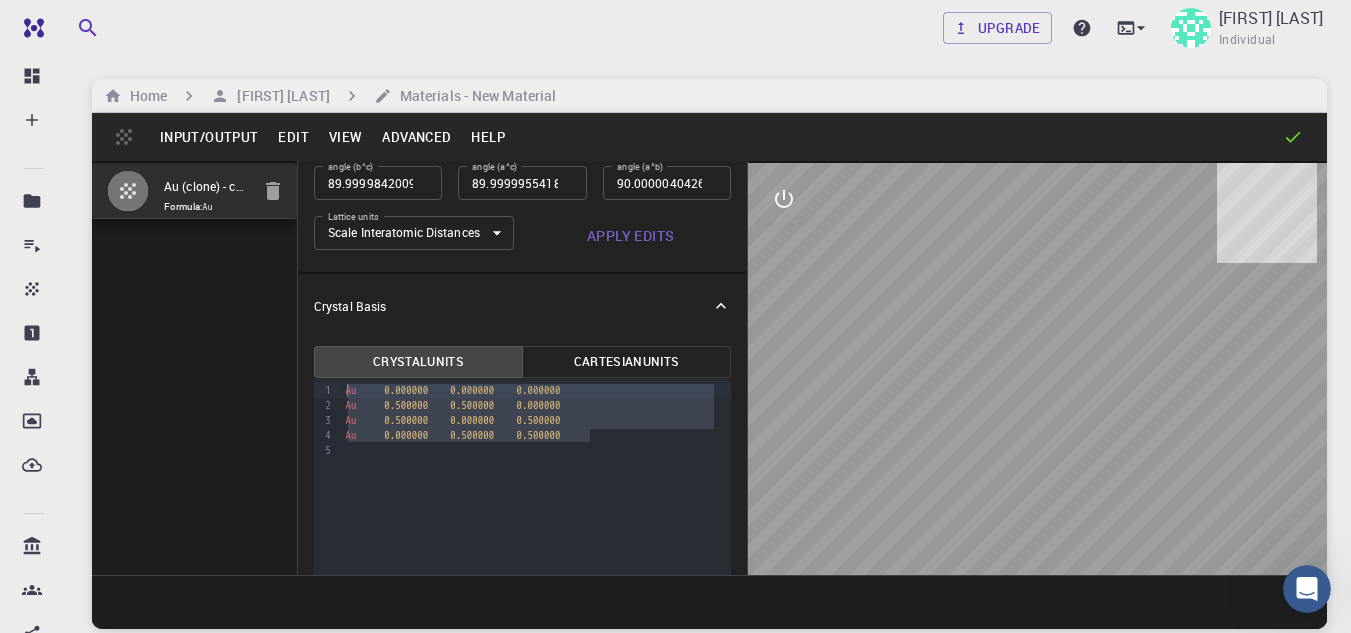 drag, startPoint x: 603, startPoint y: 431, endPoint x: 313, endPoint y: 373, distance: 295.74313 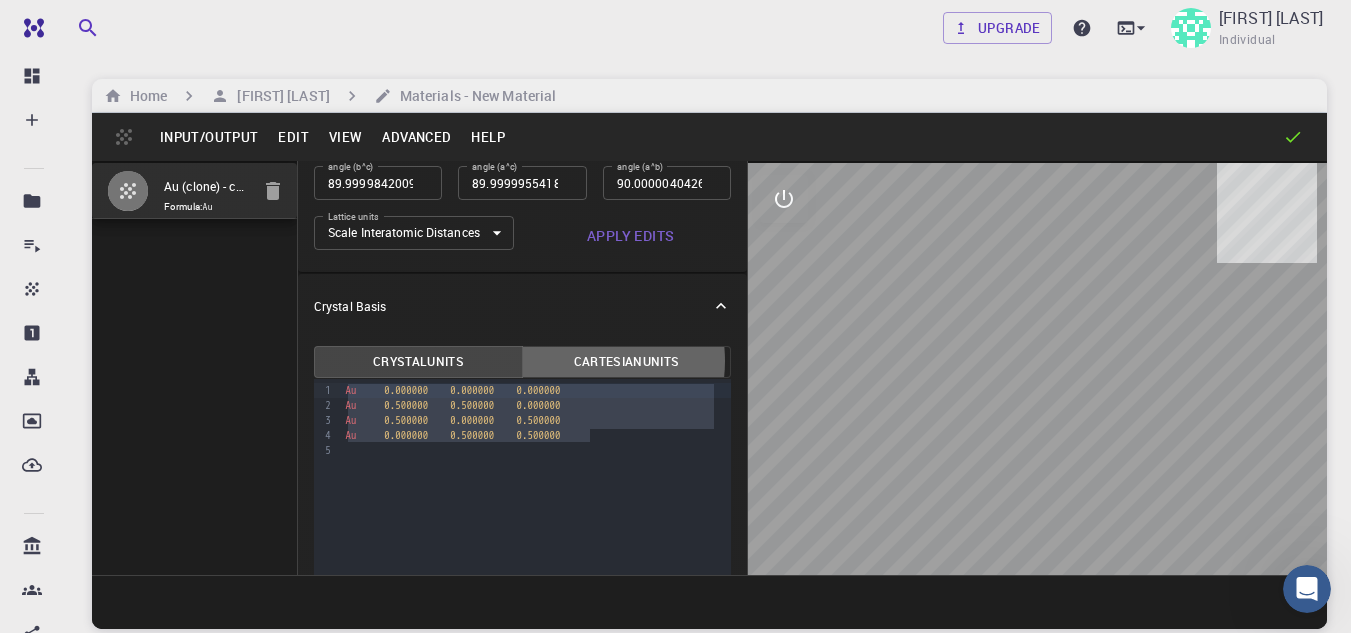 click on "Cartesian  Units" at bounding box center [626, 362] 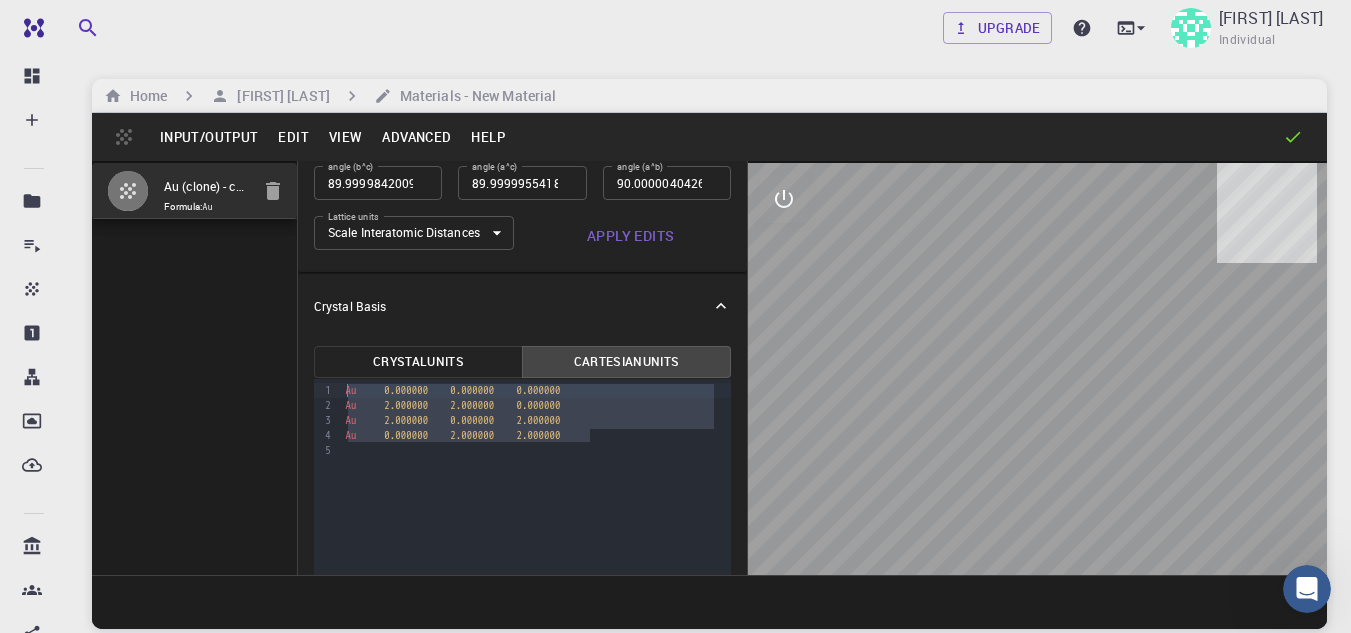 drag, startPoint x: 604, startPoint y: 436, endPoint x: 274, endPoint y: 385, distance: 333.91766 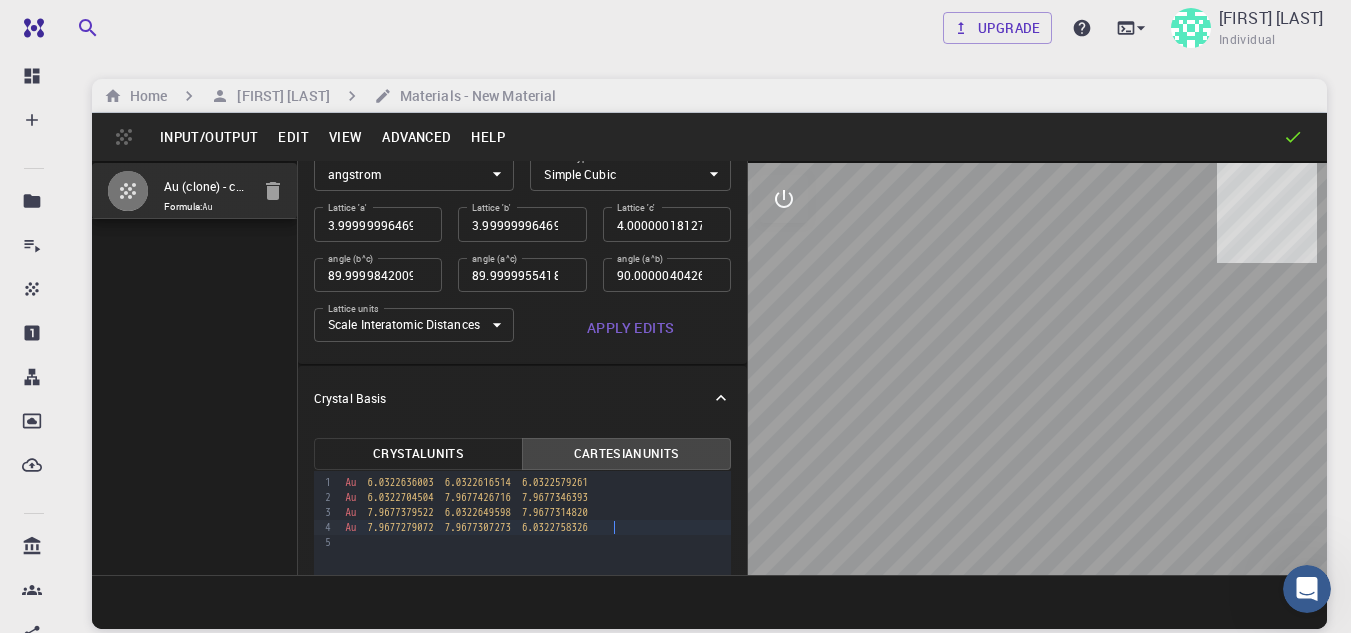 scroll, scrollTop: 68, scrollLeft: 0, axis: vertical 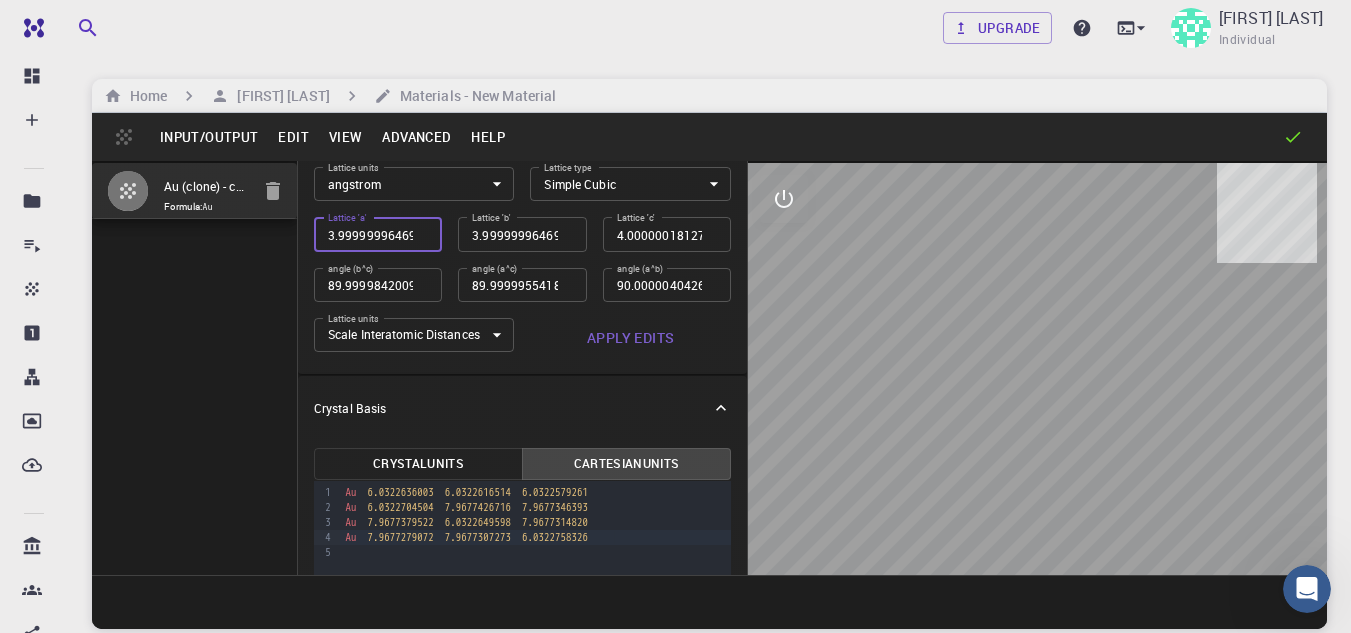click on "3.9999999646966944" at bounding box center [378, 234] 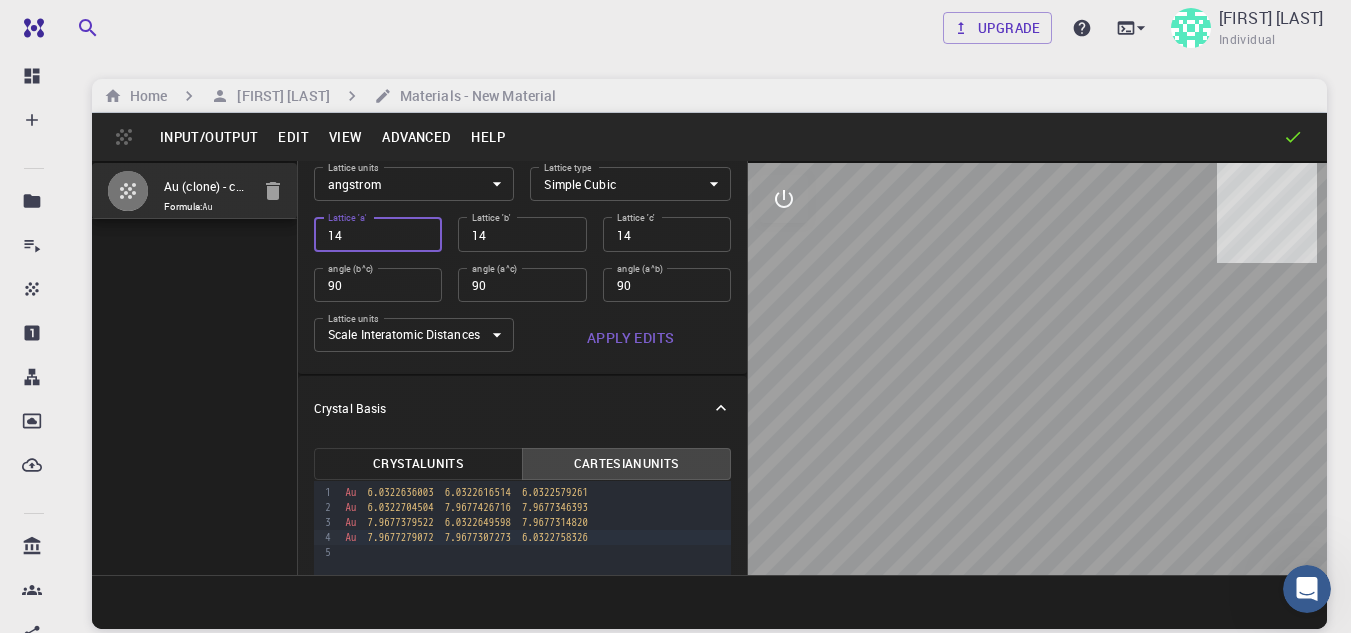 click on "Apply Edits" at bounding box center (630, 338) 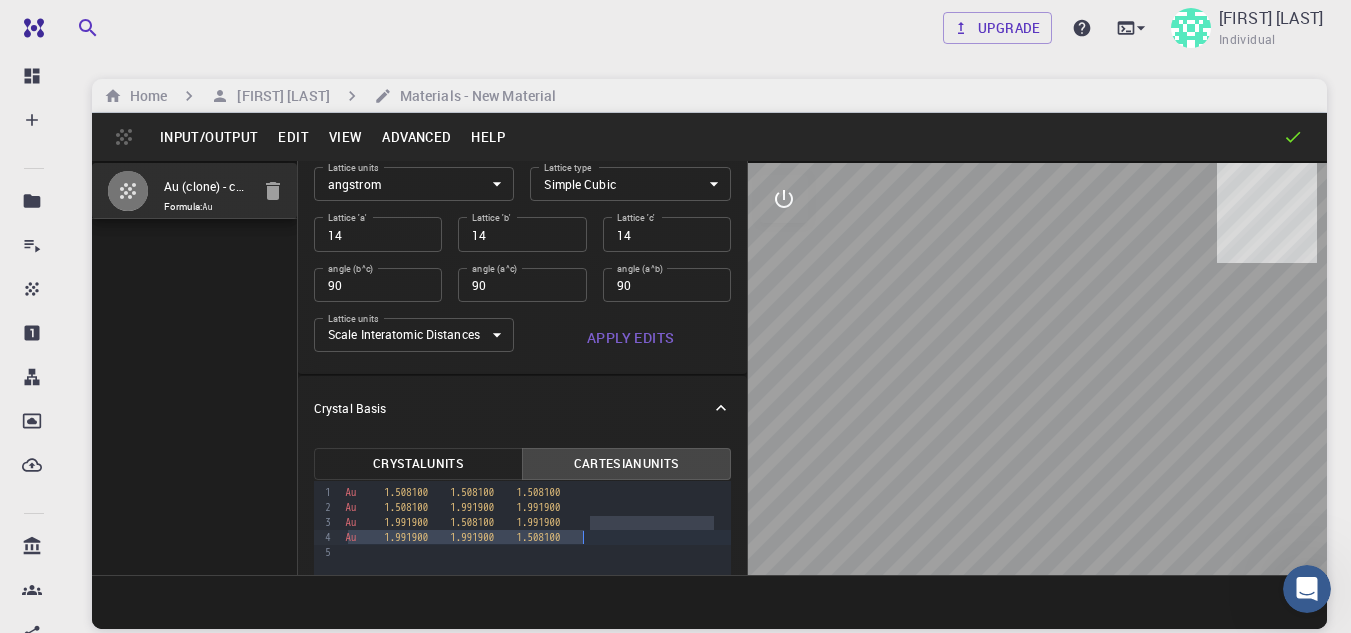 drag, startPoint x: 607, startPoint y: 529, endPoint x: 598, endPoint y: 543, distance: 16.643316 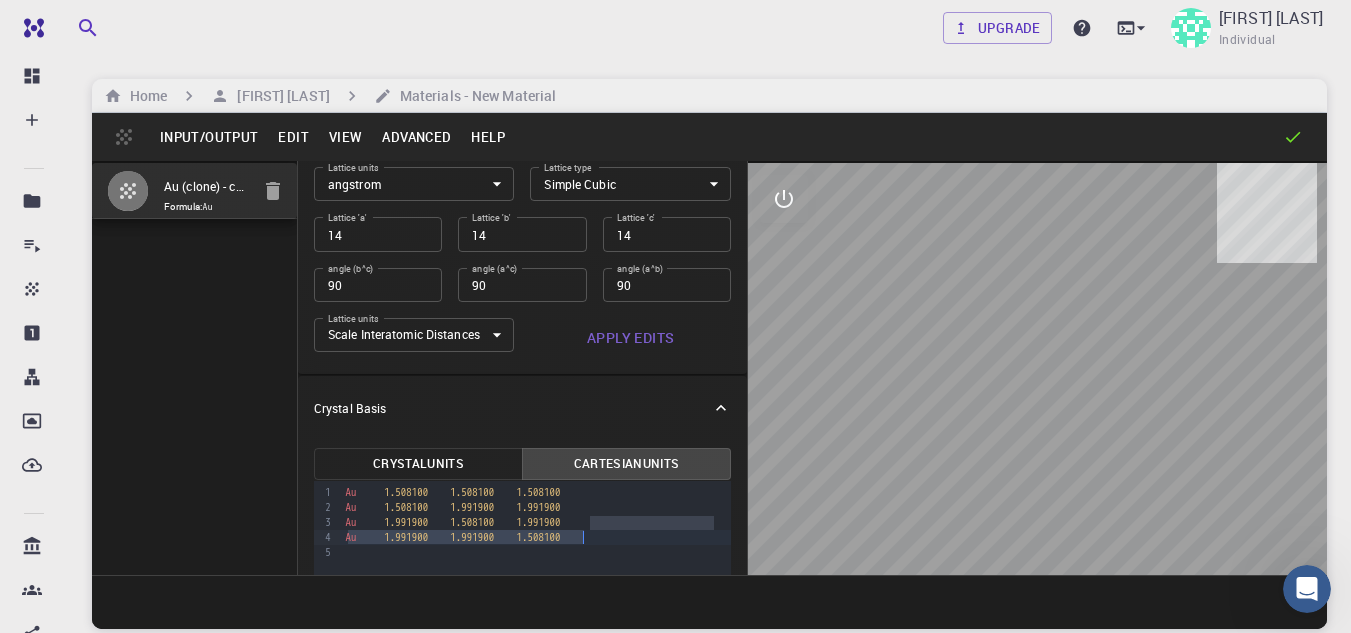 click on "Au       1.508100      1.508100      1.508100   Au       1.508100      1.991900      1.991900   Au       1.991900      1.508100      1.991900   Au       1.991900      1.991900      1.508100" at bounding box center [536, 523] 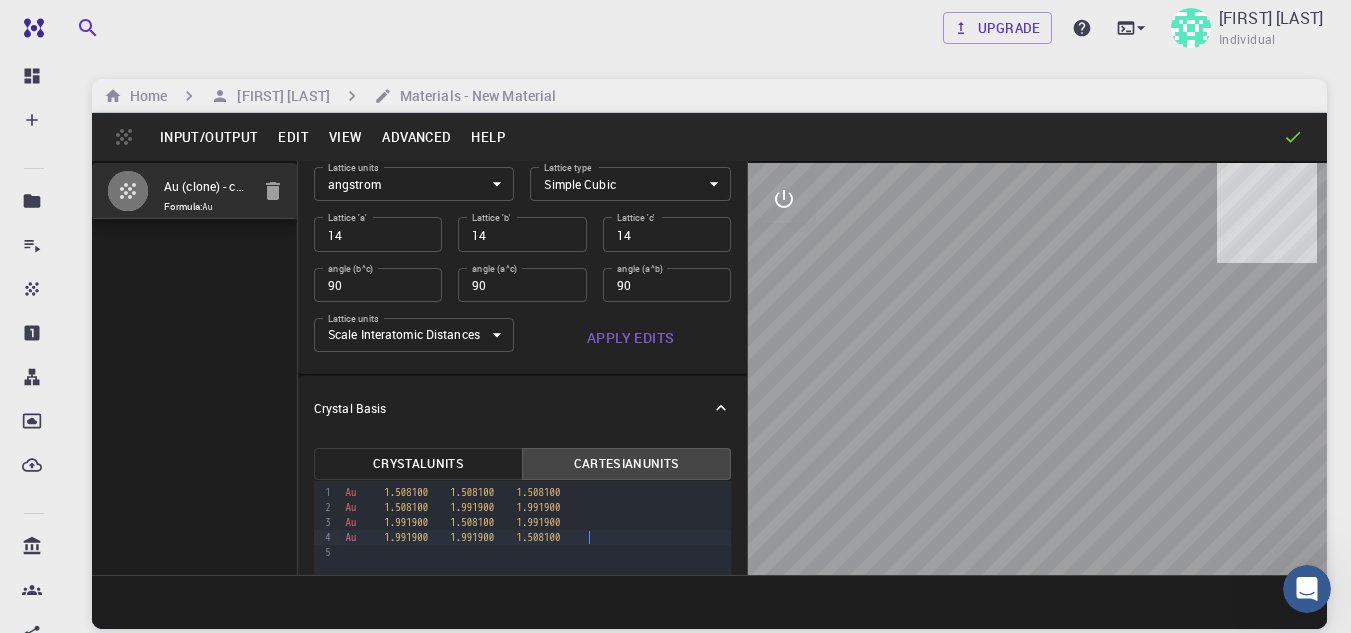 click on "Au       1.991900      1.991900      1.508100" at bounding box center [536, 537] 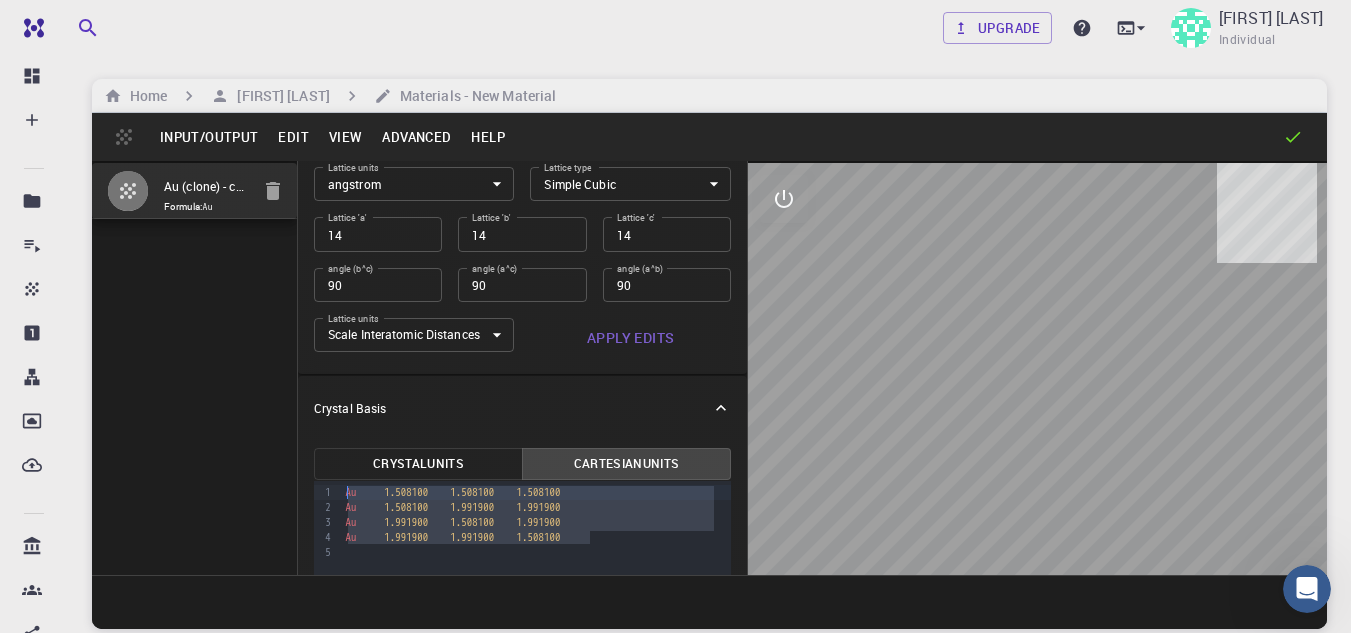 drag, startPoint x: 598, startPoint y: 543, endPoint x: 342, endPoint y: 477, distance: 264.37094 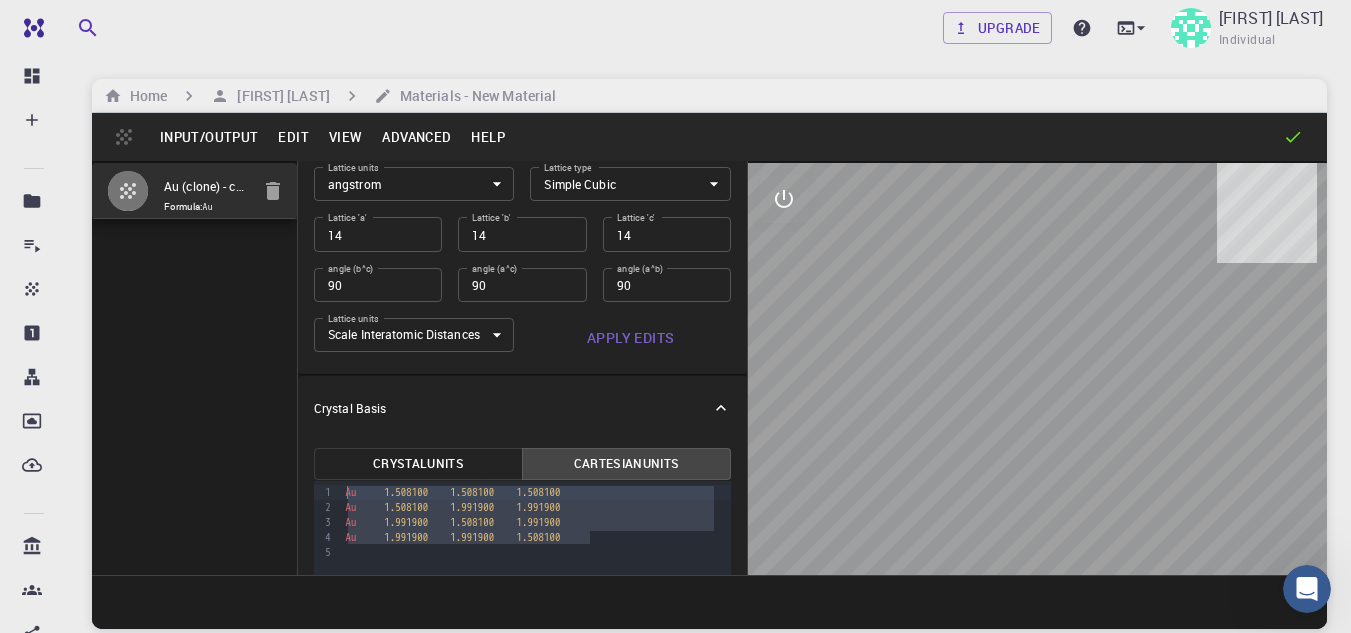 click on "Crystal  Units Cartesian  Units 9 1 2 3 4 5 › Au       1.508100      1.508100      1.508100   Au       1.508100      1.991900      1.991900   Au       1.991900      1.508100      1.991900   Au       1.991900      1.991900      1.508100" at bounding box center (522, 584) 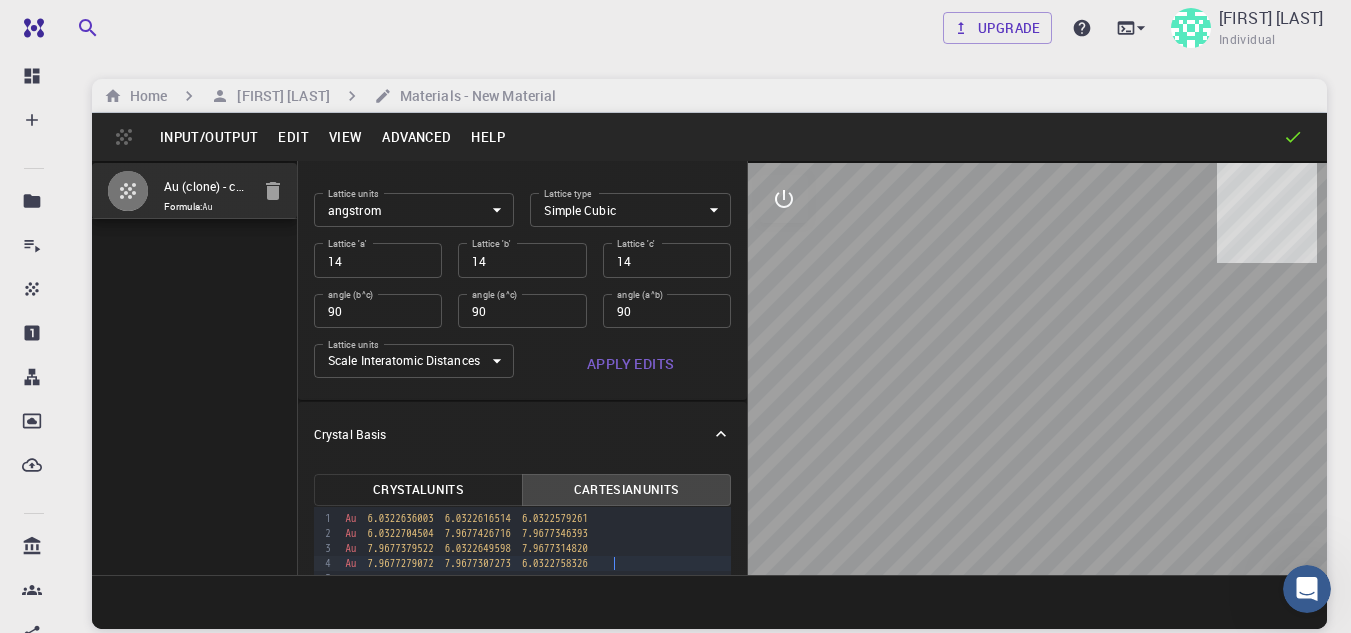 scroll, scrollTop: 0, scrollLeft: 0, axis: both 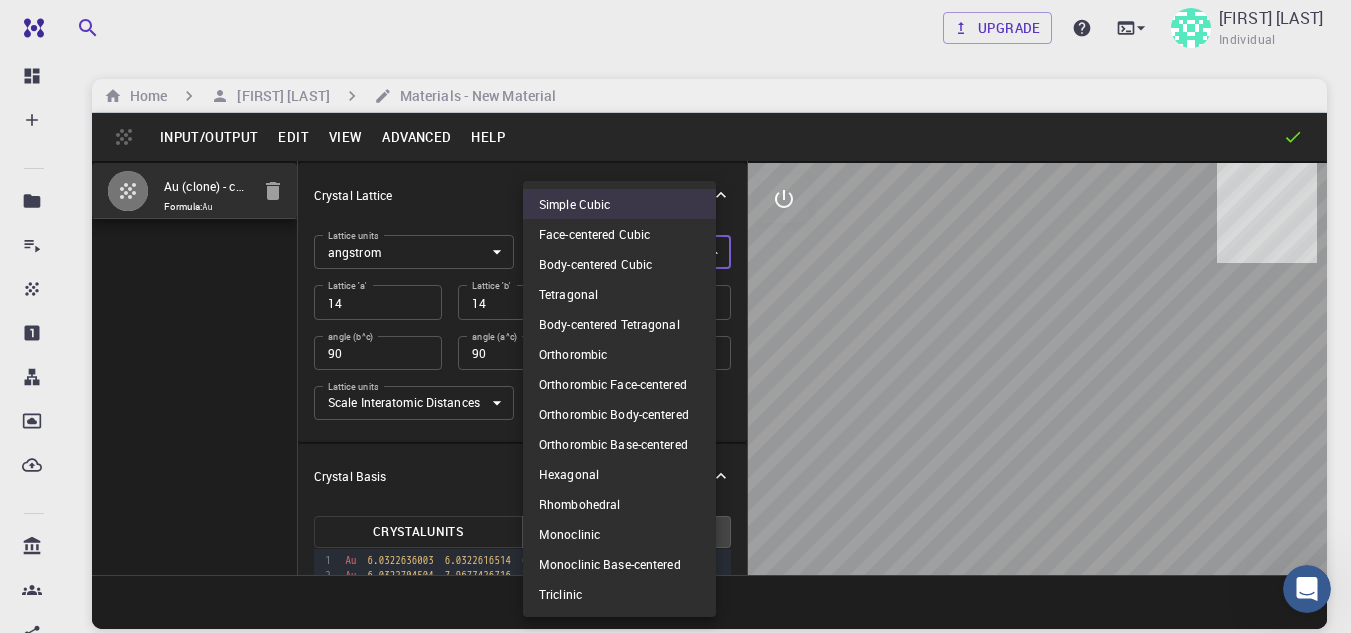 click on "Free Dashboard Create New Job New Material Create Material Upload File Import from Bank Import from 3rd Party New Workflow New Project Projects Jobs Materials Properties Workflows Dropbox External Uploads Bank Materials Workflows Accounts Shared with me Shared publicly Shared externally Documentation Contact Support Compute load: Low Upgrade [FIRST] [LAST] Individual Home [FIRST] [LAST] Materials - New Material Input/Output Edit View Advanced Help Au (clone) - conventional cell Formula:  Au Crystal Lattice Lattice units angstrom angstrom Lattice units Lattice type Simple Cubic CUB Lattice type Lattice 'a' 14 Lattice 'a' Lattice 'b' 14 Lattice 'b' Lattice 'c' 14 Lattice 'c' angle (b^c) 90 angle (b^c) angle (a^c) 90 angle (a^c) angle (a^b) 90 angle (a^b) Lattice units Scale Interatomic Distances 0 Lattice units Apply Edits Crystal Basis Crystal  Units Cartesian  Units 9 1 2 3 4 5 › Au    6.0322636003    6.0322616514    6.0322579261 Au    6.0322704504    7.9677426716    7.9677346393" at bounding box center [675, 392] 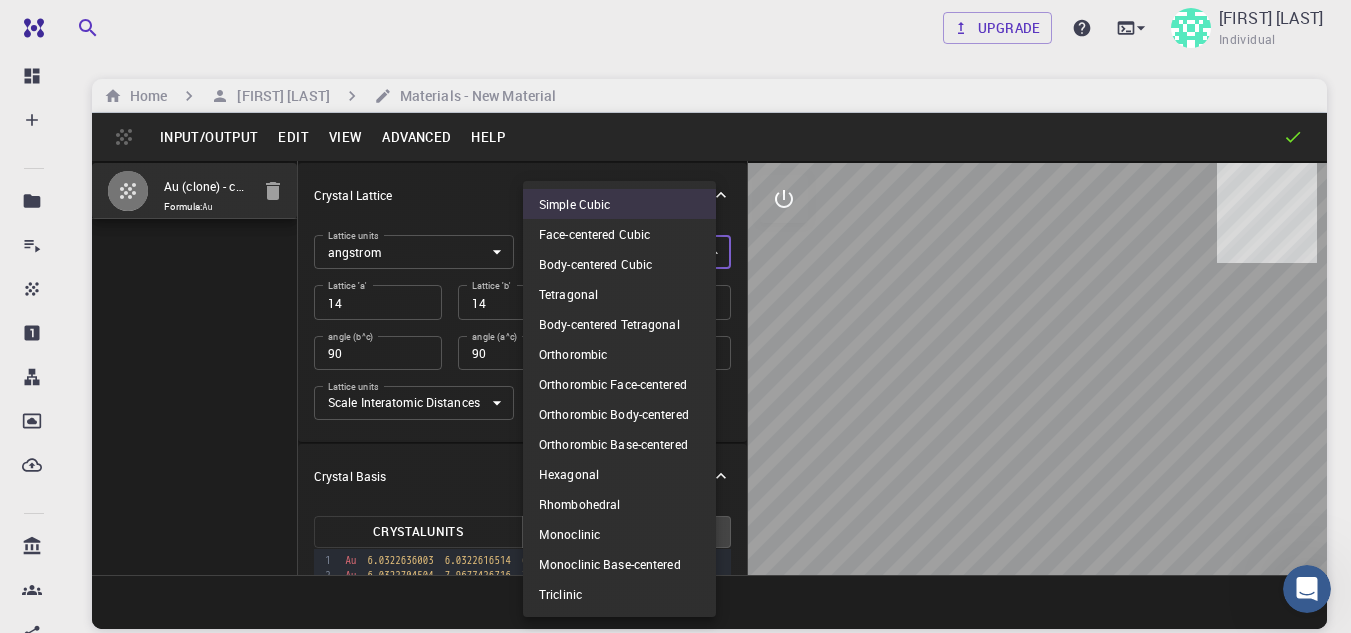 click at bounding box center [675, 316] 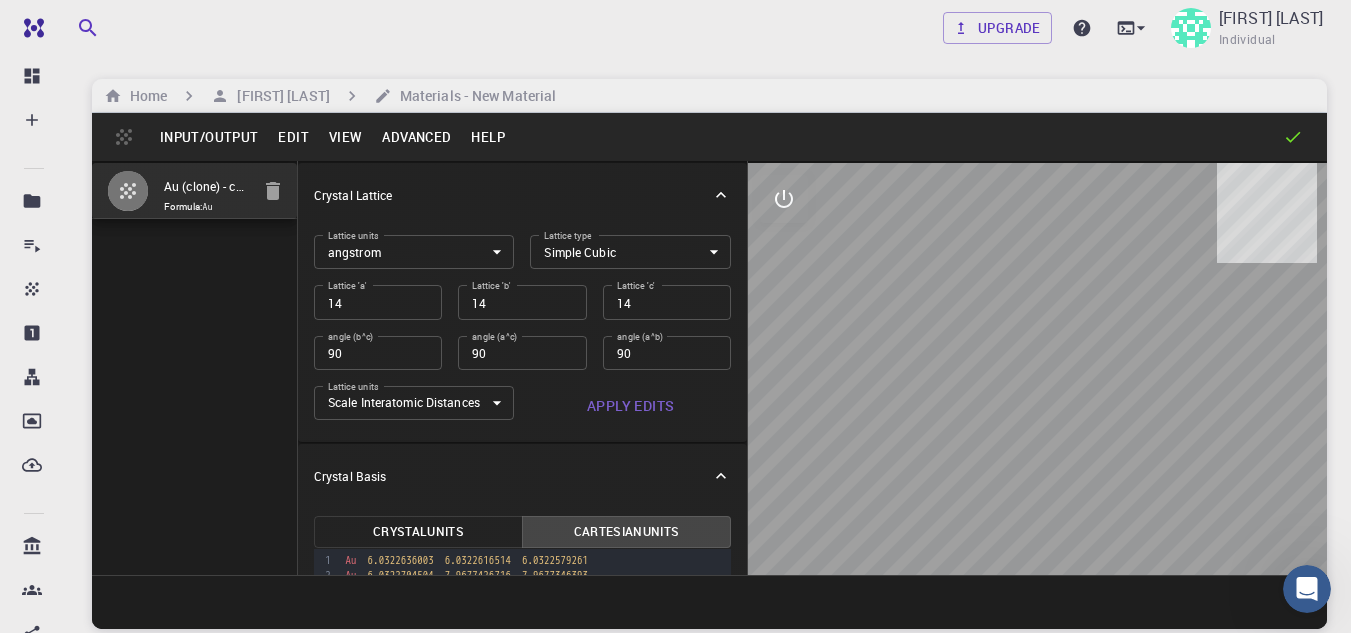 drag, startPoint x: 845, startPoint y: 337, endPoint x: 885, endPoint y: 367, distance: 50 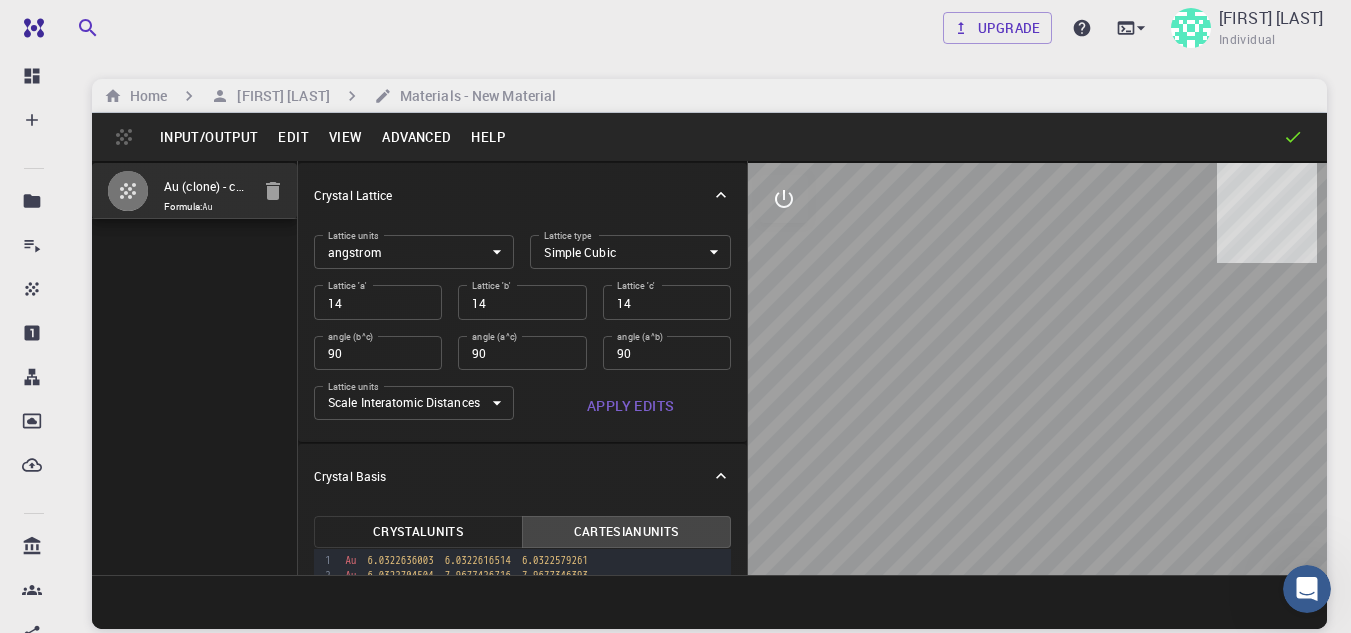click at bounding box center [1037, 369] 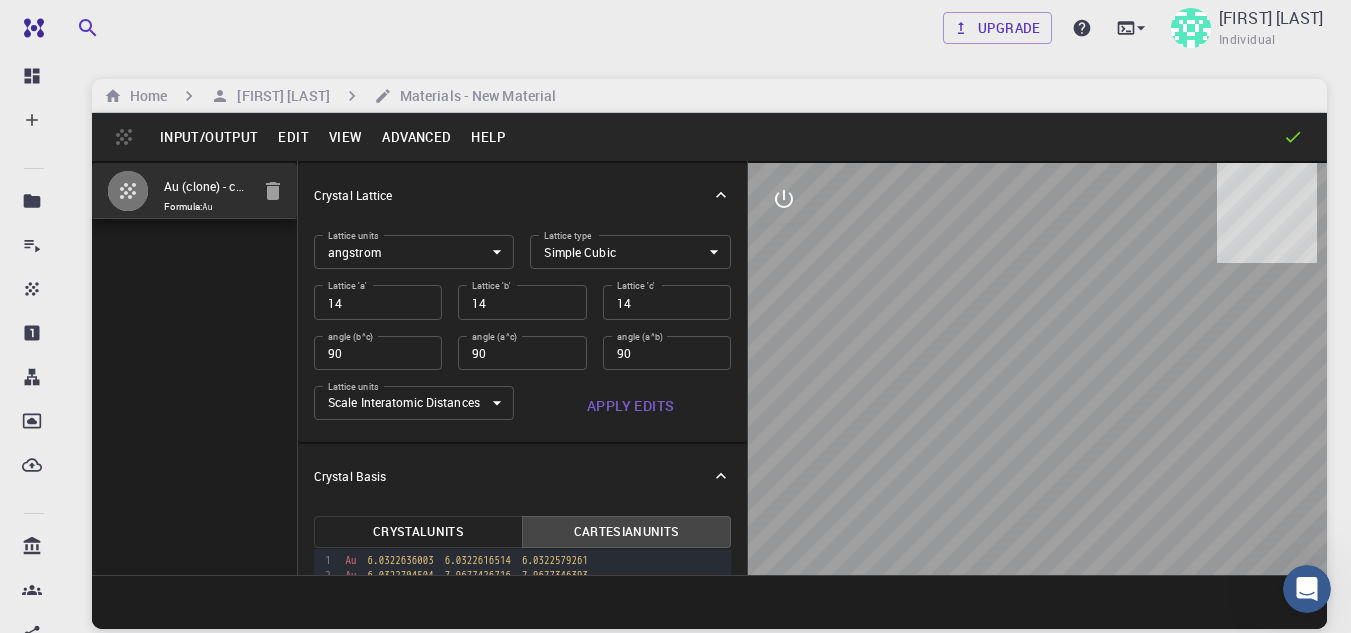 click on "Input/Output" at bounding box center [209, 137] 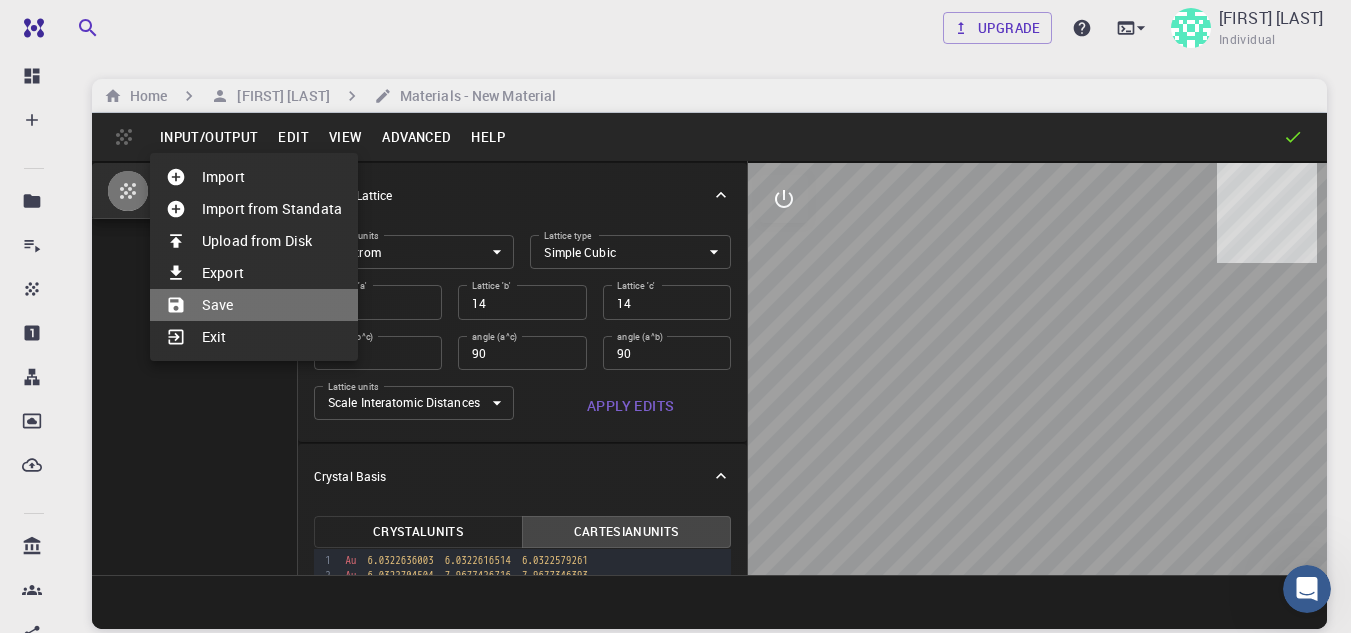 click on "Save" at bounding box center [254, 305] 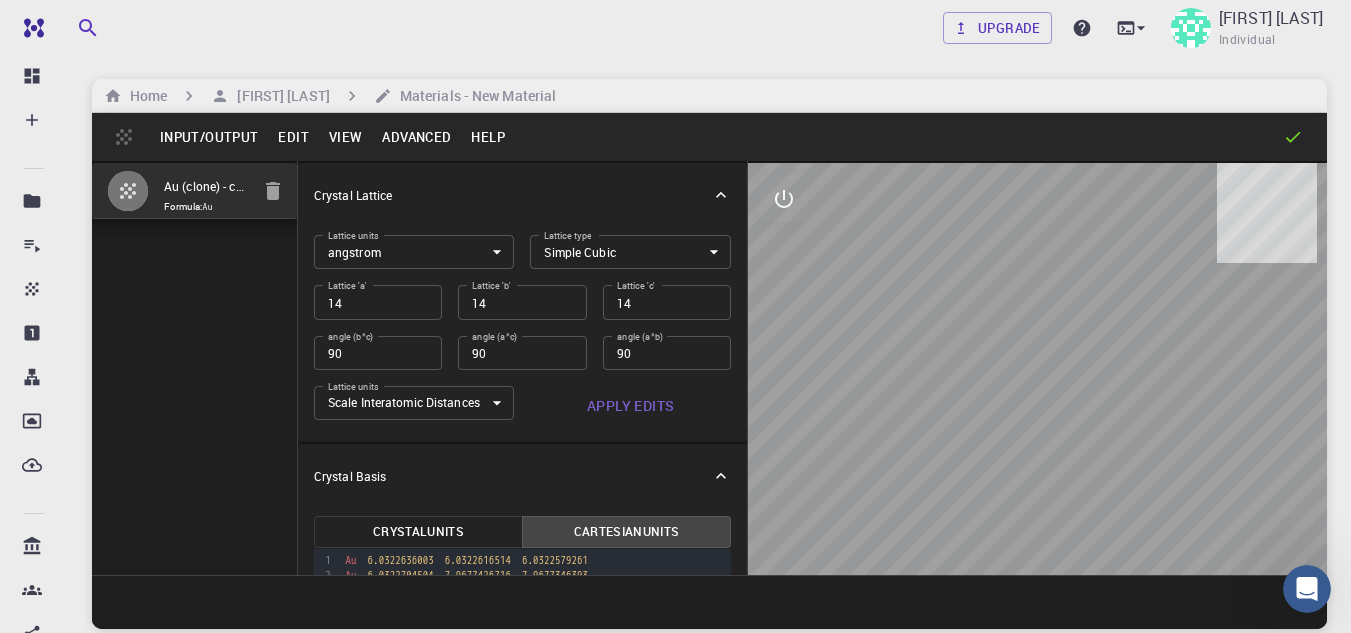 click on "Edit" at bounding box center [293, 137] 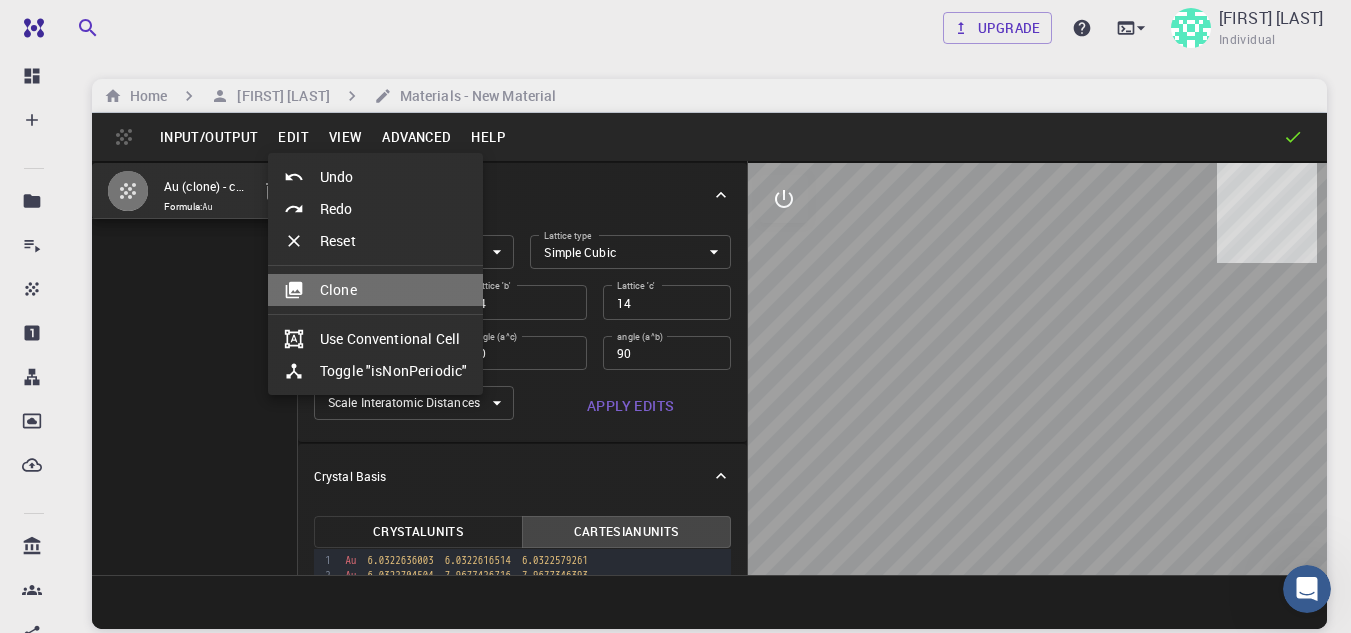 click on "Clone" at bounding box center [375, 290] 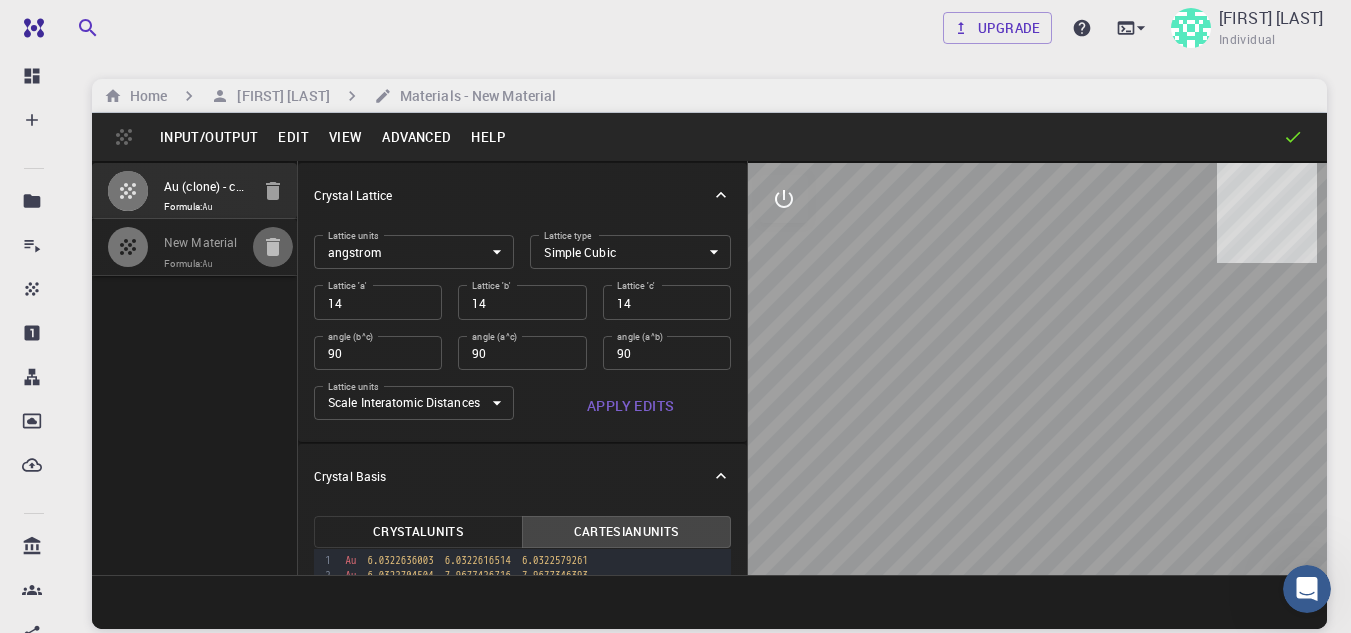 click 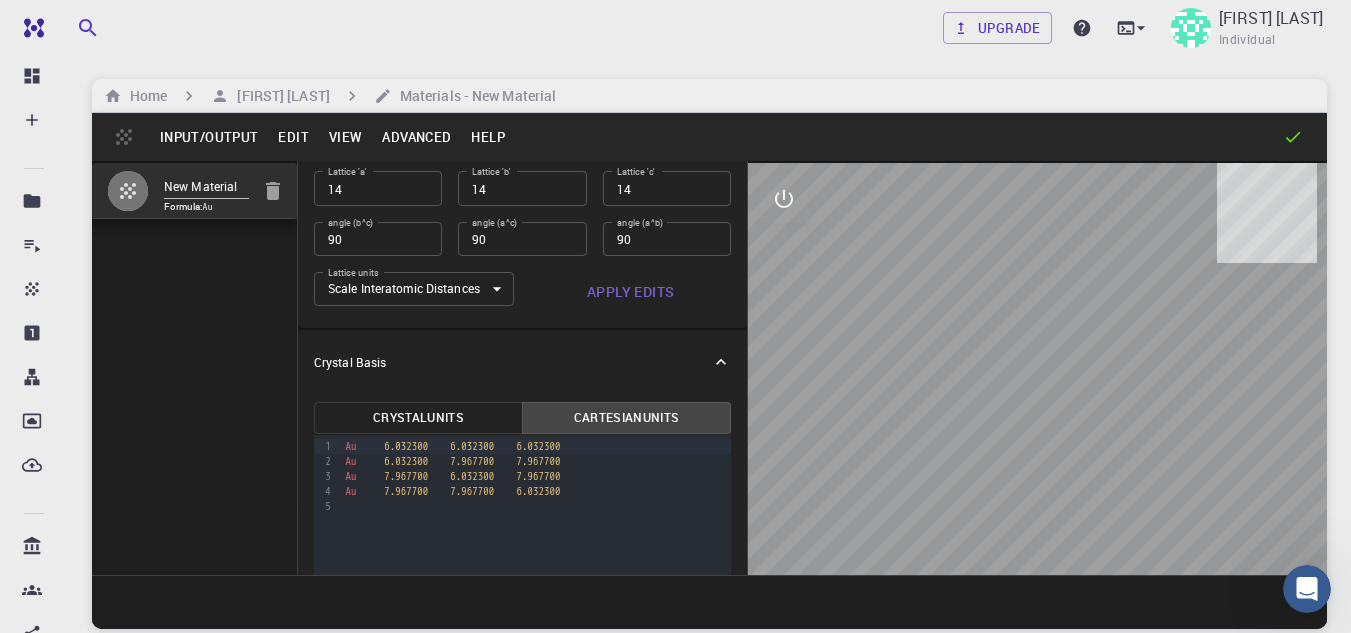 scroll, scrollTop: 0, scrollLeft: 0, axis: both 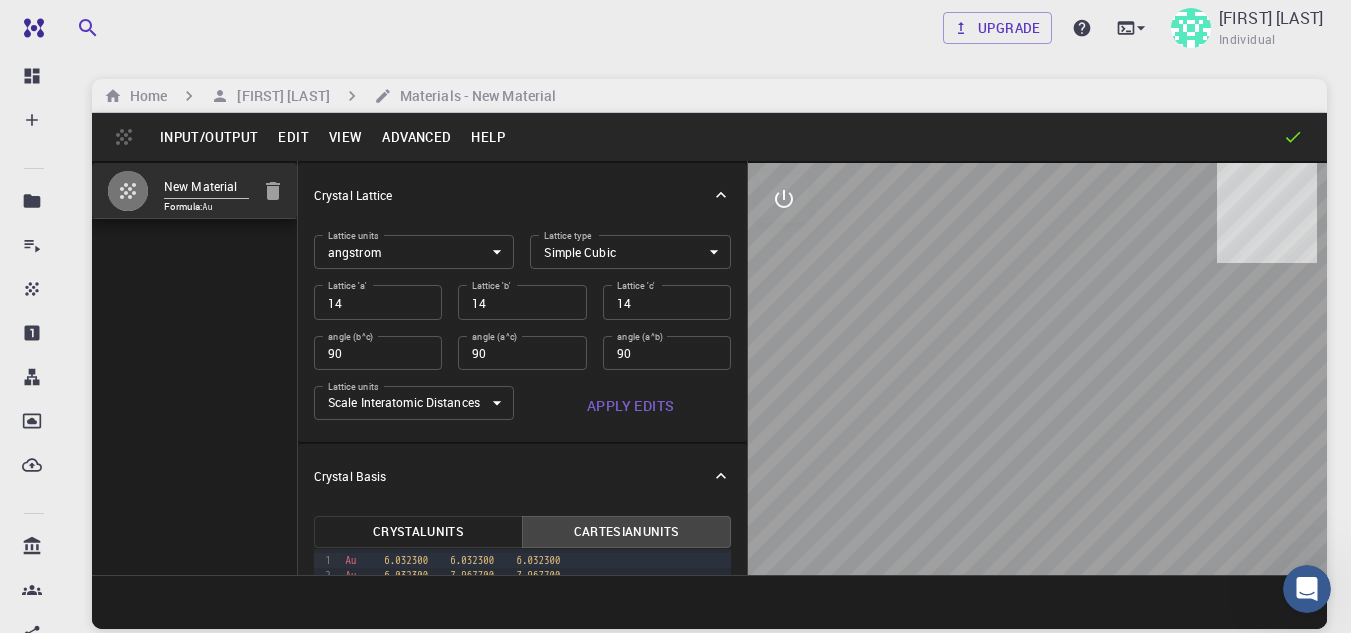 click on "Input/Output" at bounding box center (209, 137) 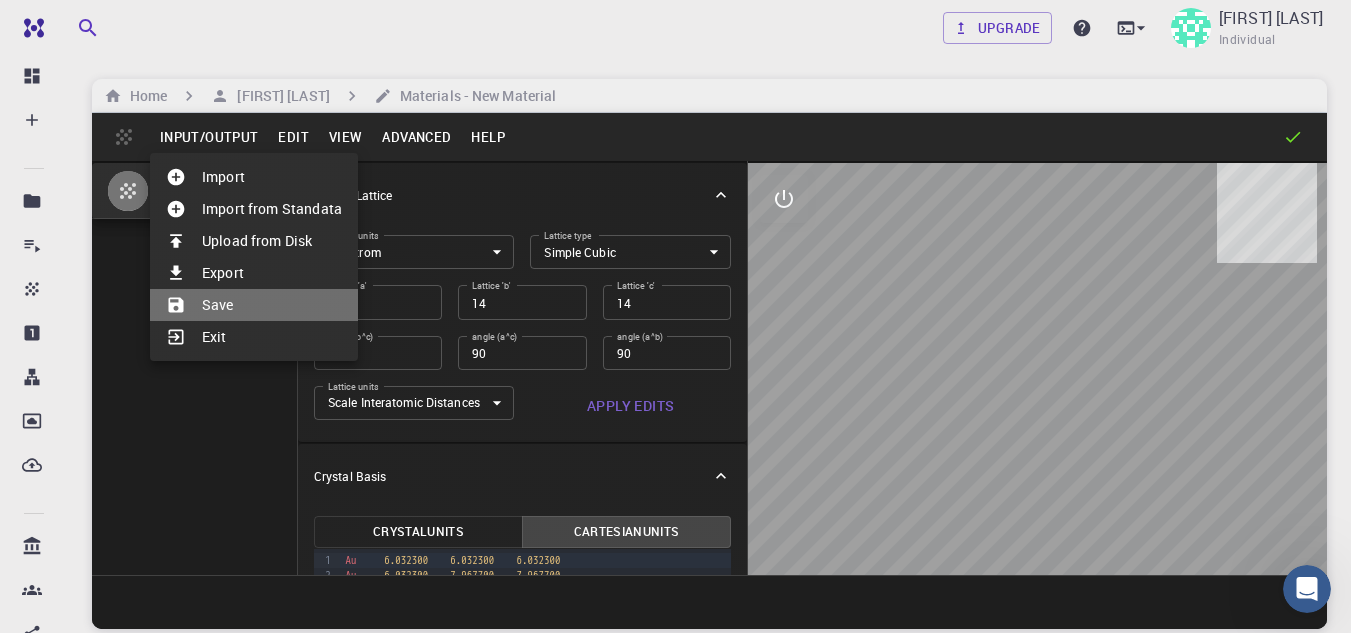 click on "Save" at bounding box center (254, 305) 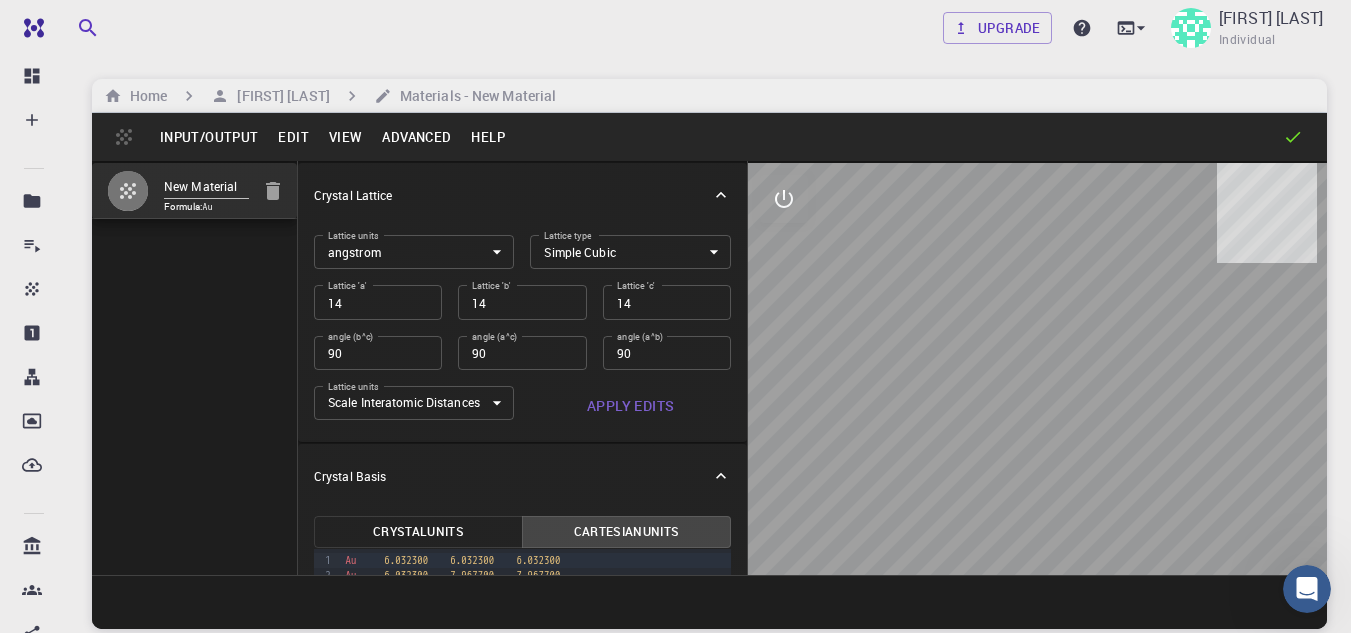 click on "Input/Output" at bounding box center [209, 137] 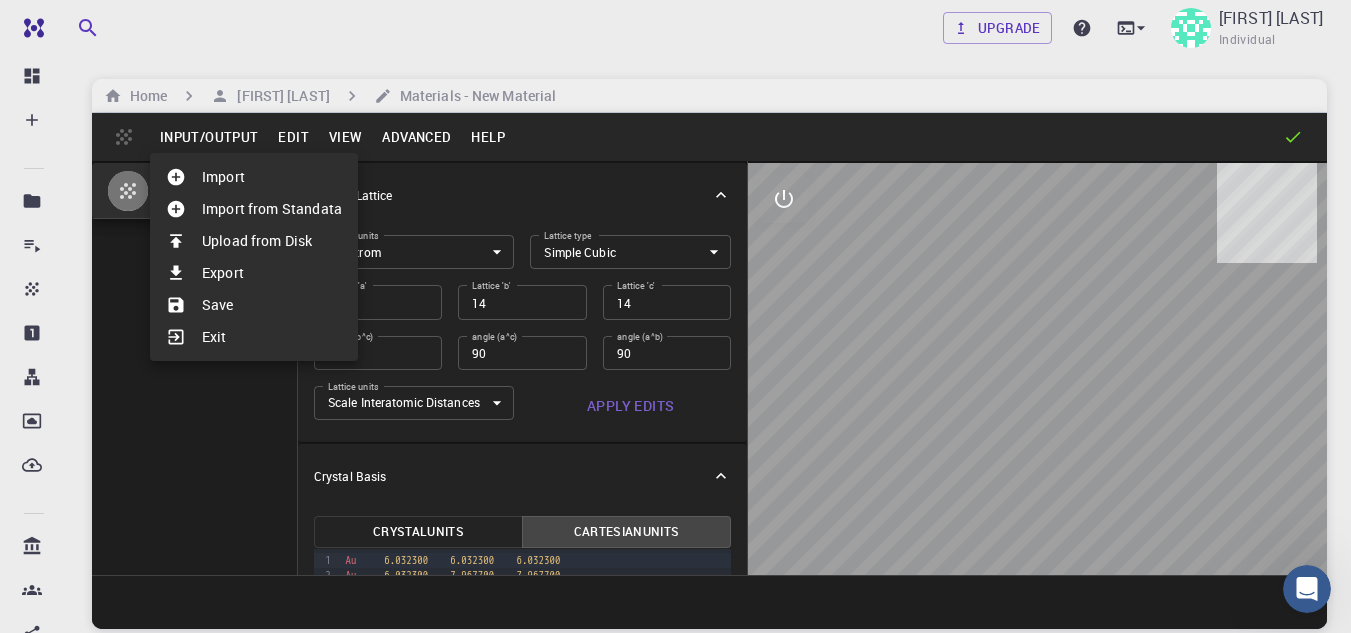 click on "Export" at bounding box center [254, 273] 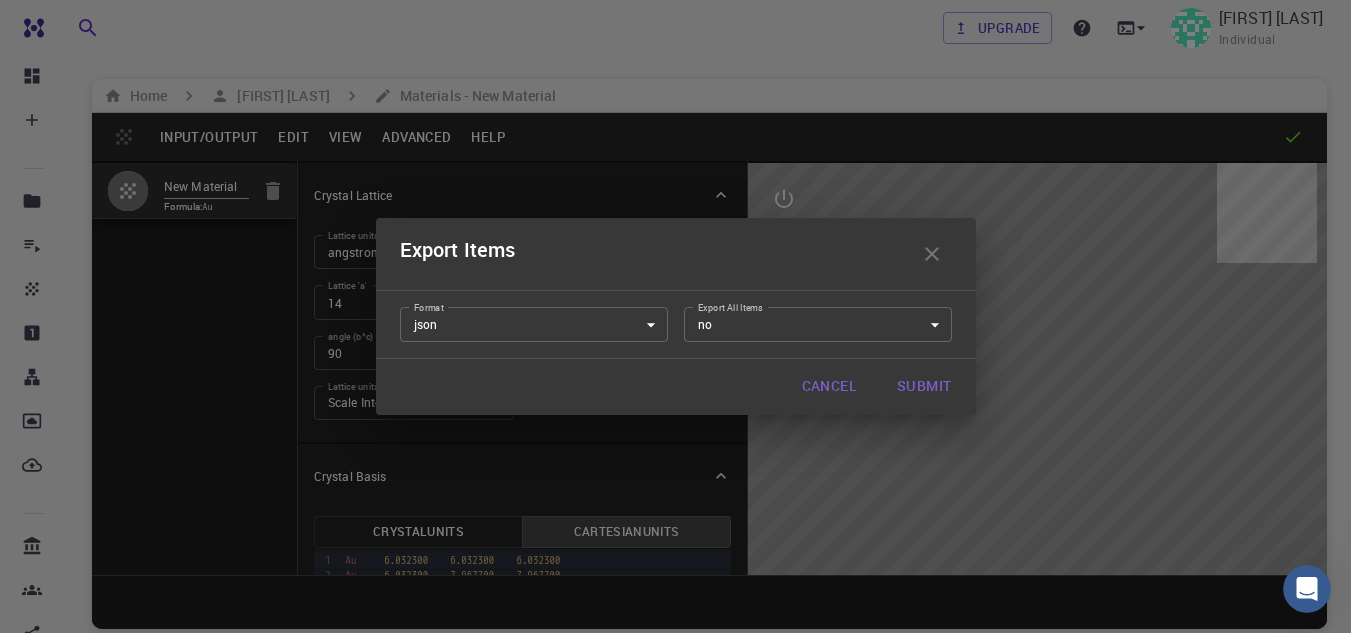 click on "Free Dashboard Create New Job New Material Create Material Upload File Import from Bank Import from 3rd Party New Workflow New Project Projects Jobs Materials Properties Workflows Dropbox External Uploads Bank Materials Workflows Accounts Shared with me Shared publicly Shared externally Documentation Contact Support Compute load: Low Upgrade [FIRST] [LAST] Individual Home [FIRST] [LAST] Materials - New Material Input/Output Edit View Advanced Help New Material Formula:  Au Crystal Lattice Lattice units angstrom angstrom Lattice units Lattice type Simple Cubic CUB Lattice type Lattice 'a' 14 Lattice 'a' Lattice 'b' 14 Lattice 'b' Lattice 'c' 14 Lattice 'c' angle (b^c) 90 angle (b^c) angle (a^c) 90 angle (a^c) angle (a^b) 90 angle (a^b) Lattice units Scale Interatomic Distances 0 Lattice units Apply Edits Crystal Basis Crystal  Units Cartesian  Units 9 1 2 3 4 5 › Au       6.032300      6.032300      6.032300   Au       6.032300      7.967700      7.967700   Au       7.967700" at bounding box center [675, 392] 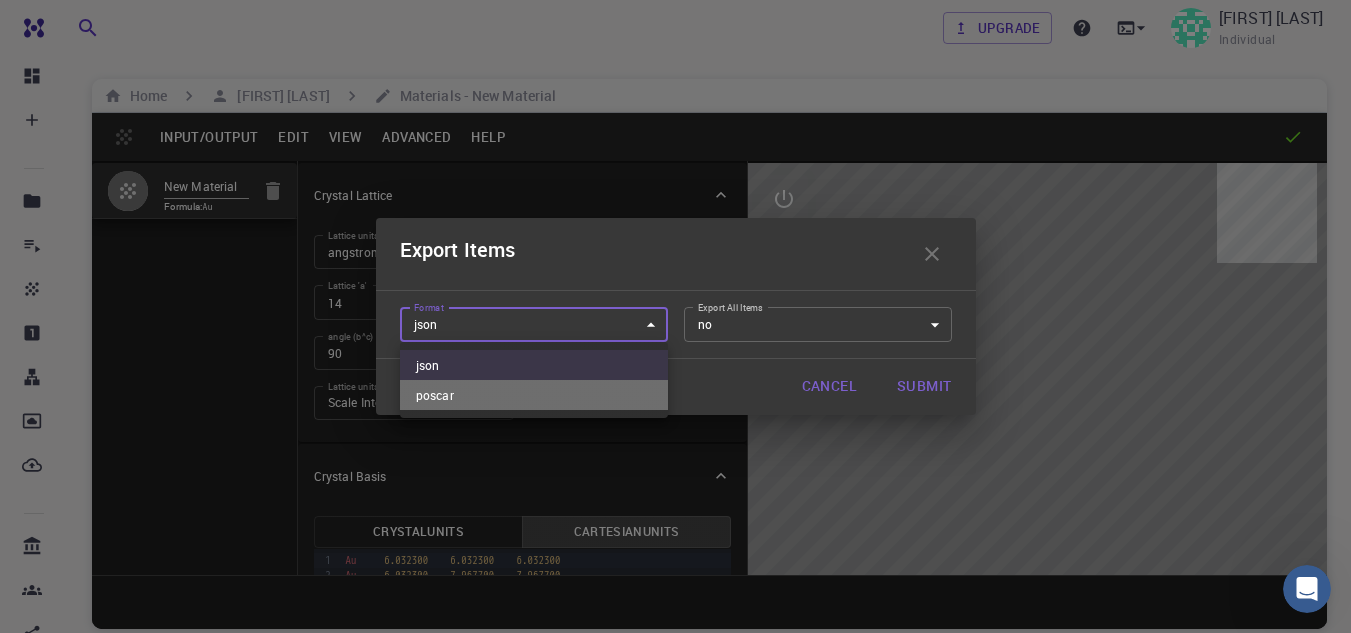 click on "poscar" at bounding box center (534, 395) 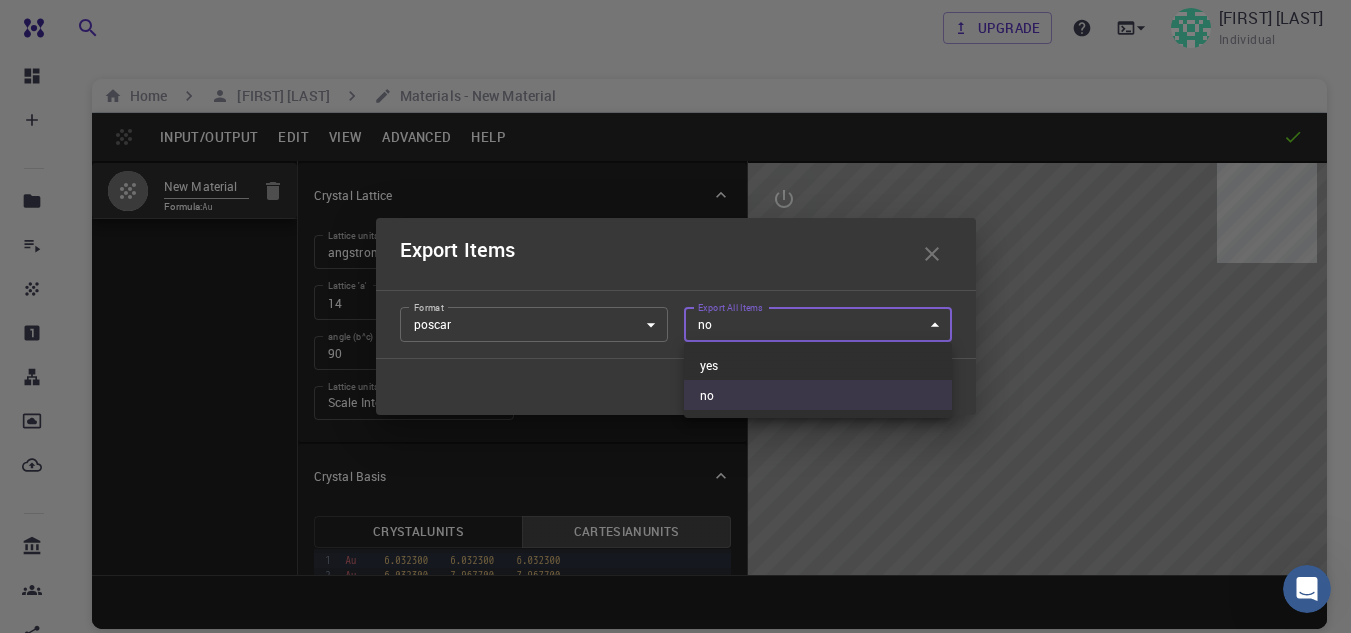 click on "Free Dashboard Create New Job New Material Create Material Upload File Import from Bank Import from 3rd Party New Workflow New Project Projects Jobs Materials Properties Workflows Dropbox External Uploads Bank Materials Workflows Accounts Shared with me Shared publicly Shared externally Documentation Contact Support Compute load: Low Upgrade [FIRST] [LAST] Individual Home [FIRST] [LAST] Materials - New Material Input/Output Edit View Advanced Help New Material Formula:  Au Crystal Lattice Lattice units angstrom angstrom Lattice units Lattice type Simple Cubic CUB Lattice type Lattice 'a' 14 Lattice 'a' Lattice 'b' 14 Lattice 'b' Lattice 'c' 14 Lattice 'c' angle (b^c) 90 angle (b^c) angle (a^c) 90 angle (a^c) angle (a^b) 90 angle (a^b) Lattice units Scale Interatomic Distances 0 Lattice units Apply Edits Crystal Basis Crystal  Units Cartesian  Units 9 1 2 3 4 5 › Au       6.032300      6.032300      6.032300   Au       6.032300      7.967700      7.967700   Au       7.967700" at bounding box center (675, 392) 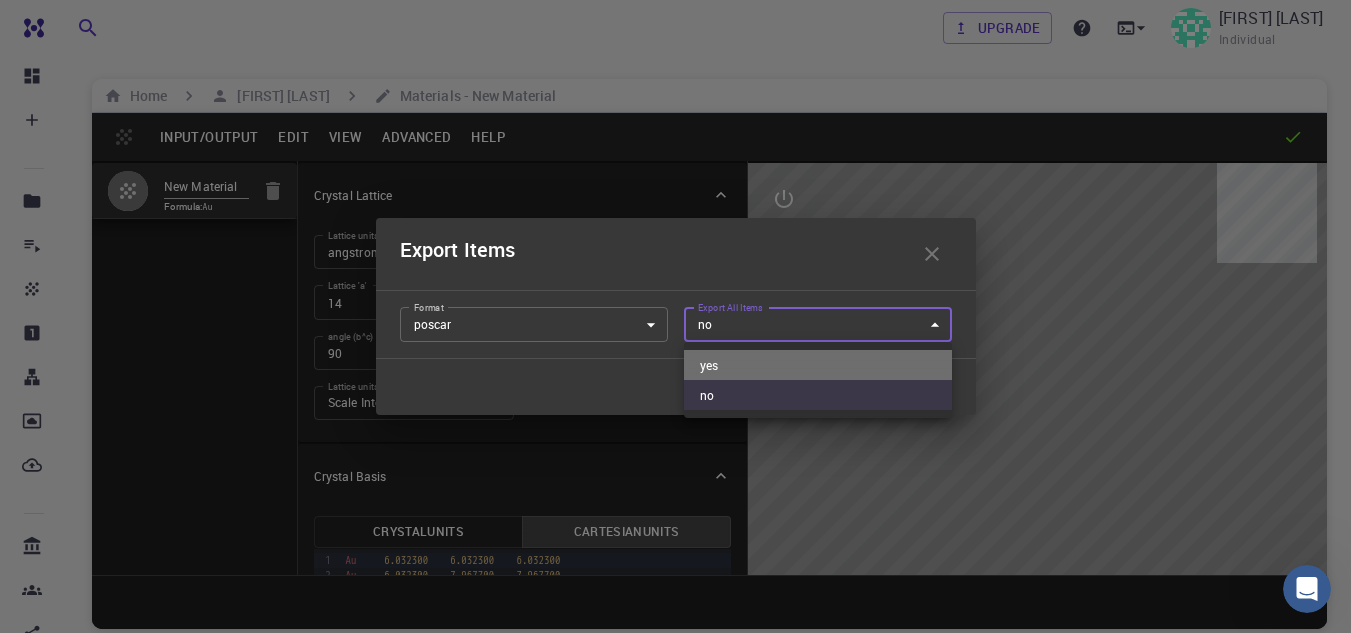 click on "yes" at bounding box center [818, 365] 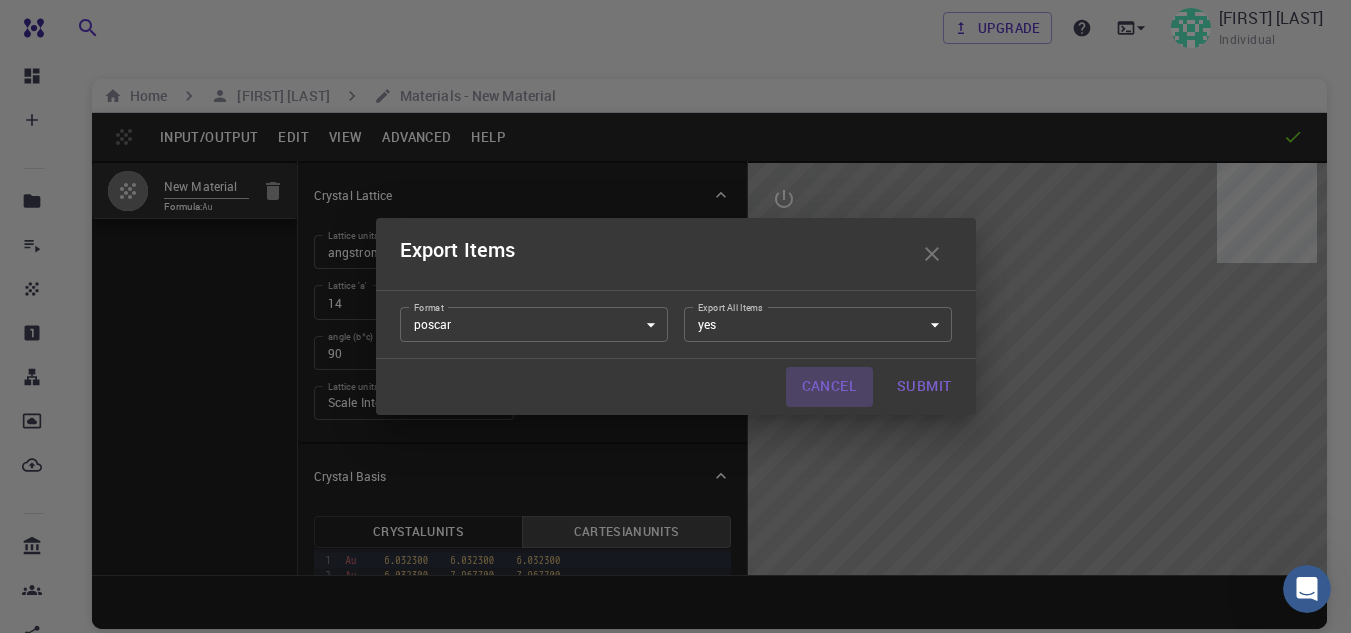 click on "Cancel" at bounding box center [829, 387] 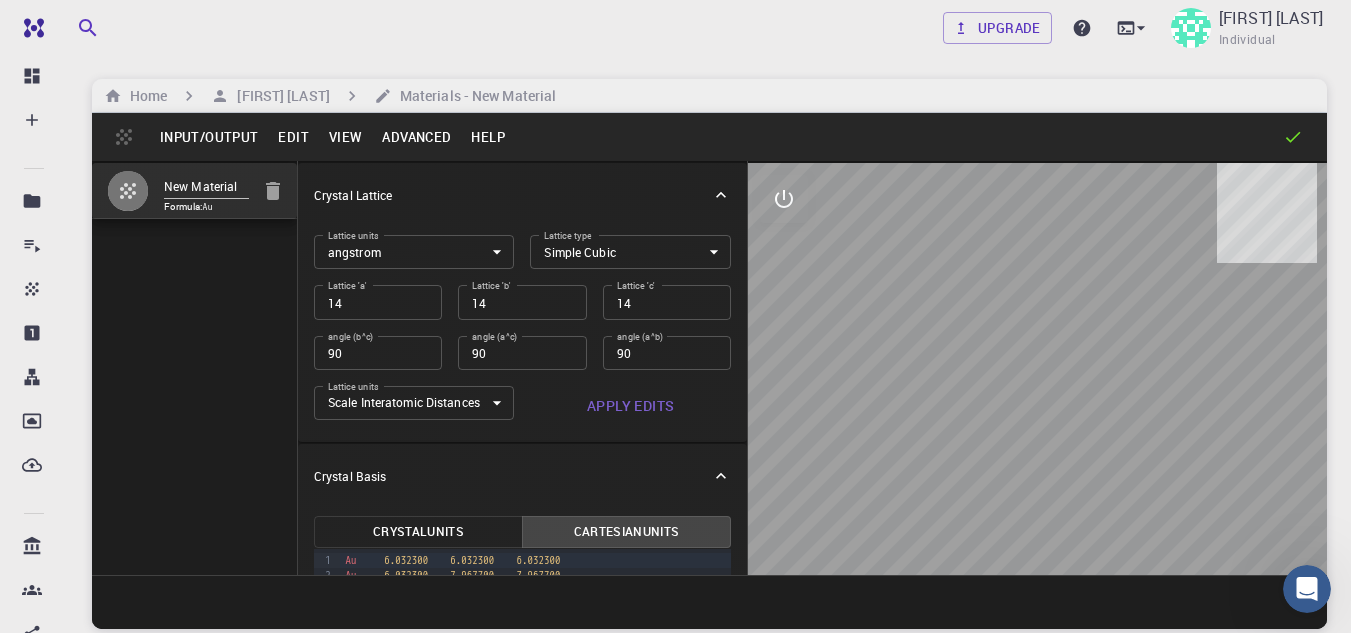 click on "Input/Output Edit View Advanced Help" at bounding box center (709, 137) 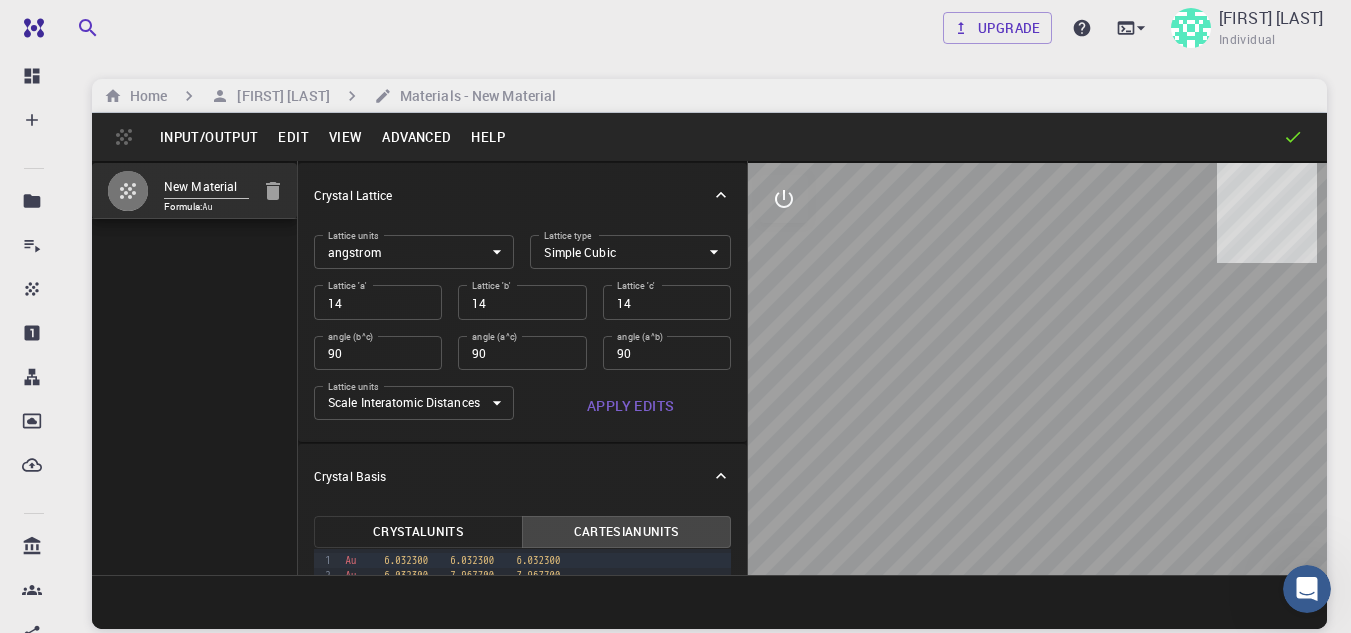click on "Input/Output" at bounding box center [209, 137] 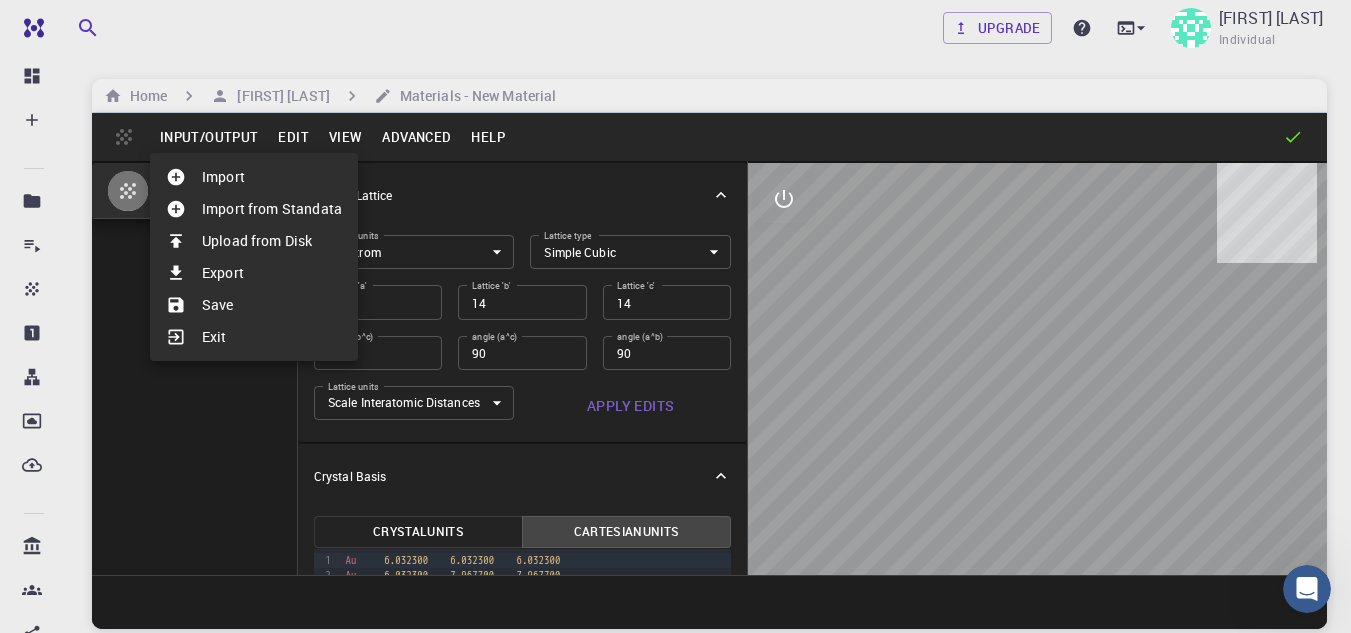click at bounding box center (675, 316) 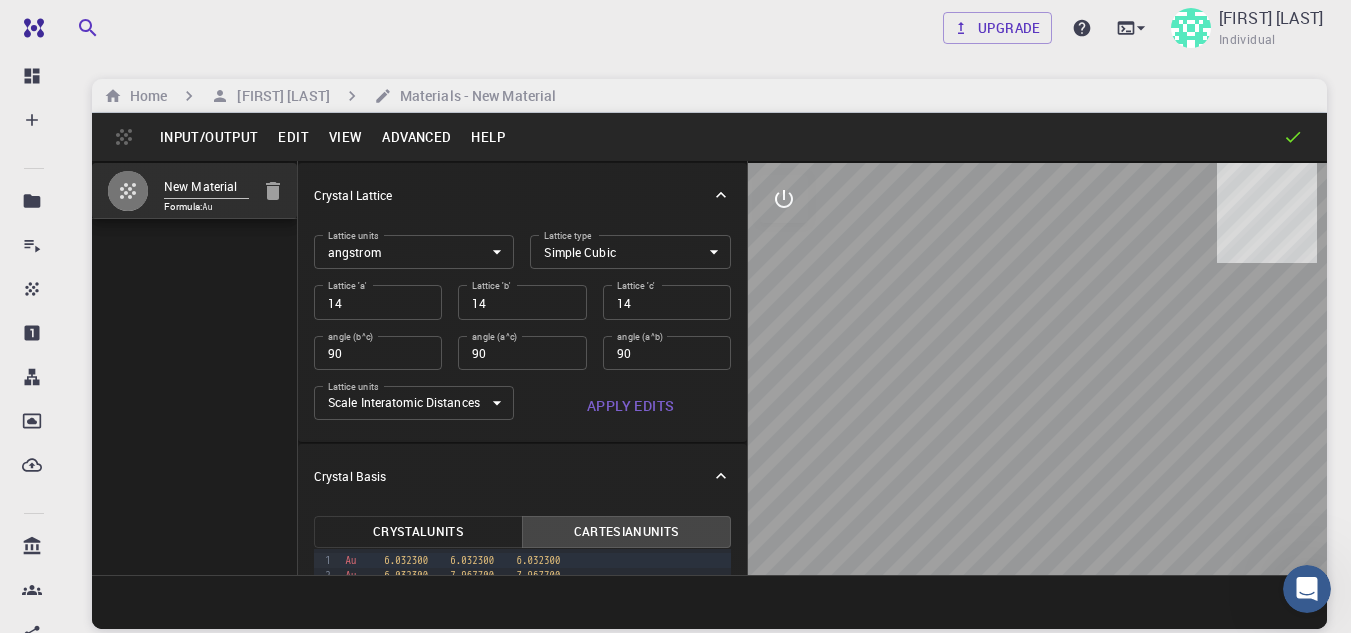 click on "Input/Output" at bounding box center (209, 137) 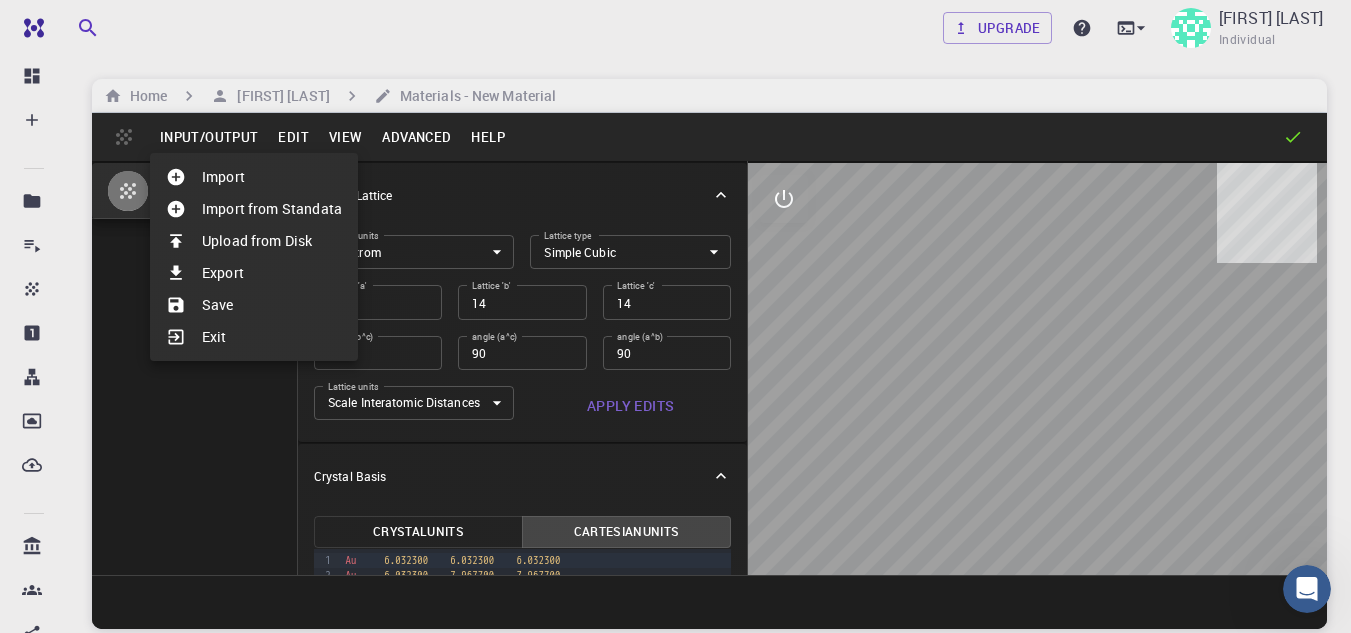 click on "Save" at bounding box center [254, 305] 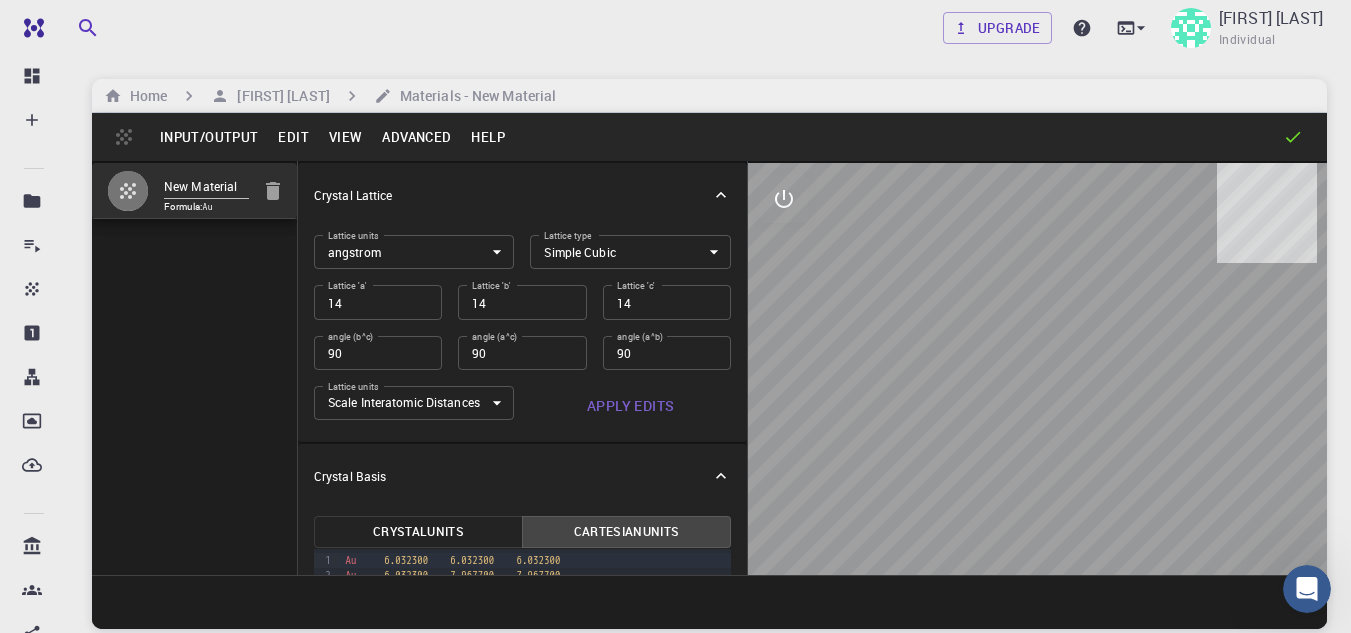 click on "Input/Output" at bounding box center (209, 137) 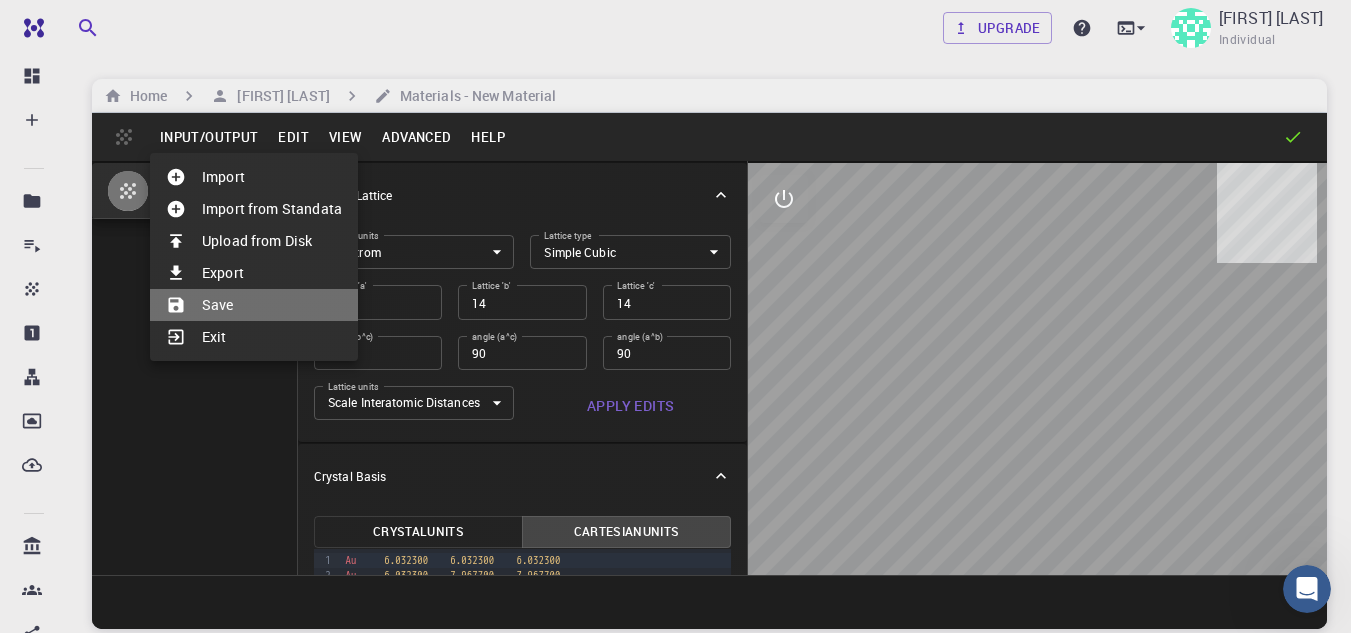 click 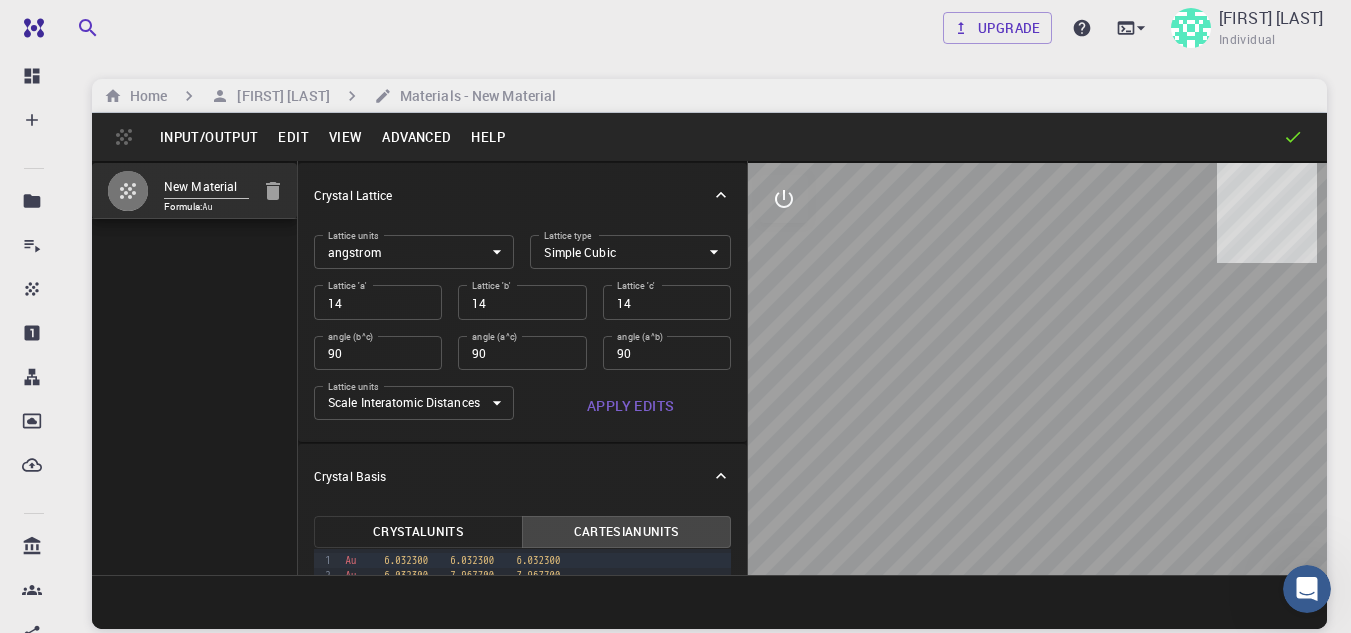 click on "Input/Output" at bounding box center [209, 137] 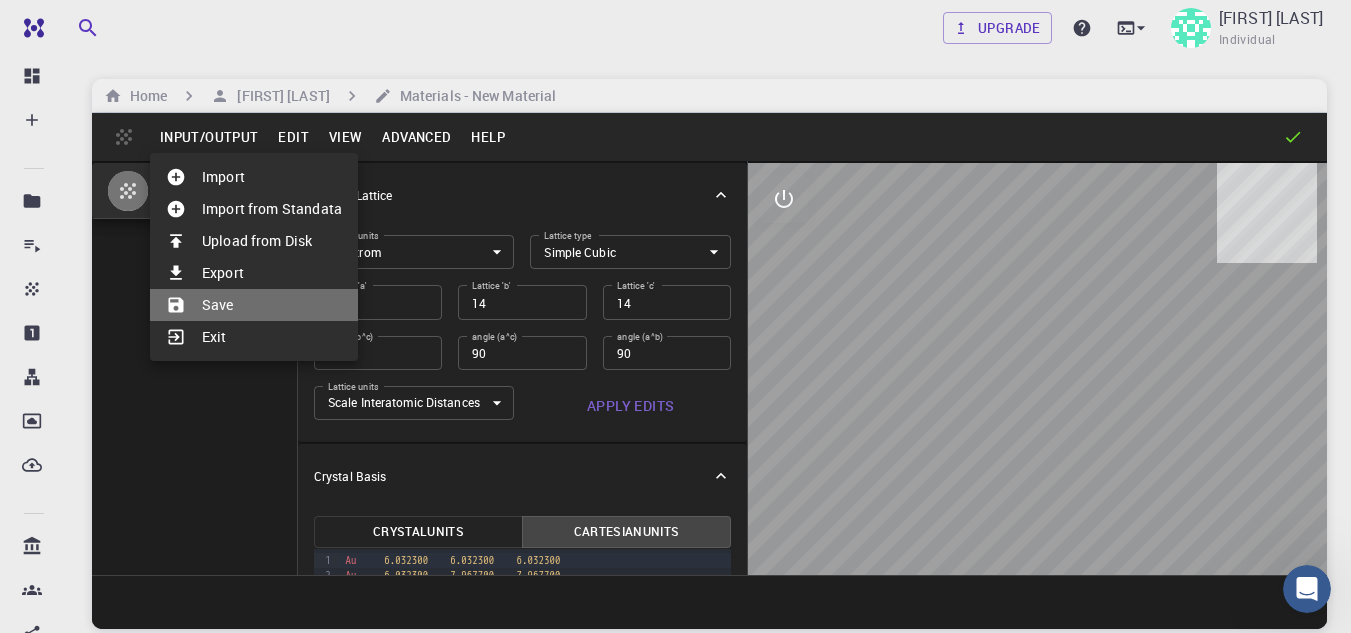click on "Save" at bounding box center (254, 305) 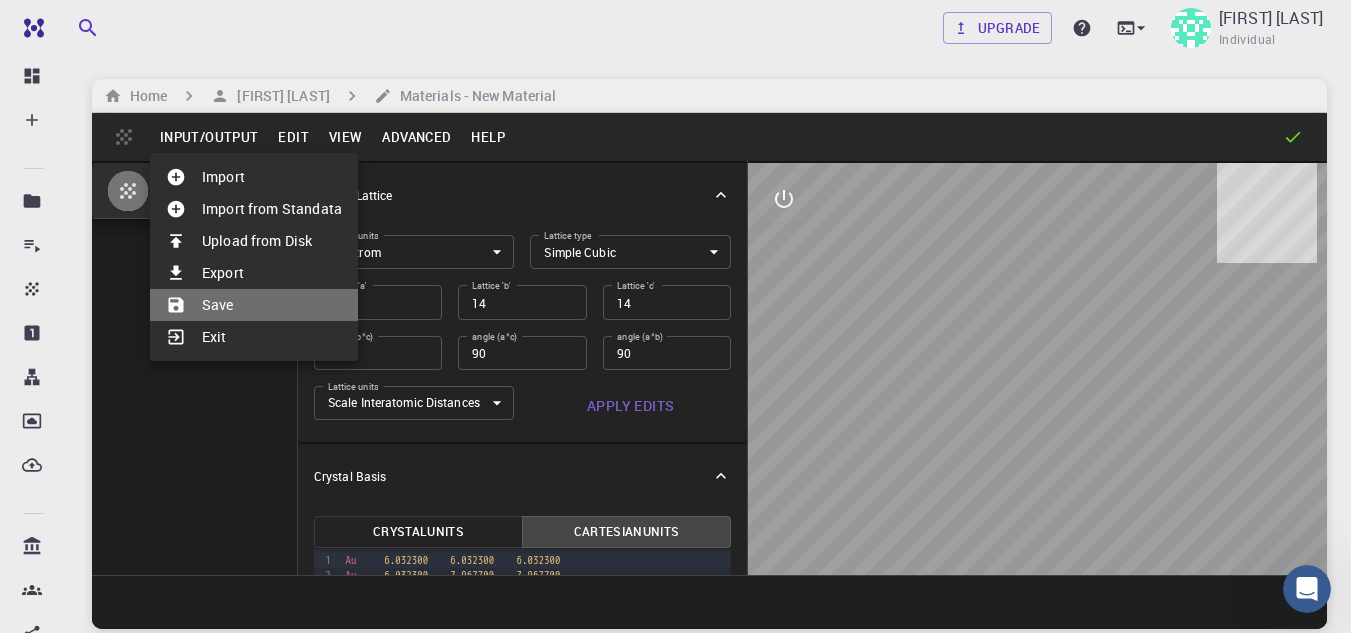 click on "Save" at bounding box center [254, 305] 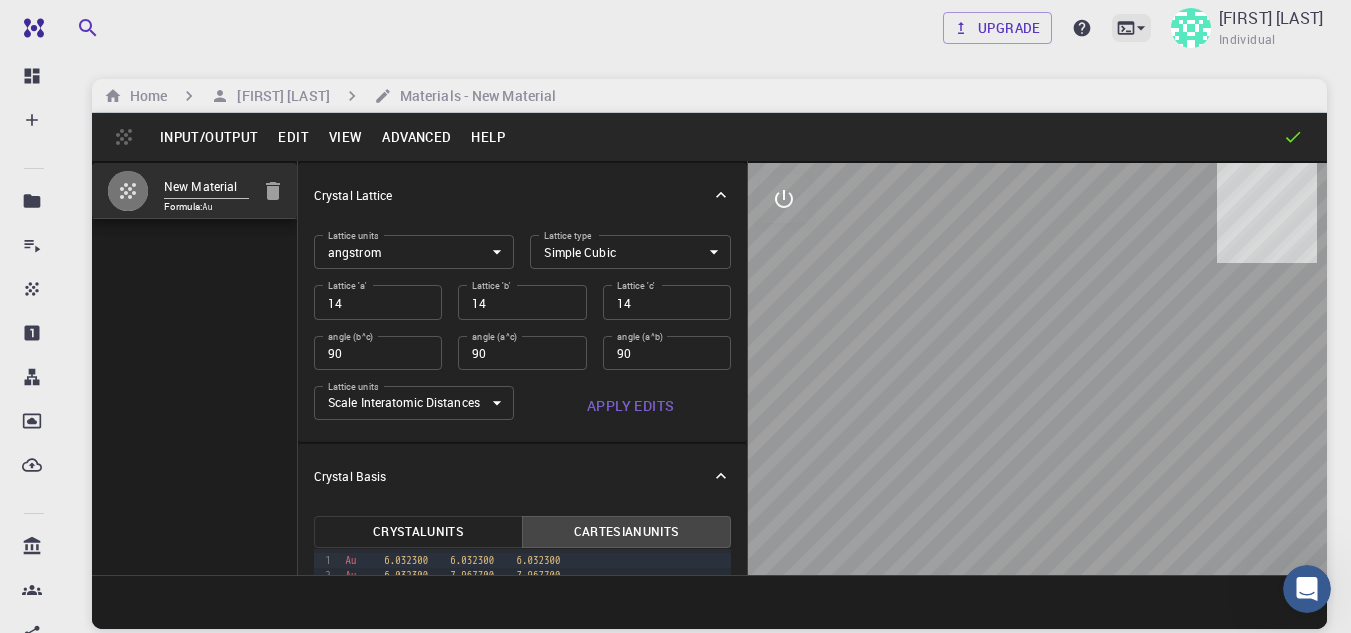 click 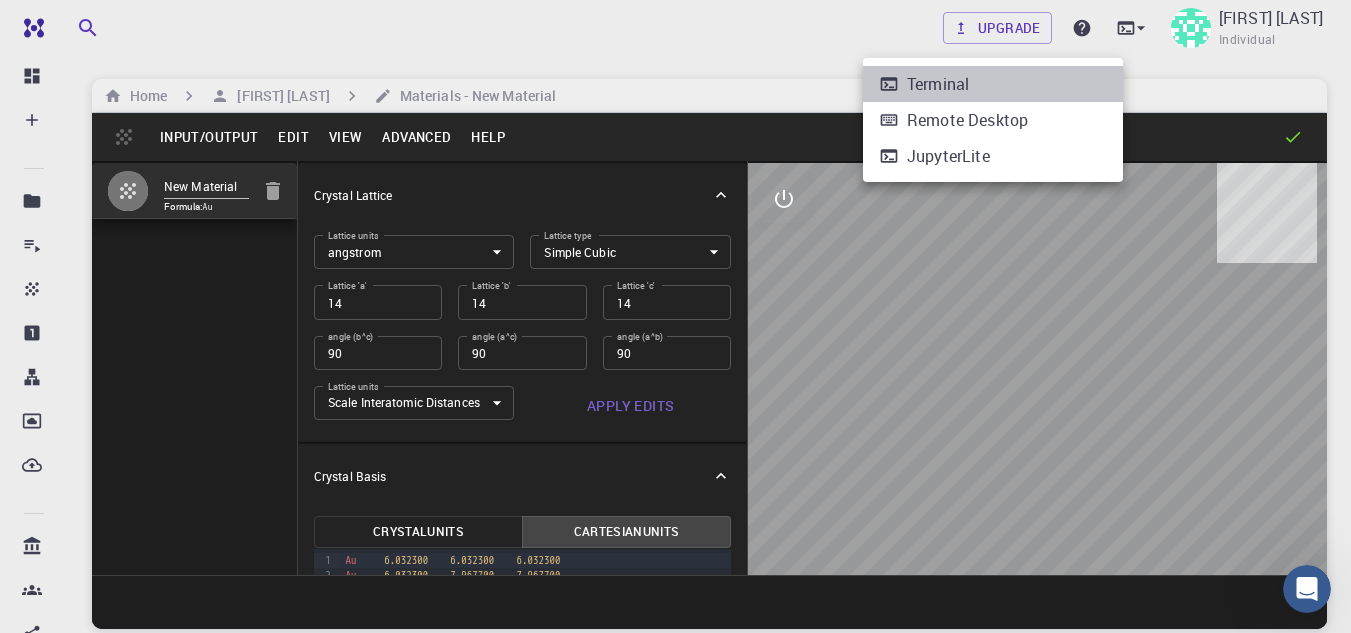 click on "Terminal" at bounding box center [993, 84] 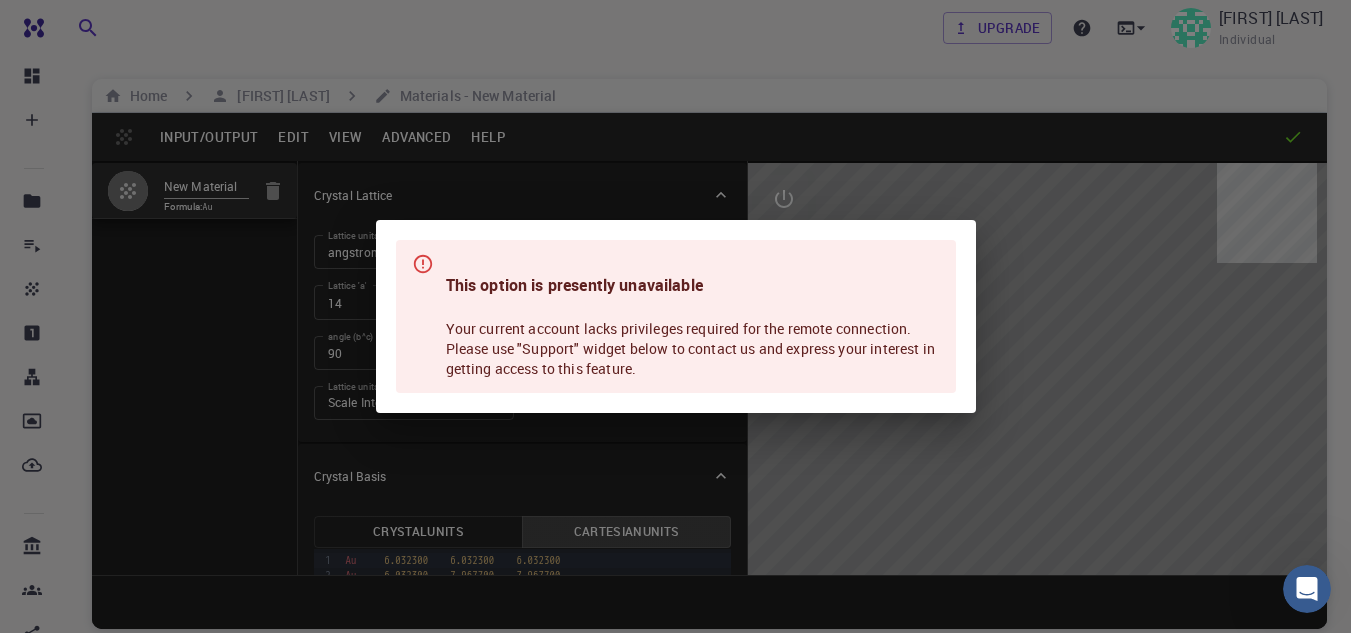 click on "This option is presently unavailable Your current account lacks privileges required for the remote connection. Please use "Support" widget below to contact us and express your interest in getting access to this feature." at bounding box center (693, 316) 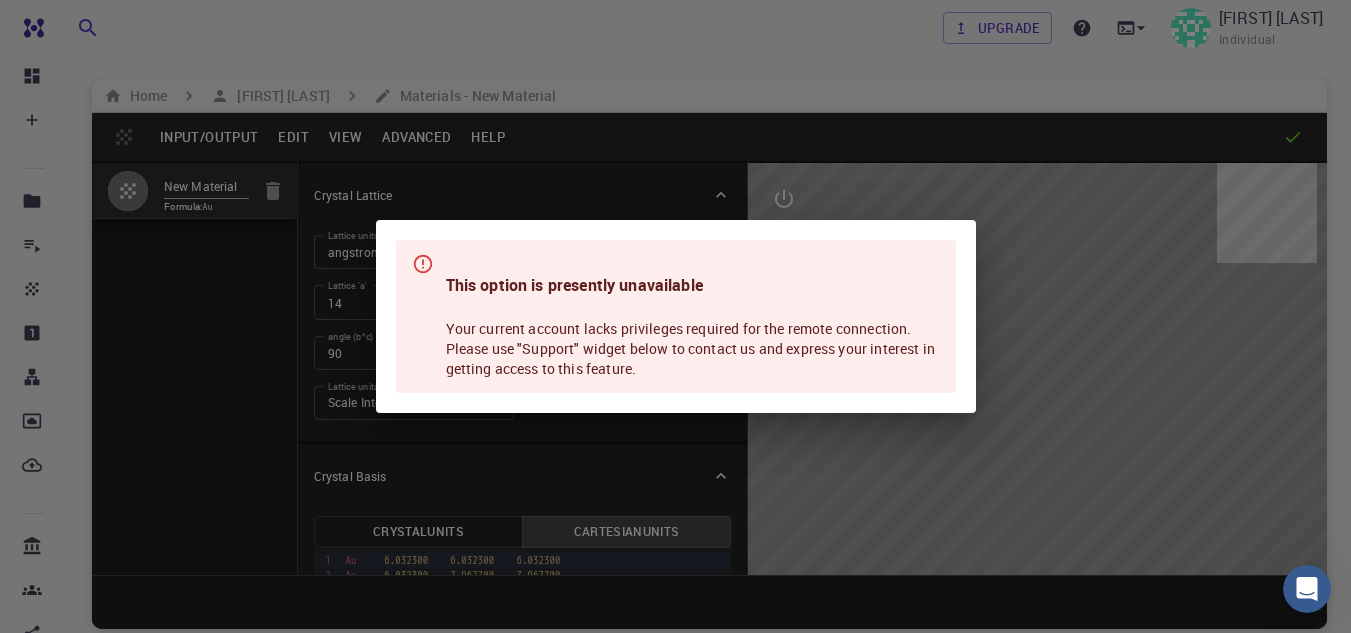 click on "This option is presently unavailable Your current account lacks privileges required for the remote connection. Please use "Support" widget below to contact us and express your interest in getting access to this feature." at bounding box center [675, 316] 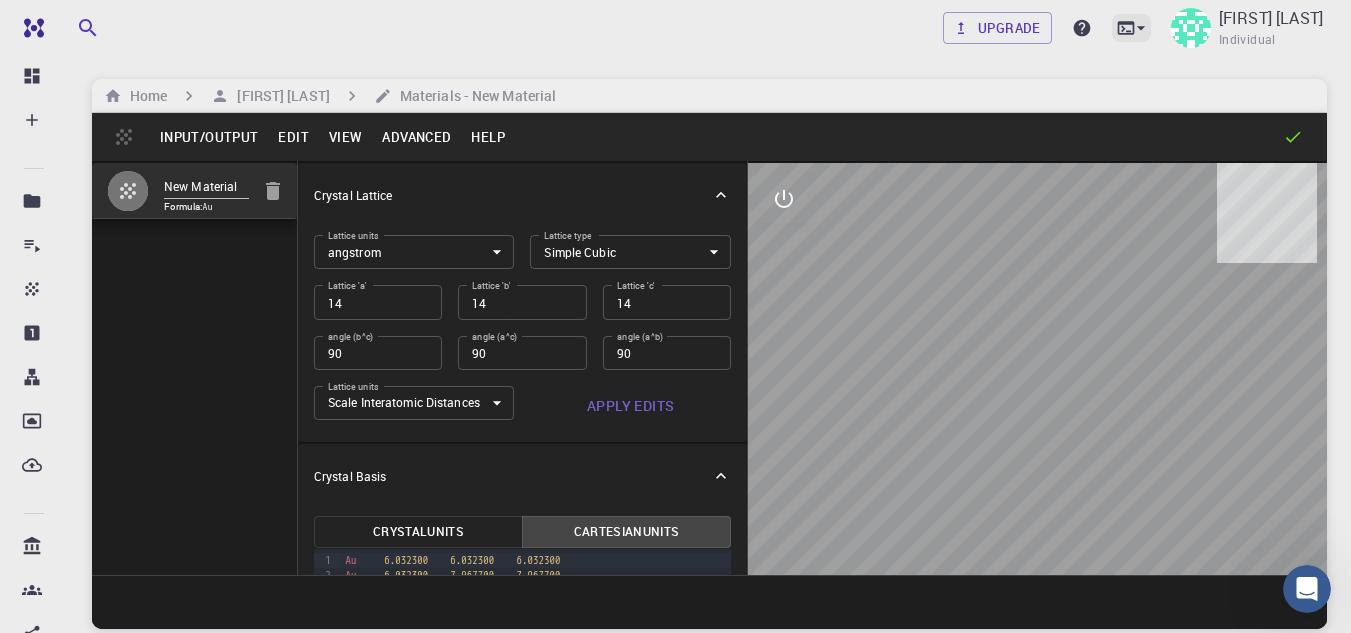 click 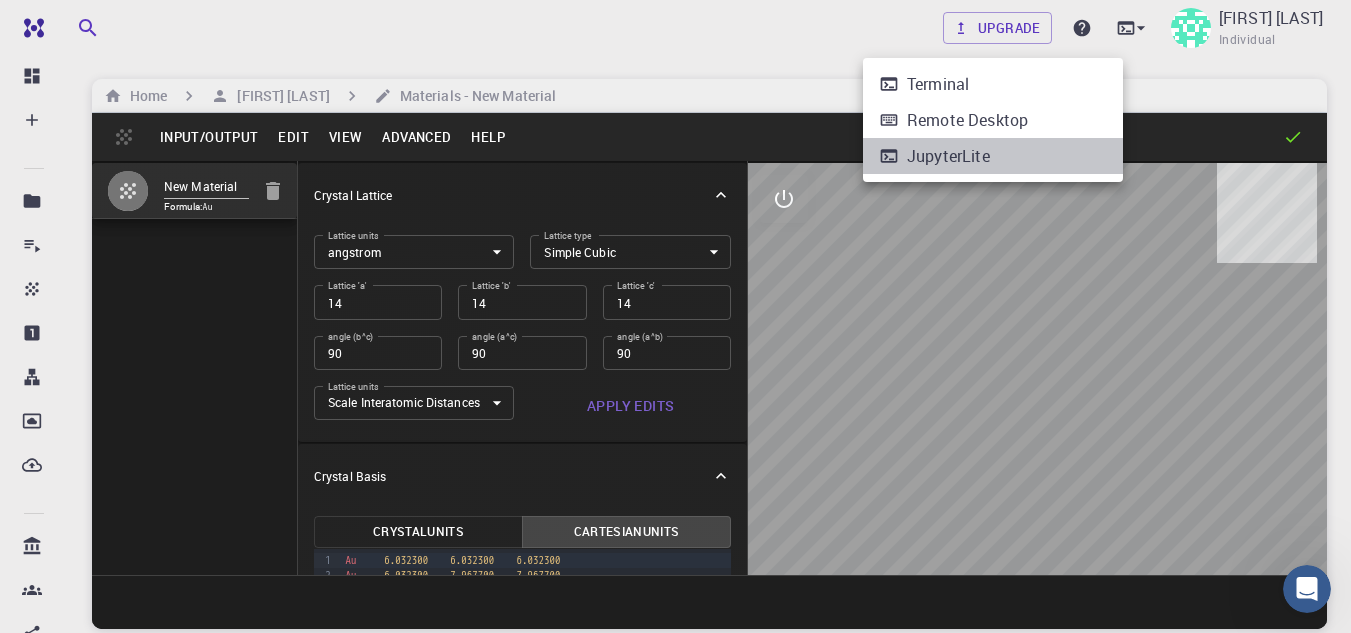 click on "JupyterLite" at bounding box center [993, 156] 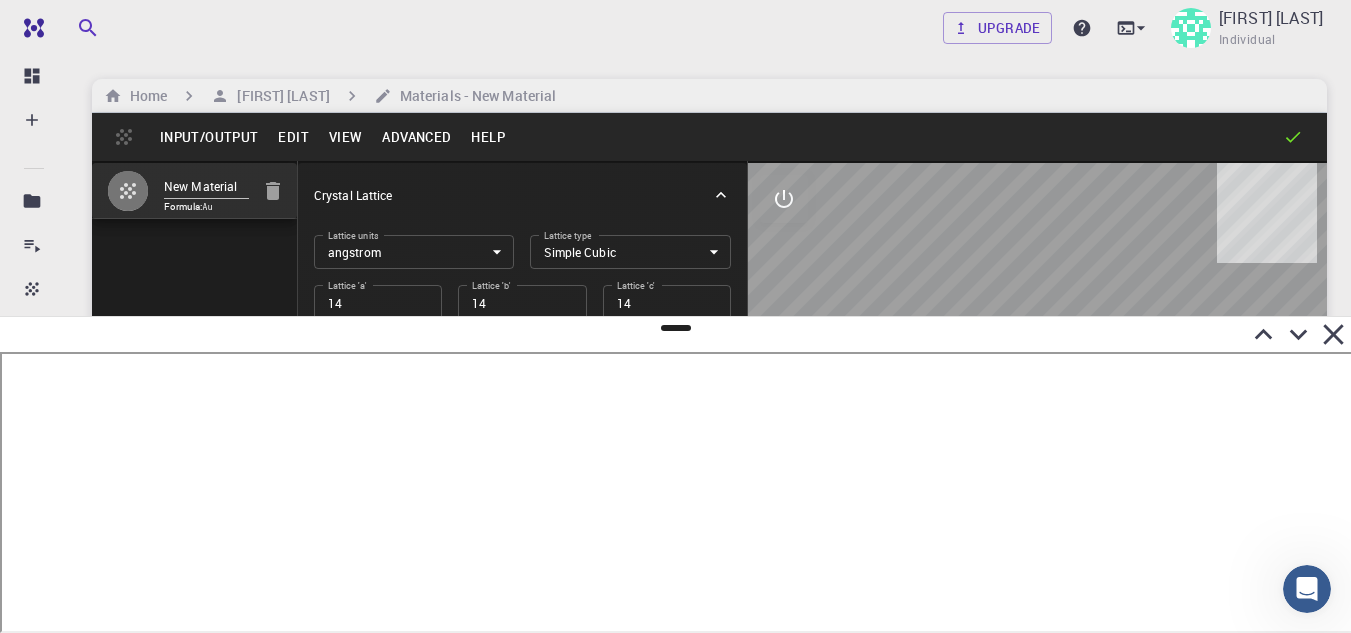 click 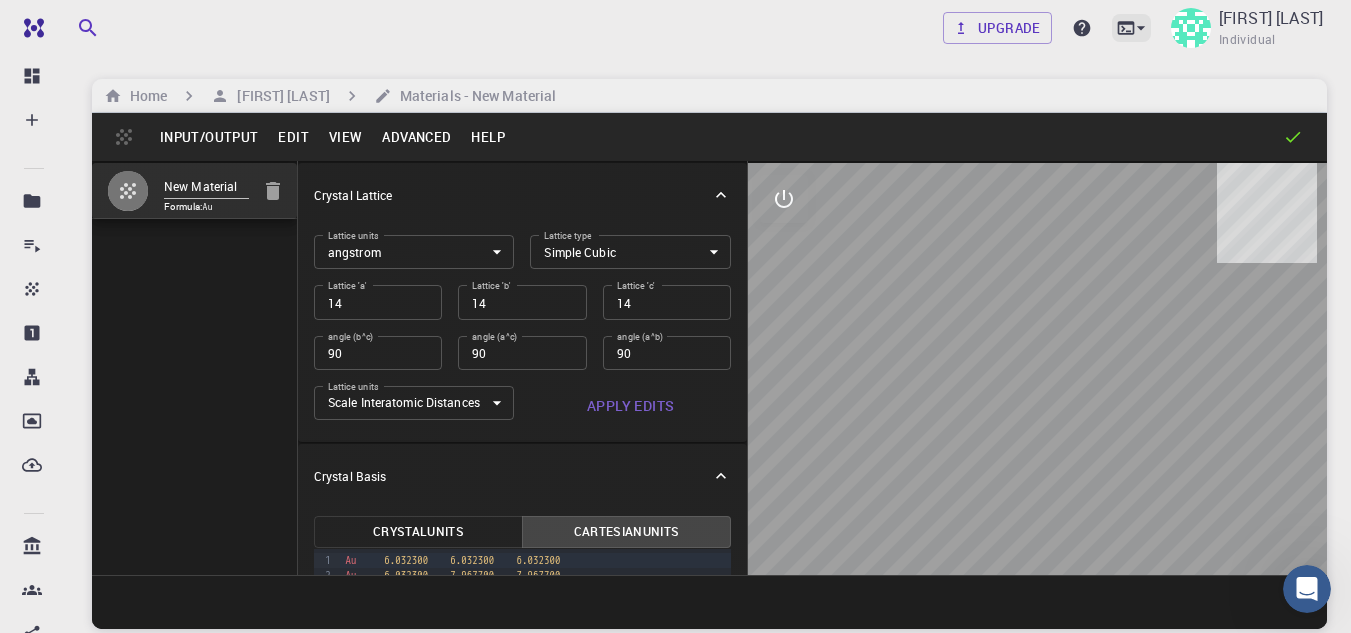 click 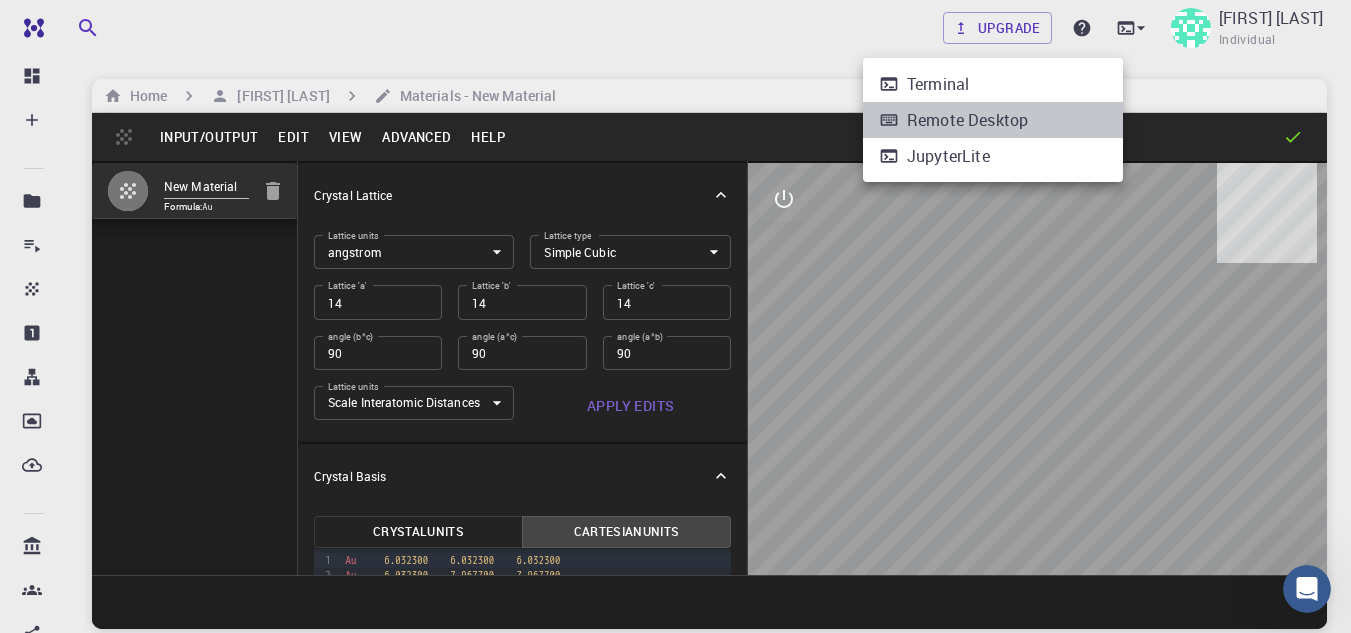 click on "Remote Desktop" at bounding box center (967, 120) 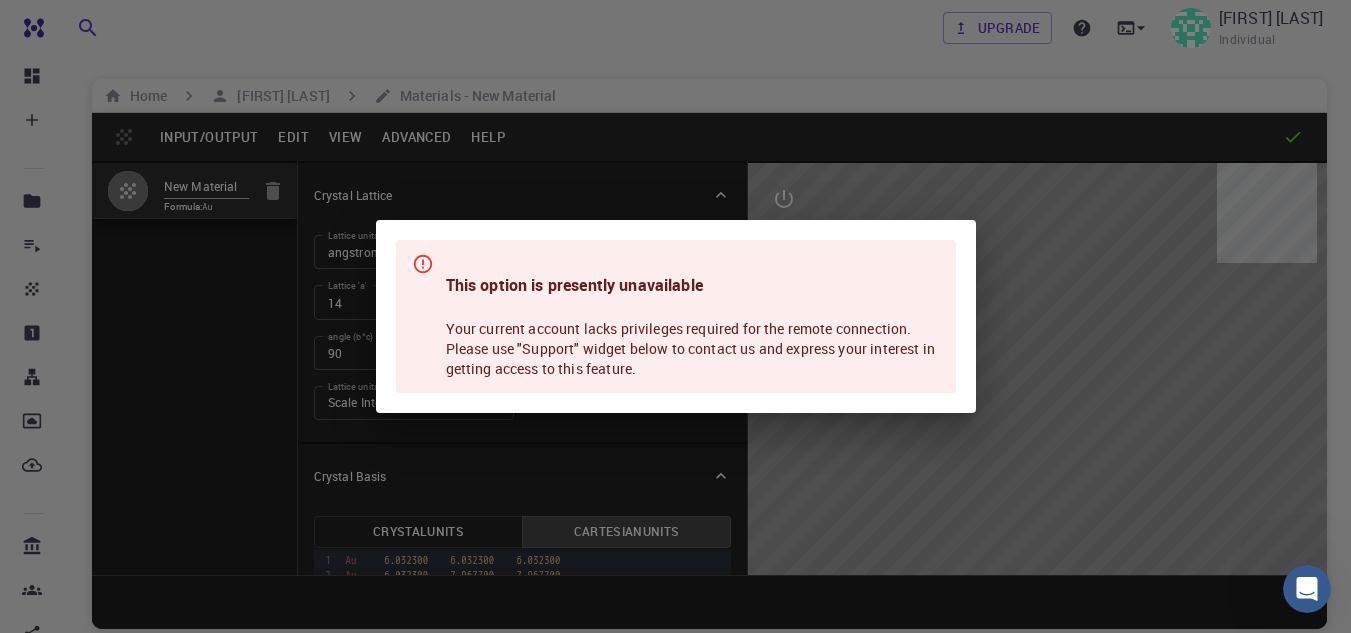 click on "This option is presently unavailable Your current account lacks privileges required for the remote connection. Please use "Support" widget below to contact us and express your interest in getting access to this feature." at bounding box center [675, 316] 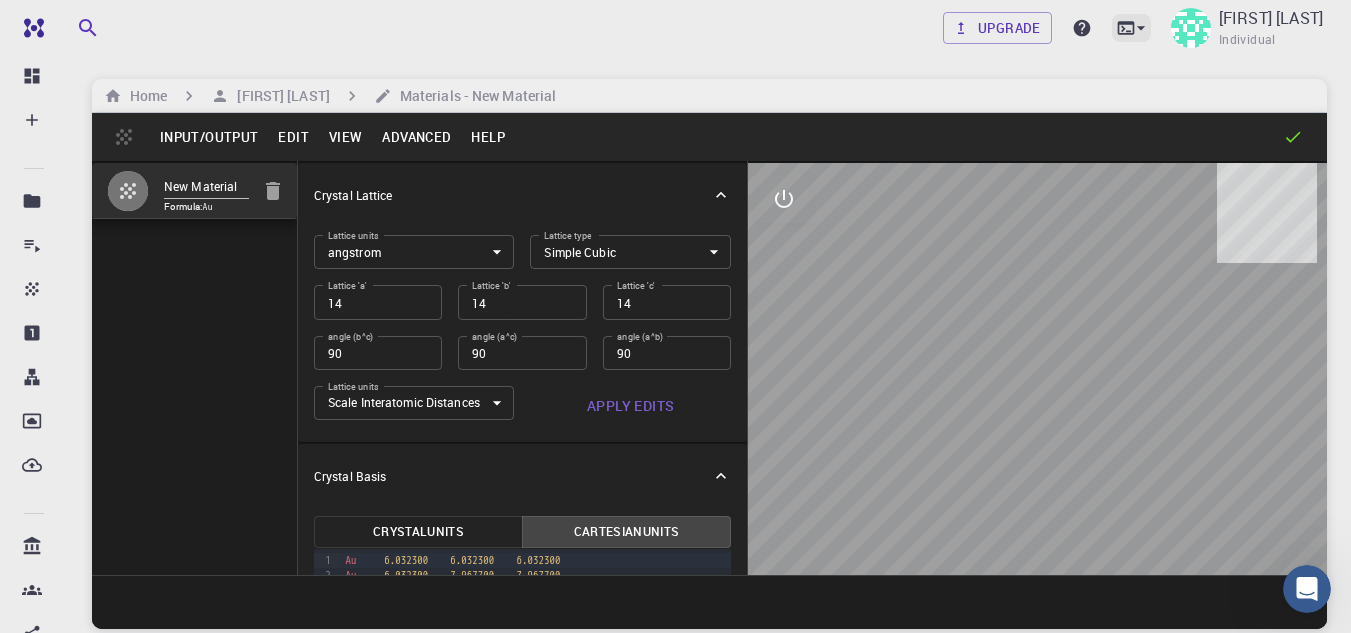 click 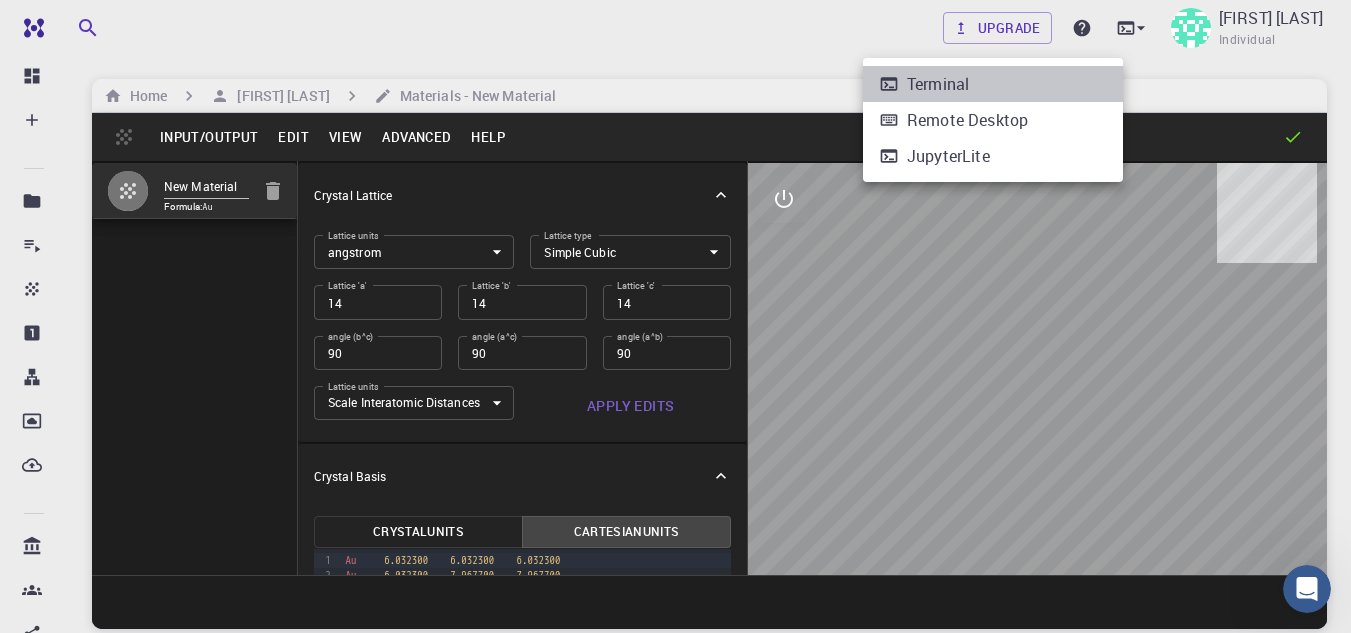 click on "Terminal" at bounding box center (993, 84) 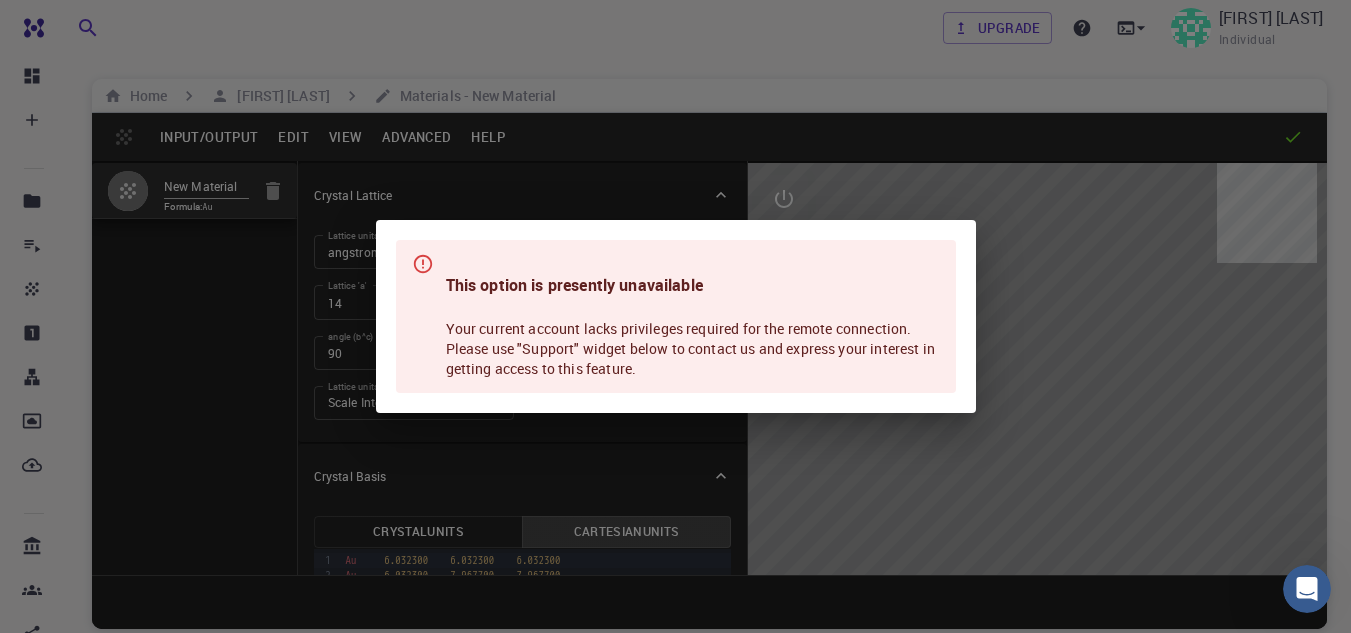 click on "This option is presently unavailable Your current account lacks privileges required for the remote connection. Please use "Support" widget below to contact us and express your interest in getting access to this feature." at bounding box center (675, 316) 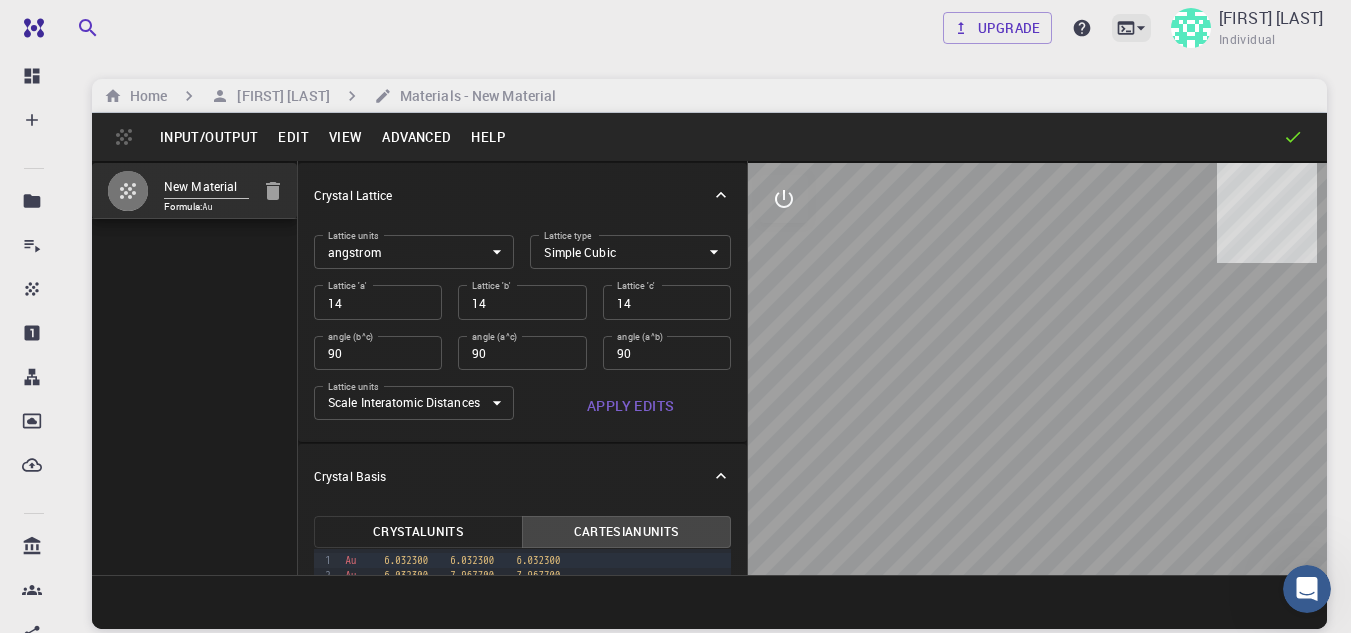 click 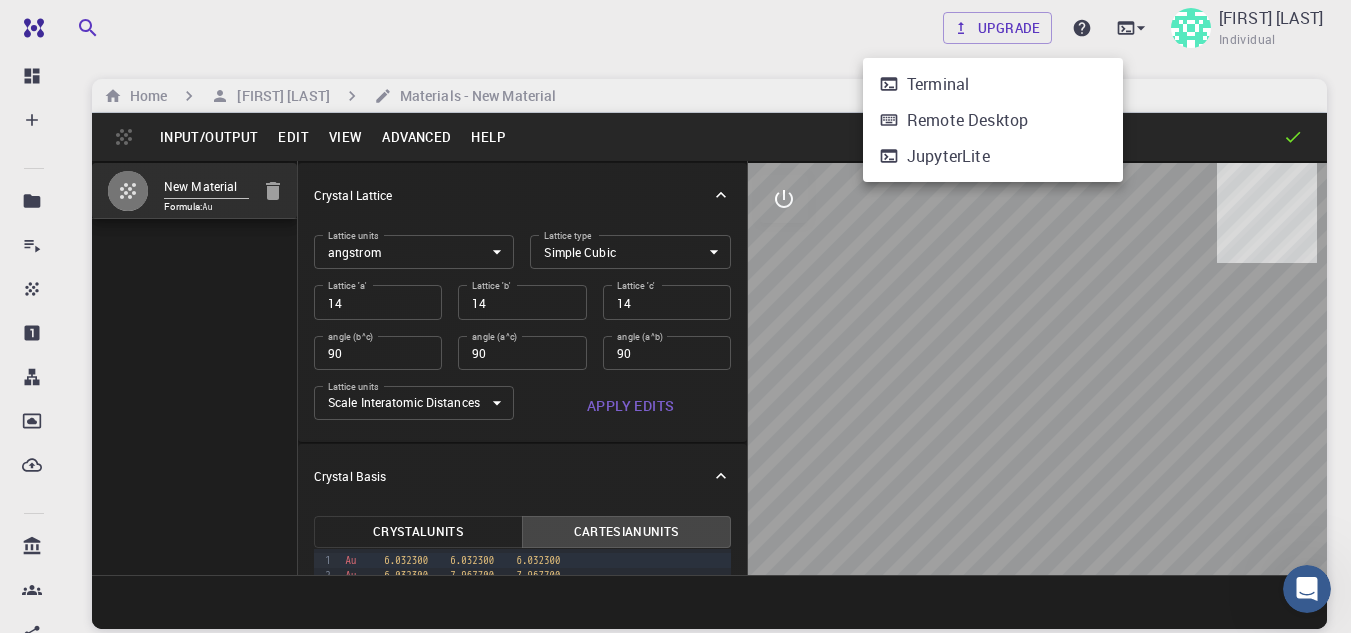 click at bounding box center (675, 316) 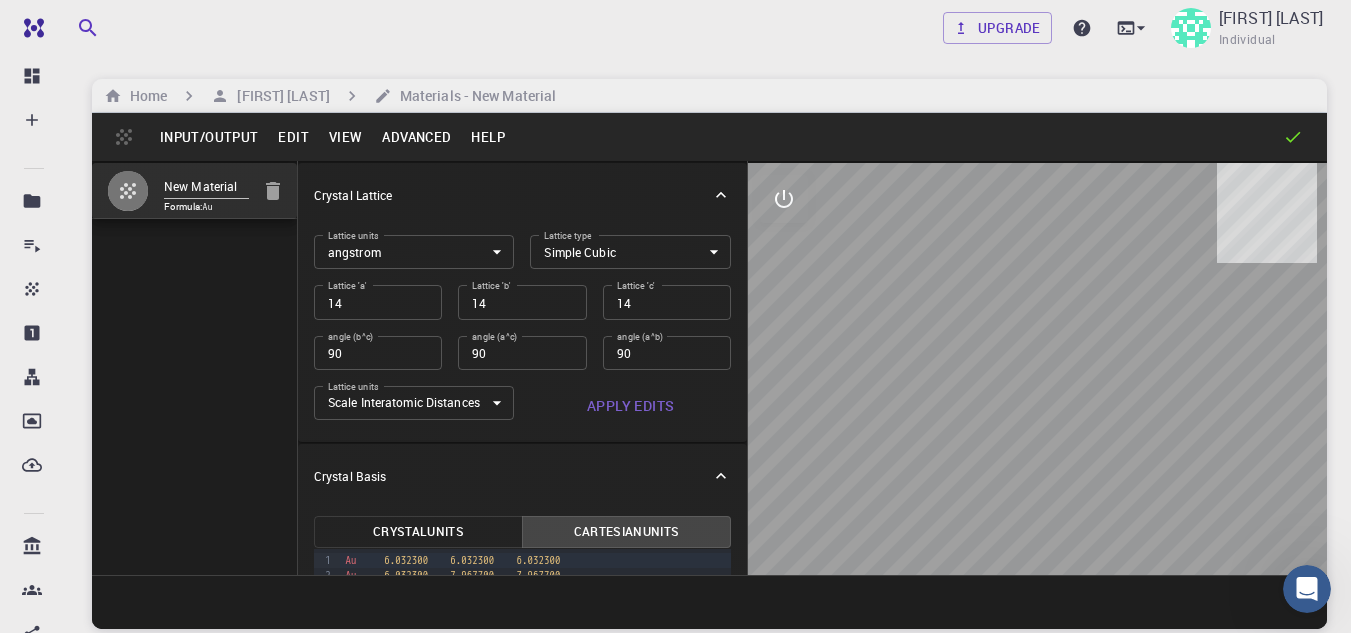 drag, startPoint x: 1027, startPoint y: 367, endPoint x: 1006, endPoint y: 407, distance: 45.17743 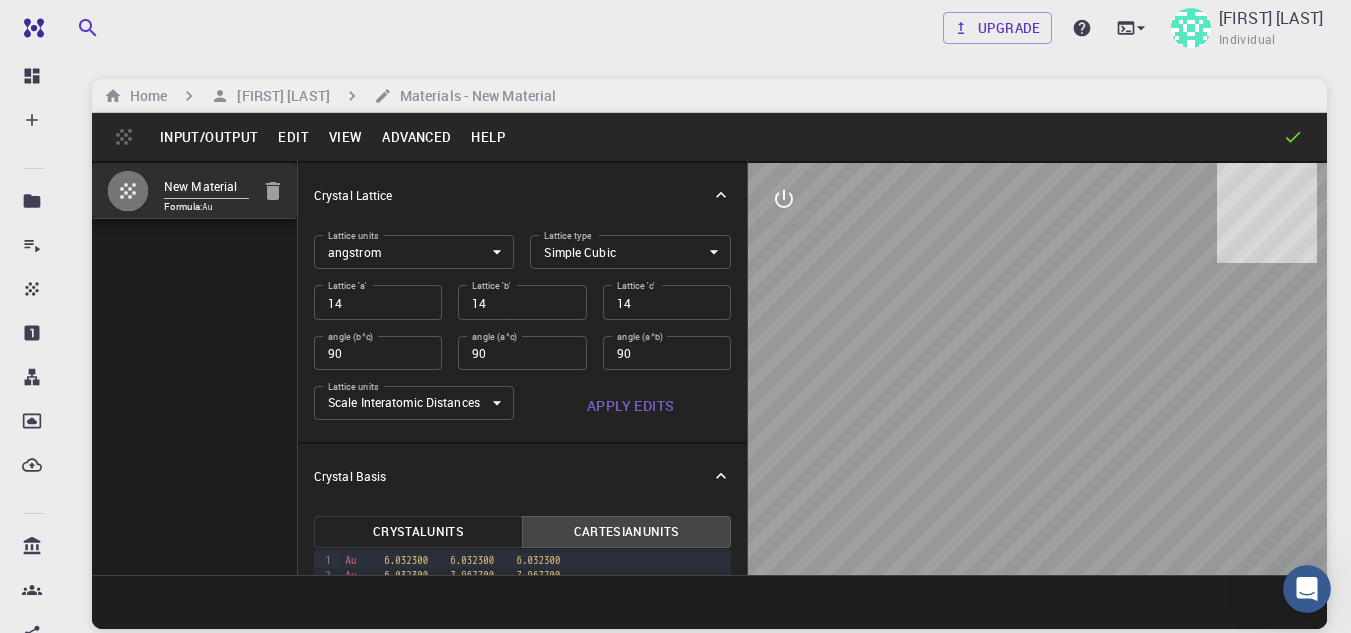 click at bounding box center (1037, 369) 